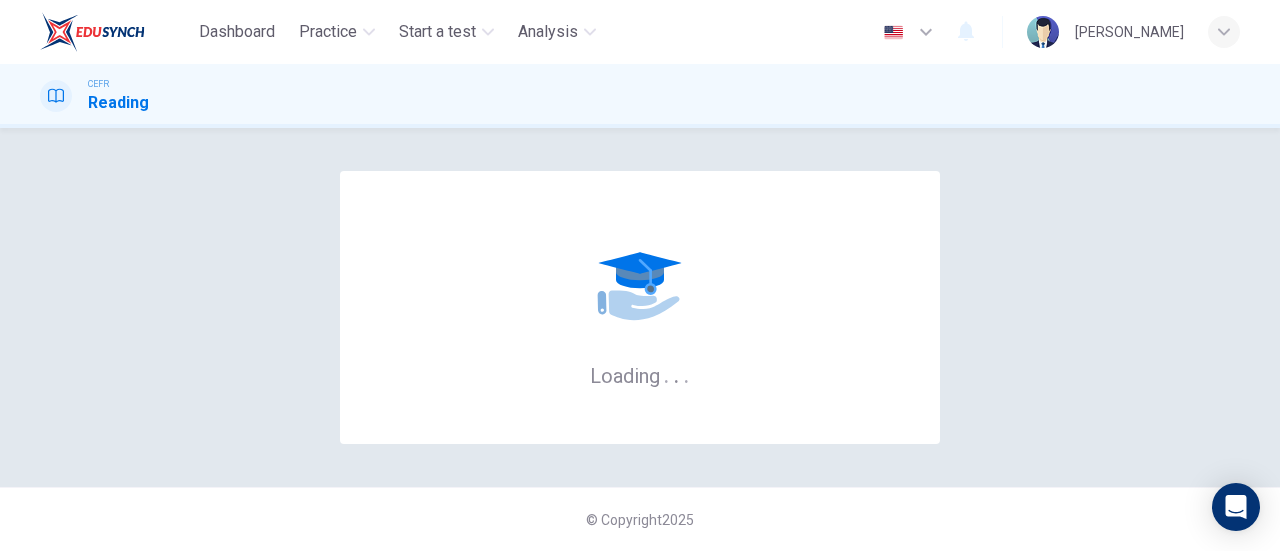 scroll, scrollTop: 0, scrollLeft: 0, axis: both 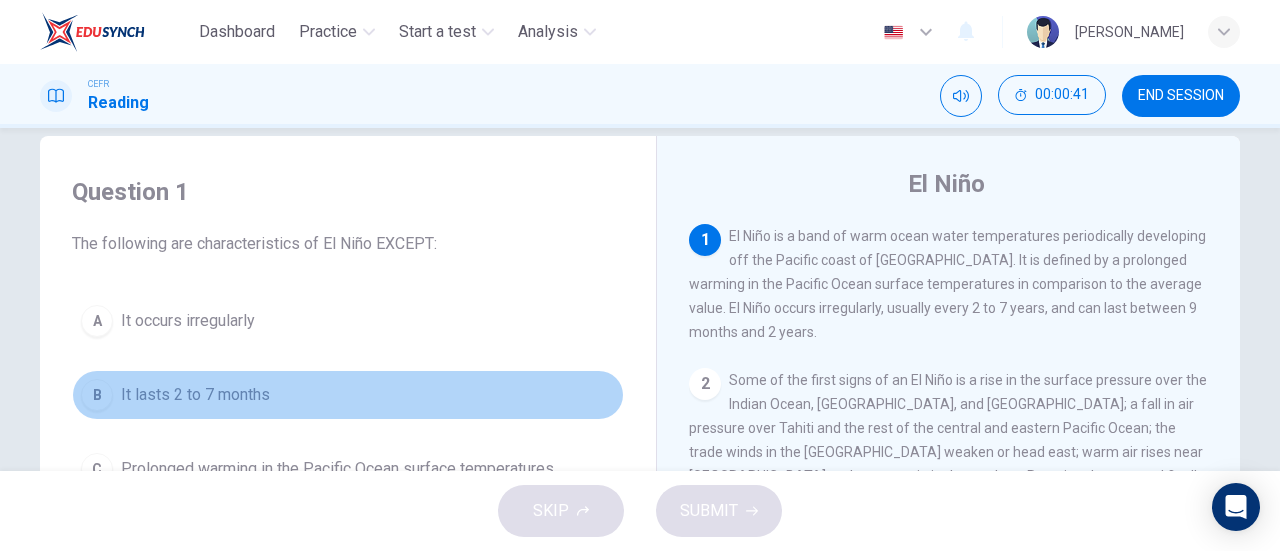 click on "B" at bounding box center [97, 395] 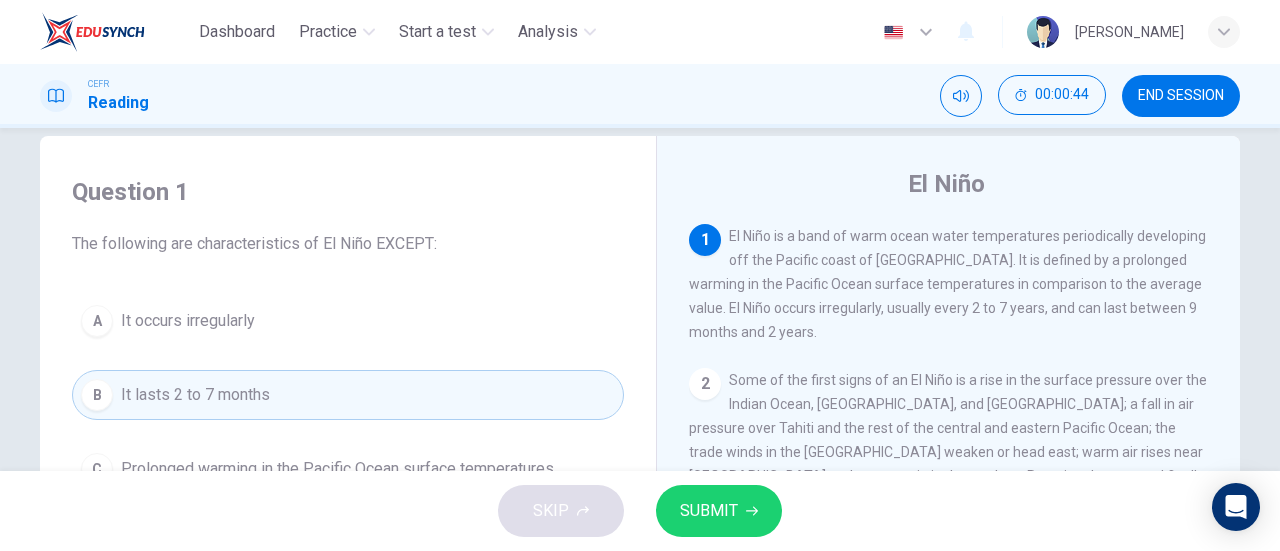 scroll, scrollTop: 132, scrollLeft: 0, axis: vertical 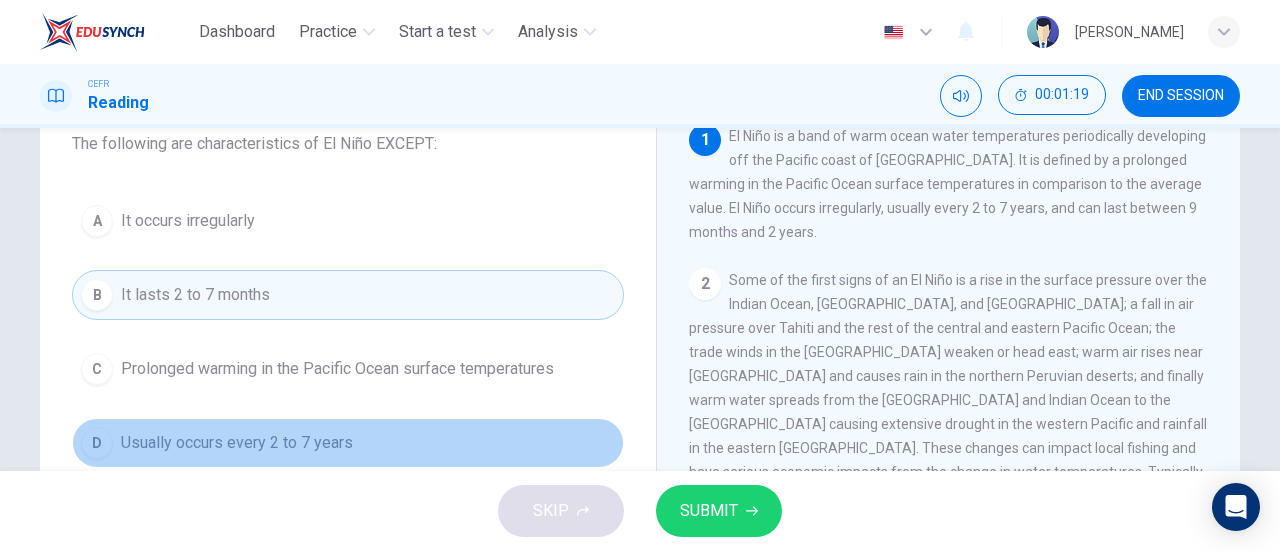 click on "Usually occurs every 2 to 7 years" at bounding box center [237, 443] 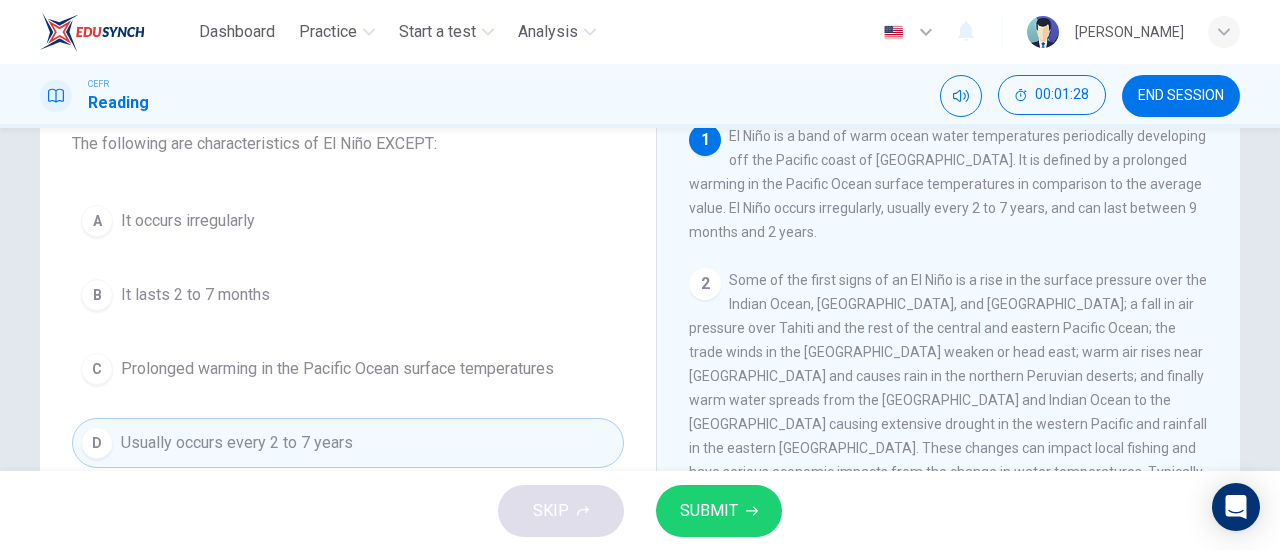 click 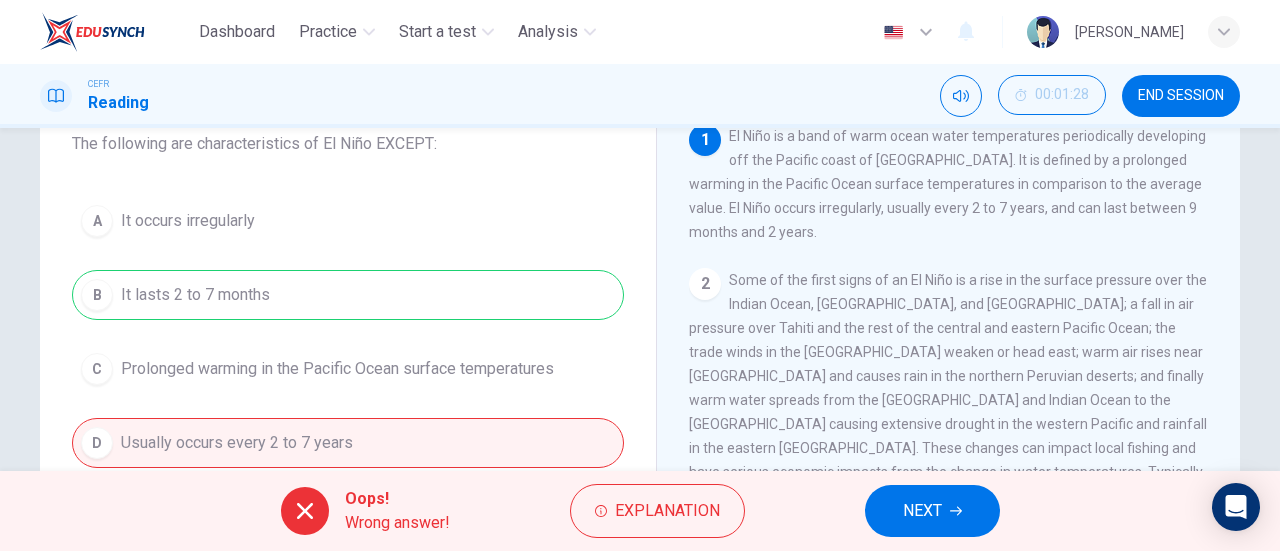 click on "Oops! Wrong answer! Explanation NEXT" at bounding box center (640, 511) 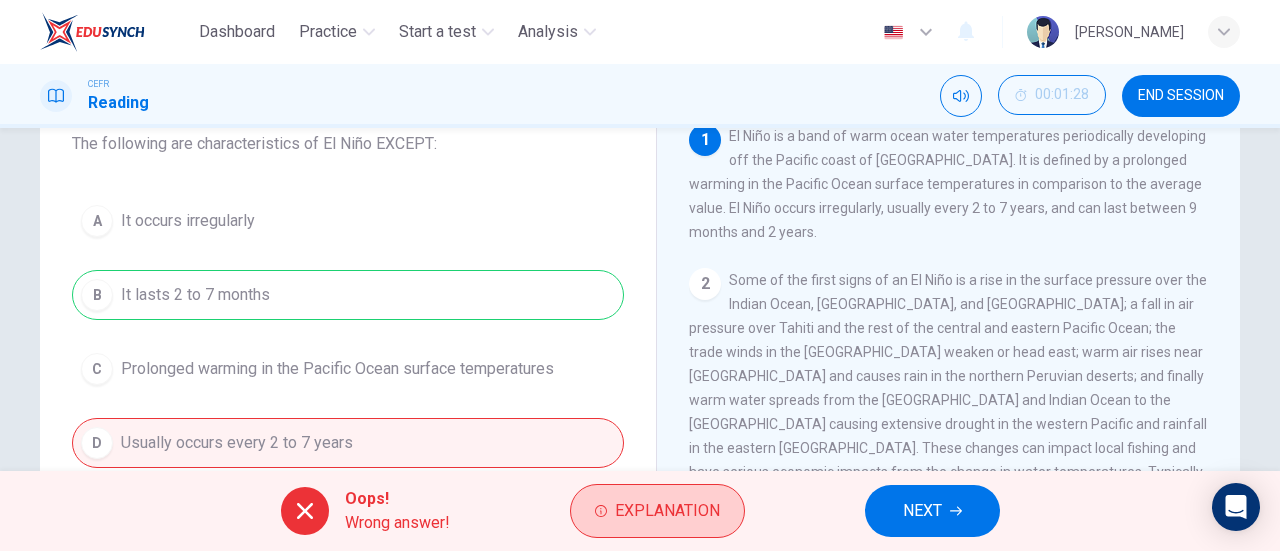 click on "Explanation" at bounding box center (667, 511) 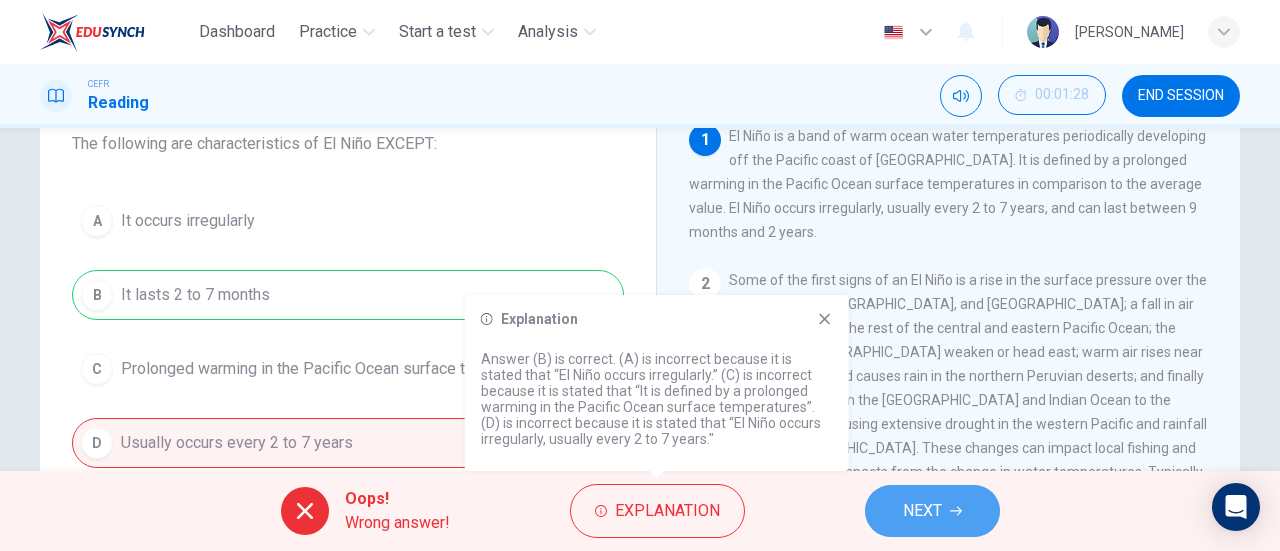 click on "NEXT" at bounding box center [932, 511] 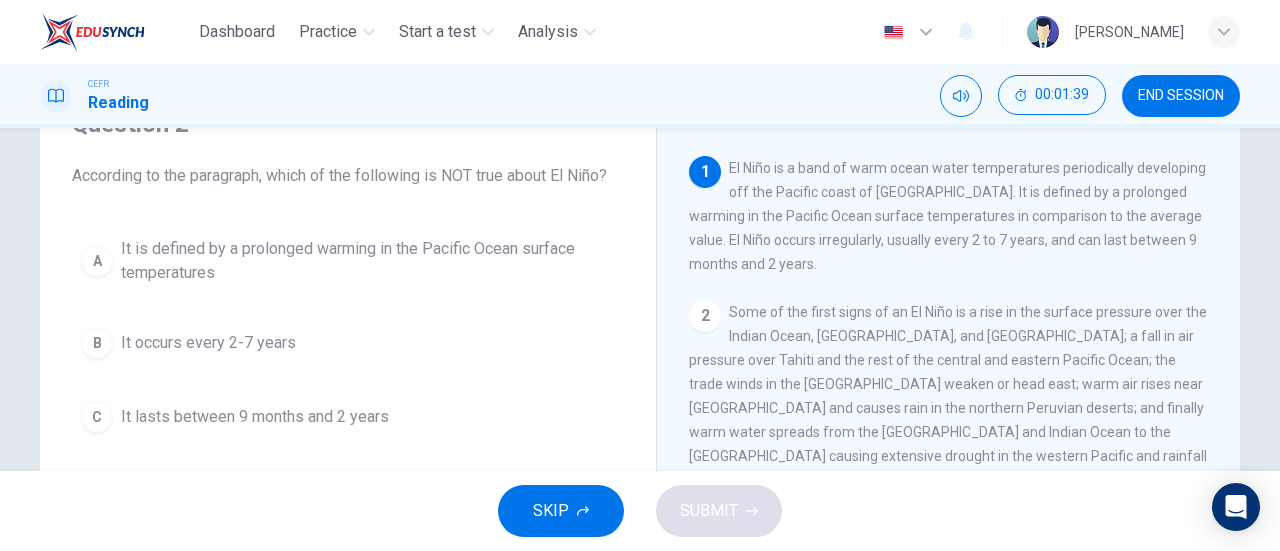 scroll, scrollTop: 200, scrollLeft: 0, axis: vertical 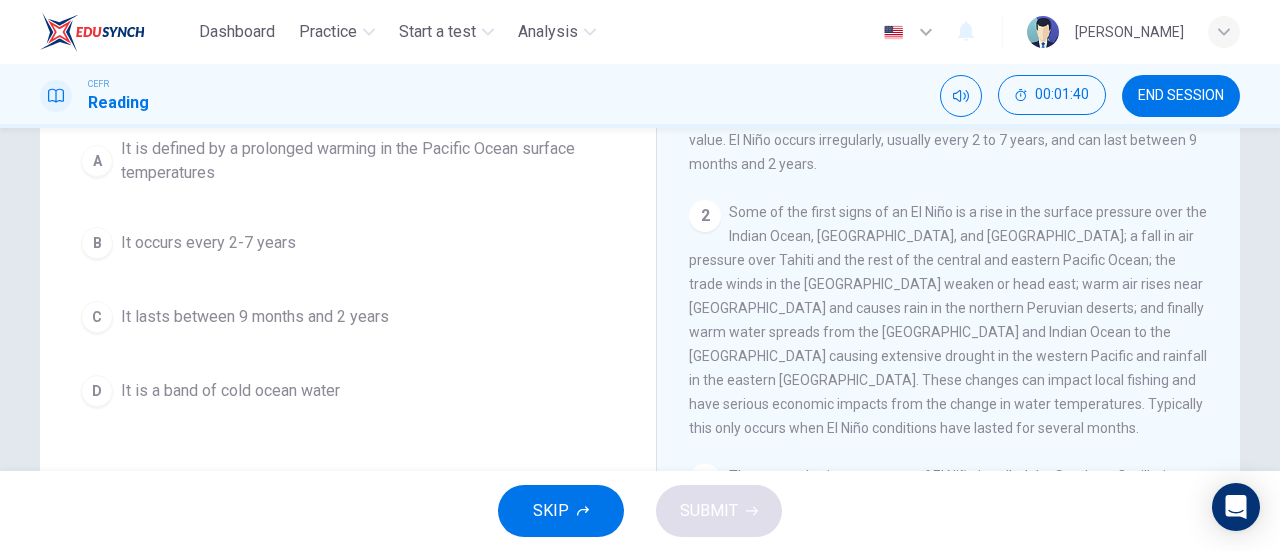 click on "It lasts between 9 months and 2 years" at bounding box center (255, 317) 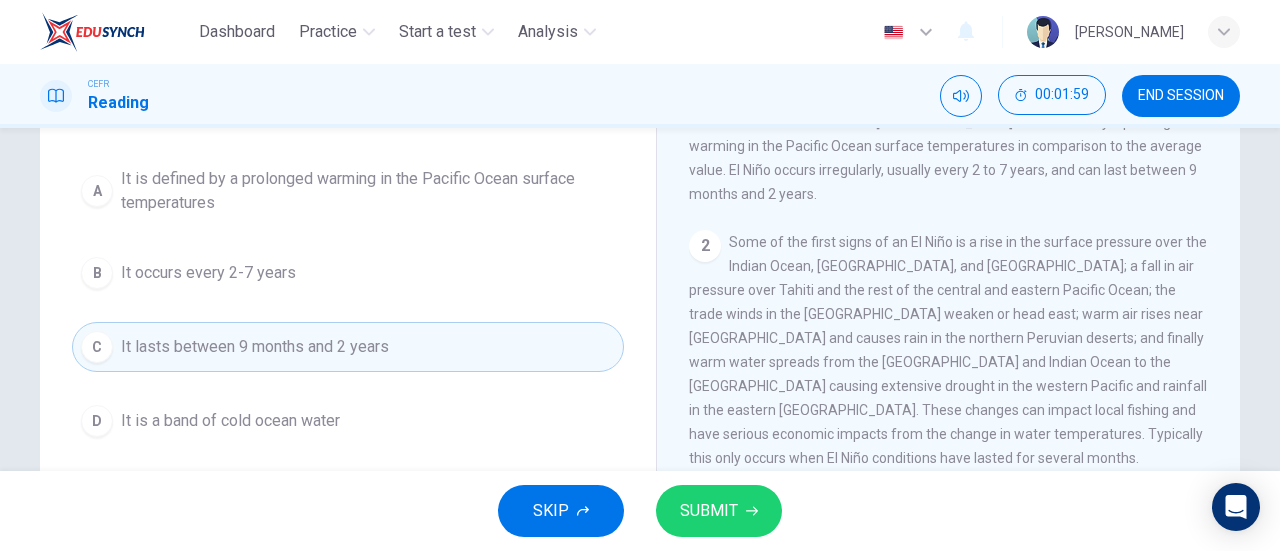 scroll, scrollTop: 200, scrollLeft: 0, axis: vertical 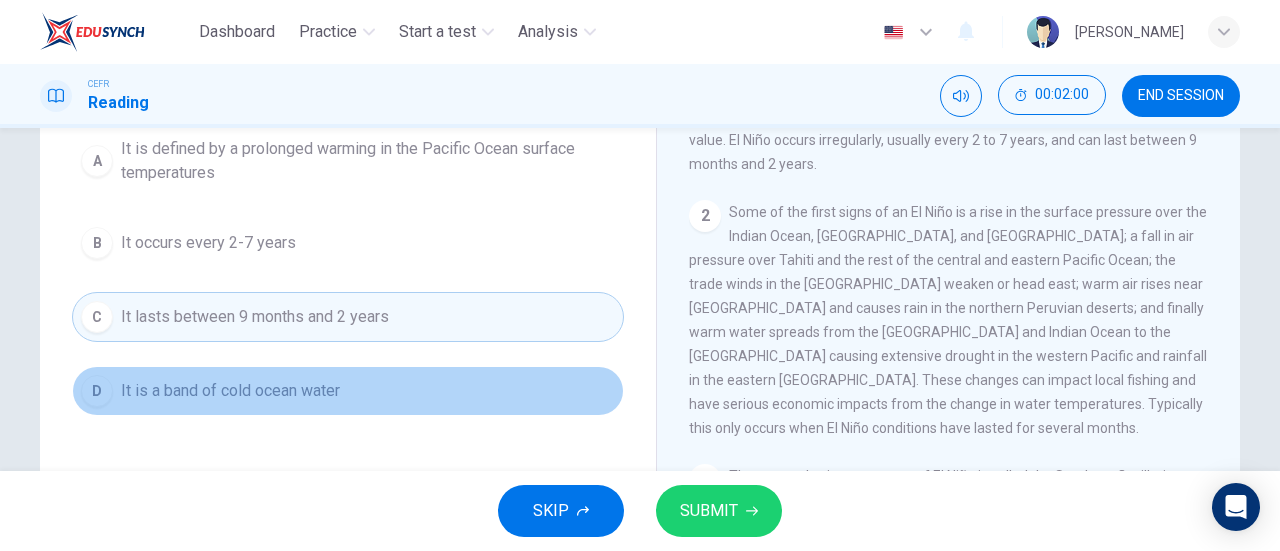click on "D It is a band of cold ocean water" at bounding box center (348, 391) 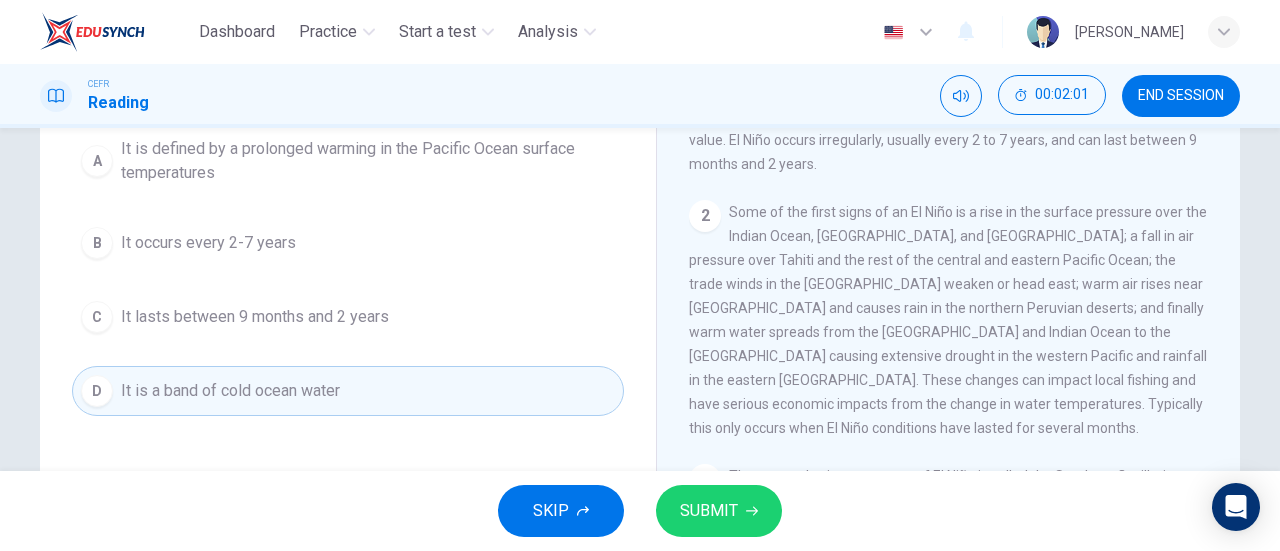 click on "SUBMIT" at bounding box center (719, 511) 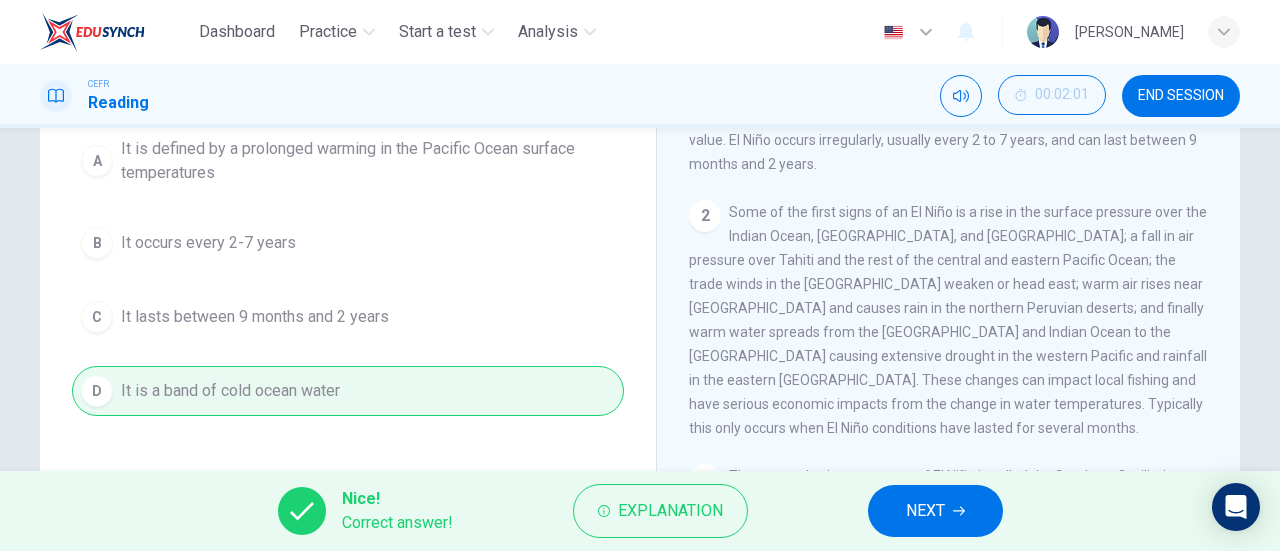 click on "NEXT" at bounding box center (925, 511) 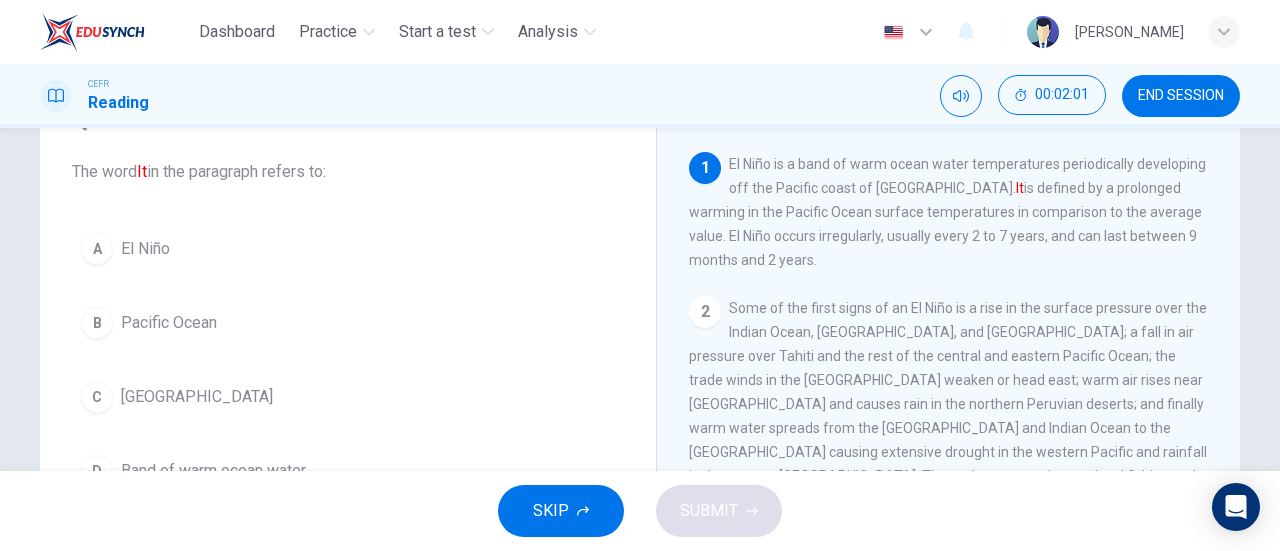 scroll, scrollTop: 0, scrollLeft: 0, axis: both 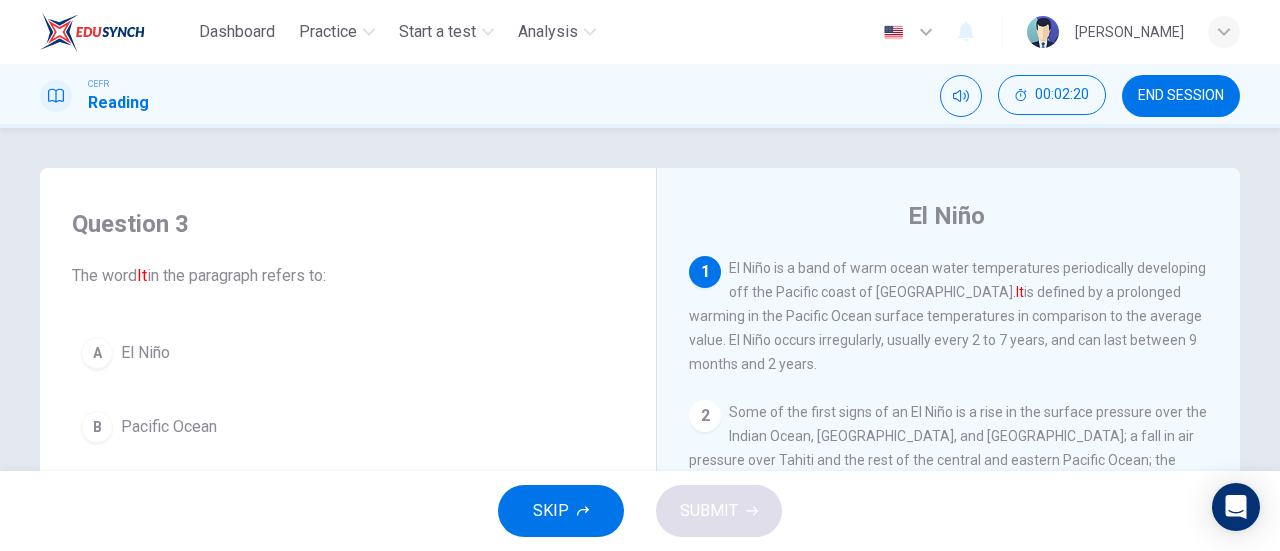 click on "A El Niño" at bounding box center [348, 353] 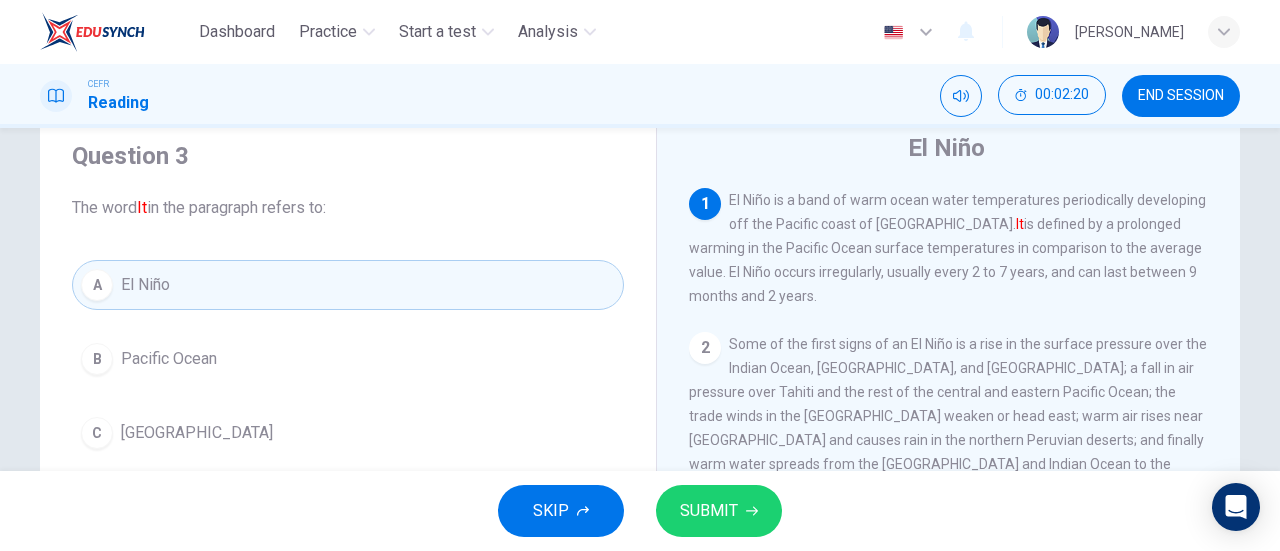scroll, scrollTop: 200, scrollLeft: 0, axis: vertical 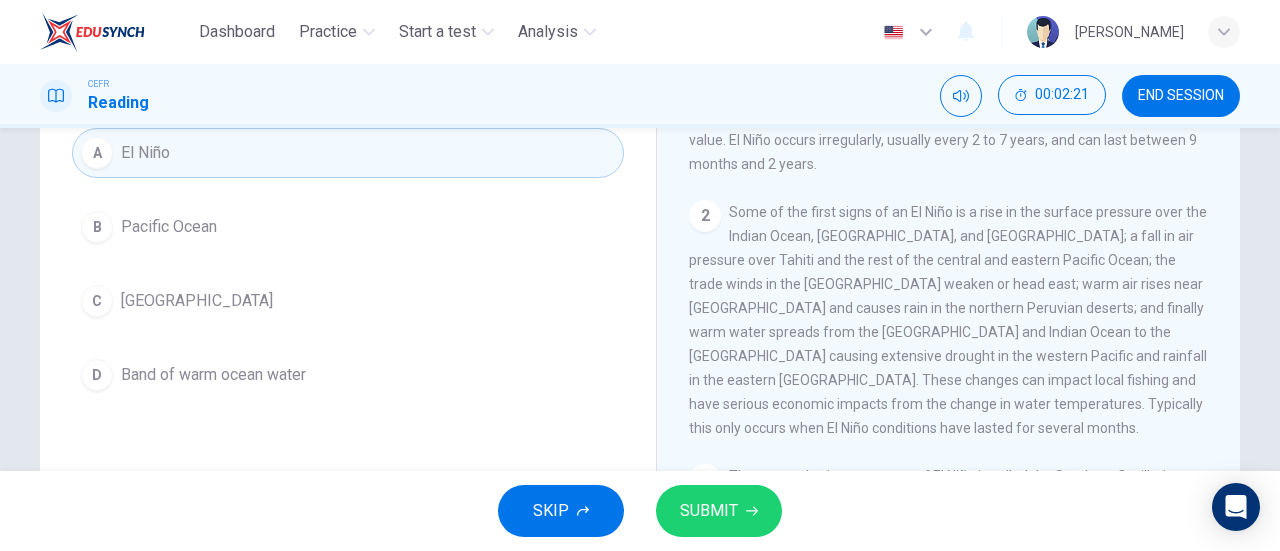 click on "SUBMIT" at bounding box center (719, 511) 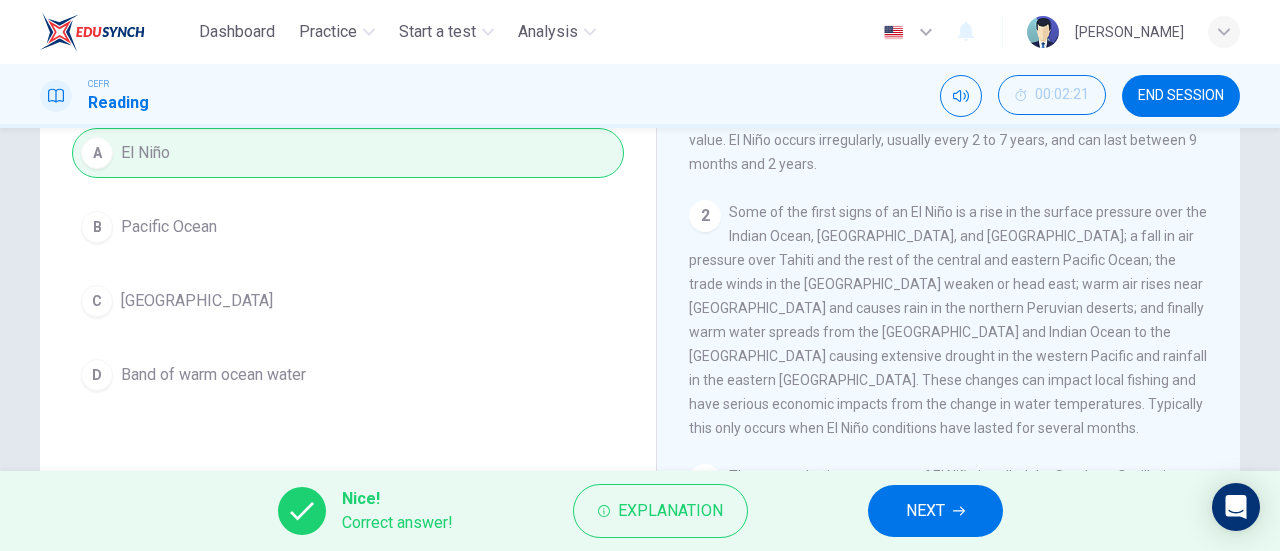 click on "NEXT" at bounding box center [935, 511] 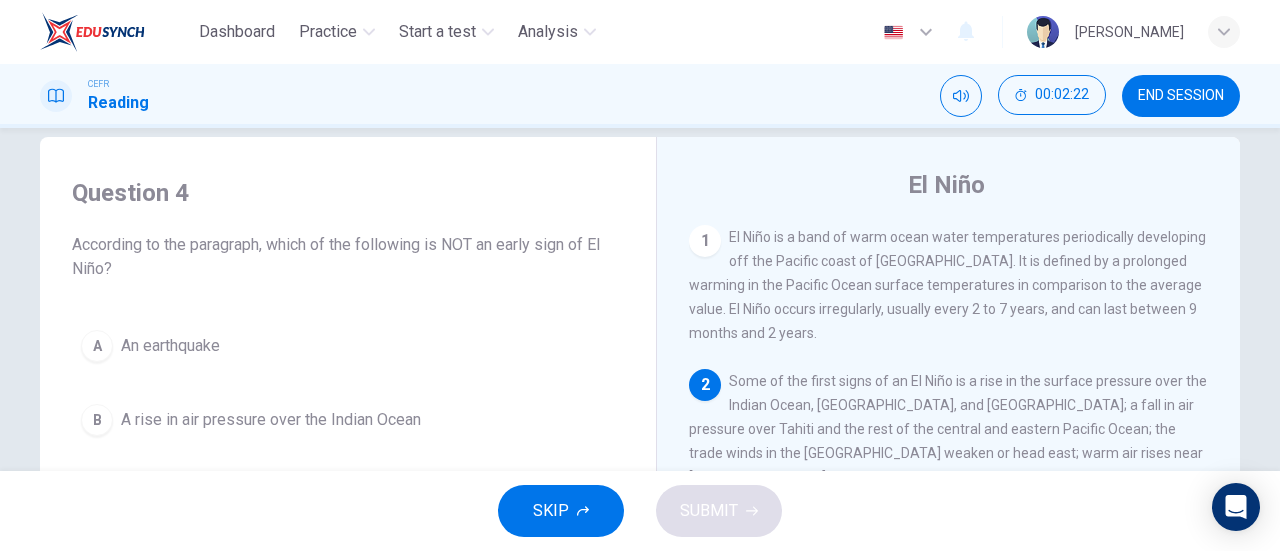 scroll, scrollTop: 24, scrollLeft: 0, axis: vertical 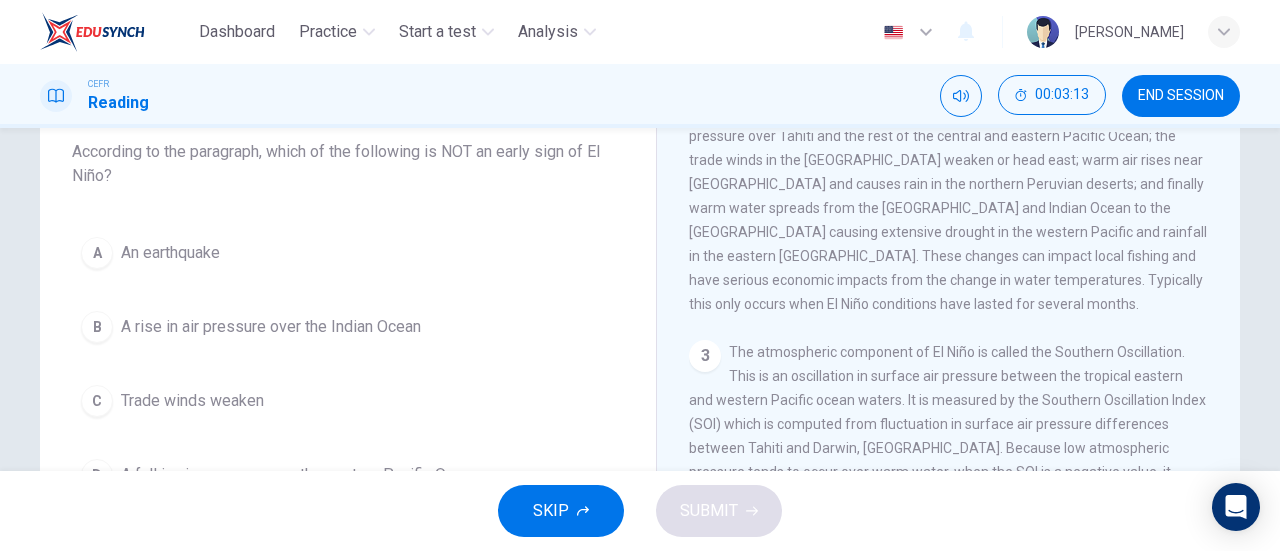 click on "A" at bounding box center (97, 253) 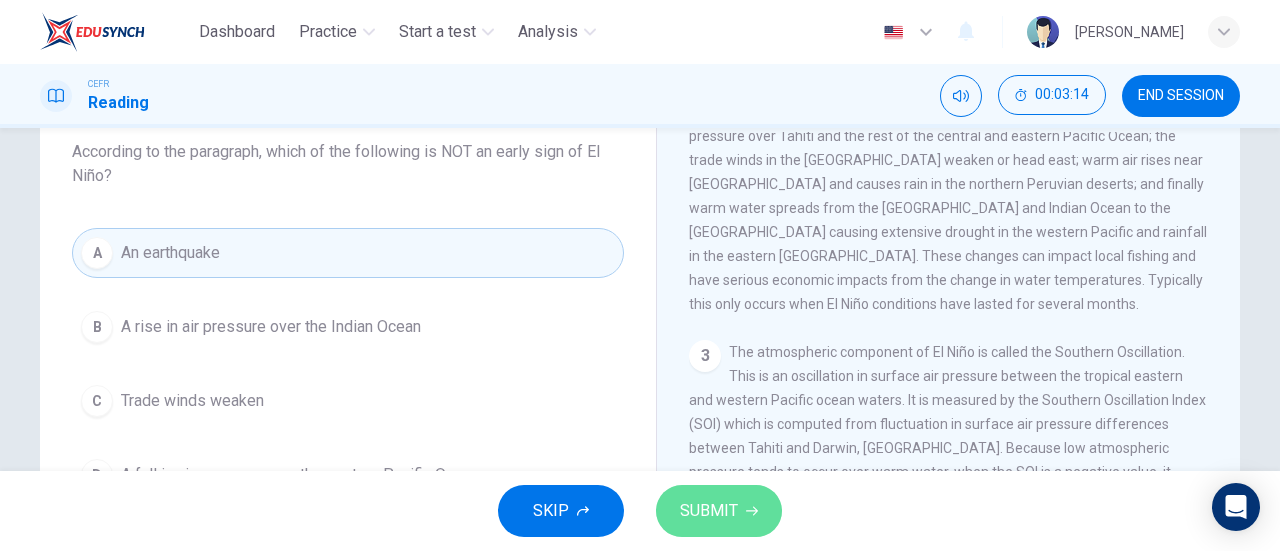 click 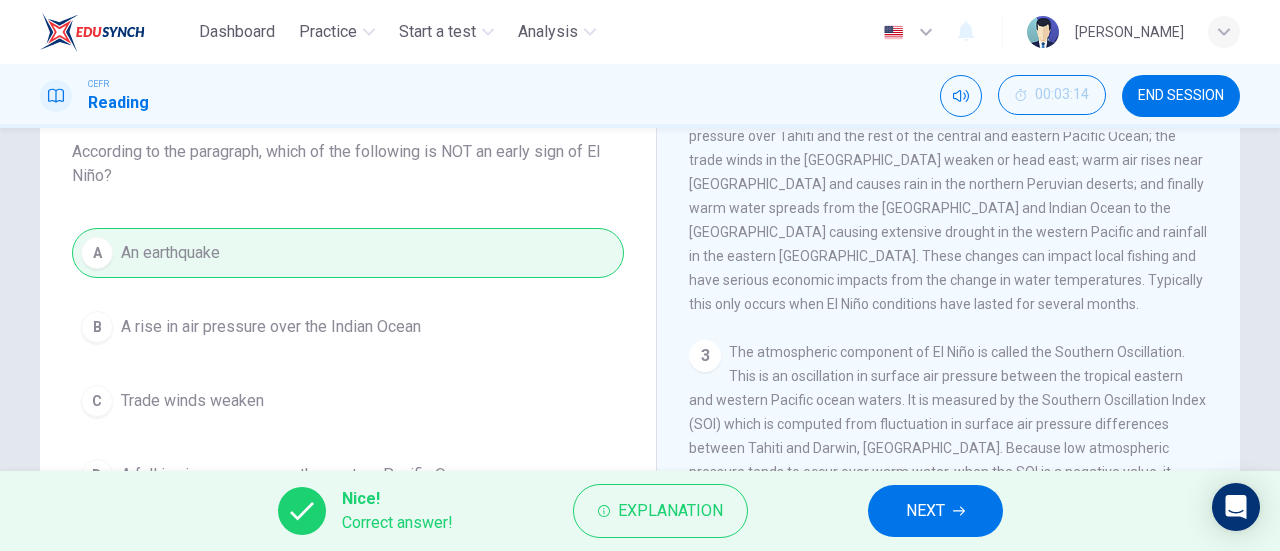 click on "NEXT" at bounding box center [935, 511] 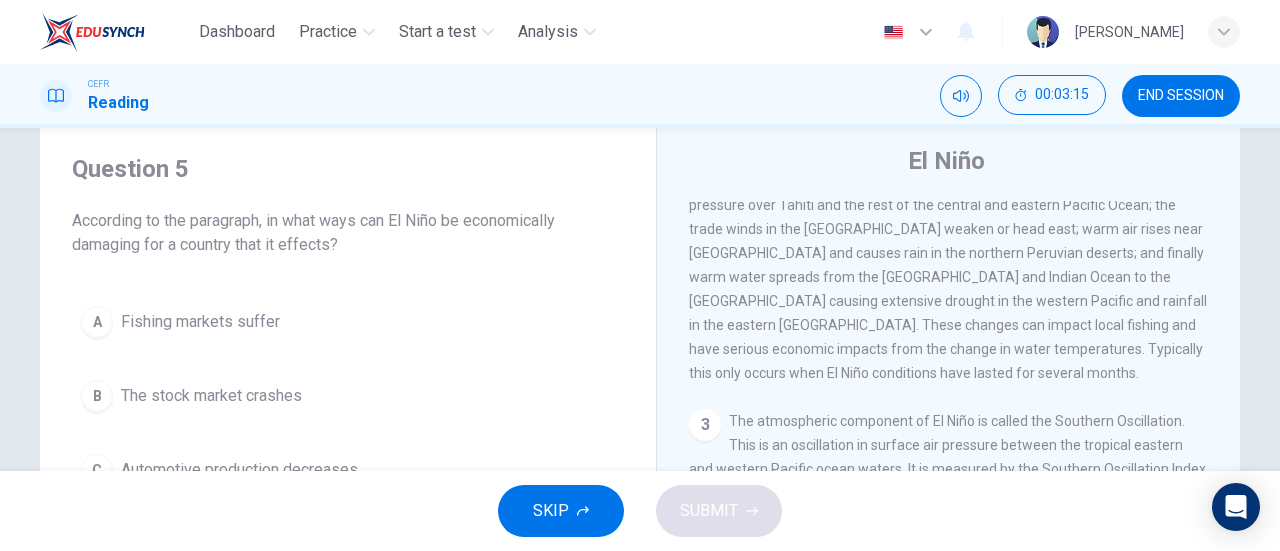 scroll, scrollTop: 24, scrollLeft: 0, axis: vertical 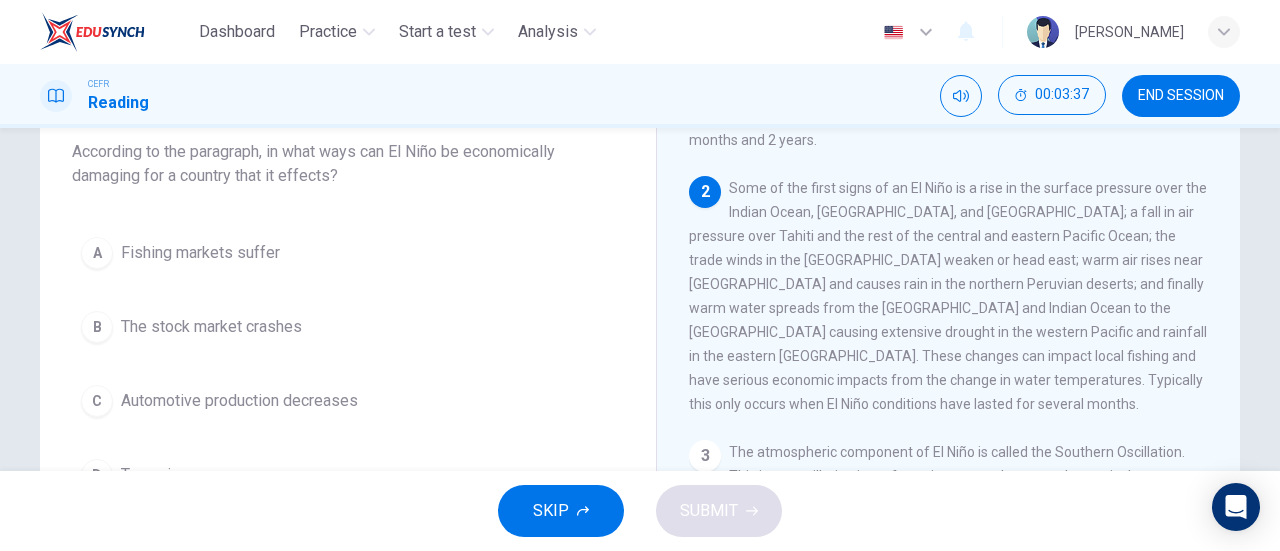 click on "Fishing markets suffer" at bounding box center (200, 253) 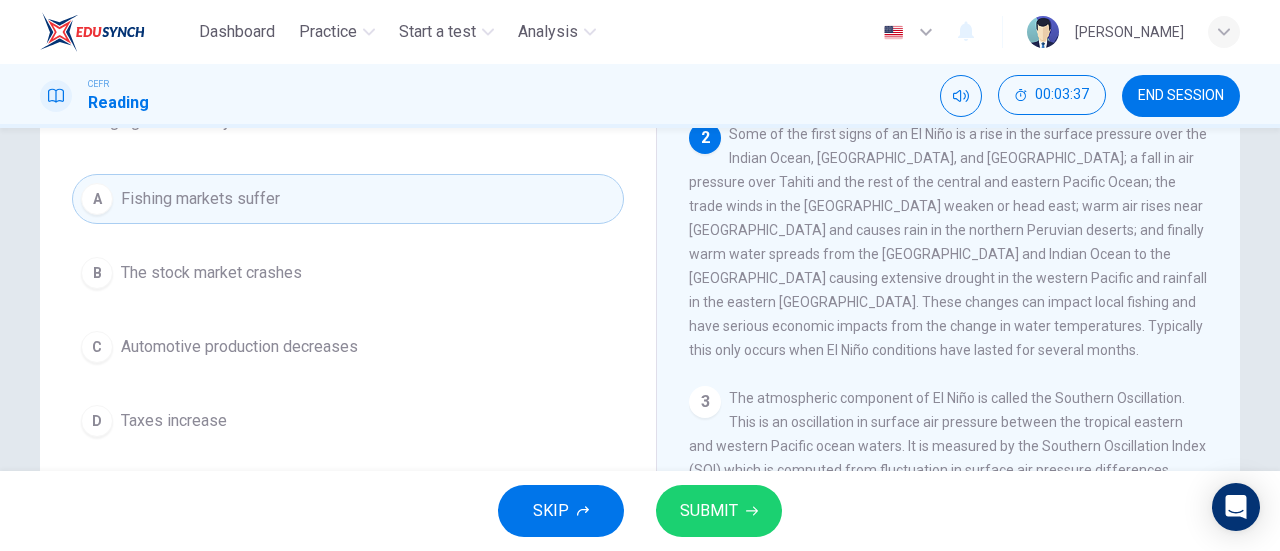 scroll, scrollTop: 224, scrollLeft: 0, axis: vertical 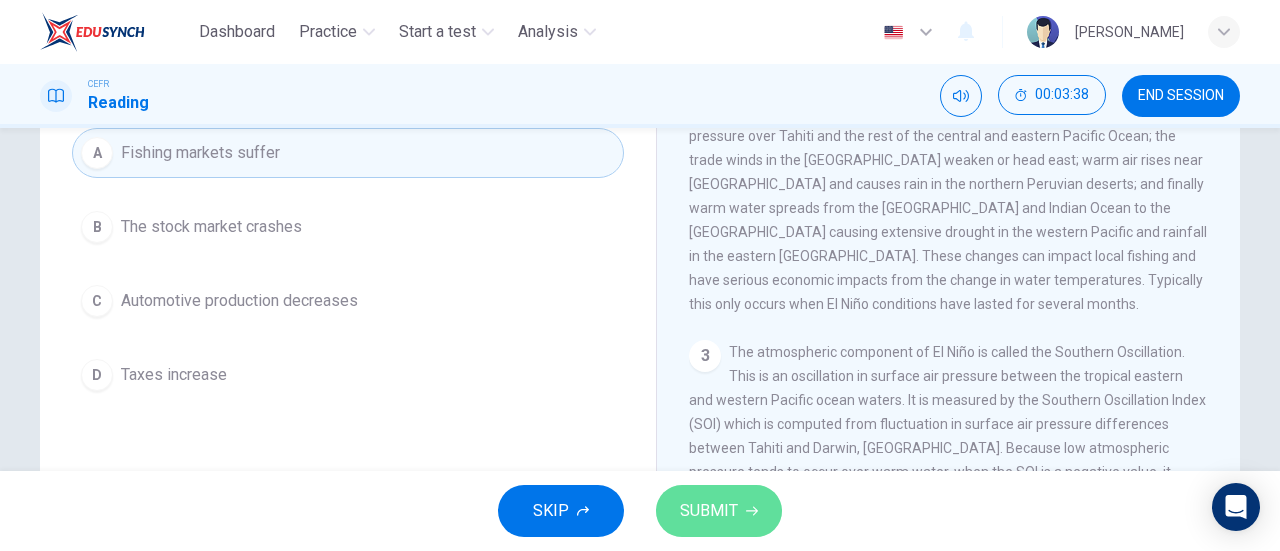 click 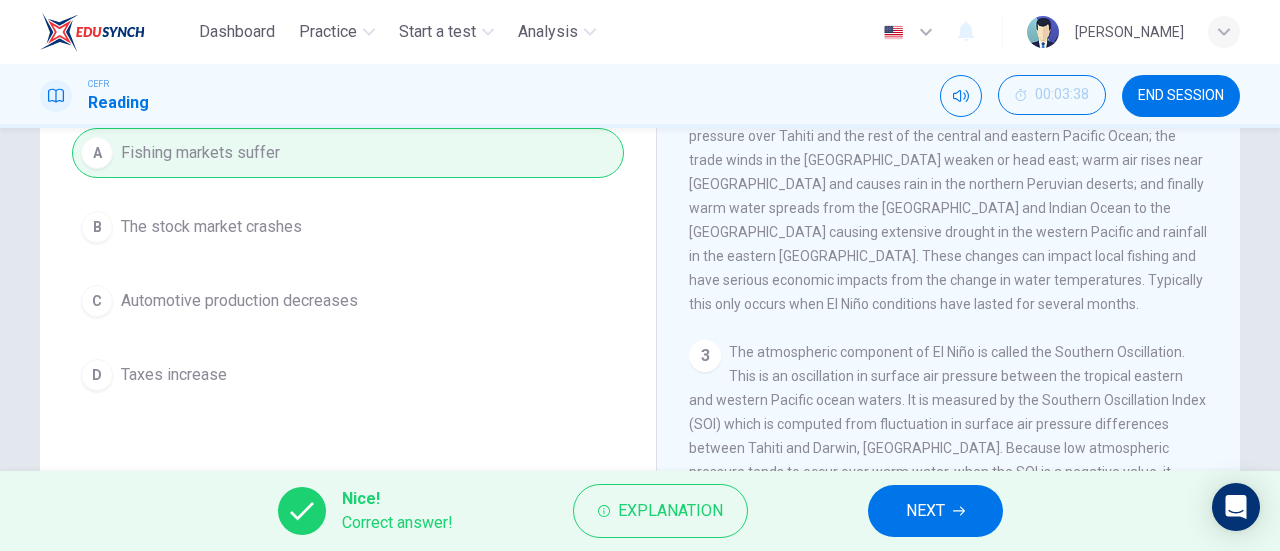 click on "NEXT" at bounding box center (925, 511) 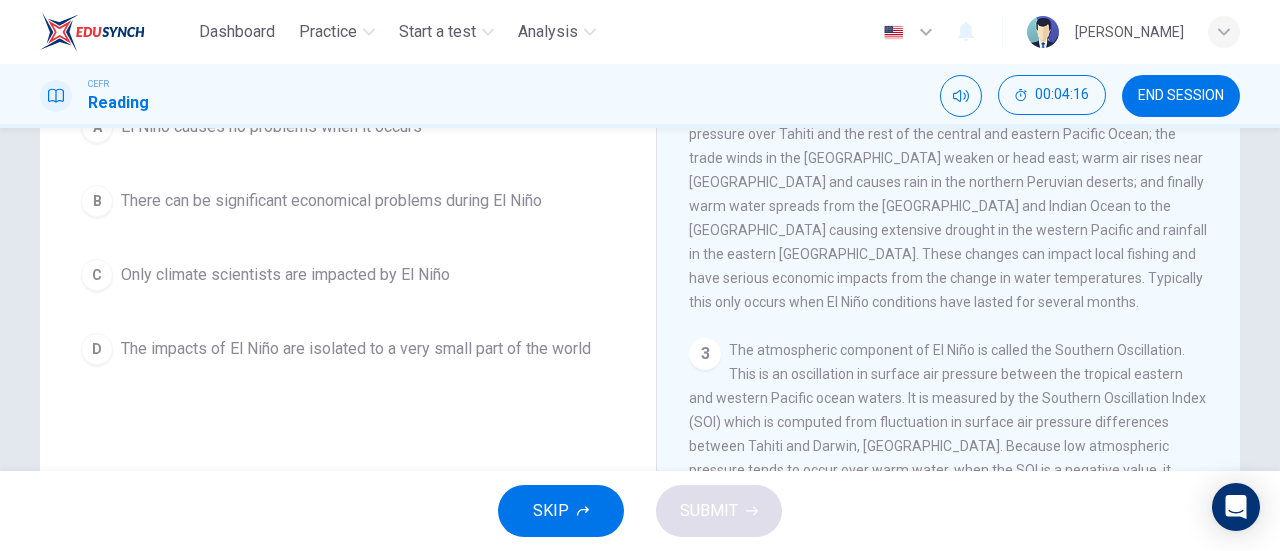scroll, scrollTop: 200, scrollLeft: 0, axis: vertical 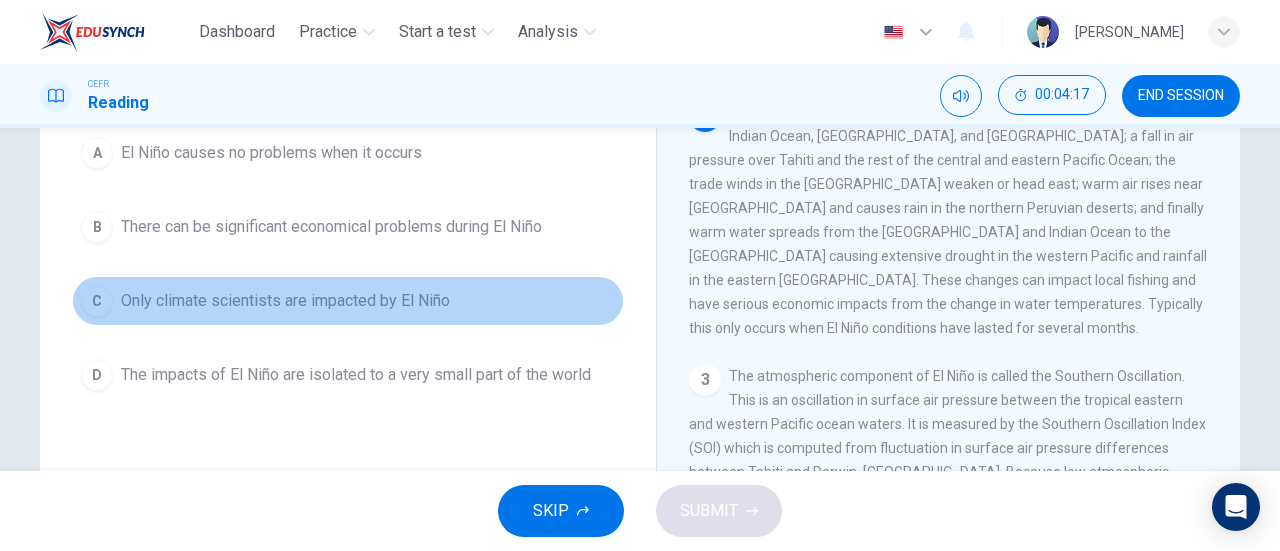 click on "Only climate scientists are impacted by El Niño" at bounding box center (285, 301) 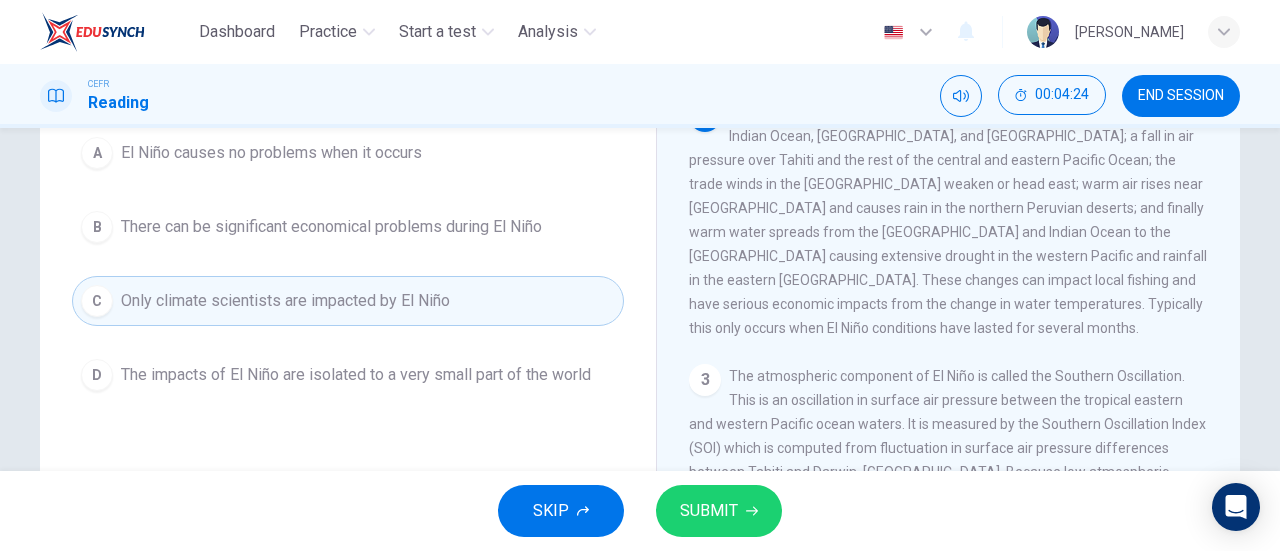 scroll, scrollTop: 100, scrollLeft: 0, axis: vertical 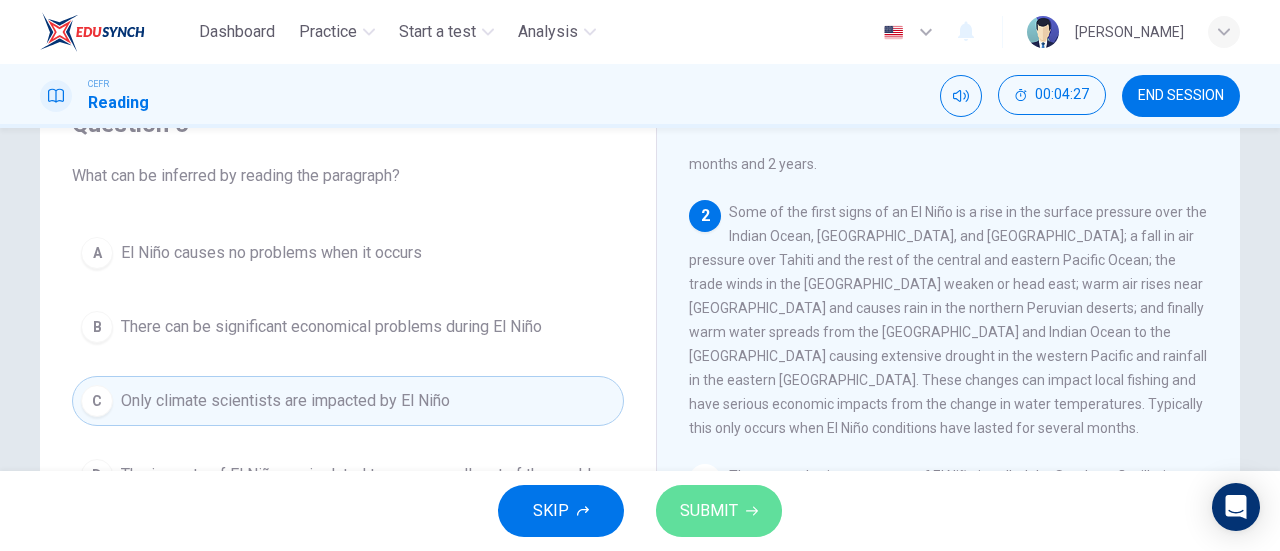 click on "SUBMIT" at bounding box center (709, 511) 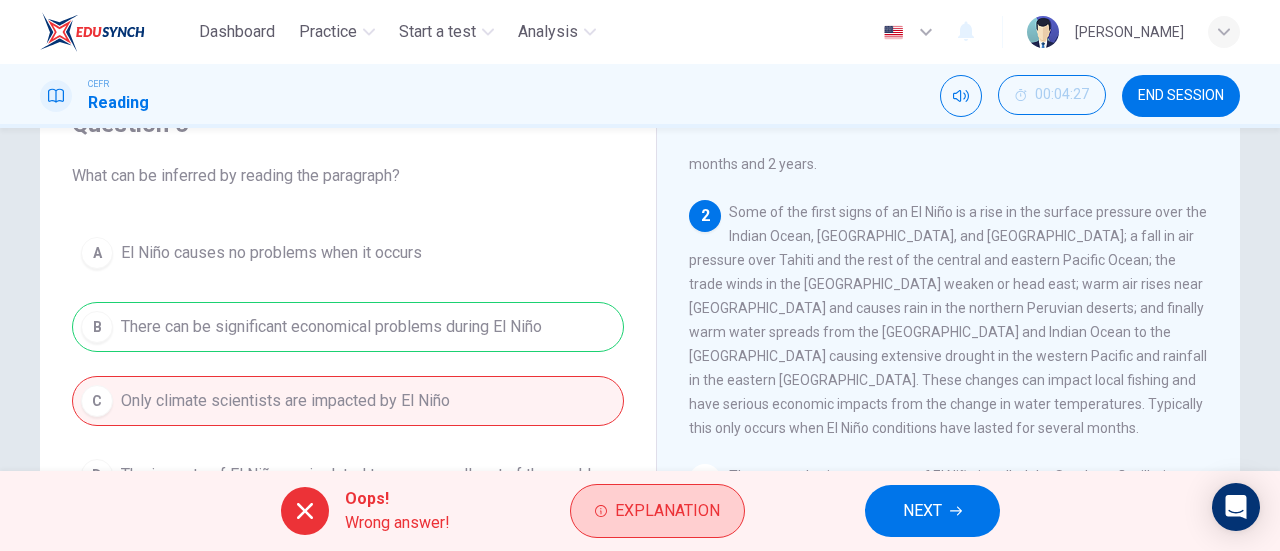 click on "Explanation" at bounding box center (667, 511) 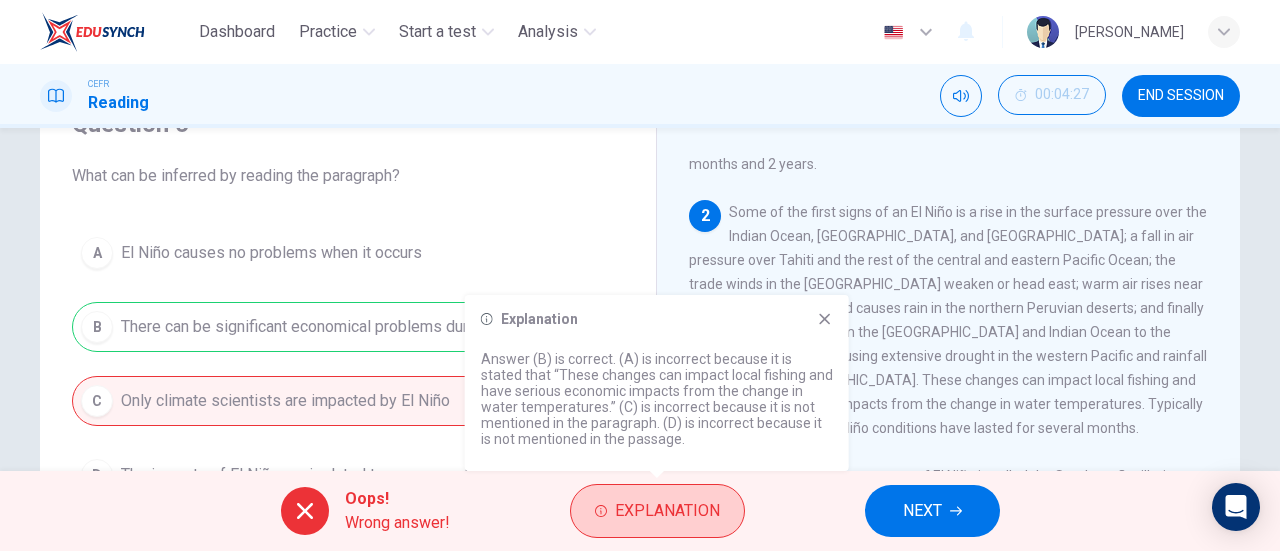 click on "Explanation" at bounding box center (667, 511) 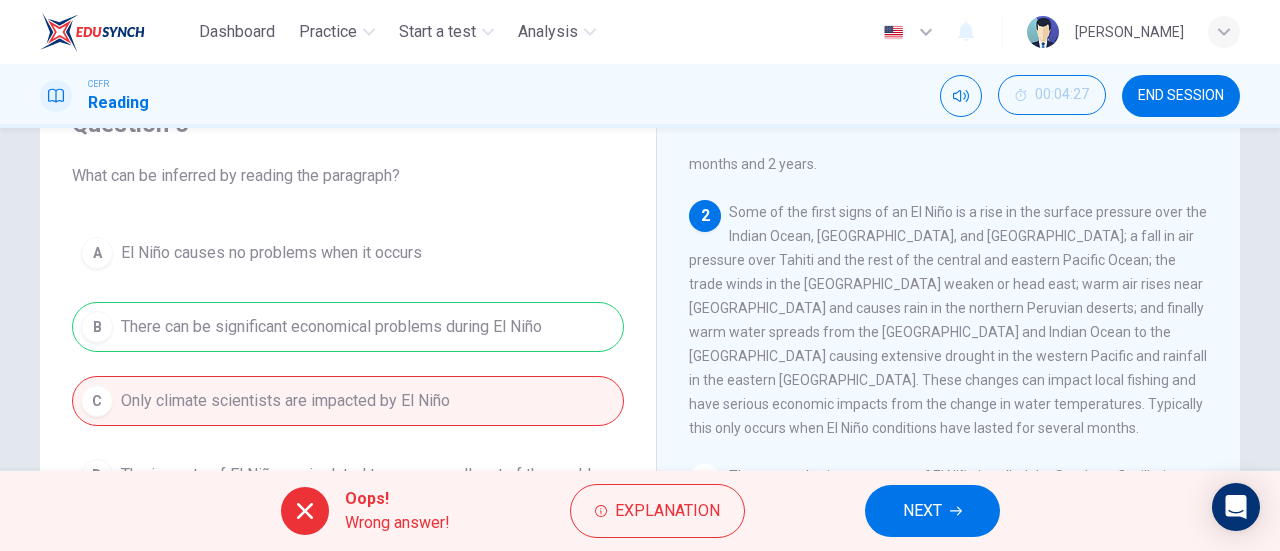 click on "NEXT" at bounding box center [932, 511] 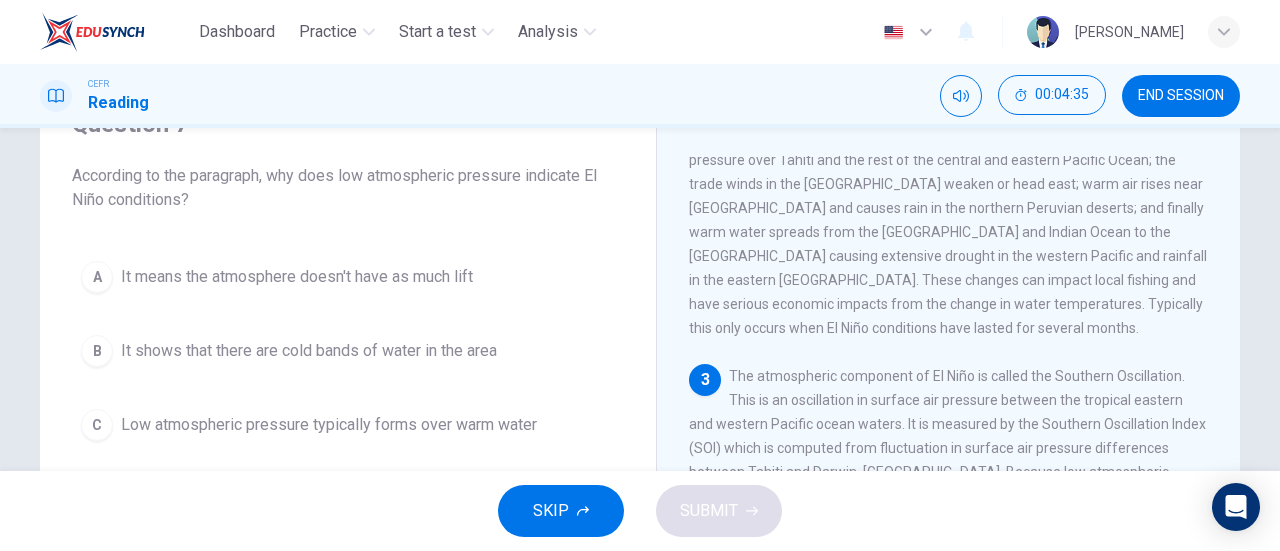 scroll, scrollTop: 228, scrollLeft: 0, axis: vertical 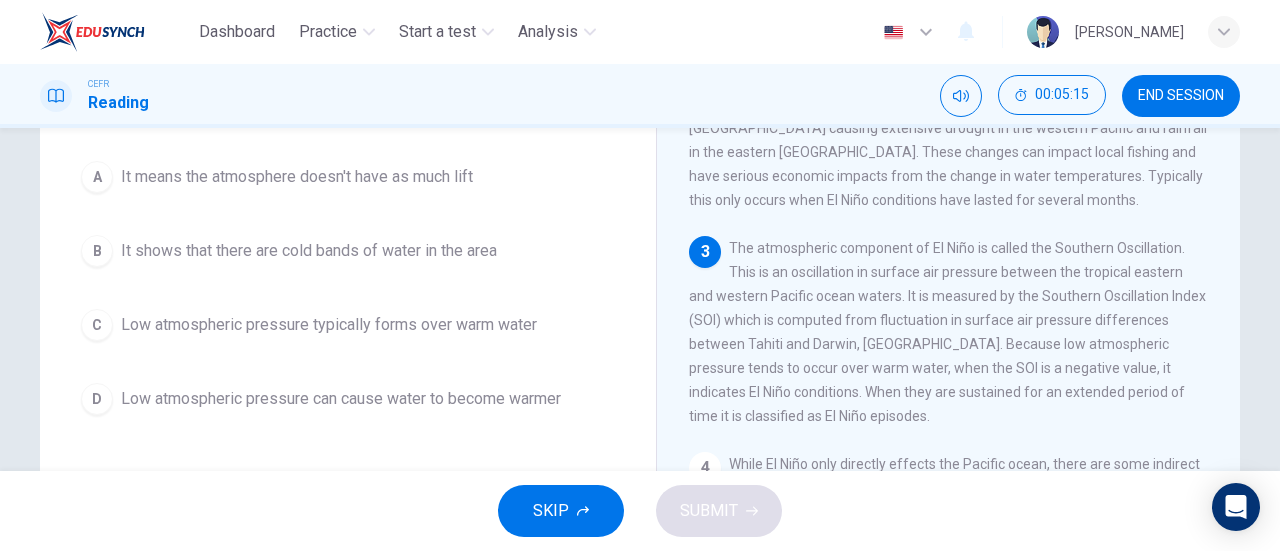 click on "C" at bounding box center (97, 325) 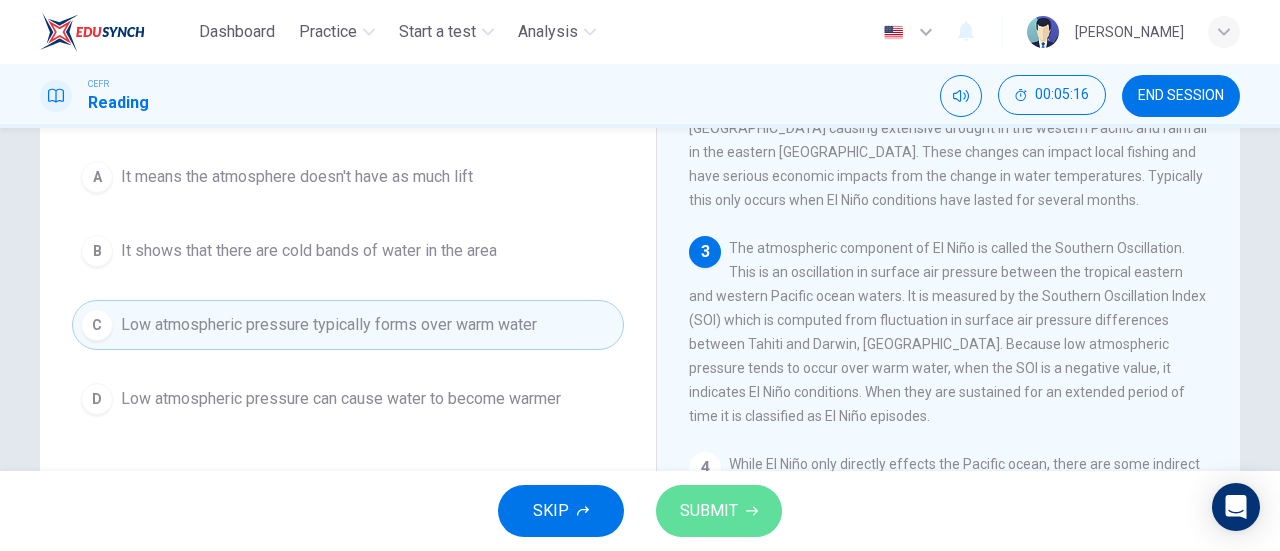 click on "SUBMIT" at bounding box center (719, 511) 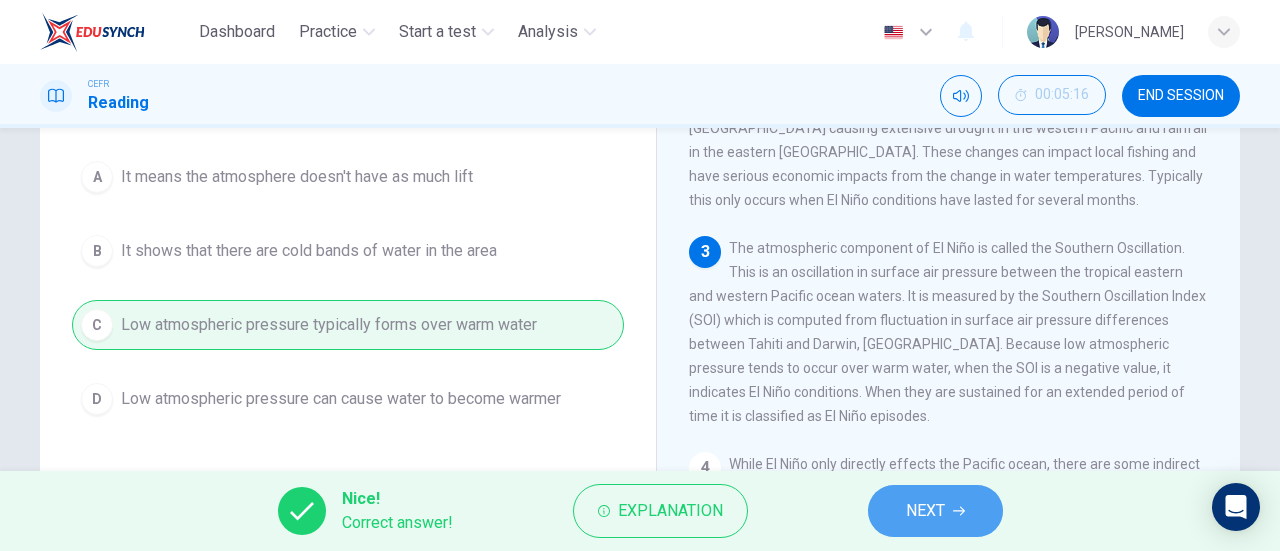 click on "NEXT" at bounding box center [925, 511] 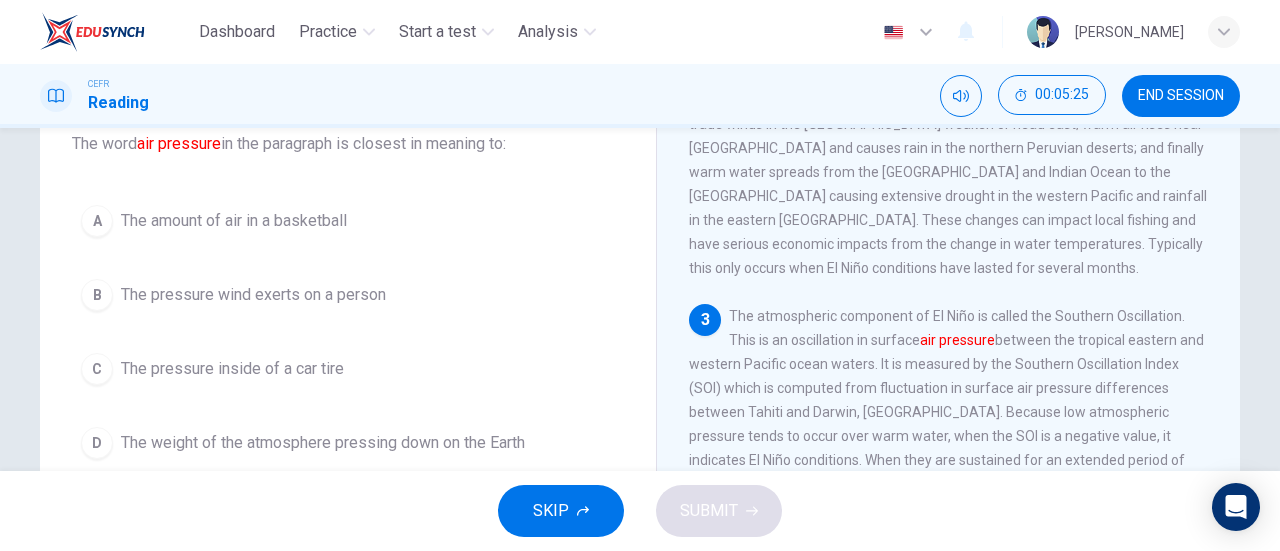 scroll, scrollTop: 176, scrollLeft: 0, axis: vertical 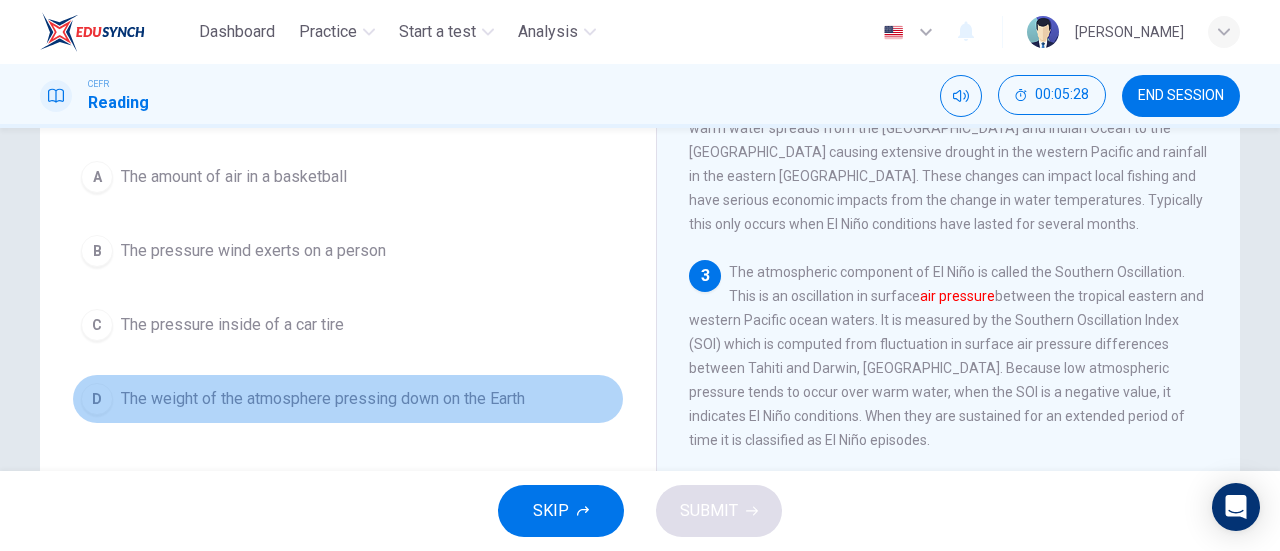 click on "The weight of the atmosphere pressing down on the Earth" at bounding box center (323, 399) 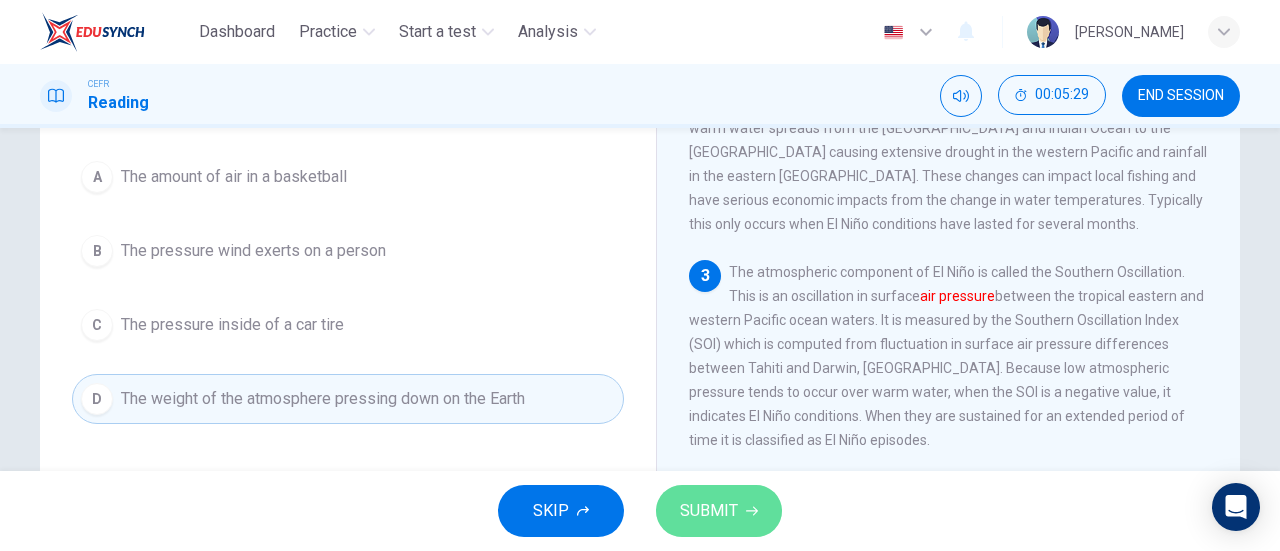 click on "SUBMIT" at bounding box center [709, 511] 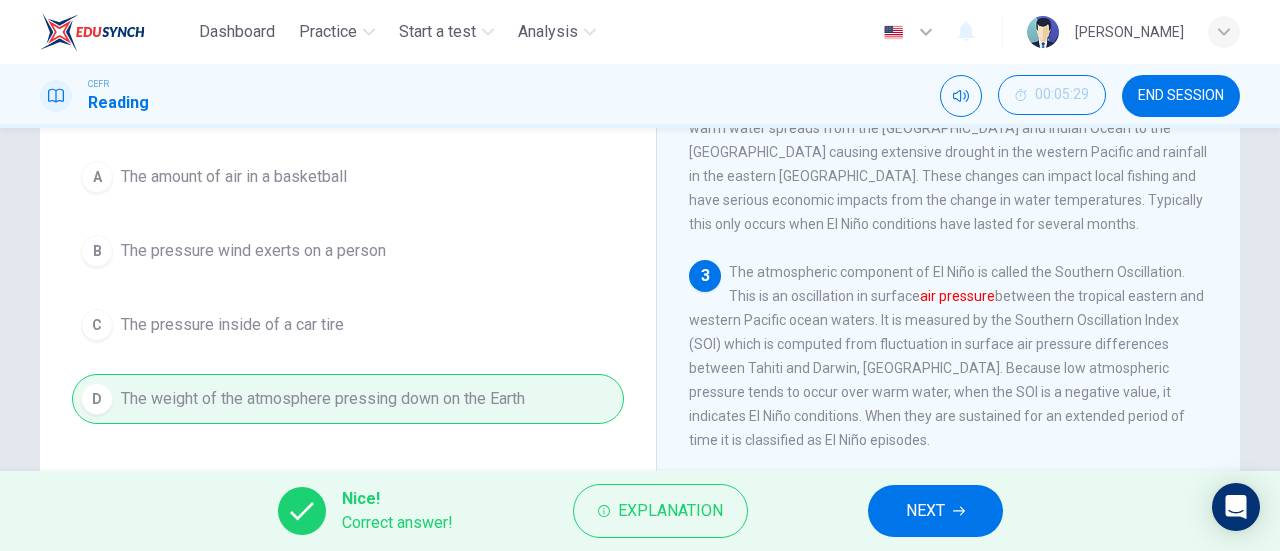 click on "NEXT" at bounding box center (925, 511) 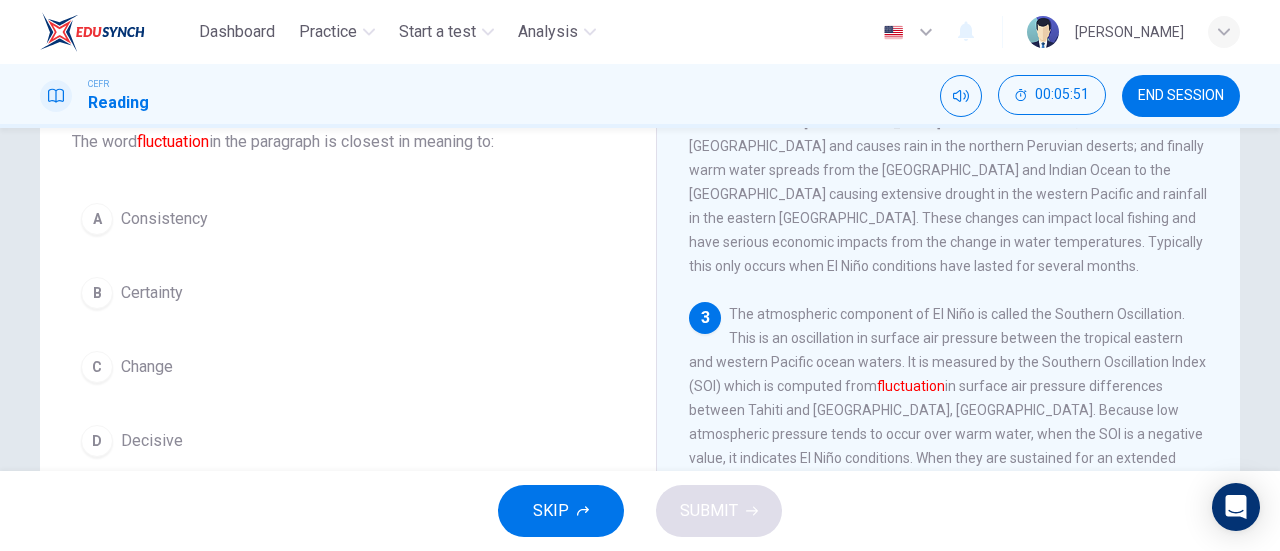 scroll, scrollTop: 176, scrollLeft: 0, axis: vertical 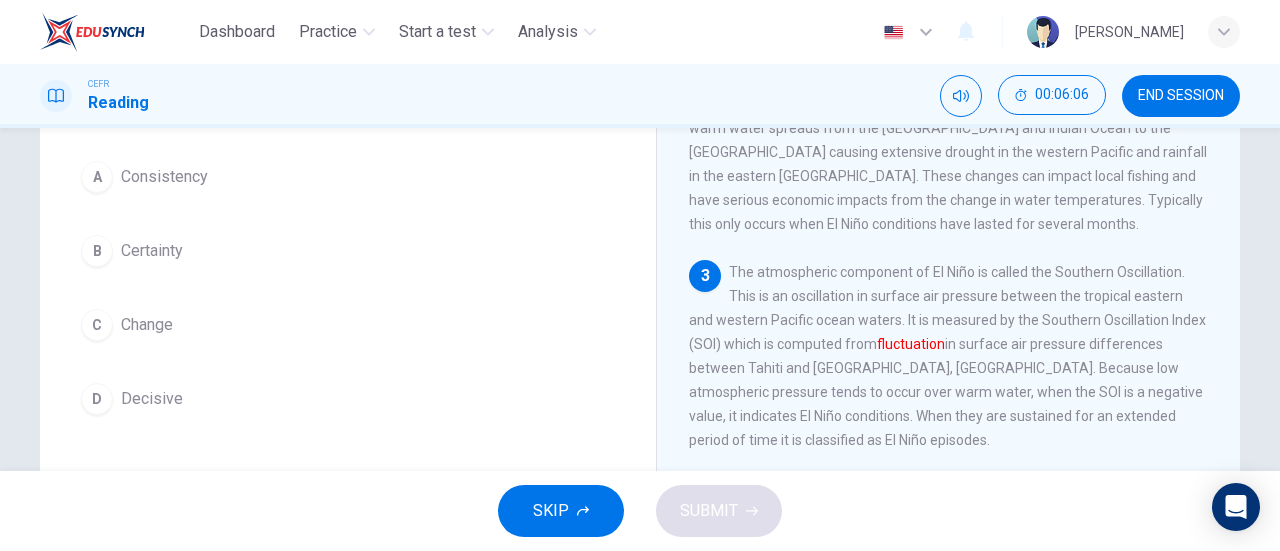 click on "A" at bounding box center [97, 177] 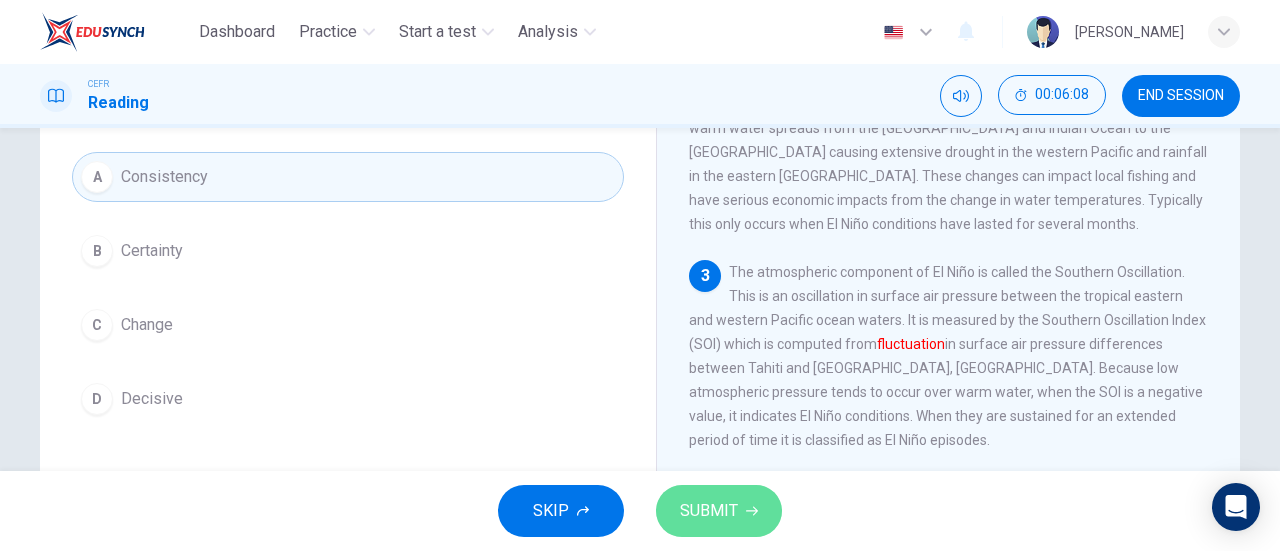 click on "SUBMIT" at bounding box center (709, 511) 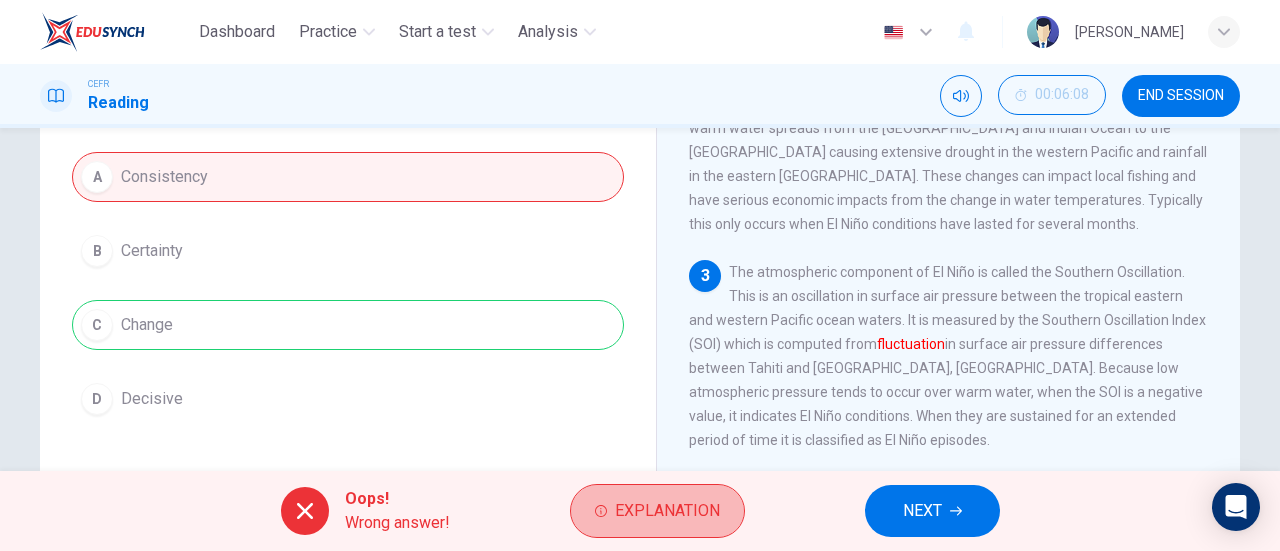 click on "Explanation" at bounding box center [657, 511] 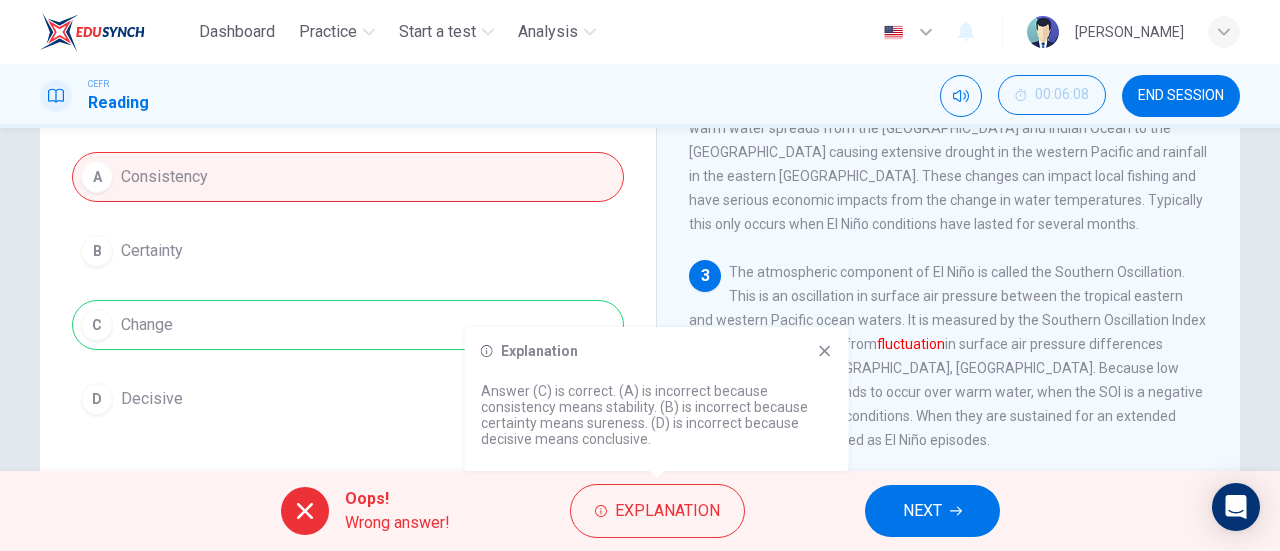 click on "NEXT" at bounding box center [932, 511] 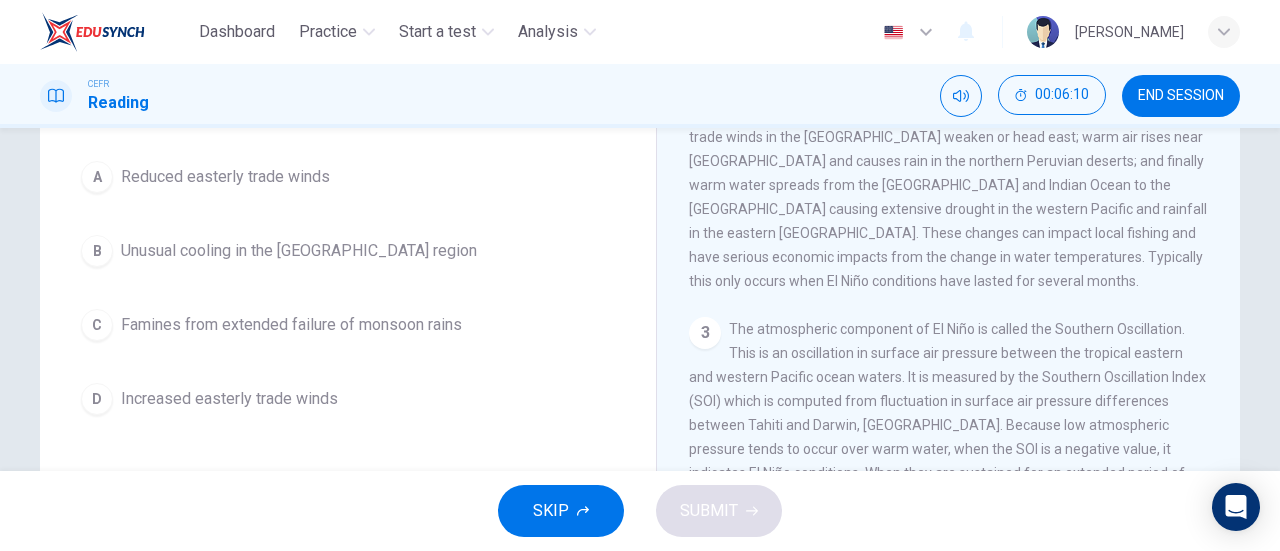 scroll, scrollTop: 128, scrollLeft: 0, axis: vertical 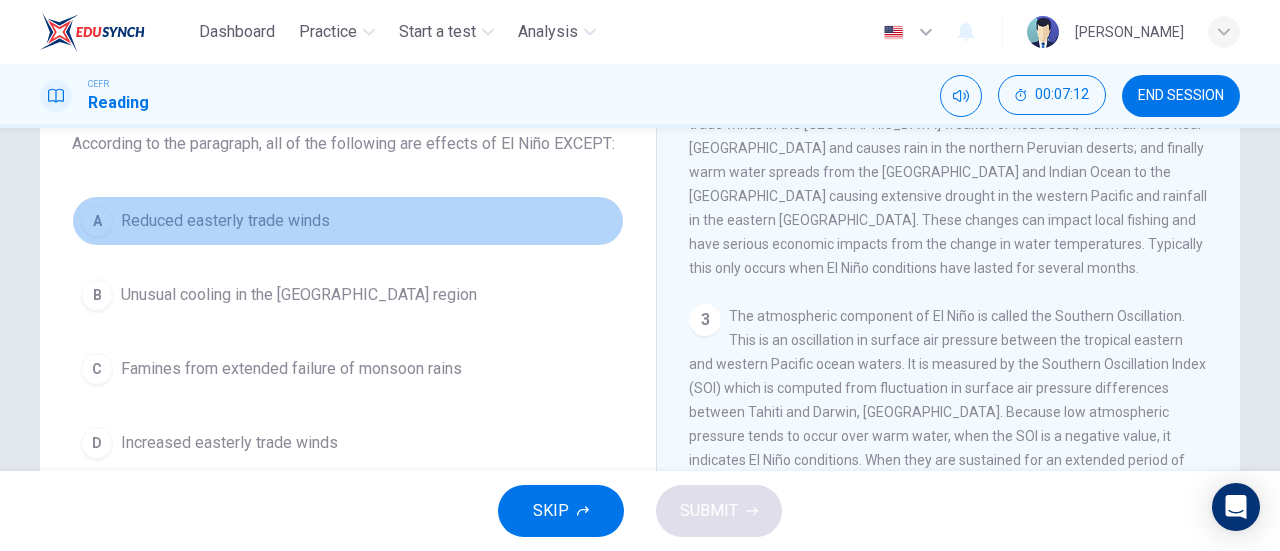 click on "Reduced easterly trade winds" at bounding box center (225, 221) 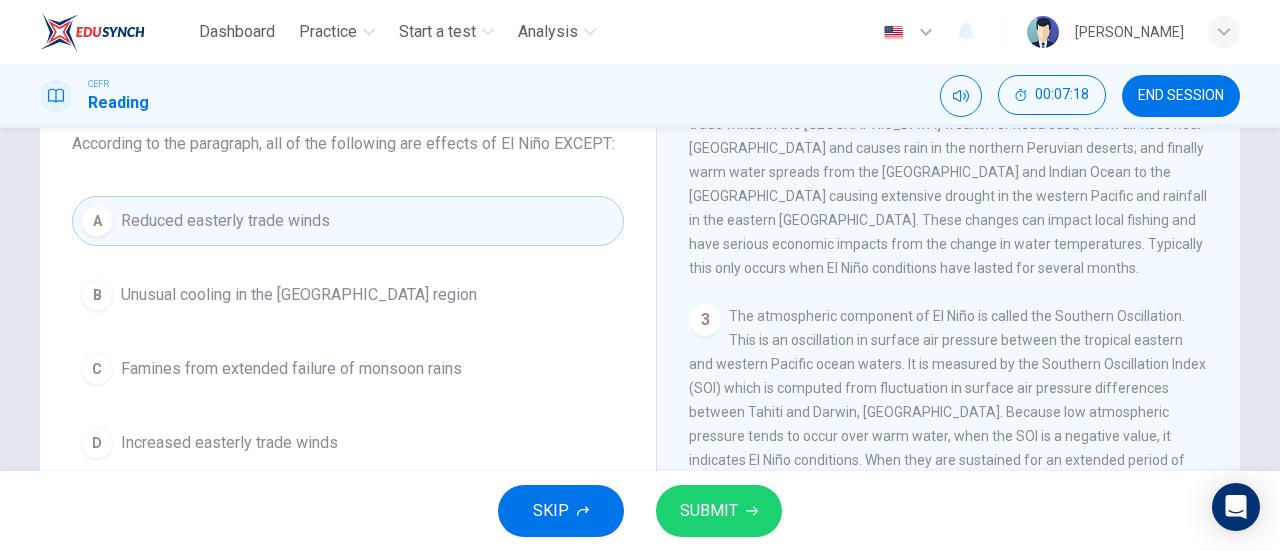 click on "SUBMIT" at bounding box center (719, 511) 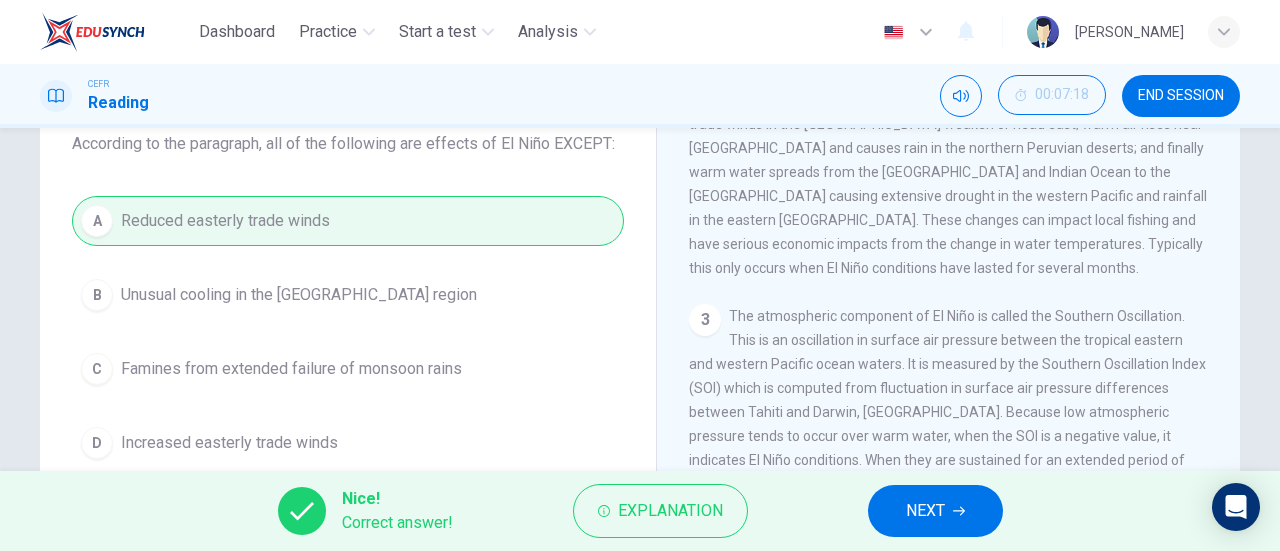 click on "NEXT" at bounding box center [935, 511] 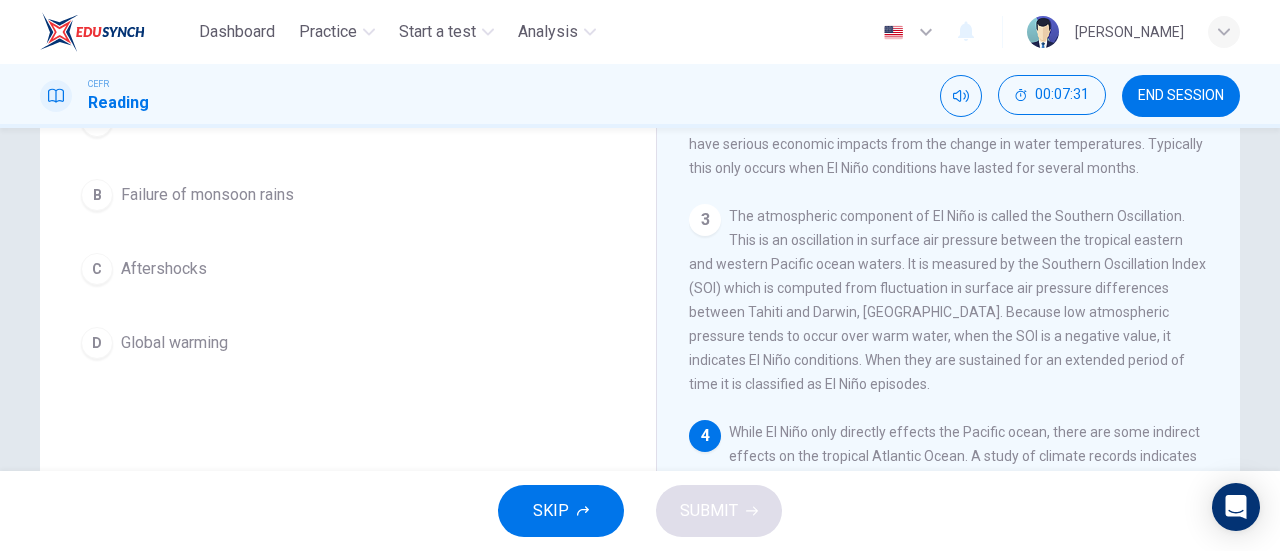scroll, scrollTop: 200, scrollLeft: 0, axis: vertical 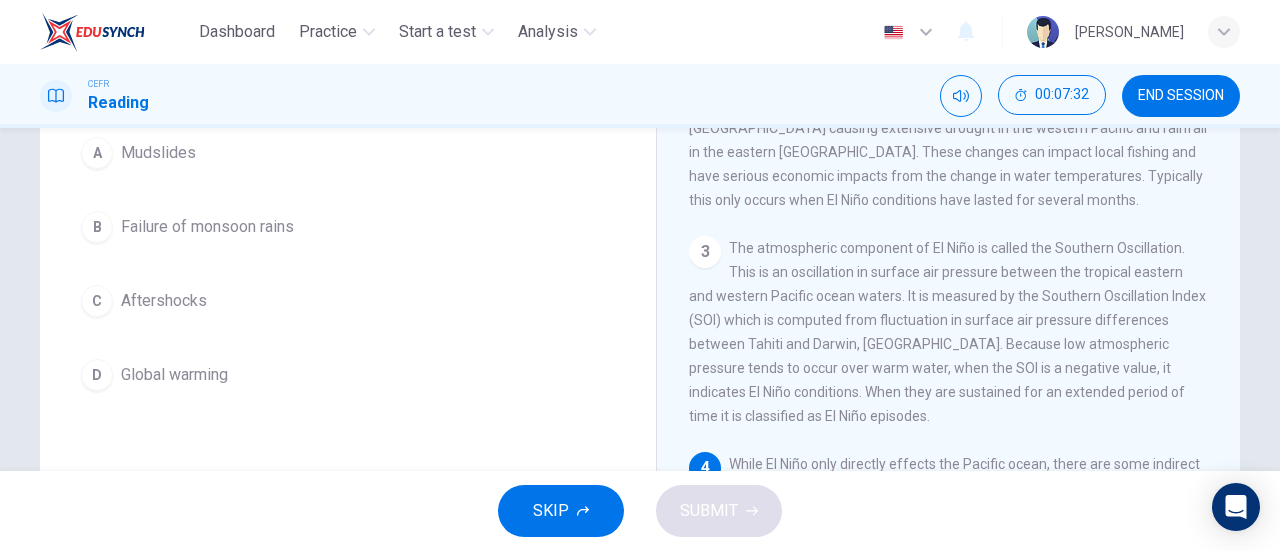 click on "Failure of monsoon rains" at bounding box center (207, 227) 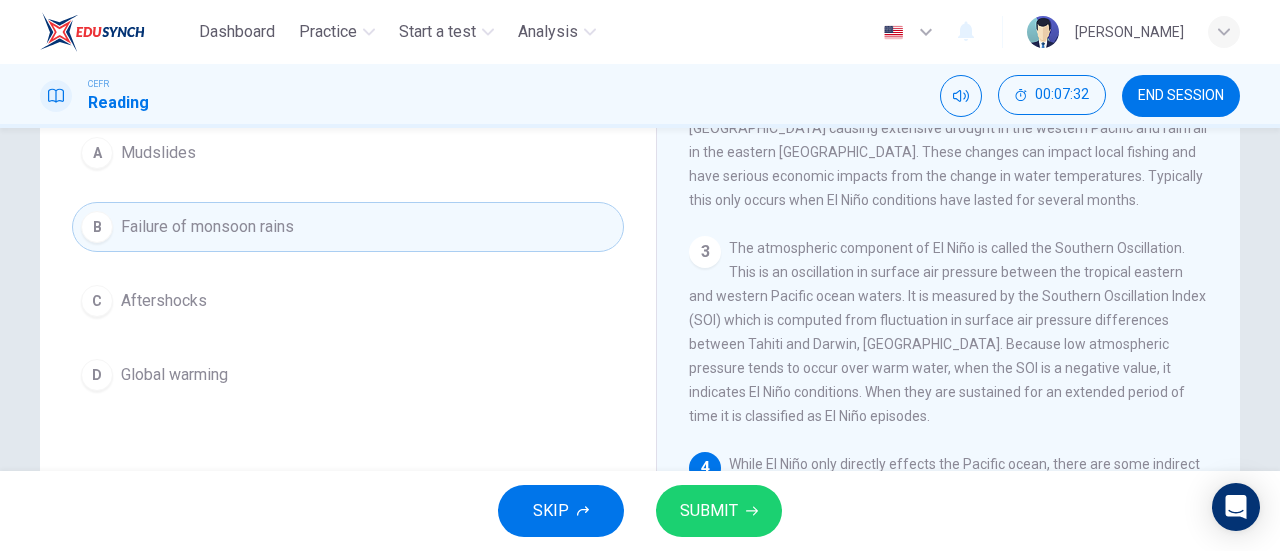 click on "SUBMIT" at bounding box center (709, 511) 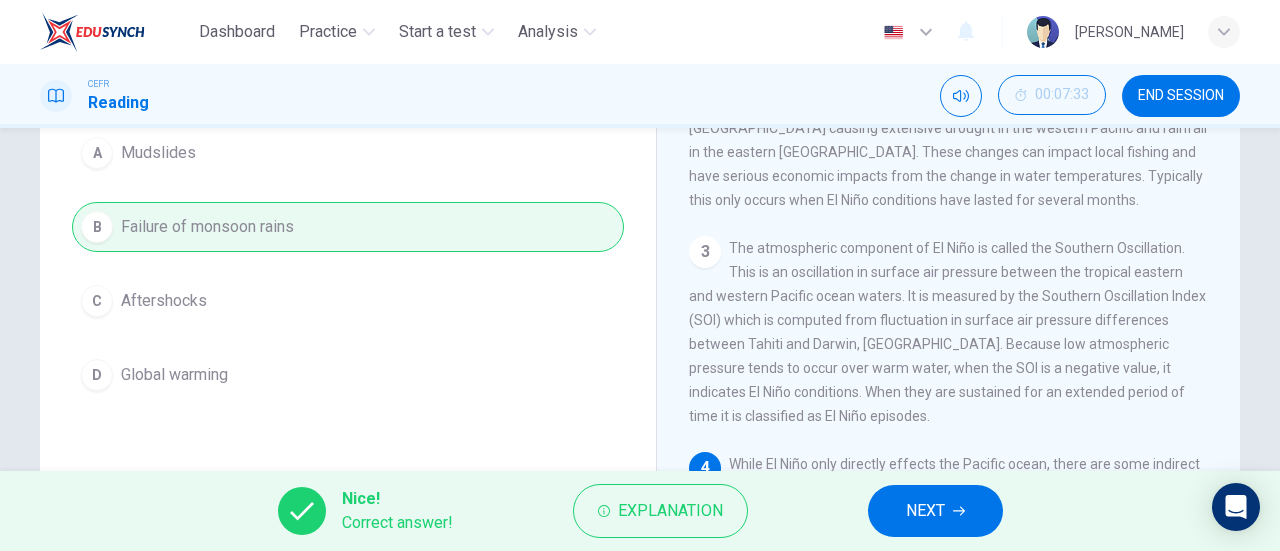click on "NEXT" at bounding box center (935, 511) 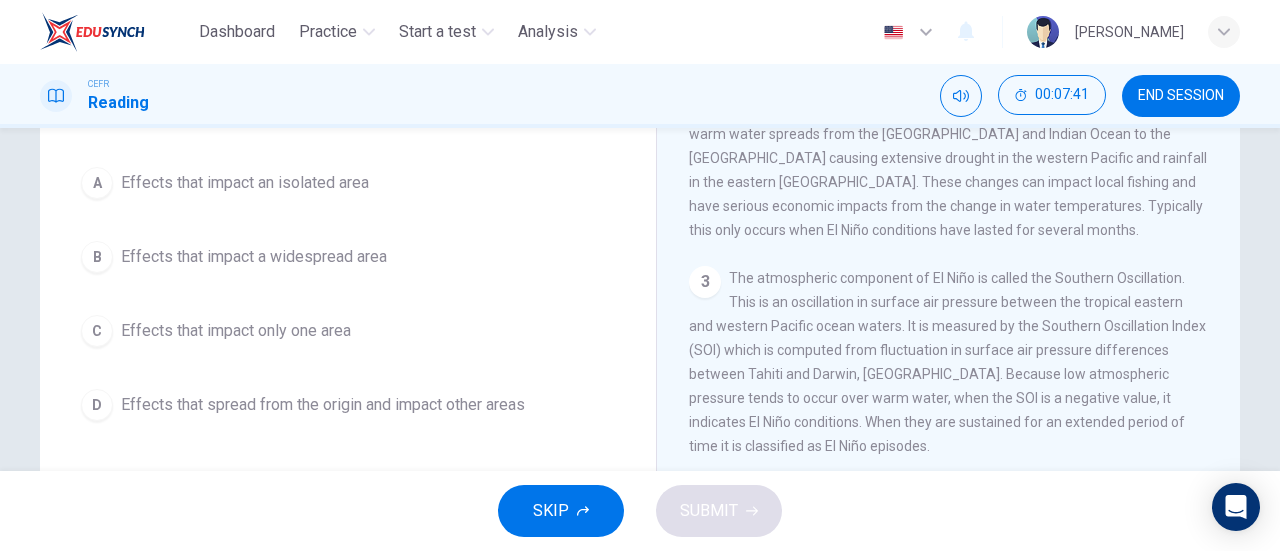 scroll, scrollTop: 200, scrollLeft: 0, axis: vertical 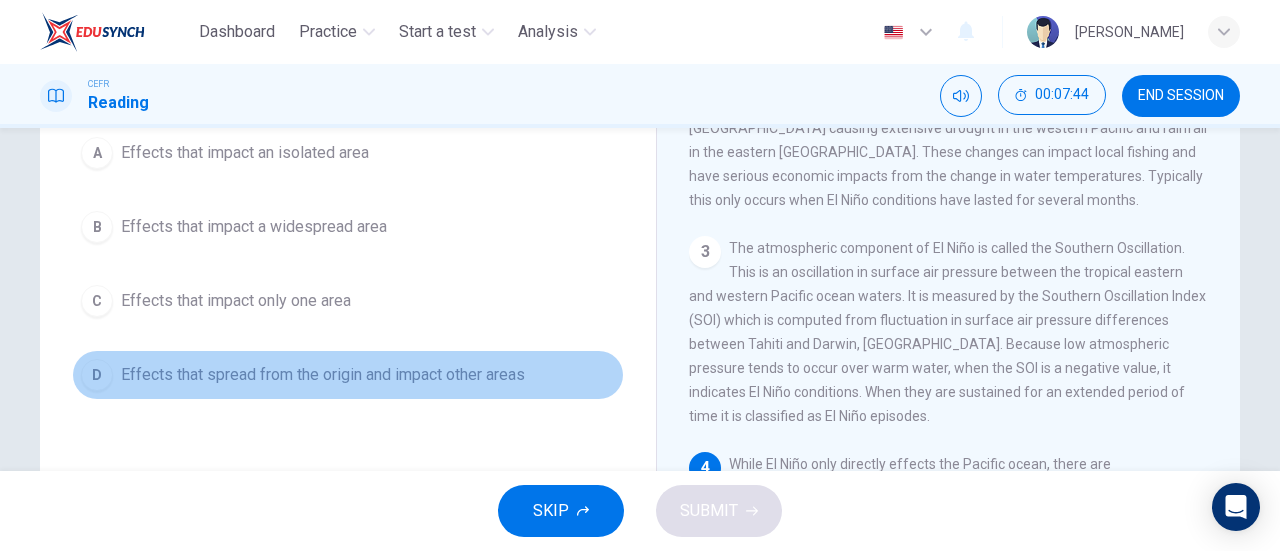click on "Effects that spread from the origin and impact other areas" at bounding box center [323, 375] 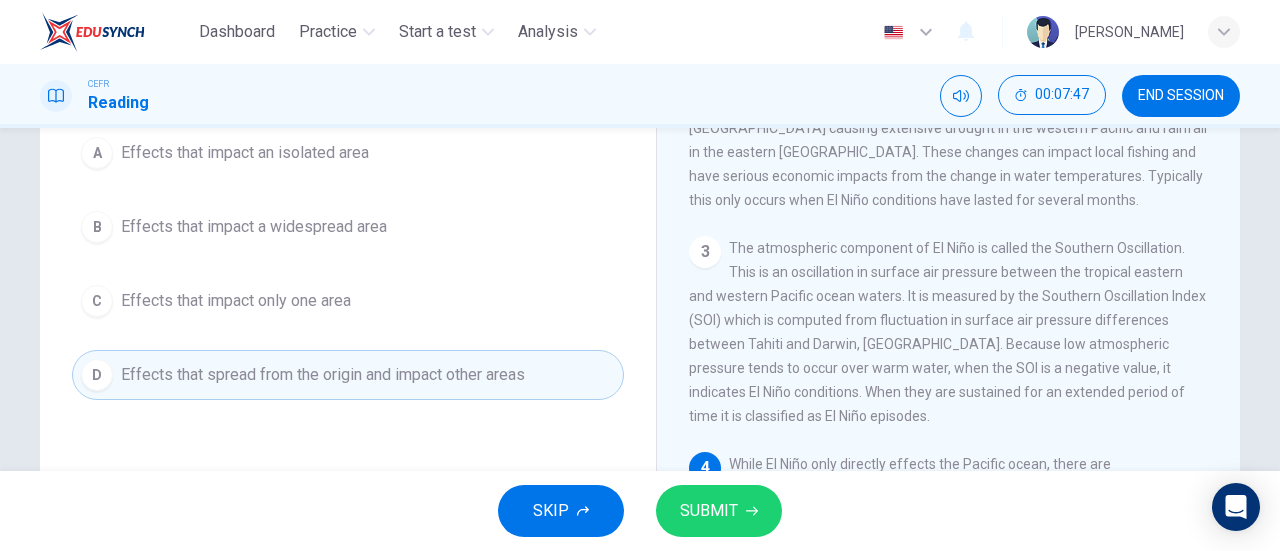 click on "SUBMIT" at bounding box center [709, 511] 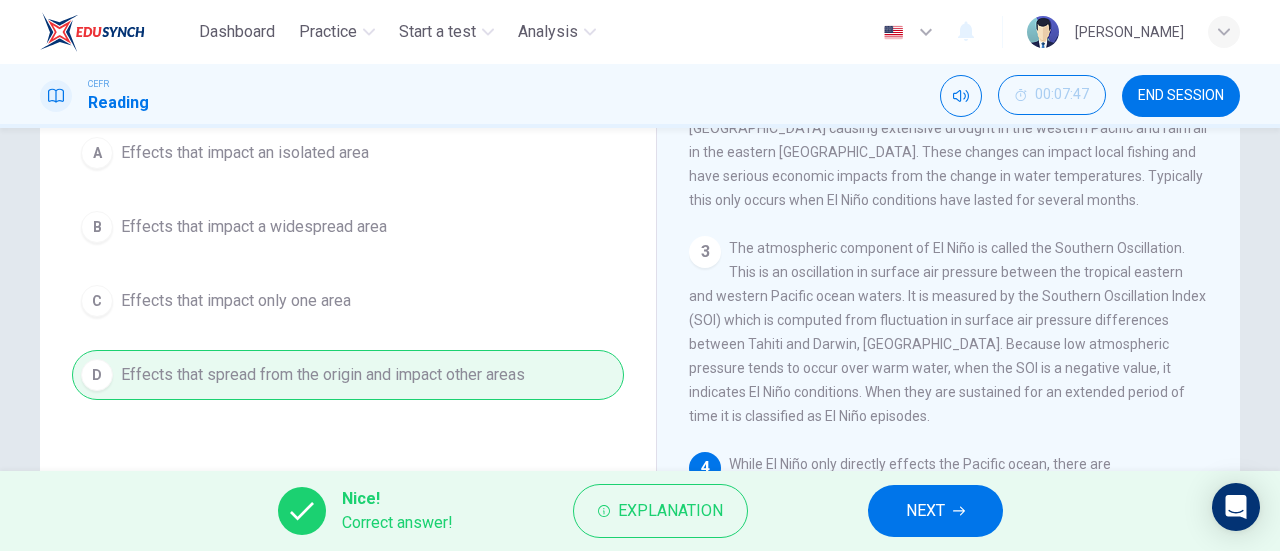 click on "NEXT" at bounding box center (925, 511) 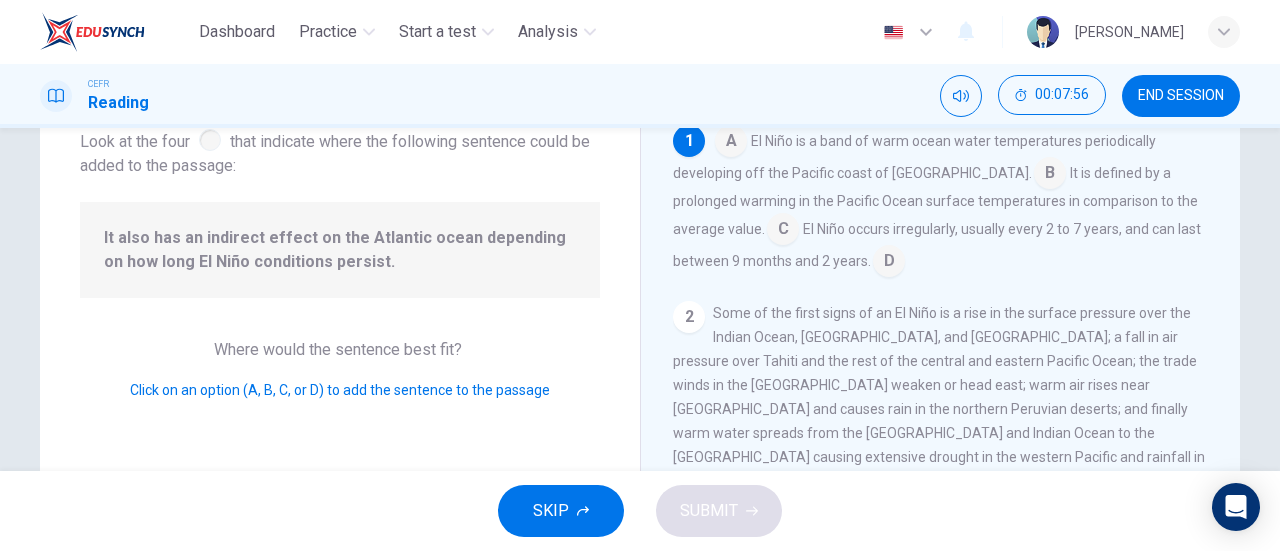 scroll, scrollTop: 100, scrollLeft: 0, axis: vertical 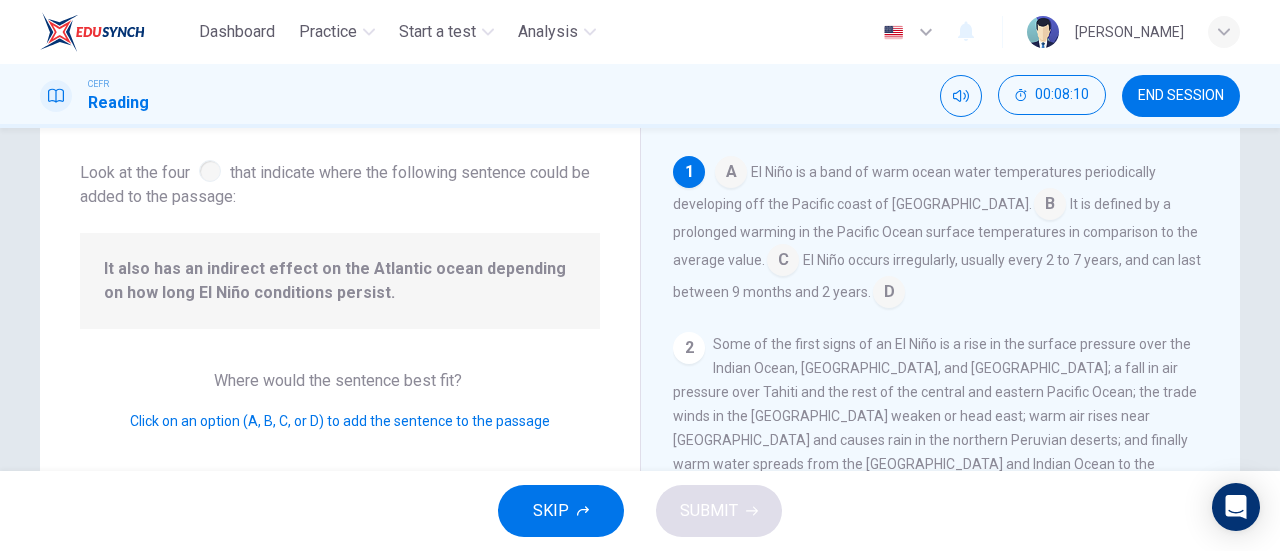 click at bounding box center (889, 294) 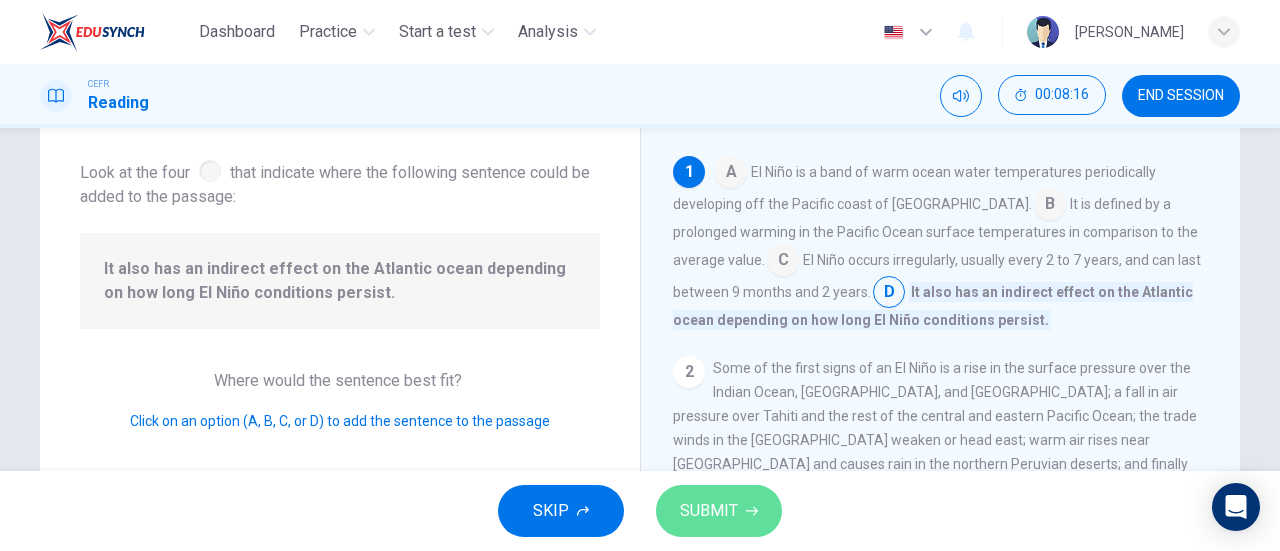click on "SUBMIT" at bounding box center (709, 511) 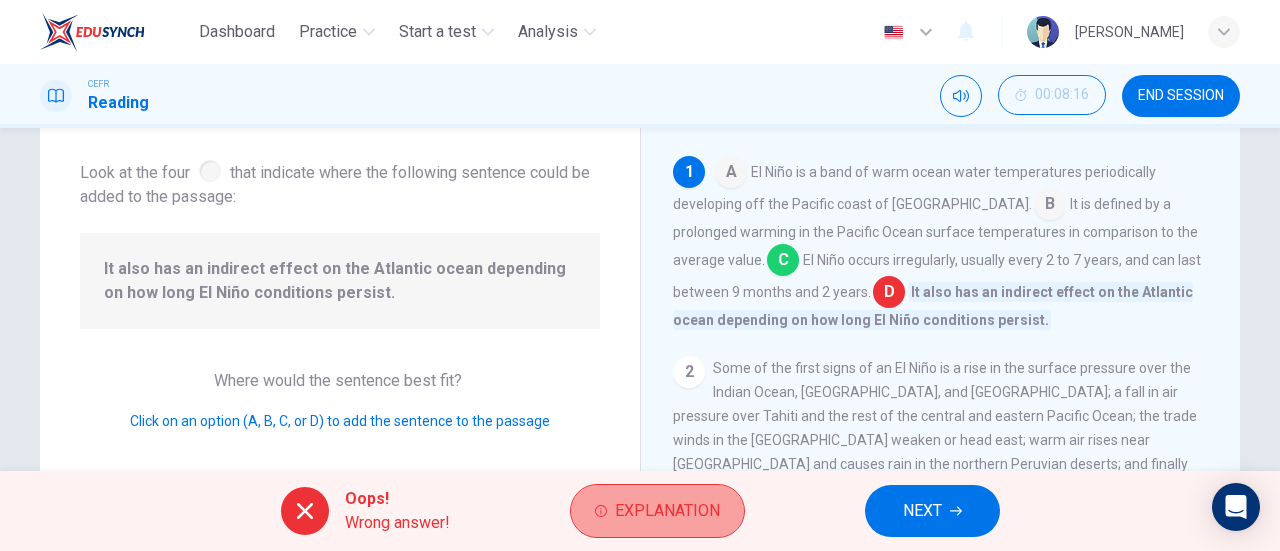 click on "Explanation" at bounding box center (657, 511) 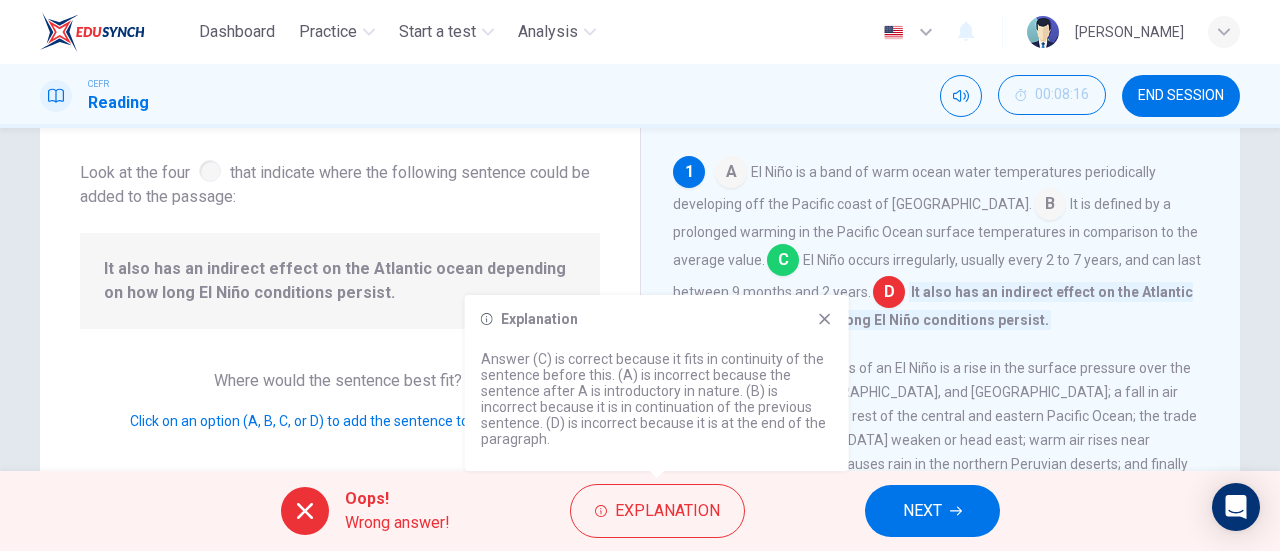 click on "NEXT" at bounding box center (932, 511) 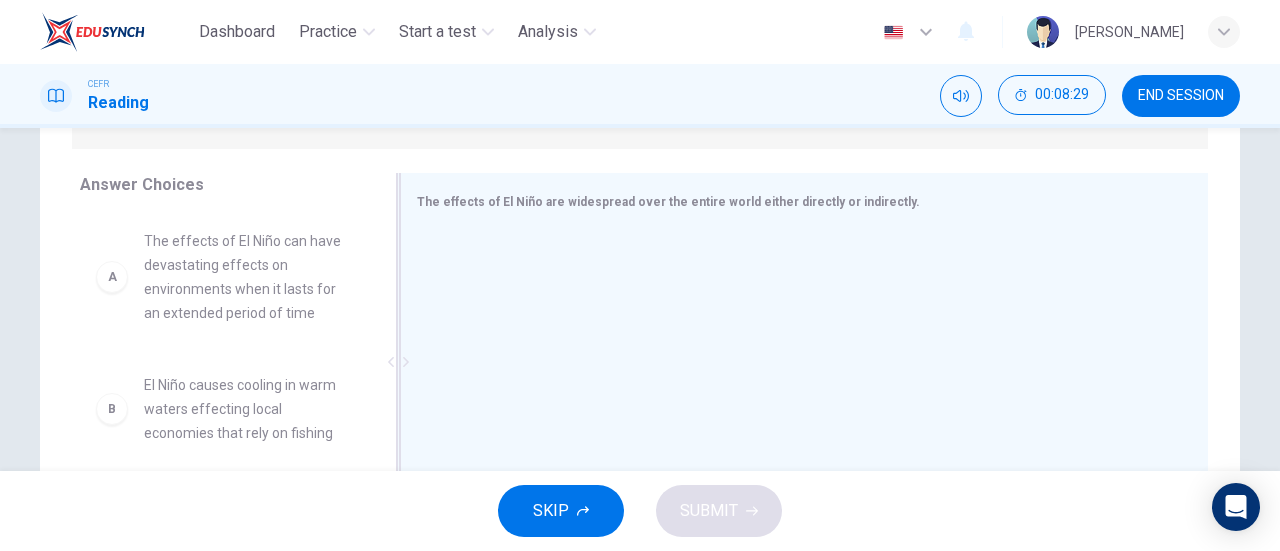 scroll, scrollTop: 432, scrollLeft: 0, axis: vertical 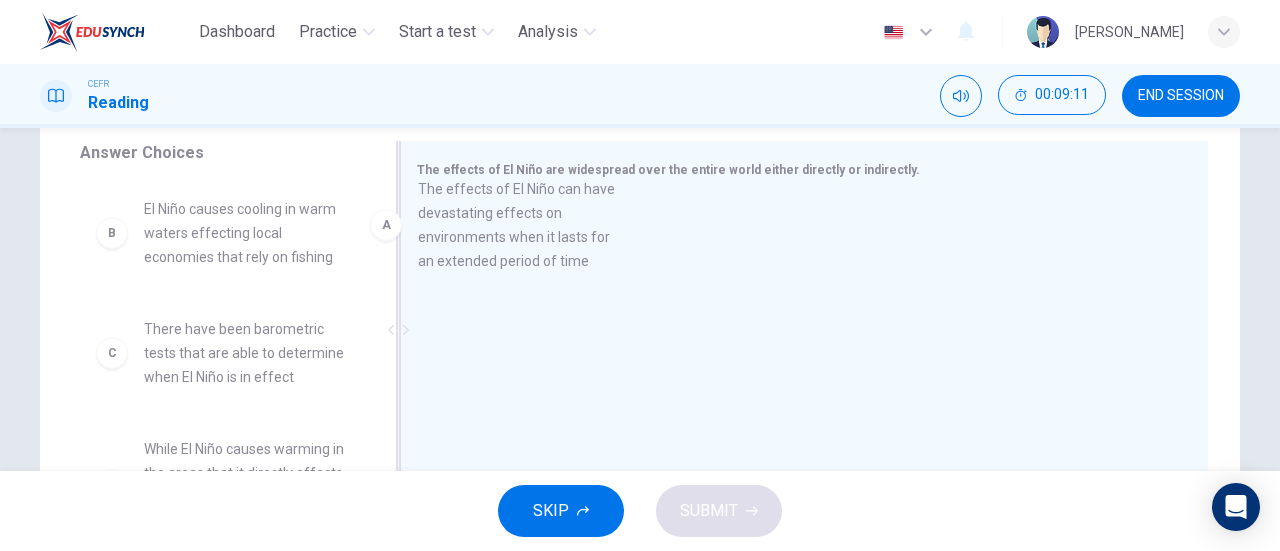 drag, startPoint x: 193, startPoint y: 250, endPoint x: 535, endPoint y: 239, distance: 342.17685 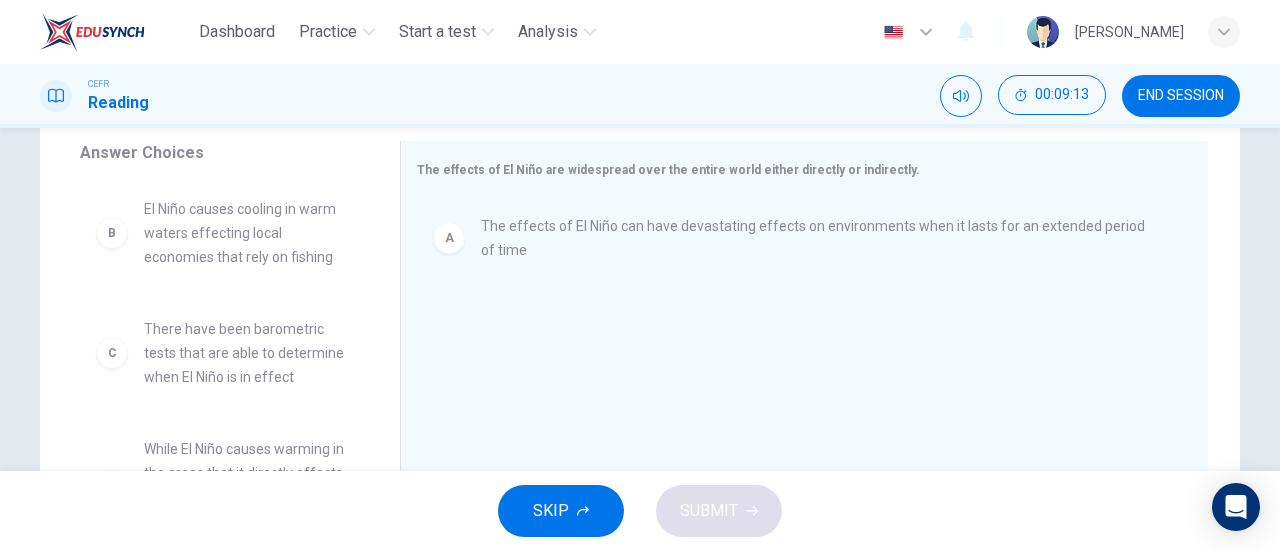 scroll, scrollTop: 432, scrollLeft: 0, axis: vertical 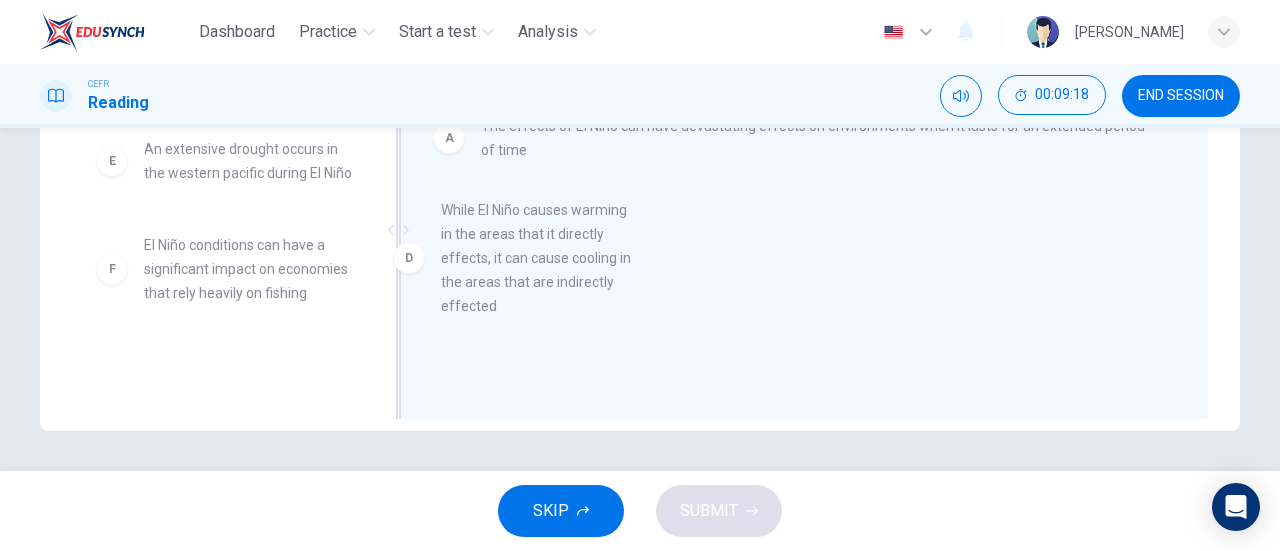 drag, startPoint x: 214, startPoint y: 213, endPoint x: 528, endPoint y: 271, distance: 319.31177 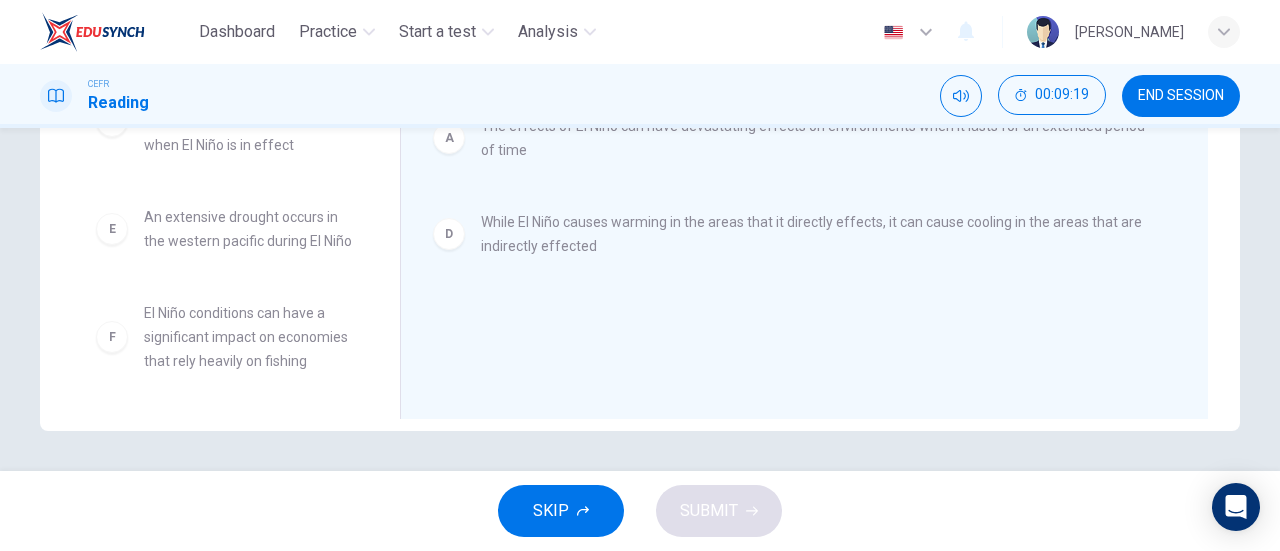 scroll, scrollTop: 180, scrollLeft: 0, axis: vertical 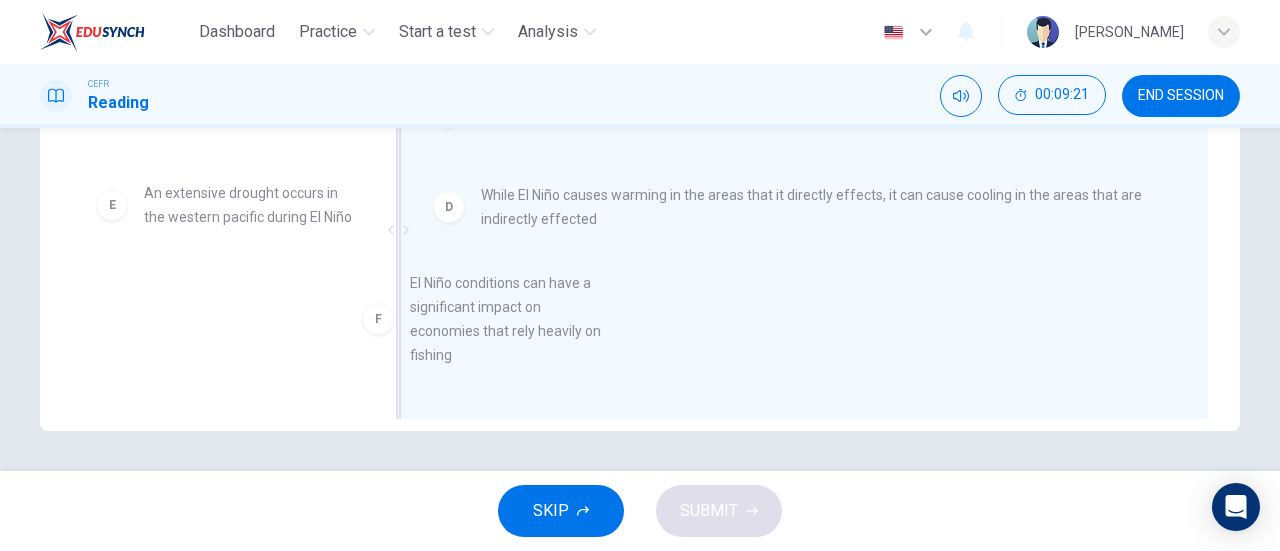drag, startPoint x: 214, startPoint y: 327, endPoint x: 529, endPoint y: 324, distance: 315.01428 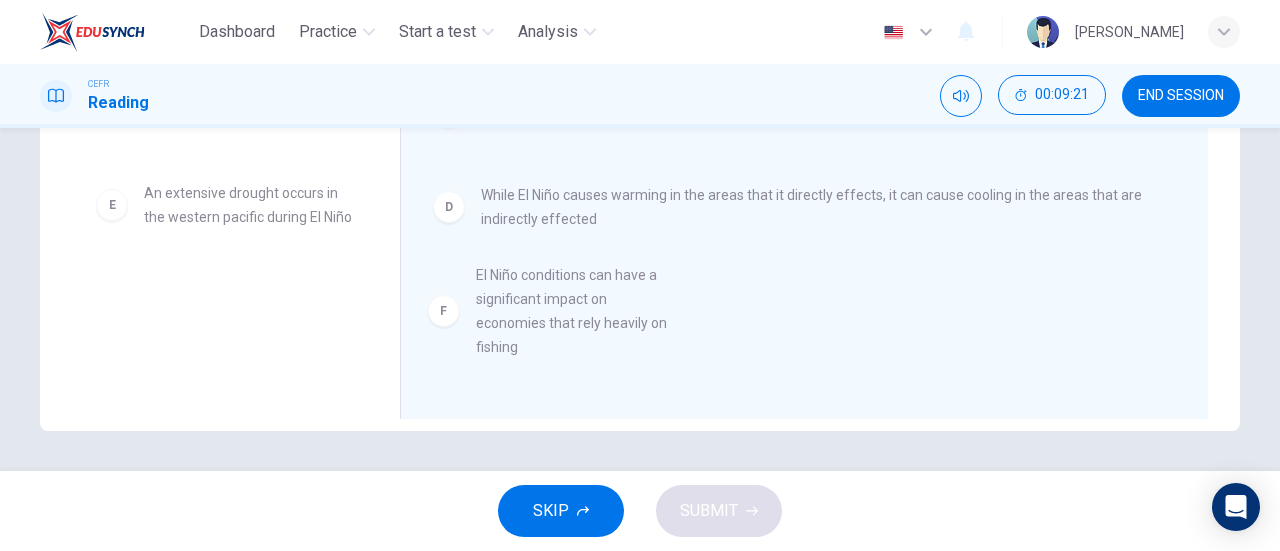 scroll, scrollTop: 0, scrollLeft: 0, axis: both 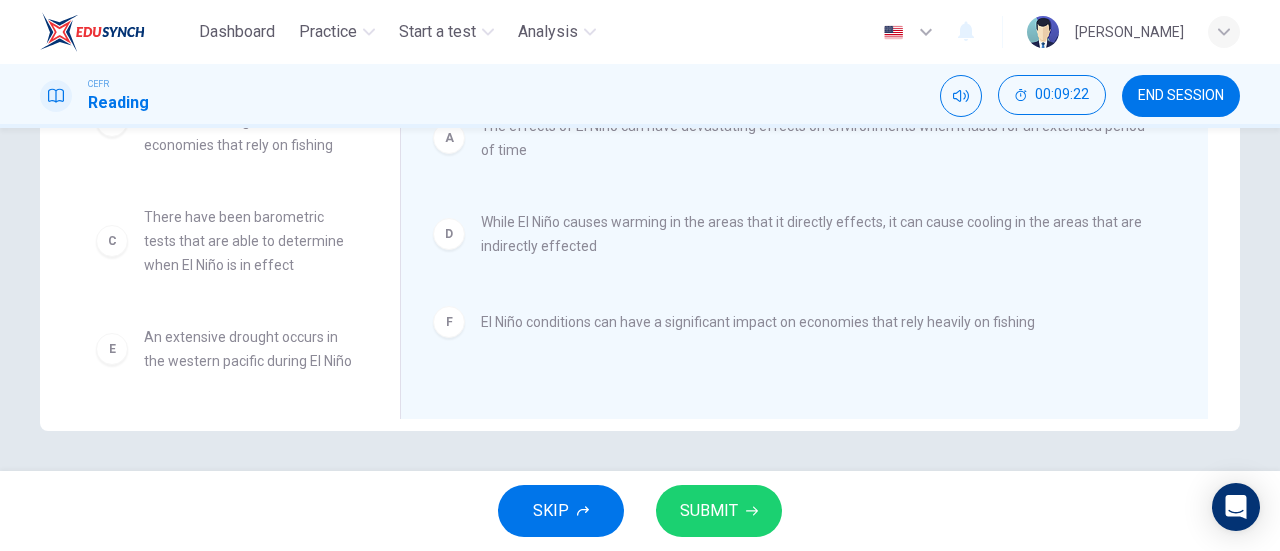 click on "SUBMIT" at bounding box center (709, 511) 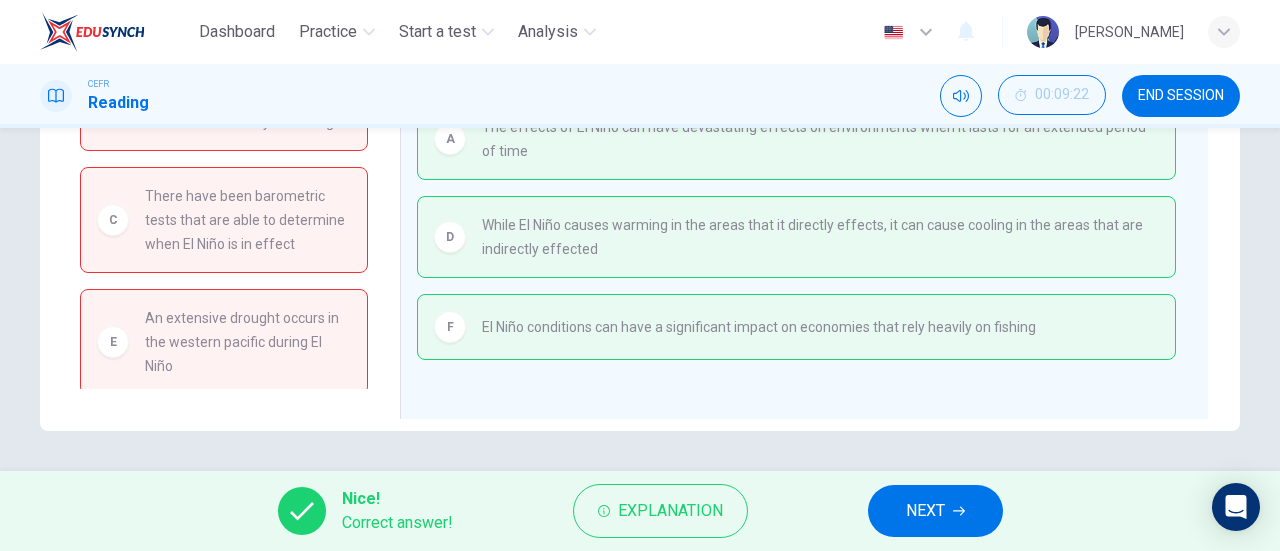 click on "NEXT" at bounding box center (935, 511) 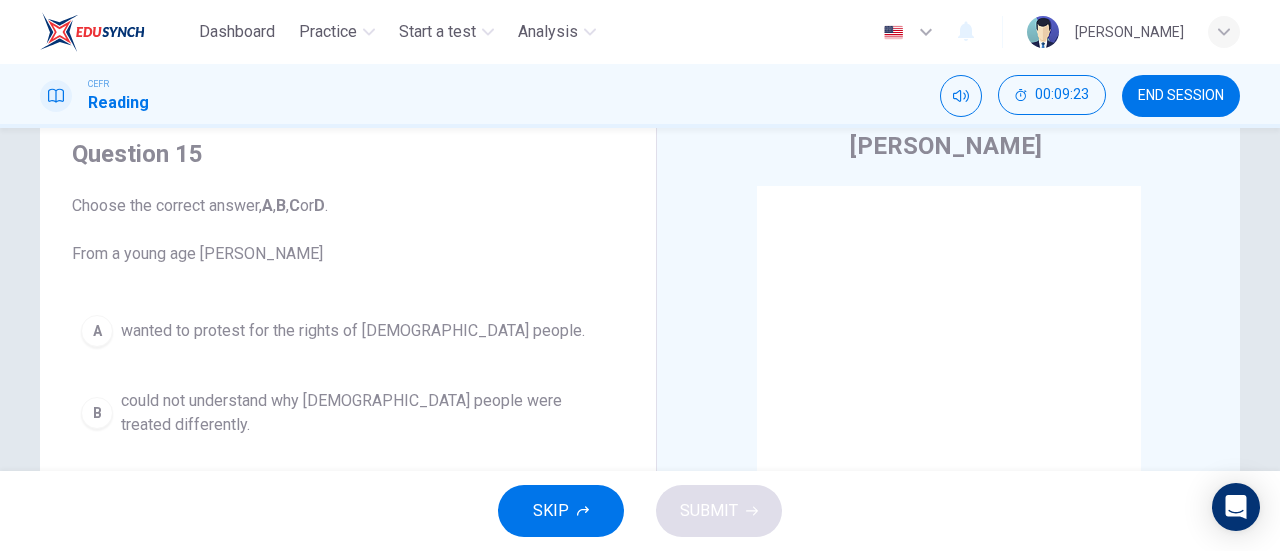 scroll, scrollTop: 100, scrollLeft: 0, axis: vertical 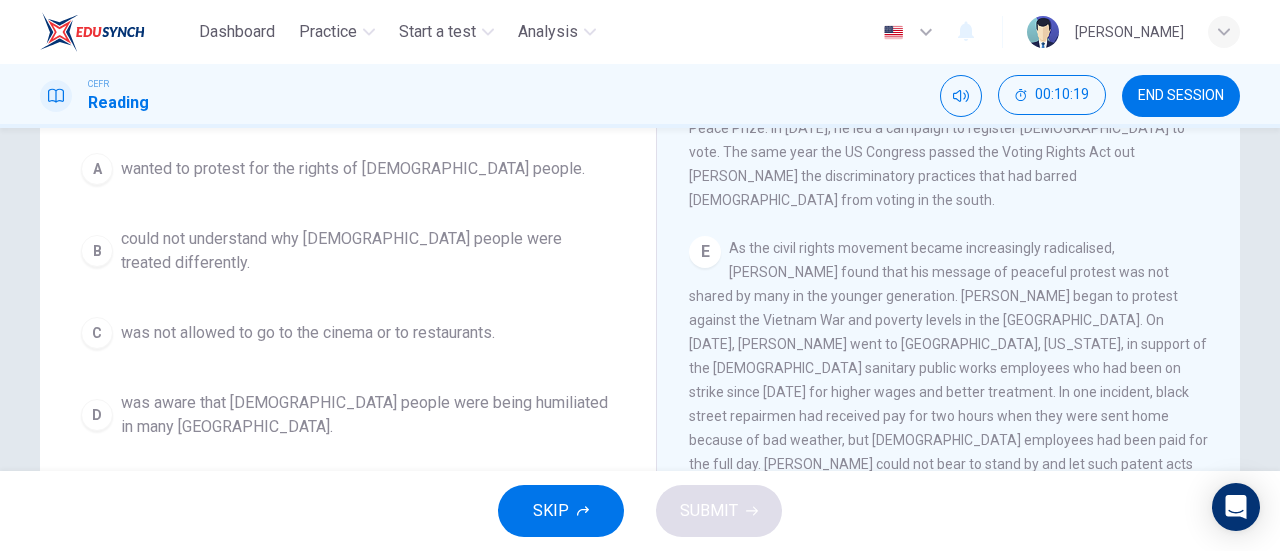 click on "was aware that black people were being humiliated in many northern states." at bounding box center [368, 415] 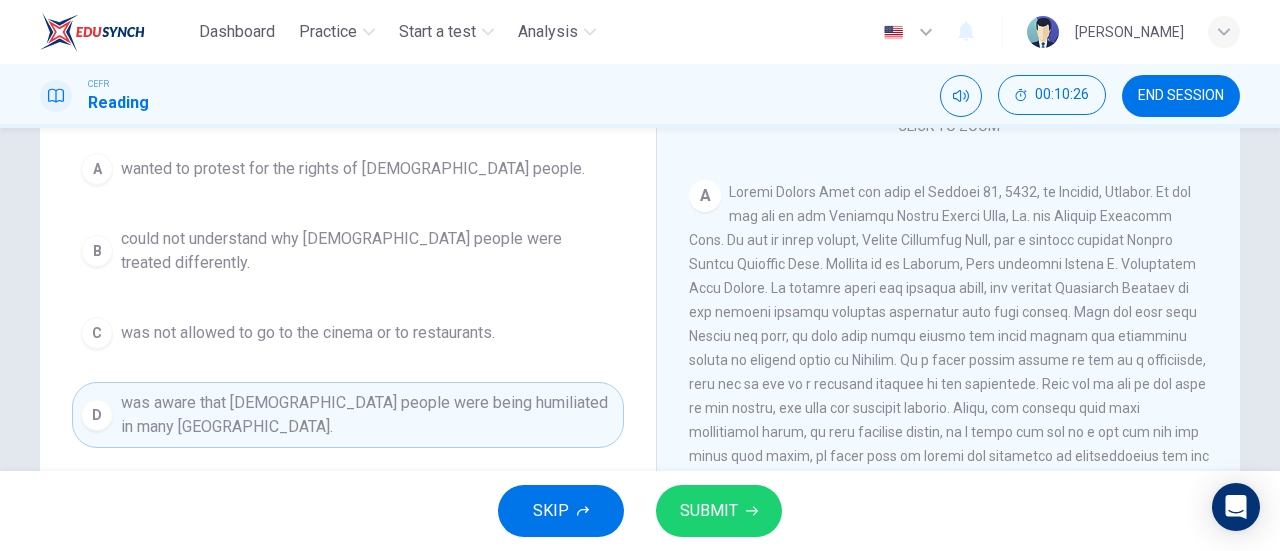 scroll, scrollTop: 365, scrollLeft: 0, axis: vertical 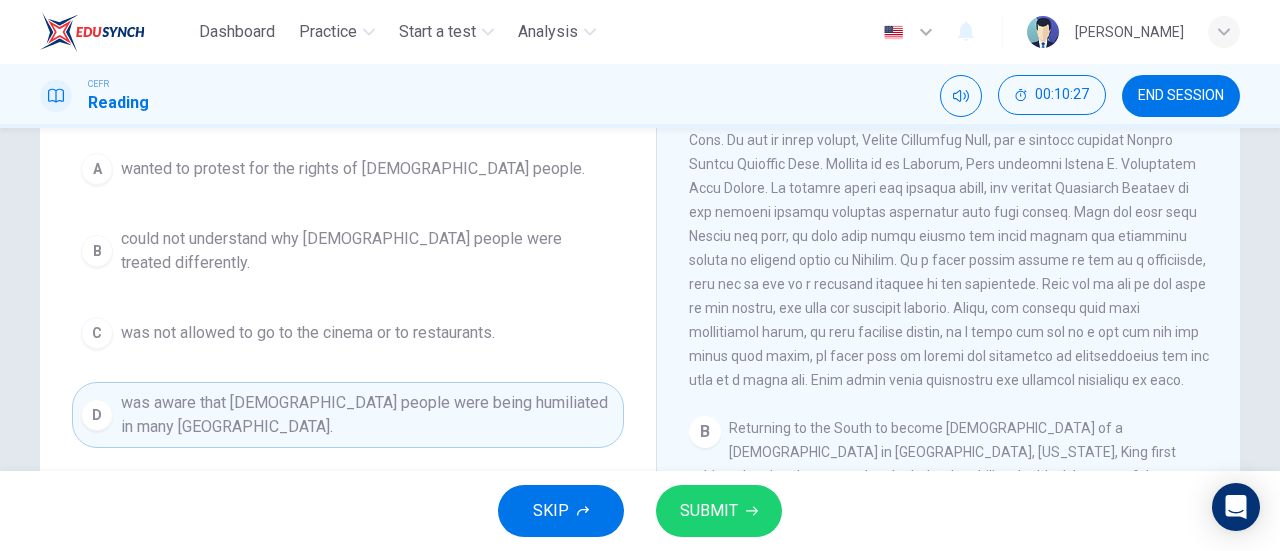 click on "SUBMIT" at bounding box center (709, 511) 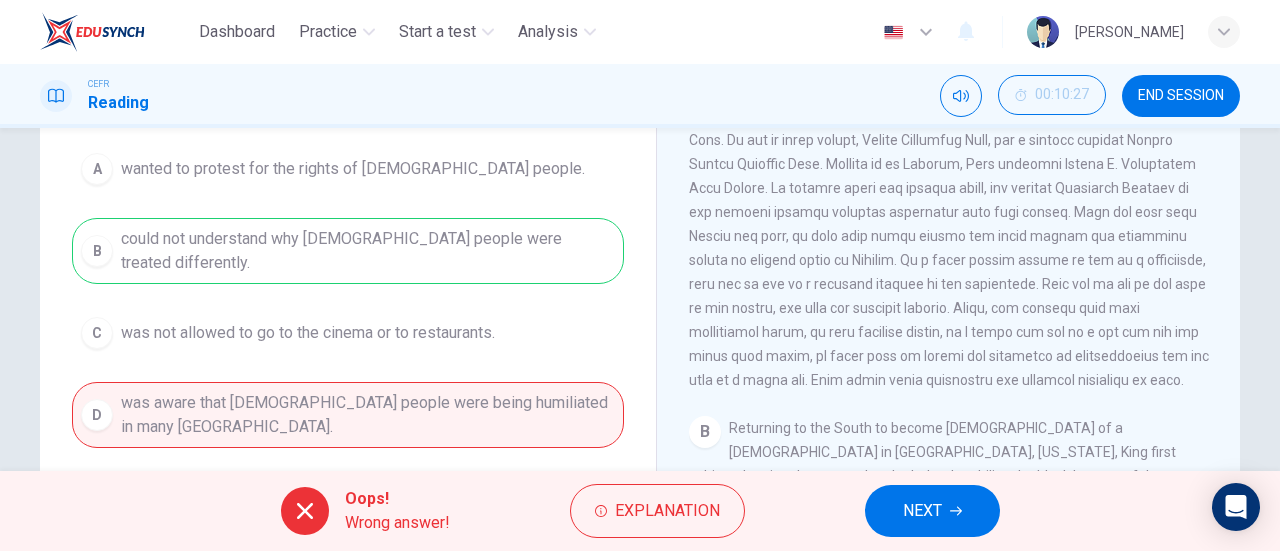 click on "Explanation" at bounding box center [657, 511] 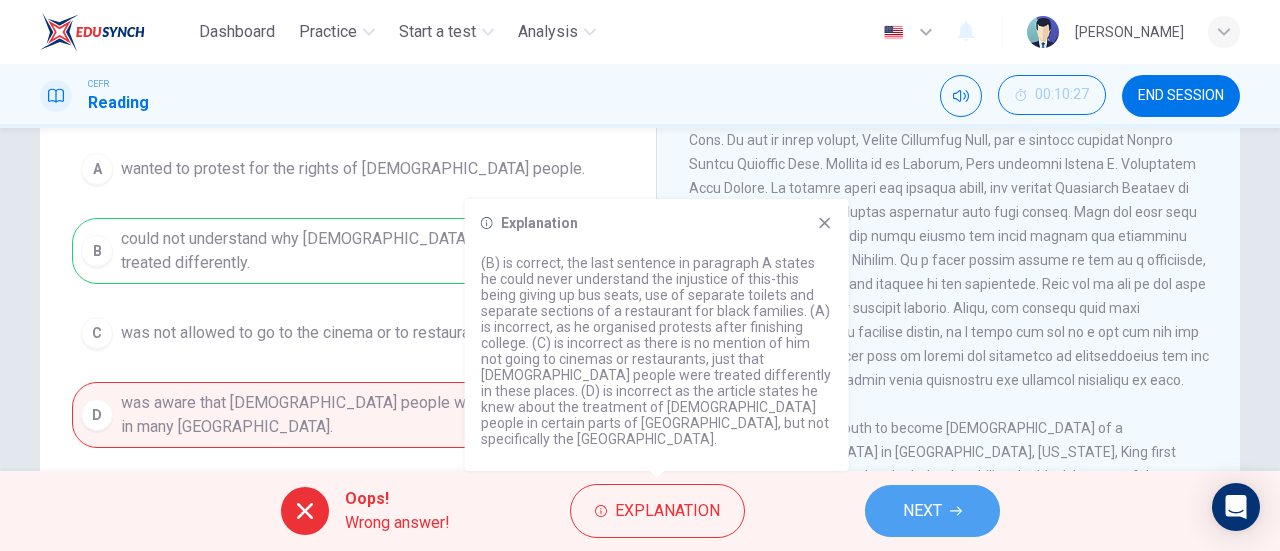 click on "NEXT" at bounding box center (932, 511) 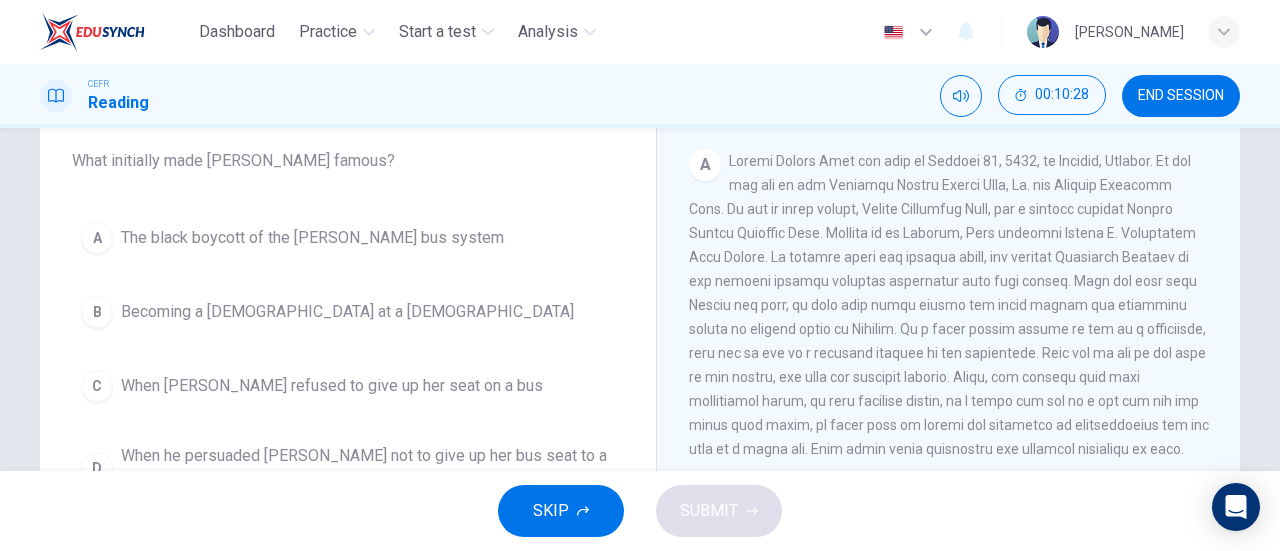 scroll, scrollTop: 132, scrollLeft: 0, axis: vertical 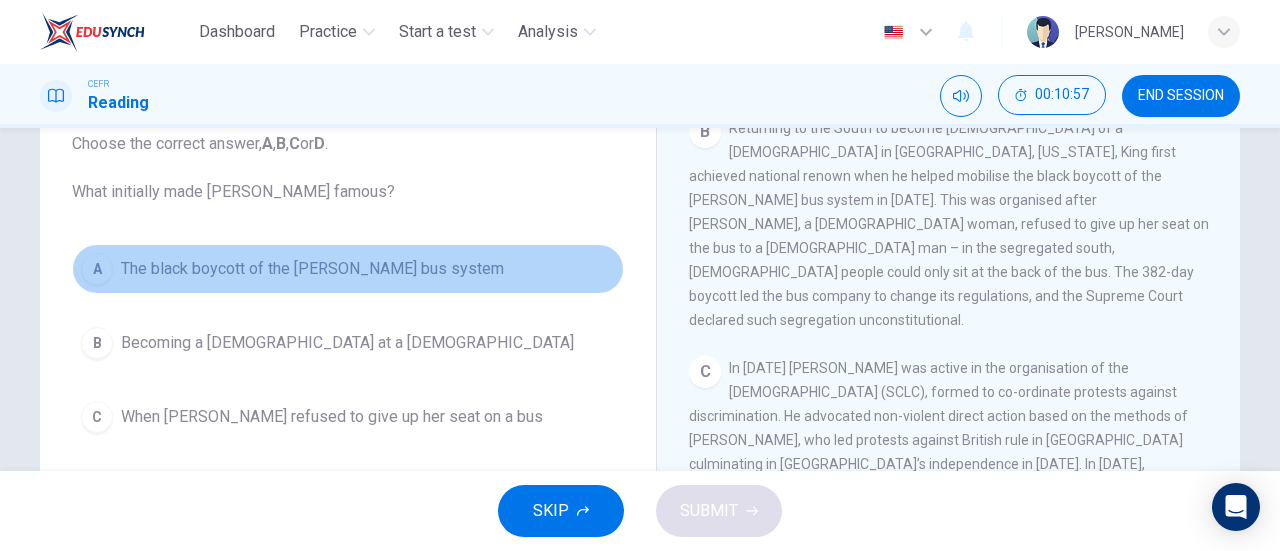 click on "The black boycott of the Montgomery bus system" at bounding box center (312, 269) 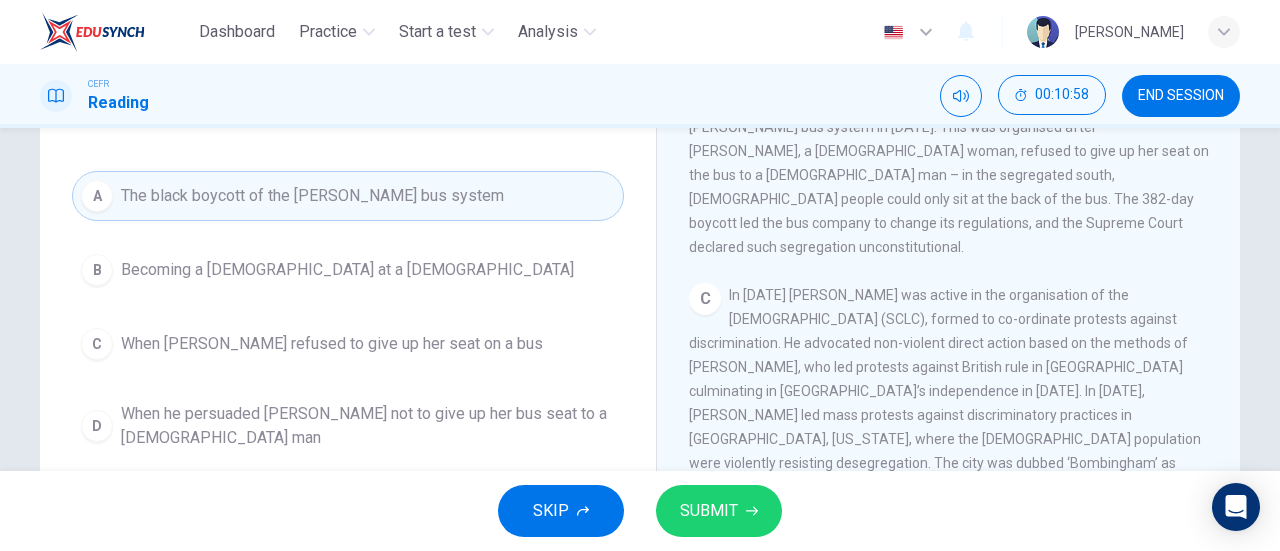 scroll, scrollTop: 232, scrollLeft: 0, axis: vertical 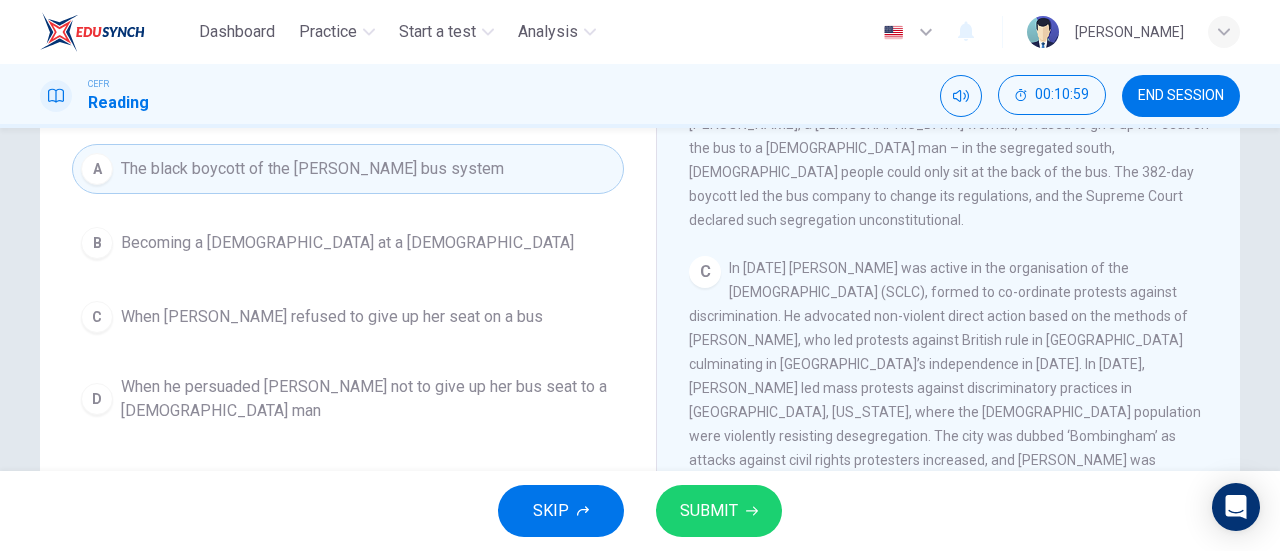 click on "SUBMIT" at bounding box center (719, 511) 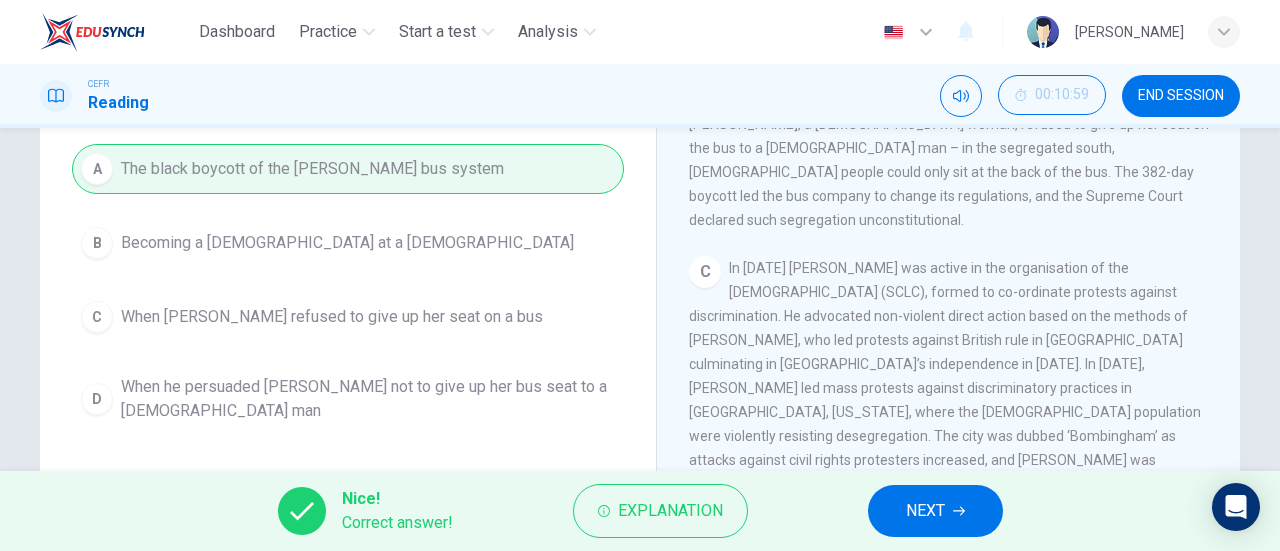 click on "NEXT" at bounding box center (925, 511) 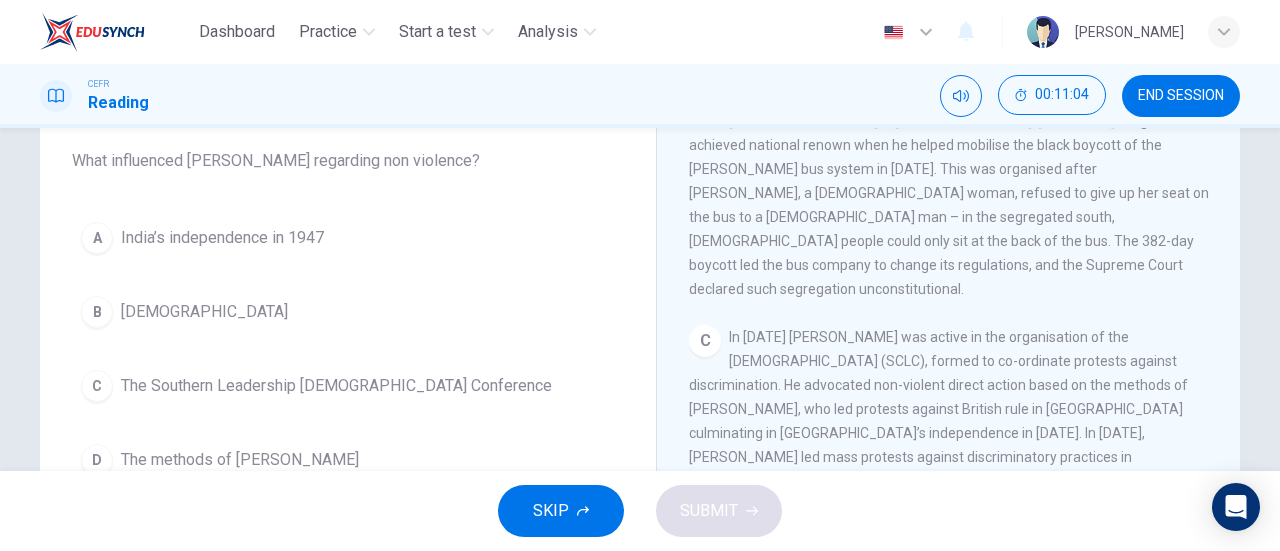 scroll, scrollTop: 132, scrollLeft: 0, axis: vertical 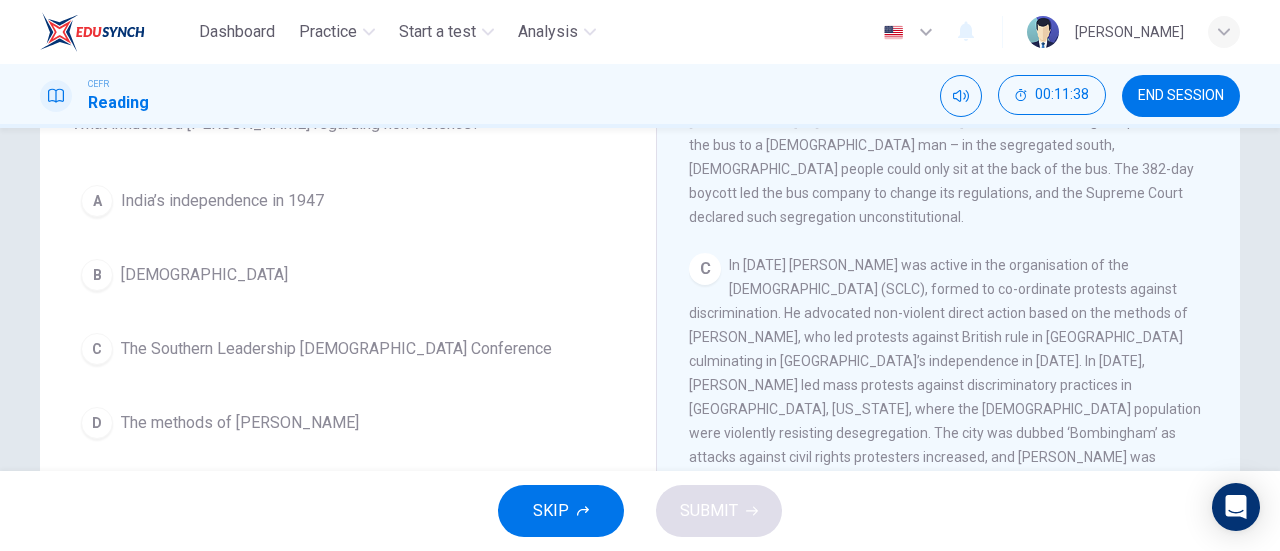 click on "The methods of Gandhi" at bounding box center [240, 423] 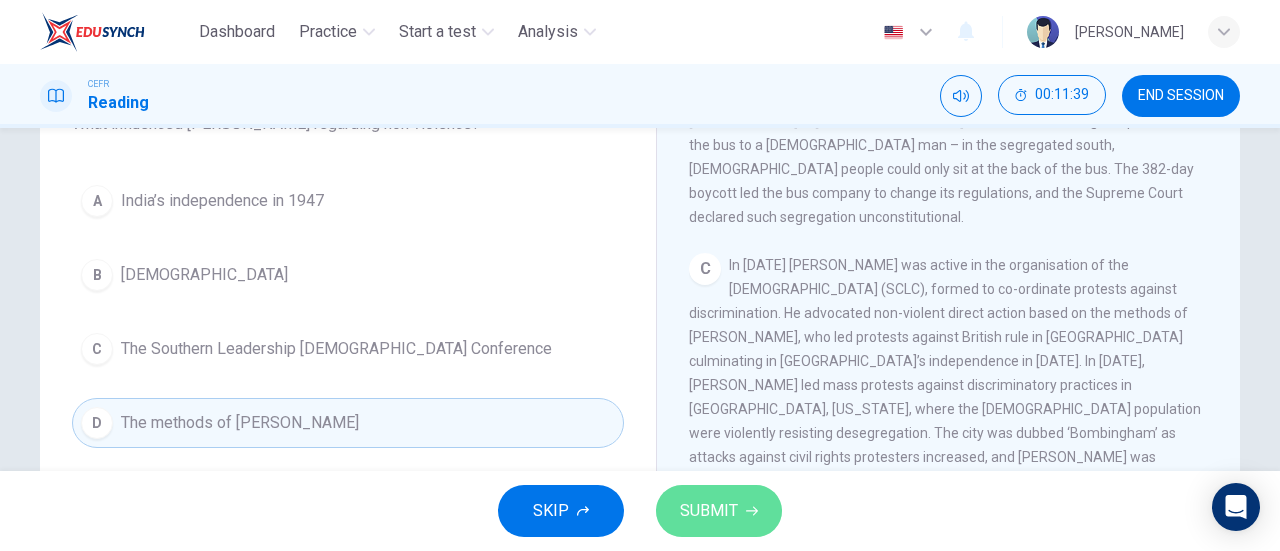 click on "SUBMIT" at bounding box center [709, 511] 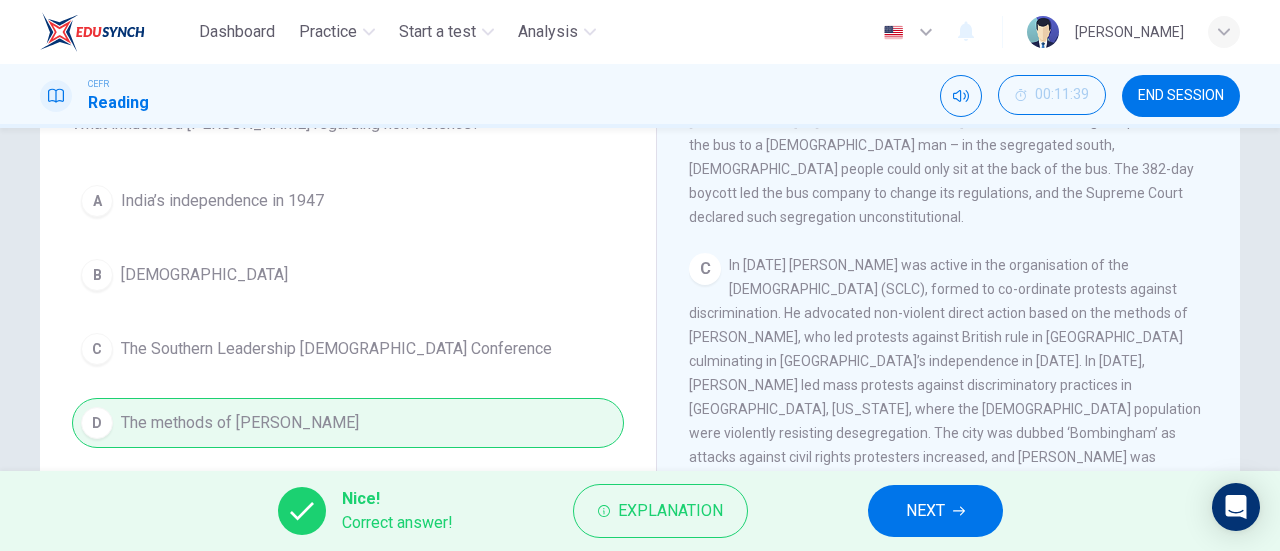 click on "NEXT" at bounding box center (925, 511) 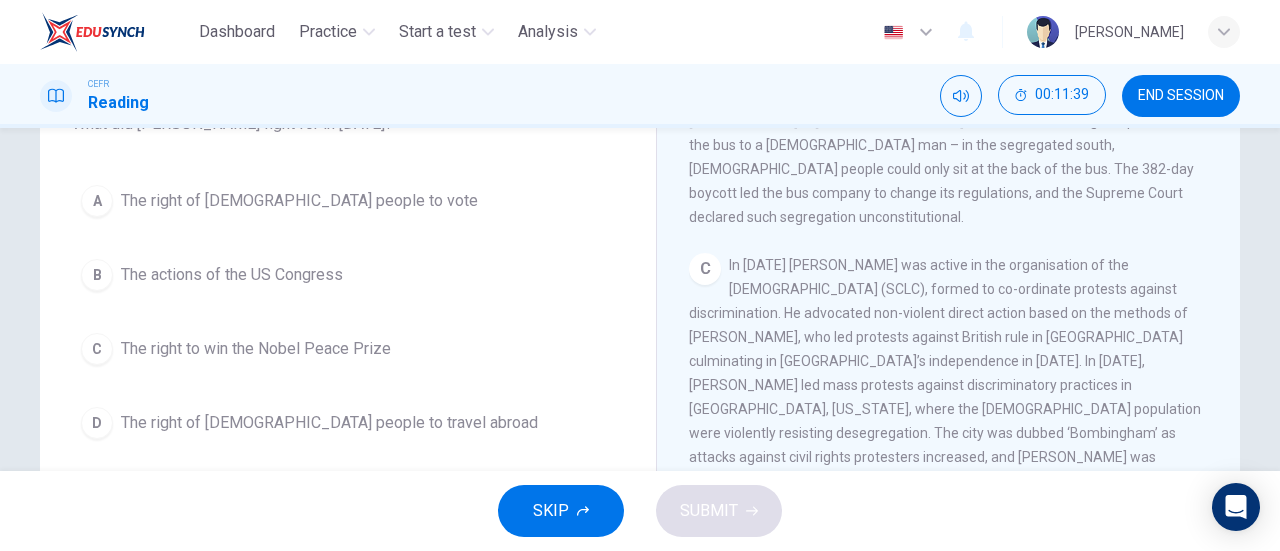 scroll, scrollTop: 100, scrollLeft: 0, axis: vertical 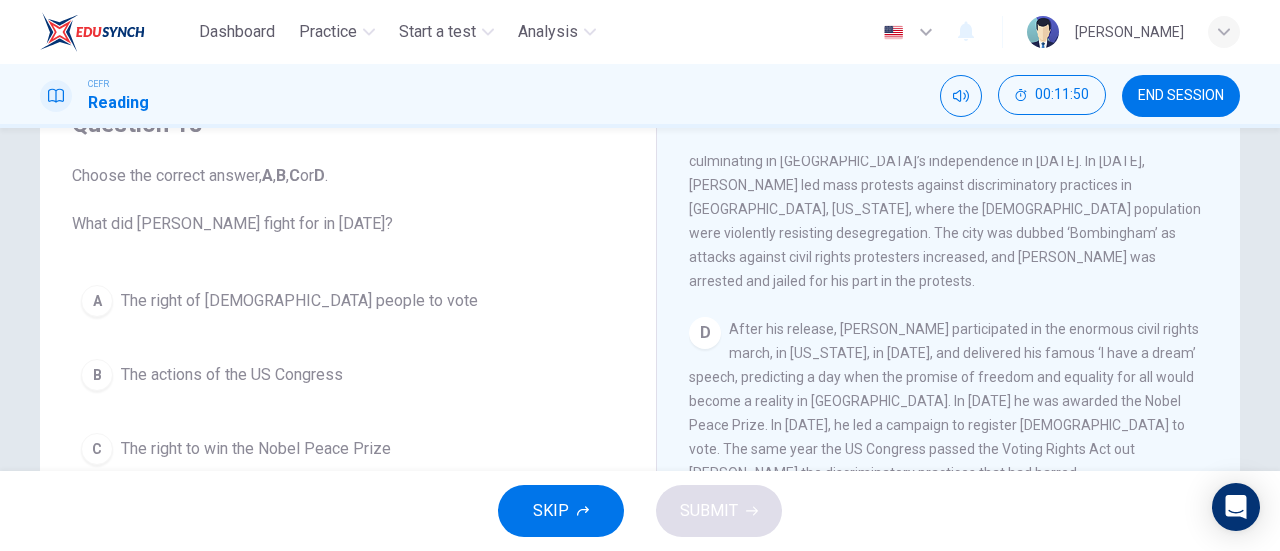 click on "The right of black people to vote" at bounding box center [299, 301] 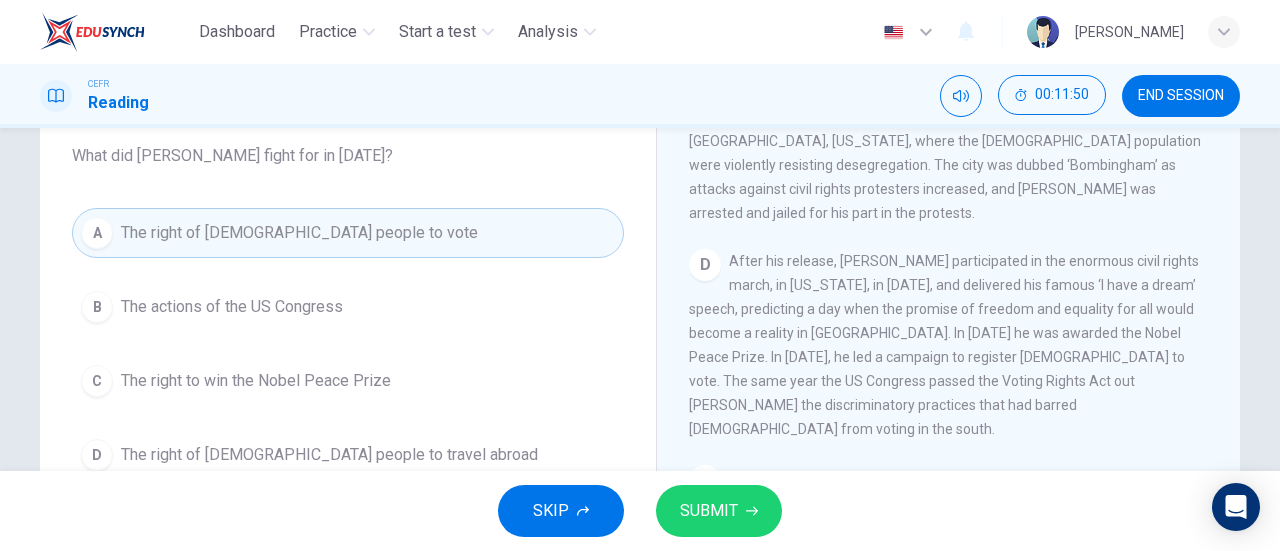scroll, scrollTop: 200, scrollLeft: 0, axis: vertical 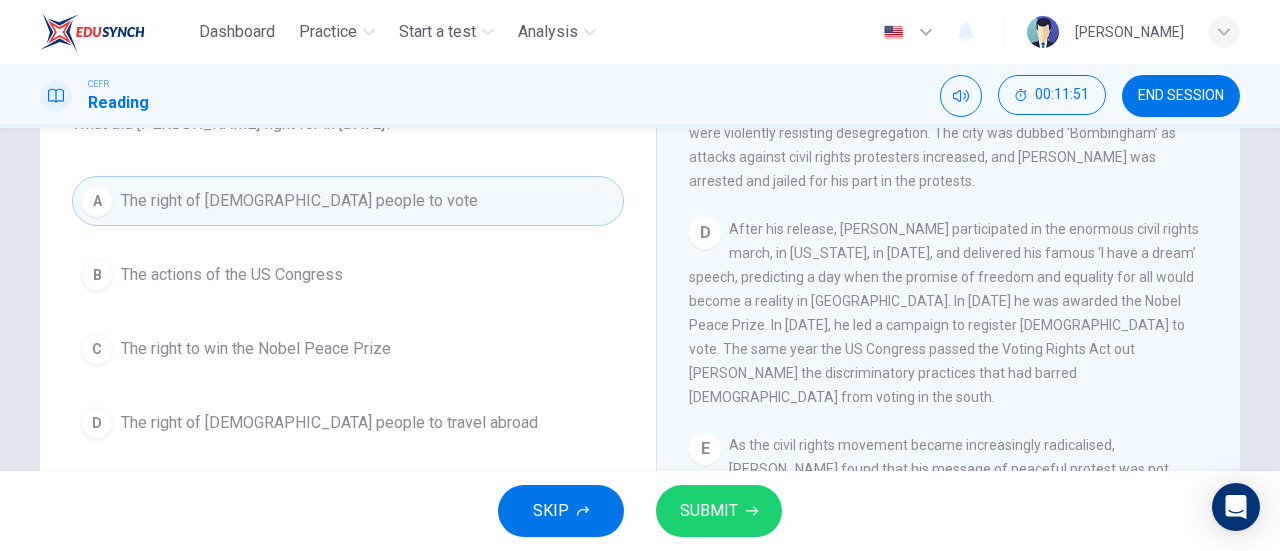 click 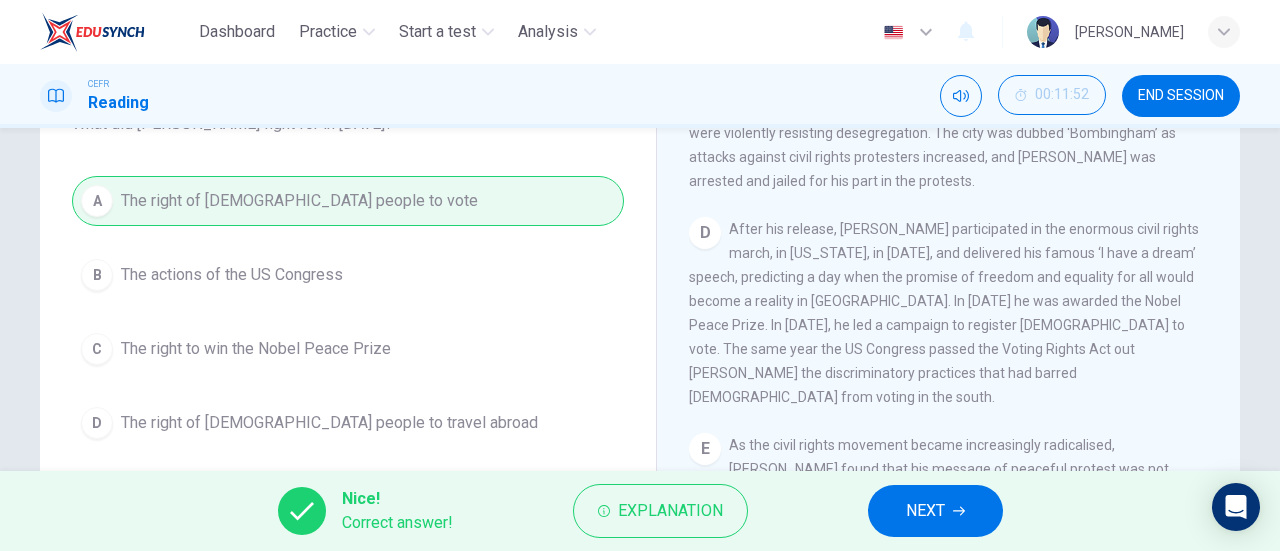 click on "NEXT" at bounding box center [925, 511] 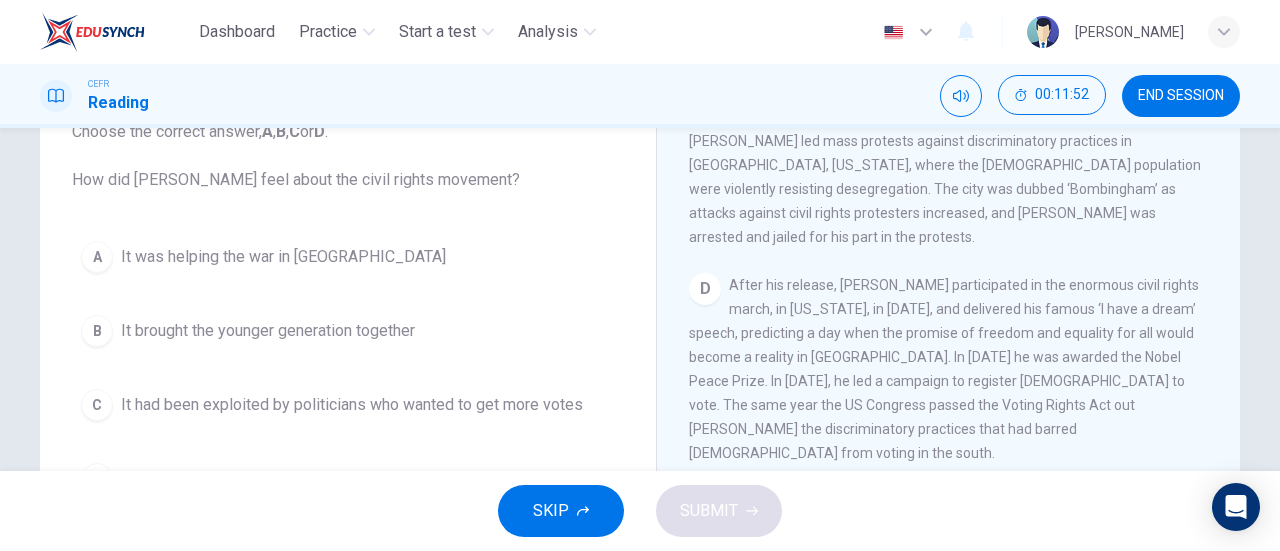 scroll, scrollTop: 100, scrollLeft: 0, axis: vertical 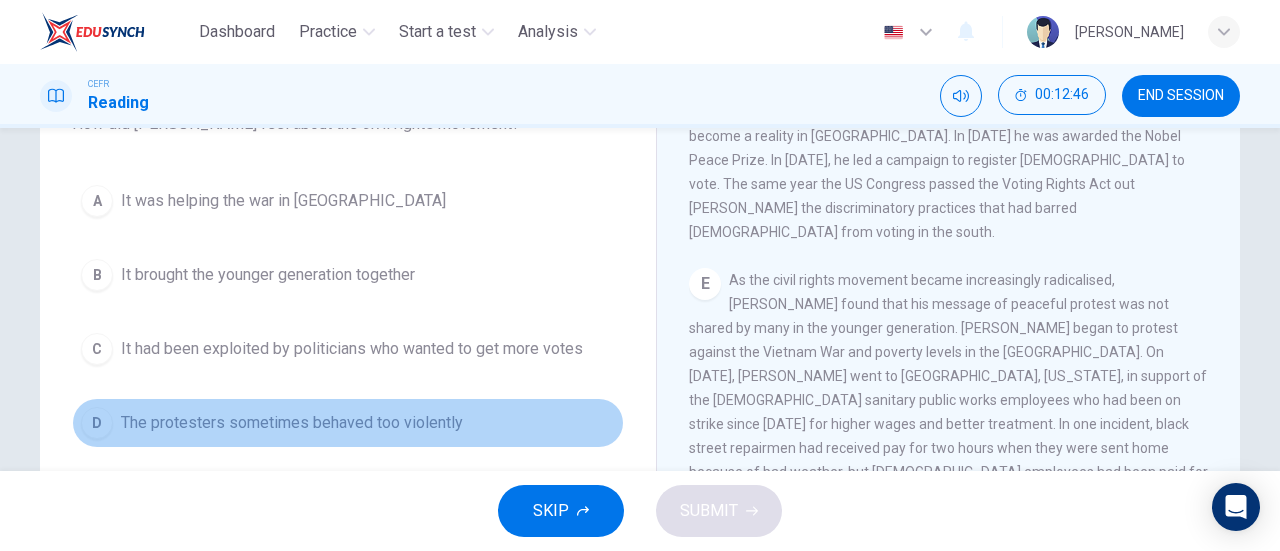 click on "The protesters sometimes behaved too violently" at bounding box center (292, 423) 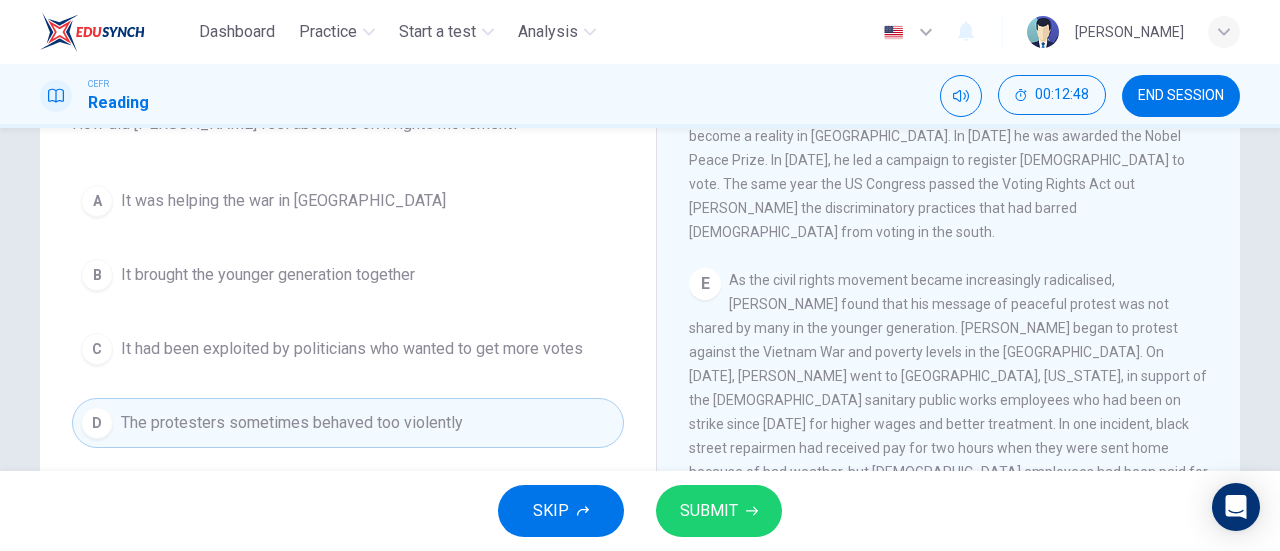 click on "SUBMIT" at bounding box center [709, 511] 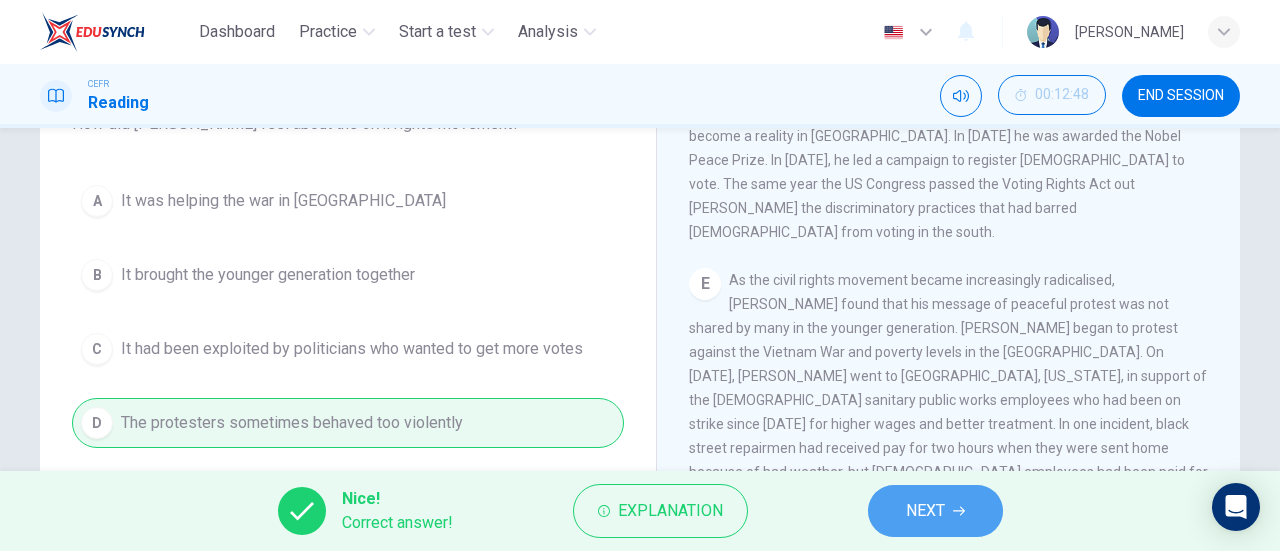 click on "NEXT" at bounding box center (925, 511) 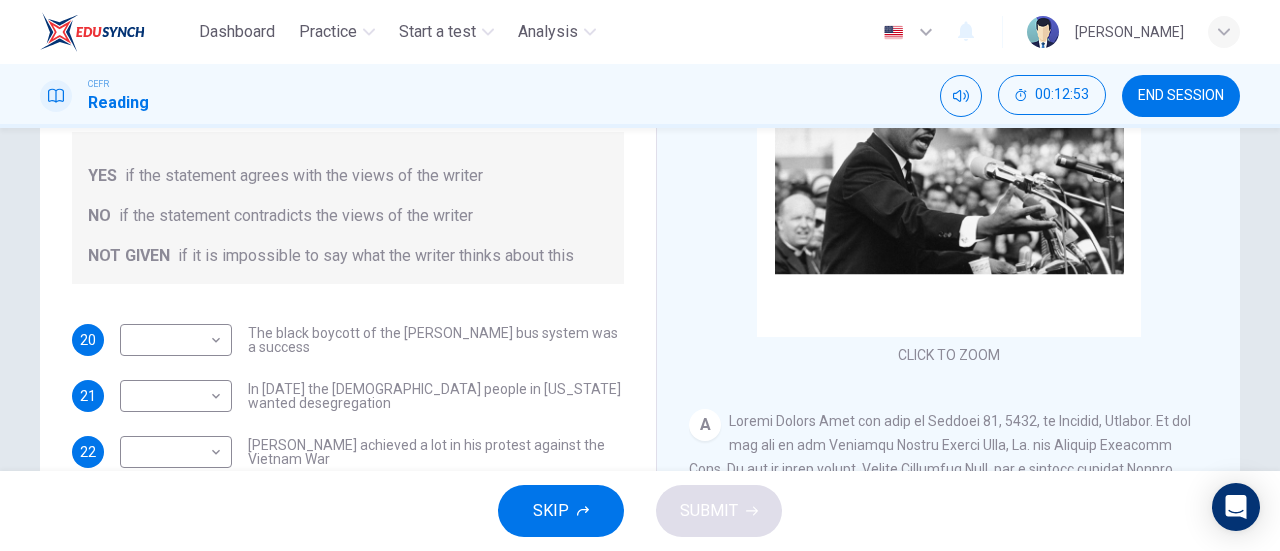 scroll, scrollTop: 300, scrollLeft: 0, axis: vertical 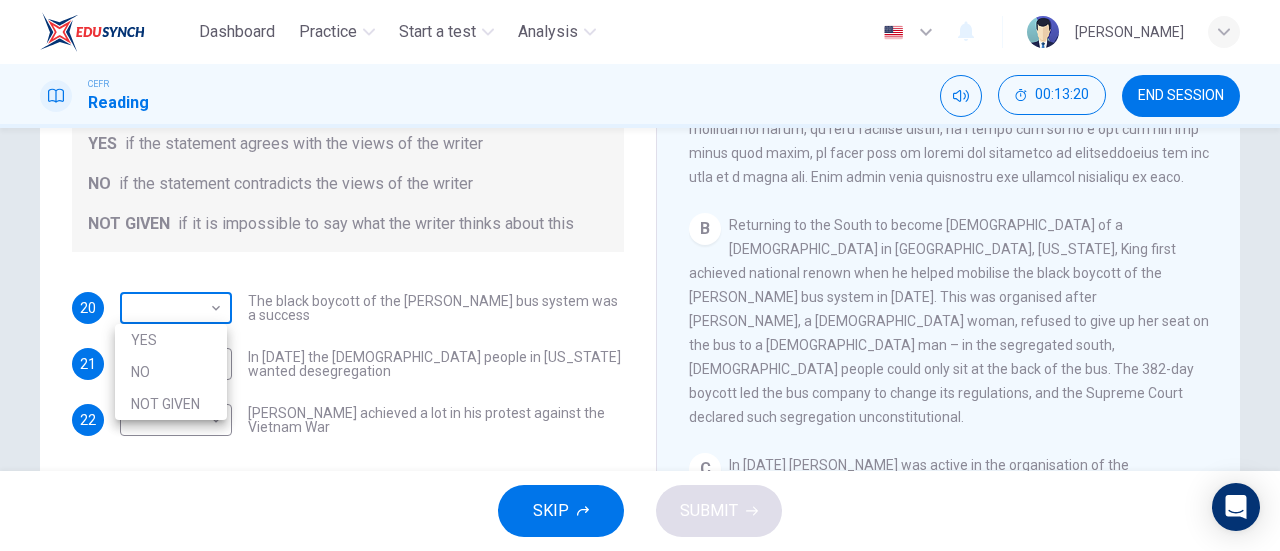 click on "Dashboard Practice Start a test Analysis English en ​ ZAKIRAH HUSNA BINTI ZAINAL FUAD CEFR Reading 00:13:20 END SESSION Questions 20 - 22 Do the following statements agree with the information given in the Reading Passage? In the space below, write YES if the statement agrees with the views of the writer NO if the statement contradicts the views of the writer NOT GIVEN if it is impossible to say what the writer thinks about this 20 ​ ​ The black boycott of the Montgomery bus system was a success 21 ​ ​ In 1963 the white people in Alabama wanted desegregation 22 ​ ​ Martin Luther King achieved a lot in his protest against the Vietnam War Martin Luther King CLICK TO ZOOM Click to Zoom A B C D E F SKIP SUBMIT EduSynch - Online Language Proficiency Testing
Dashboard Practice Start a test Analysis Notifications © Copyright  2025 YES NO NOT GIVEN" at bounding box center [640, 275] 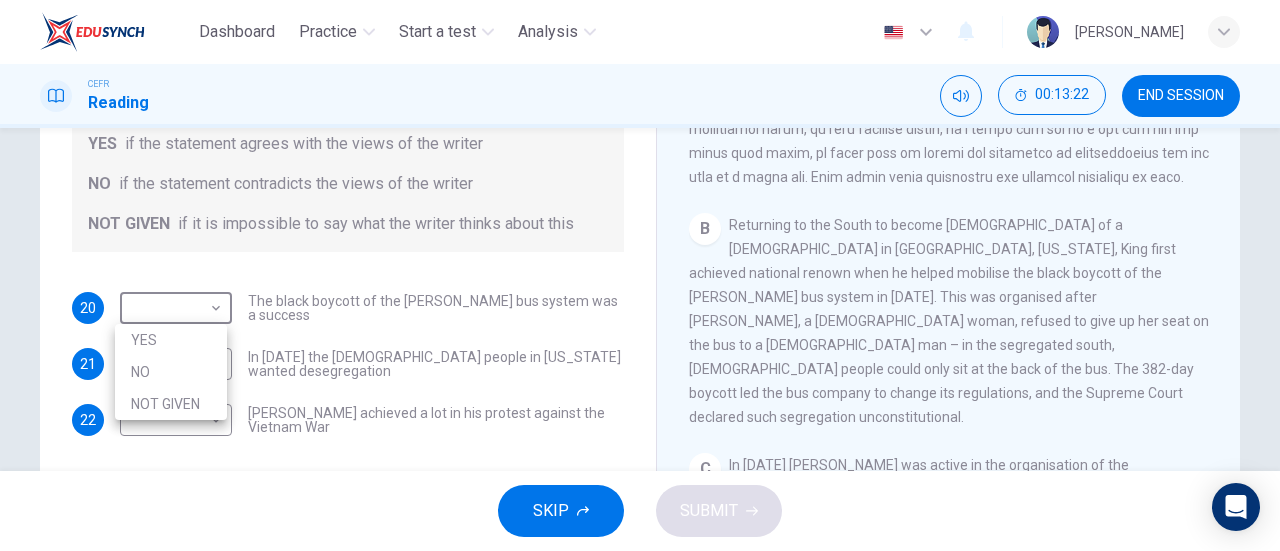 click on "YES" at bounding box center (171, 340) 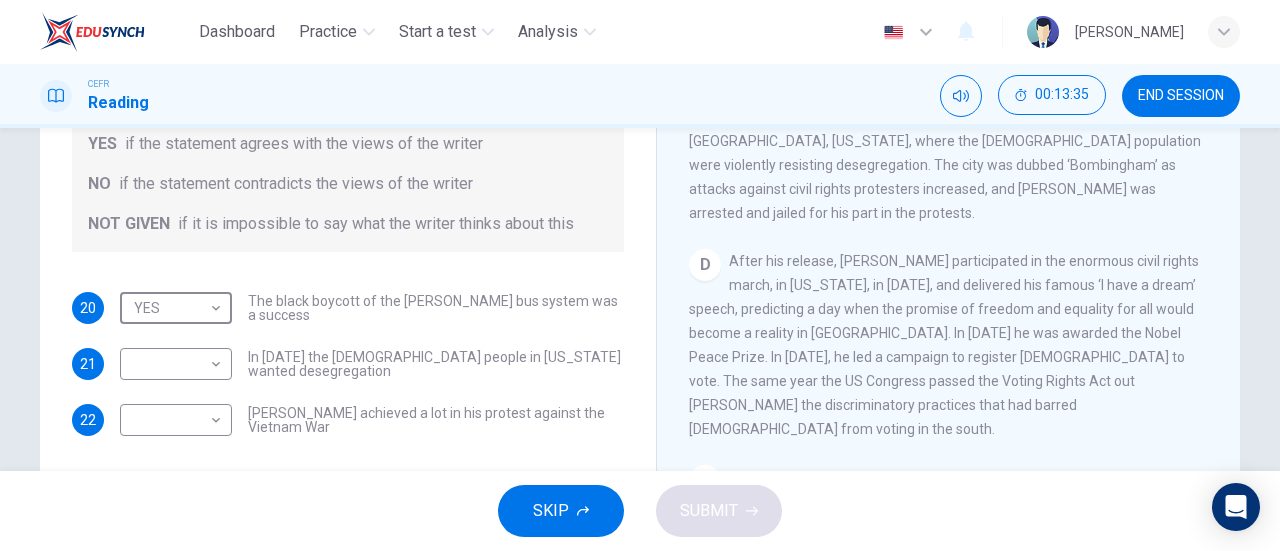 scroll, scrollTop: 1000, scrollLeft: 0, axis: vertical 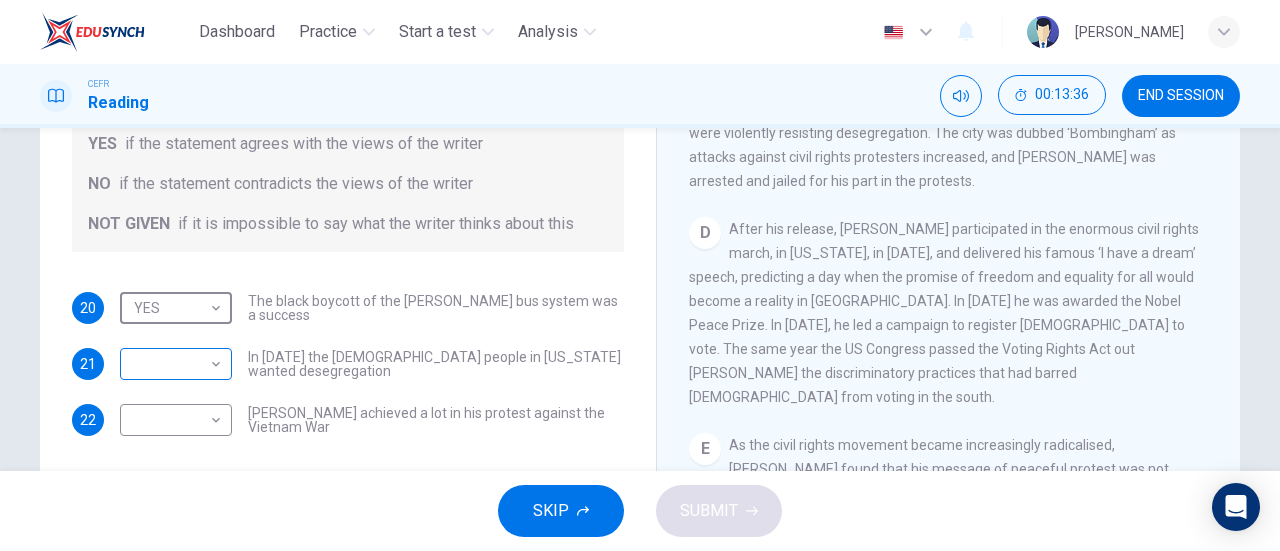 click on "Dashboard Practice Start a test Analysis English en ​ ZAKIRAH HUSNA BINTI ZAINAL FUAD CEFR Reading 00:13:36 END SESSION Questions 20 - 22 Do the following statements agree with the information given in the Reading Passage? In the space below, write YES if the statement agrees with the views of the writer NO if the statement contradicts the views of the writer NOT GIVEN if it is impossible to say what the writer thinks about this 20 YES YES ​ The black boycott of the Montgomery bus system was a success 21 ​ ​ In 1963 the white people in Alabama wanted desegregation 22 ​ ​ Martin Luther King achieved a lot in his protest against the Vietnam War Martin Luther King CLICK TO ZOOM Click to Zoom A B C D E F SKIP SUBMIT EduSynch - Online Language Proficiency Testing
Dashboard Practice Start a test Analysis Notifications © Copyright  2025" at bounding box center (640, 275) 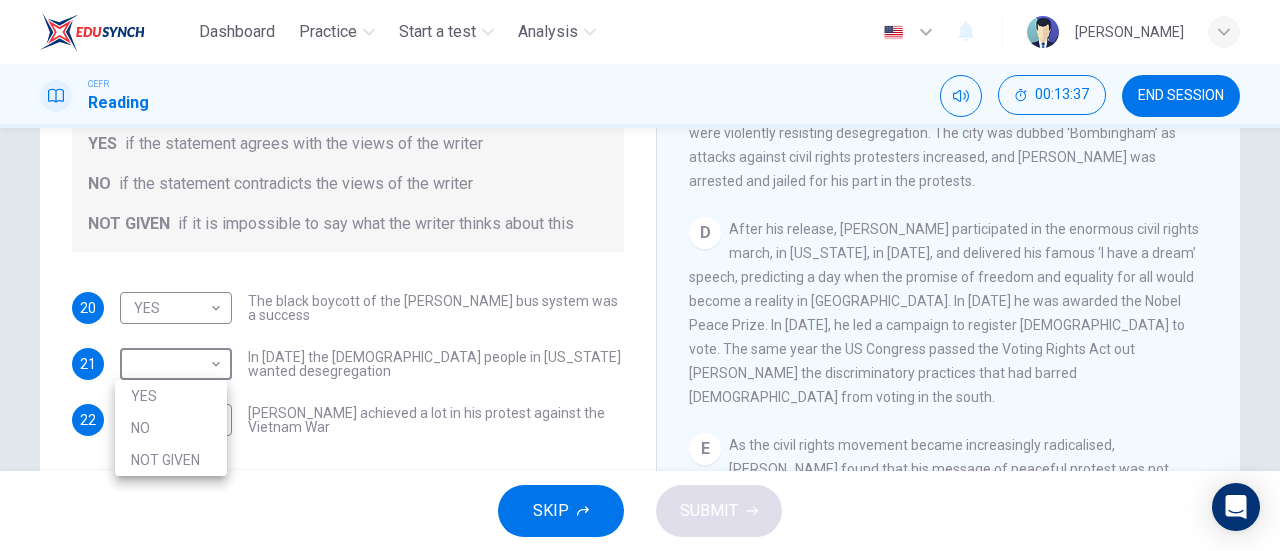 click on "NOT GIVEN" at bounding box center (171, 460) 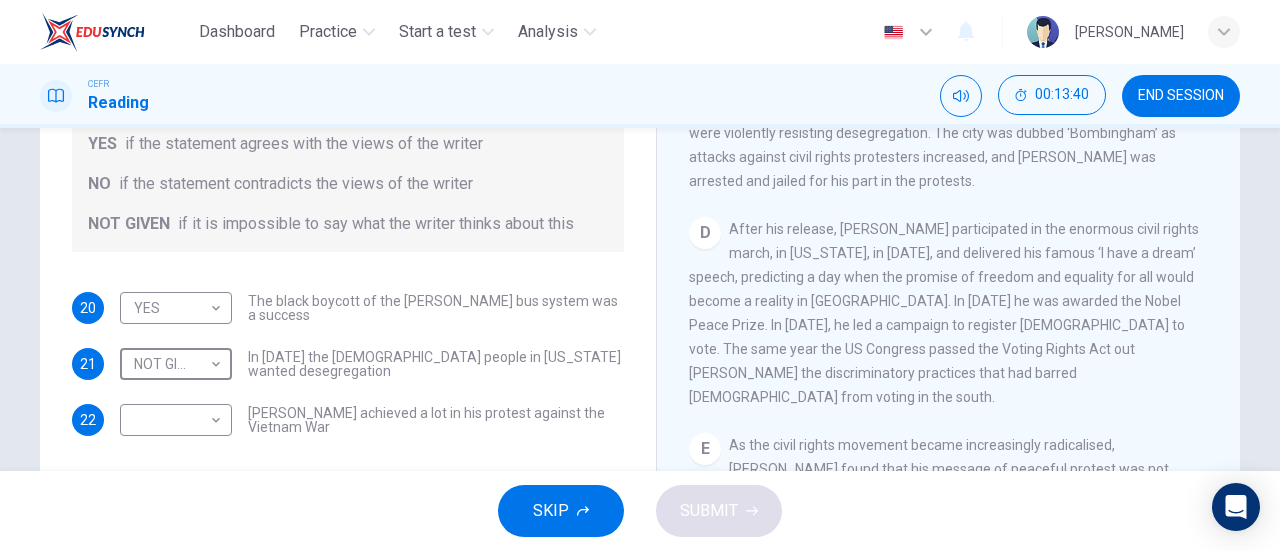 scroll, scrollTop: 1100, scrollLeft: 0, axis: vertical 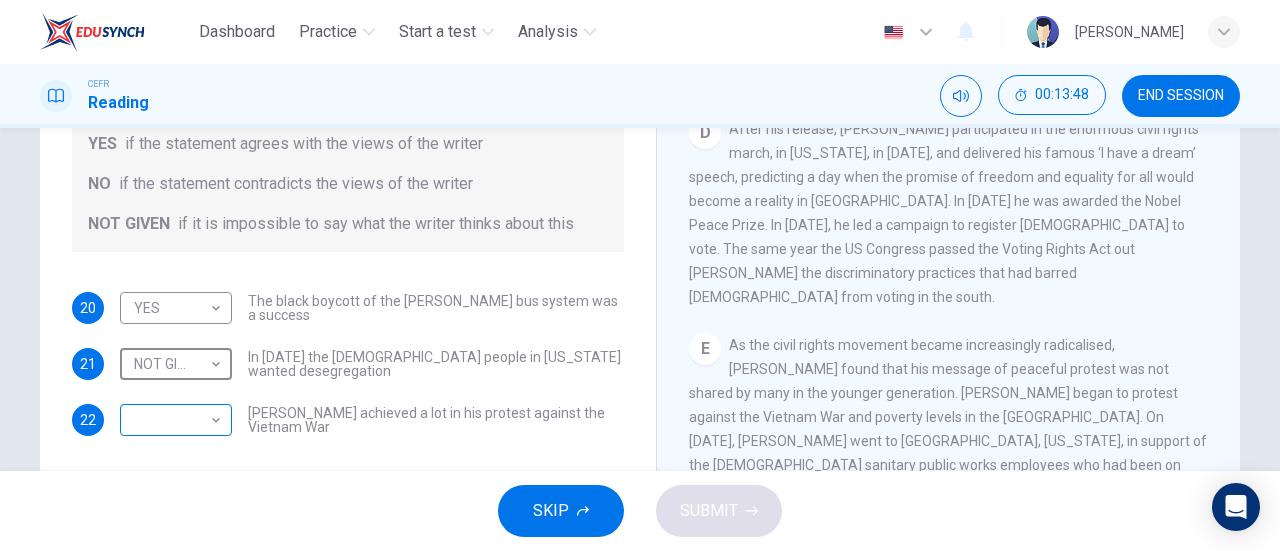 click on "Dashboard Practice Start a test Analysis English en ​ ZAKIRAH HUSNA BINTI ZAINAL FUAD CEFR Reading 00:13:48 END SESSION Questions 20 - 22 Do the following statements agree with the information given in the Reading Passage? In the space below, write YES if the statement agrees with the views of the writer NO if the statement contradicts the views of the writer NOT GIVEN if it is impossible to say what the writer thinks about this 20 YES YES ​ The black boycott of the Montgomery bus system was a success 21 NOT GIVEN NOT GIVEN ​ In 1963 the white people in Alabama wanted desegregation 22 ​ ​ Martin Luther King achieved a lot in his protest against the Vietnam War Martin Luther King CLICK TO ZOOM Click to Zoom A B C D E F SKIP SUBMIT EduSynch - Online Language Proficiency Testing
Dashboard Practice Start a test Analysis Notifications © Copyright  2025" at bounding box center (640, 275) 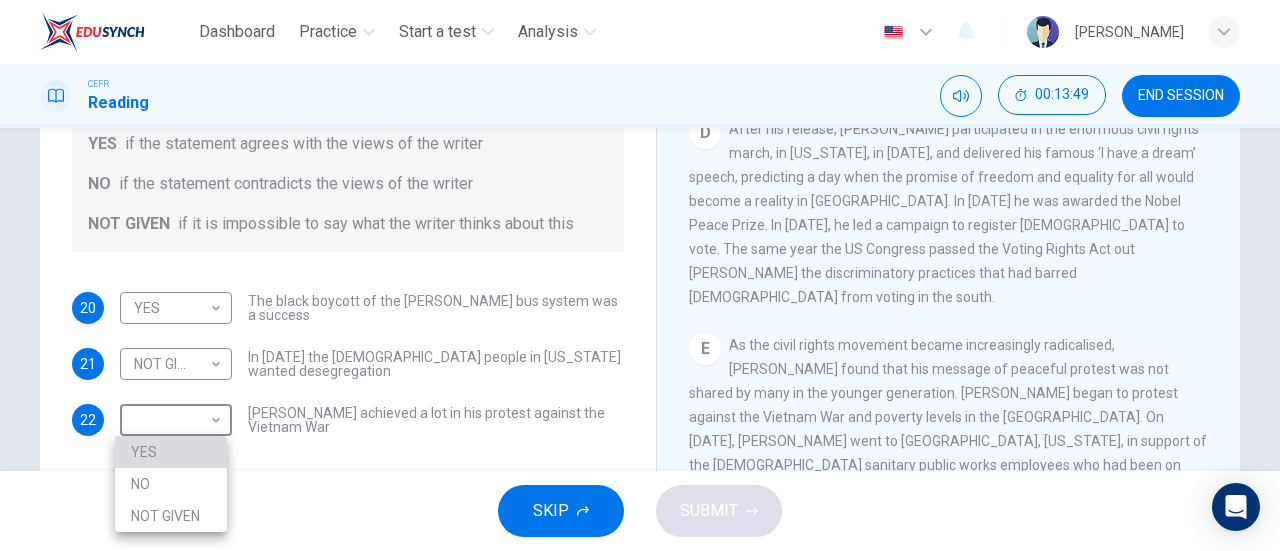 click on "YES" at bounding box center [171, 452] 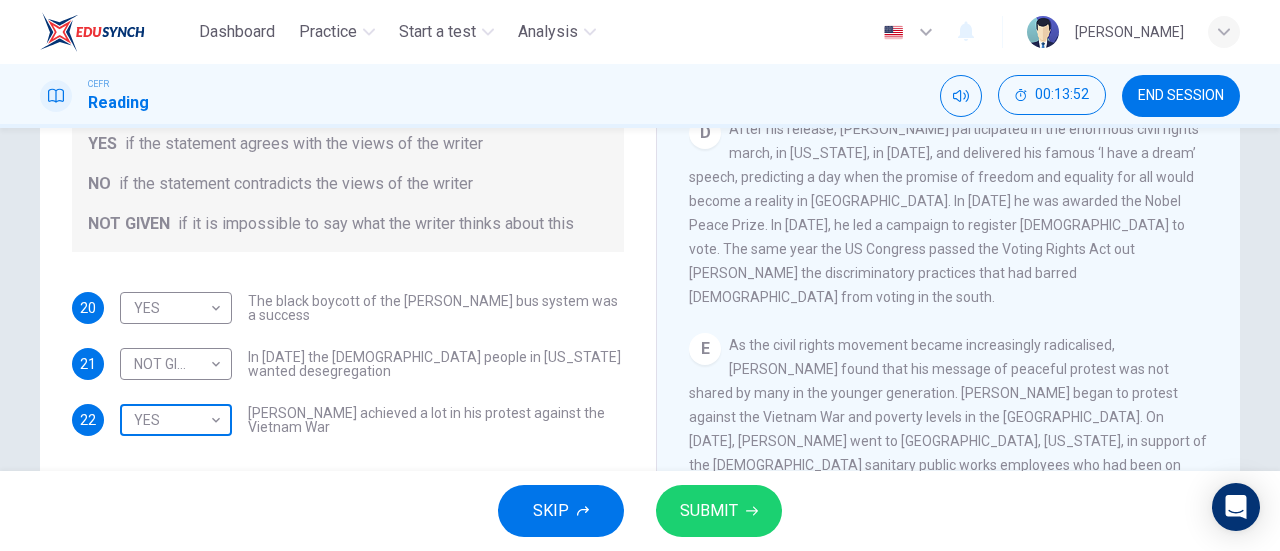 click on "Dashboard Practice Start a test Analysis English en ​ ZAKIRAH HUSNA BINTI ZAINAL FUAD CEFR Reading 00:13:52 END SESSION Questions 20 - 22 Do the following statements agree with the information given in the Reading Passage? In the space below, write YES if the statement agrees with the views of the writer NO if the statement contradicts the views of the writer NOT GIVEN if it is impossible to say what the writer thinks about this 20 YES YES ​ The black boycott of the Montgomery bus system was a success 21 NOT GIVEN NOT GIVEN ​ In 1963 the white people in Alabama wanted desegregation 22 YES YES ​ Martin Luther King achieved a lot in his protest against the Vietnam War Martin Luther King CLICK TO ZOOM Click to Zoom A B C D E F SKIP SUBMIT EduSynch - Online Language Proficiency Testing
Dashboard Practice Start a test Analysis Notifications © Copyright  2025" at bounding box center [640, 275] 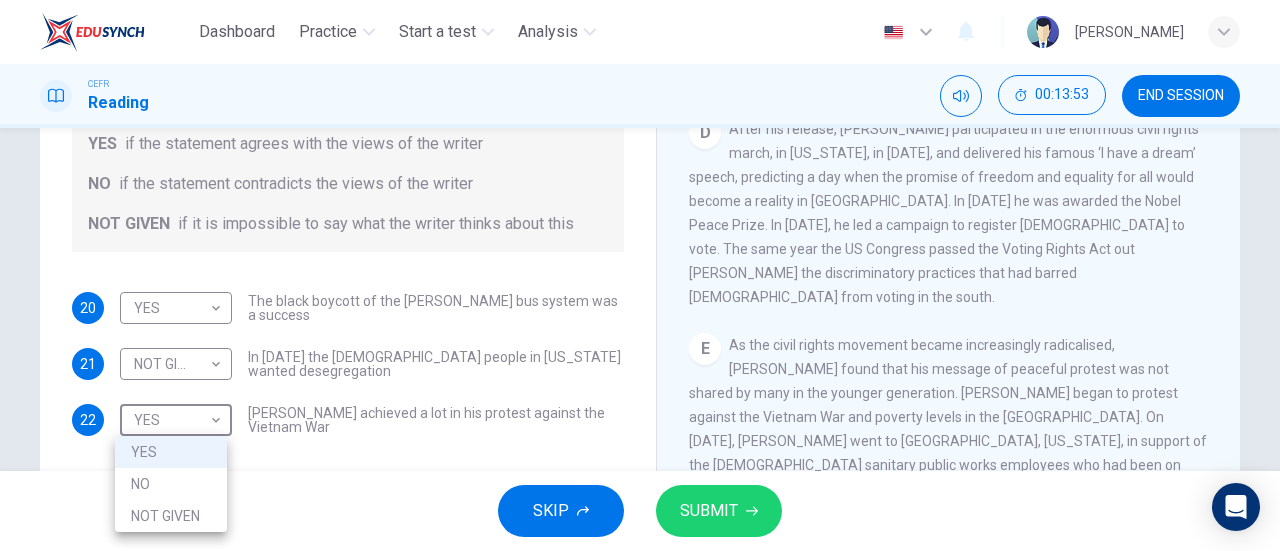 click on "NO" at bounding box center (171, 484) 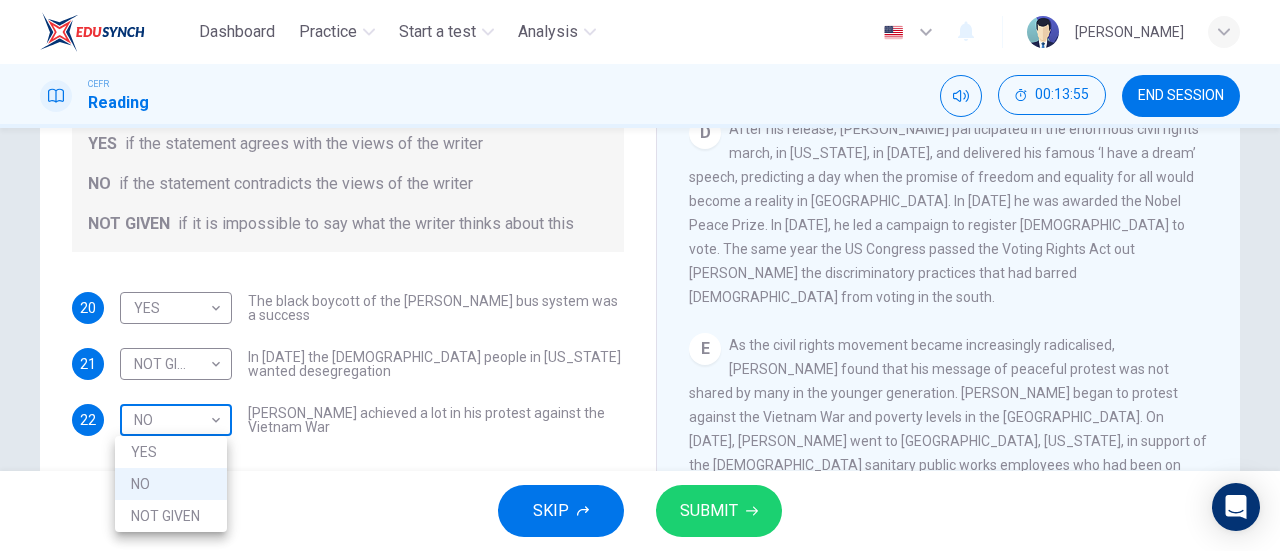 click on "Dashboard Practice Start a test Analysis English en ​ ZAKIRAH HUSNA BINTI ZAINAL FUAD CEFR Reading 00:13:55 END SESSION Questions 20 - 22 Do the following statements agree with the information given in the Reading Passage? In the space below, write YES if the statement agrees with the views of the writer NO if the statement contradicts the views of the writer NOT GIVEN if it is impossible to say what the writer thinks about this 20 YES YES ​ The black boycott of the Montgomery bus system was a success 21 NOT GIVEN NOT GIVEN ​ In 1963 the white people in Alabama wanted desegregation 22 NO NO ​ Martin Luther King achieved a lot in his protest against the Vietnam War Martin Luther King CLICK TO ZOOM Click to Zoom A B C D E F SKIP SUBMIT EduSynch - Online Language Proficiency Testing
Dashboard Practice Start a test Analysis Notifications © Copyright  2025 YES NO NOT GIVEN" at bounding box center [640, 275] 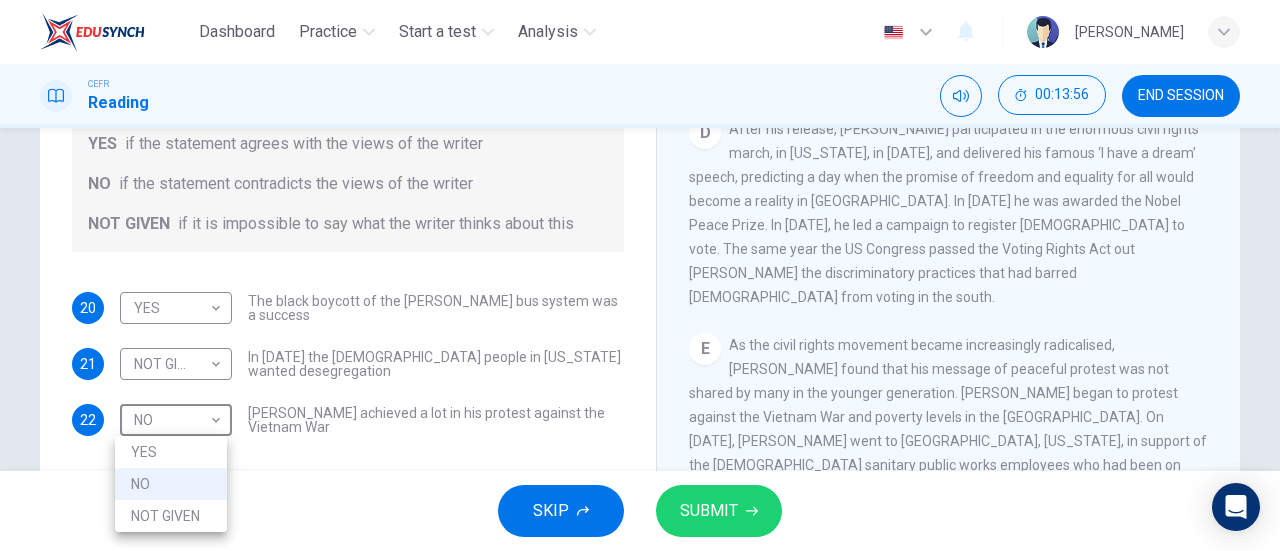 click on "YES" at bounding box center [171, 452] 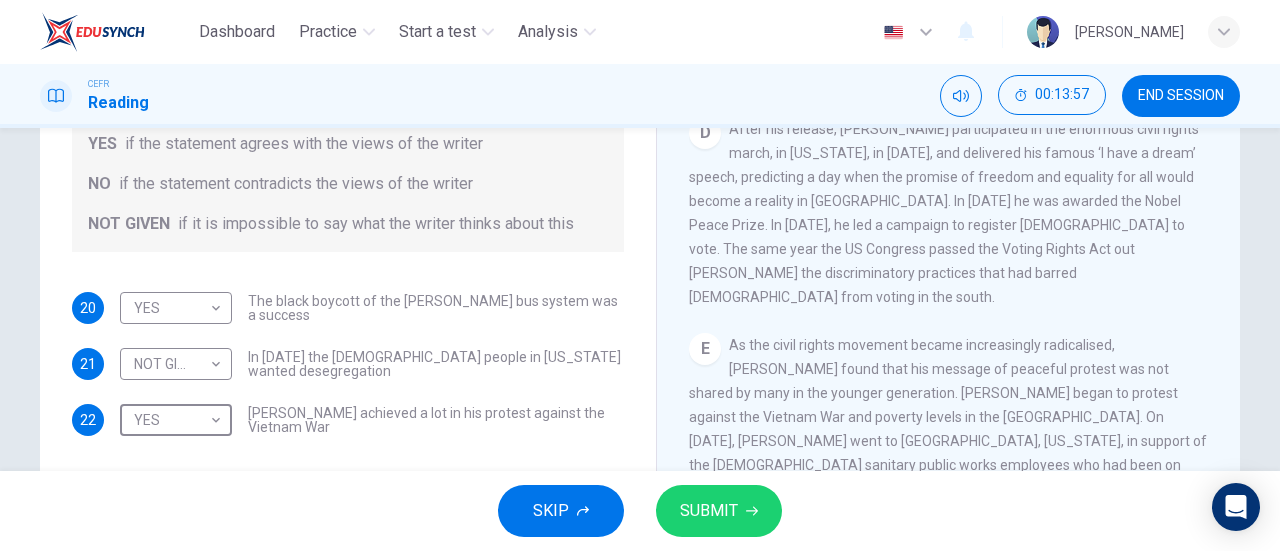 click on "SUBMIT" at bounding box center [719, 511] 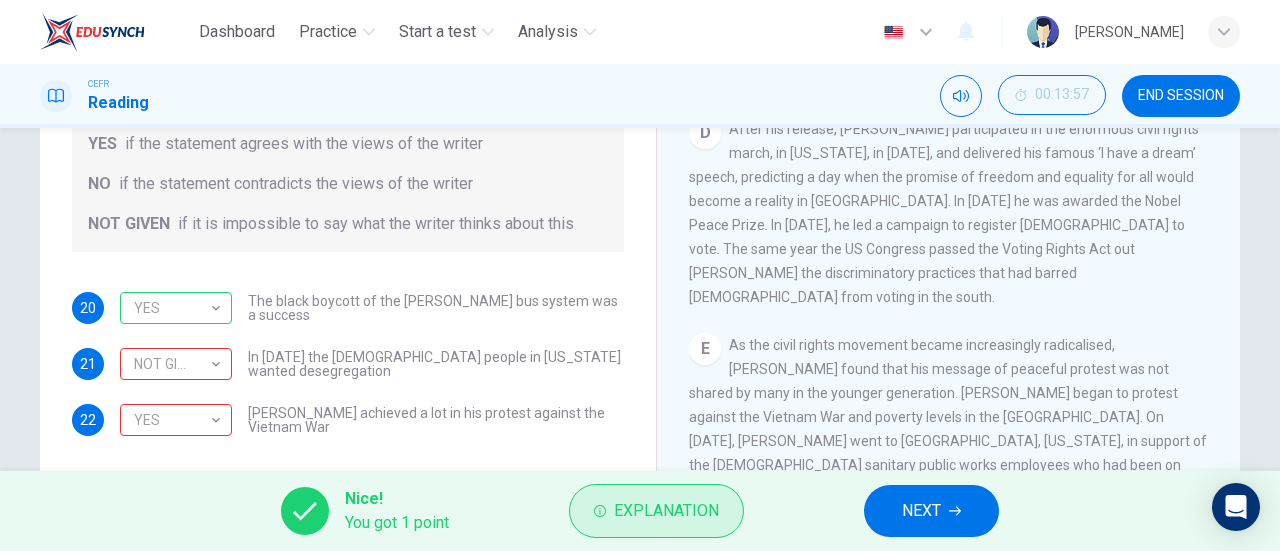 click on "Explanation" at bounding box center [666, 511] 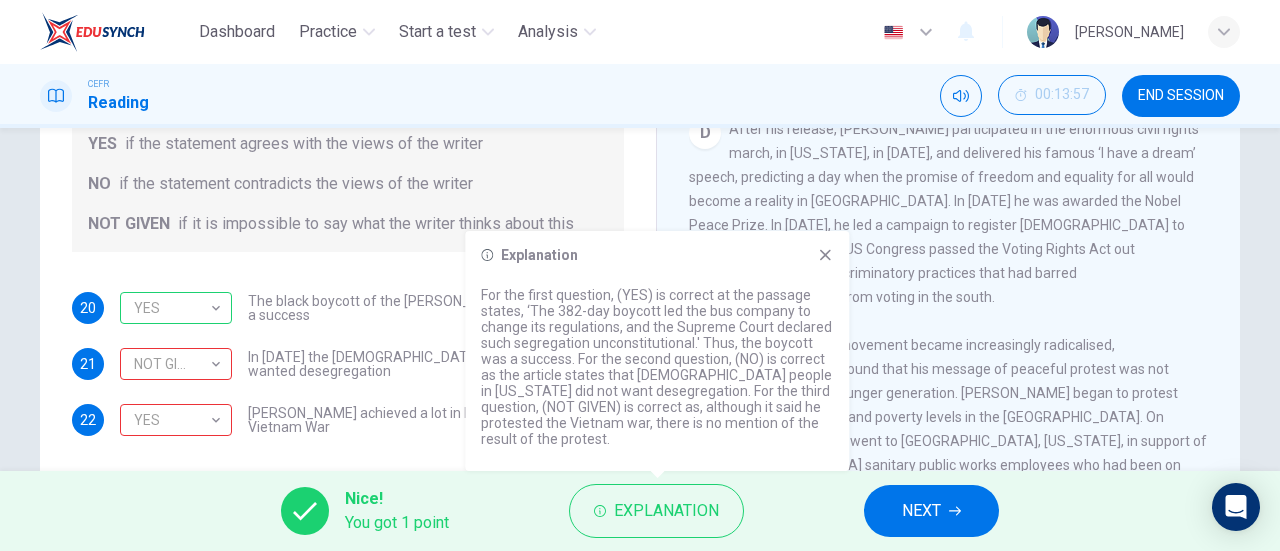 click on "NEXT" at bounding box center (931, 511) 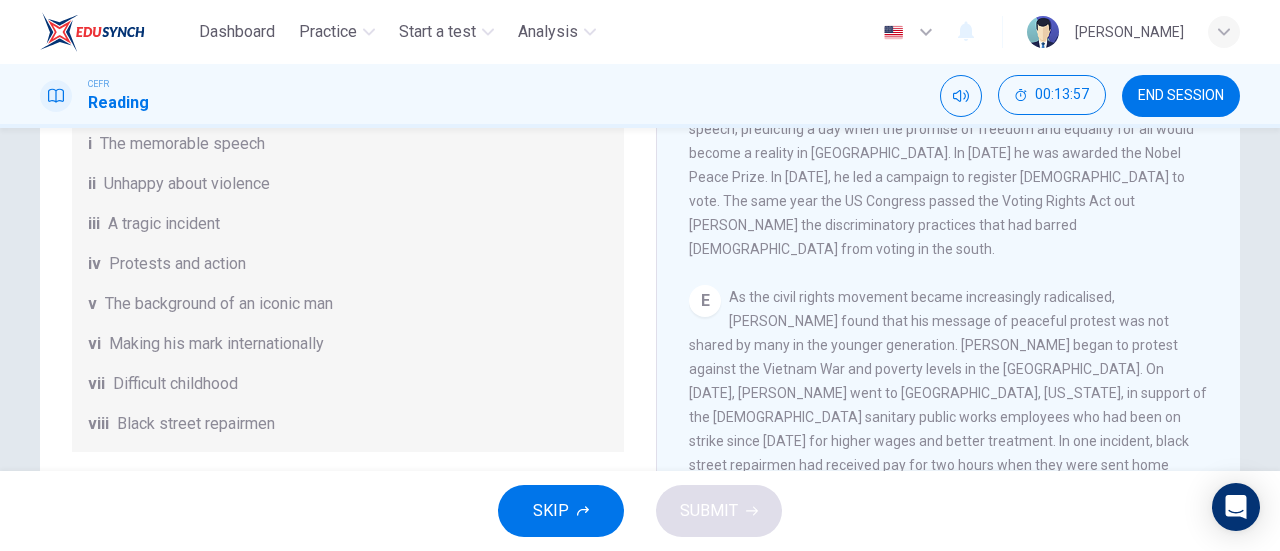 scroll, scrollTop: 48, scrollLeft: 0, axis: vertical 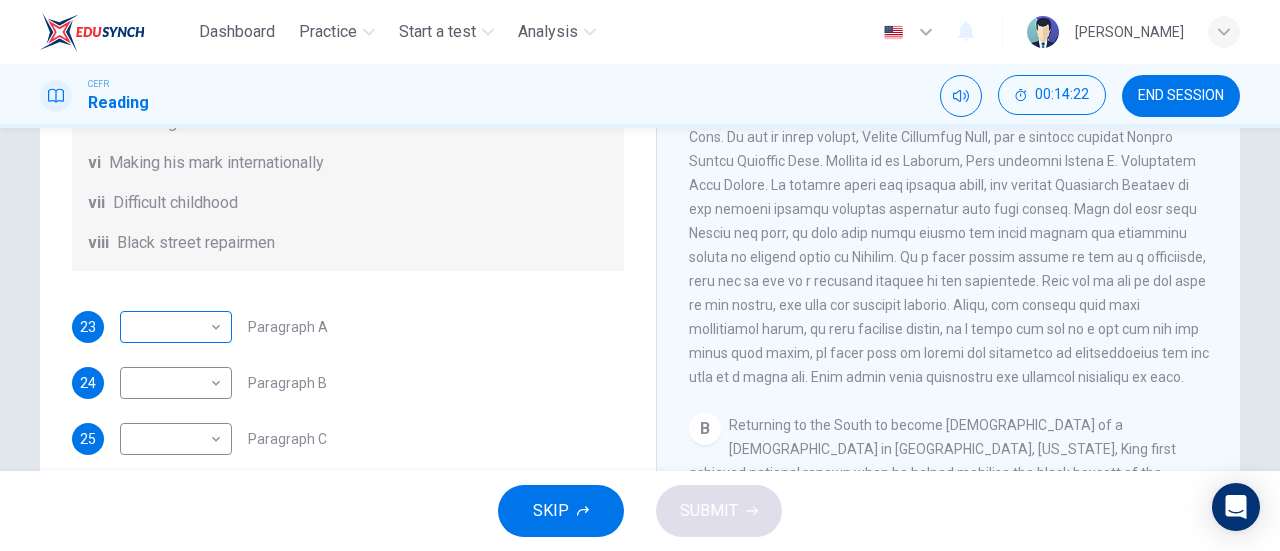 click on "Dashboard Practice Start a test Analysis English en ​ ZAKIRAH HUSNA BINTI ZAINAL FUAD CEFR Reading 00:14:22 END SESSION Questions 23 - 28 The Reading Passage has 6 paragraphs.
Choose the correct heading for each paragraph  A – F , from the list of headings.
Write the correct number,  i – viii , in the spaces below. List of Headings i The memorable speech ii Unhappy about violence iii A tragic incident iv Protests and action v The background of an iconic man vi Making his mark internationally vii Difficult childhood viii Black street repairmen 23 ​ ​ Paragraph A 24 ​ ​ Paragraph B 25 ​ ​ Paragraph C 26 ​ ​ Paragraph D 27 ​ ​ Paragraph E 28 ​ ​ Paragraph F Martin Luther King CLICK TO ZOOM Click to Zoom A B C D E F SKIP SUBMIT EduSynch - Online Language Proficiency Testing
Dashboard Practice Start a test Analysis Notifications © Copyright  2025" at bounding box center (640, 275) 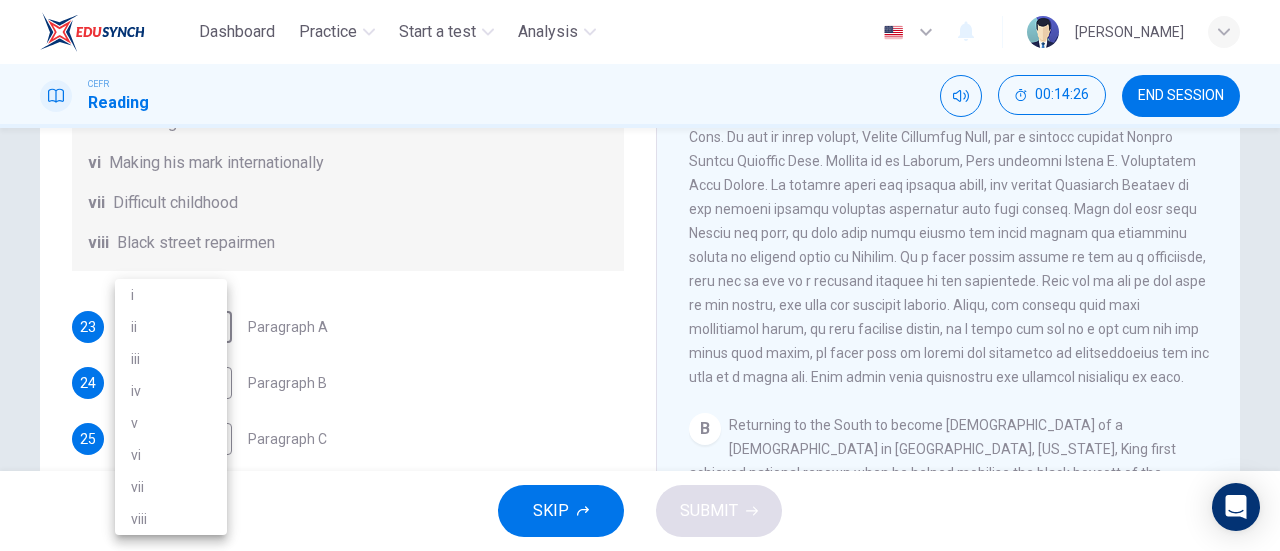 click on "vii" at bounding box center (171, 487) 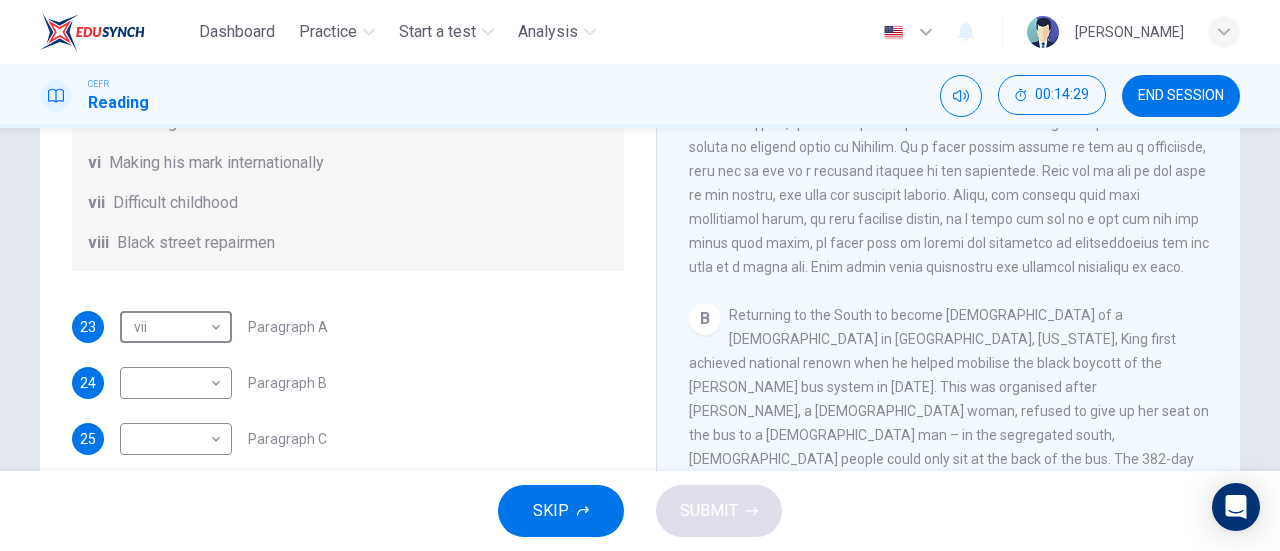scroll, scrollTop: 600, scrollLeft: 0, axis: vertical 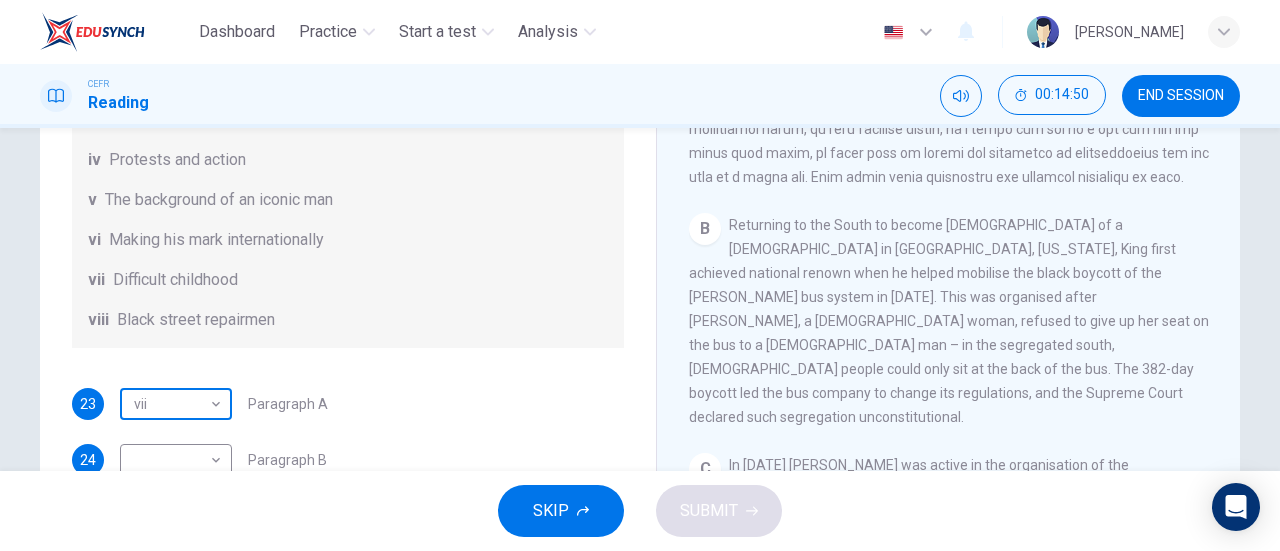 click on "Dashboard Practice Start a test Analysis English en ​ ZAKIRAH HUSNA BINTI ZAINAL FUAD CEFR Reading 00:14:50 END SESSION Questions 23 - 28 The Reading Passage has 6 paragraphs.
Choose the correct heading for each paragraph  A – F , from the list of headings.
Write the correct number,  i – viii , in the spaces below. List of Headings i The memorable speech ii Unhappy about violence iii A tragic incident iv Protests and action v The background of an iconic man vi Making his mark internationally vii Difficult childhood viii Black street repairmen 23 vii vii ​ Paragraph A 24 ​ ​ Paragraph B 25 ​ ​ Paragraph C 26 ​ ​ Paragraph D 27 ​ ​ Paragraph E 28 ​ ​ Paragraph F Martin Luther King CLICK TO ZOOM Click to Zoom A B C D E F SKIP SUBMIT EduSynch - Online Language Proficiency Testing
Dashboard Practice Start a test Analysis Notifications © Copyright  2025" at bounding box center [640, 275] 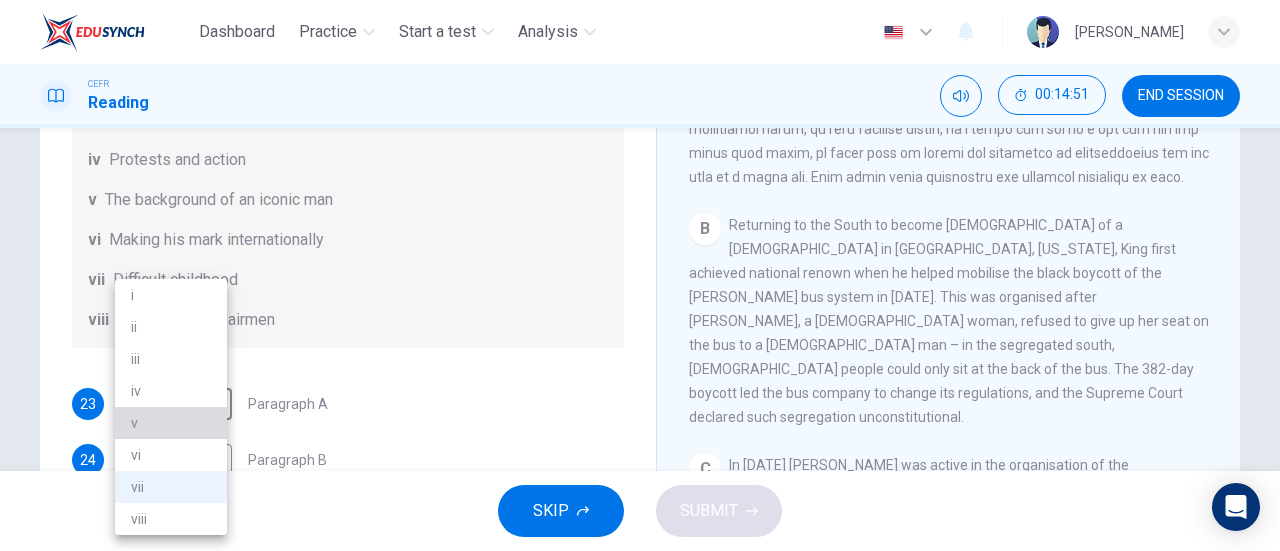 click on "v" at bounding box center (171, 423) 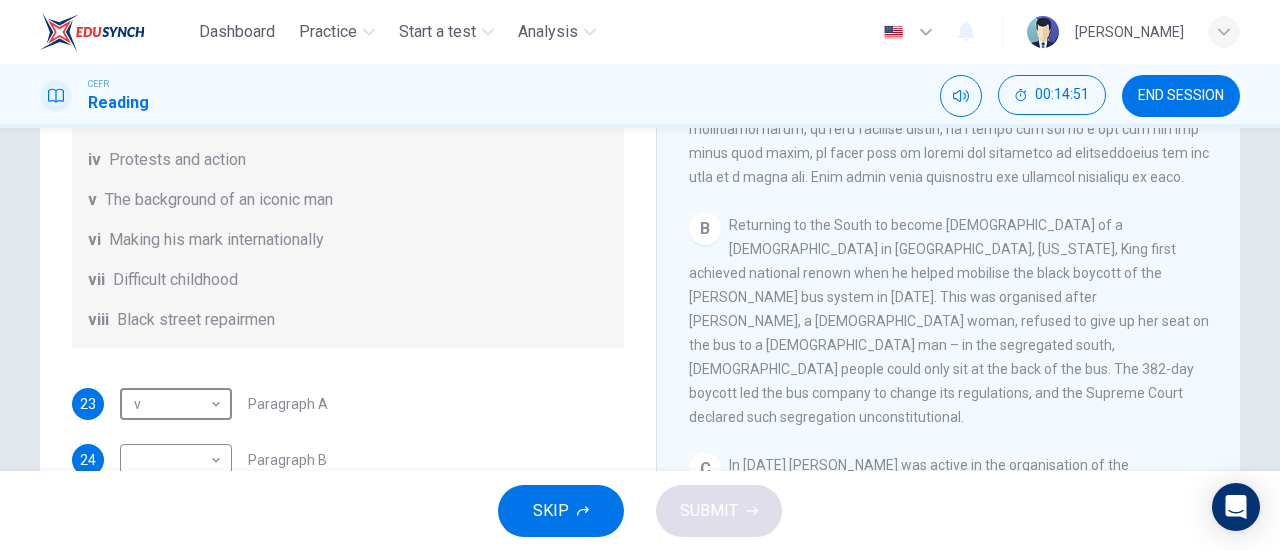 scroll, scrollTop: 352, scrollLeft: 0, axis: vertical 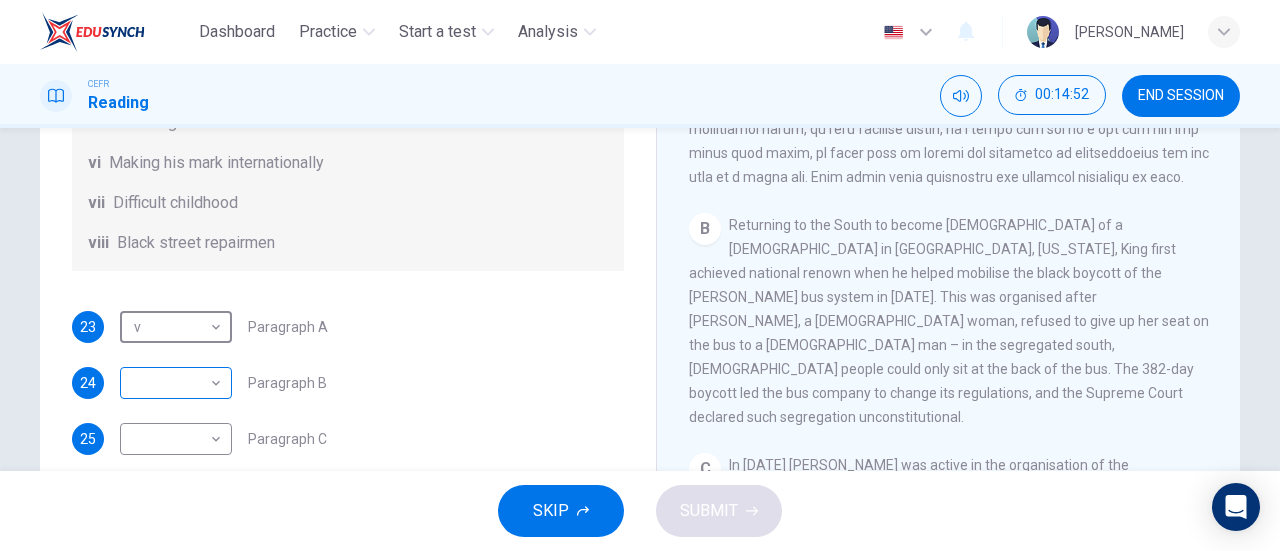 click on "Dashboard Practice Start a test Analysis English en ​ ZAKIRAH HUSNA BINTI ZAINAL FUAD CEFR Reading 00:14:52 END SESSION Questions 23 - 28 The Reading Passage has 6 paragraphs.
Choose the correct heading for each paragraph  A – F , from the list of headings.
Write the correct number,  i – viii , in the spaces below. List of Headings i The memorable speech ii Unhappy about violence iii A tragic incident iv Protests and action v The background of an iconic man vi Making his mark internationally vii Difficult childhood viii Black street repairmen 23 v v ​ Paragraph A 24 ​ ​ Paragraph B 25 ​ ​ Paragraph C 26 ​ ​ Paragraph D 27 ​ ​ Paragraph E 28 ​ ​ Paragraph F Martin Luther King CLICK TO ZOOM Click to Zoom A B C D E F SKIP SUBMIT EduSynch - Online Language Proficiency Testing
Dashboard Practice Start a test Analysis Notifications © Copyright  2025" at bounding box center (640, 275) 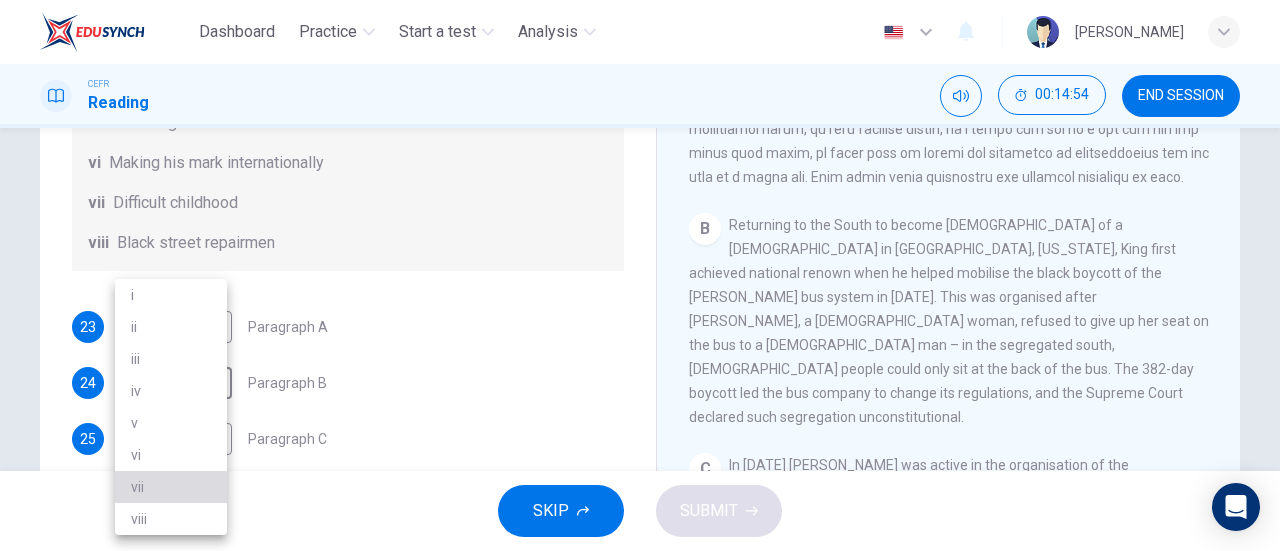click on "vii" at bounding box center (171, 487) 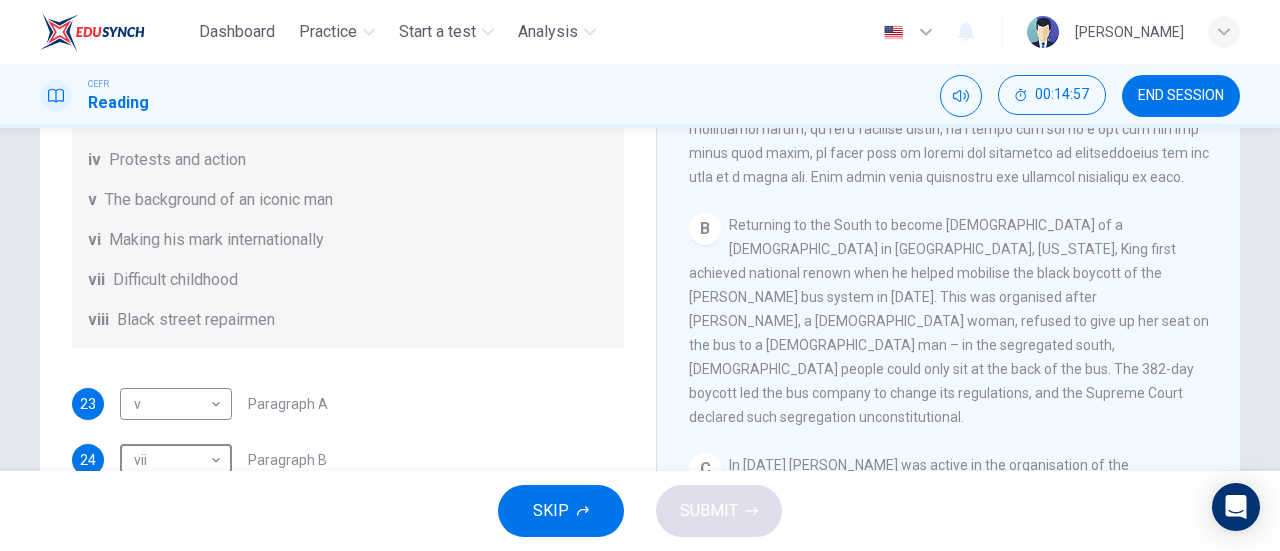 scroll, scrollTop: 352, scrollLeft: 0, axis: vertical 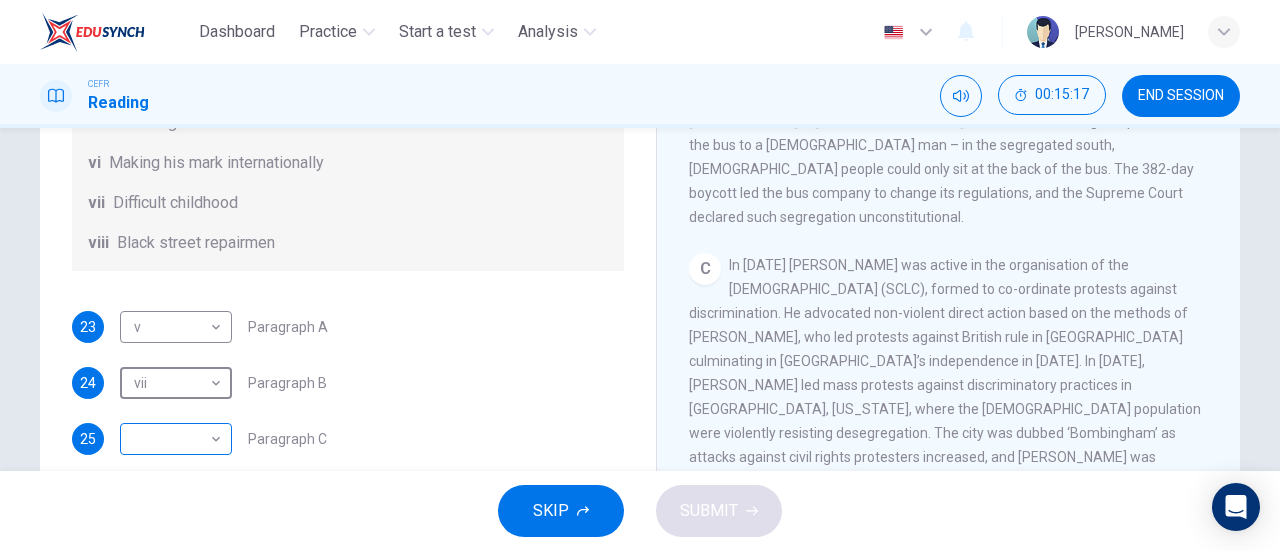 click on "Dashboard Practice Start a test Analysis English en ​ ZAKIRAH HUSNA BINTI ZAINAL FUAD CEFR Reading 00:15:17 END SESSION Questions 23 - 28 The Reading Passage has 6 paragraphs.
Choose the correct heading for each paragraph  A – F , from the list of headings.
Write the correct number,  i – viii , in the spaces below. List of Headings i The memorable speech ii Unhappy about violence iii A tragic incident iv Protests and action v The background of an iconic man vi Making his mark internationally vii Difficult childhood viii Black street repairmen 23 v v ​ Paragraph A 24 vii vii ​ Paragraph B 25 ​ ​ Paragraph C 26 ​ ​ Paragraph D 27 ​ ​ Paragraph E 28 ​ ​ Paragraph F Martin Luther King CLICK TO ZOOM Click to Zoom A B C D E F SKIP SUBMIT EduSynch - Online Language Proficiency Testing
Dashboard Practice Start a test Analysis Notifications © Copyright  2025" at bounding box center [640, 275] 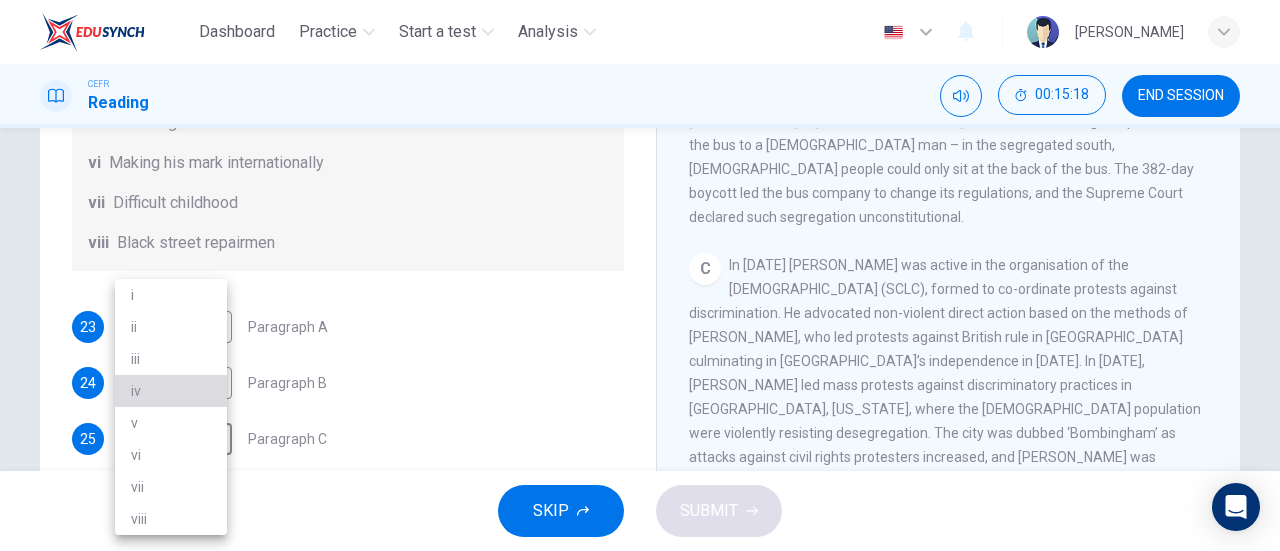 click on "iv" at bounding box center [171, 391] 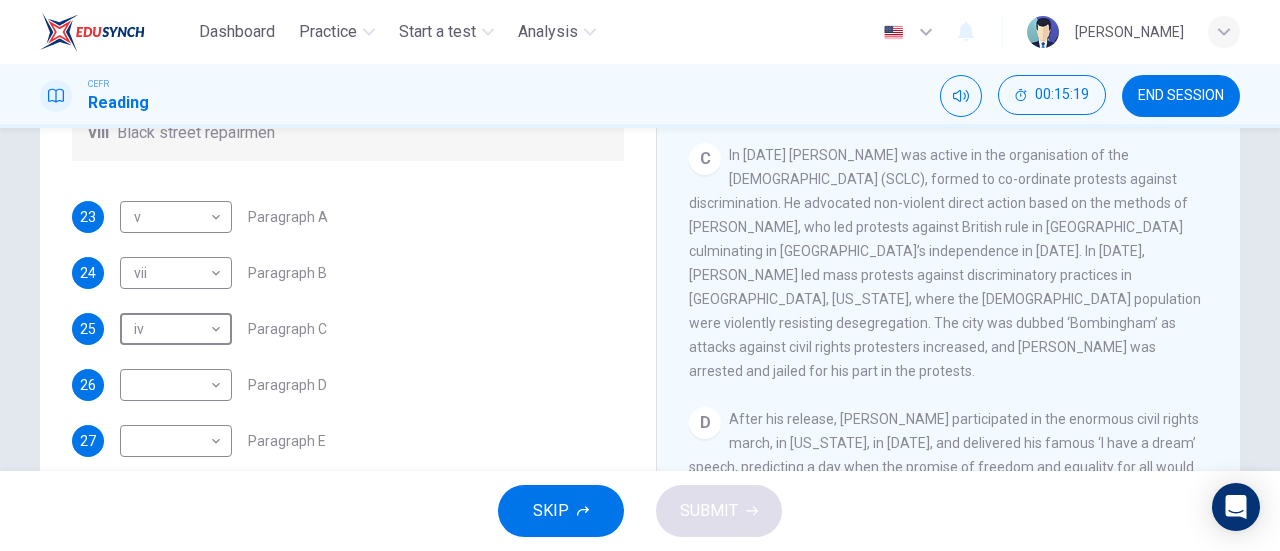 scroll, scrollTop: 200, scrollLeft: 0, axis: vertical 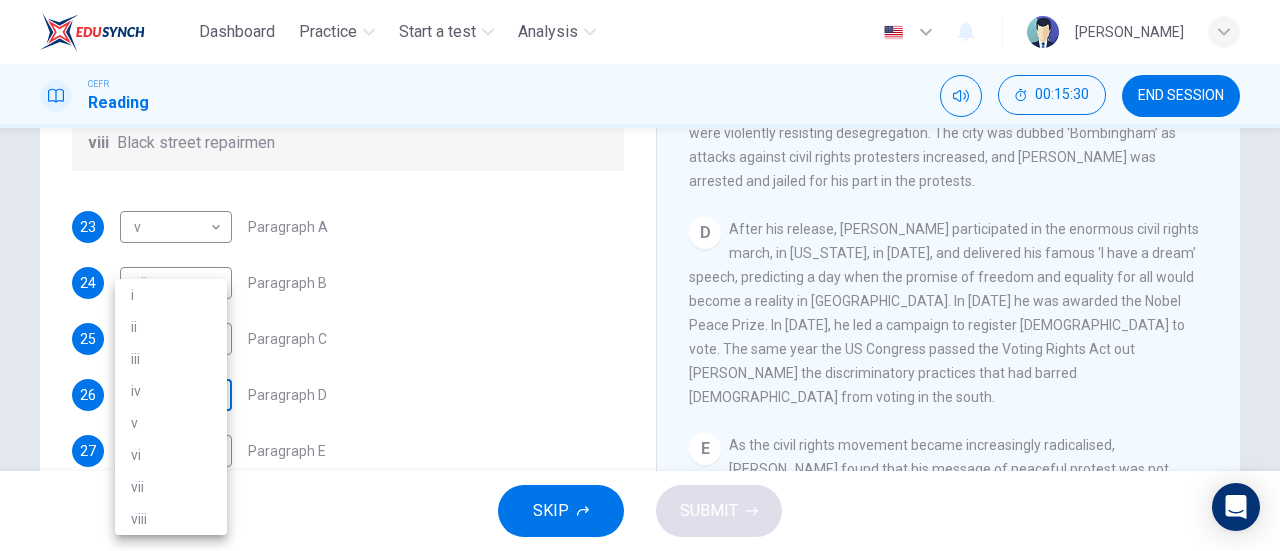 click on "Dashboard Practice Start a test Analysis English en ​ ZAKIRAH HUSNA BINTI ZAINAL FUAD CEFR Reading 00:15:30 END SESSION Questions 23 - 28 The Reading Passage has 6 paragraphs.
Choose the correct heading for each paragraph  A – F , from the list of headings.
Write the correct number,  i – viii , in the spaces below. List of Headings i The memorable speech ii Unhappy about violence iii A tragic incident iv Protests and action v The background of an iconic man vi Making his mark internationally vii Difficult childhood viii Black street repairmen 23 v v ​ Paragraph A 24 vii vii ​ Paragraph B 25 iv iv ​ Paragraph C 26 ​ ​ Paragraph D 27 ​ ​ Paragraph E 28 ​ ​ Paragraph F Martin Luther King CLICK TO ZOOM Click to Zoom A B C D E F SKIP SUBMIT EduSynch - Online Language Proficiency Testing
Dashboard Practice Start a test Analysis Notifications © Copyright  2025 i ii iii iv v vi vii viii" at bounding box center (640, 275) 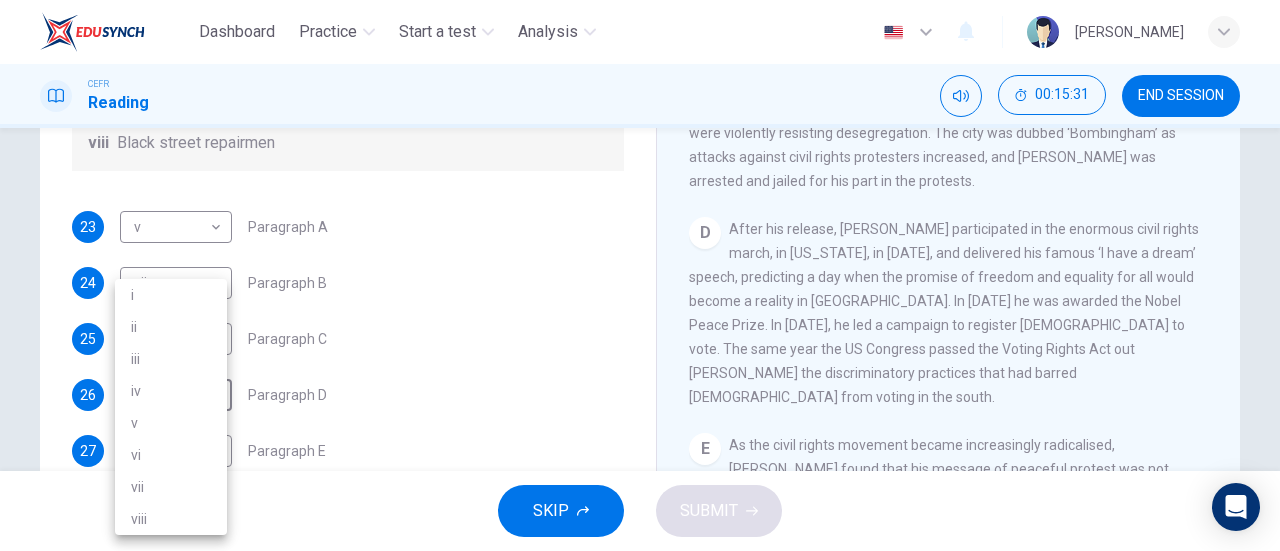 click on "i" at bounding box center [171, 295] 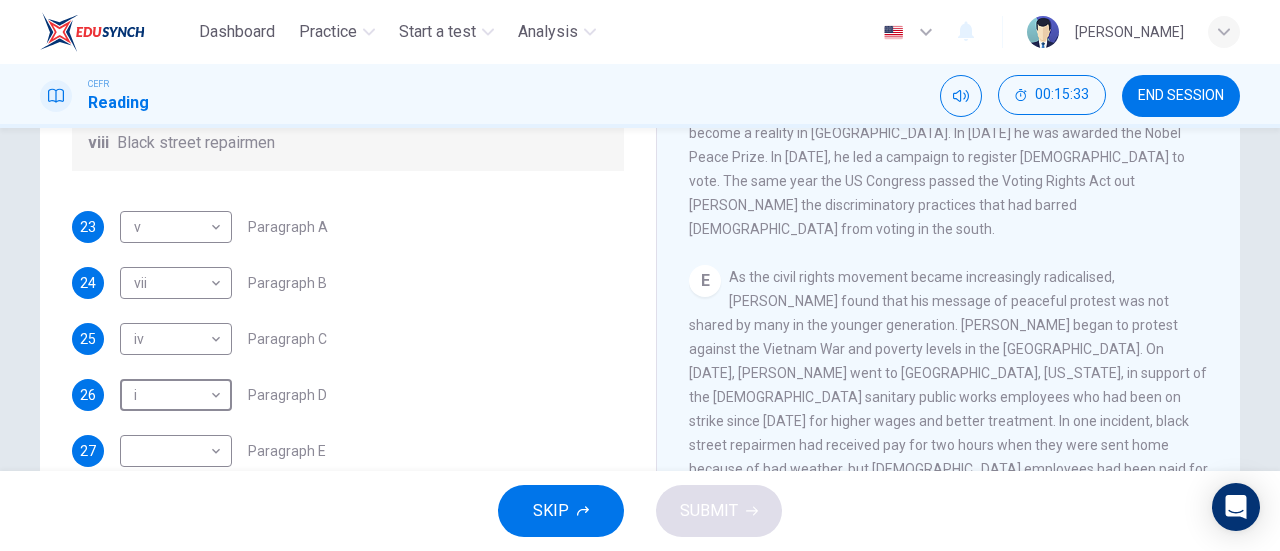 scroll, scrollTop: 1200, scrollLeft: 0, axis: vertical 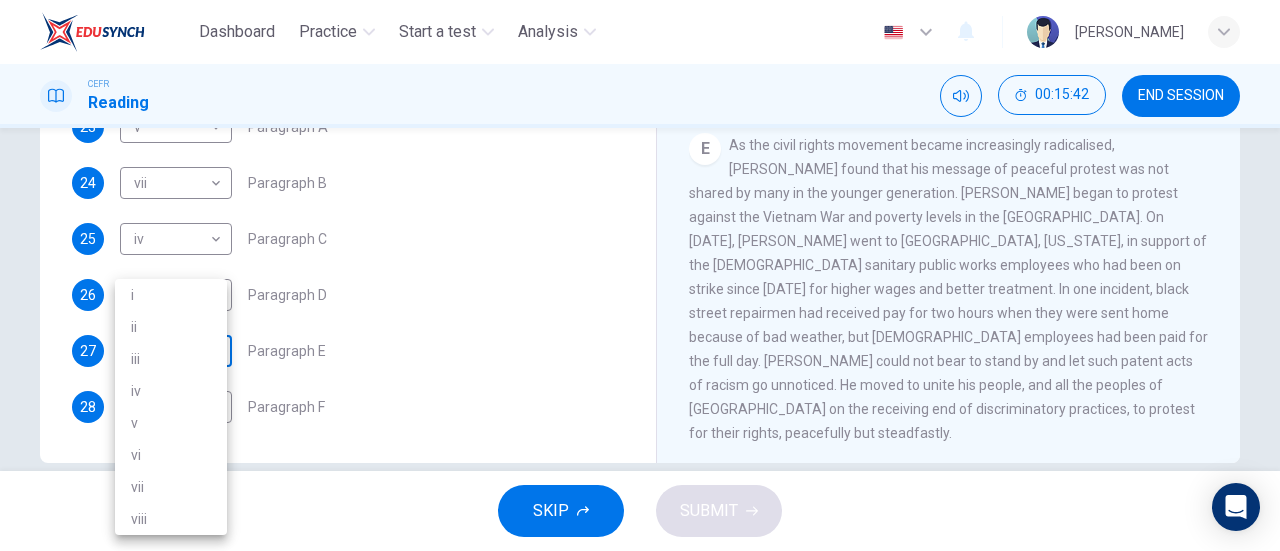 click on "Dashboard Practice Start a test Analysis English en ​ ZAKIRAH HUSNA BINTI ZAINAL FUAD CEFR Reading 00:15:42 END SESSION Questions 23 - 28 The Reading Passage has 6 paragraphs.
Choose the correct heading for each paragraph  A – F , from the list of headings.
Write the correct number,  i – viii , in the spaces below. List of Headings i The memorable speech ii Unhappy about violence iii A tragic incident iv Protests and action v The background of an iconic man vi Making his mark internationally vii Difficult childhood viii Black street repairmen 23 v v ​ Paragraph A 24 vii vii ​ Paragraph B 25 iv iv ​ Paragraph C 26 i i ​ Paragraph D 27 ​ ​ Paragraph E 28 ​ ​ Paragraph F Martin Luther King CLICK TO ZOOM Click to Zoom A B C D E F SKIP SUBMIT EduSynch - Online Language Proficiency Testing
Dashboard Practice Start a test Analysis Notifications © Copyright  2025 i ii iii iv v vi vii viii" at bounding box center (640, 275) 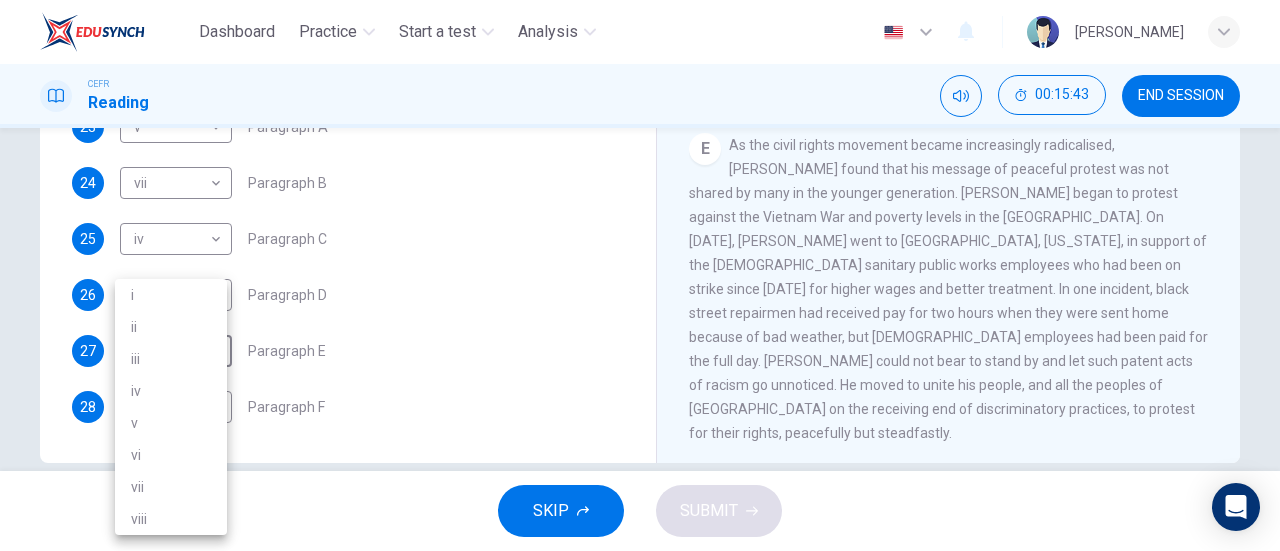 click on "ii" at bounding box center (171, 327) 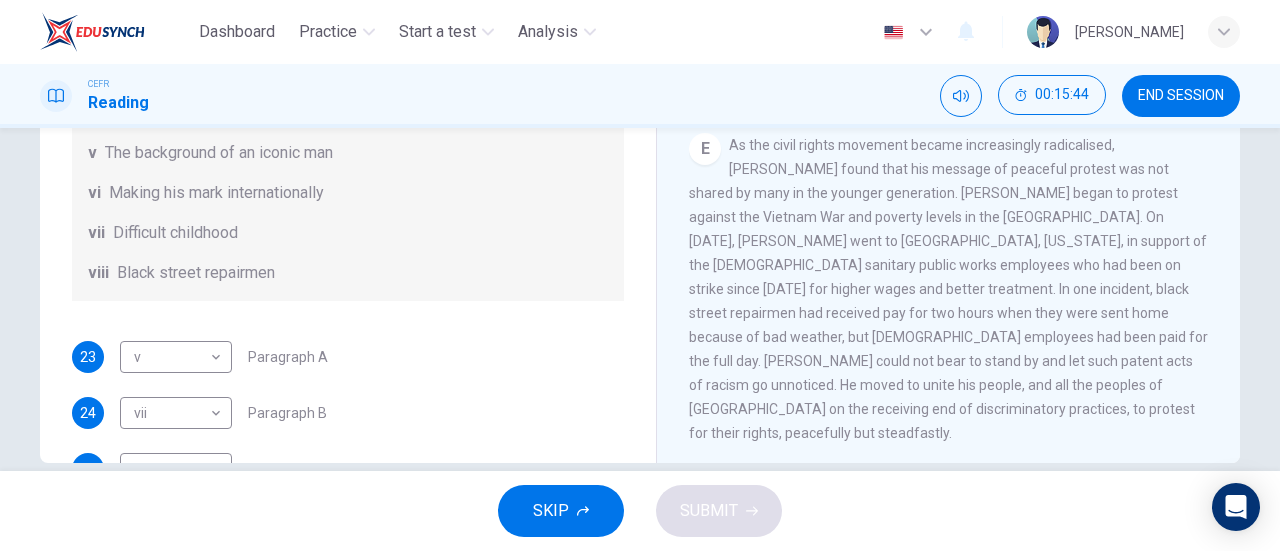 scroll, scrollTop: 52, scrollLeft: 0, axis: vertical 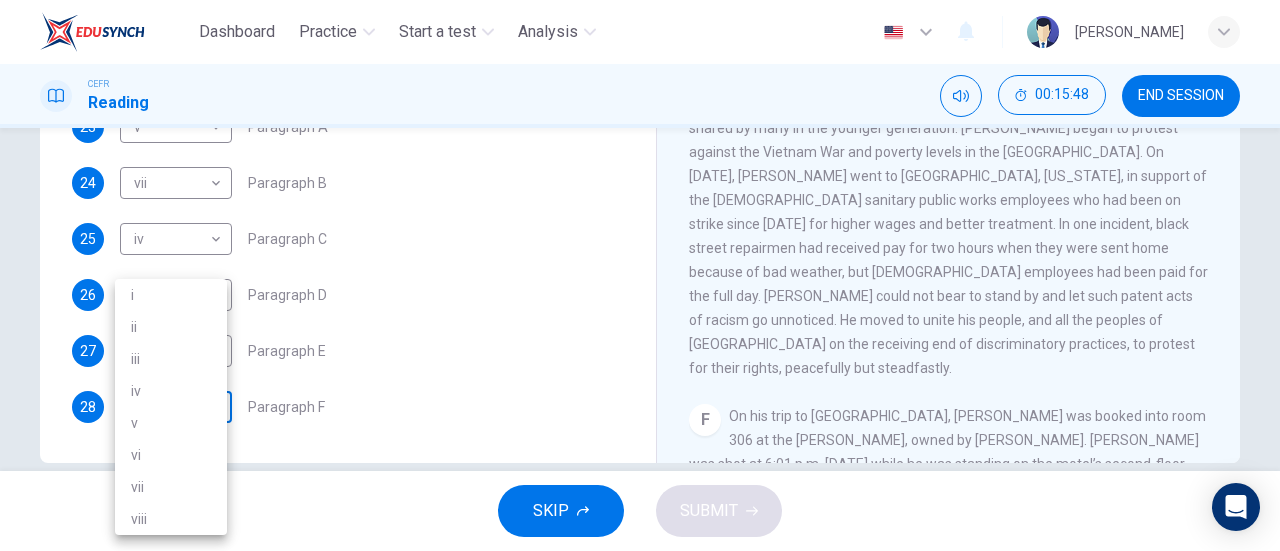click on "Dashboard Practice Start a test Analysis English en ​ ZAKIRAH HUSNA BINTI ZAINAL FUAD CEFR Reading 00:15:48 END SESSION Questions 23 - 28 The Reading Passage has 6 paragraphs.
Choose the correct heading for each paragraph  A – F , from the list of headings.
Write the correct number,  i – viii , in the spaces below. List of Headings i The memorable speech ii Unhappy about violence iii A tragic incident iv Protests and action v The background of an iconic man vi Making his mark internationally vii Difficult childhood viii Black street repairmen 23 v v ​ Paragraph A 24 vii vii ​ Paragraph B 25 iv iv ​ Paragraph C 26 i i ​ Paragraph D 27 ii ii ​ Paragraph E 28 ​ ​ Paragraph F Martin Luther King CLICK TO ZOOM Click to Zoom A B C D E F SKIP SUBMIT EduSynch - Online Language Proficiency Testing
Dashboard Practice Start a test Analysis Notifications © Copyright  2025 i ii iii iv v vi vii viii" at bounding box center (640, 275) 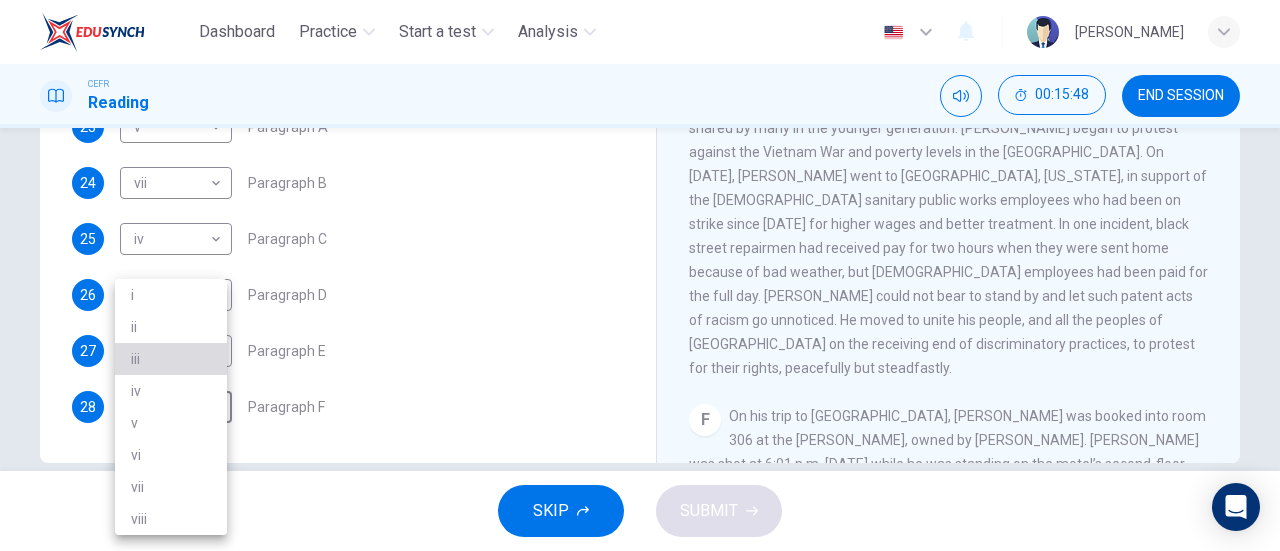 click on "iii" at bounding box center [171, 359] 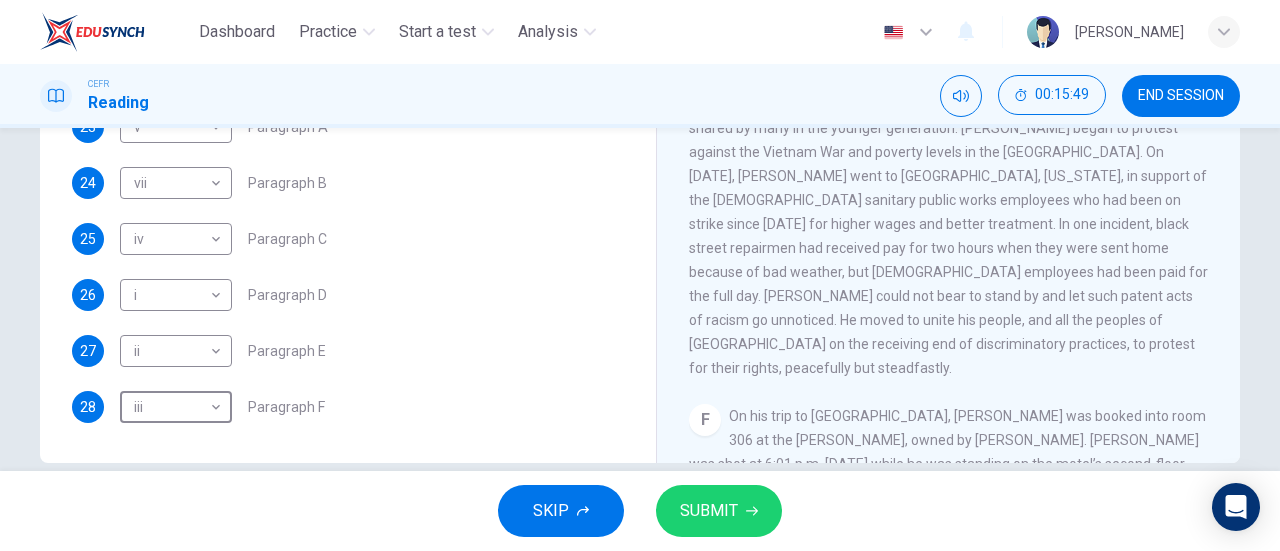 click on "SUBMIT" at bounding box center [709, 511] 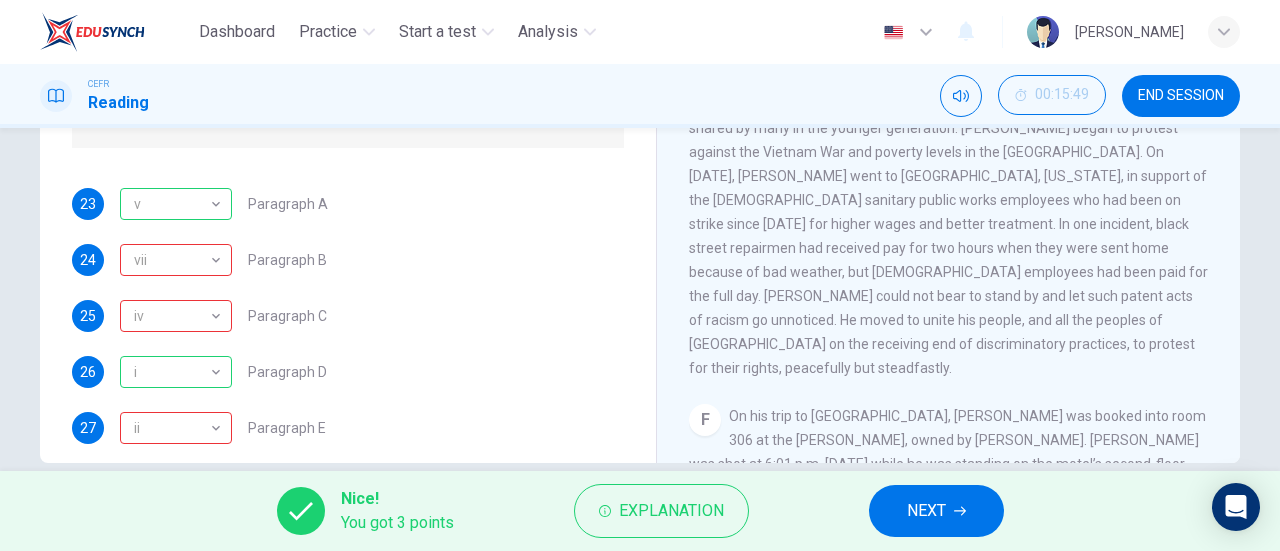 scroll, scrollTop: 352, scrollLeft: 0, axis: vertical 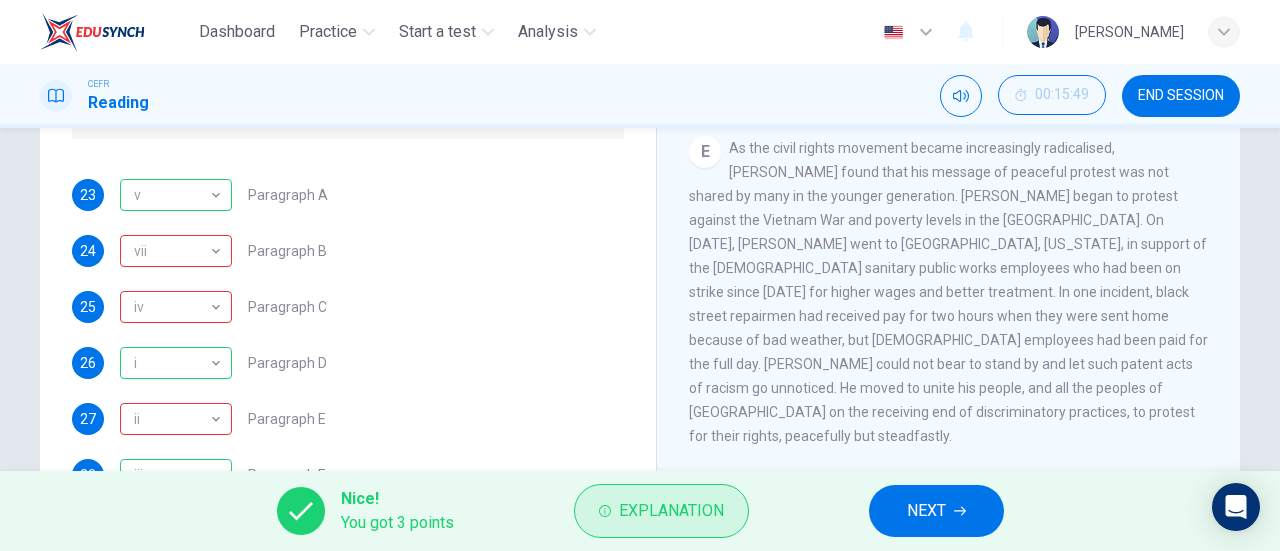 click on "Explanation" at bounding box center [671, 511] 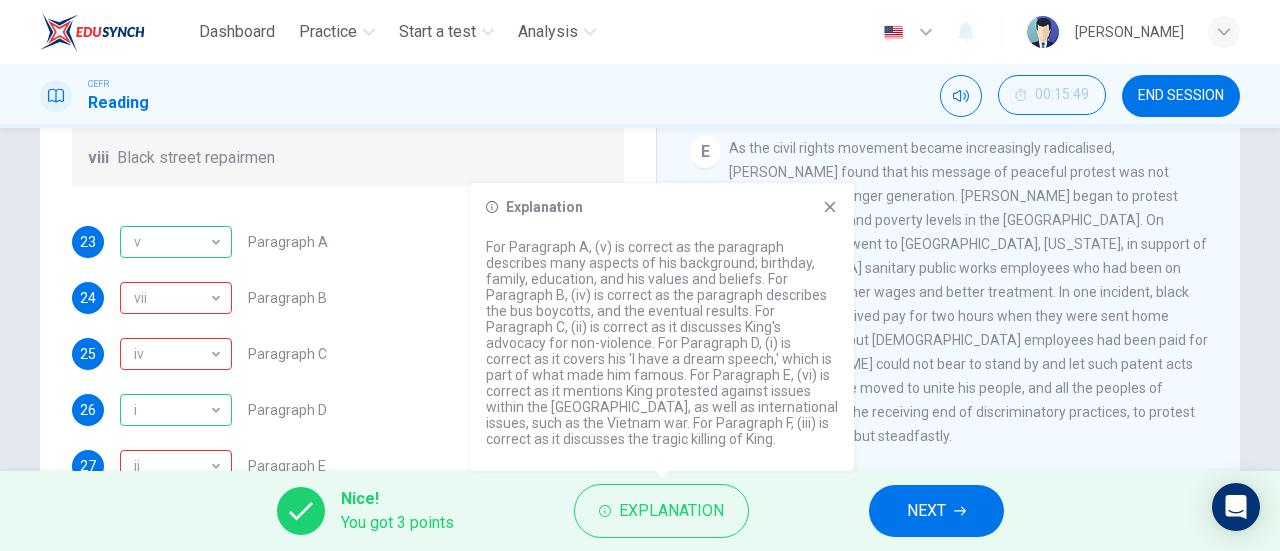 scroll, scrollTop: 300, scrollLeft: 0, axis: vertical 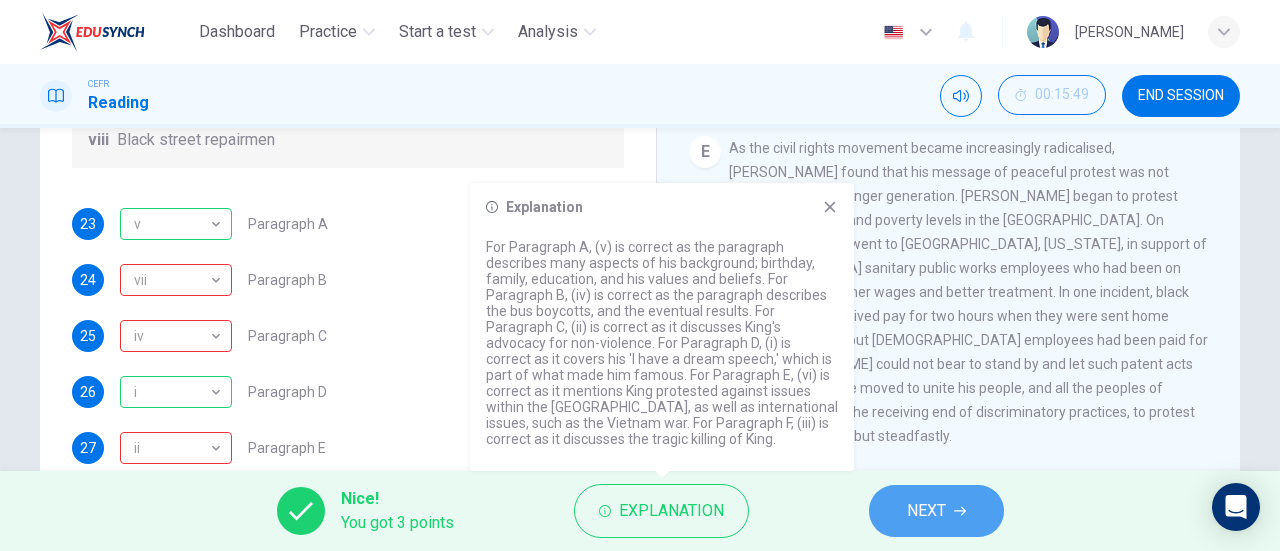 click on "NEXT" at bounding box center (936, 511) 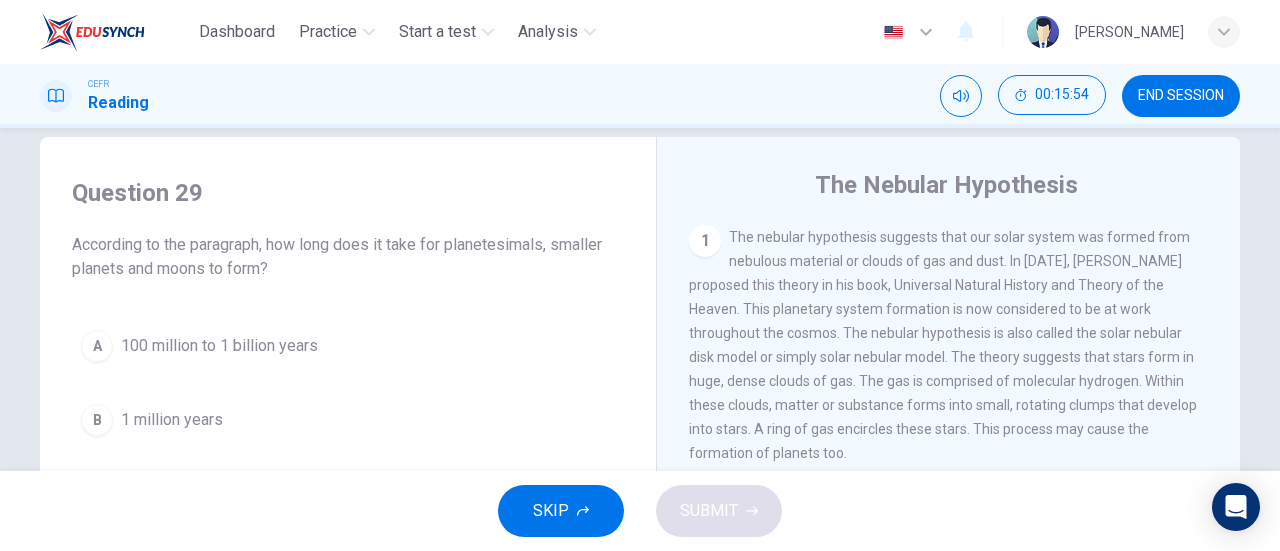 scroll, scrollTop: 0, scrollLeft: 0, axis: both 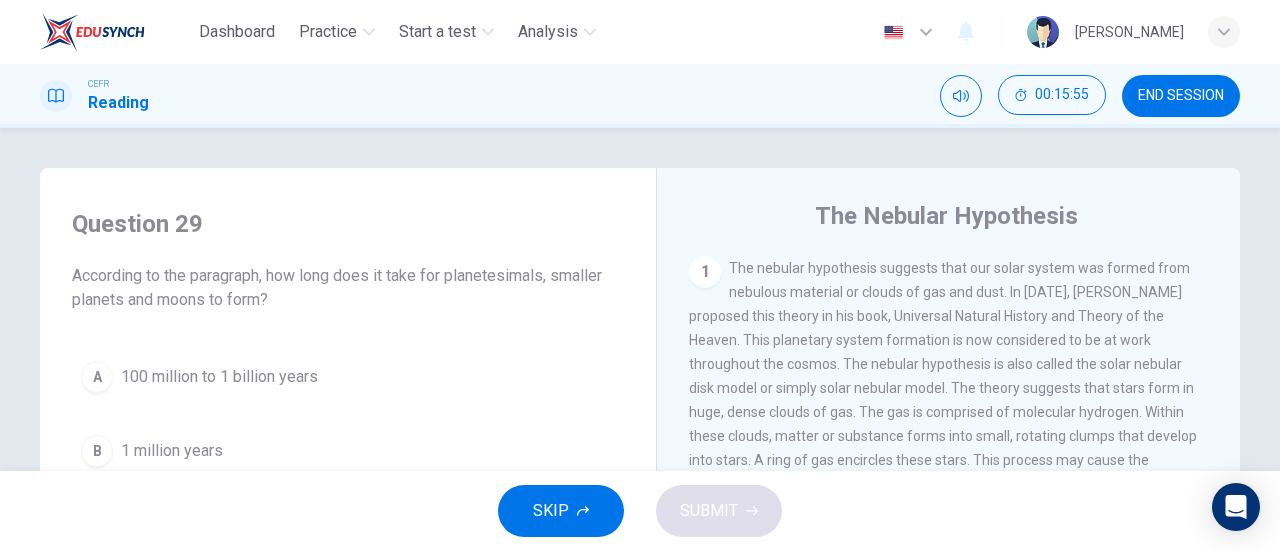 click on "END SESSION" at bounding box center [1181, 96] 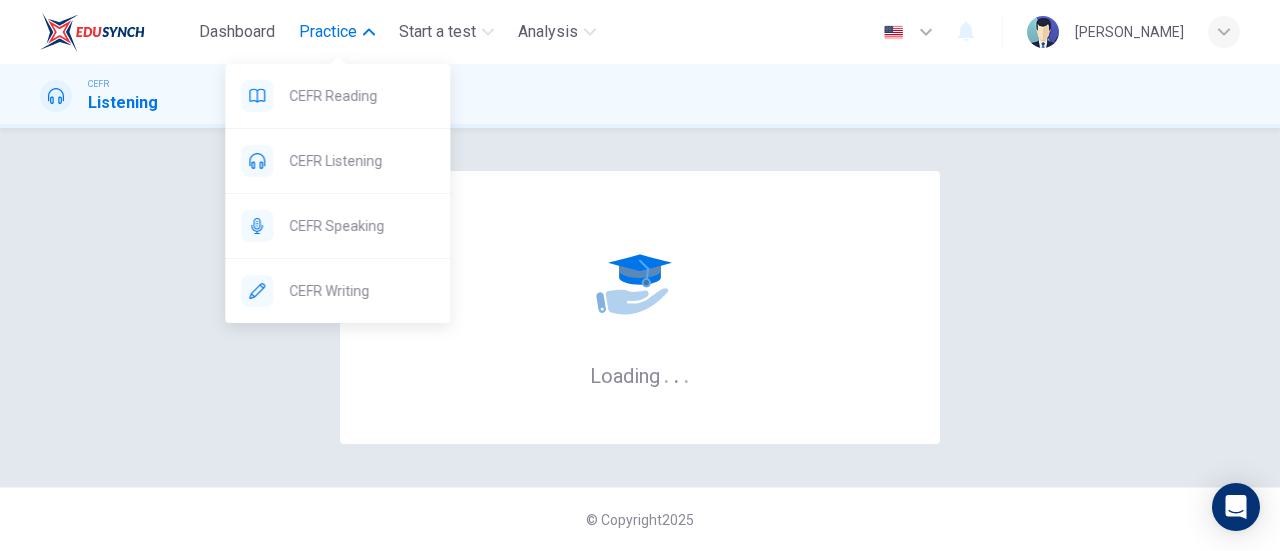 scroll, scrollTop: 0, scrollLeft: 0, axis: both 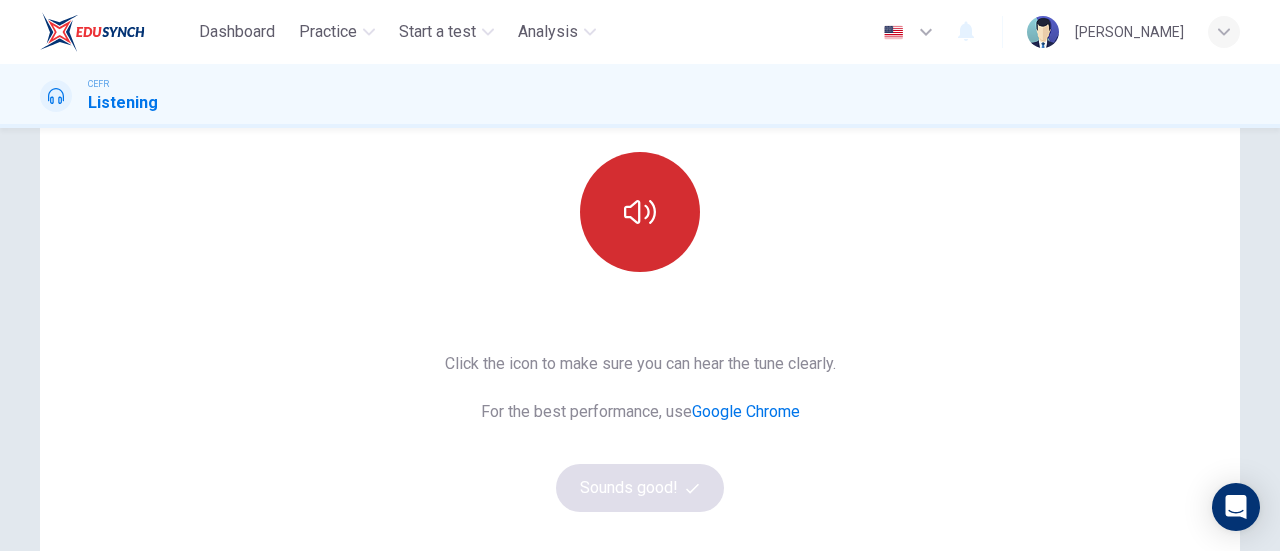 click at bounding box center [640, 212] 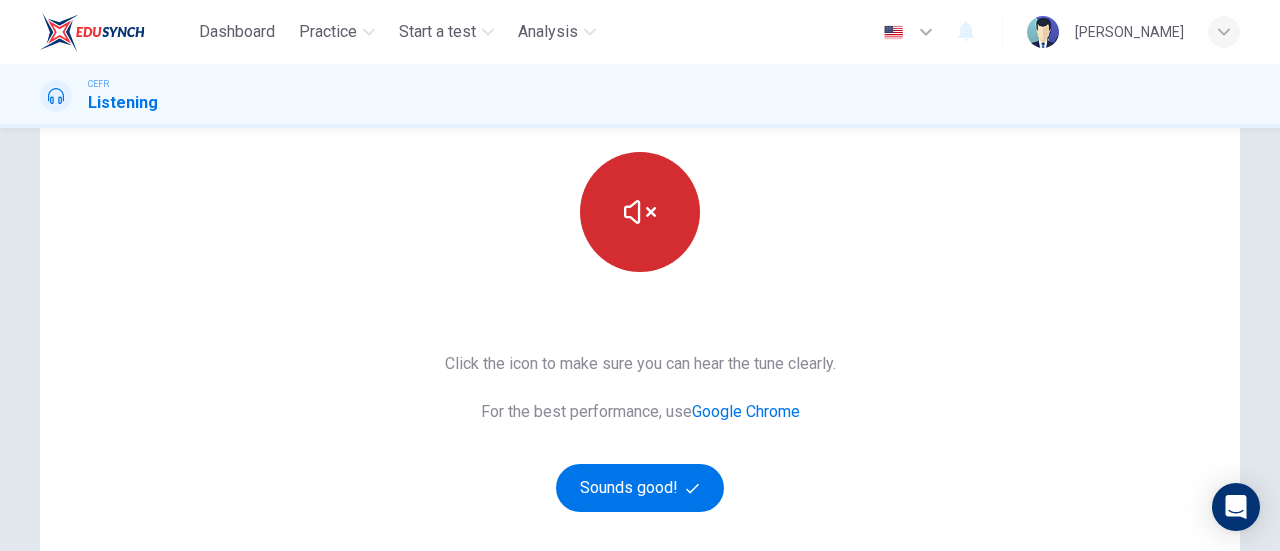 type 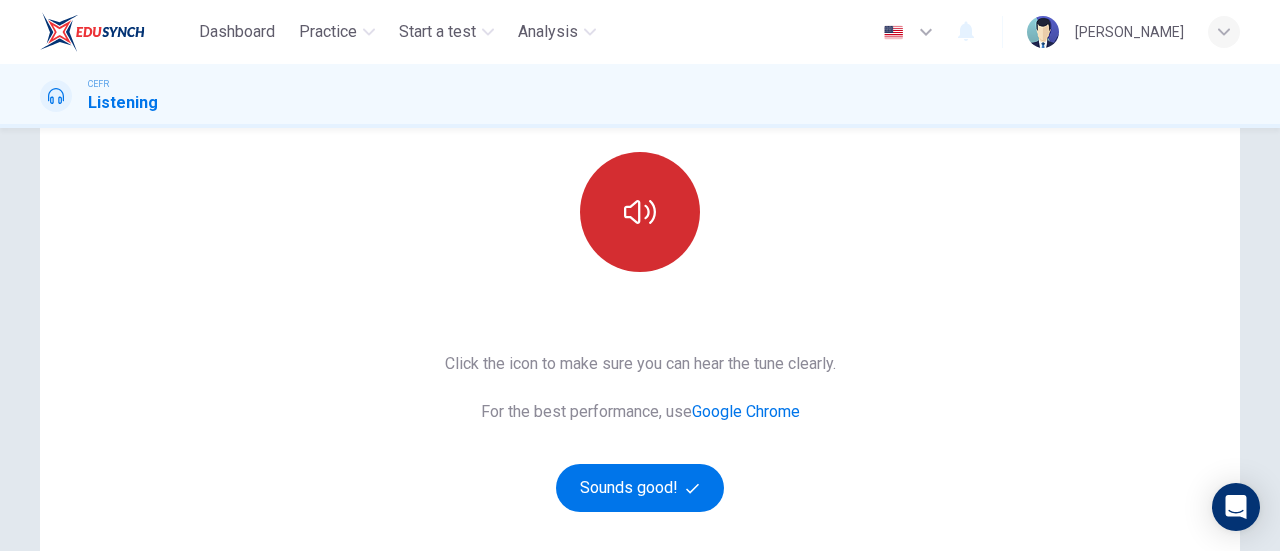 click at bounding box center (640, 212) 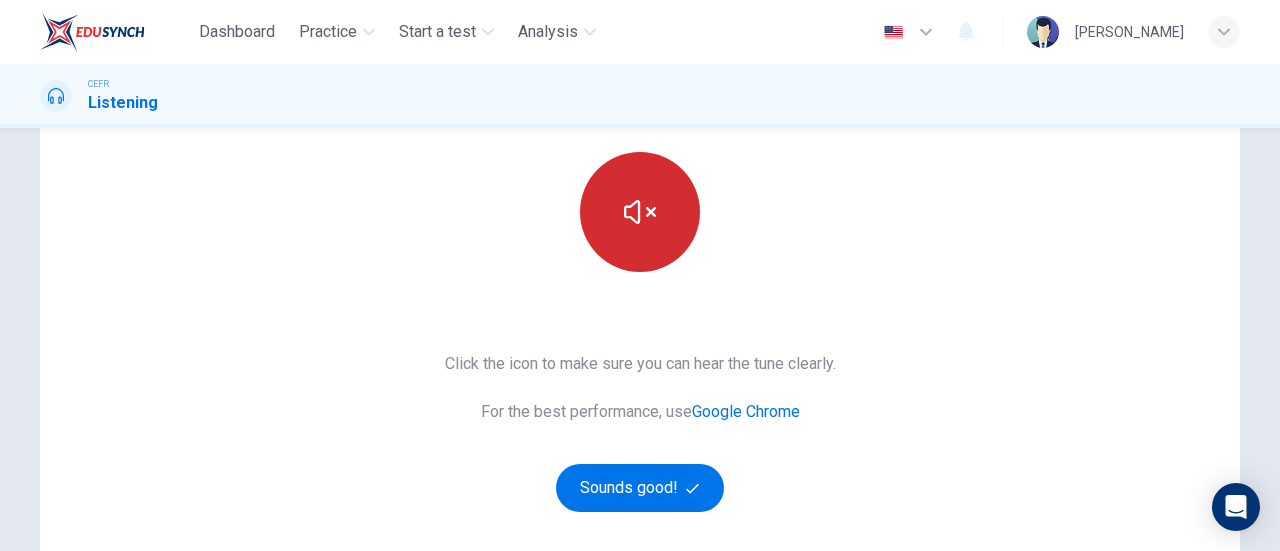 click at bounding box center (640, 212) 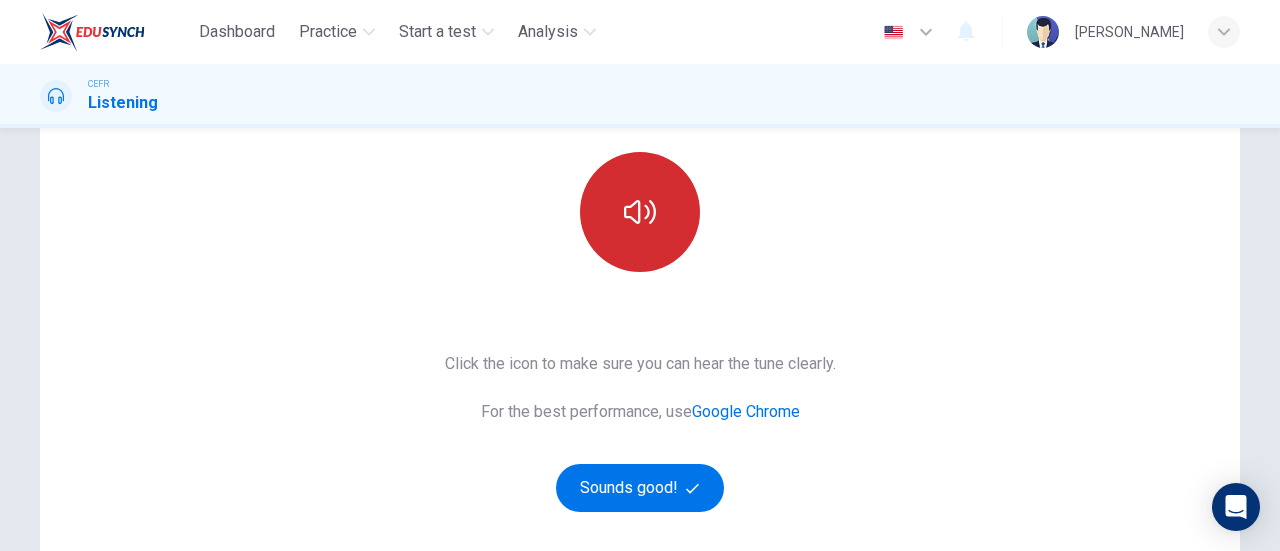 click 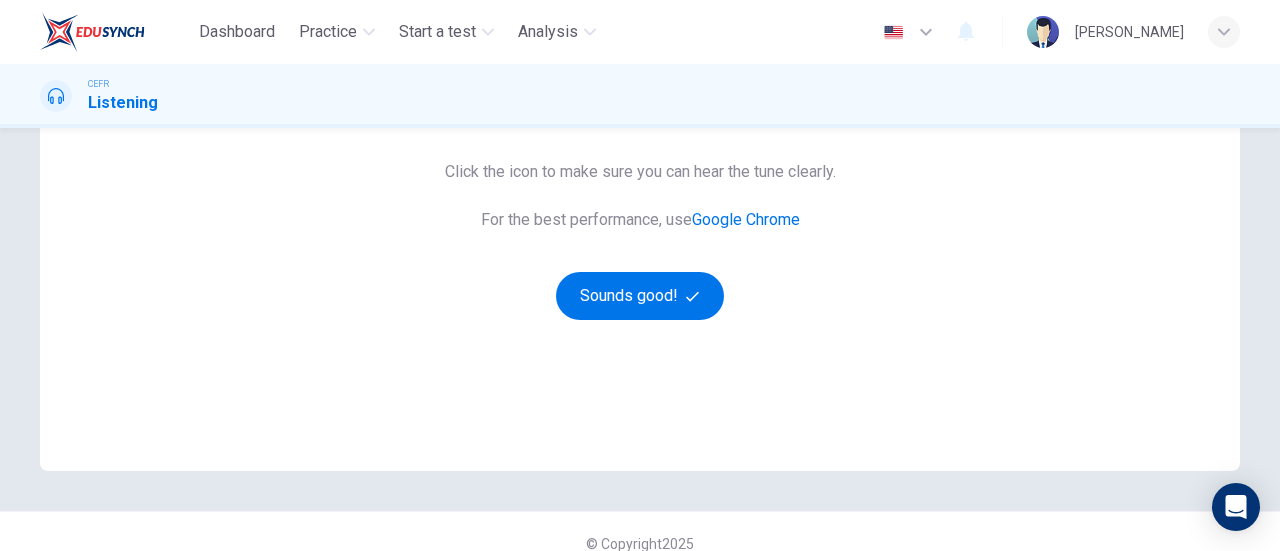 scroll, scrollTop: 400, scrollLeft: 0, axis: vertical 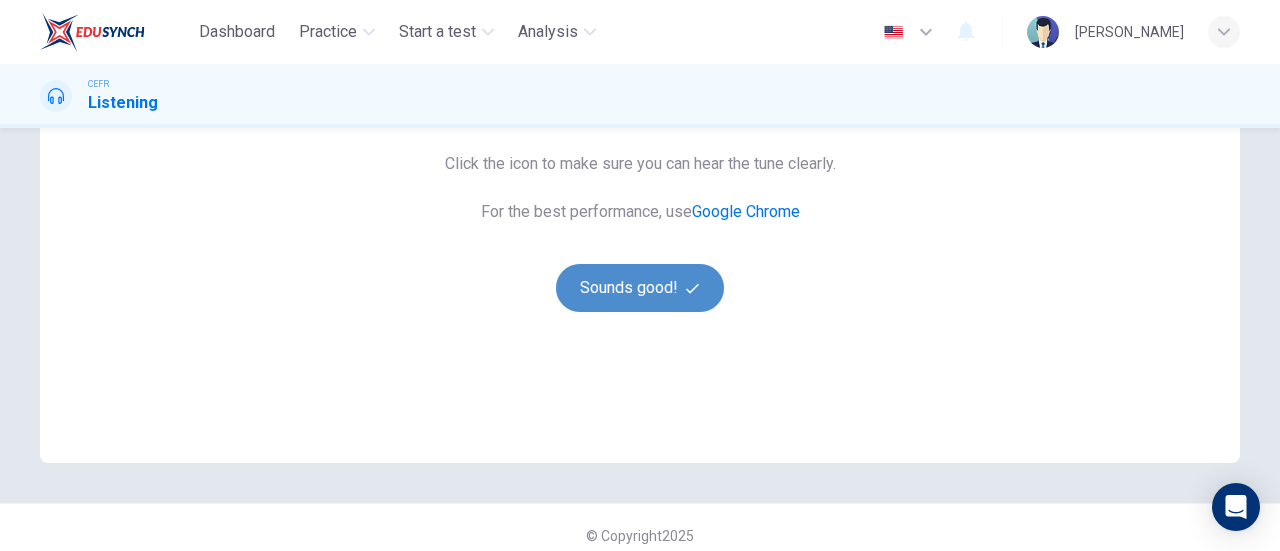 click on "Sounds good!" at bounding box center (640, 288) 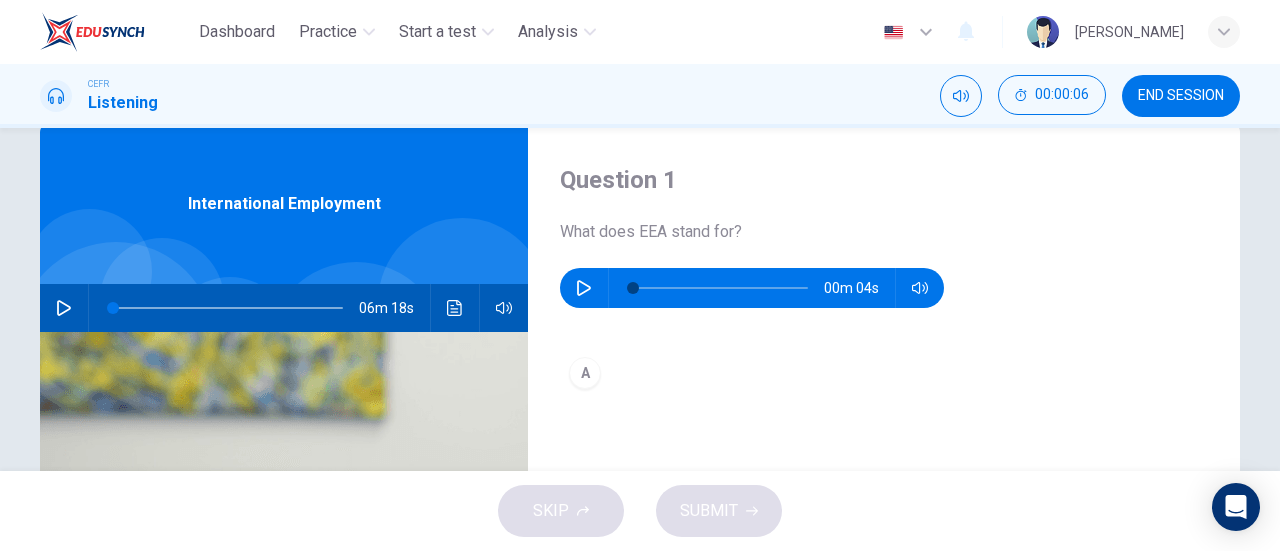 scroll, scrollTop: 32, scrollLeft: 0, axis: vertical 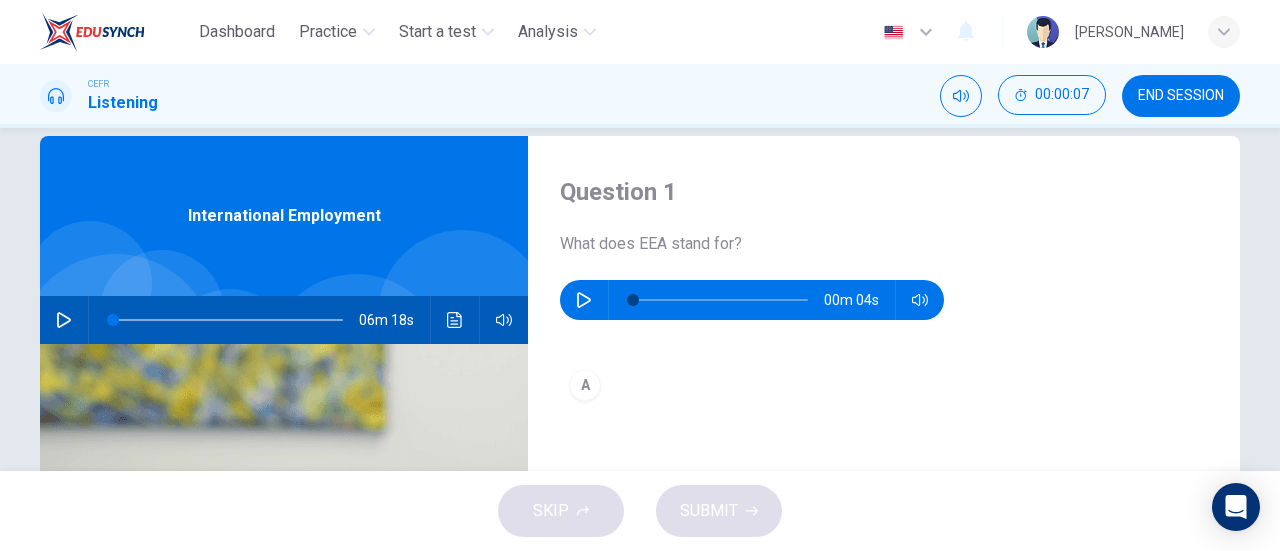 click 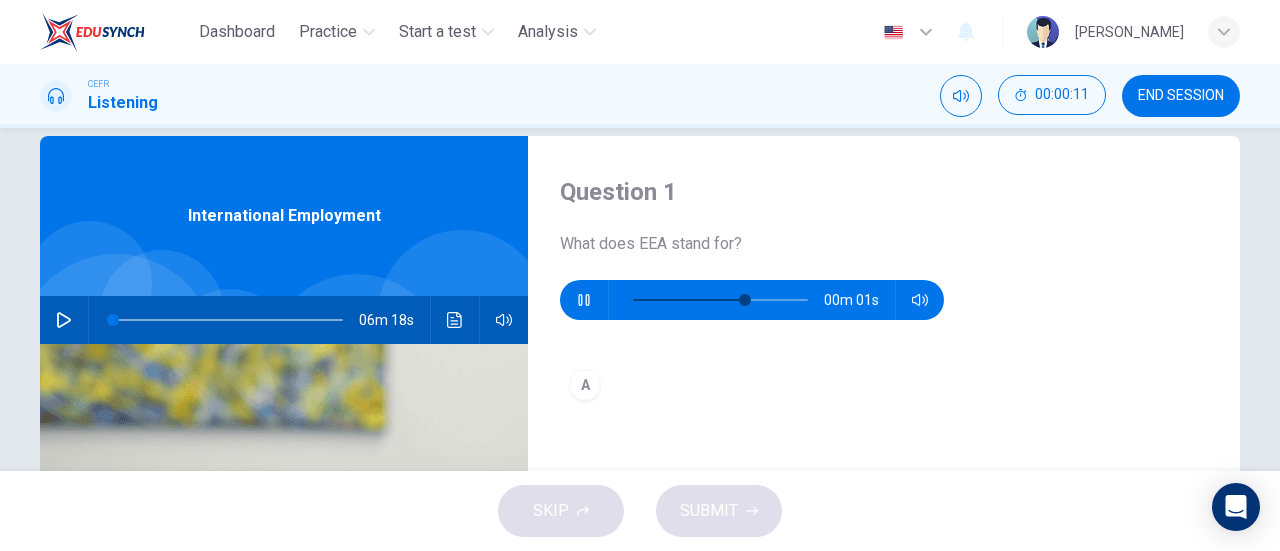 click on "06m 18s" at bounding box center (284, 320) 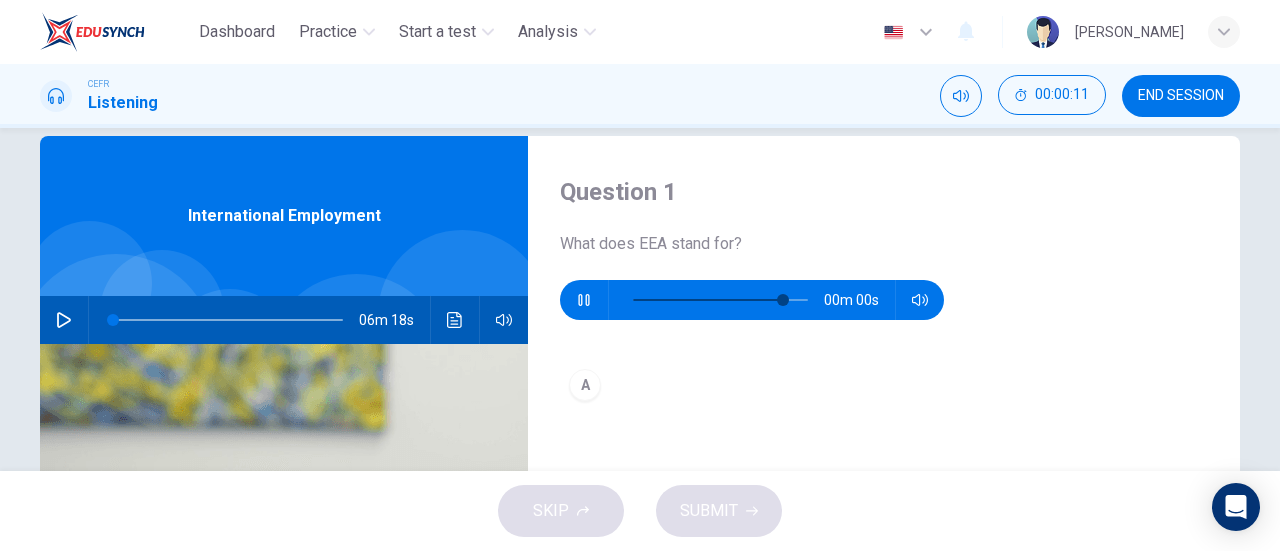 click 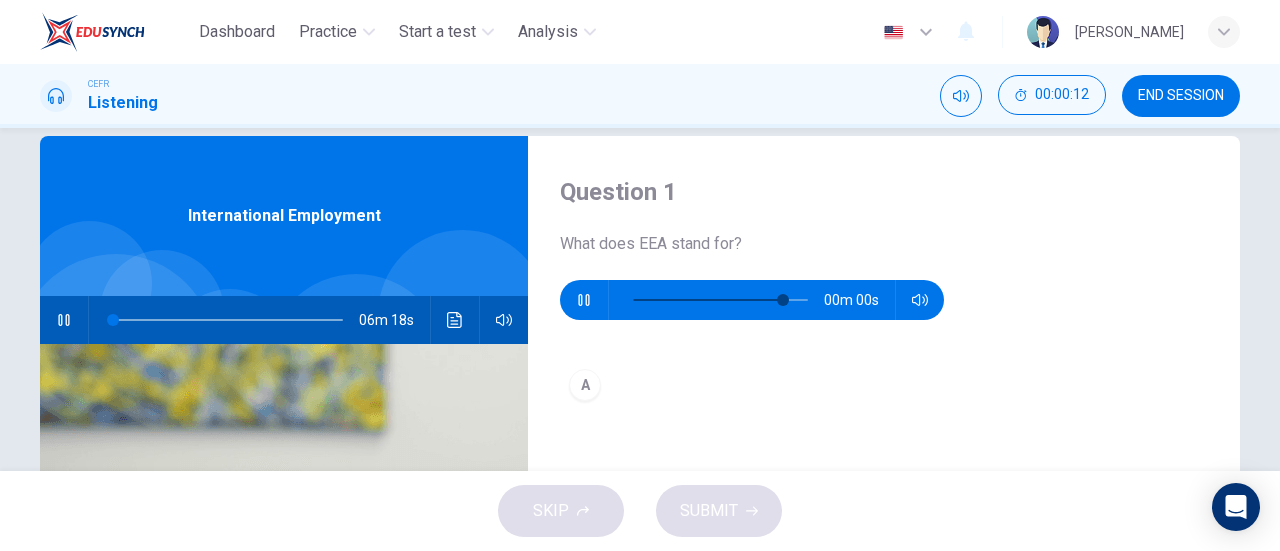 type on "0" 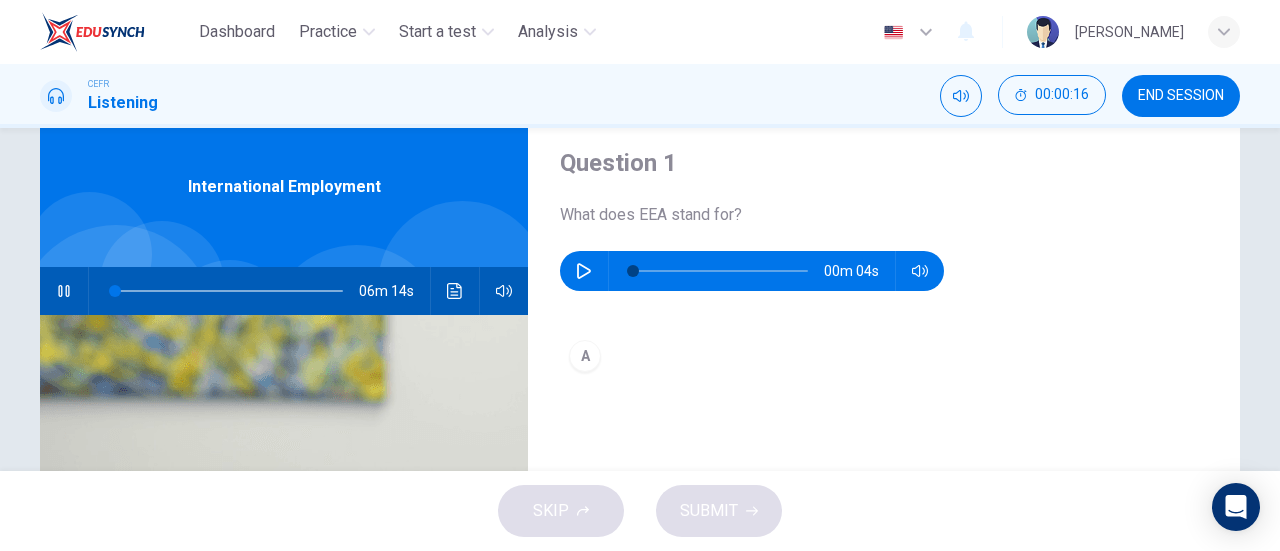 scroll, scrollTop: 32, scrollLeft: 0, axis: vertical 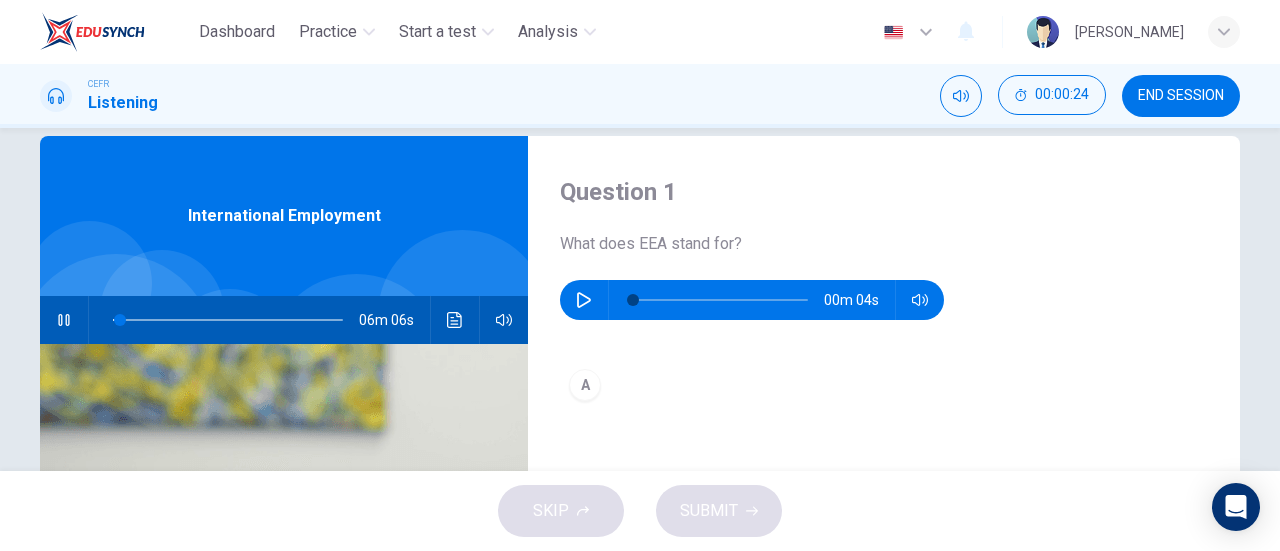 click on "A" at bounding box center [585, 385] 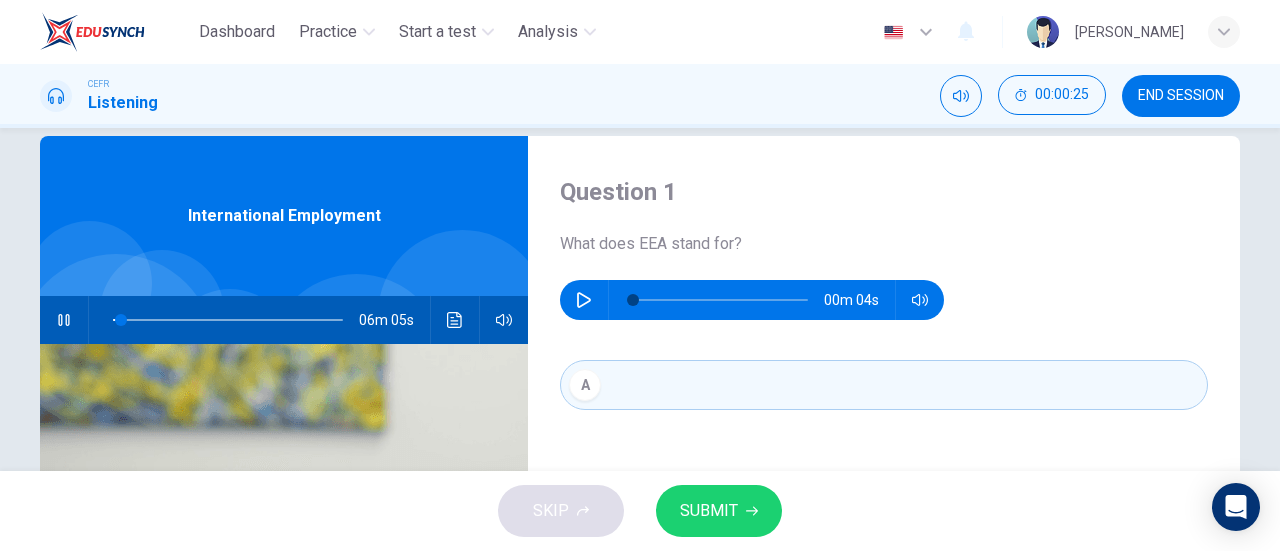 scroll, scrollTop: 132, scrollLeft: 0, axis: vertical 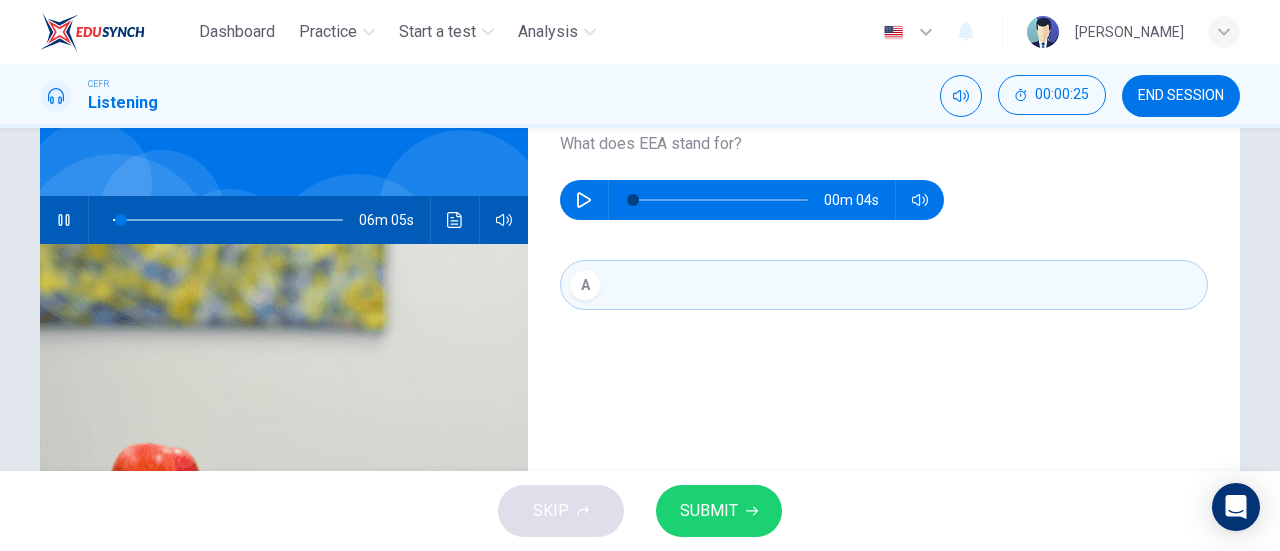 click on "Question 1 What does EEA stand for? 00m 04s A" at bounding box center (884, 383) 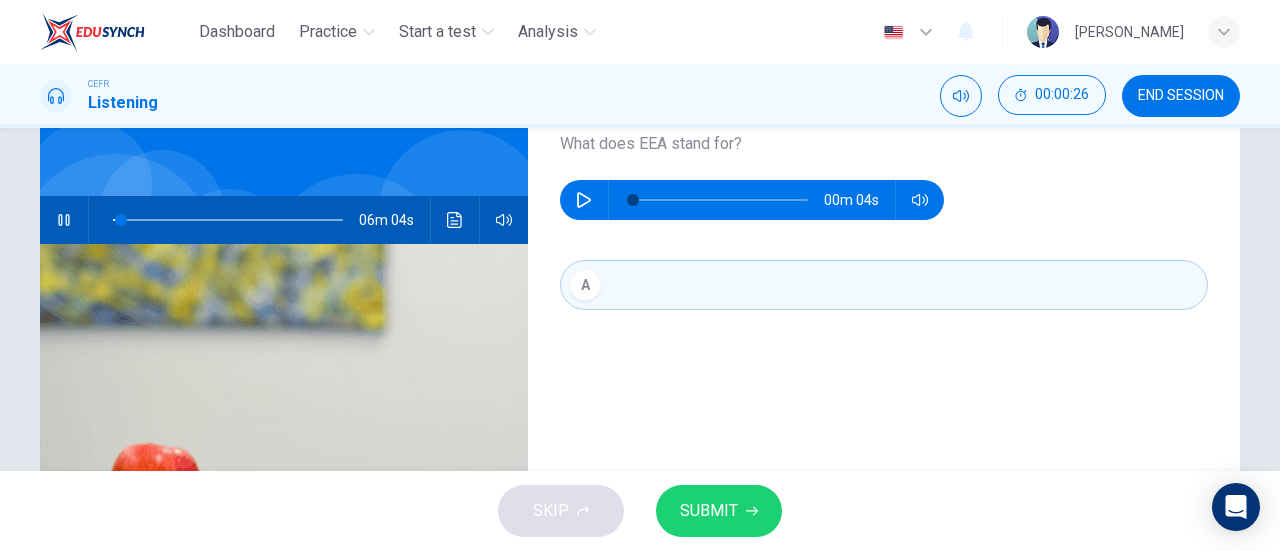 click on "Question 1 What does EEA stand for? 00m 04s" at bounding box center [884, 148] 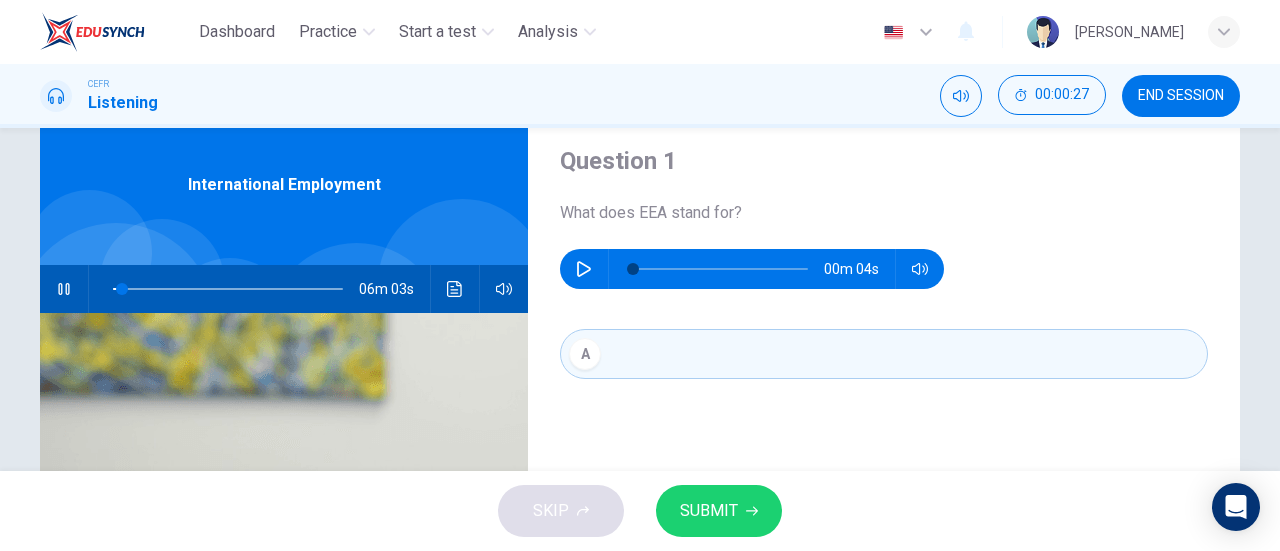 scroll, scrollTop: 32, scrollLeft: 0, axis: vertical 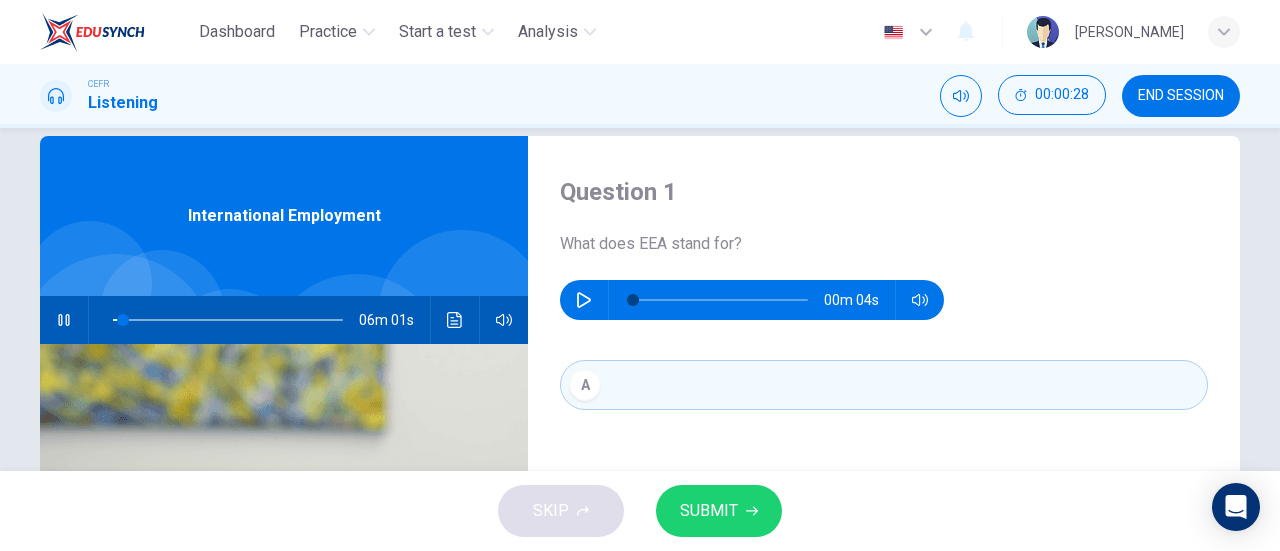 click on "Question 1 What does EEA stand for? 00m 04s A" at bounding box center [884, 483] 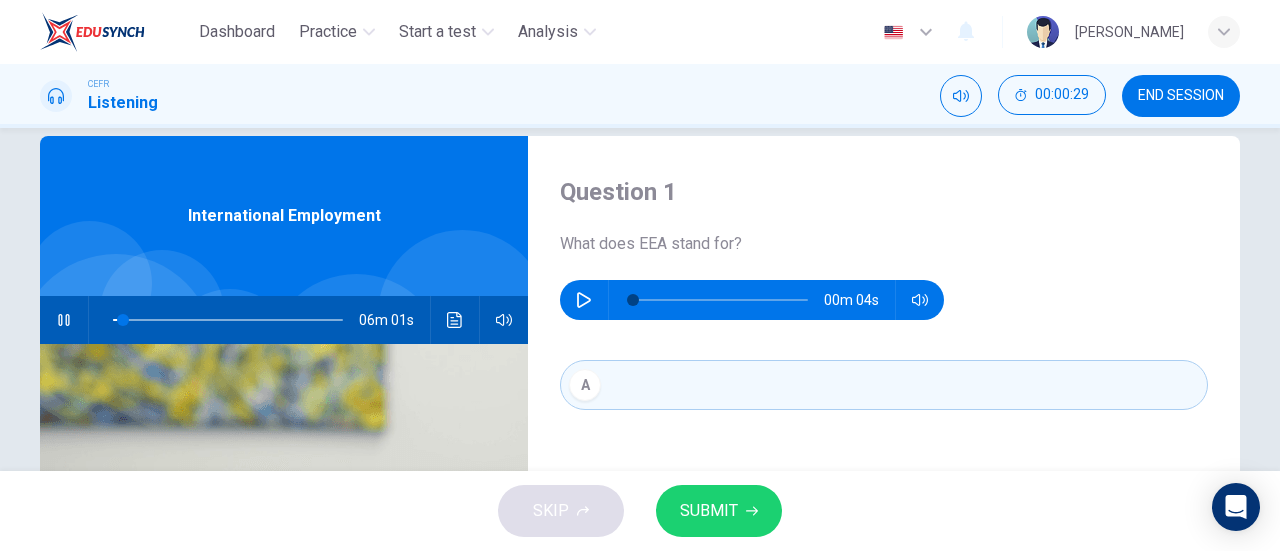 click on "A" at bounding box center [585, 385] 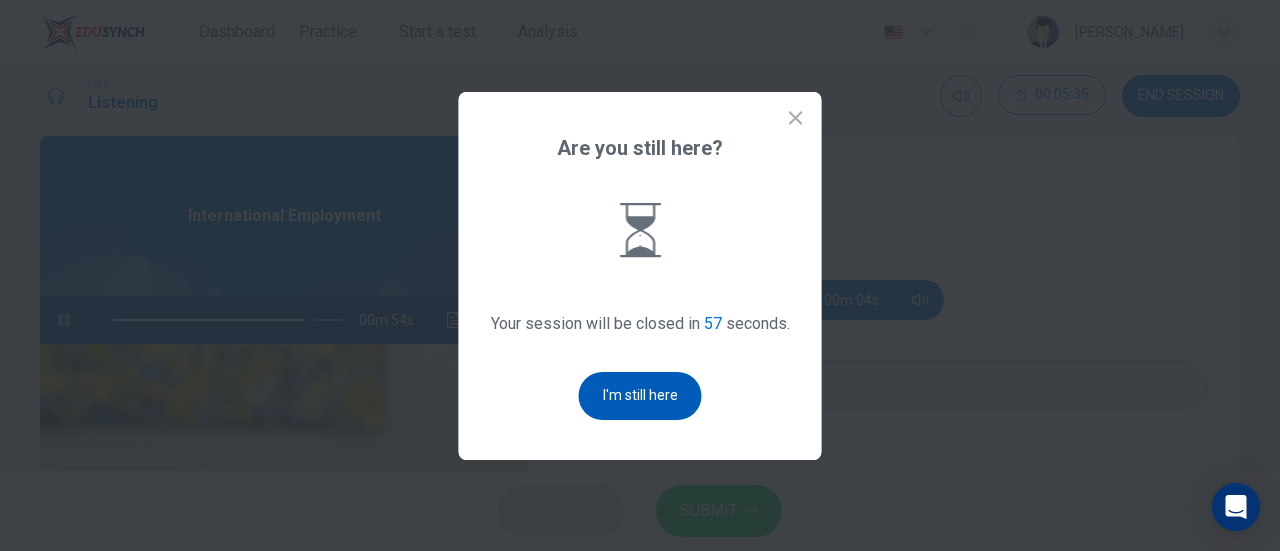 click on "I'm still here" at bounding box center [640, 396] 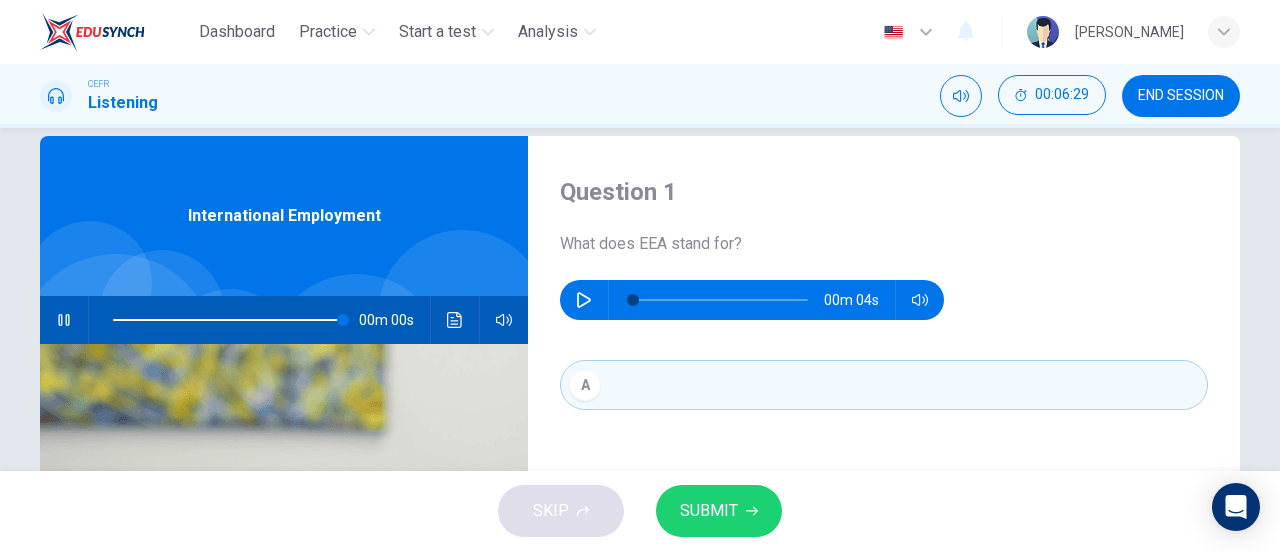 type on "0" 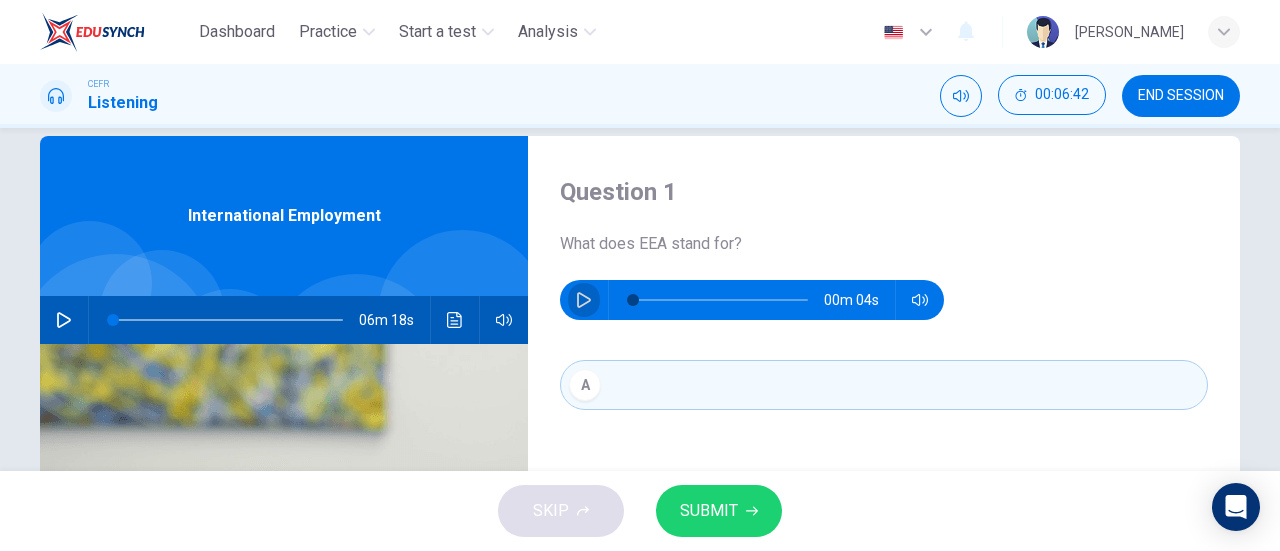 click 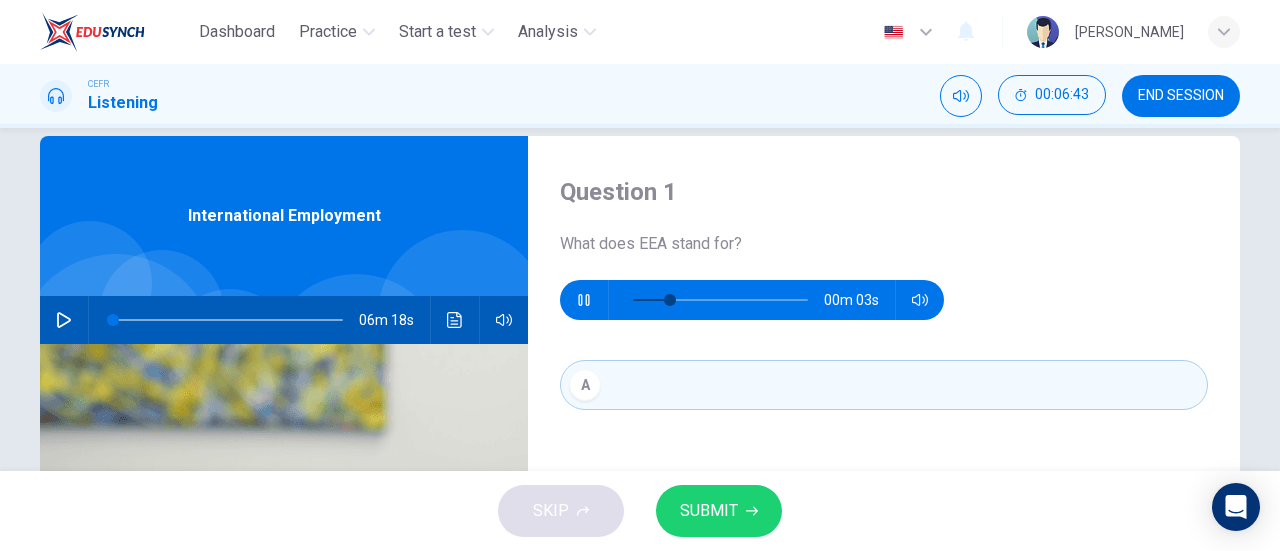 click on "A" at bounding box center (585, 385) 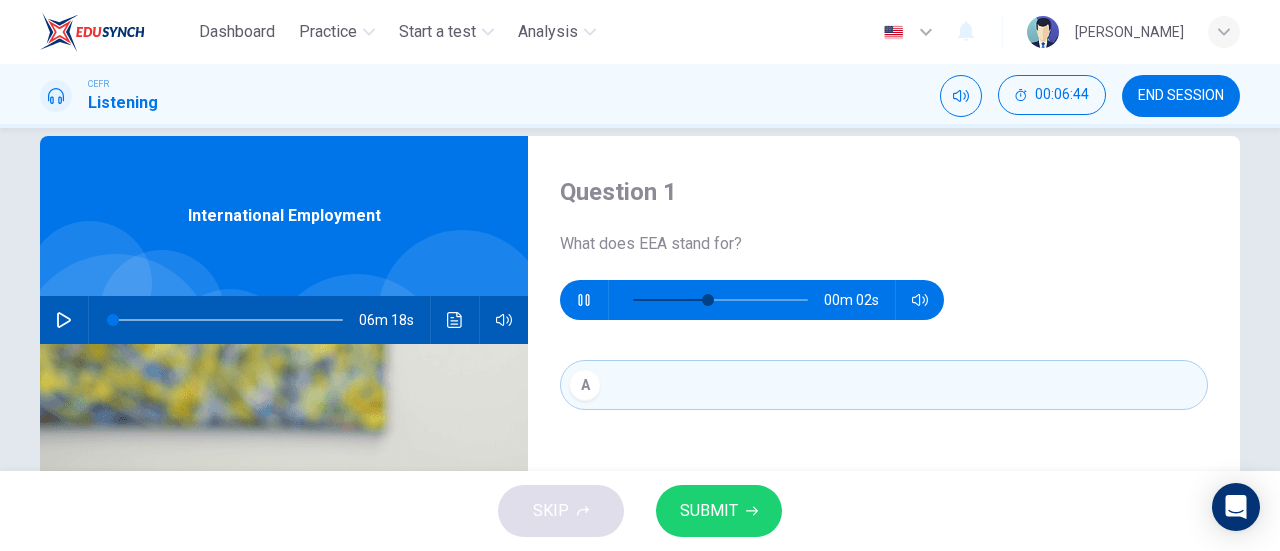 click on "SUBMIT" at bounding box center (709, 511) 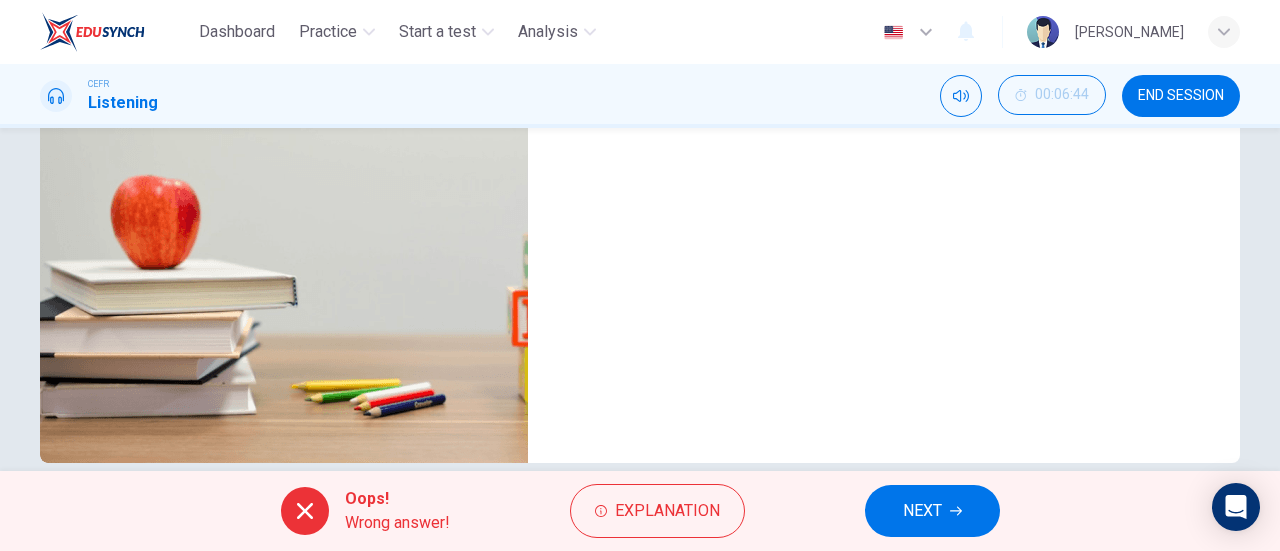 scroll, scrollTop: 432, scrollLeft: 0, axis: vertical 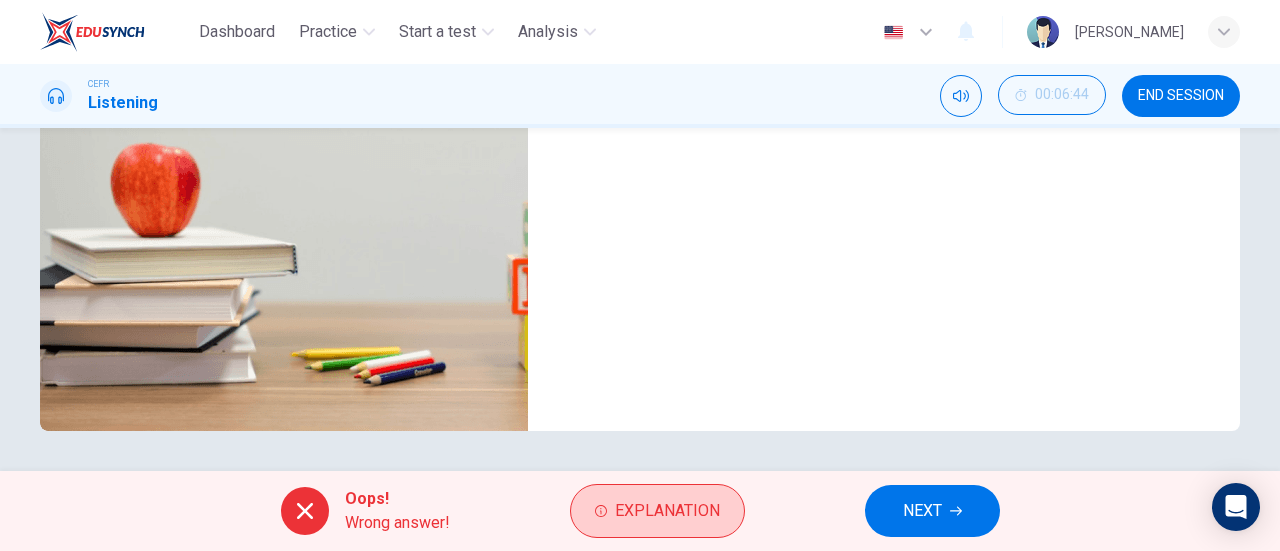 type on "0" 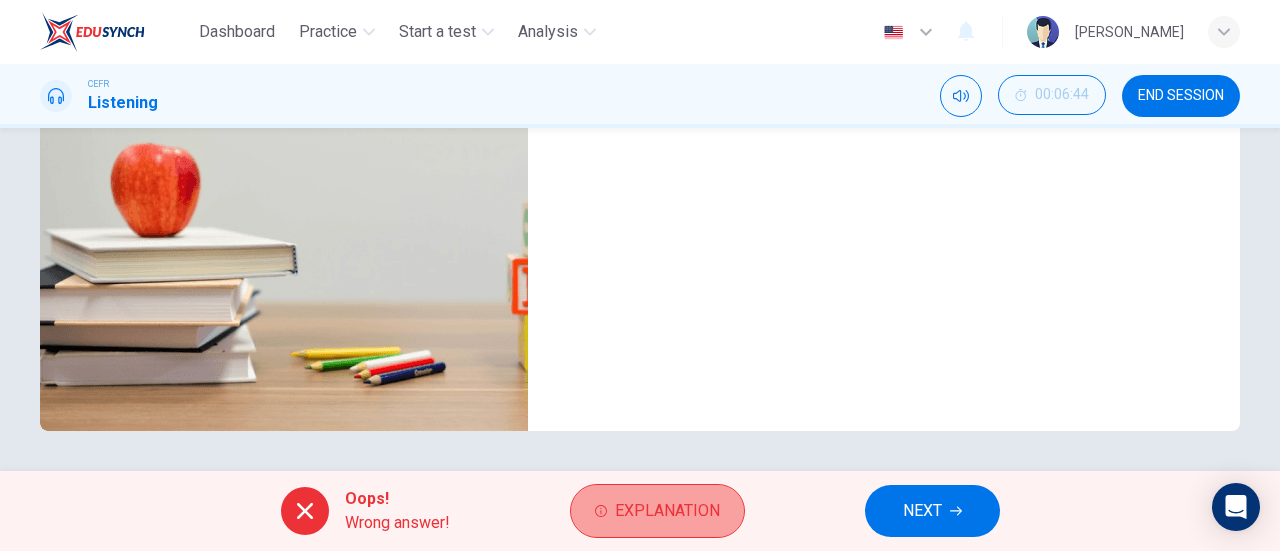 click on "Explanation" at bounding box center [667, 511] 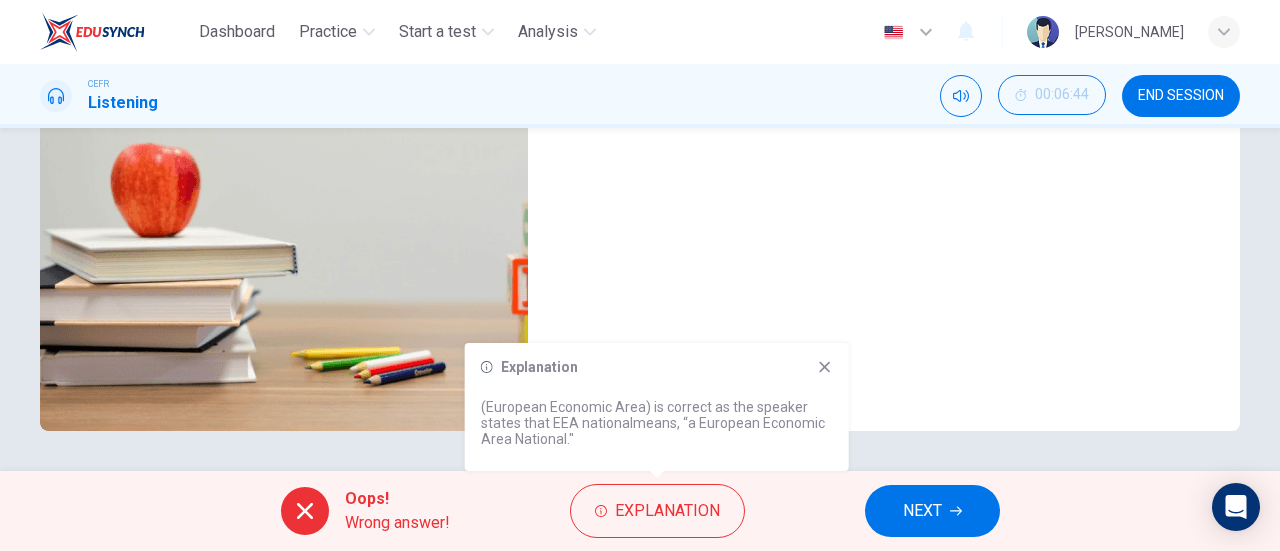 click on "NEXT" at bounding box center (932, 511) 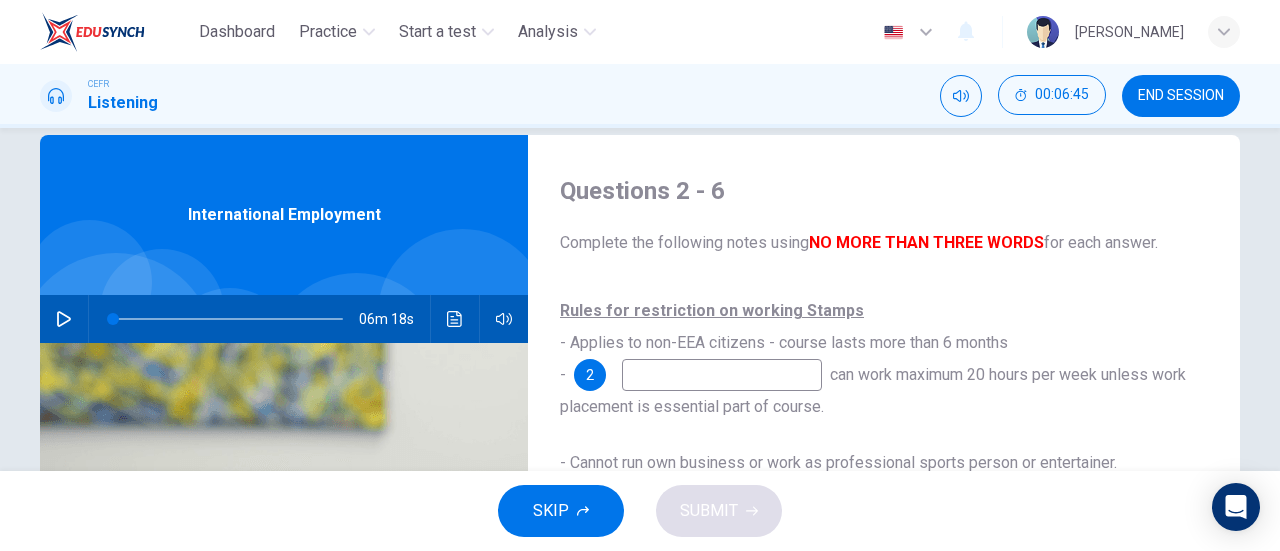 scroll, scrollTop: 32, scrollLeft: 0, axis: vertical 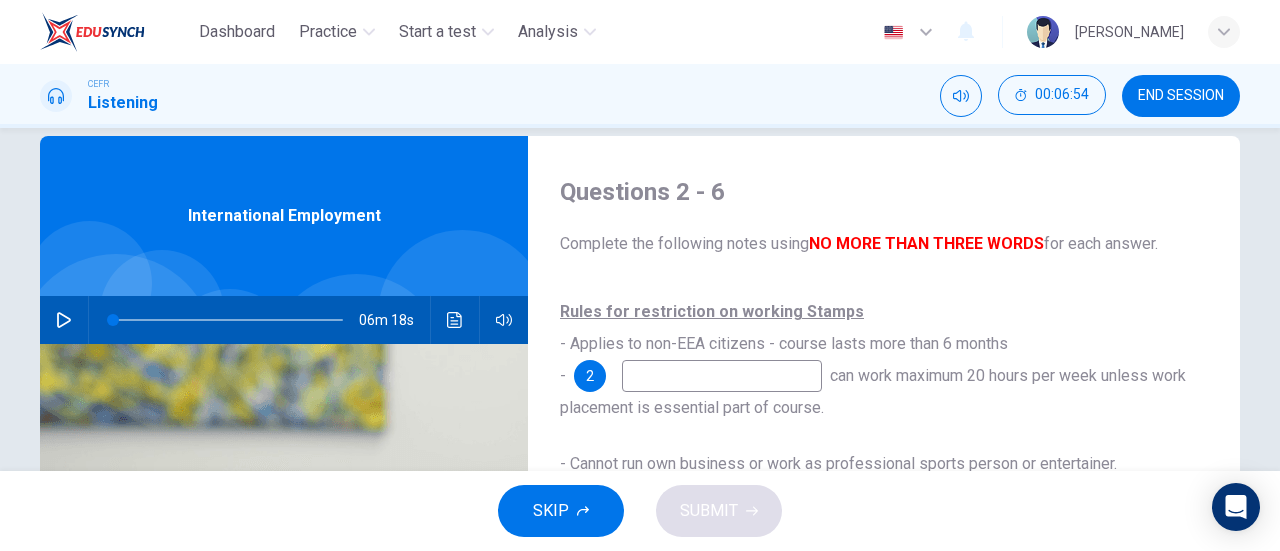 click 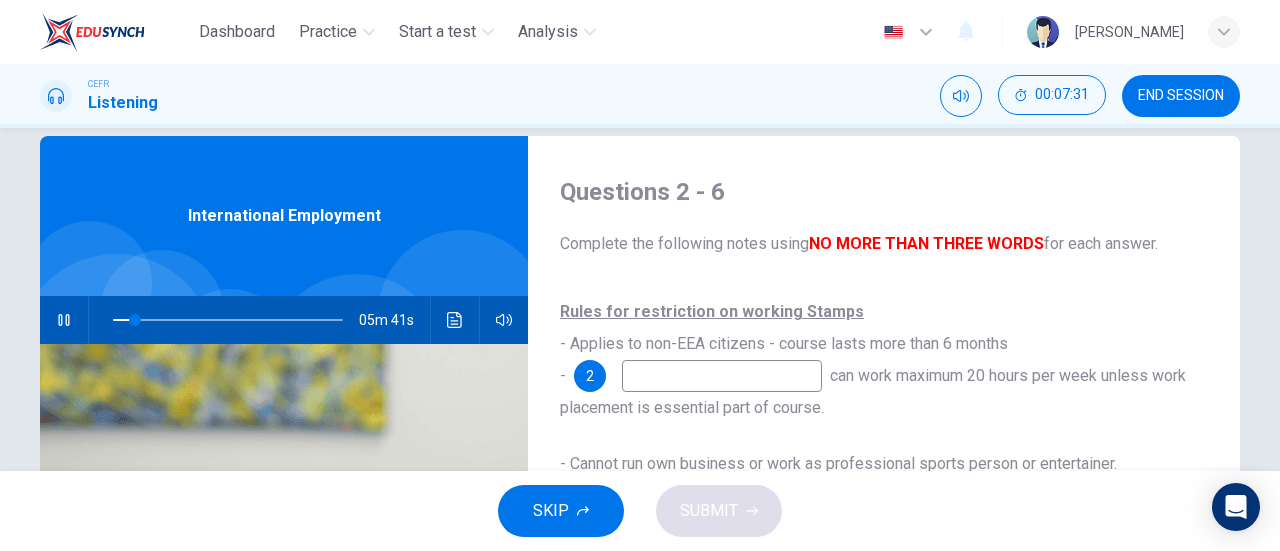 scroll, scrollTop: 100, scrollLeft: 0, axis: vertical 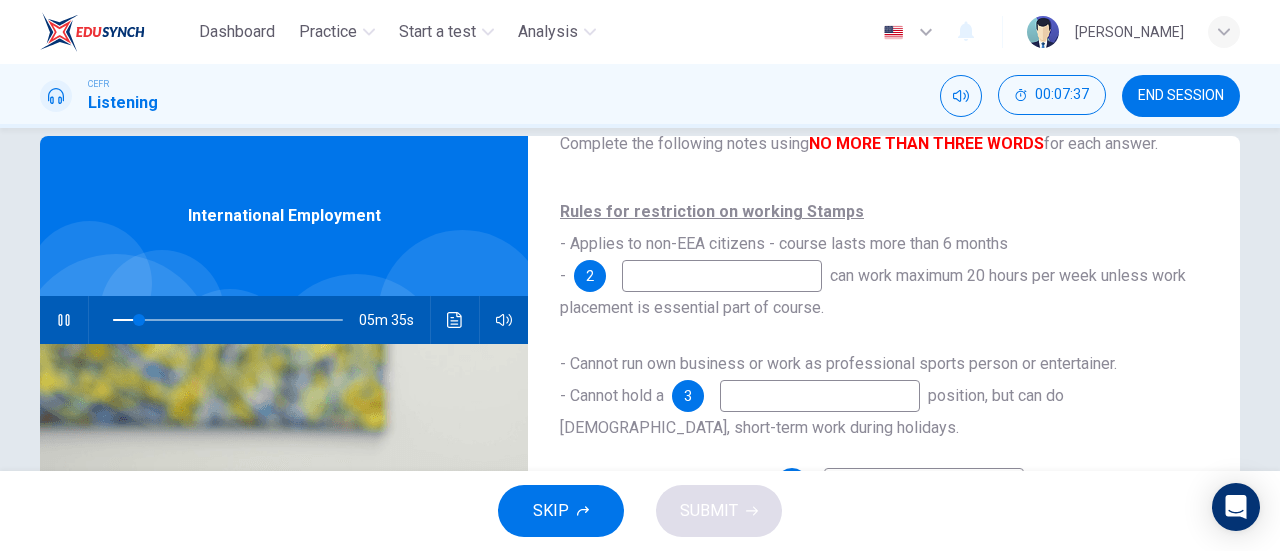 click at bounding box center (722, 276) 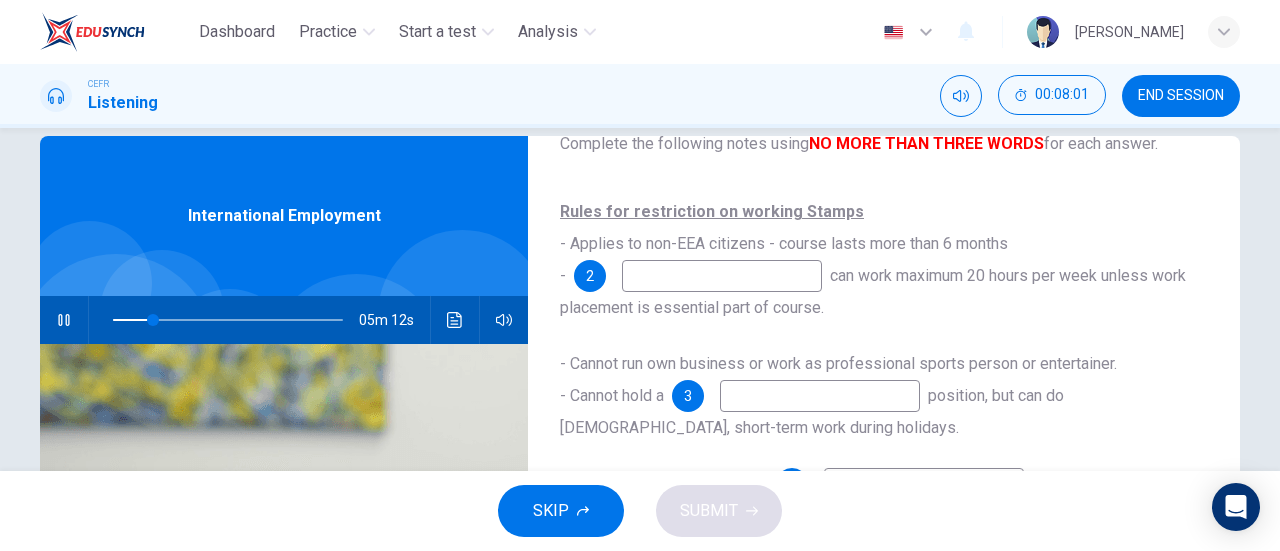 type on "18" 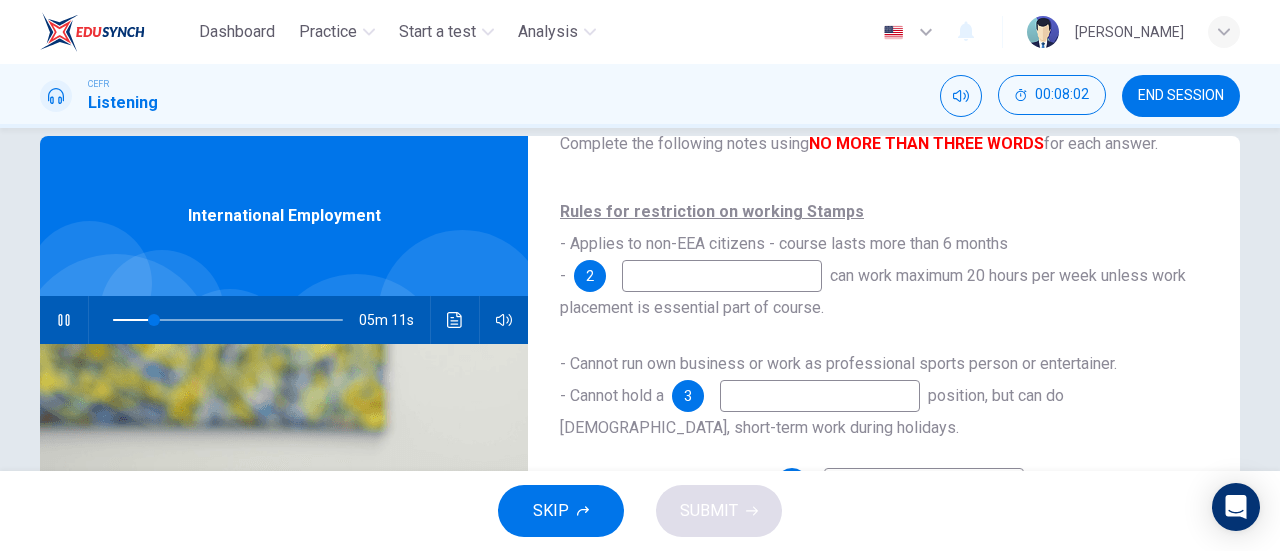 type on "E" 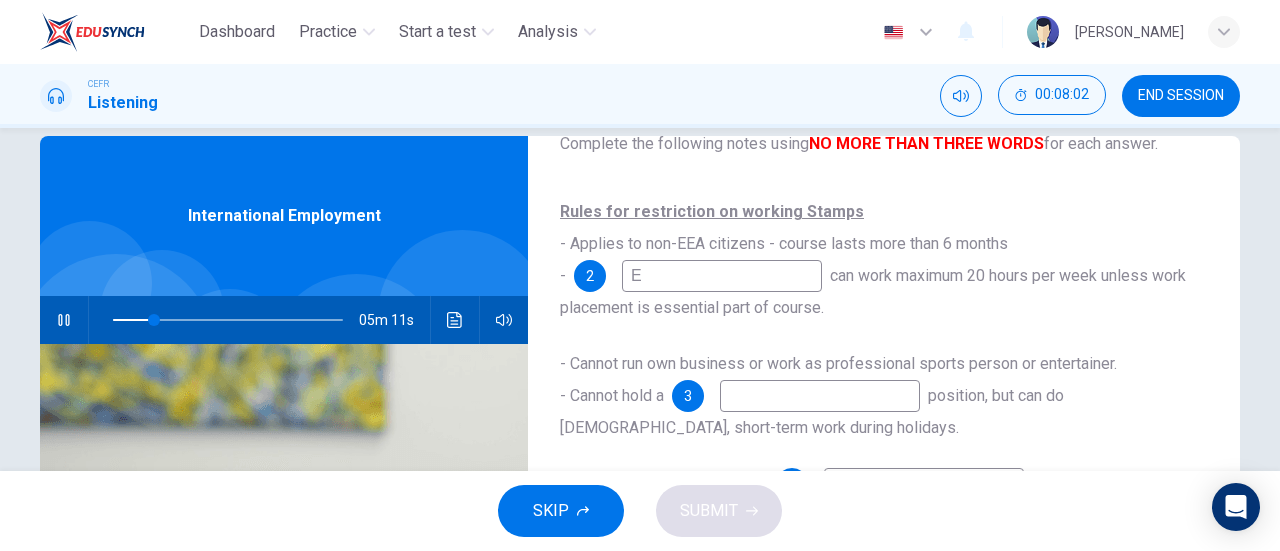 type on "18" 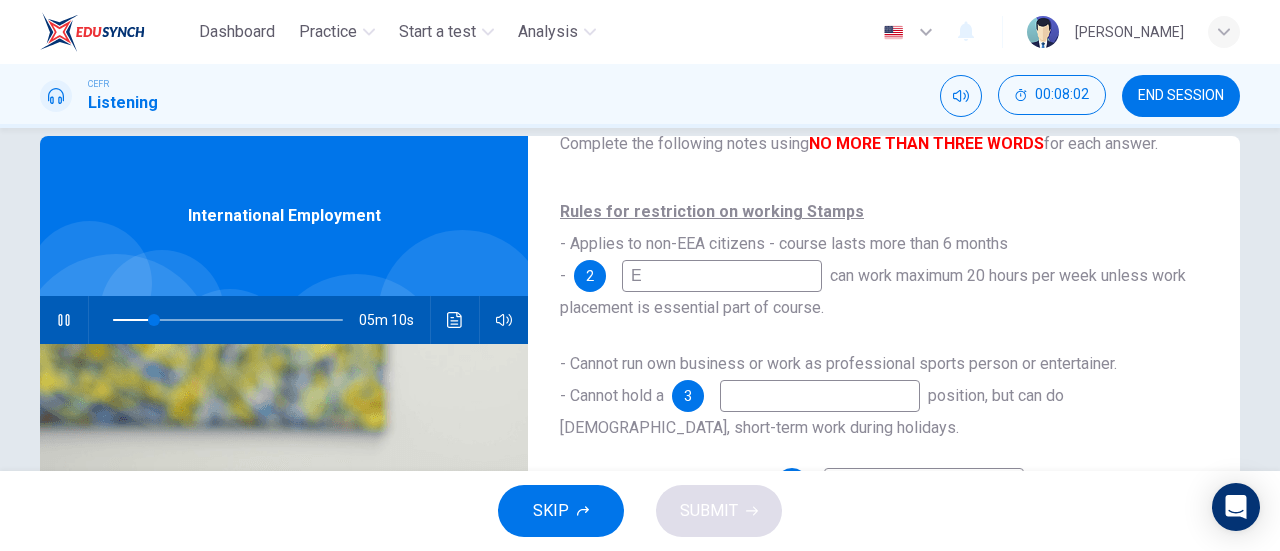 type on "EE" 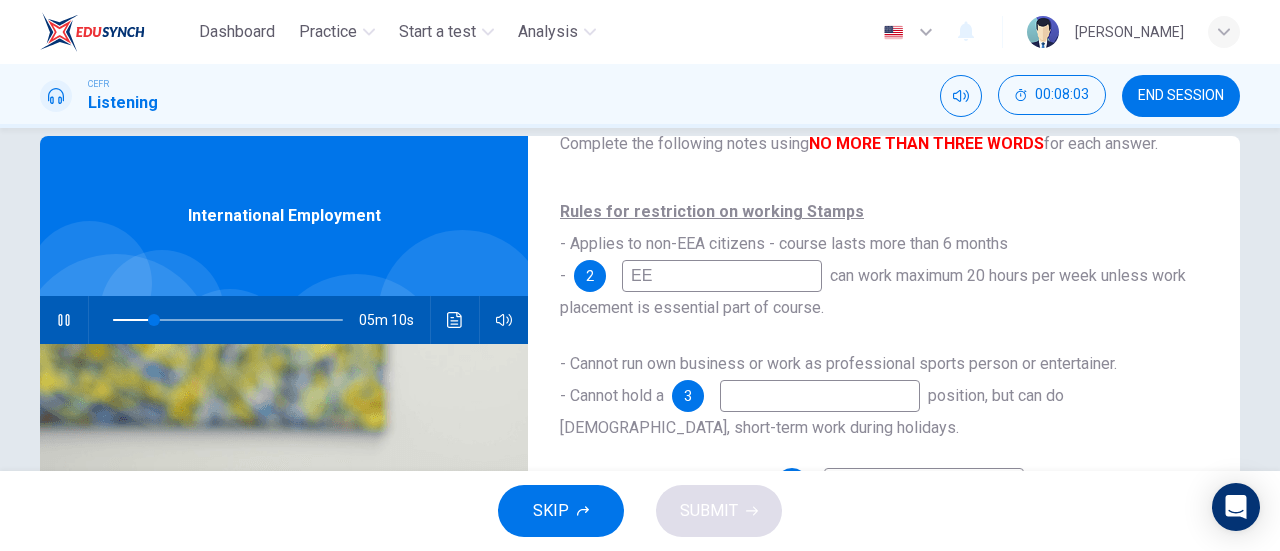 type on "18" 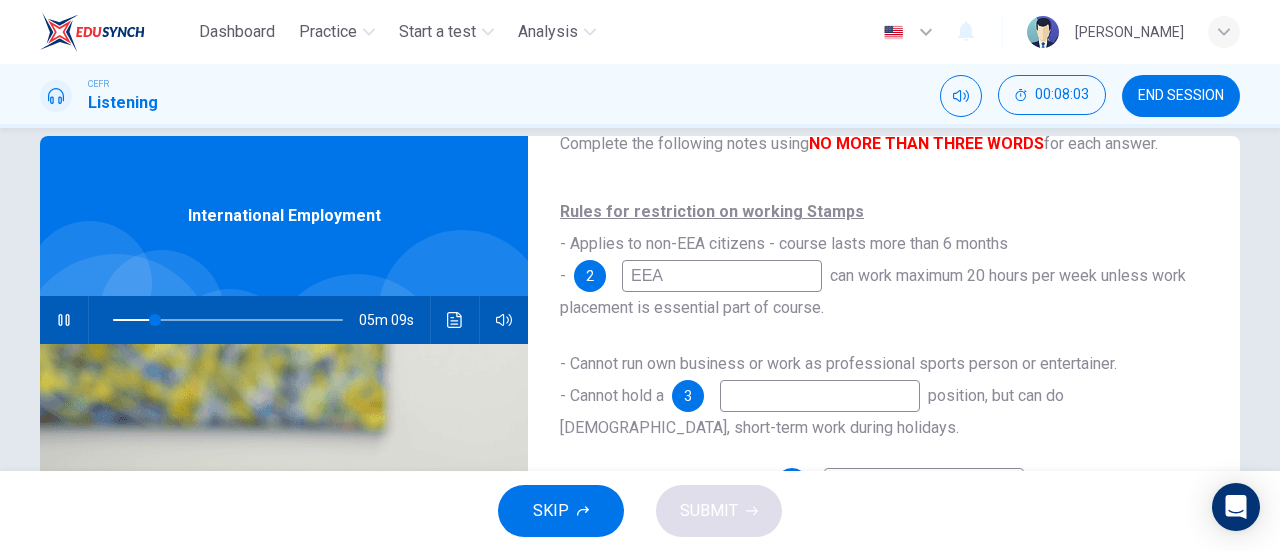 type on "EEA" 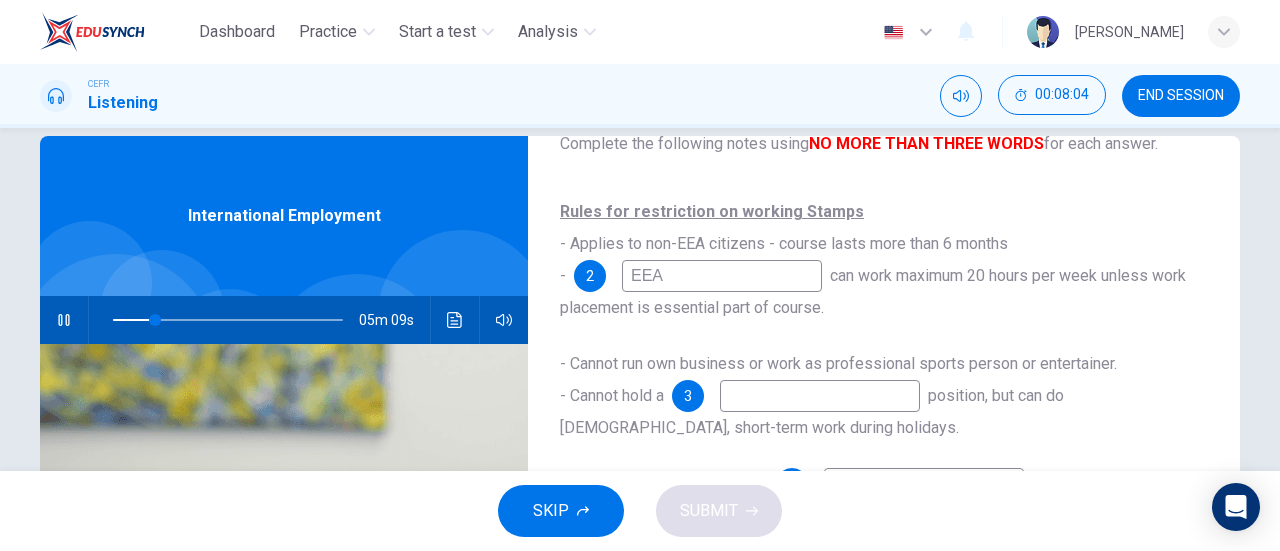 type on "19" 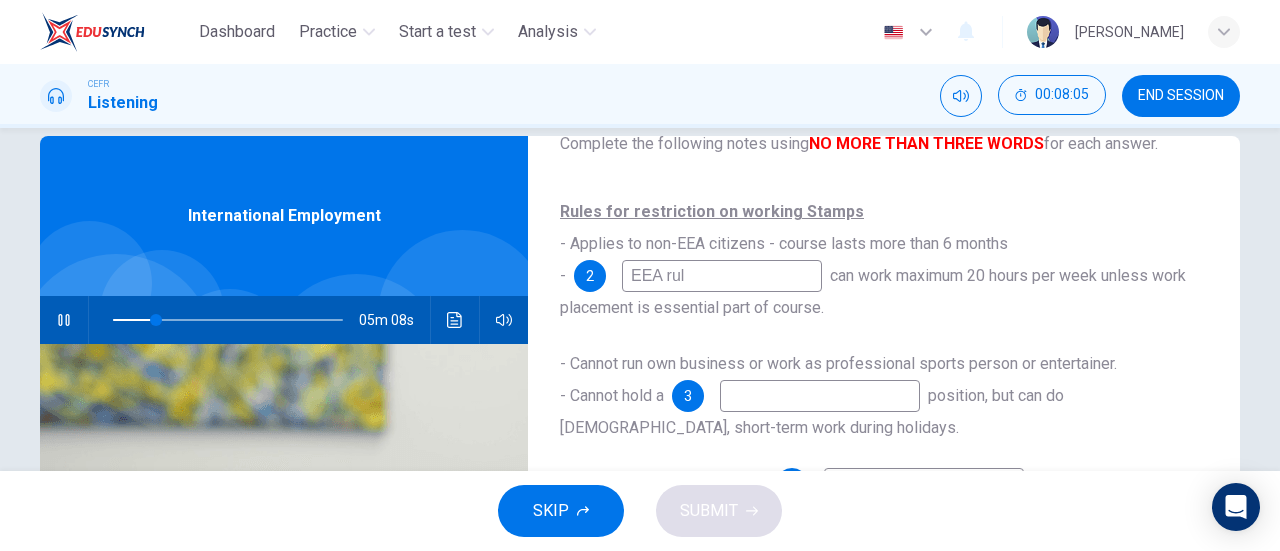 type on "EEA rule" 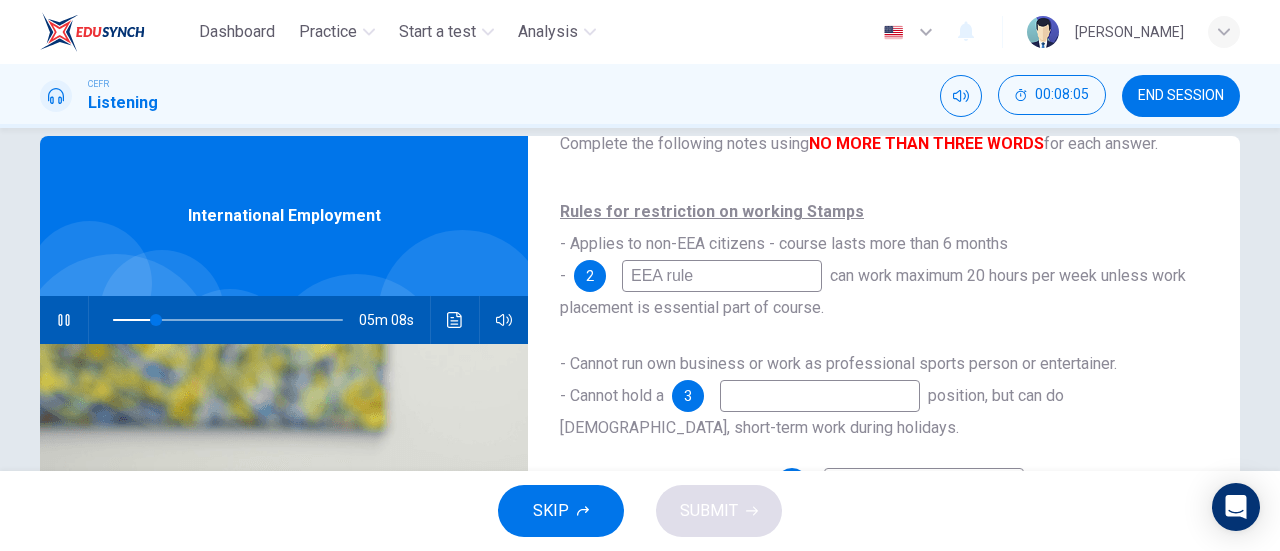 type on "19" 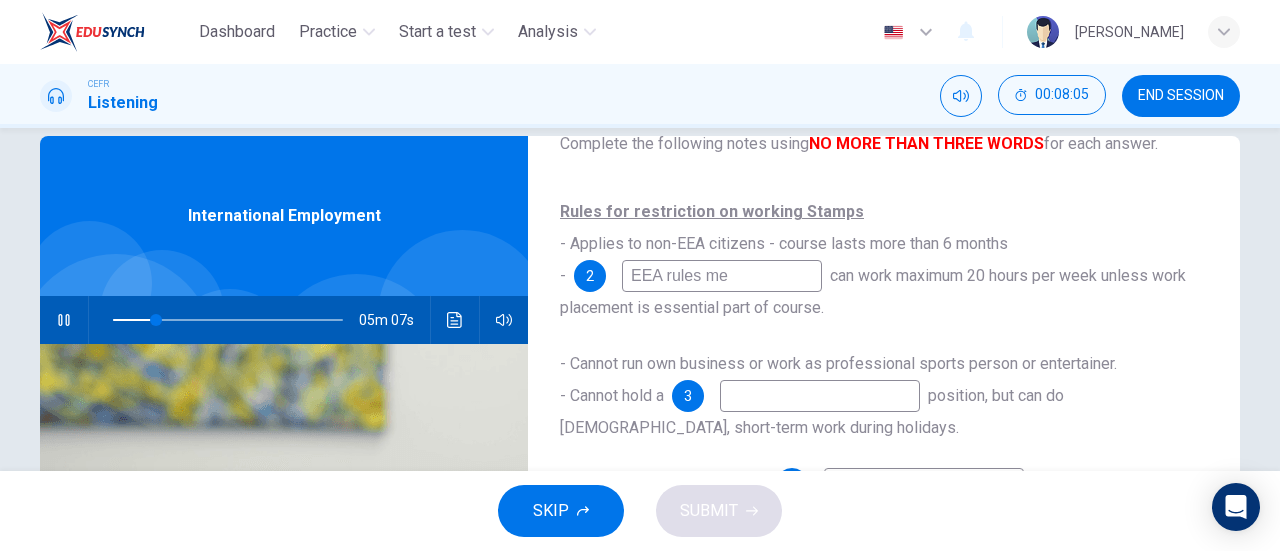 type on "EEA rules mem" 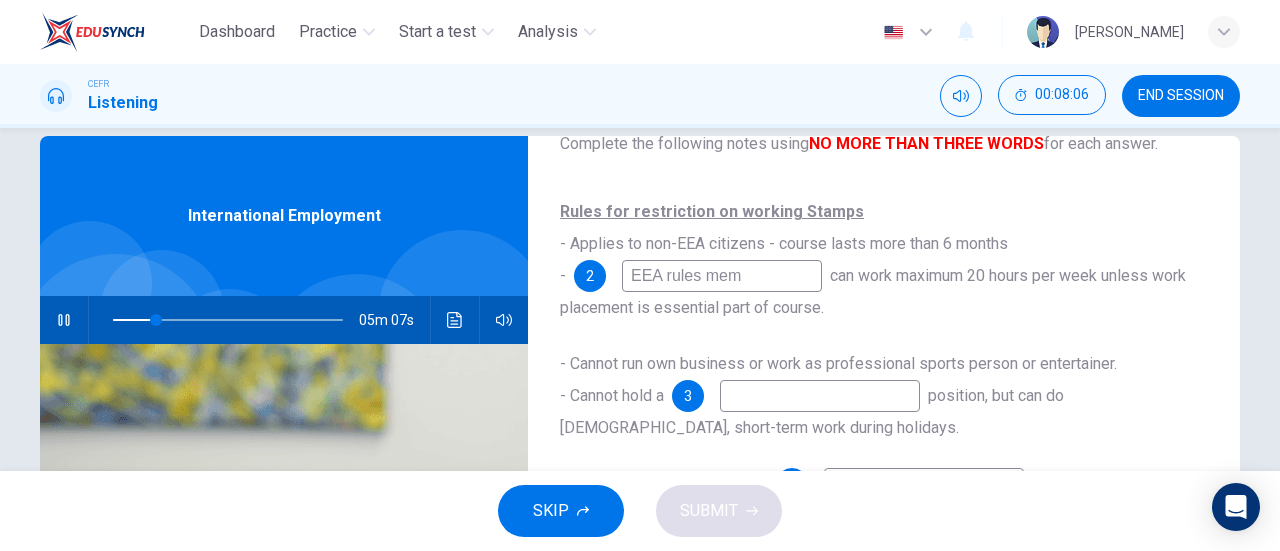 type on "19" 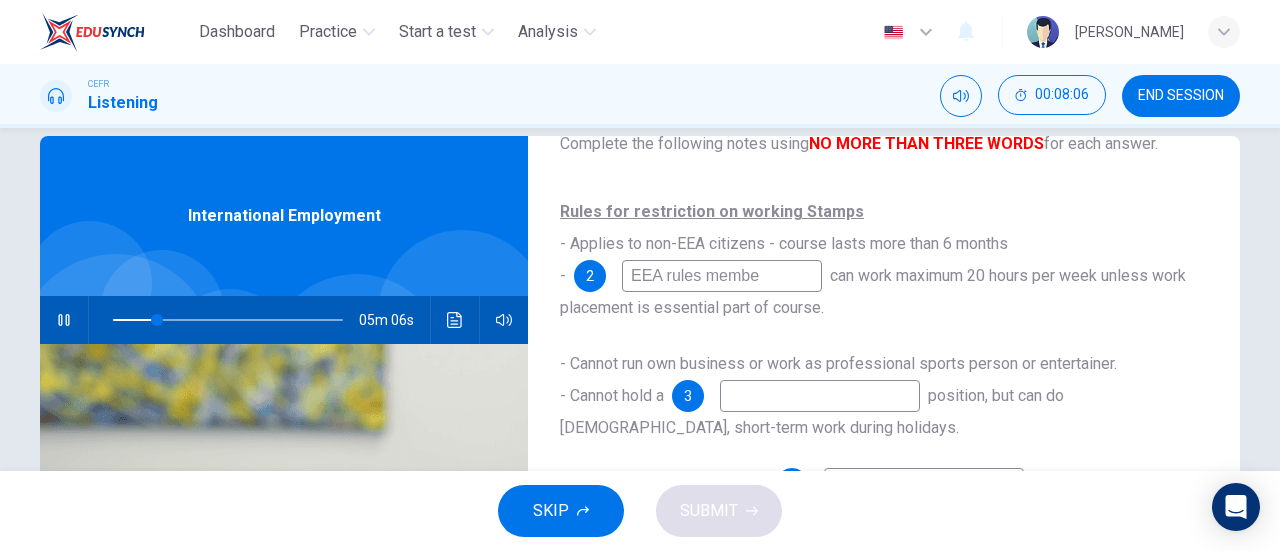 type on "EEA rules member" 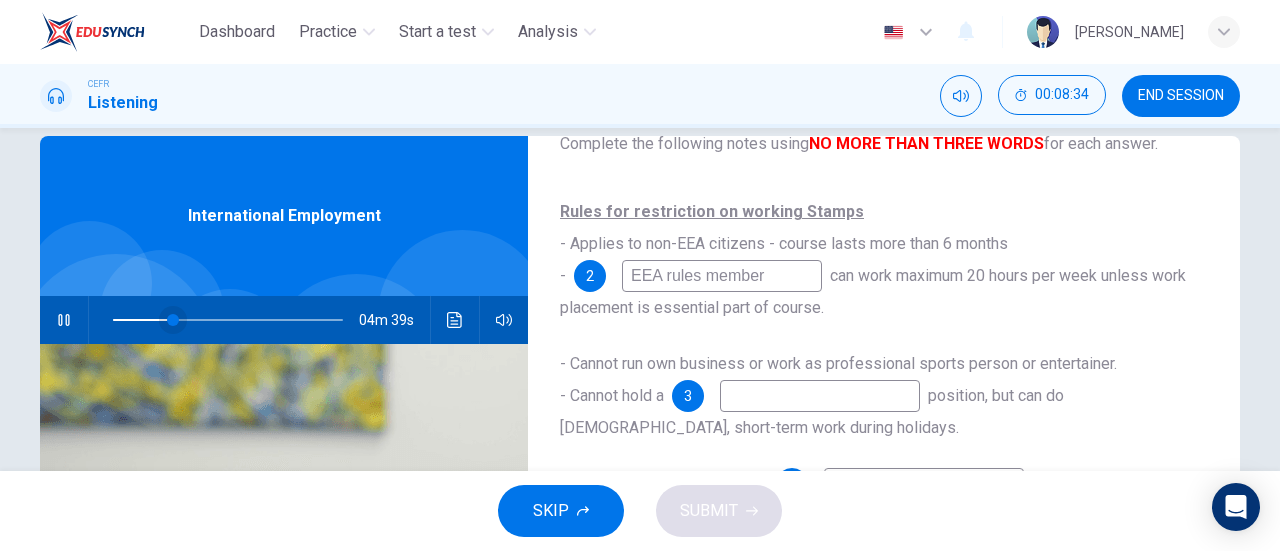 type on "26" 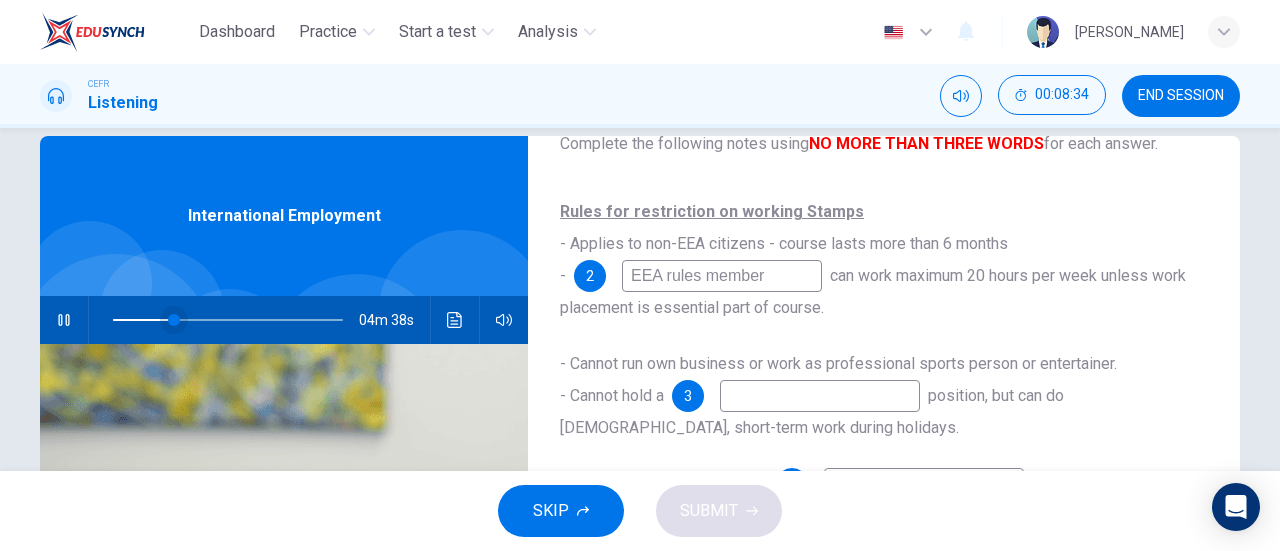 type on "EEA rules member" 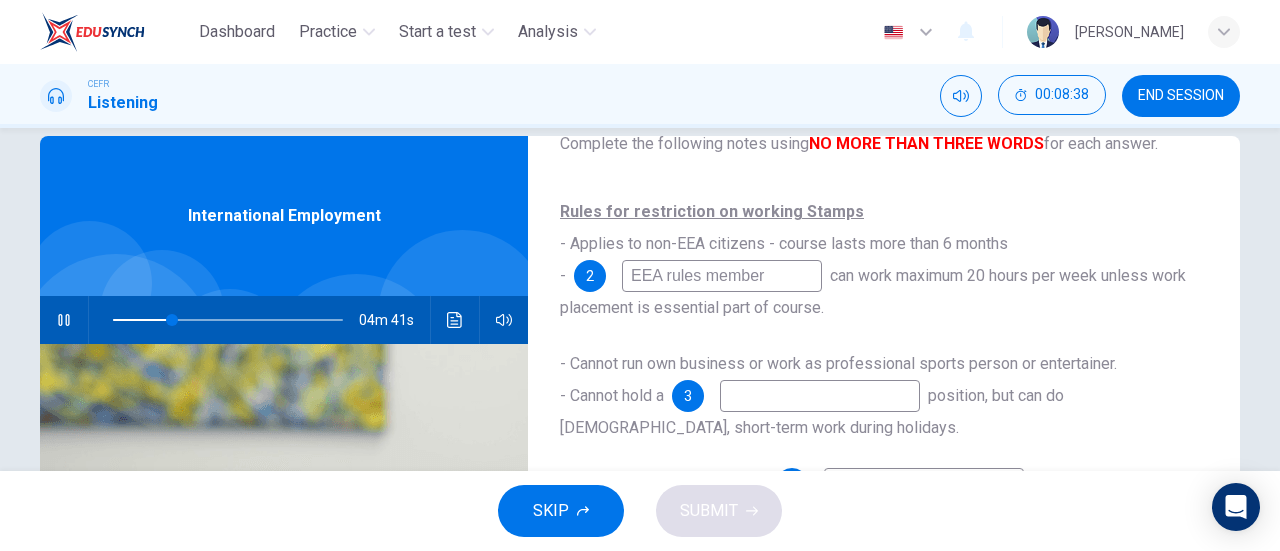 drag, startPoint x: 790, startPoint y: 269, endPoint x: 604, endPoint y: 286, distance: 186.77527 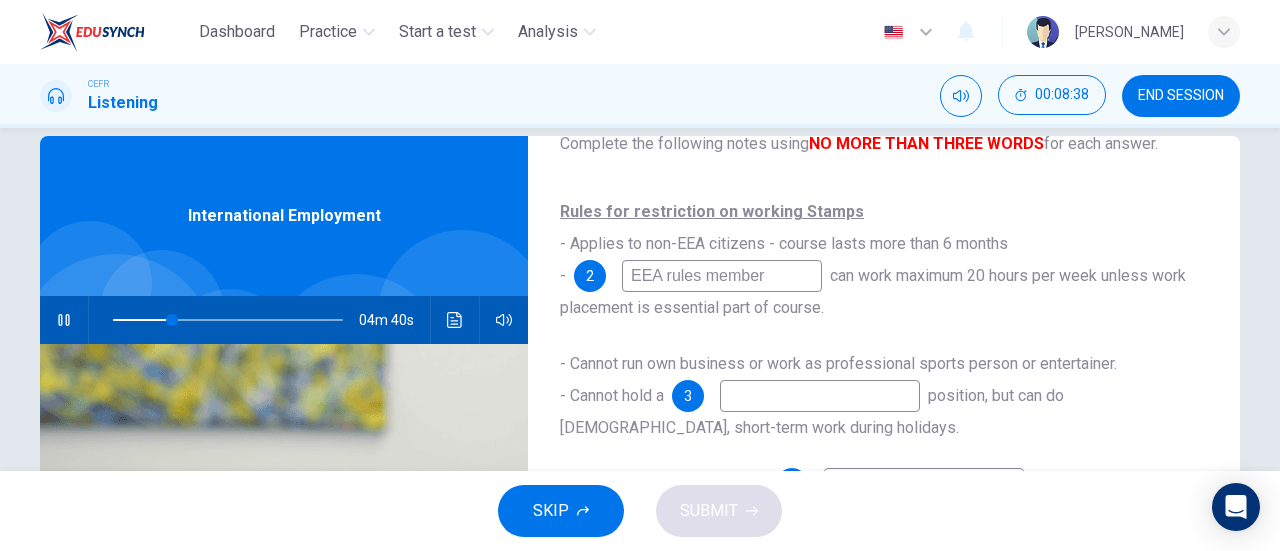 type 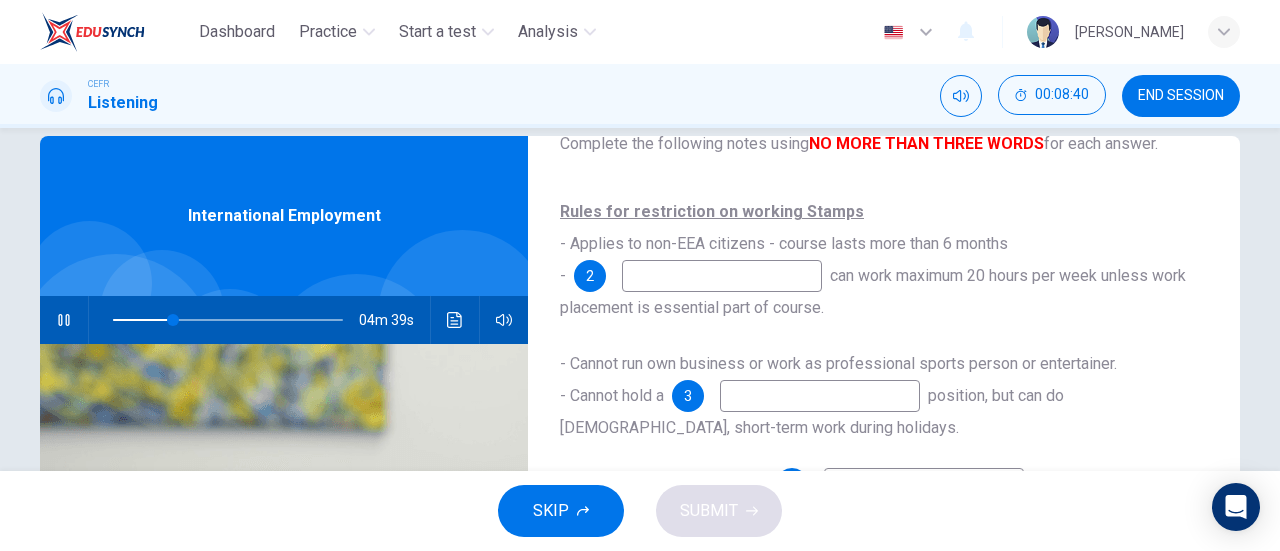 type on "26" 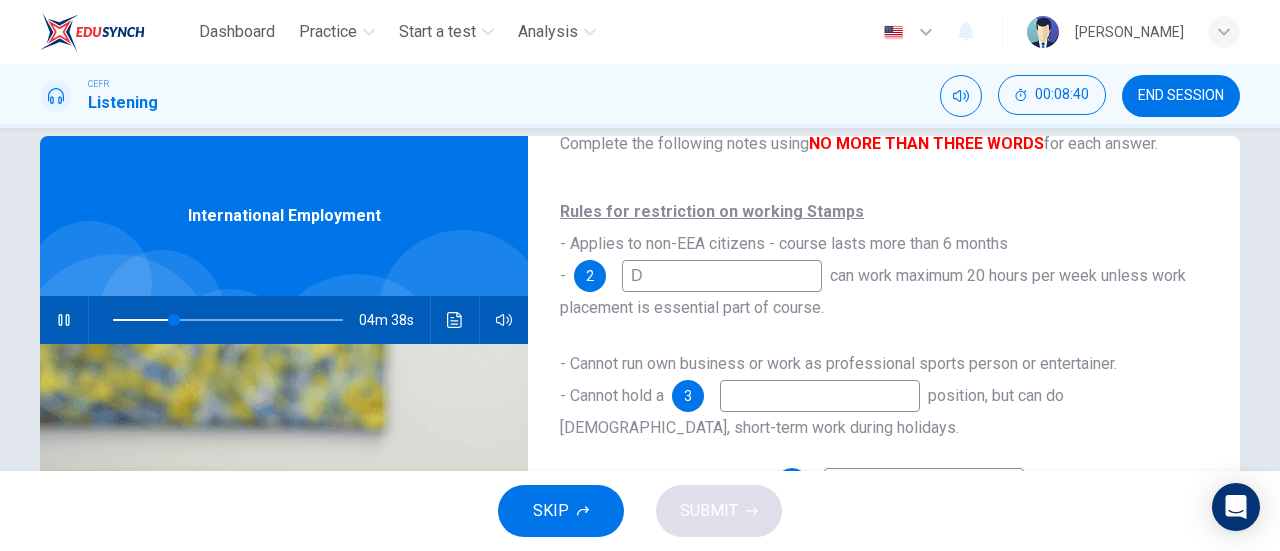 type on "Du" 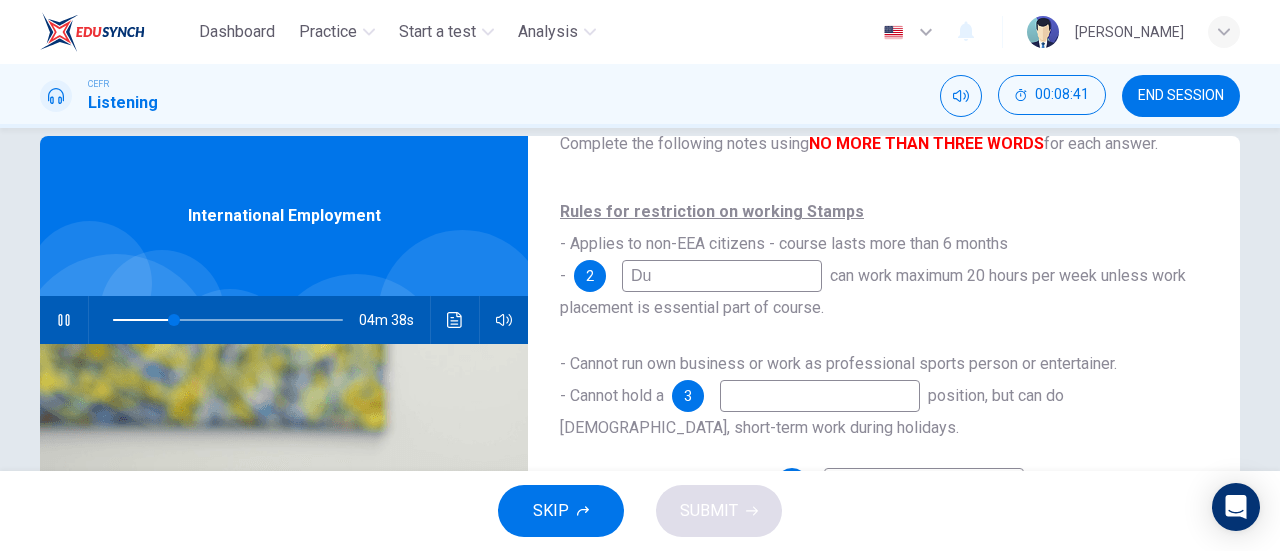 type on "27" 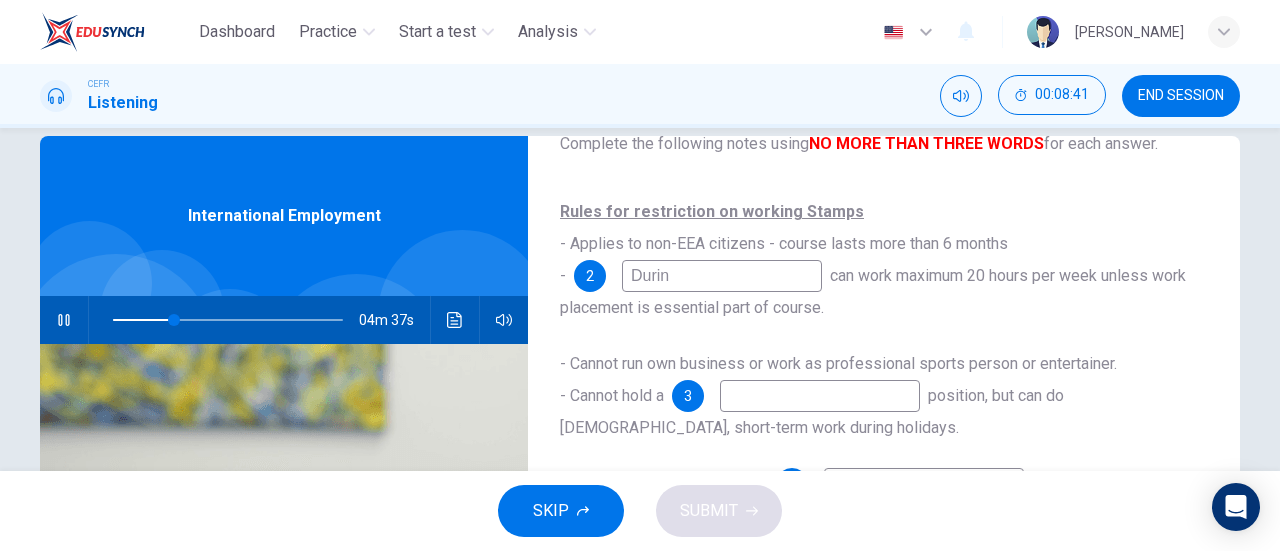 type on "During" 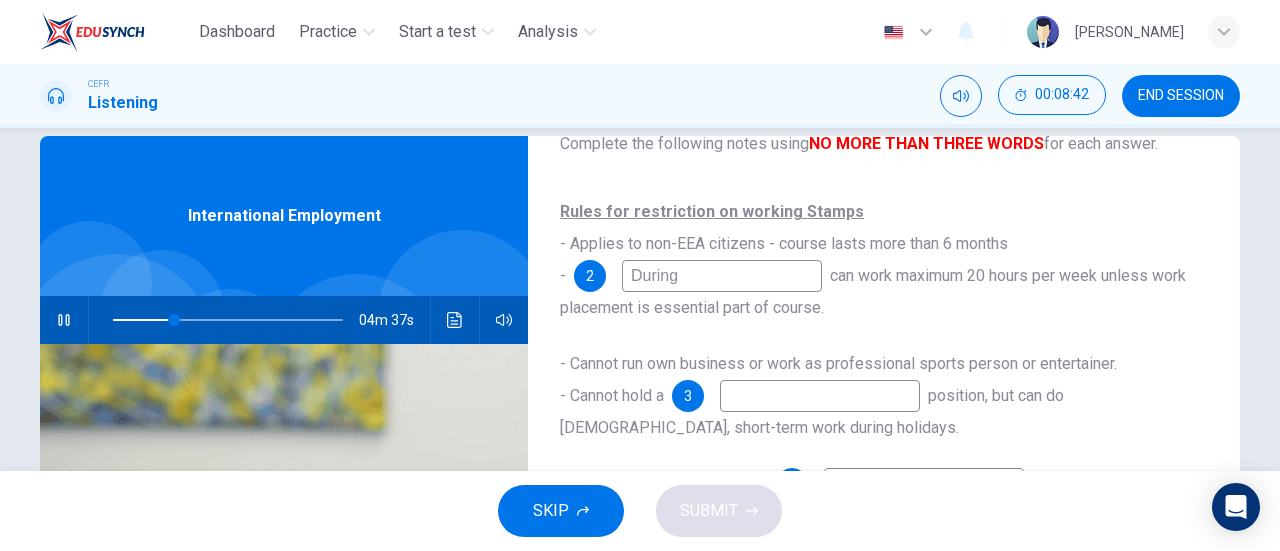 type on "27" 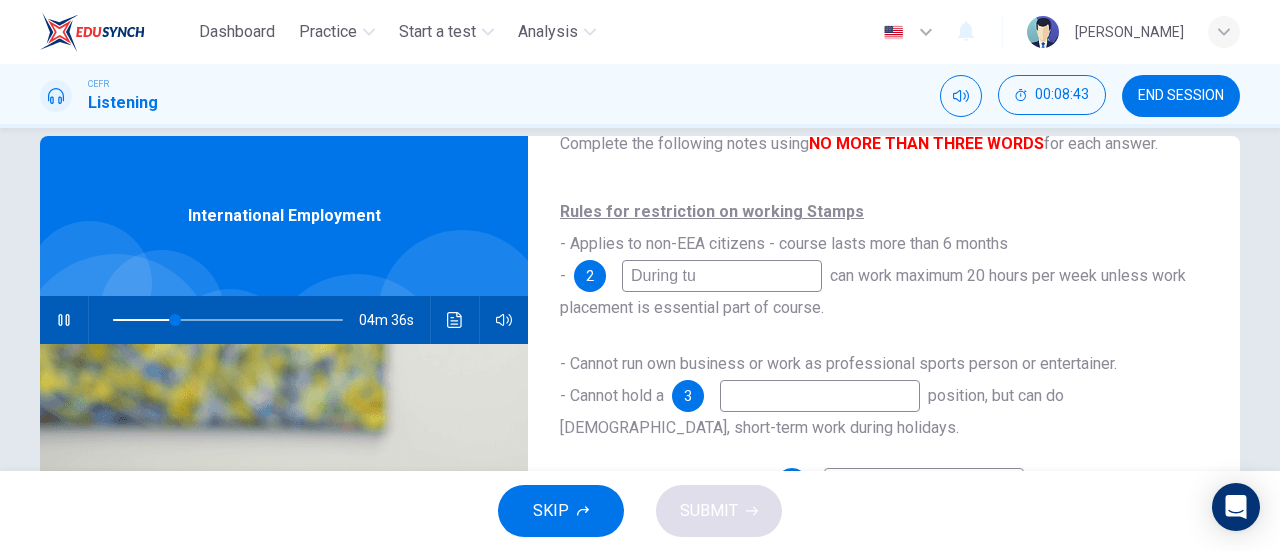 type on "During tur" 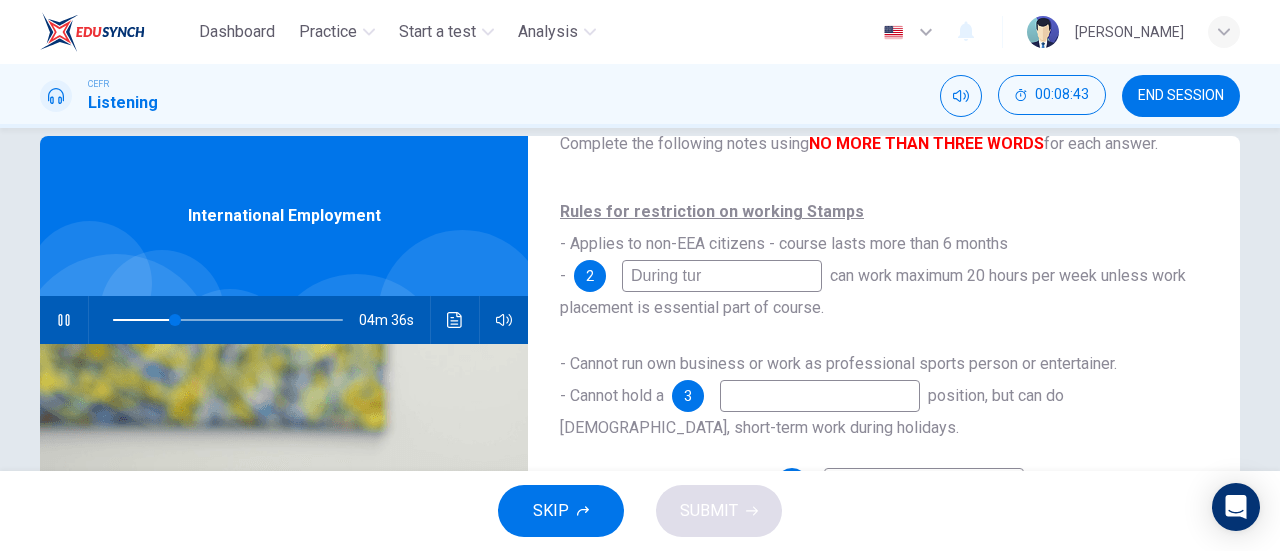 type on "27" 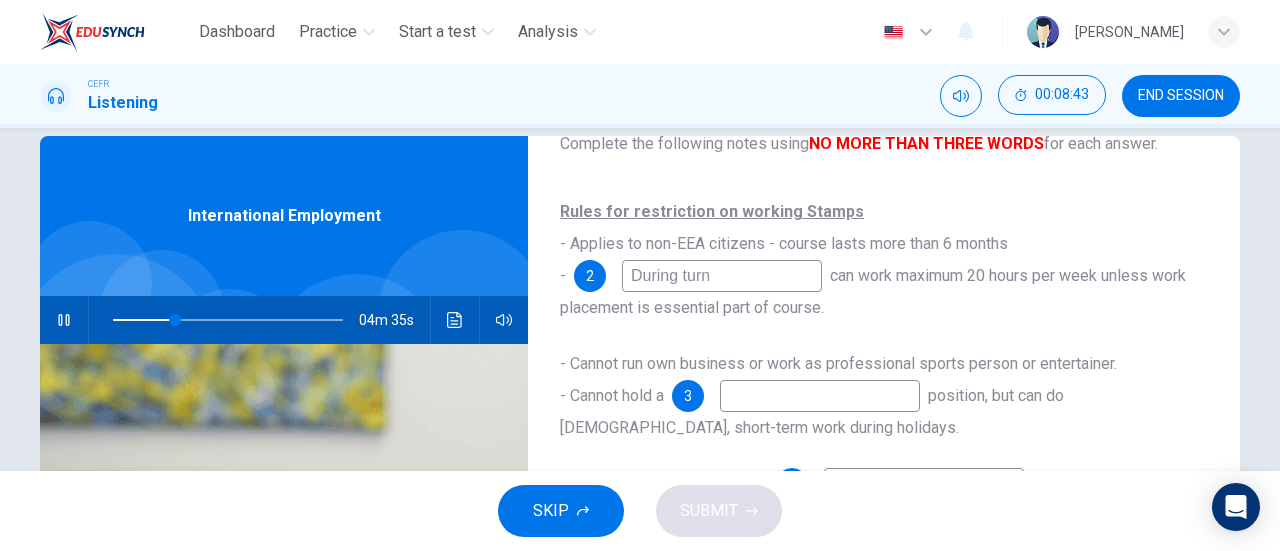 type on "During turn-" 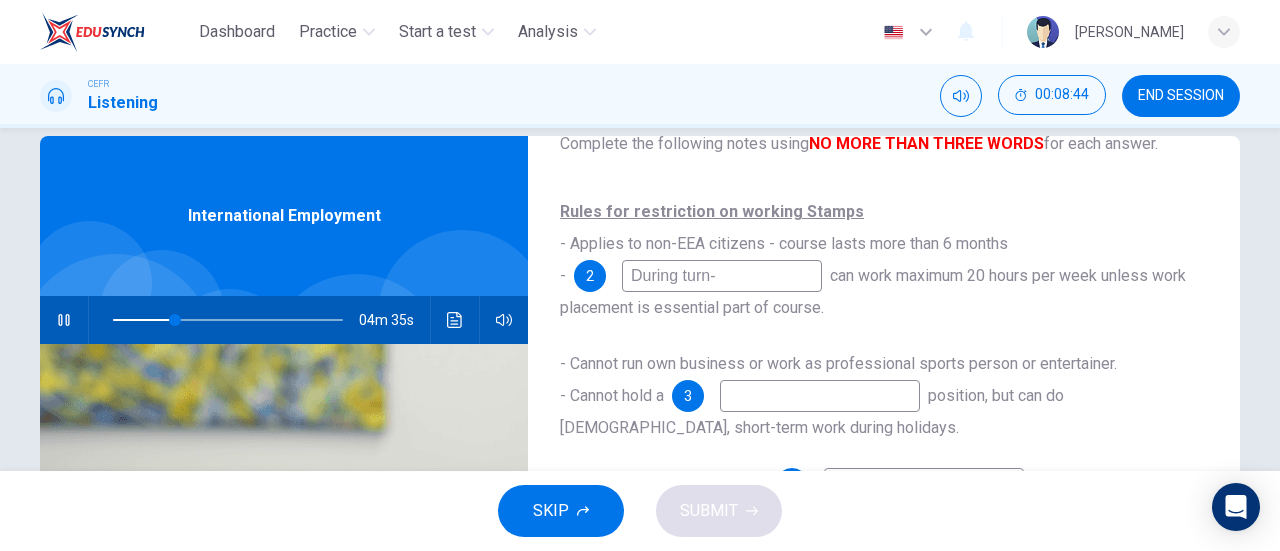 type on "27" 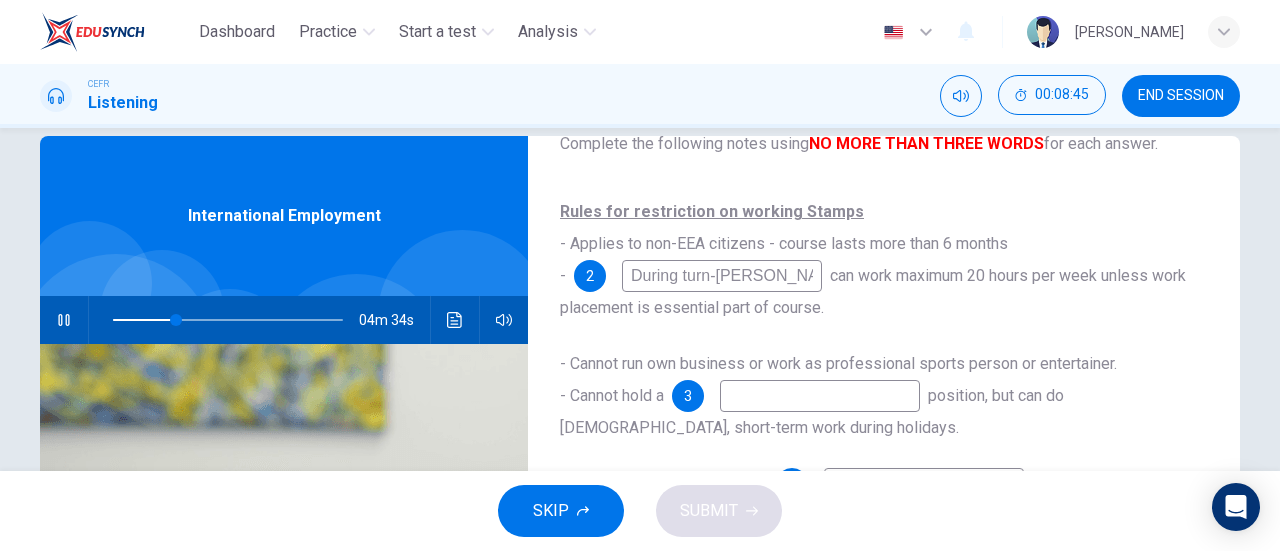 type on "During turn-time" 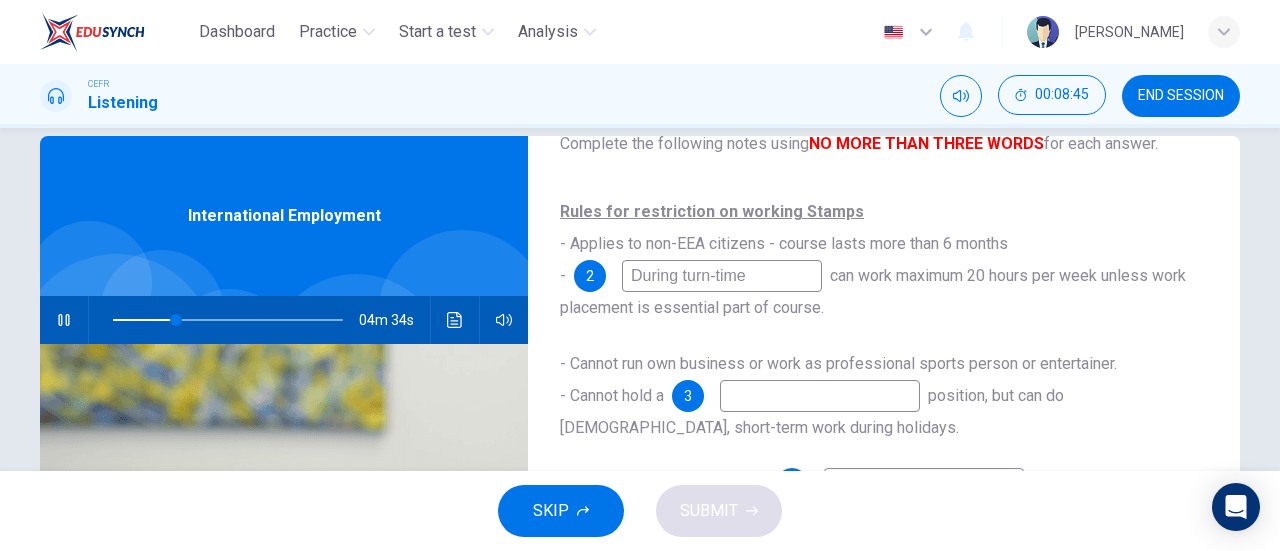 type on "28" 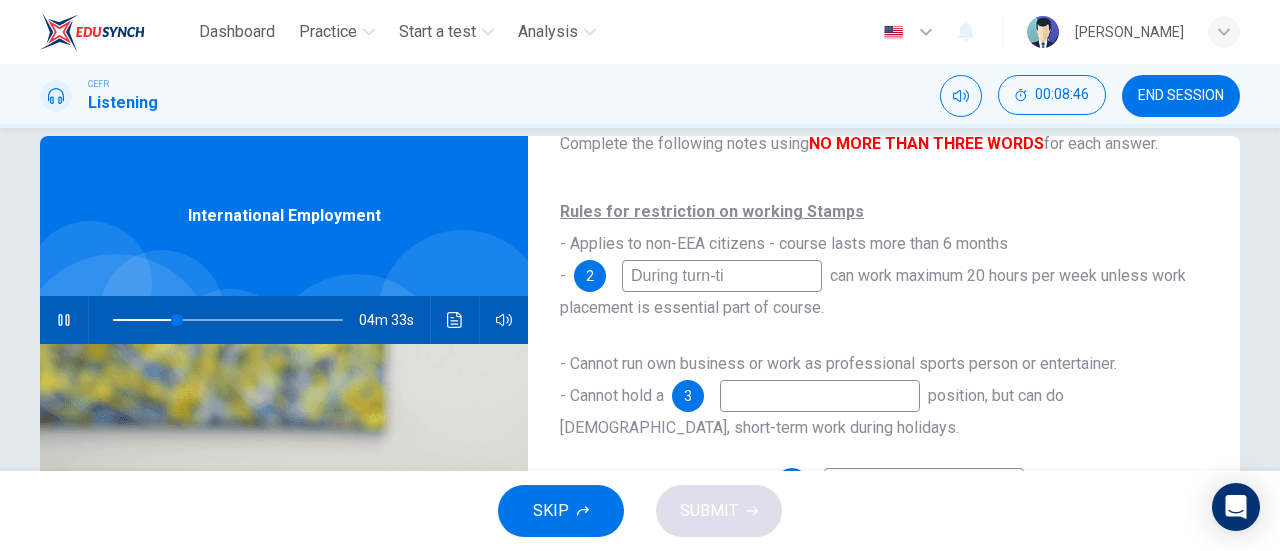 type on "During turn-t" 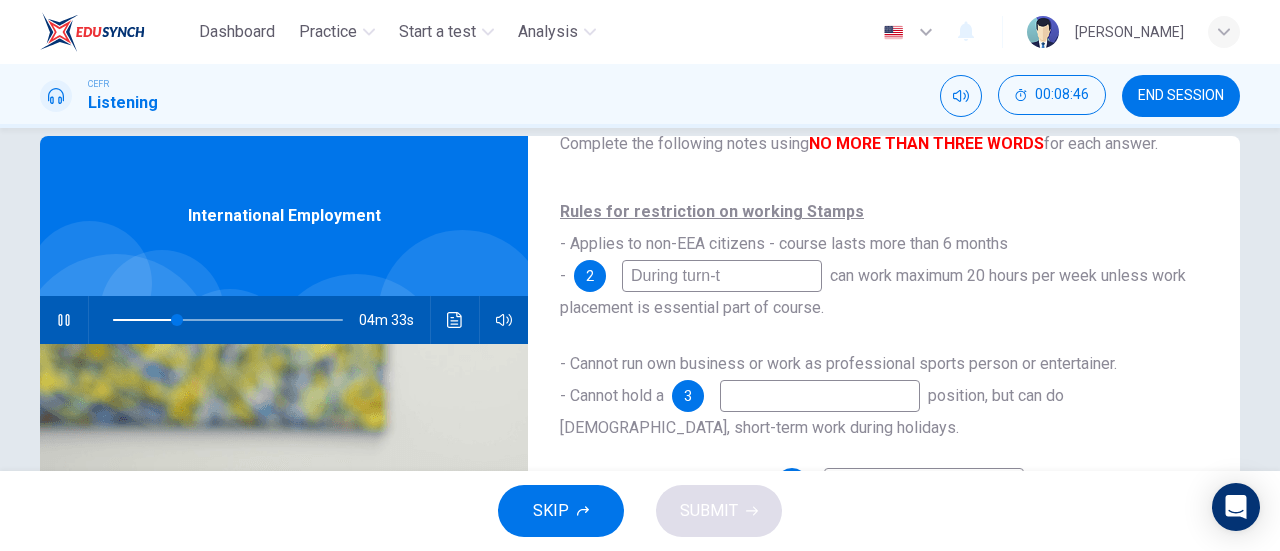 type on "28" 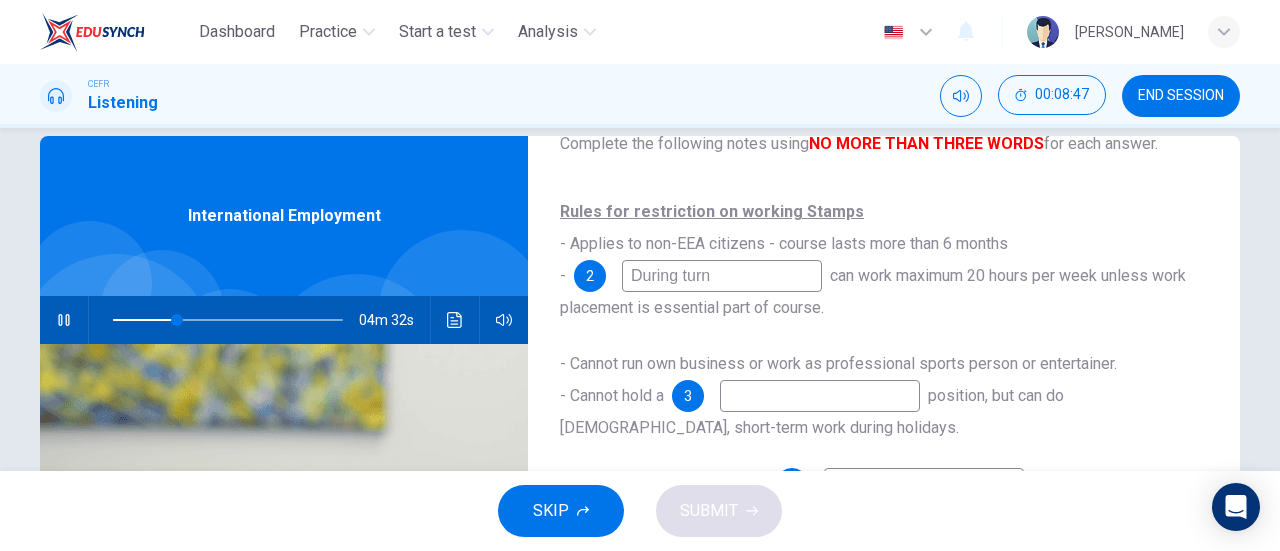 type on "During turn" 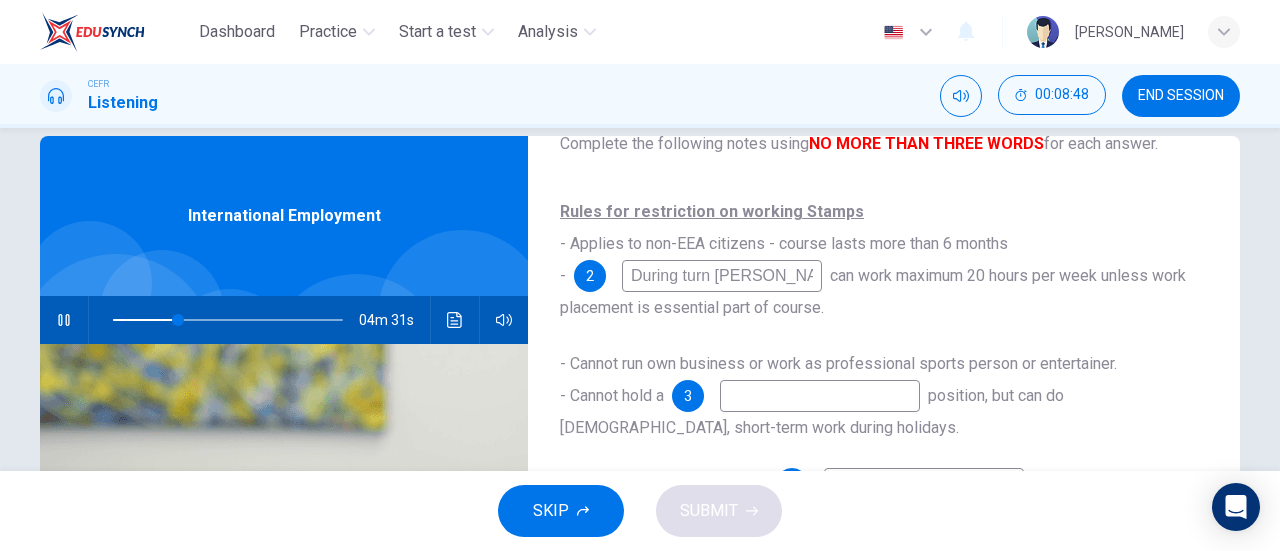 type on "During turn time" 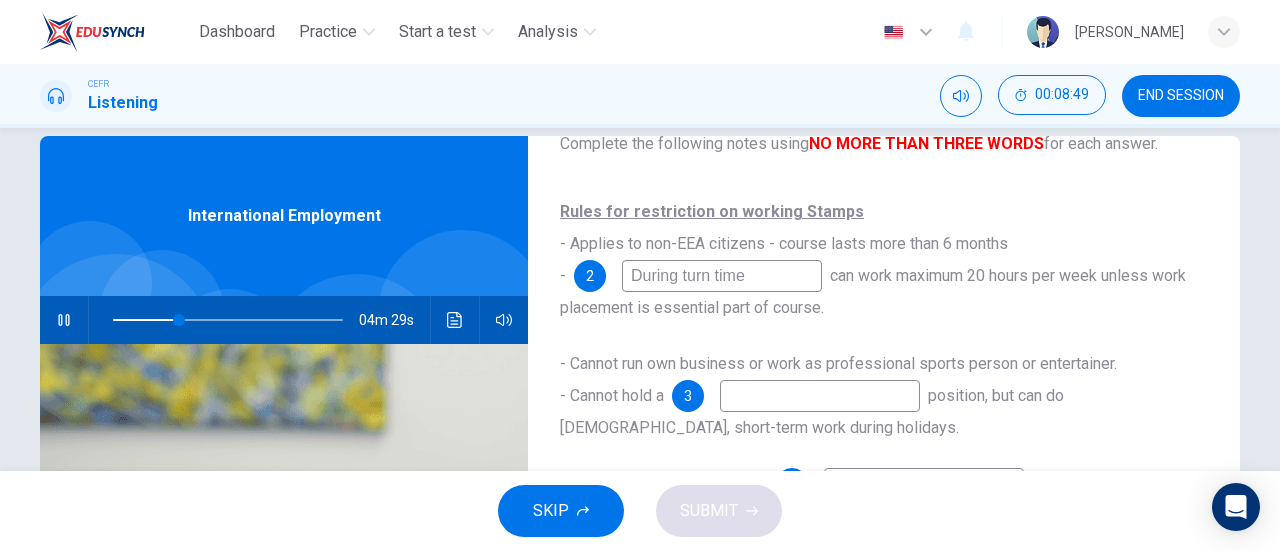 scroll, scrollTop: 114, scrollLeft: 0, axis: vertical 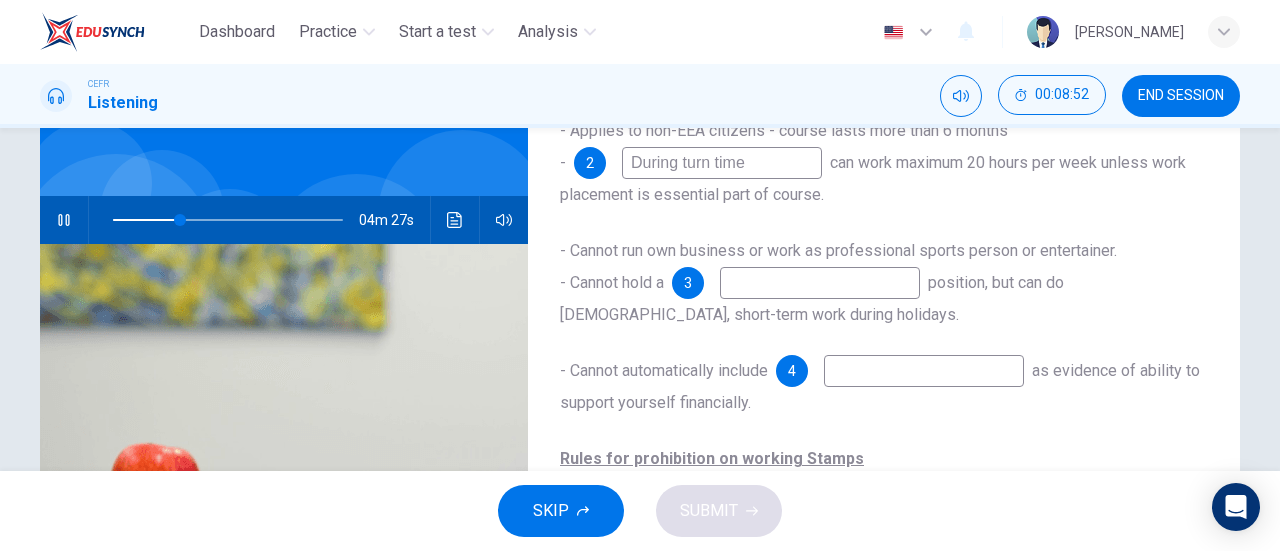 type on "30" 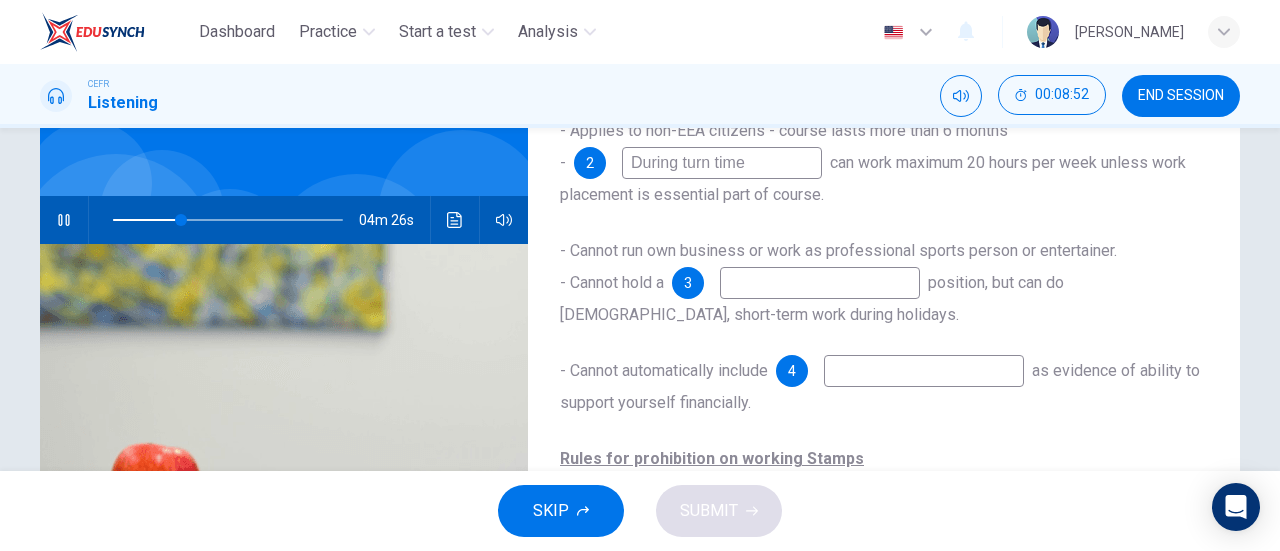 type on "During turn time" 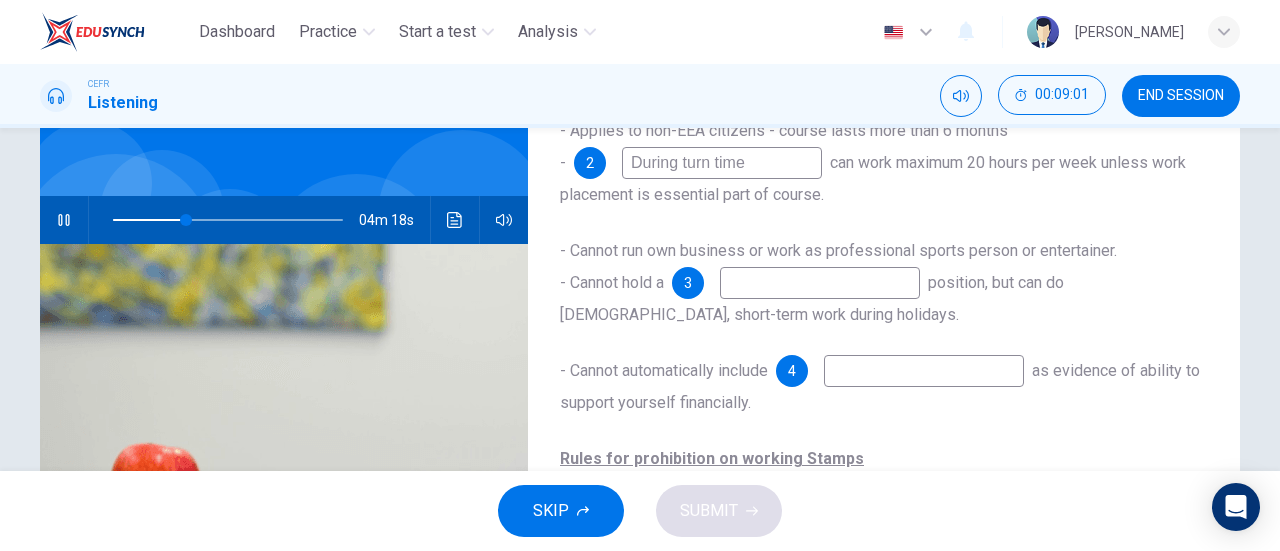 type on "32" 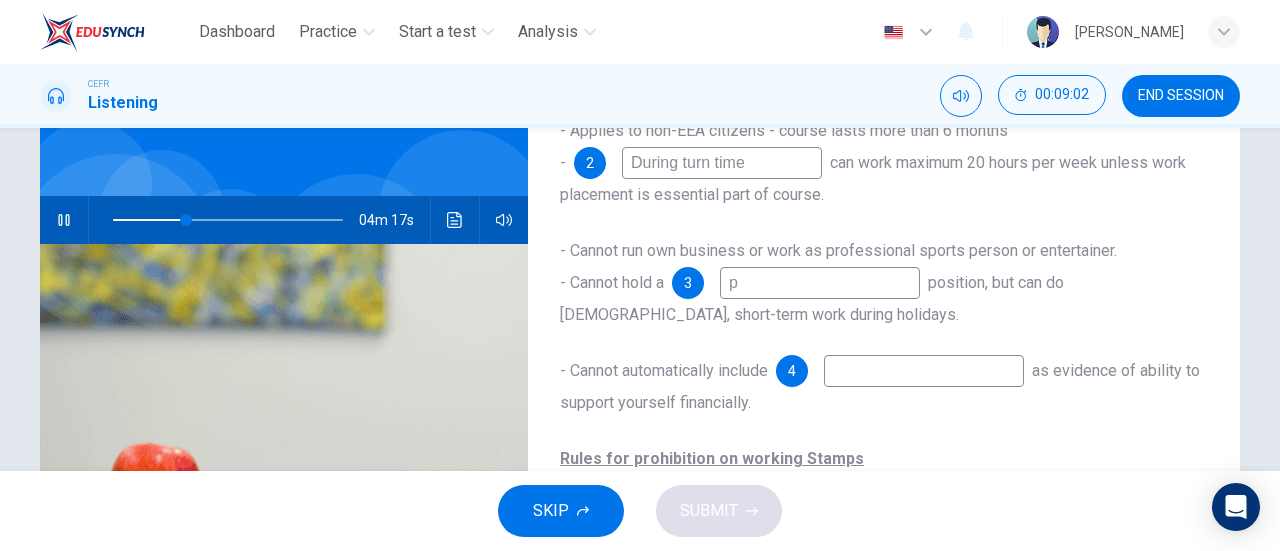 type on "pe" 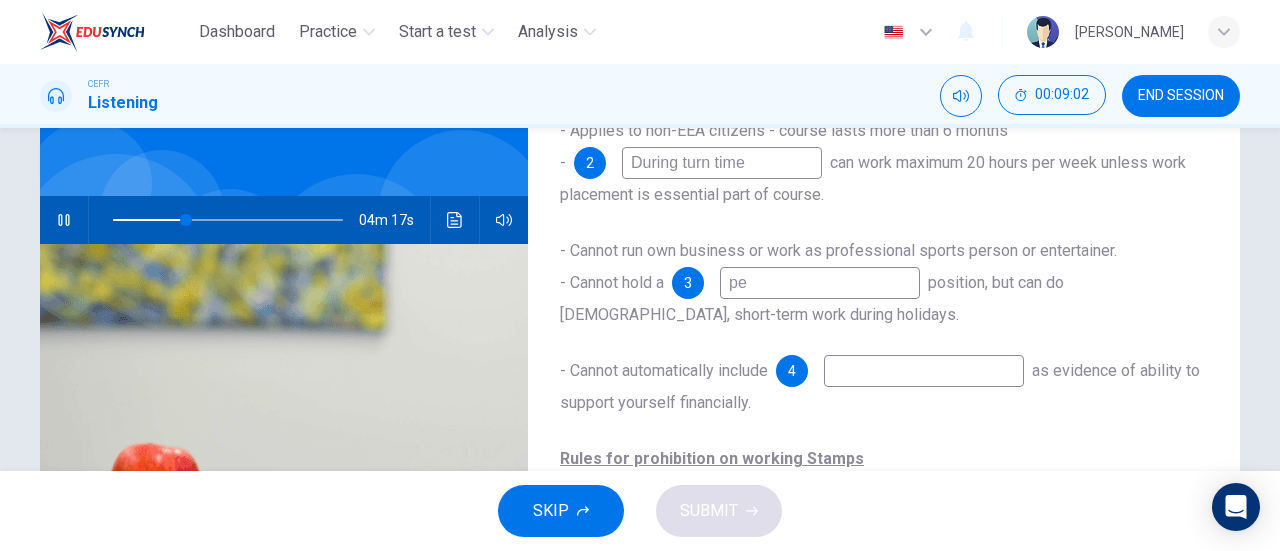 type on "32" 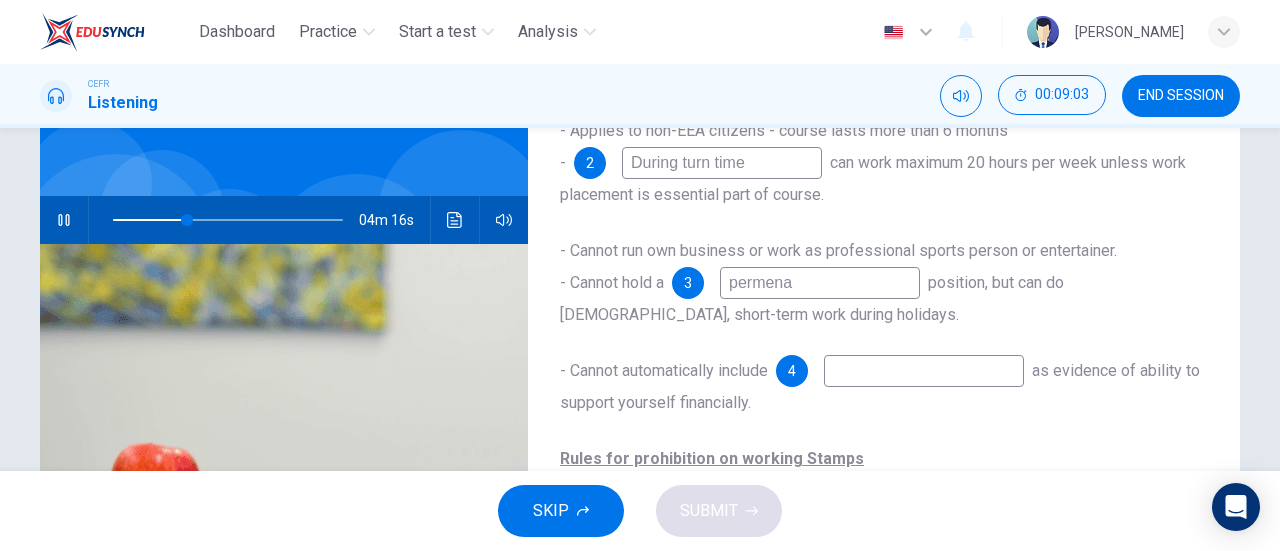type on "permenan" 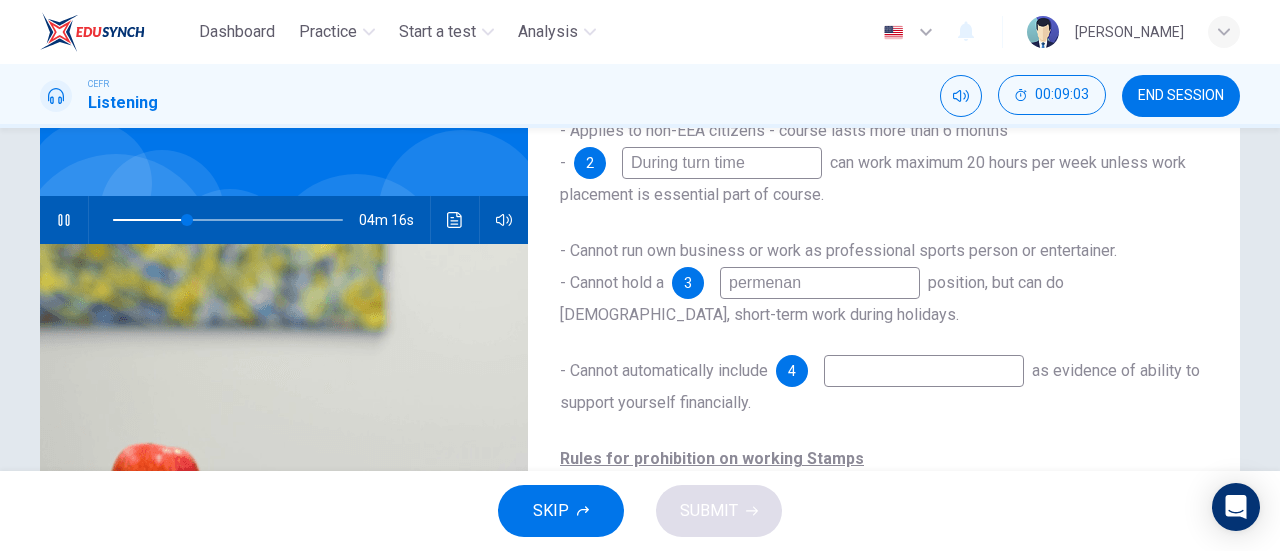 type on "32" 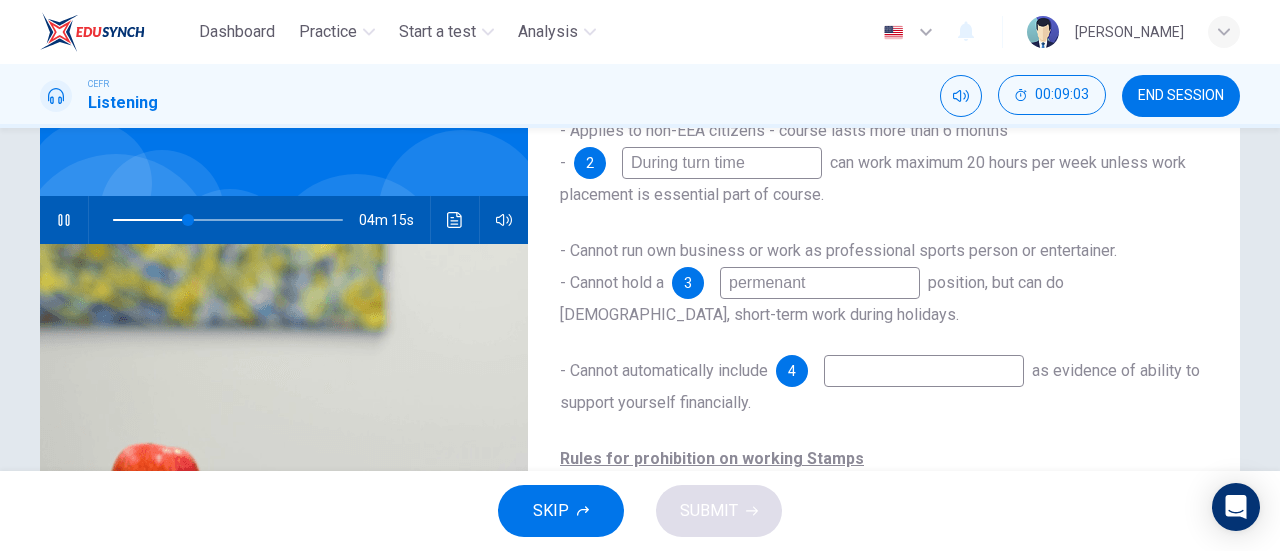 type on "permenant" 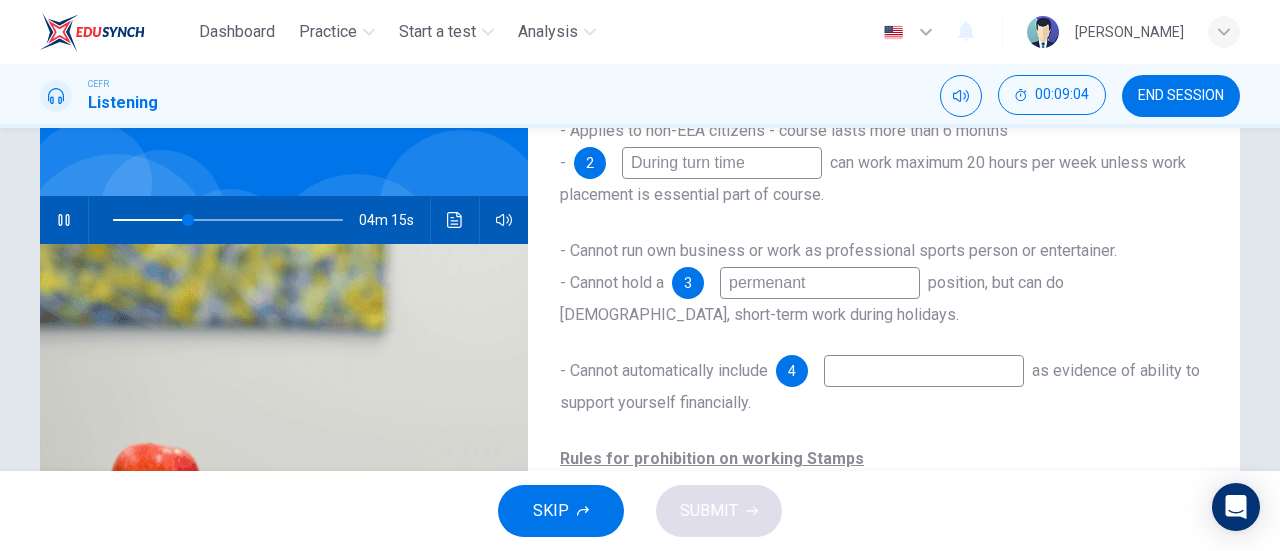 type on "33" 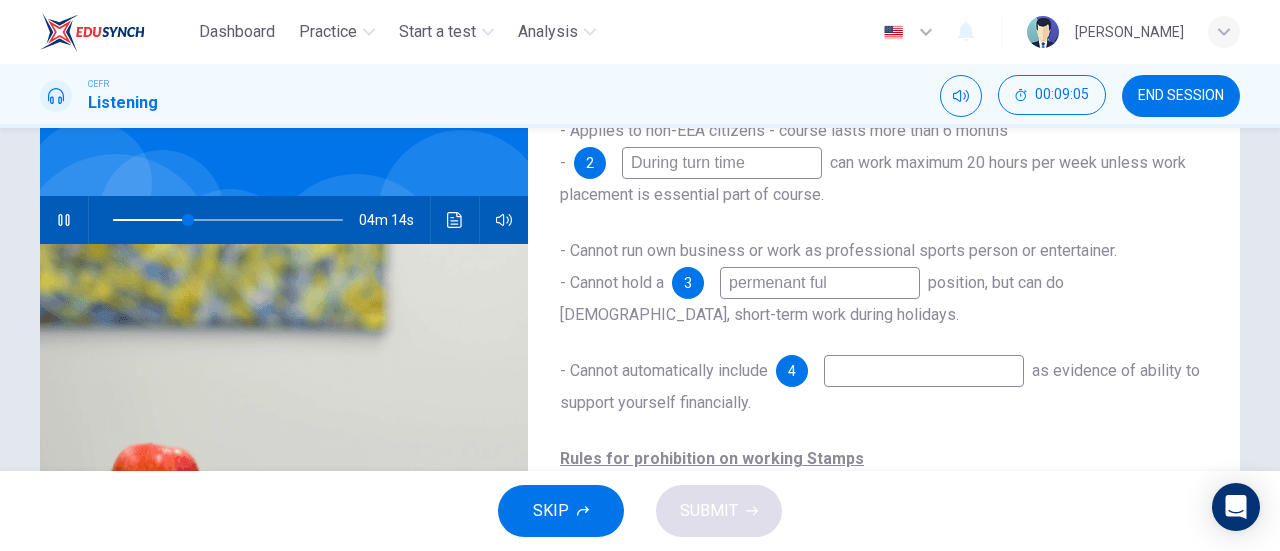 type on "permenant full" 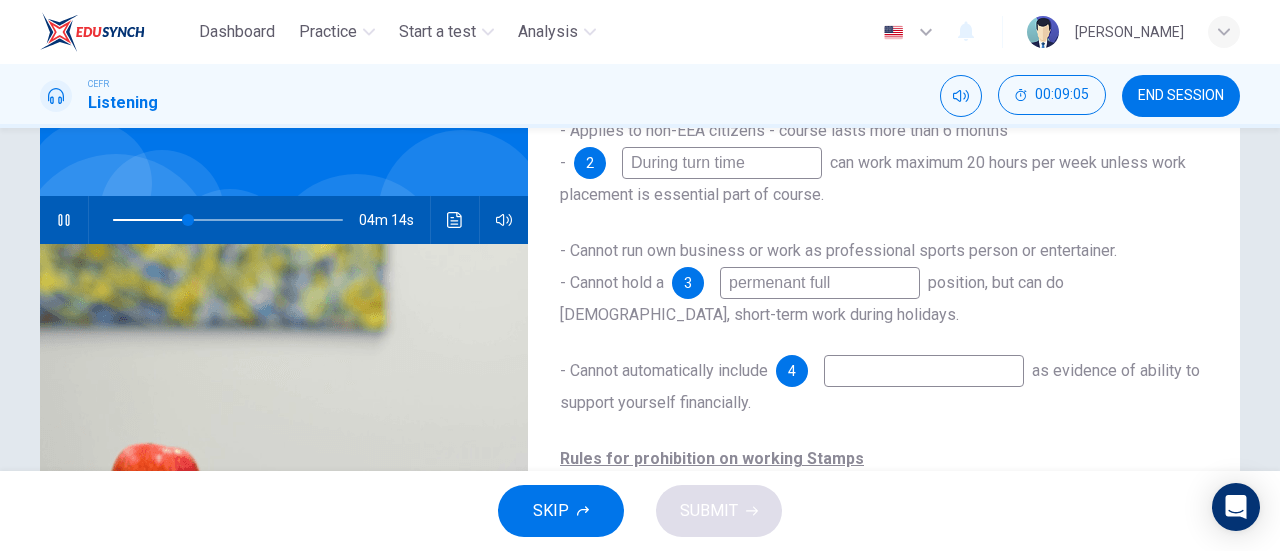 type on "33" 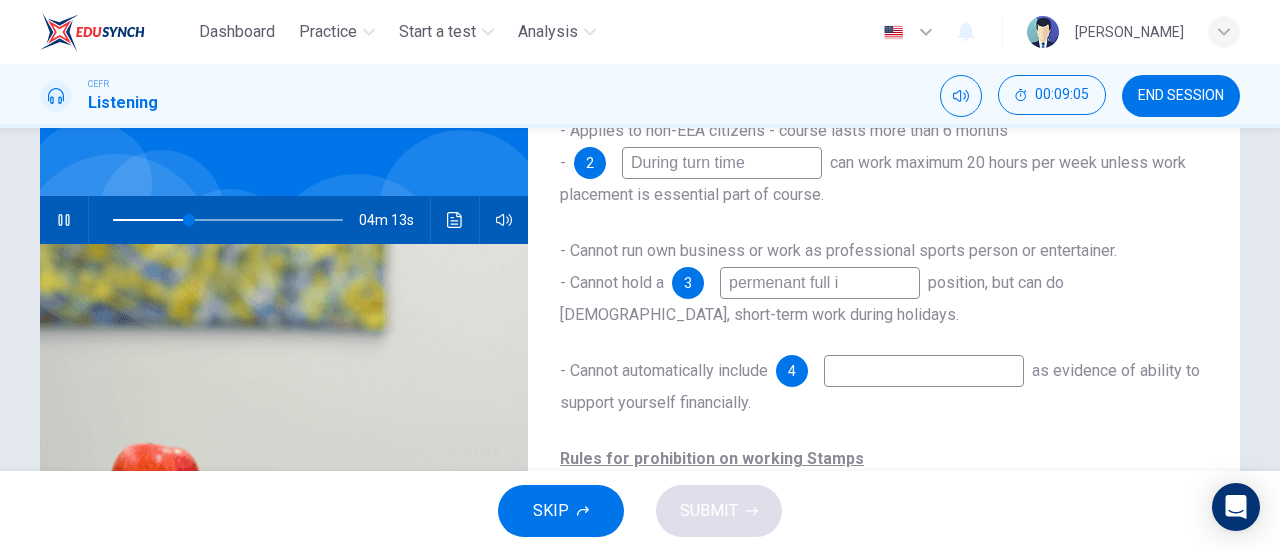 type on "permenant full it" 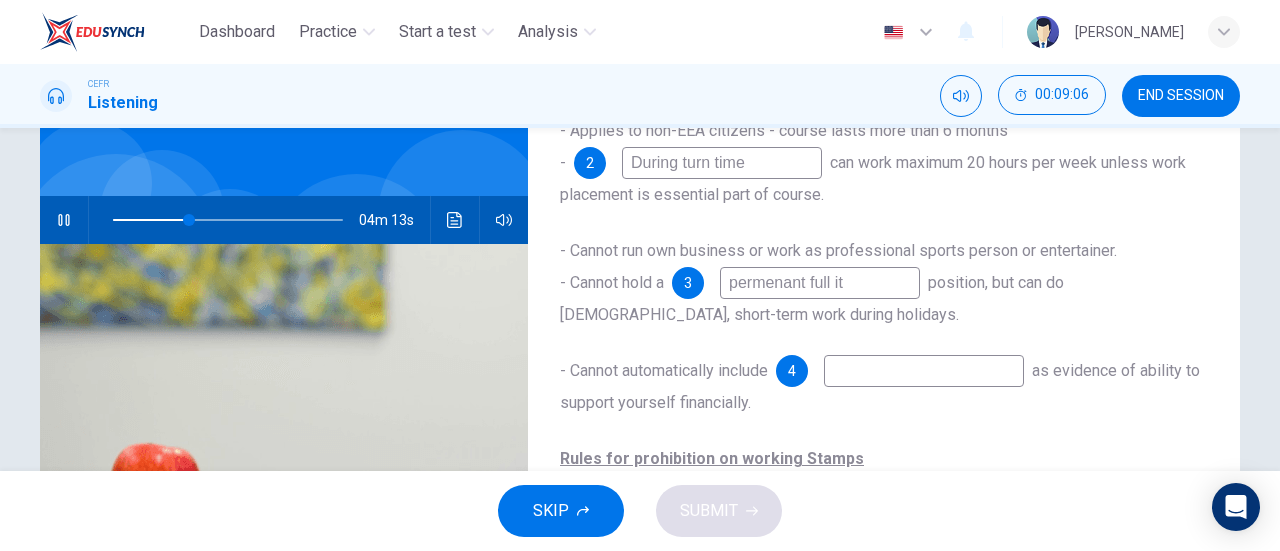 type on "33" 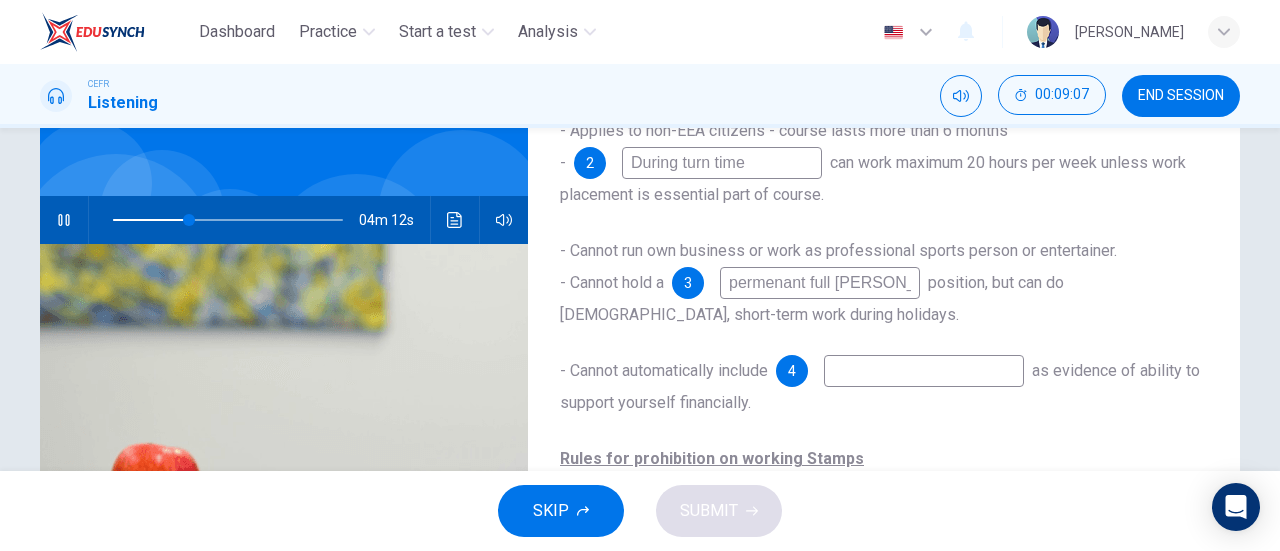 type on "permenant full time" 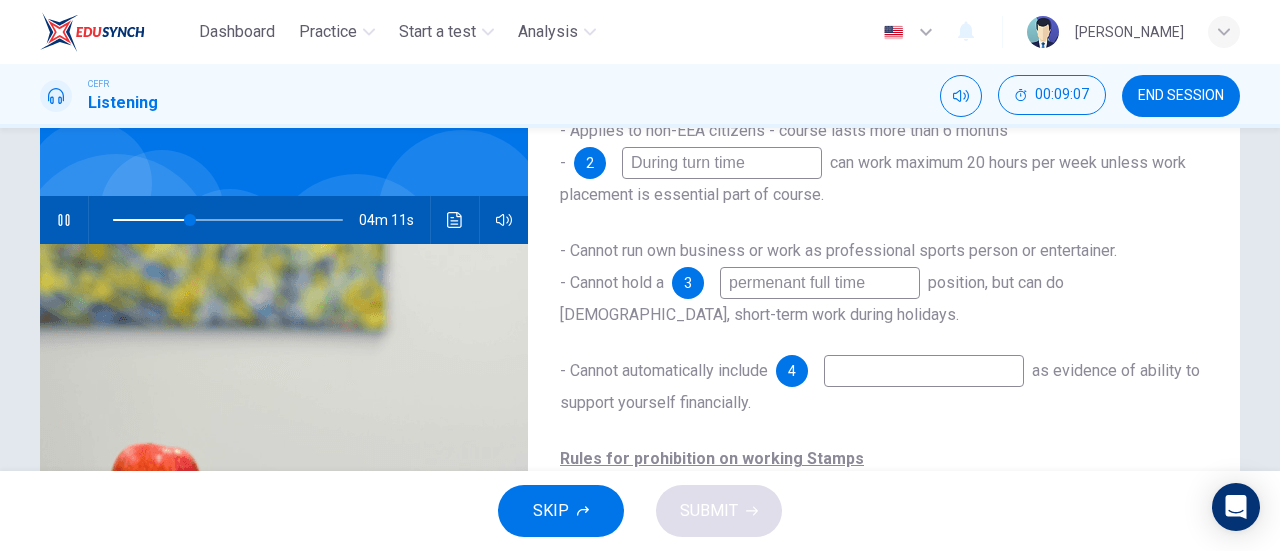 click on "permenant full time" at bounding box center [820, 283] 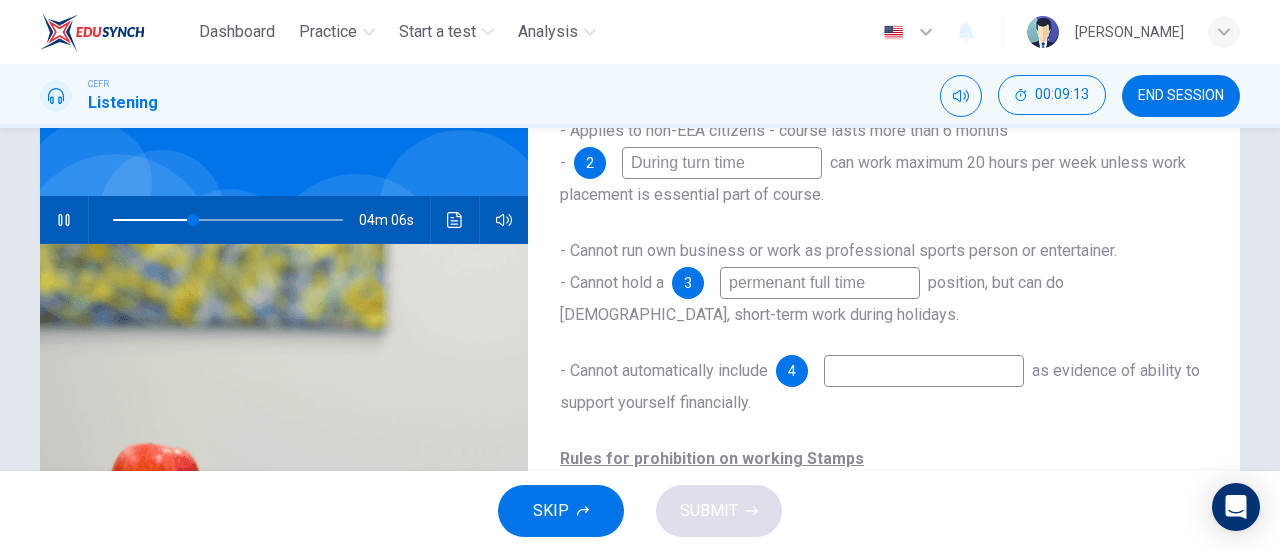 type on "35" 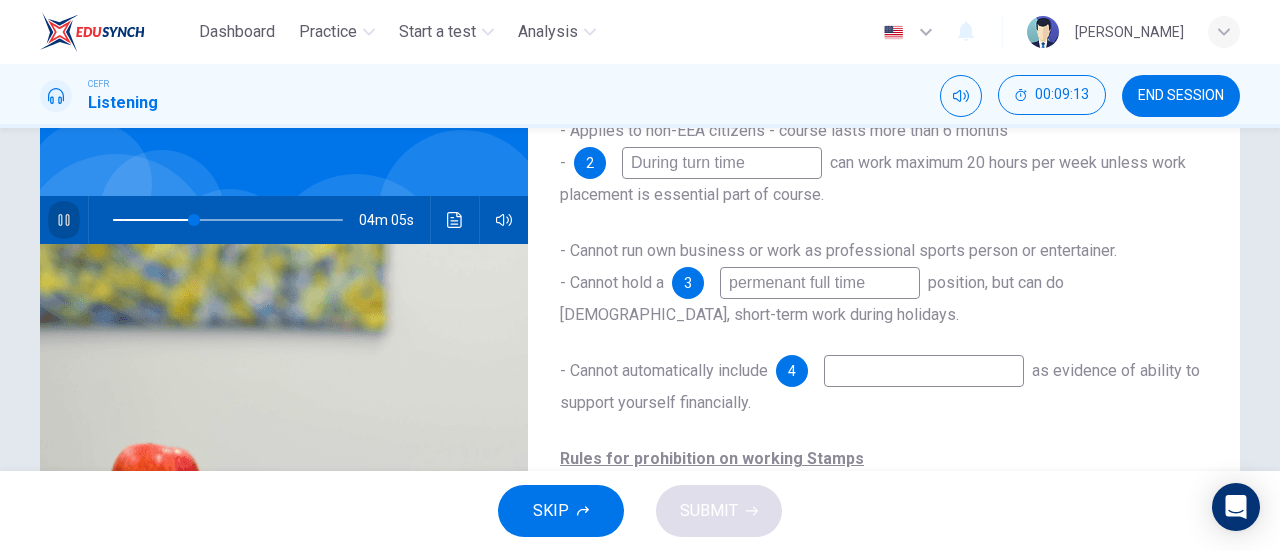drag, startPoint x: 62, startPoint y: 219, endPoint x: 74, endPoint y: 213, distance: 13.416408 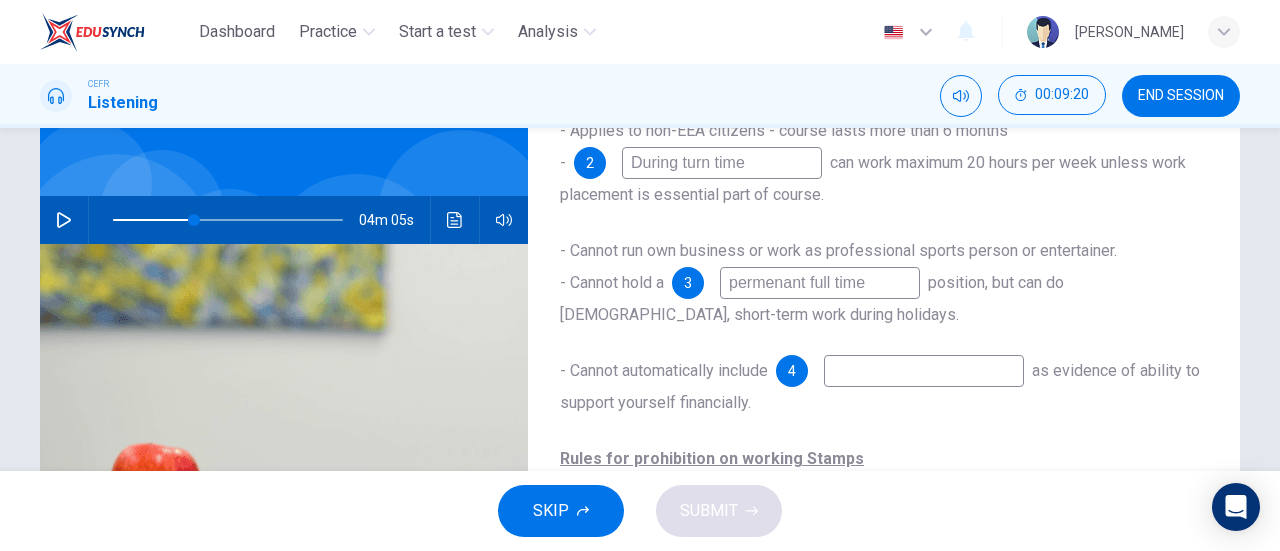 click on "permenant full time" at bounding box center (820, 283) 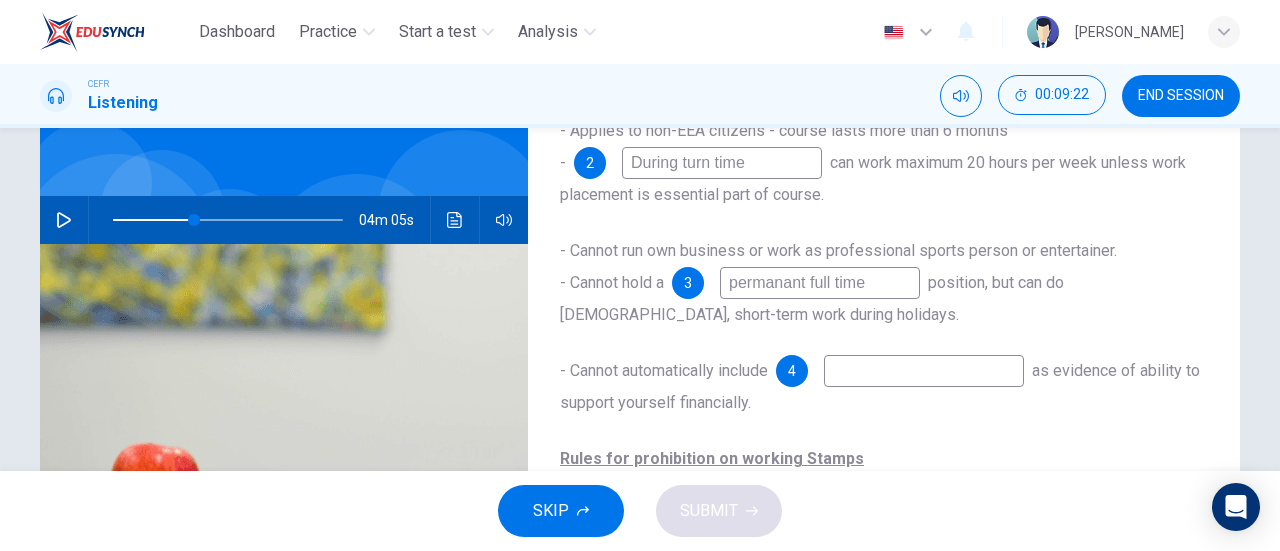 click on "permanant full time" at bounding box center (820, 283) 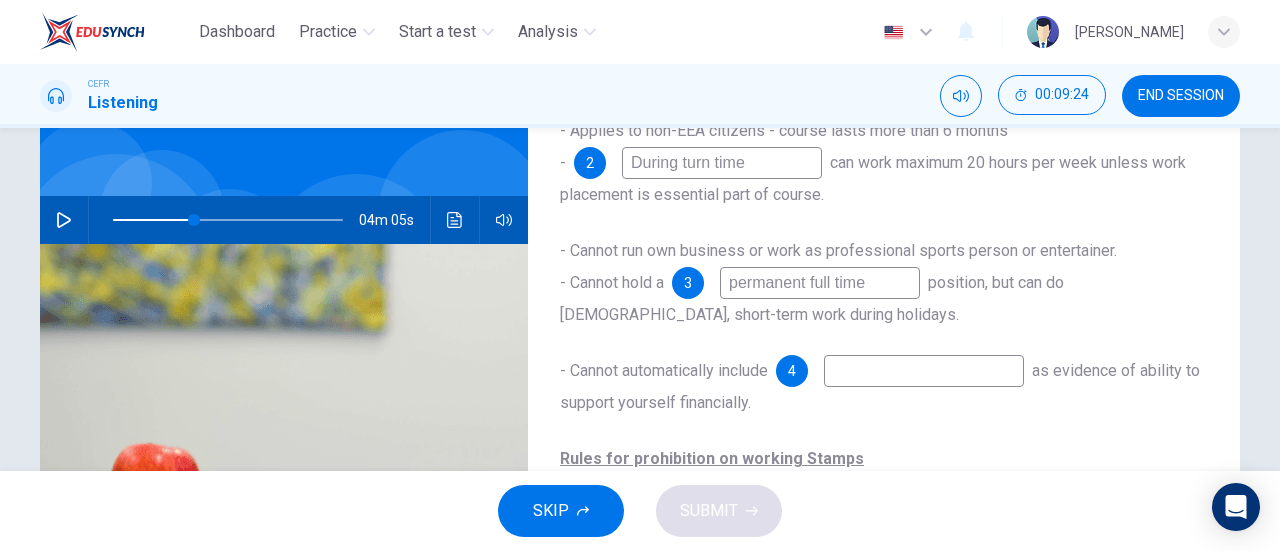 type on "permanent full time" 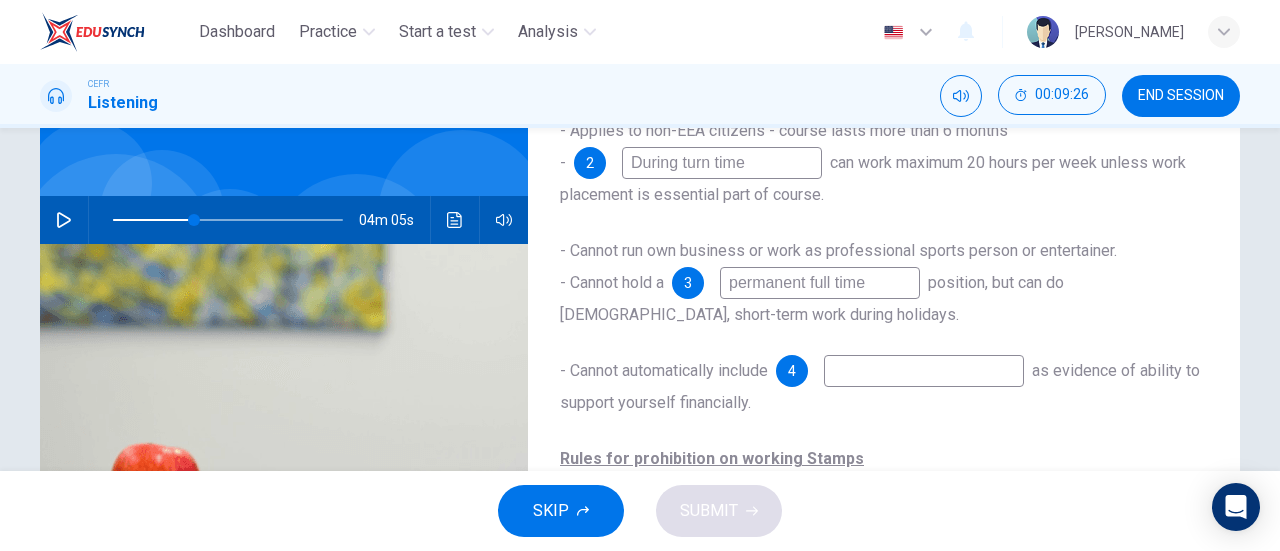 click 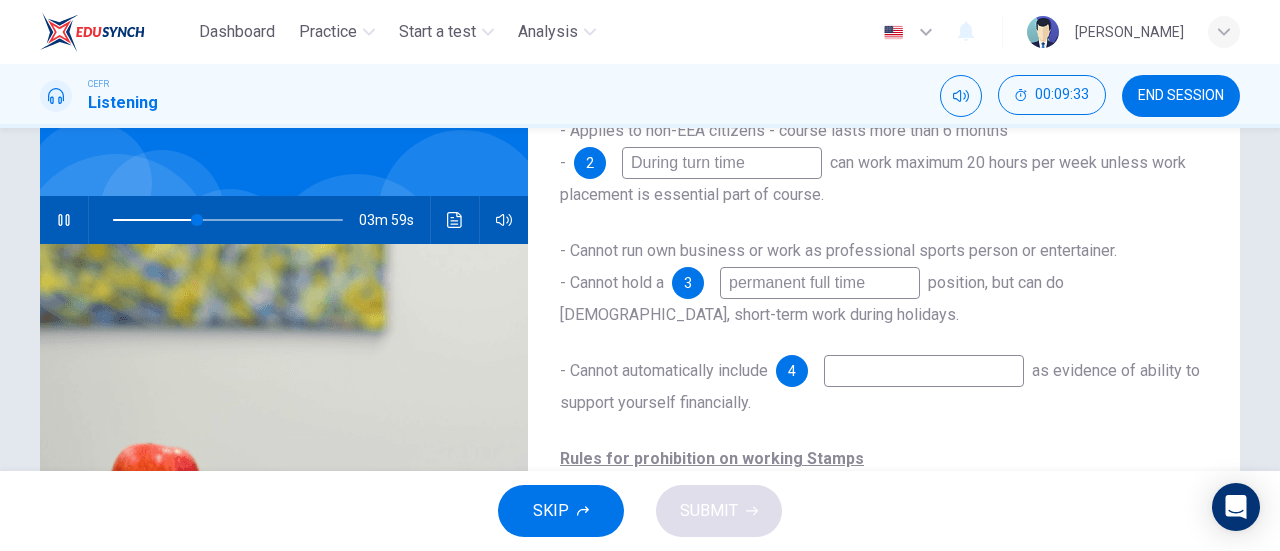 scroll, scrollTop: 232, scrollLeft: 0, axis: vertical 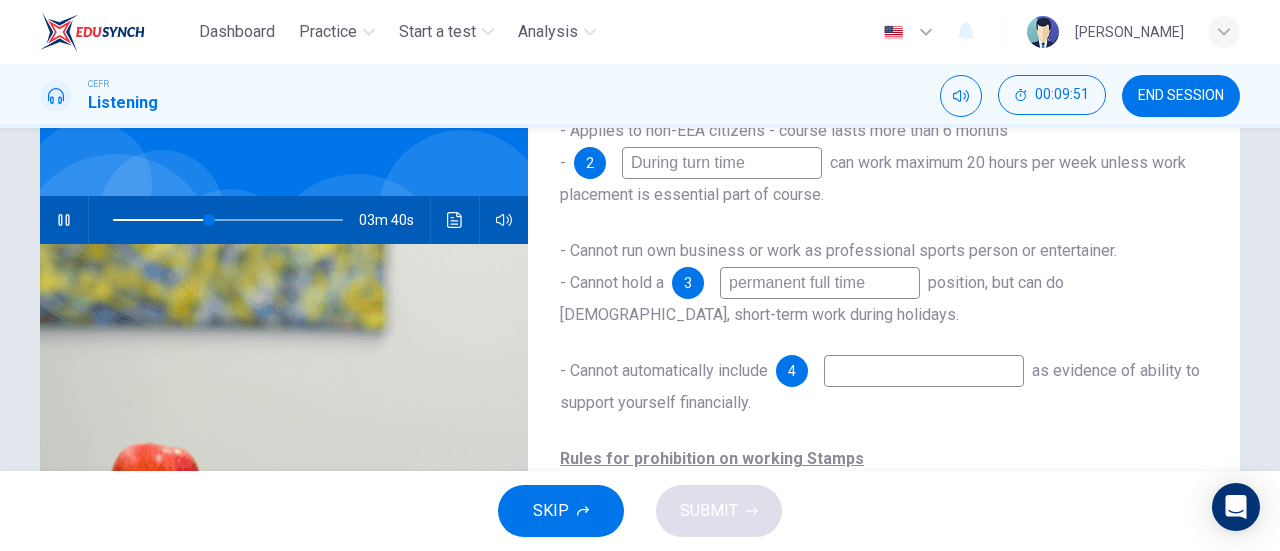 click at bounding box center [924, 371] 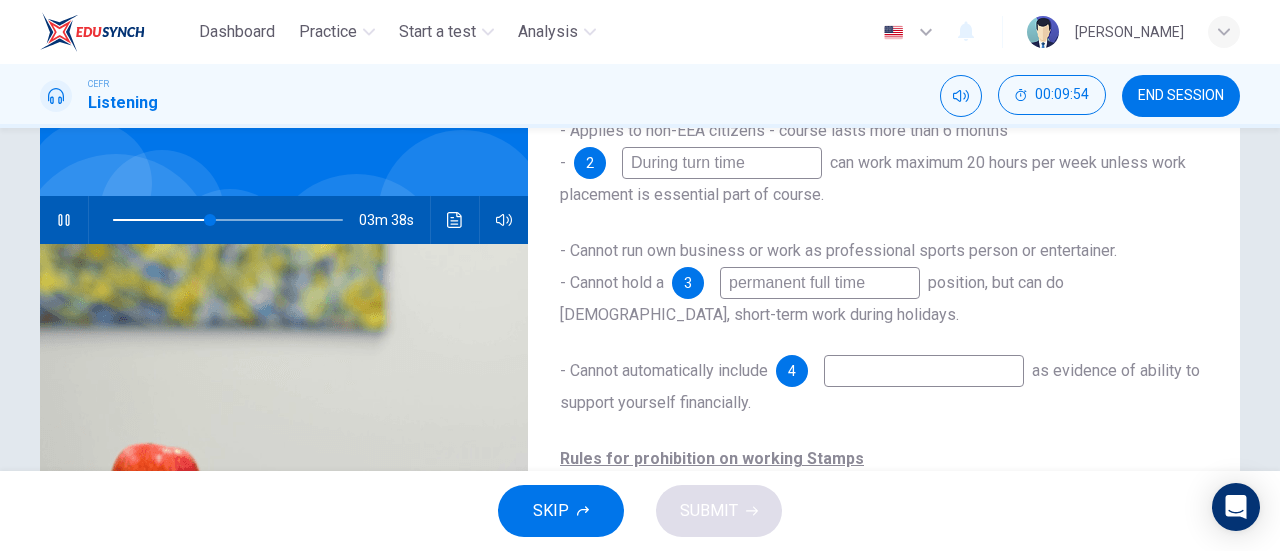 type on "43" 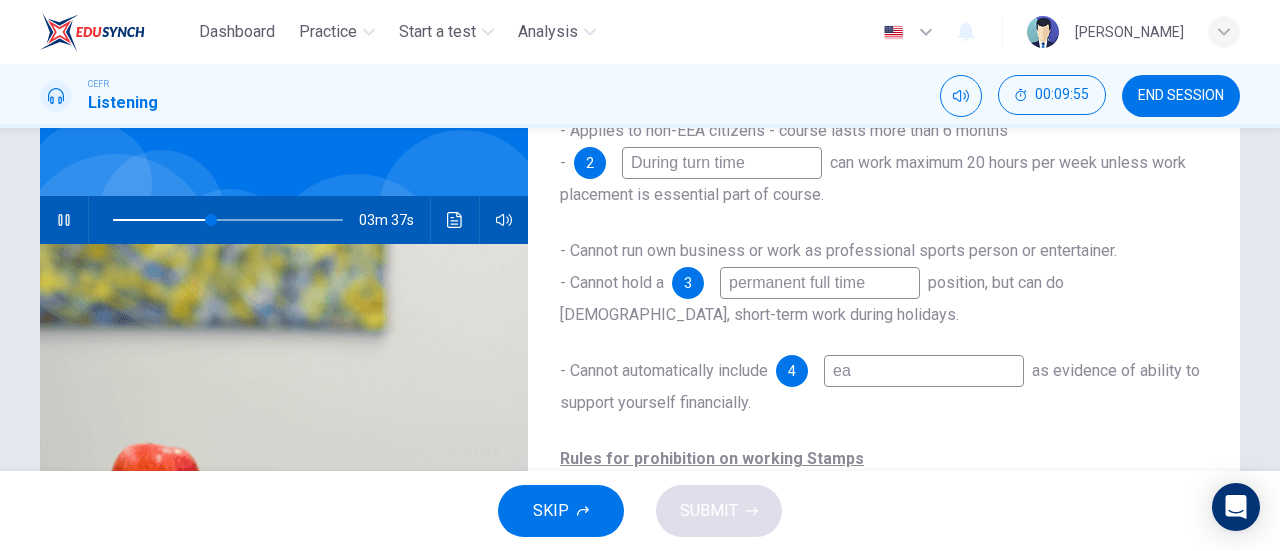 type on "ear" 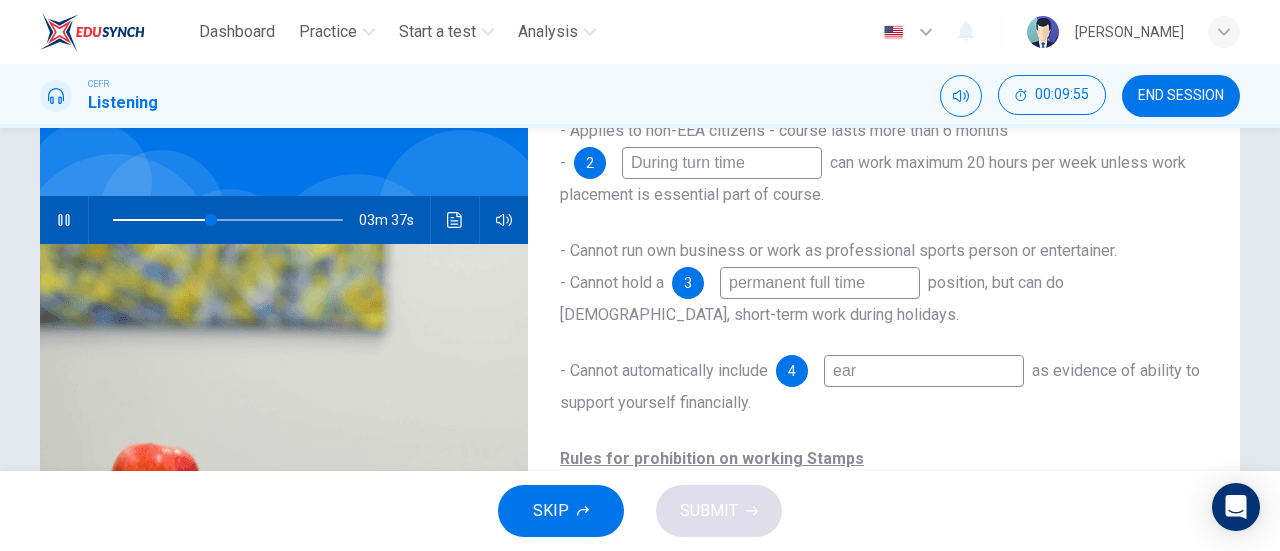 type on "43" 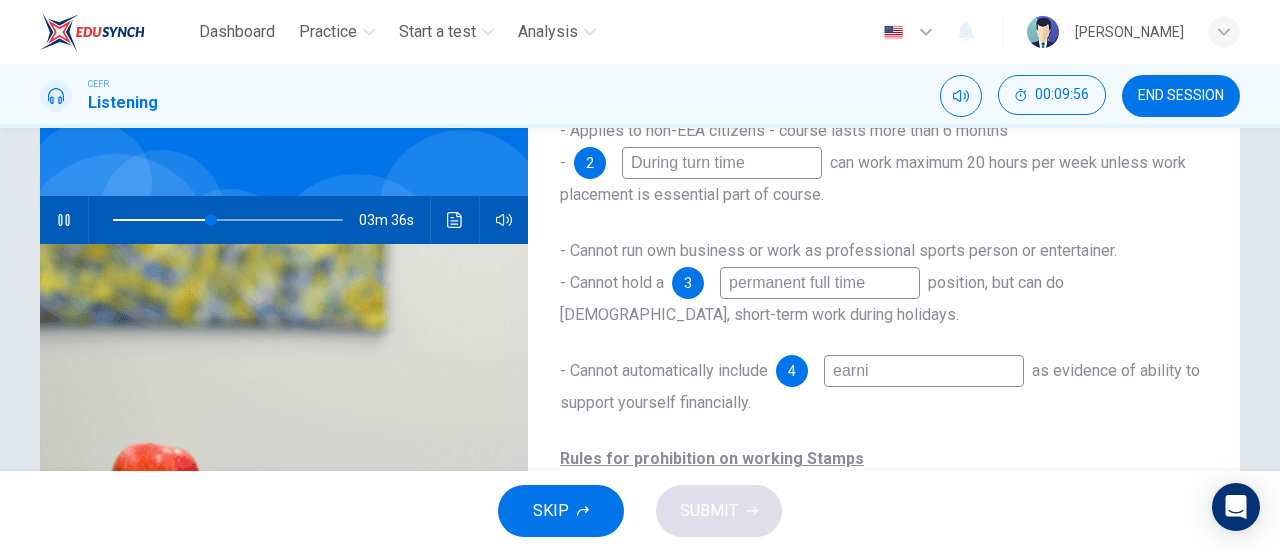 type on "earnin" 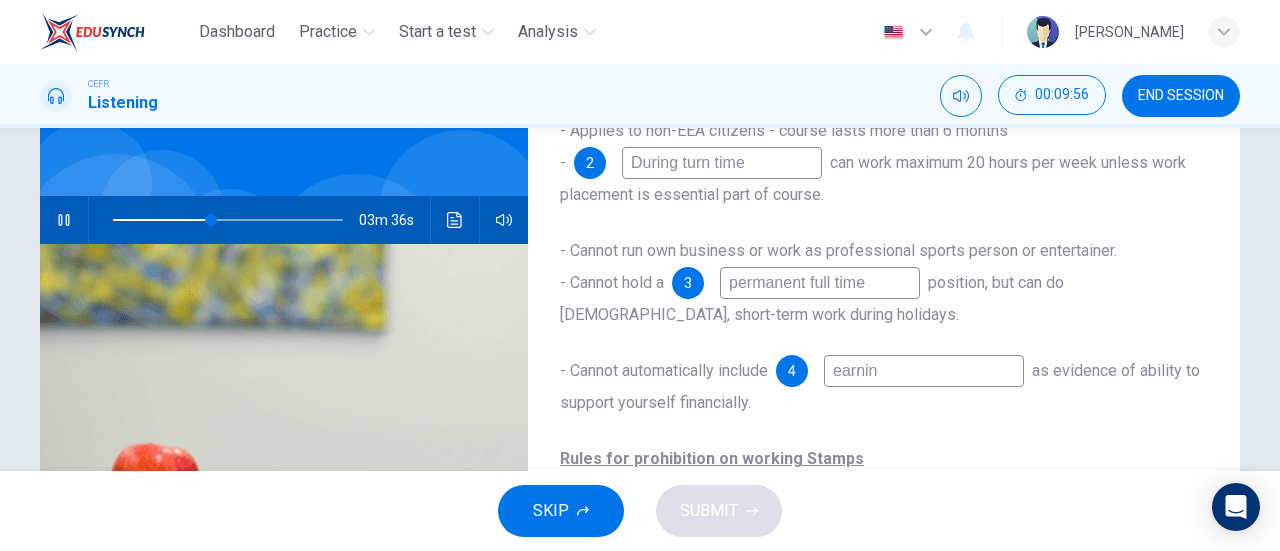 type on "43" 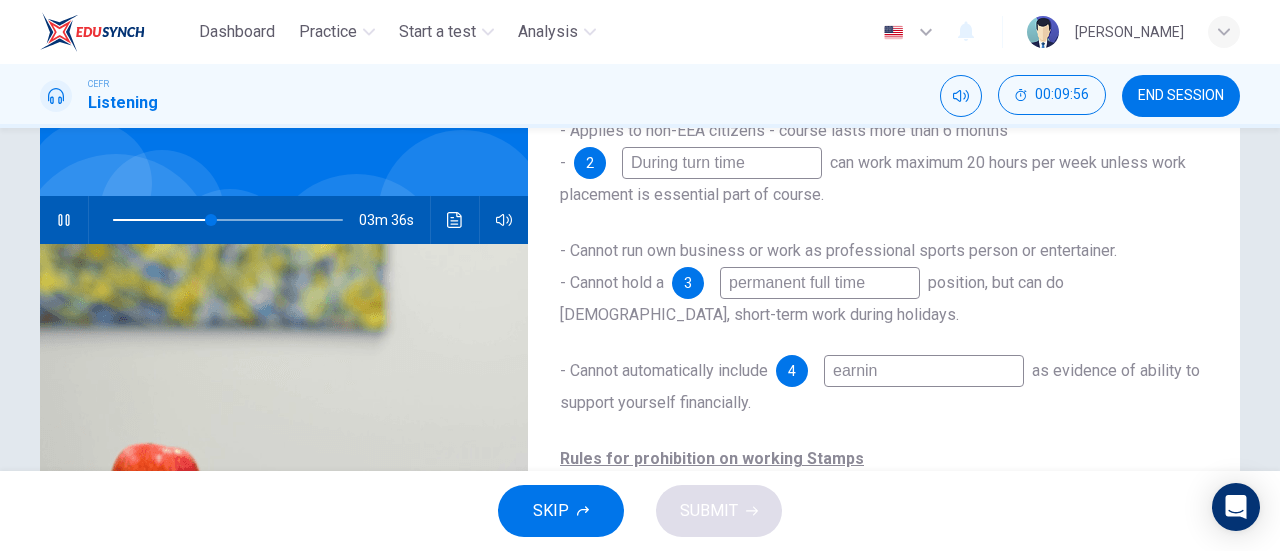 type on "earning" 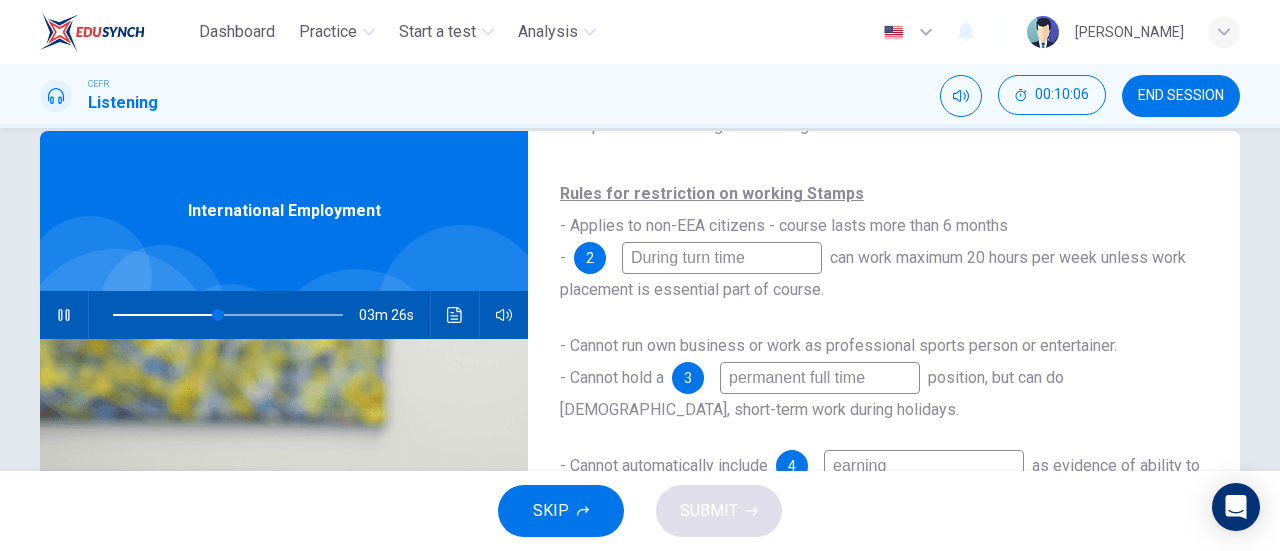 scroll, scrollTop: 32, scrollLeft: 0, axis: vertical 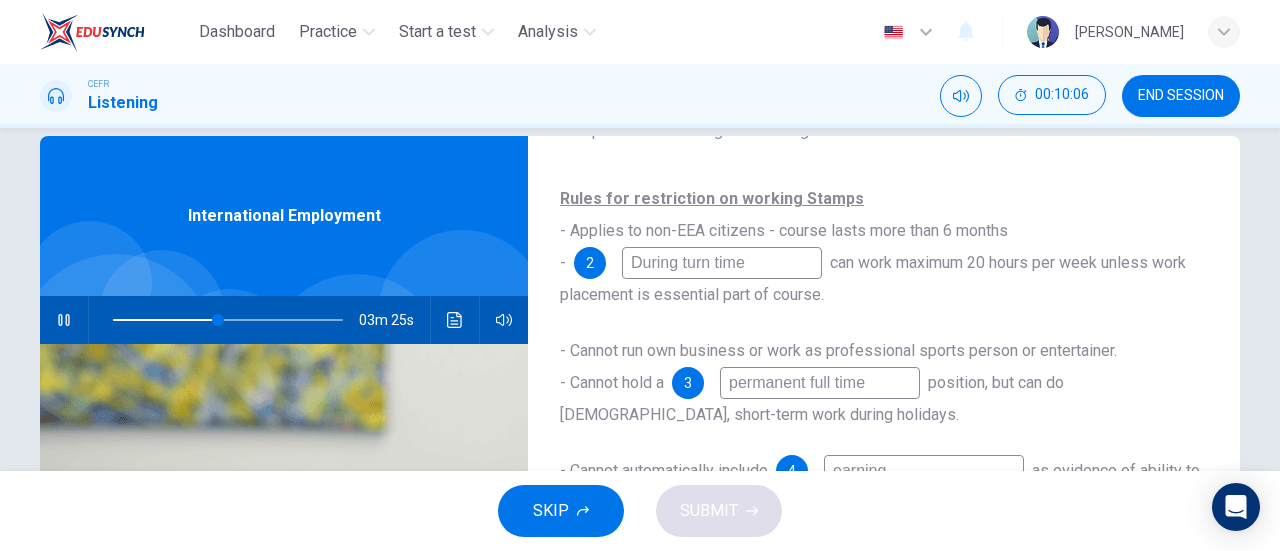 type on "46" 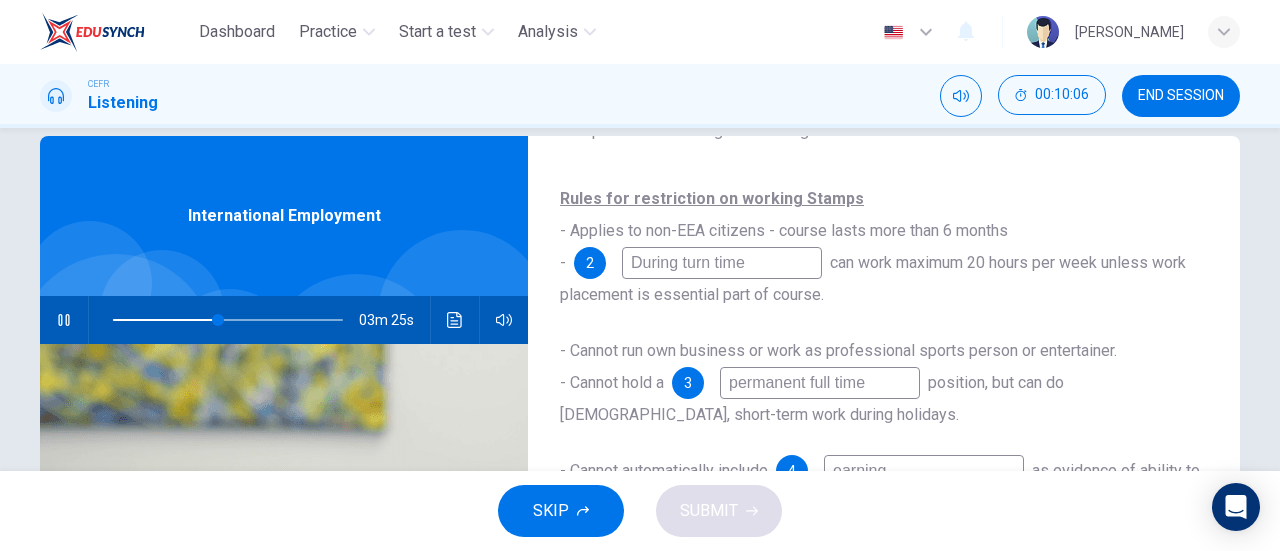 type on "earning" 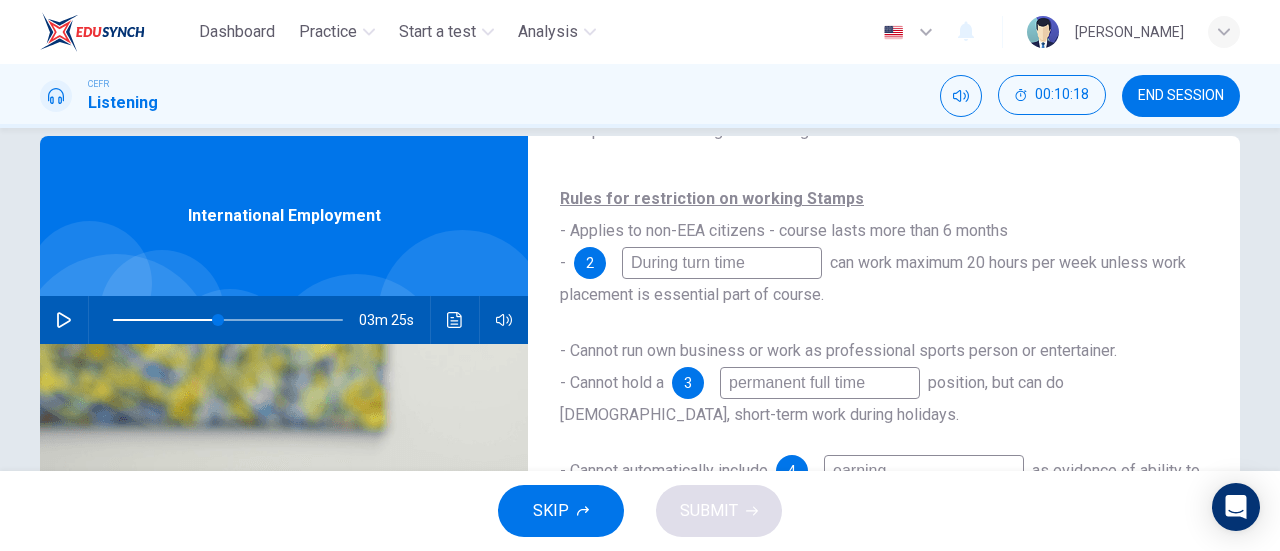 click at bounding box center (64, 320) 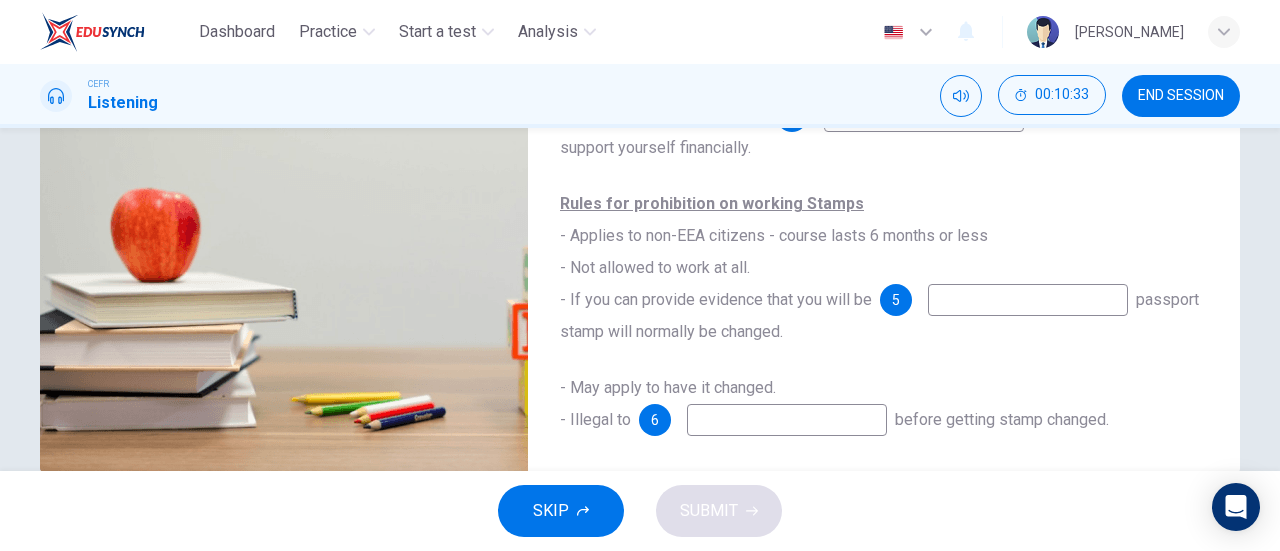 scroll, scrollTop: 432, scrollLeft: 0, axis: vertical 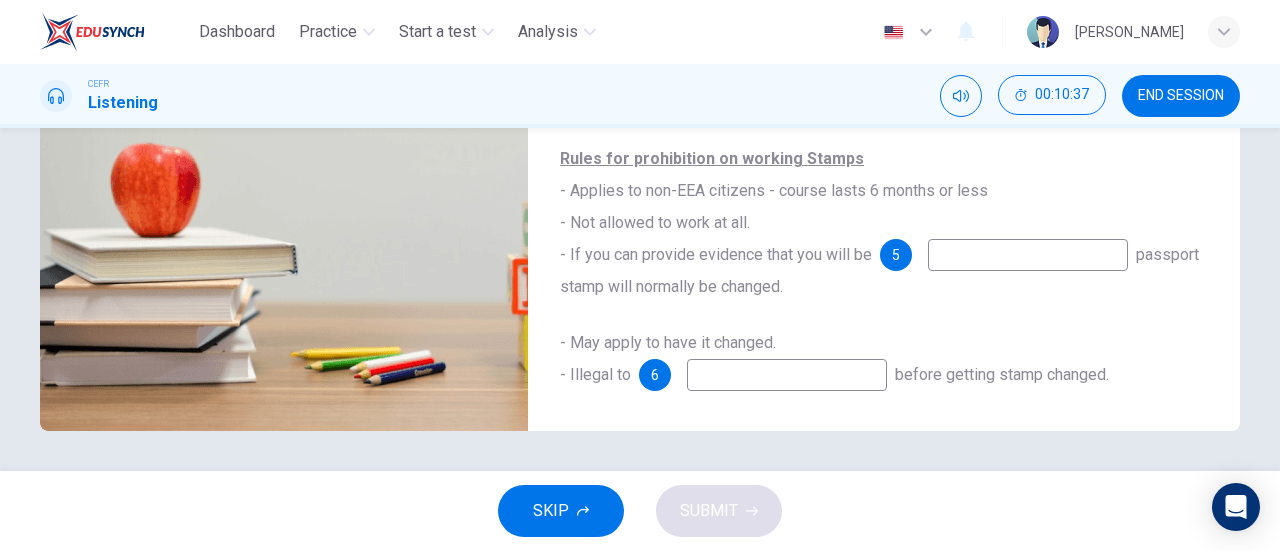 click at bounding box center (1028, 255) 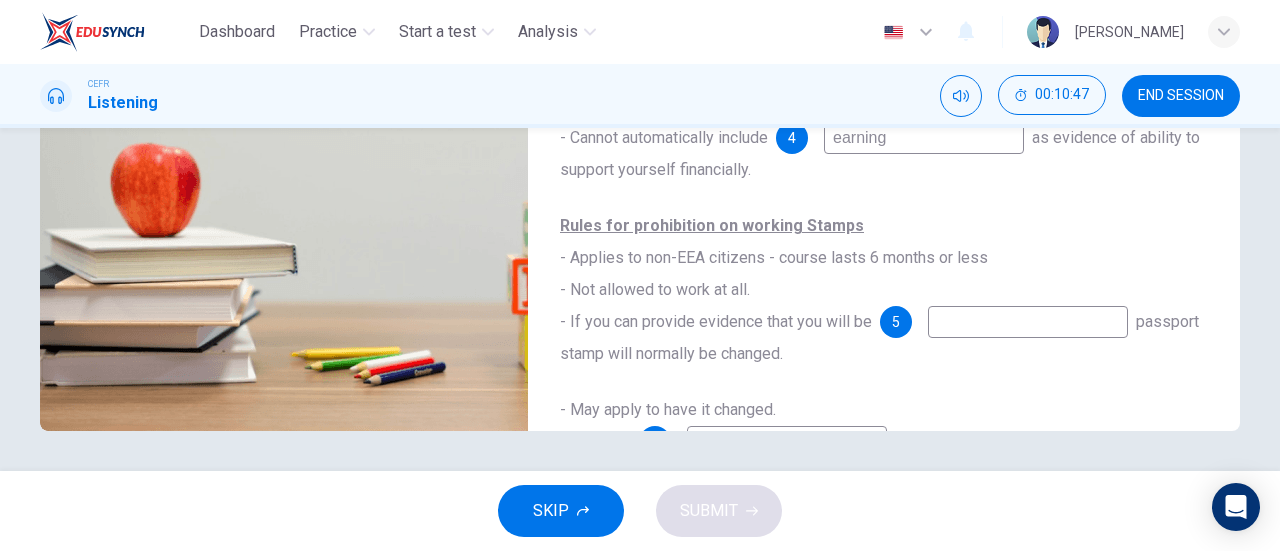 scroll, scrollTop: 14, scrollLeft: 0, axis: vertical 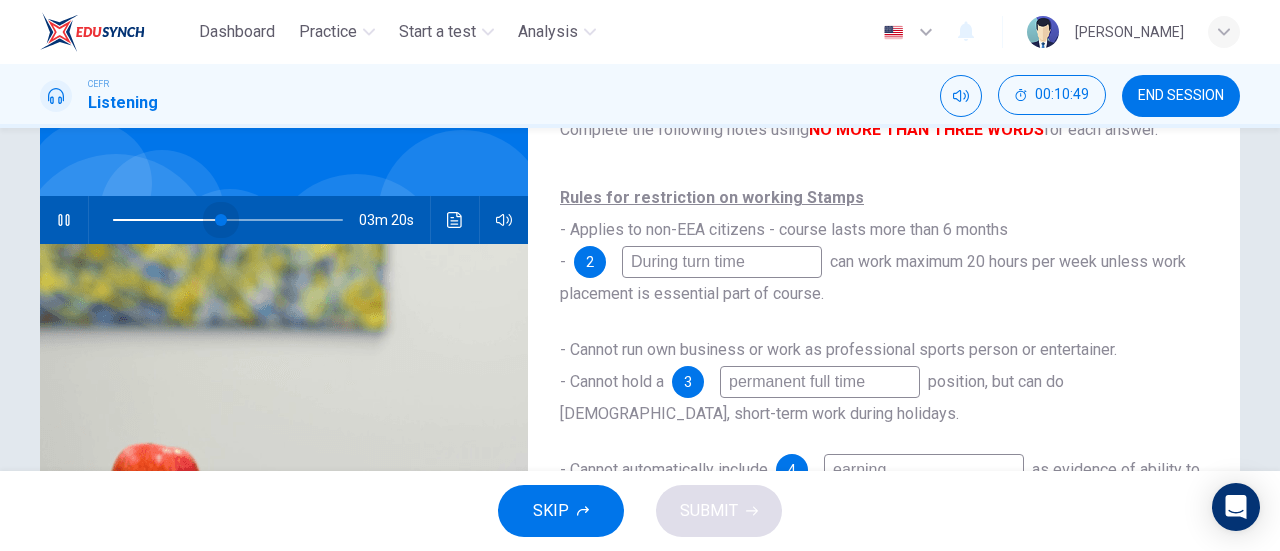click at bounding box center [221, 220] 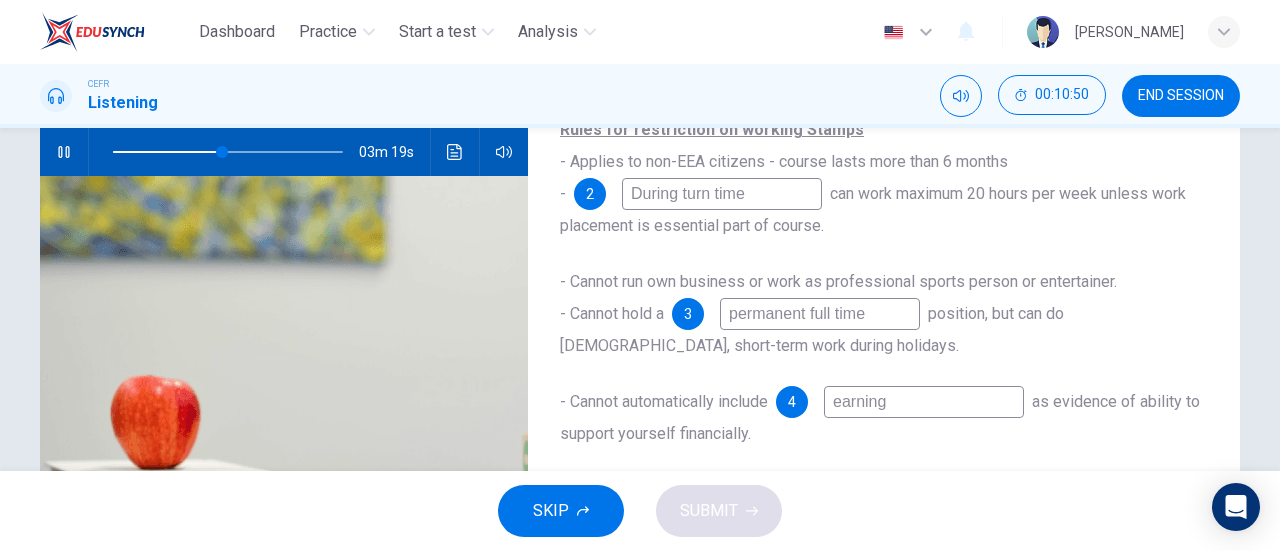 scroll, scrollTop: 232, scrollLeft: 0, axis: vertical 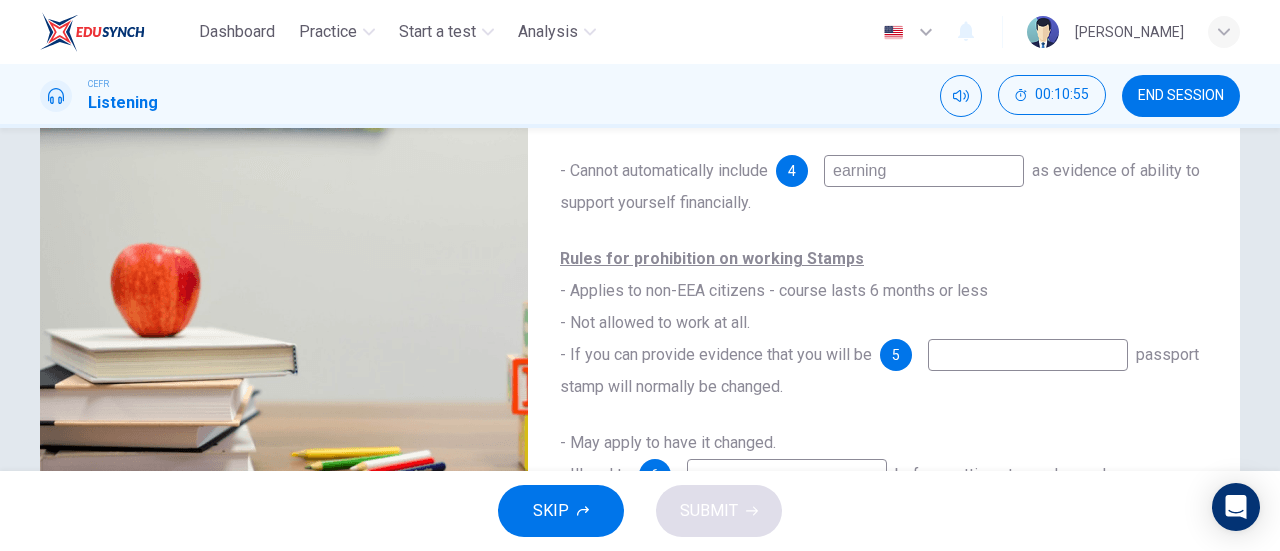 click at bounding box center (1028, 355) 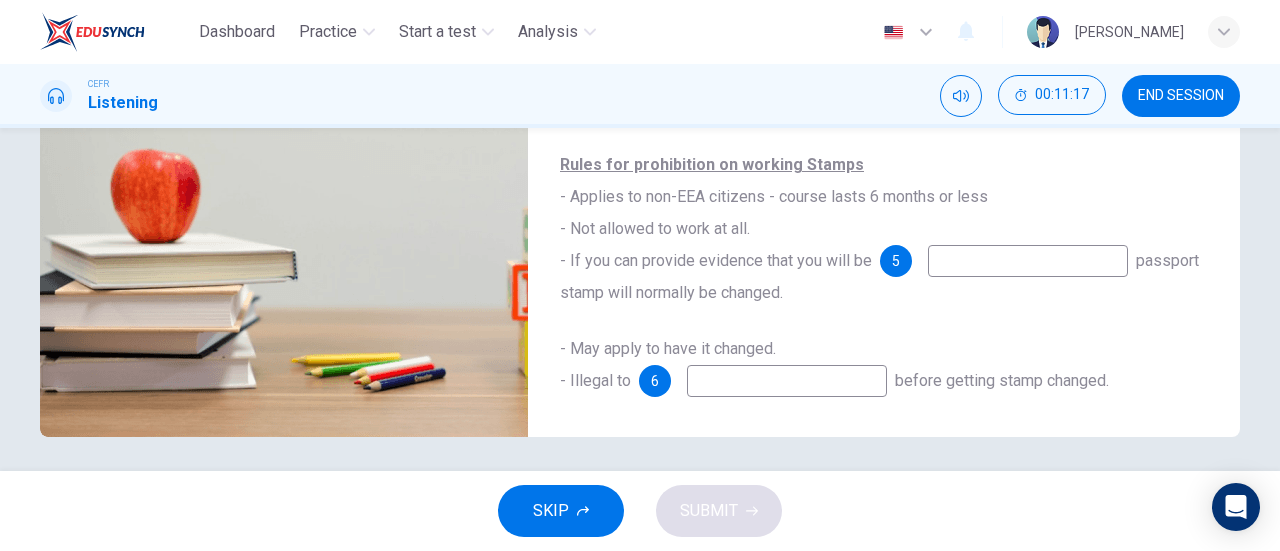 scroll, scrollTop: 432, scrollLeft: 0, axis: vertical 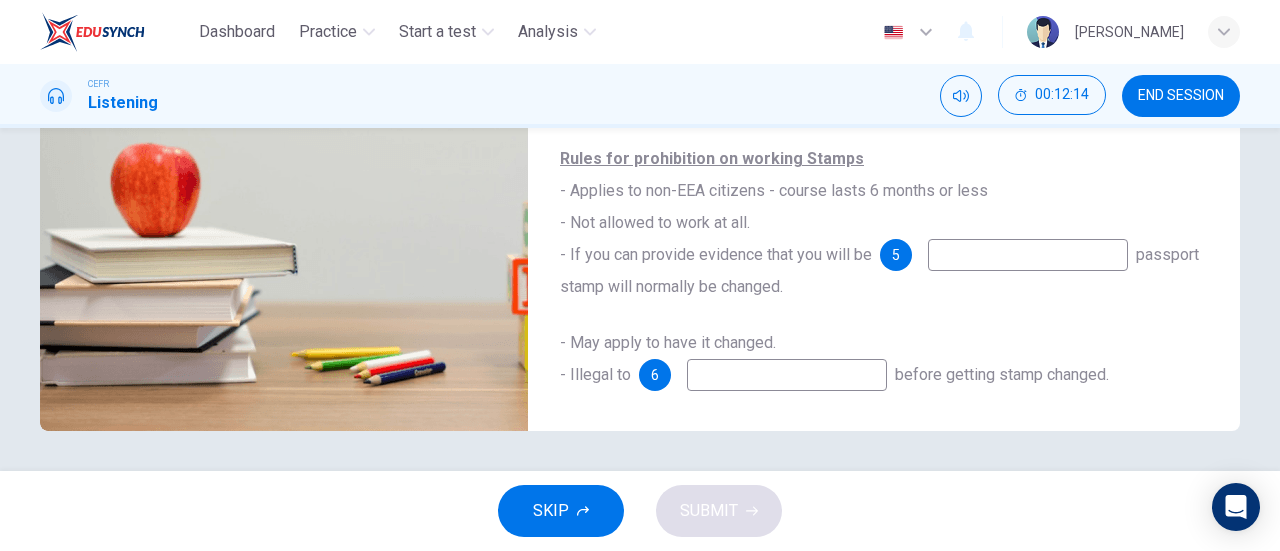 type on "69" 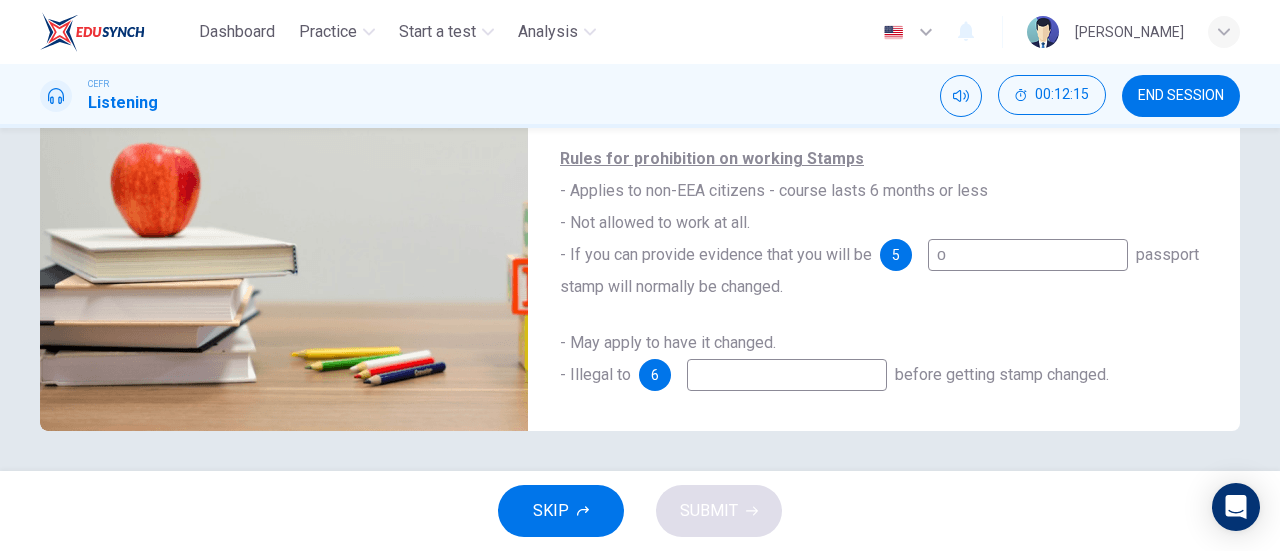 type on "on" 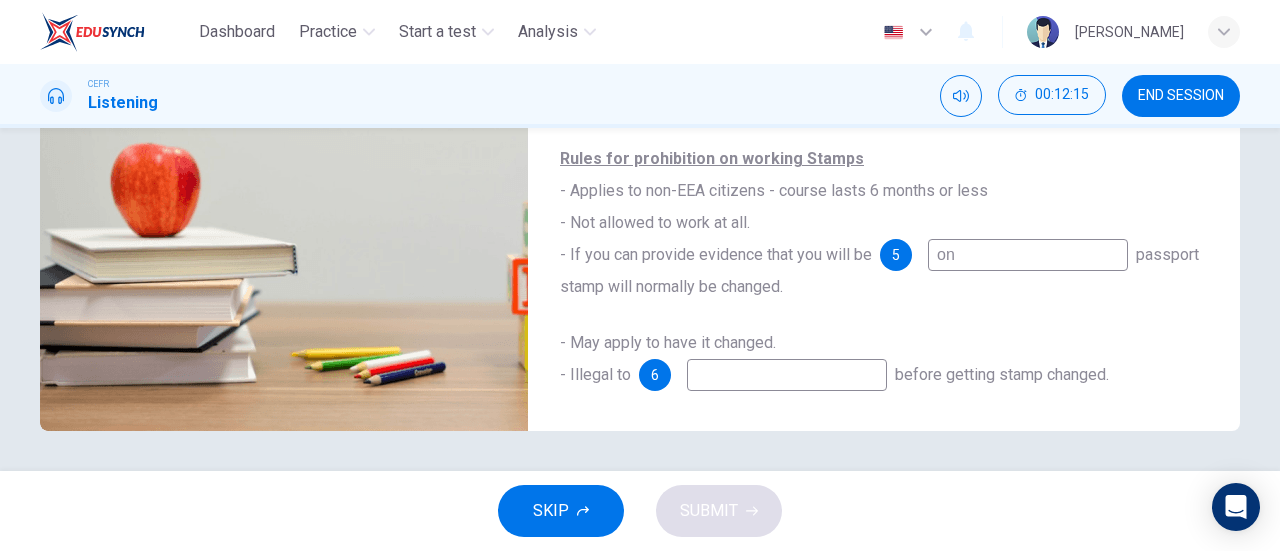 type on "70" 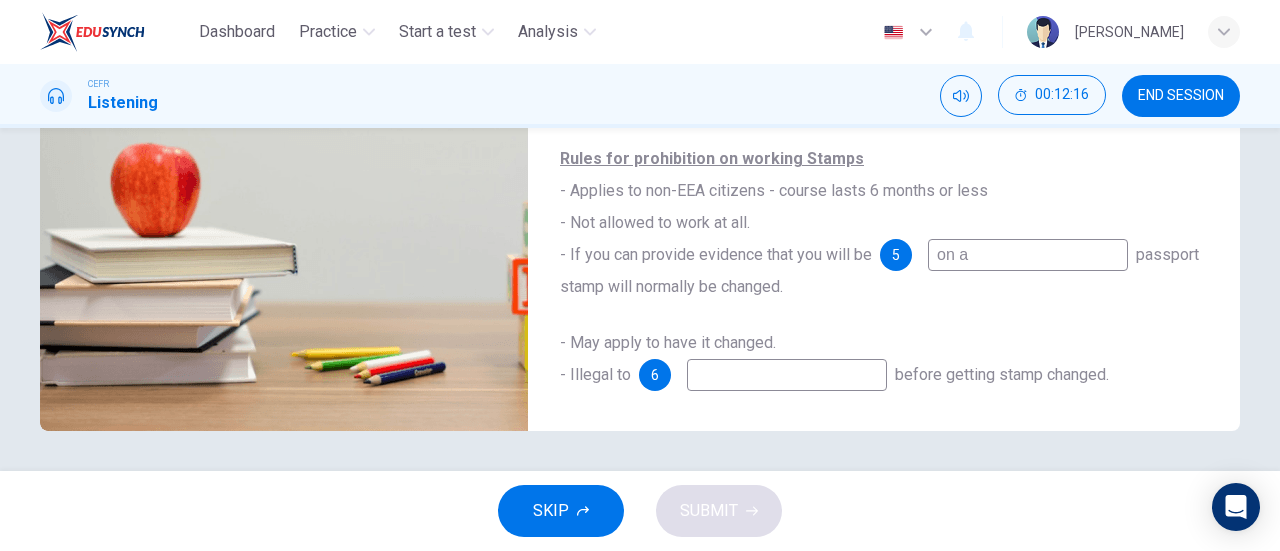 type on "on a" 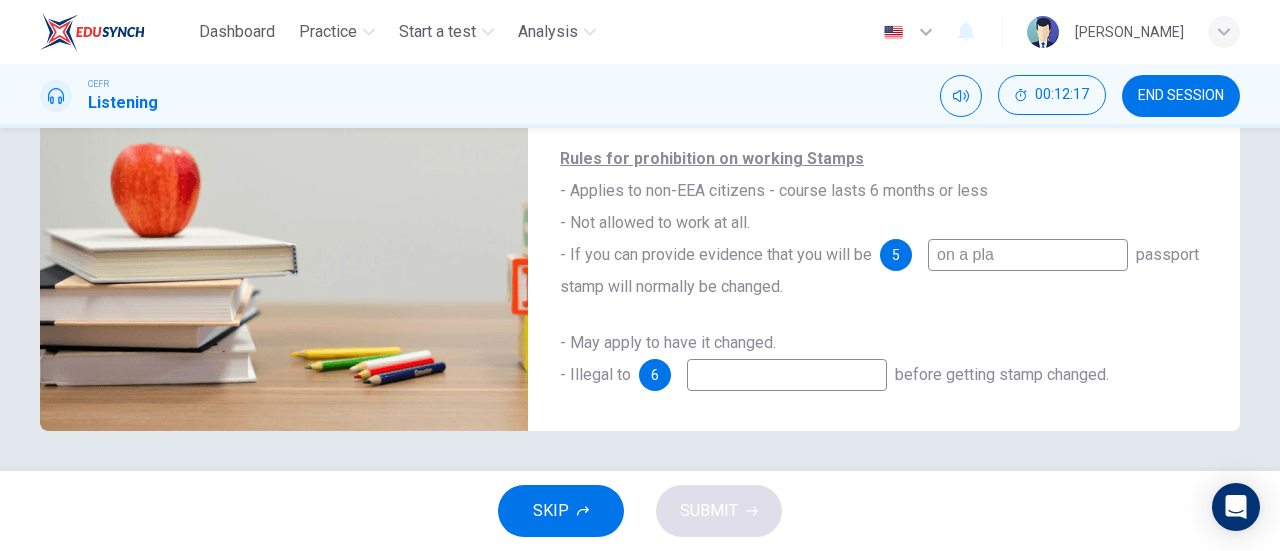 type on "on a plac" 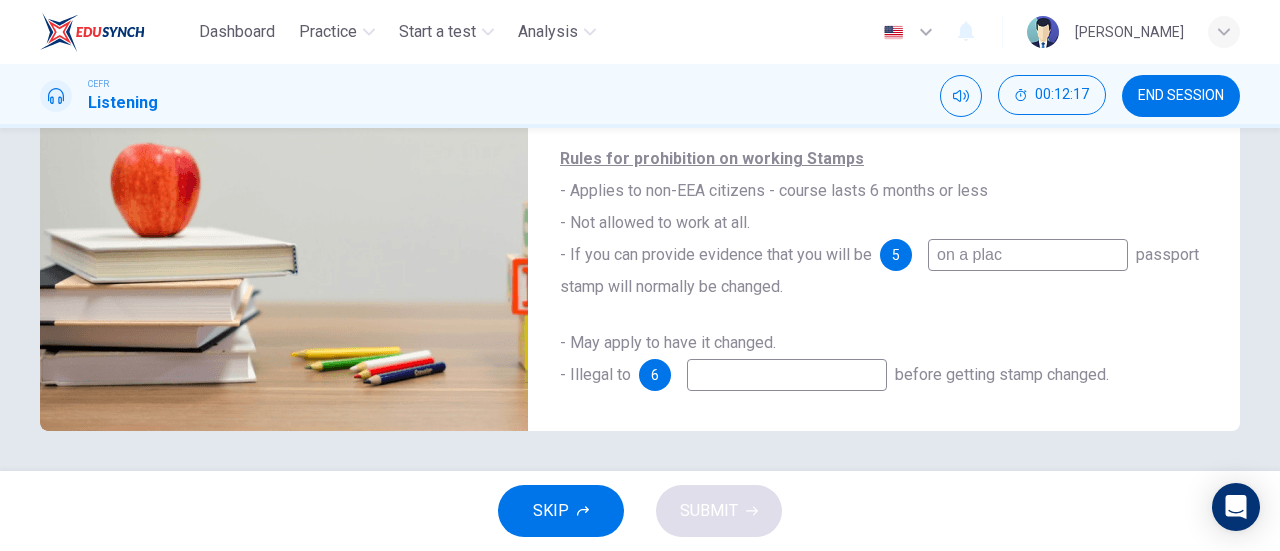 type on "70" 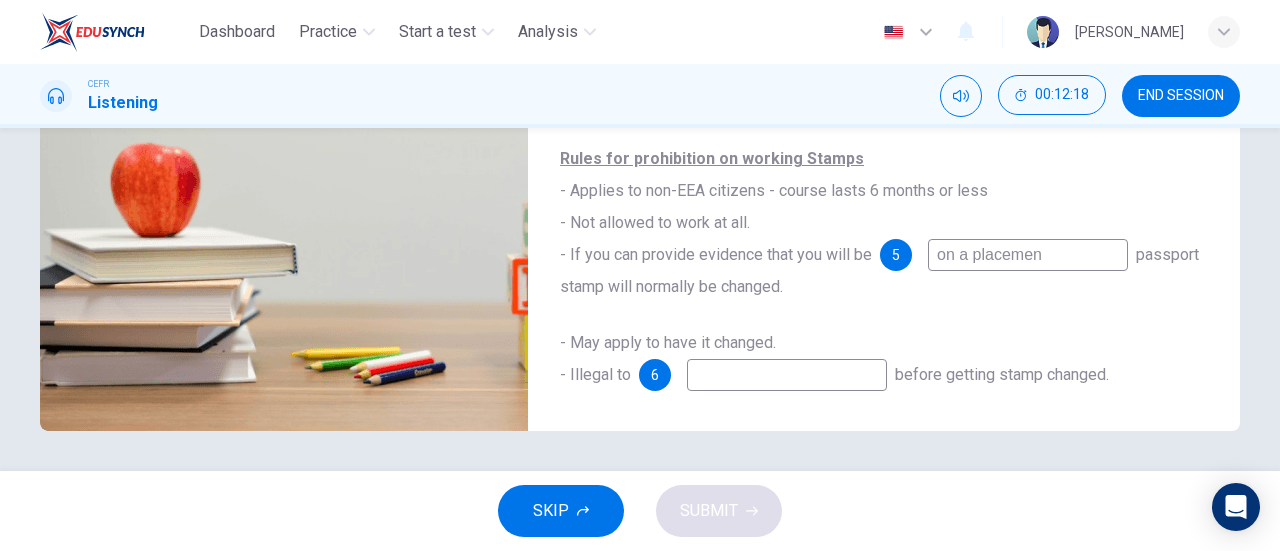 type on "on a placement" 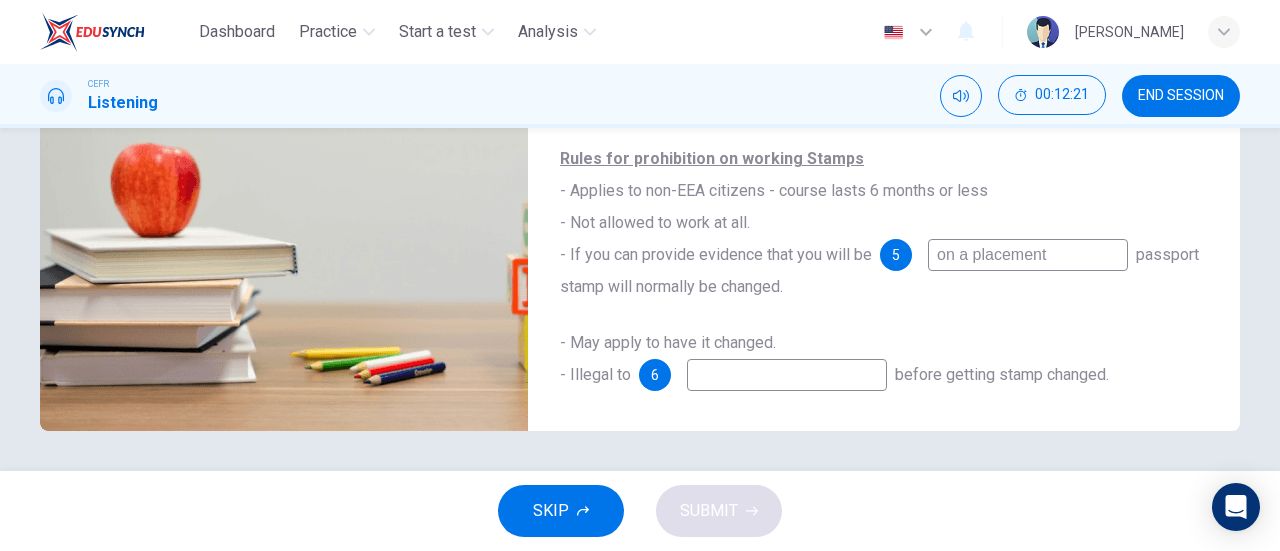 type on "71" 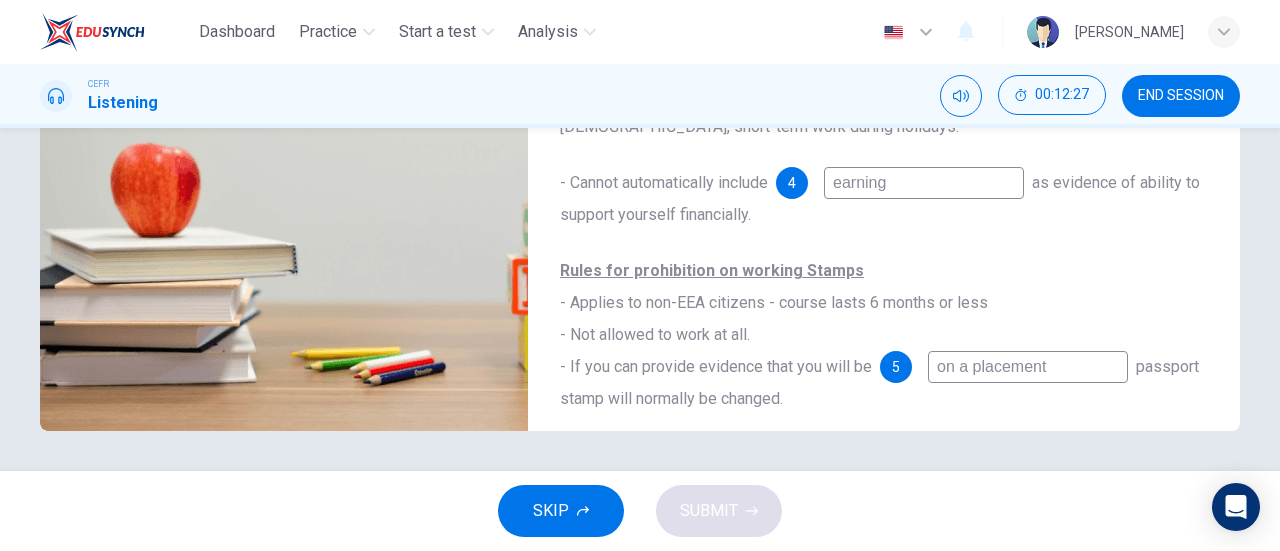 scroll, scrollTop: 0, scrollLeft: 0, axis: both 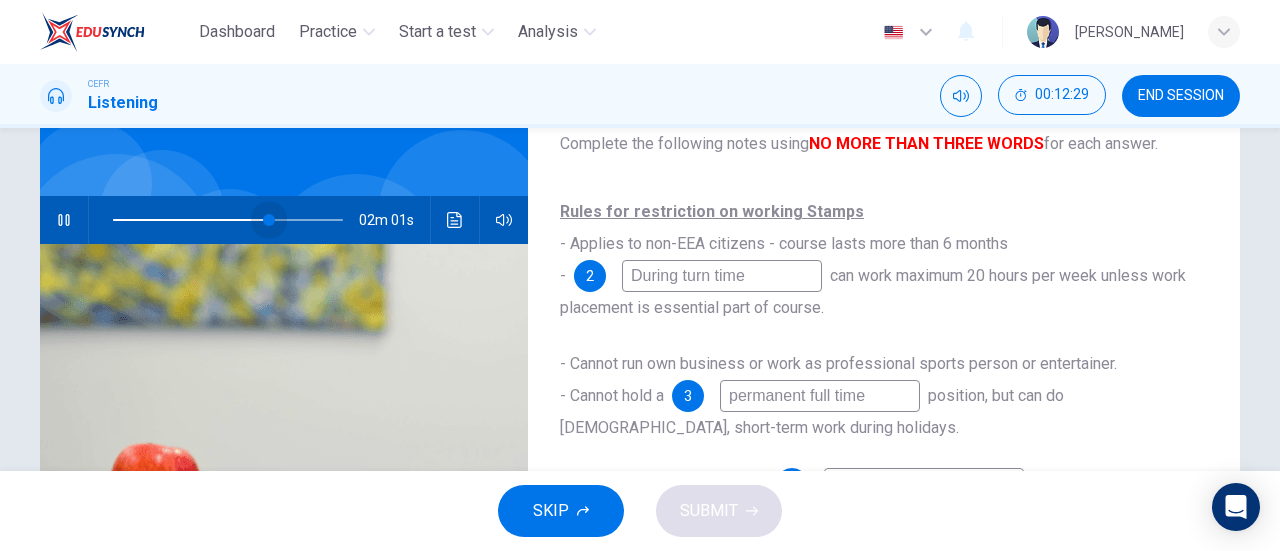 click at bounding box center [269, 220] 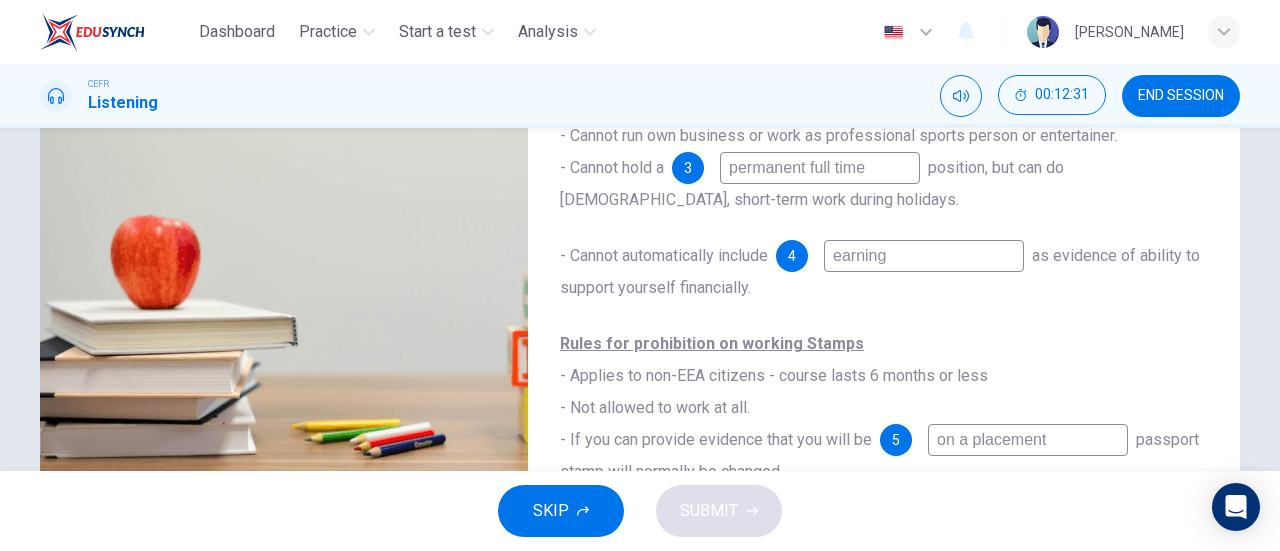 scroll, scrollTop: 432, scrollLeft: 0, axis: vertical 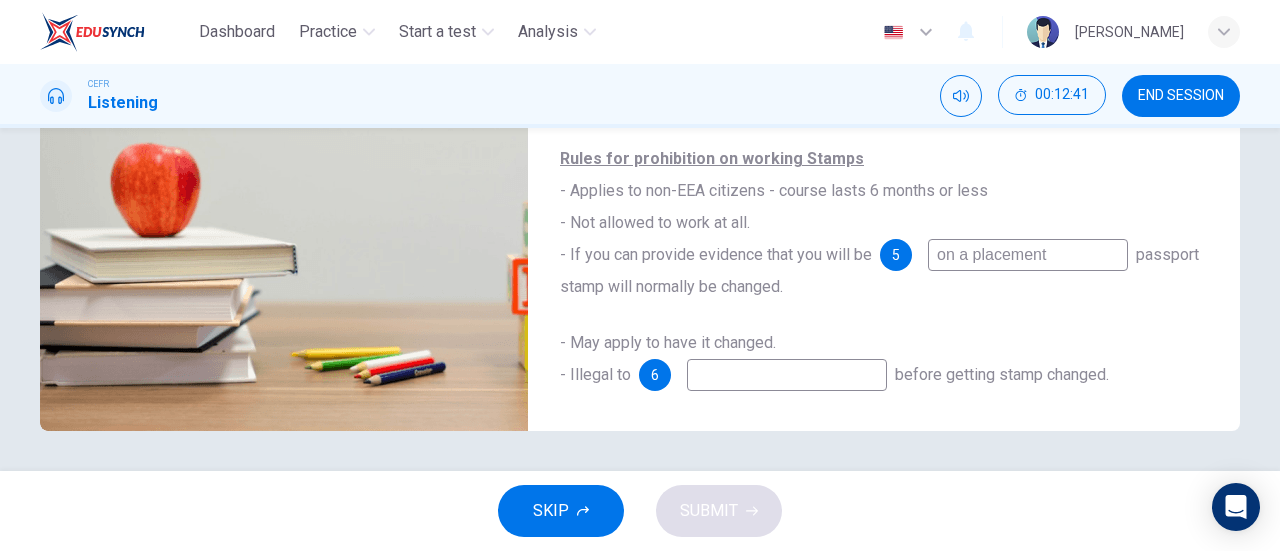 type on "71" 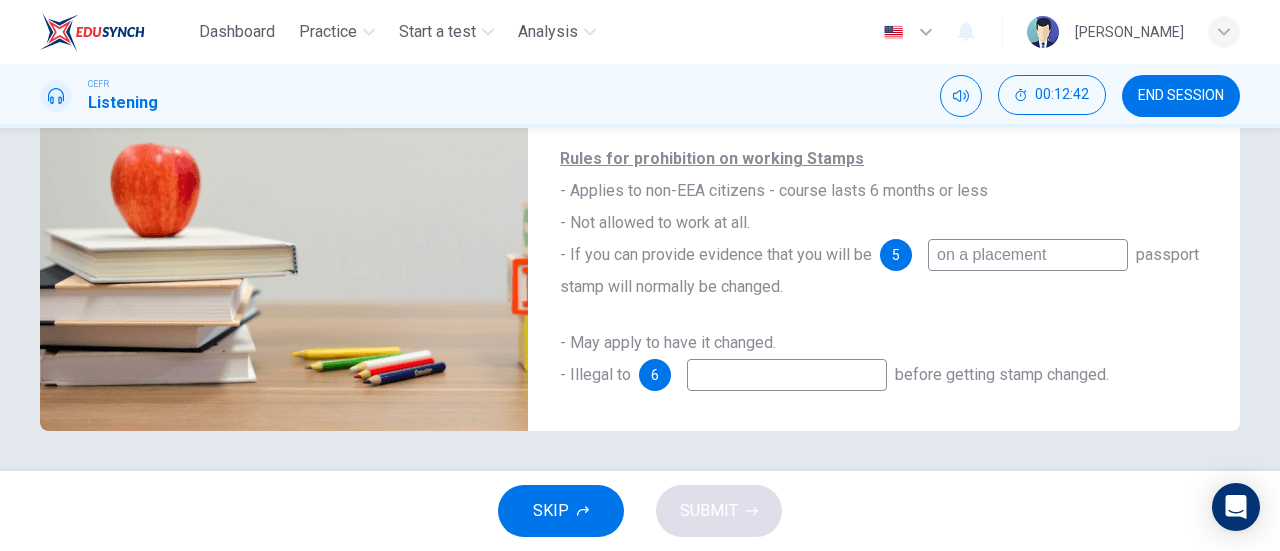 type on "b" 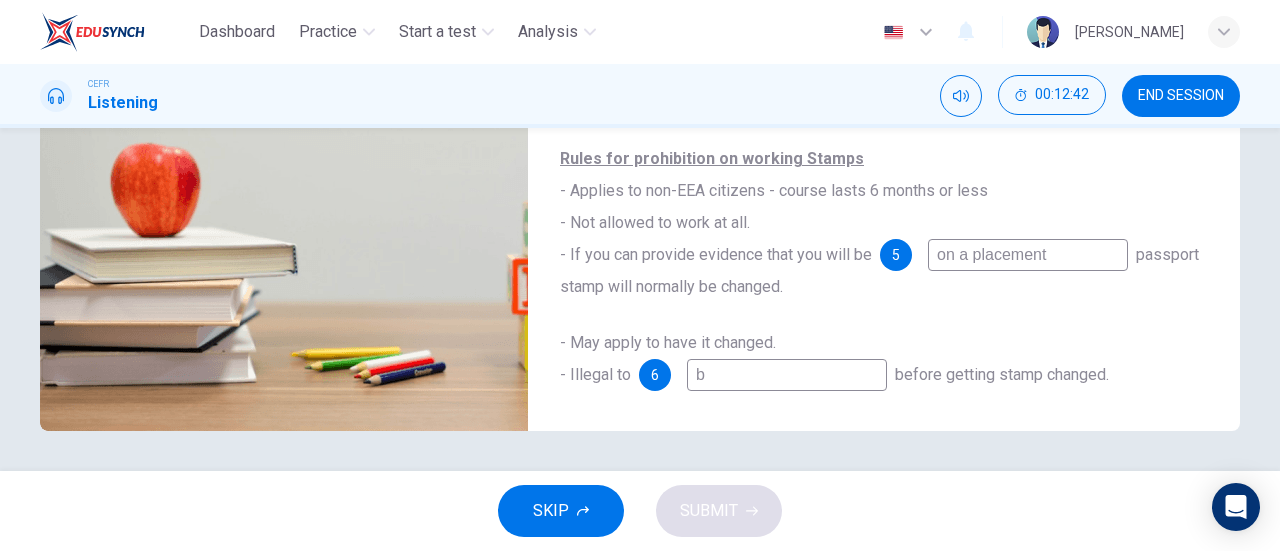 type on "72" 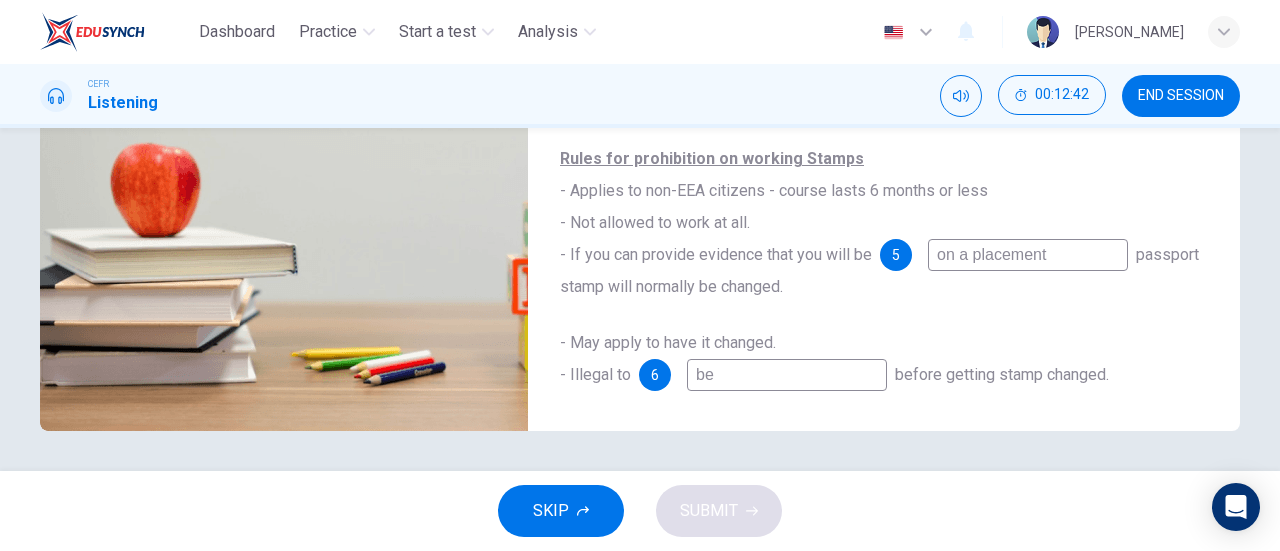 type on "72" 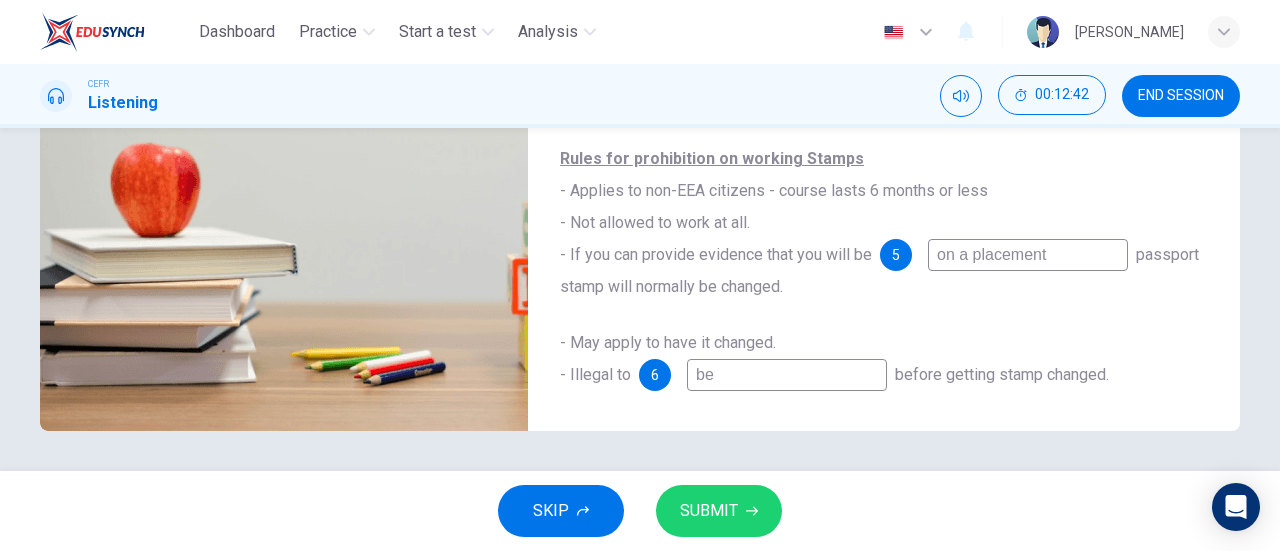 type on "beg" 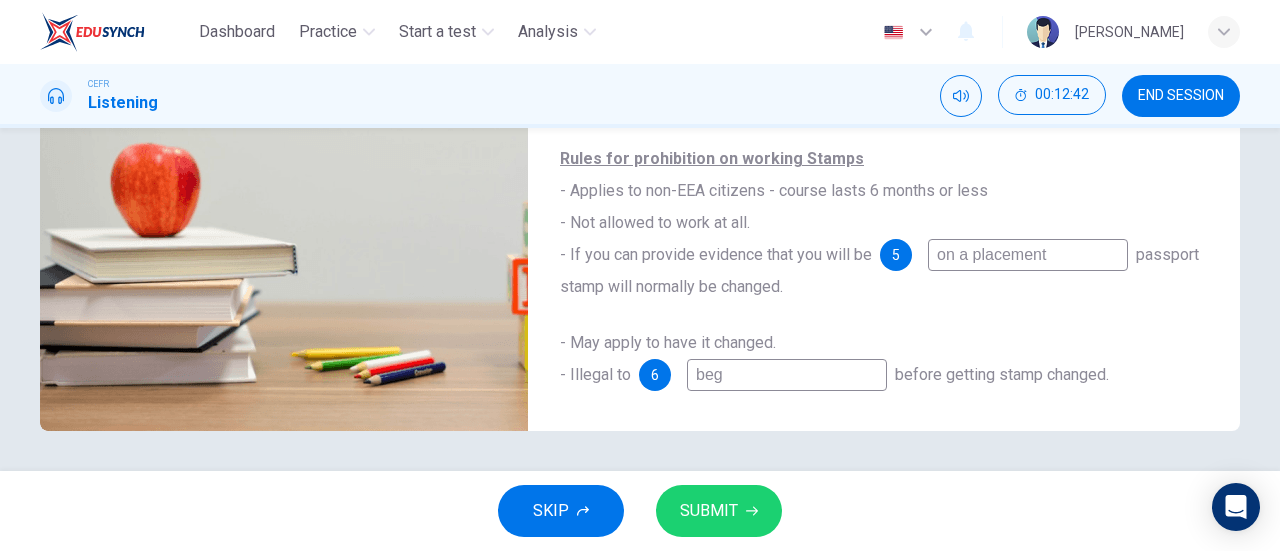type on "72" 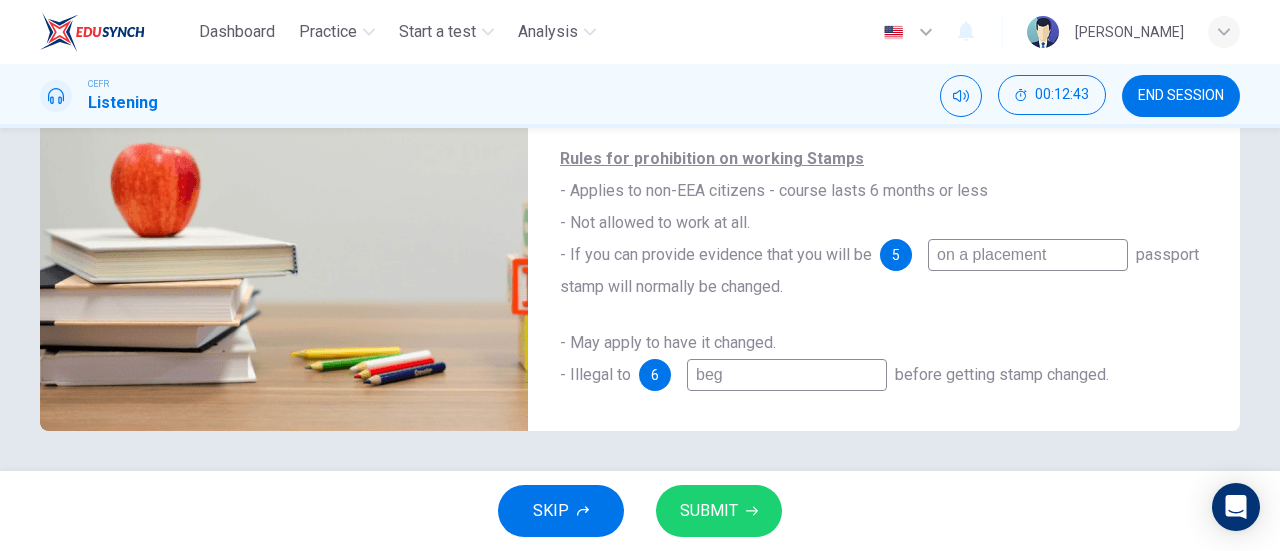 type on "begi" 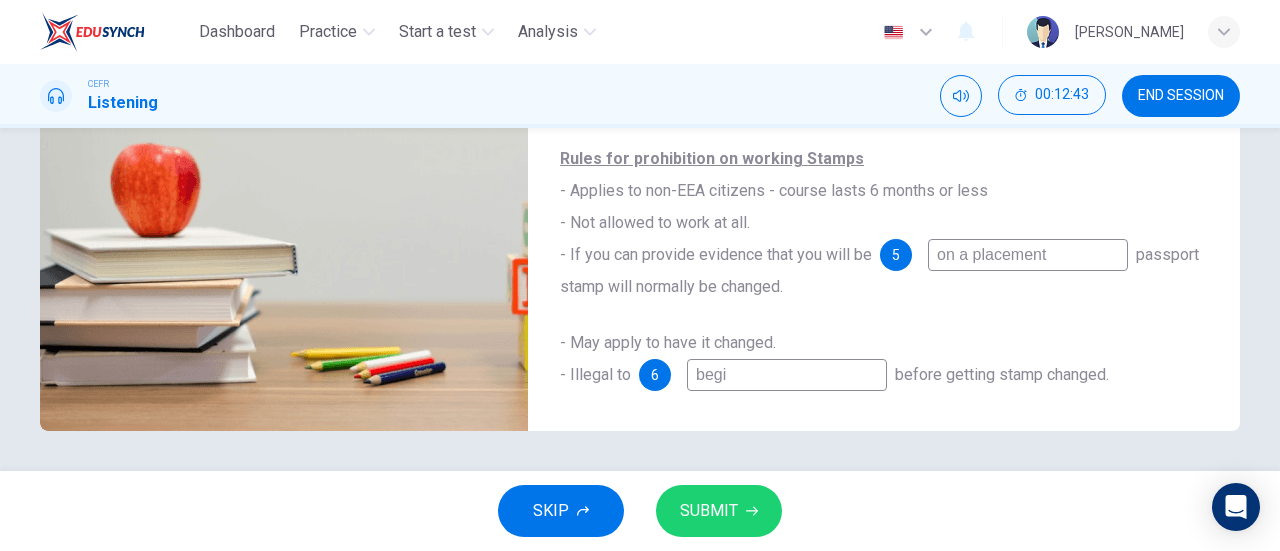type on "72" 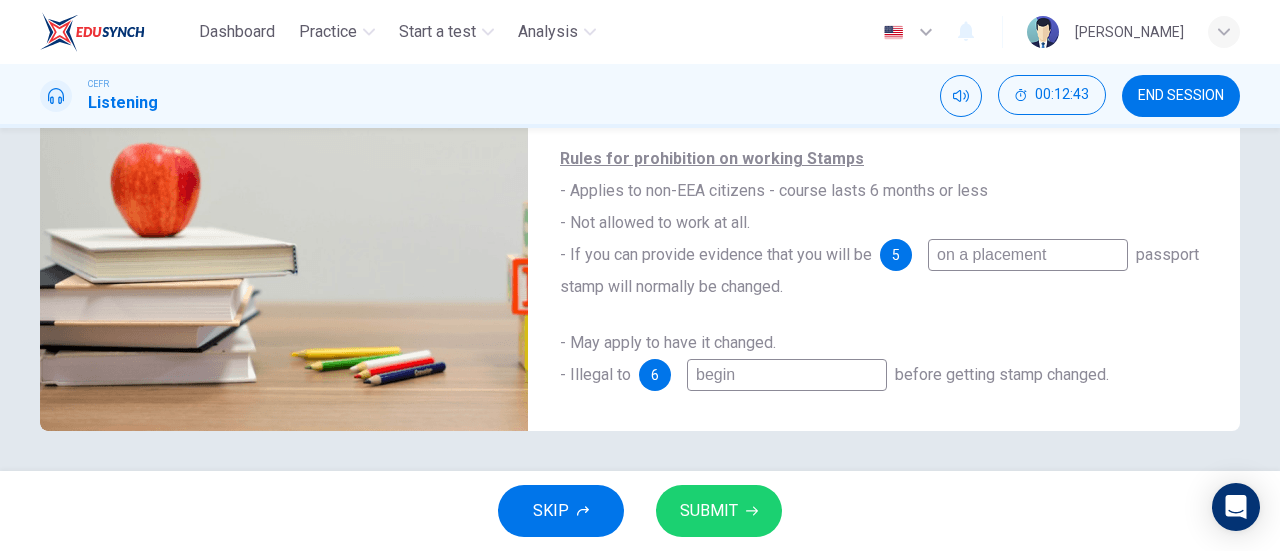 type on "72" 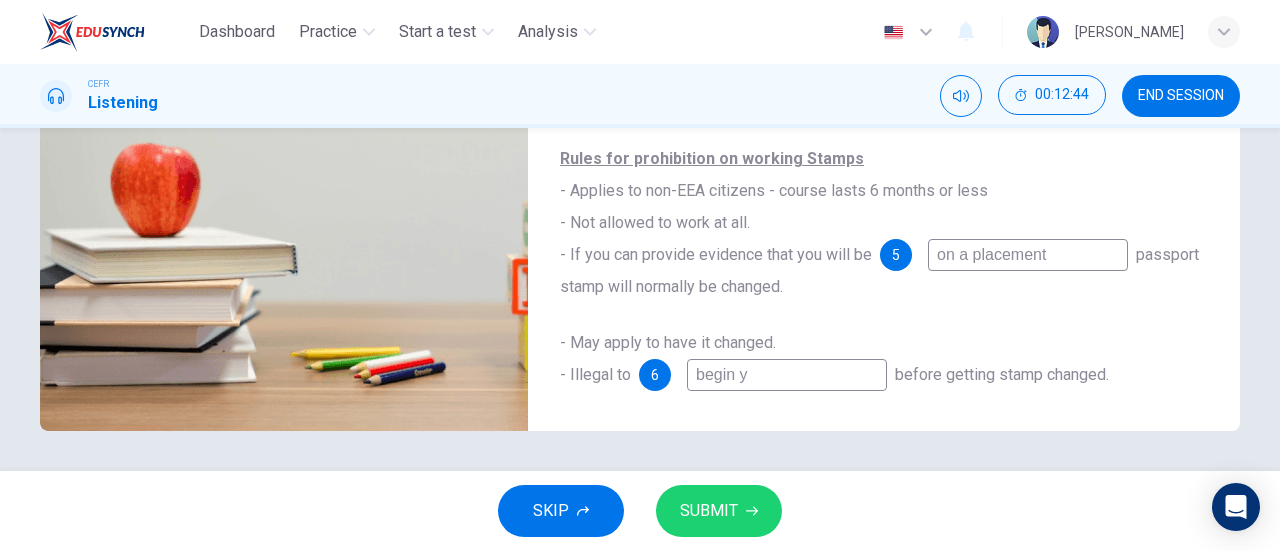type on "begin yo" 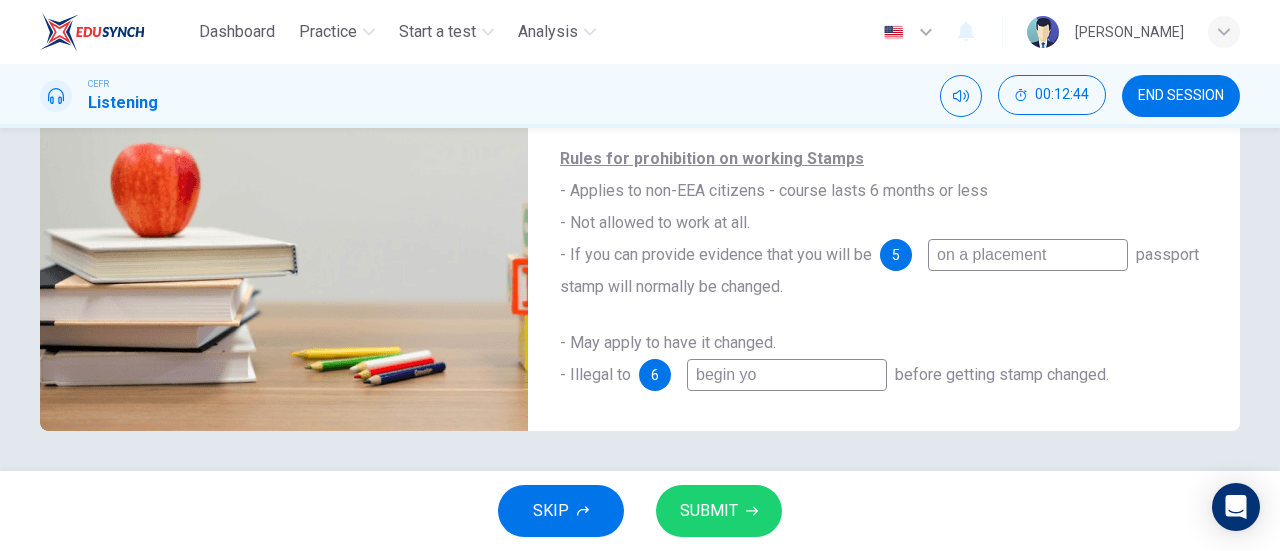 type on "72" 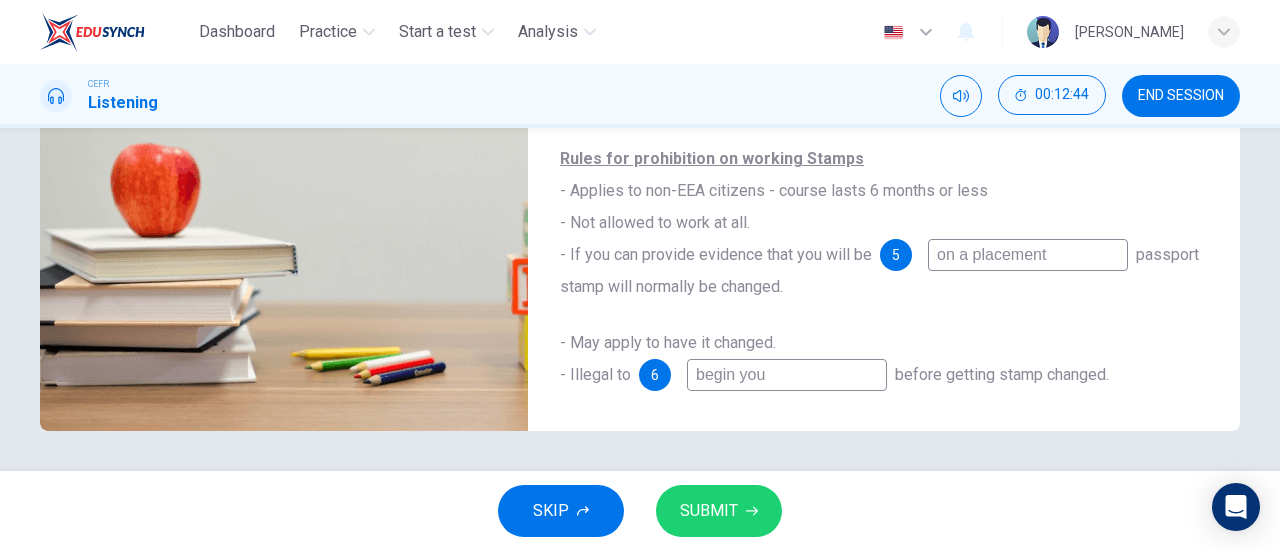 type on "72" 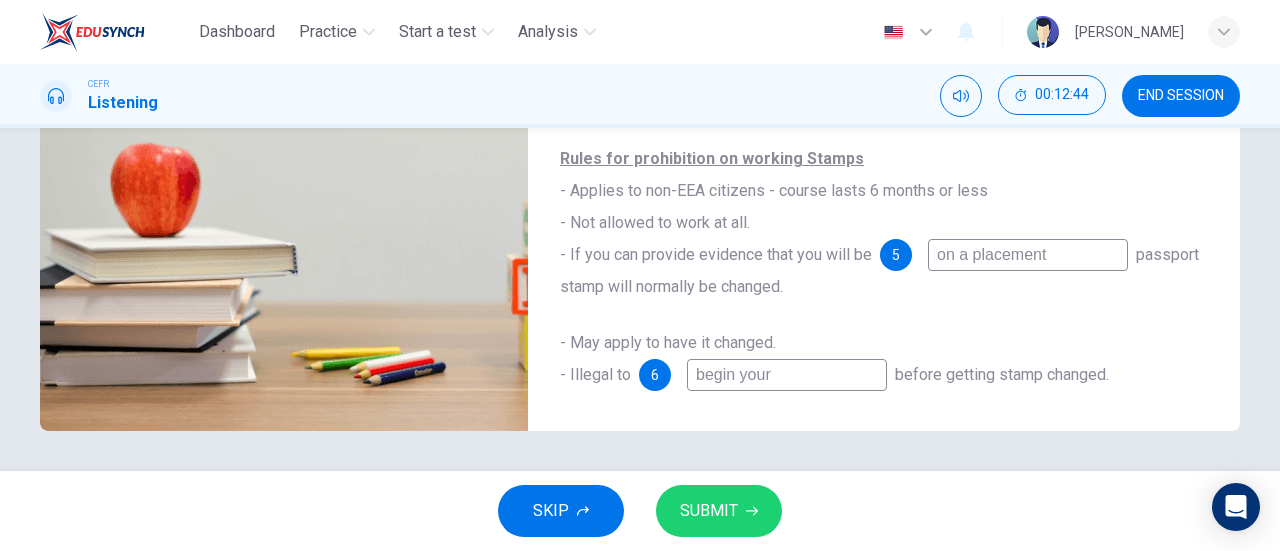 type on "begin your" 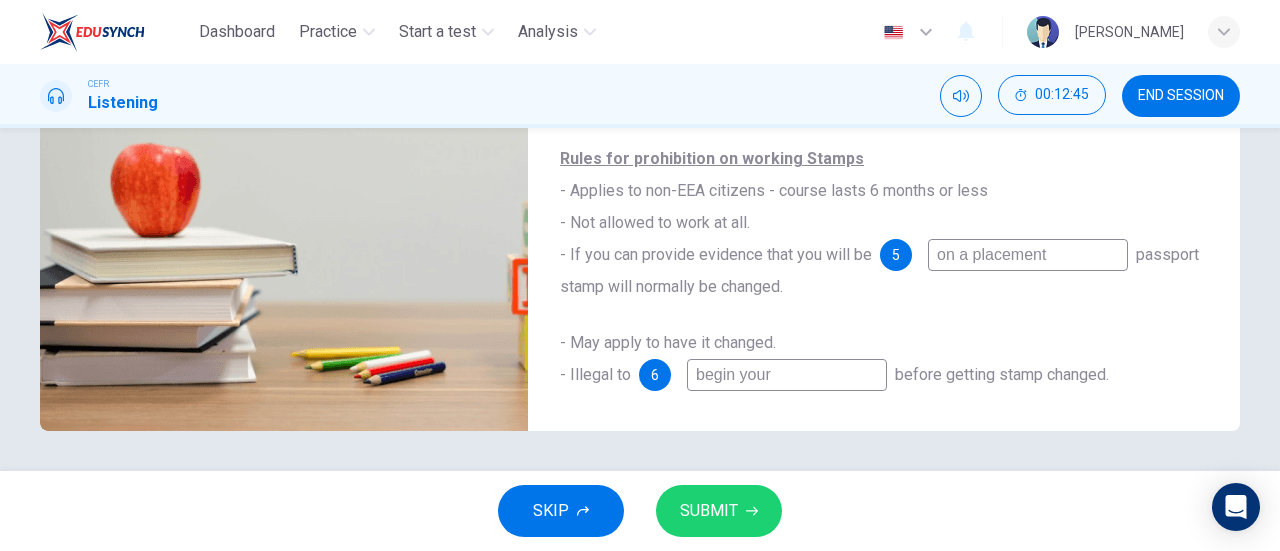 type on "begin your p" 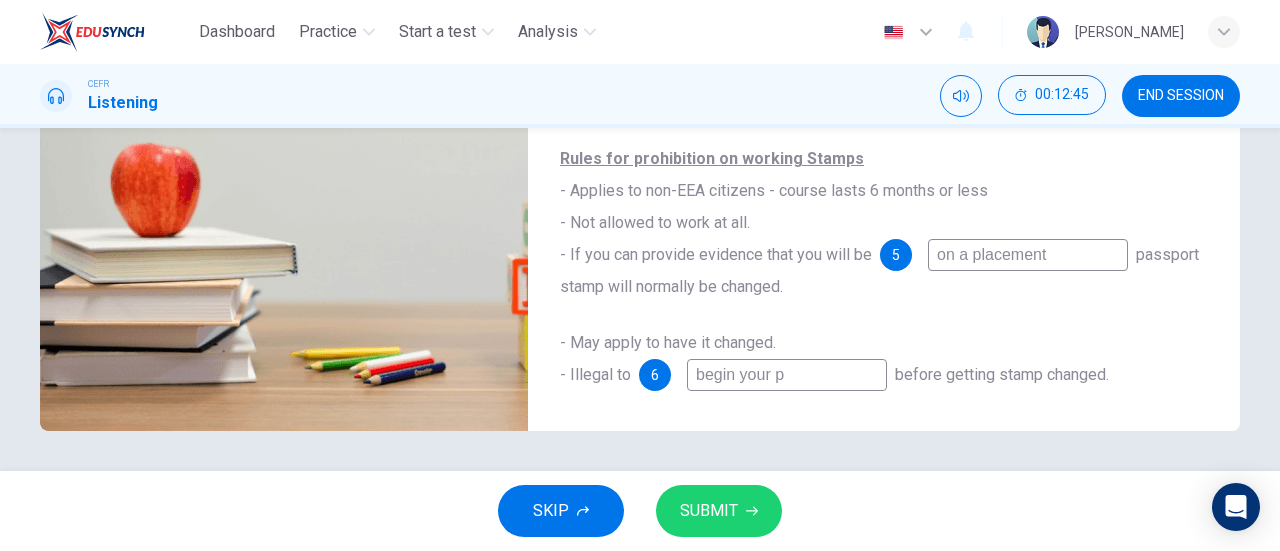 type on "72" 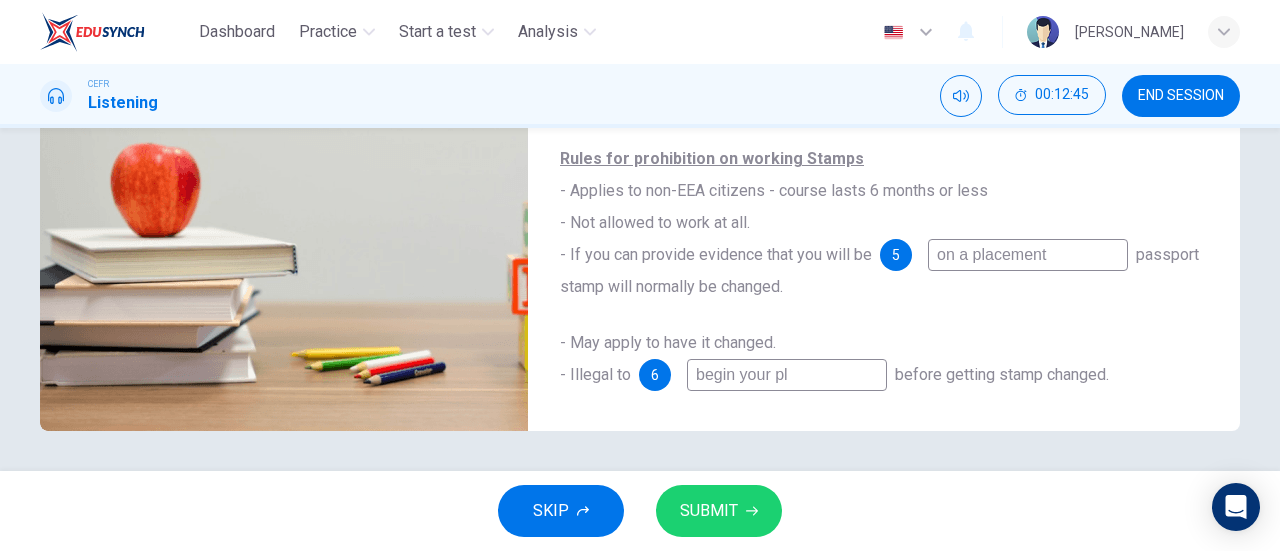 type on "72" 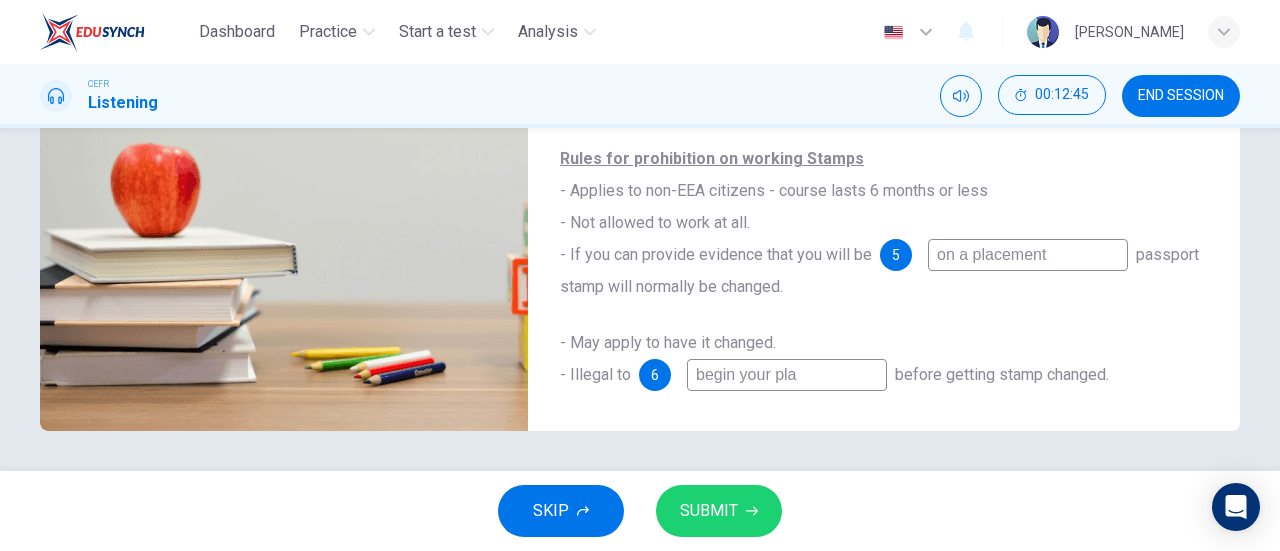 type on "72" 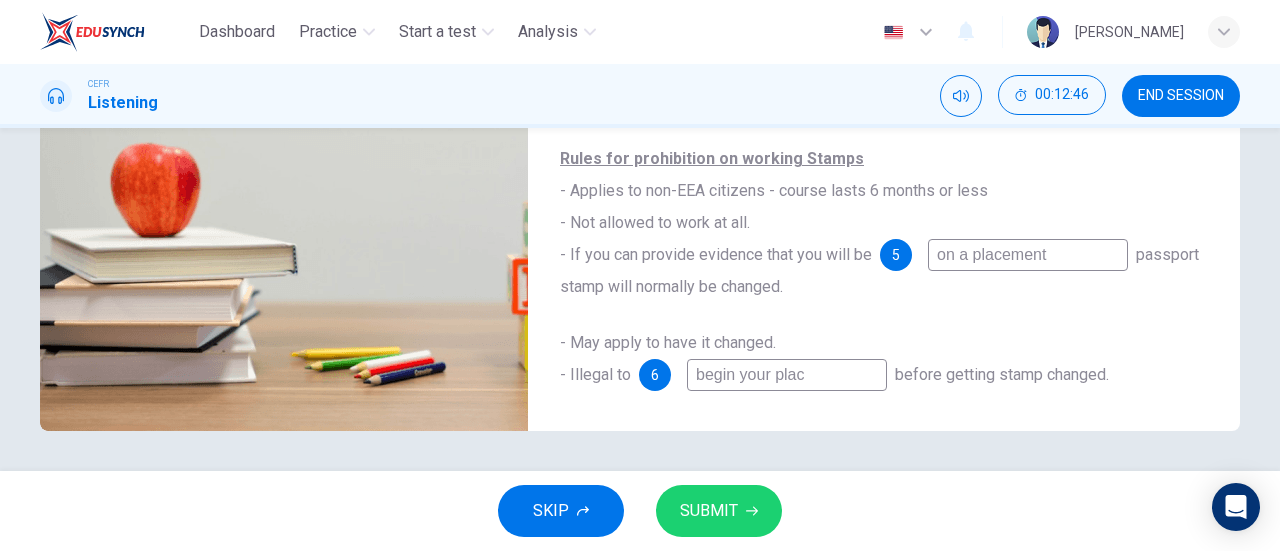 type on "begin your place" 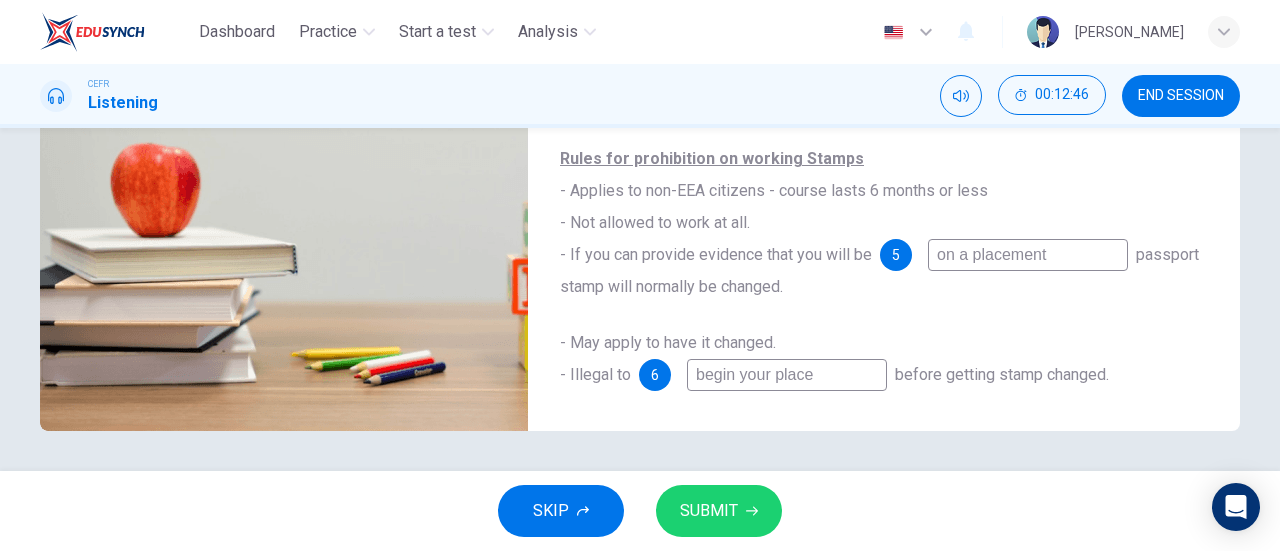 type on "72" 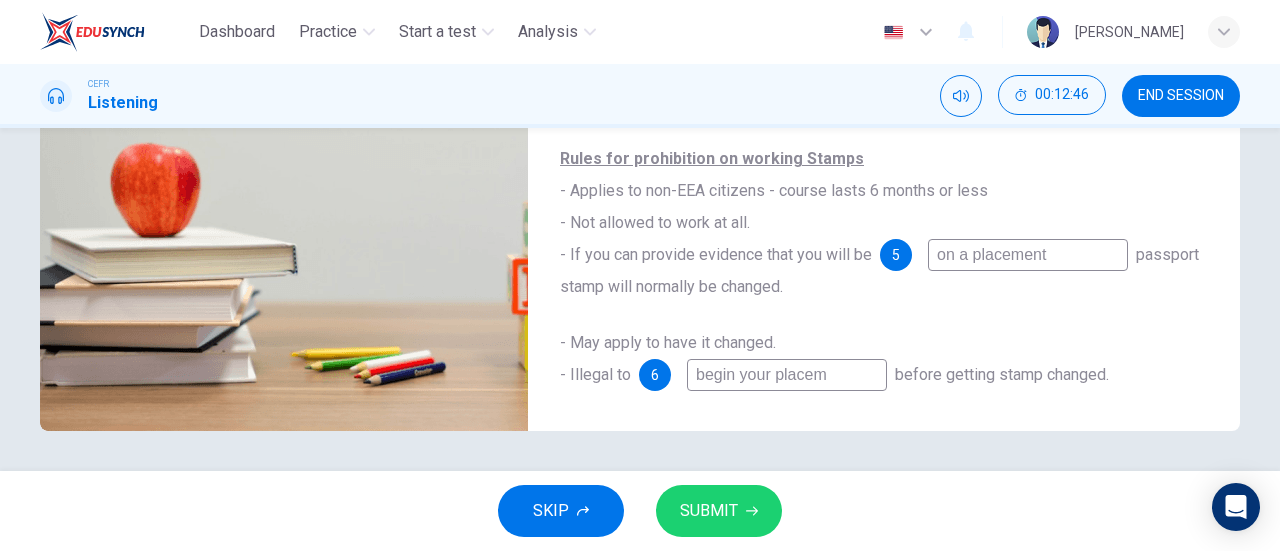 type on "72" 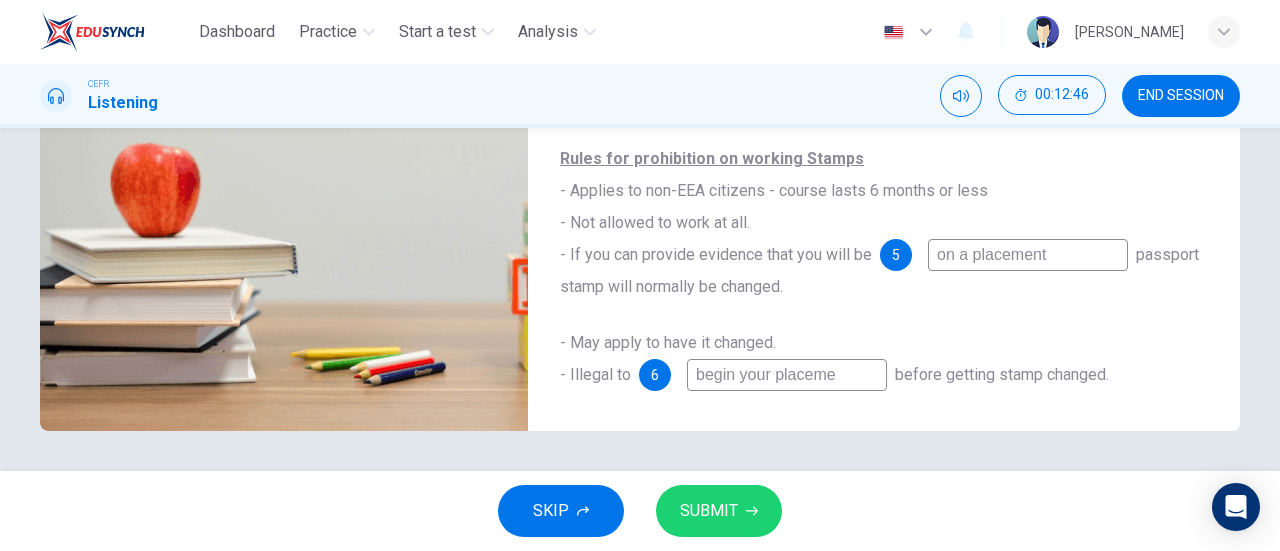 type on "72" 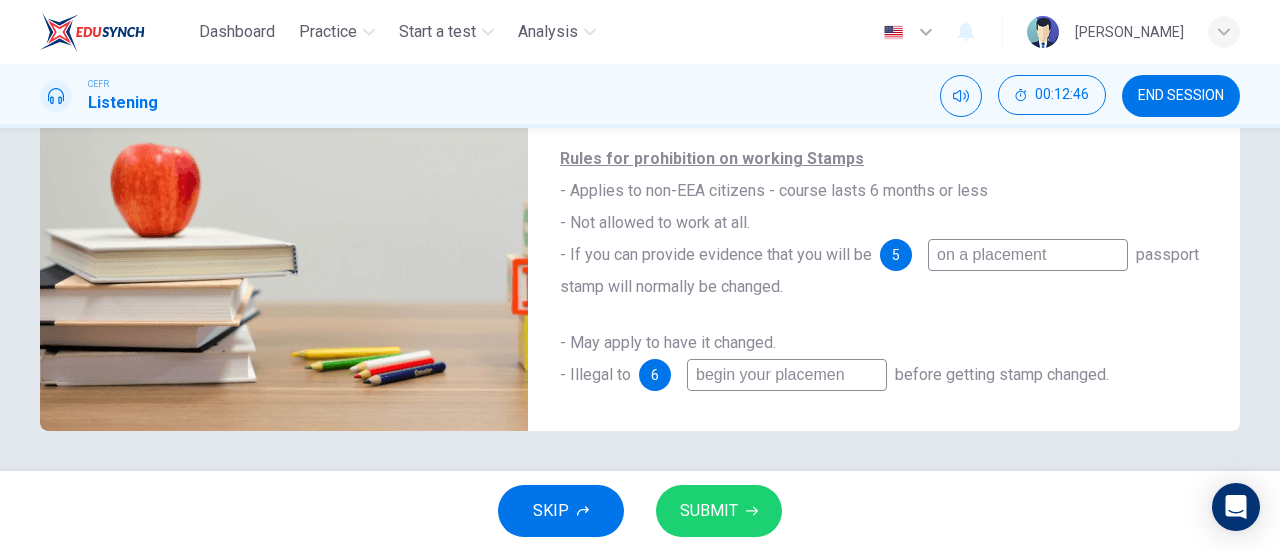 type on "73" 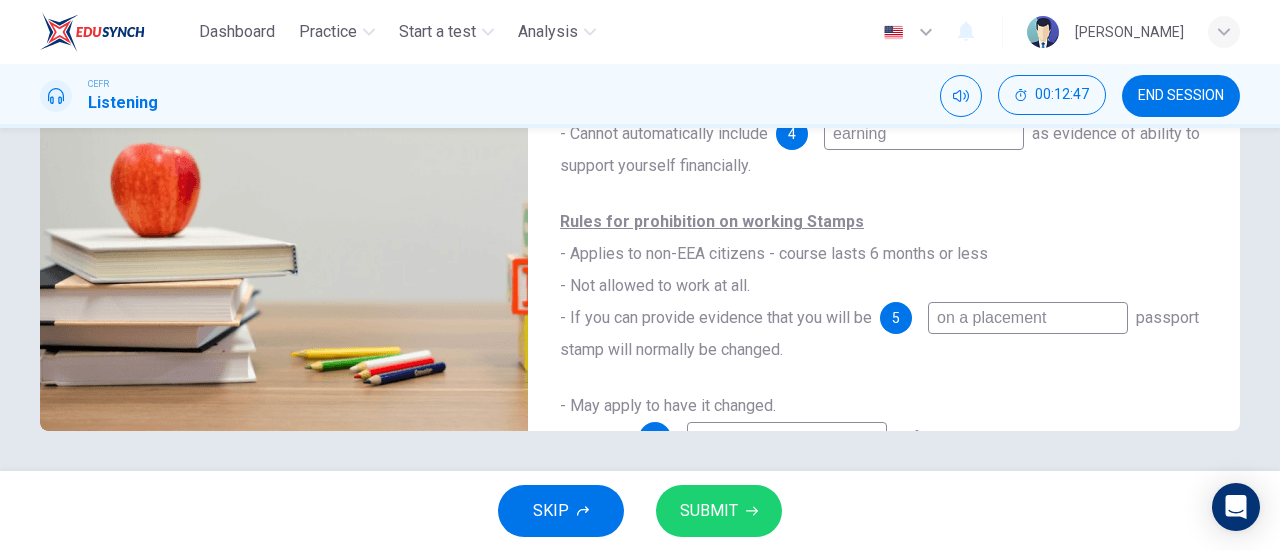 scroll, scrollTop: 0, scrollLeft: 0, axis: both 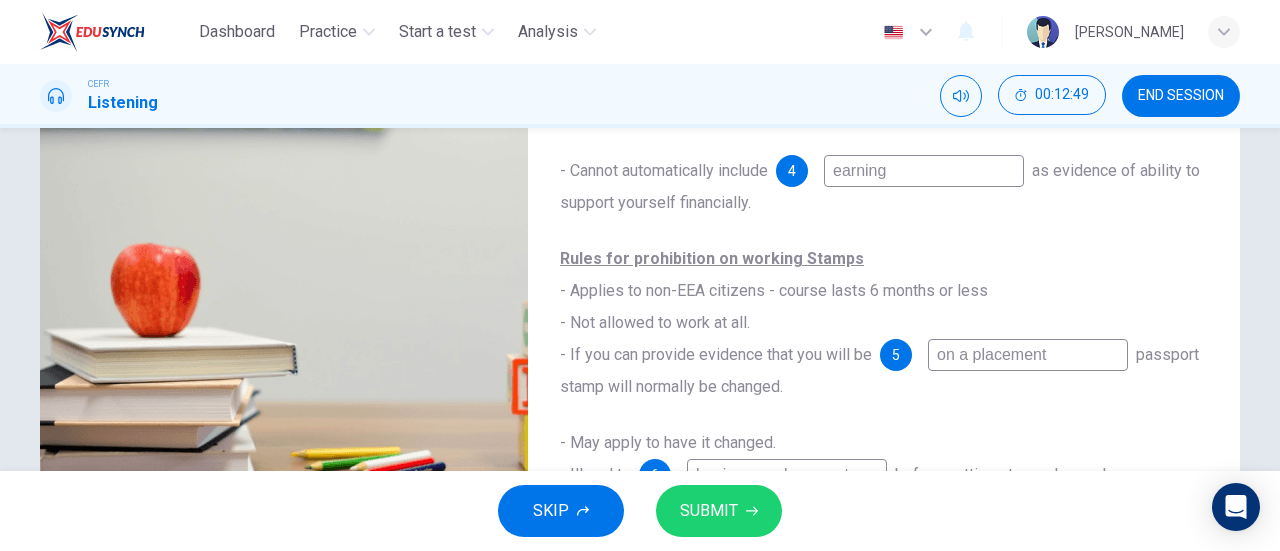 type on "73" 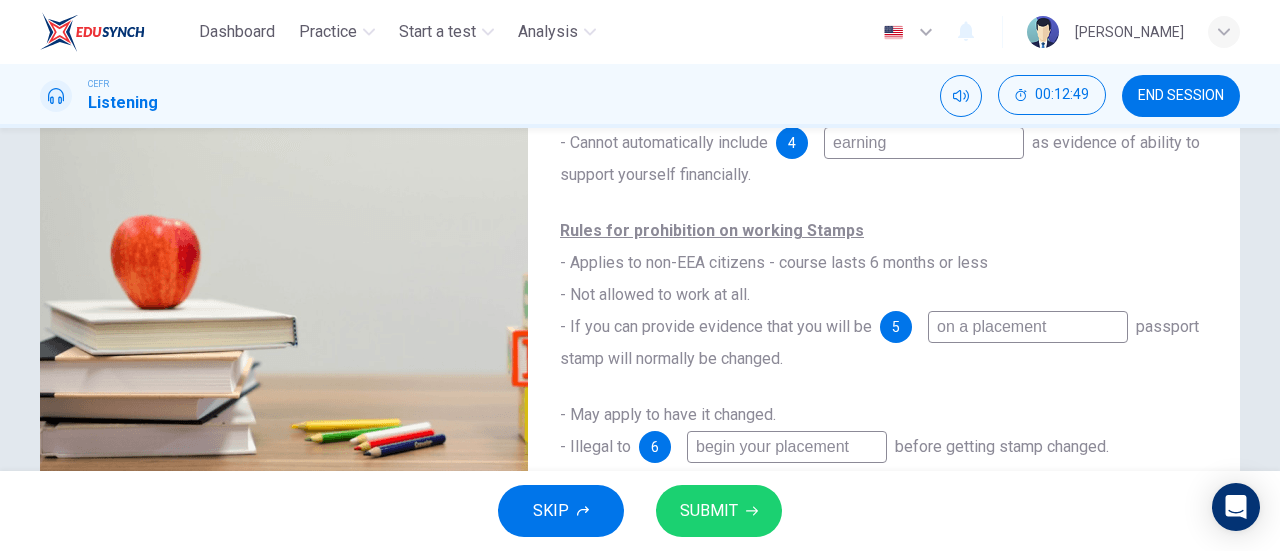 scroll, scrollTop: 432, scrollLeft: 0, axis: vertical 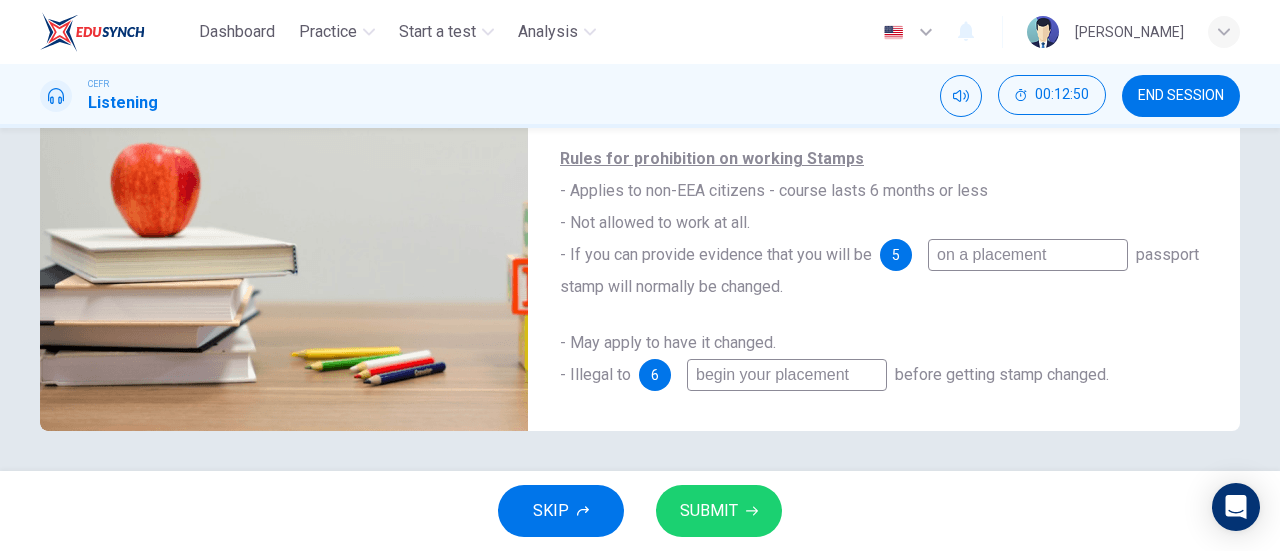 type on "begin your placement" 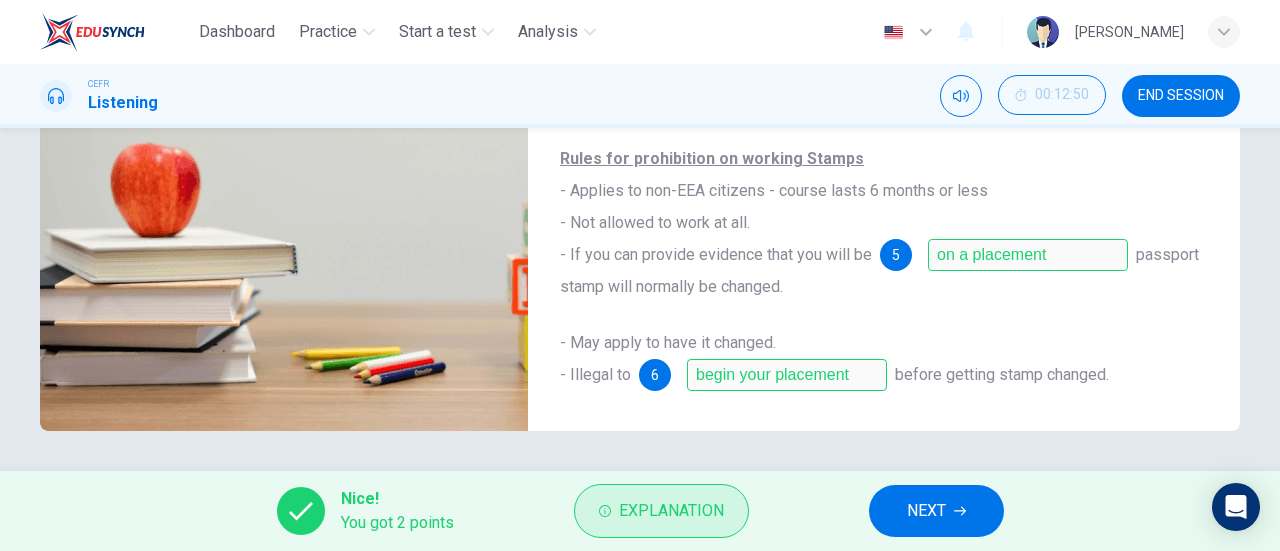 click on "Explanation" at bounding box center [661, 511] 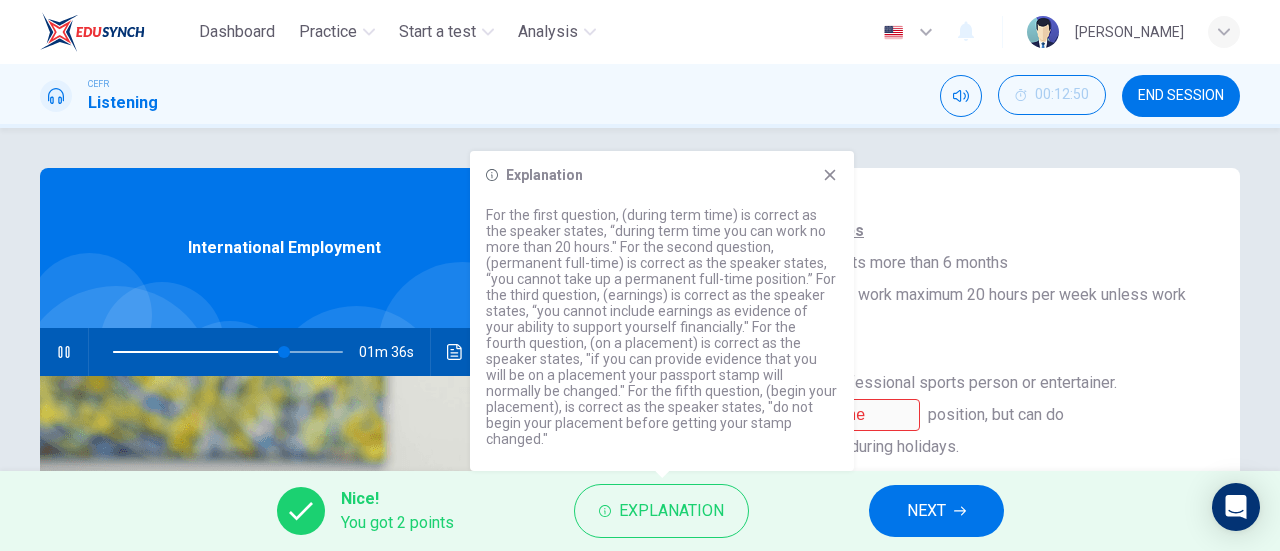 scroll, scrollTop: 0, scrollLeft: 0, axis: both 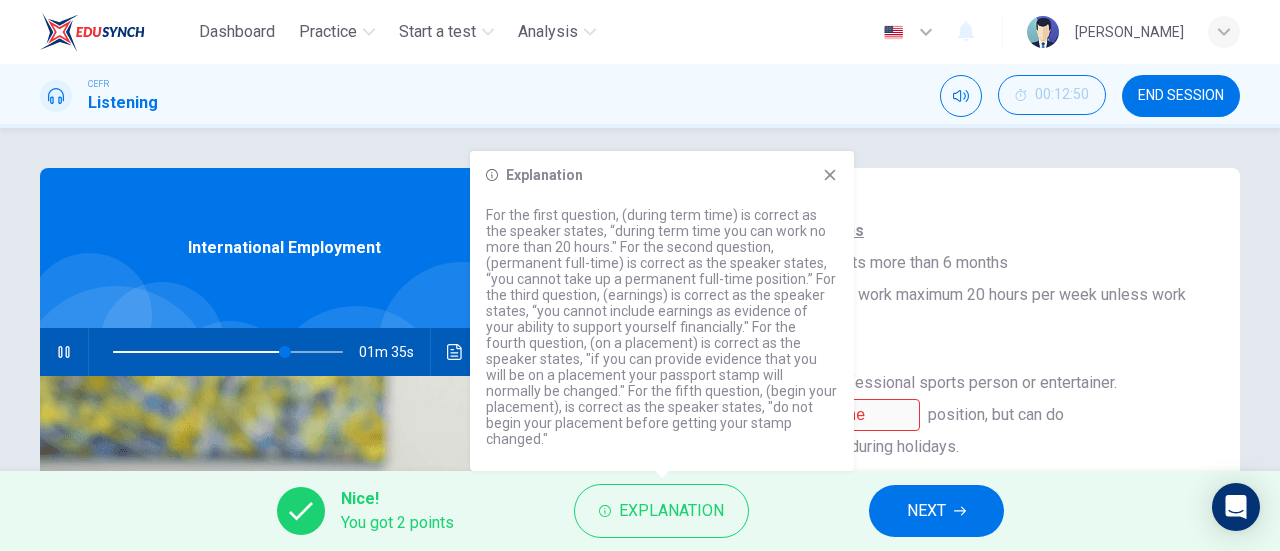 click 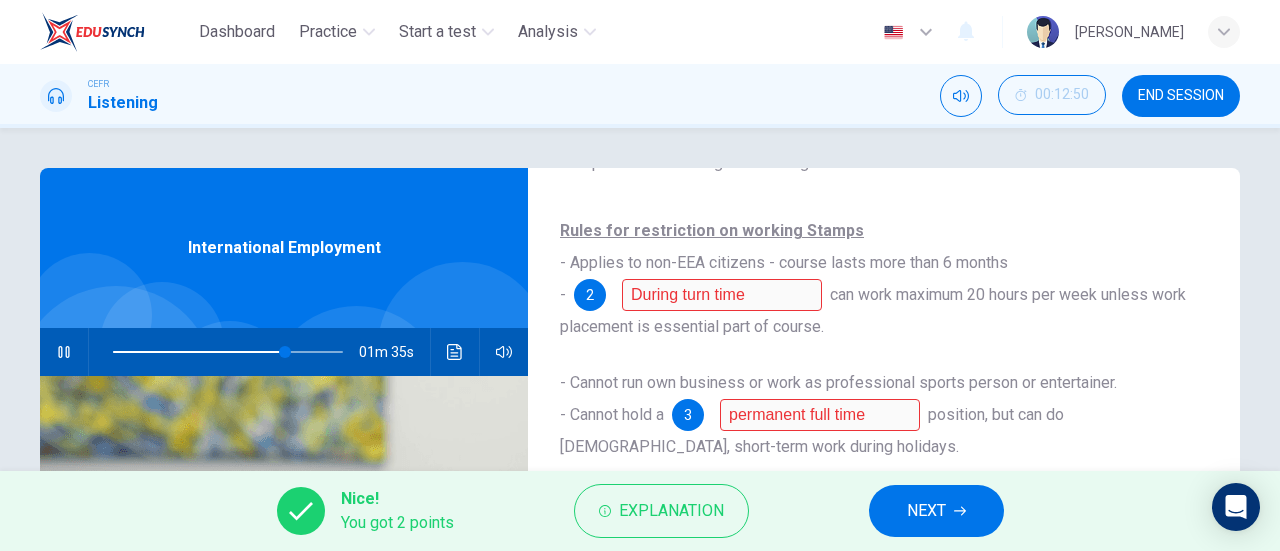 scroll, scrollTop: 100, scrollLeft: 0, axis: vertical 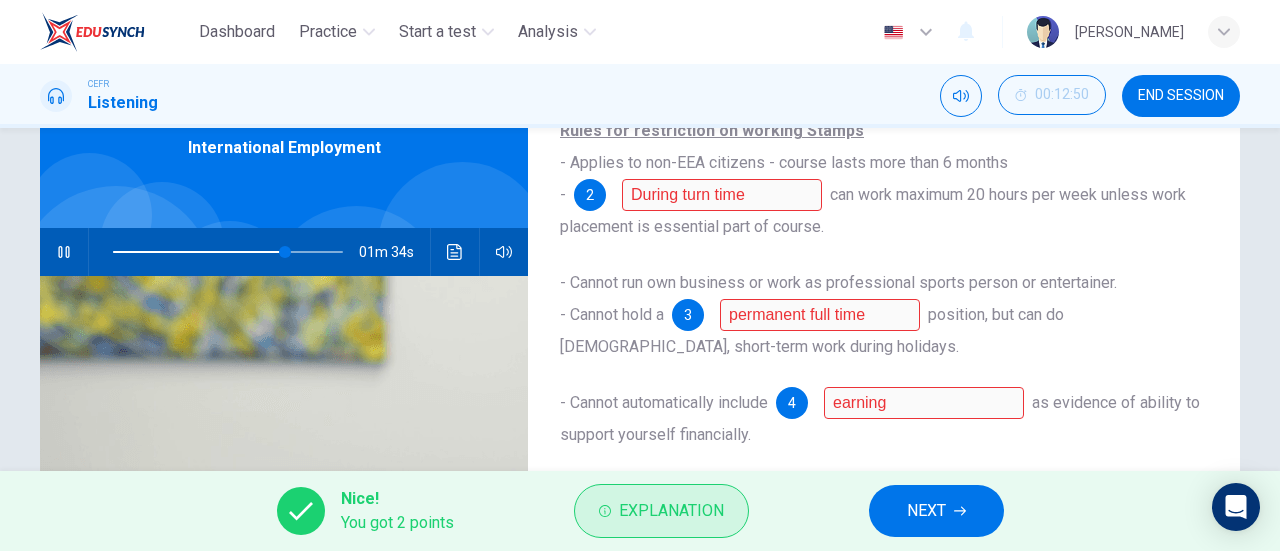 click on "Explanation" at bounding box center [661, 511] 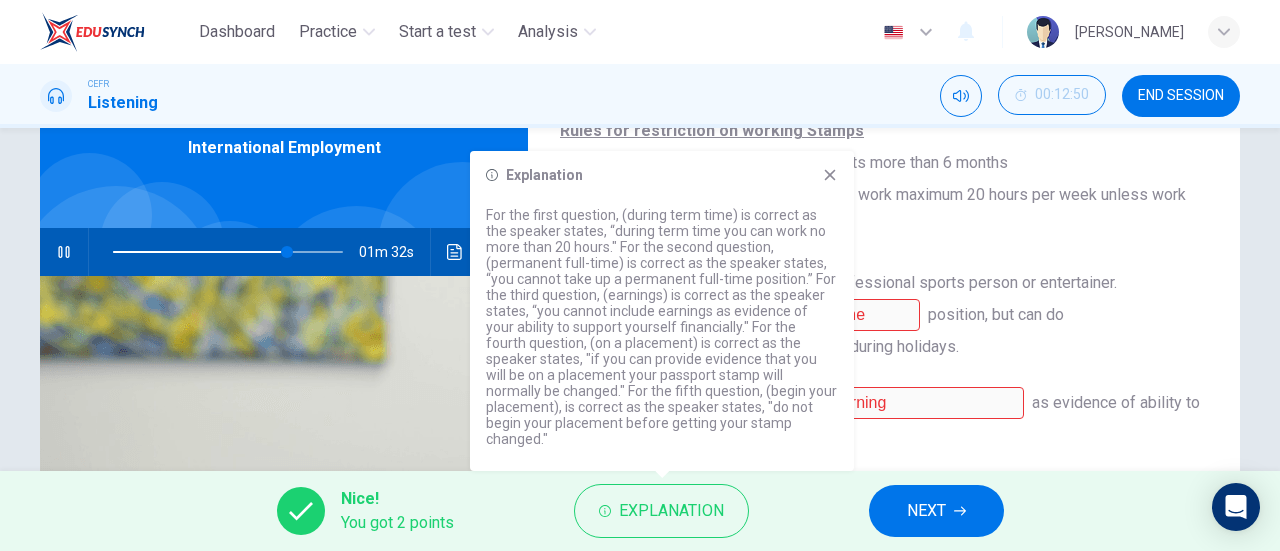 click on "Rules for restriction on working Stamps
- Applies to non-EEA citizens - course lasts more than 6 months  -  2 During turn time  can work maximum 20 hours per week unless work placement is essential part of course. - Cannot run own business or work as professional sports person or entertainer. - Cannot hold a  3 permanent full time  position, but can do full-time, short-term work during holidays. - Cannot automatically include  4 earning  as evidence of ability to support yourself financially. Rules for prohibition on working Stamps
- Applies to non-EEA citizens - course lasts 6 months or less - Not allowed to work at all. - If you can provide evidence that you will be  5 on a placement  passport stamp will normally be changed. - May apply to have it changed. - Illegal to  6 begin your placement  before getting stamp changed." at bounding box center [884, 439] 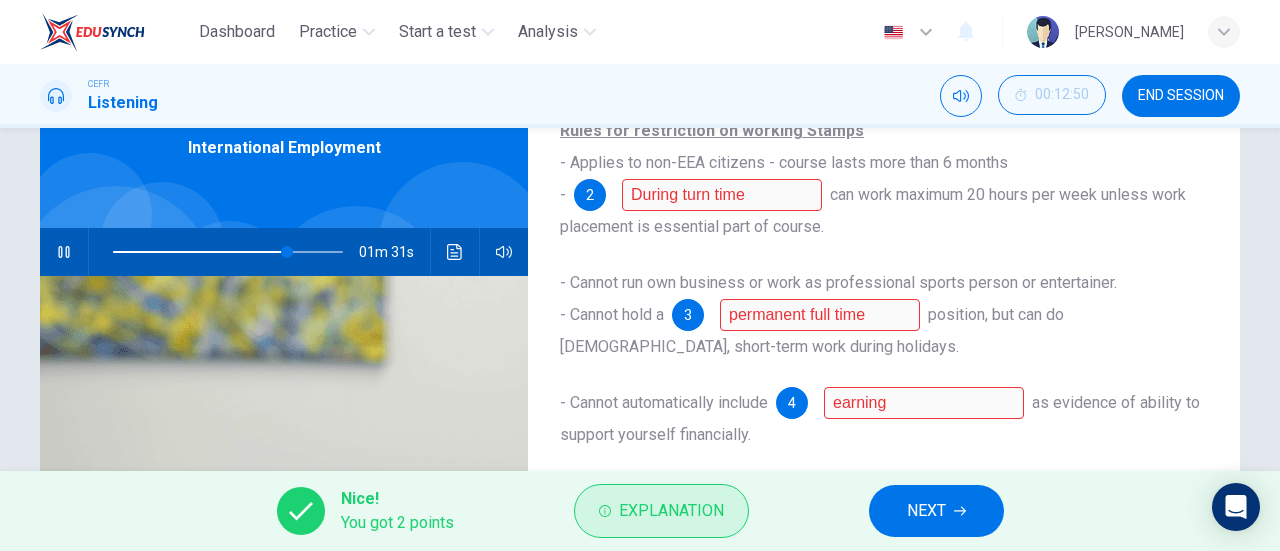click on "Explanation" at bounding box center [661, 511] 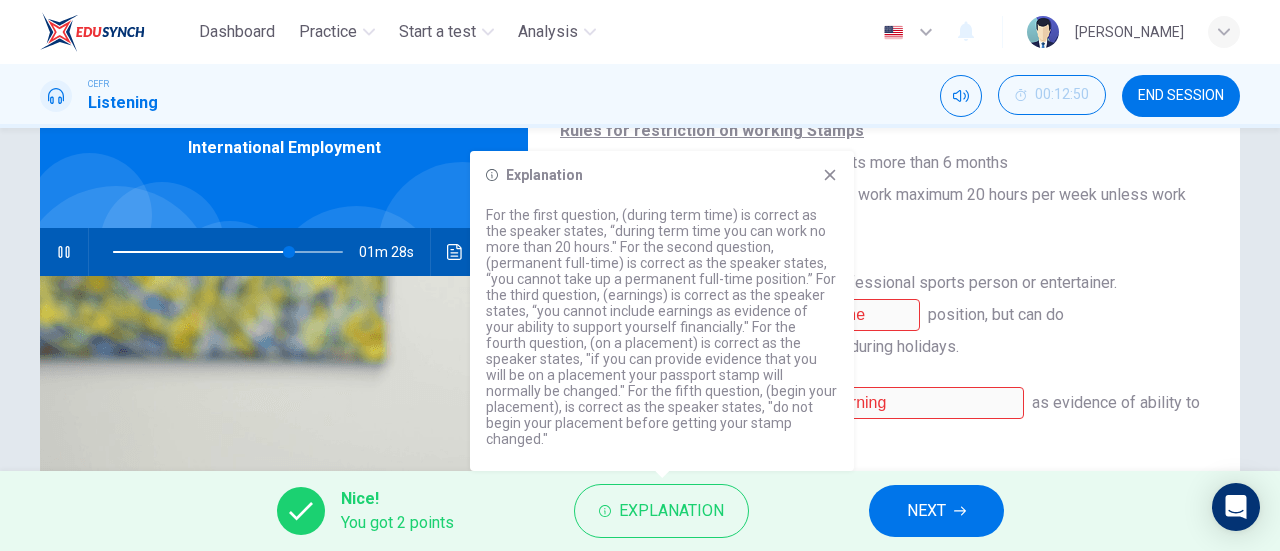 click on "position, but can do full-time, short-term work during holidays." at bounding box center [812, 330] 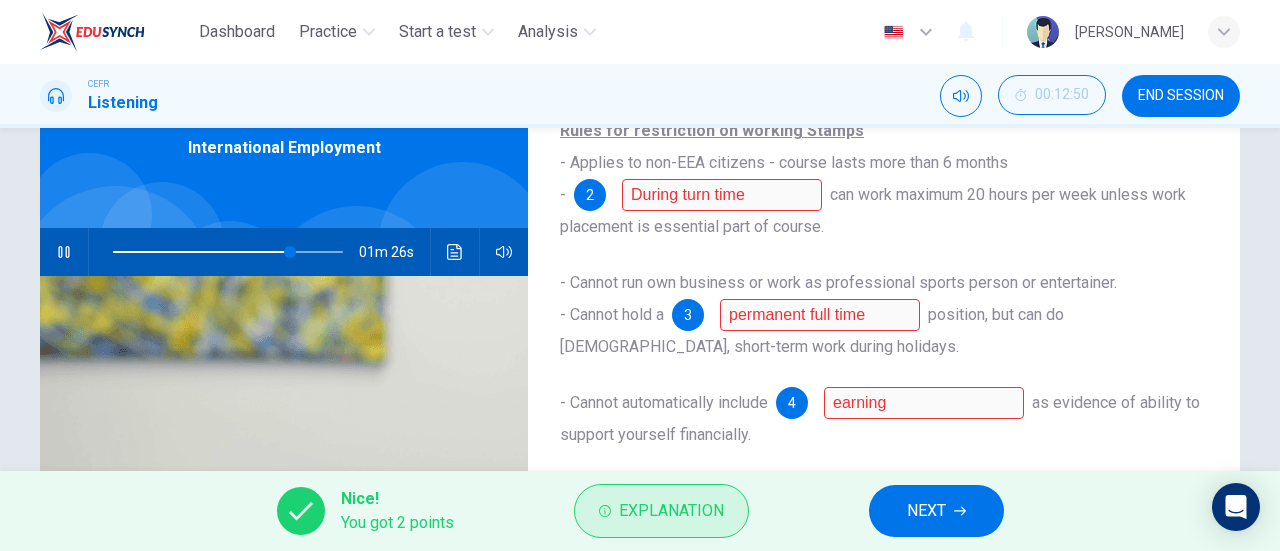 click on "Explanation" at bounding box center (661, 511) 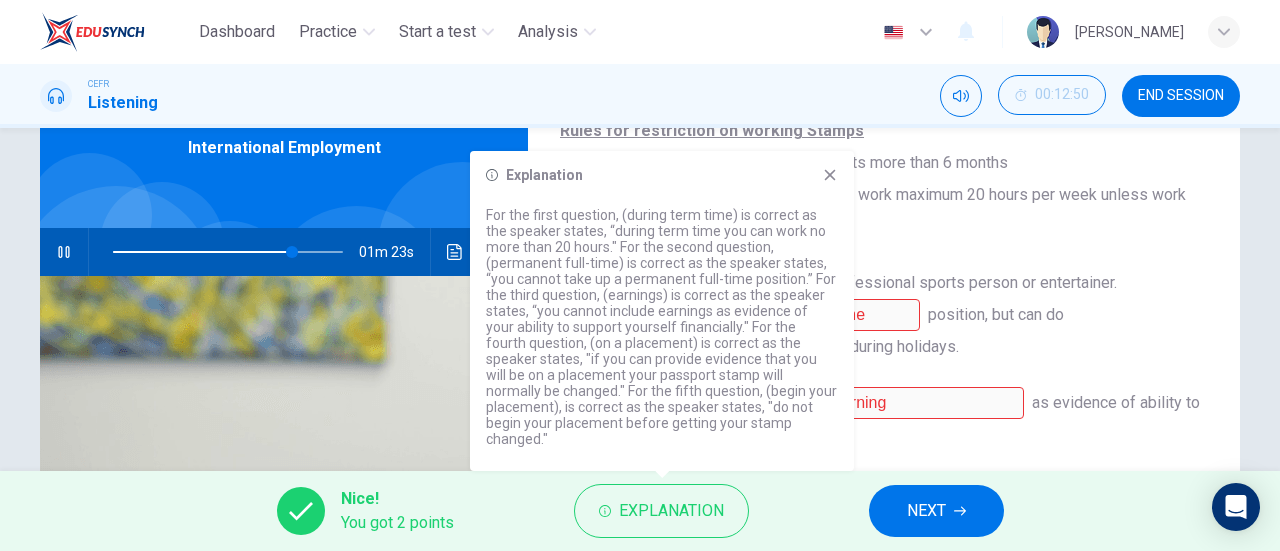 click on "Rules for restriction on working Stamps
- Applies to non-EEA citizens - course lasts more than 6 months  -  2 During turn time  can work maximum 20 hours per week unless work placement is essential part of course. - Cannot run own business or work as professional sports person or entertainer. - Cannot hold a  3 permanent full time  position, but can do full-time, short-term work during holidays. - Cannot automatically include  4 earning  as evidence of ability to support yourself financially. Rules for prohibition on working Stamps
- Applies to non-EEA citizens - course lasts 6 months or less - Not allowed to work at all. - If you can provide evidence that you will be  5 on a placement  passport stamp will normally be changed. - May apply to have it changed. - Illegal to  6 begin your placement  before getting stamp changed." at bounding box center (884, 439) 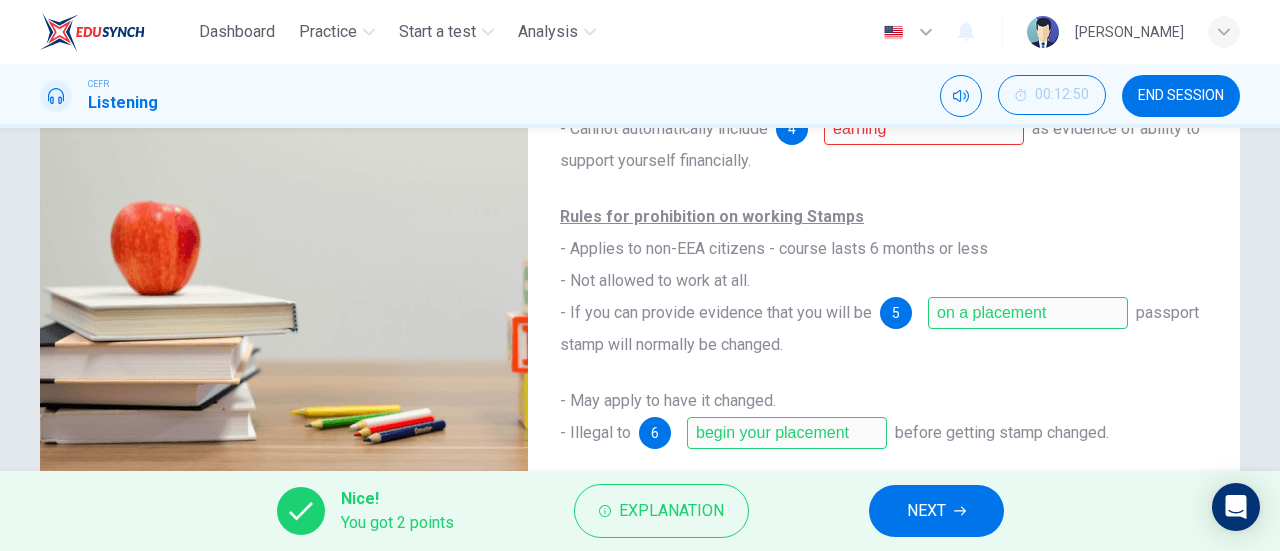 scroll, scrollTop: 332, scrollLeft: 0, axis: vertical 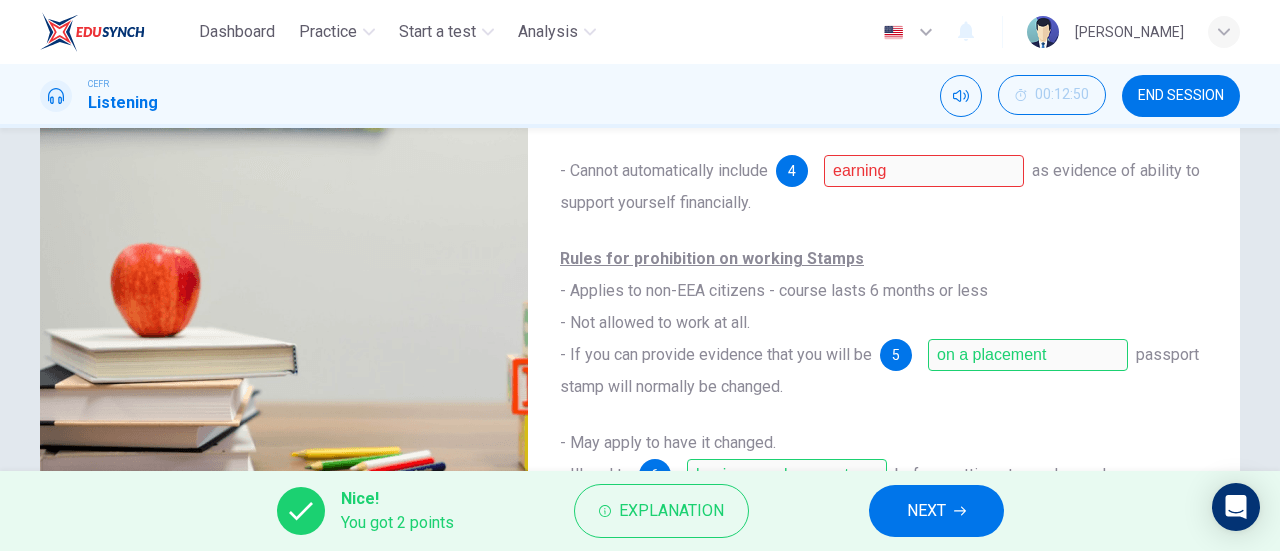click on "NEXT" at bounding box center (926, 511) 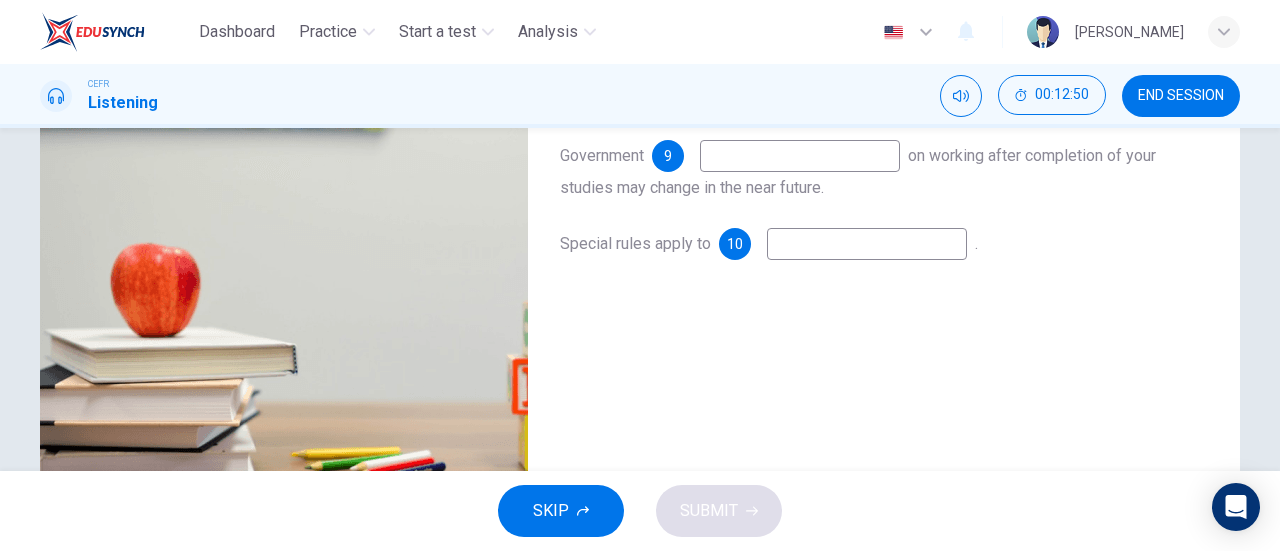 scroll, scrollTop: 0, scrollLeft: 0, axis: both 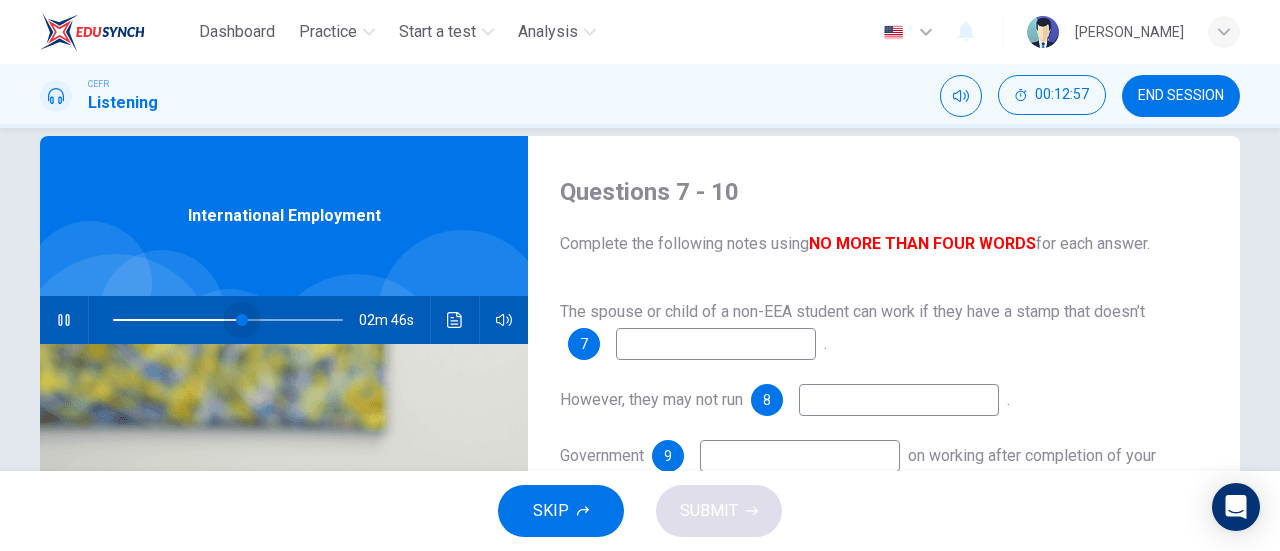 click at bounding box center (228, 320) 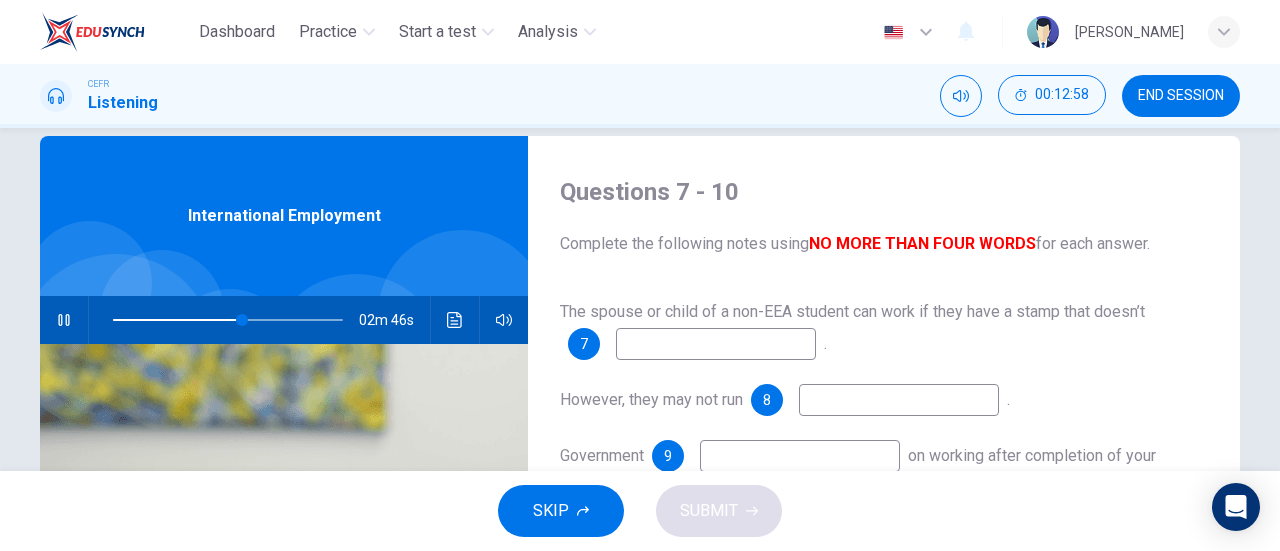 click at bounding box center (228, 320) 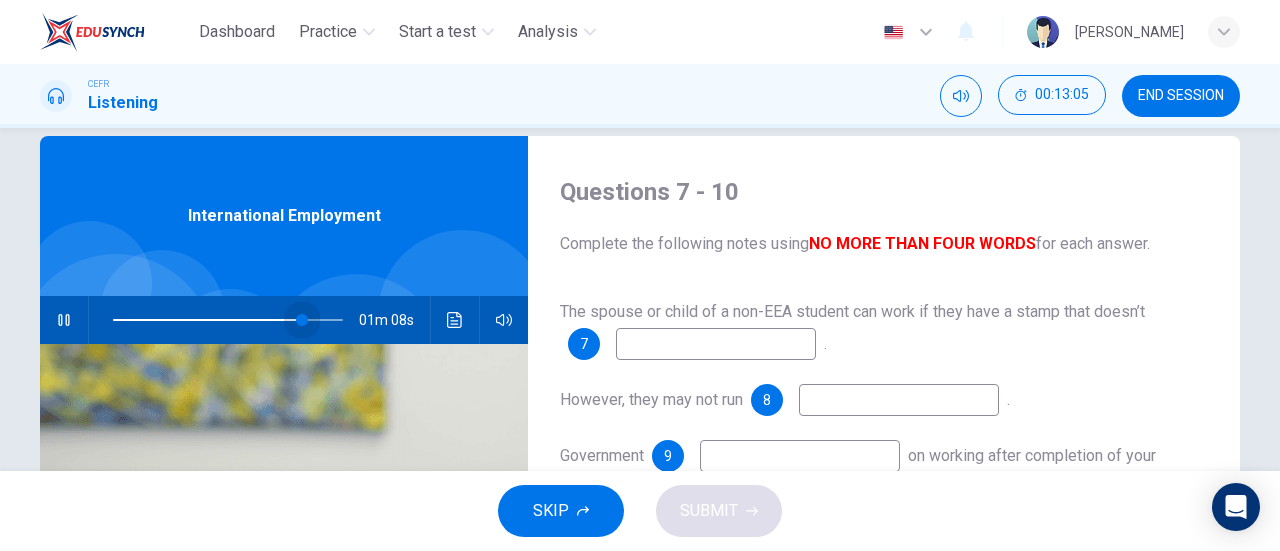 click at bounding box center [302, 320] 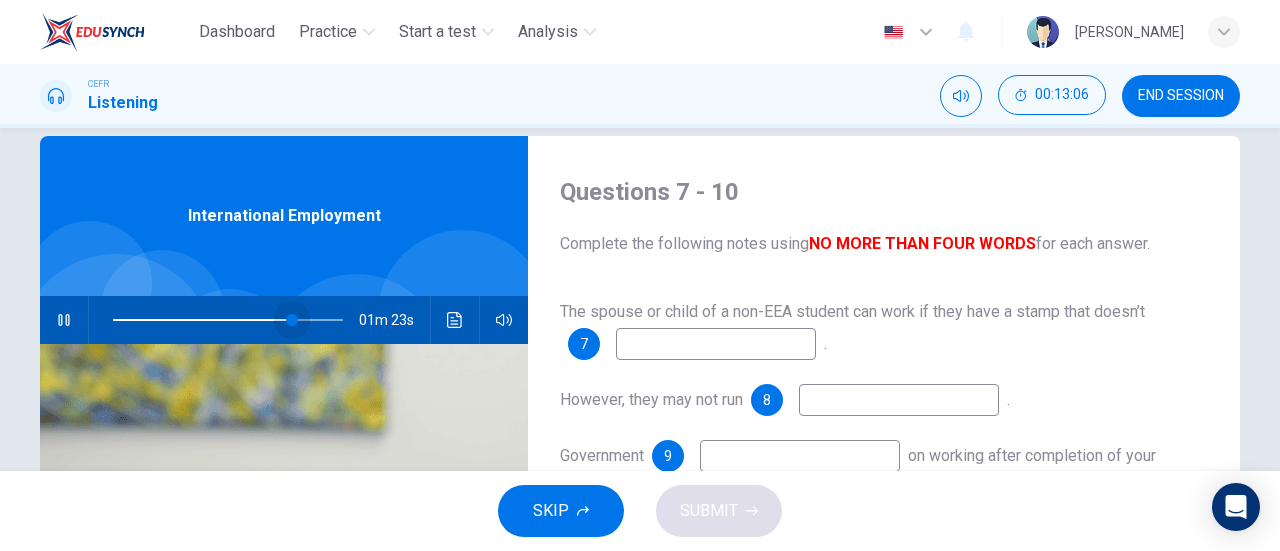 click at bounding box center (292, 320) 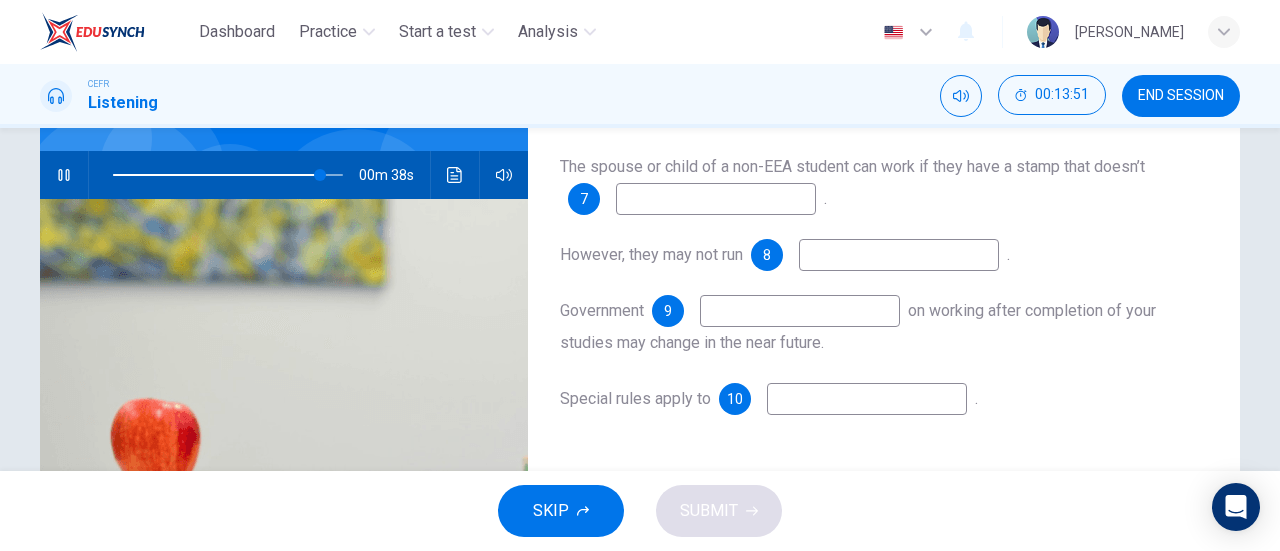 scroll, scrollTop: 132, scrollLeft: 0, axis: vertical 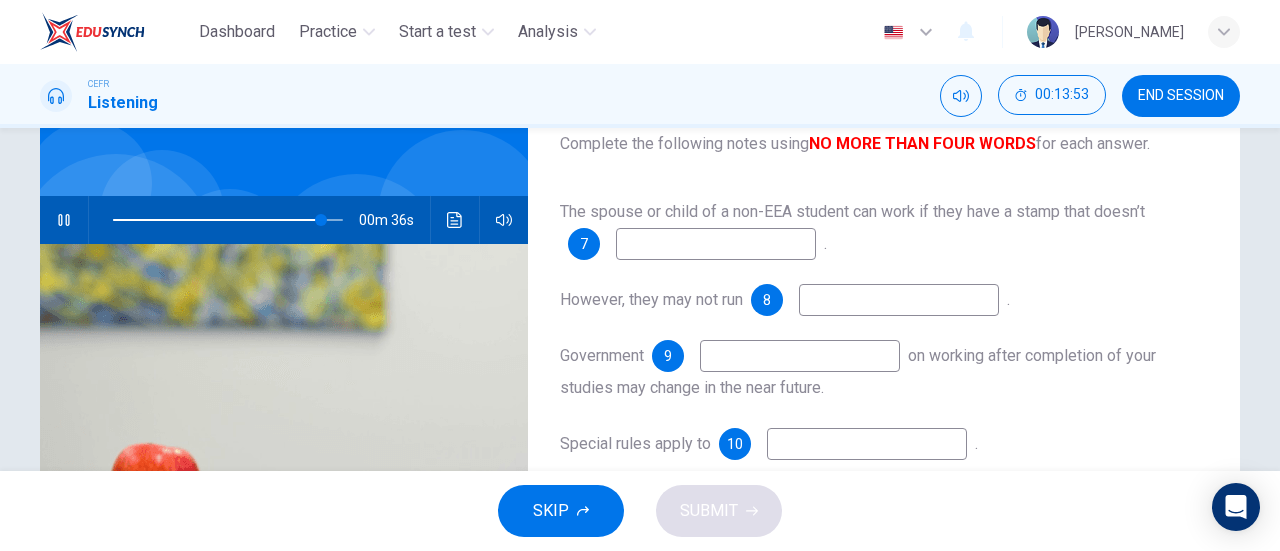 click at bounding box center (228, 220) 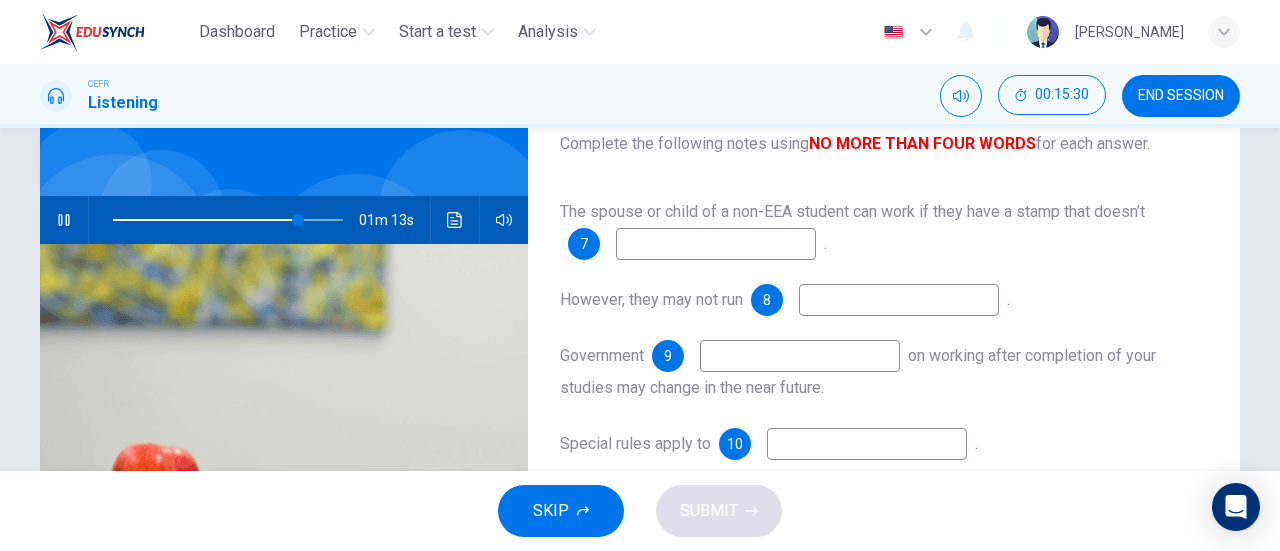 click at bounding box center [716, 244] 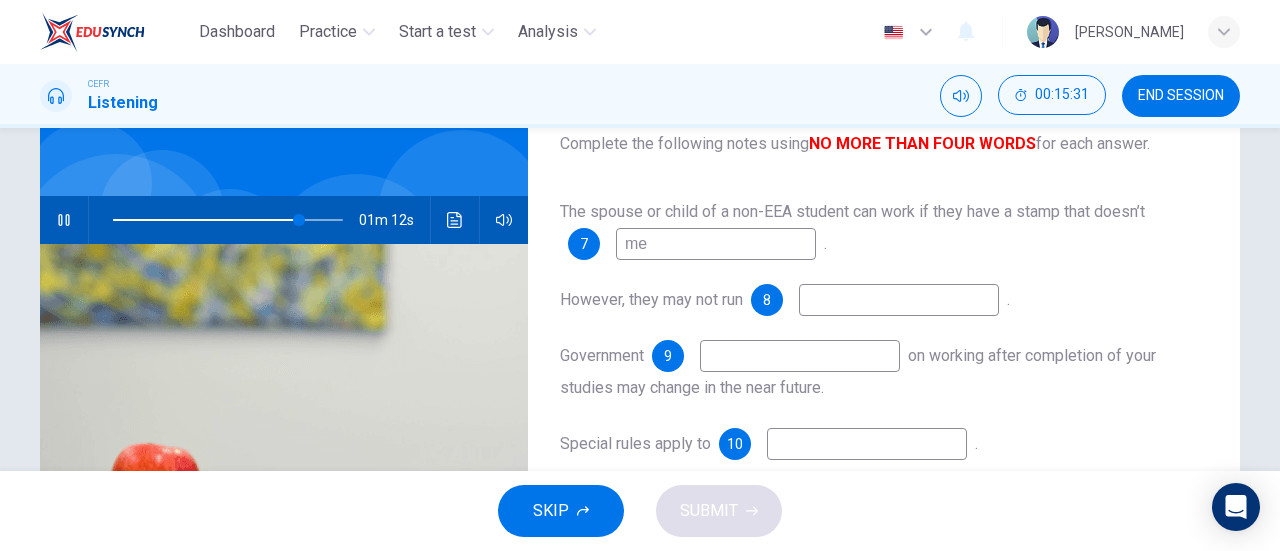 type on "men" 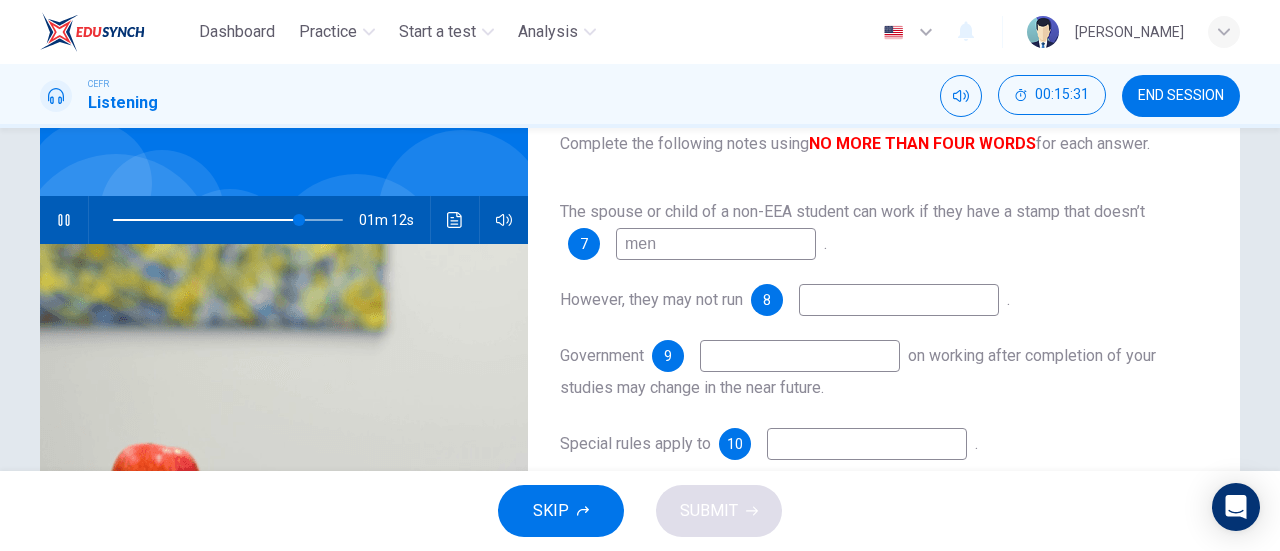 type on "81" 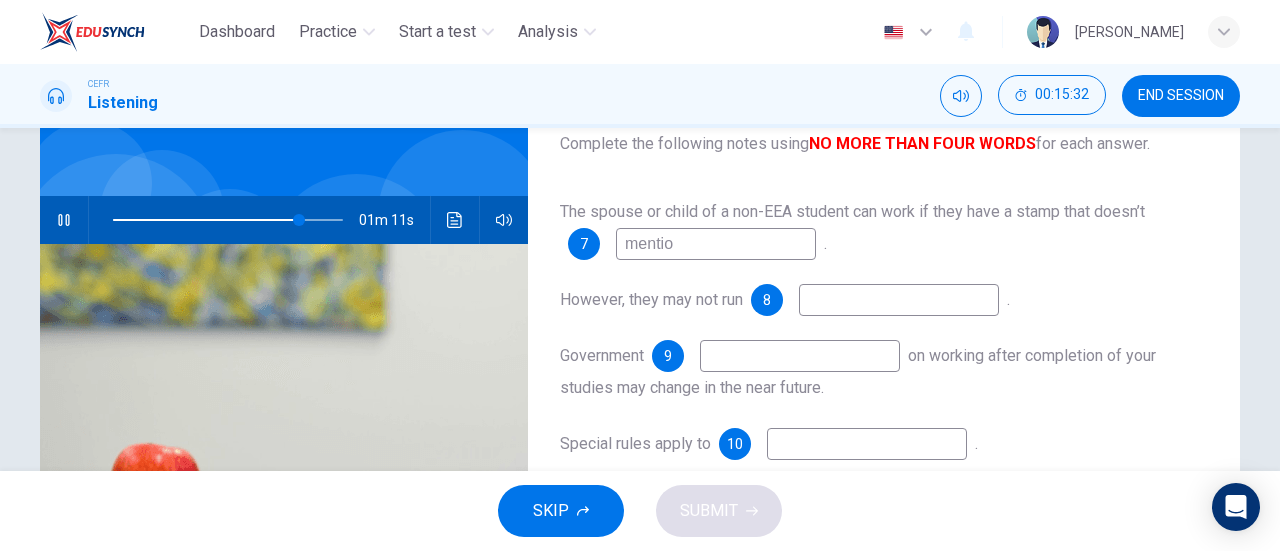 type on "mention" 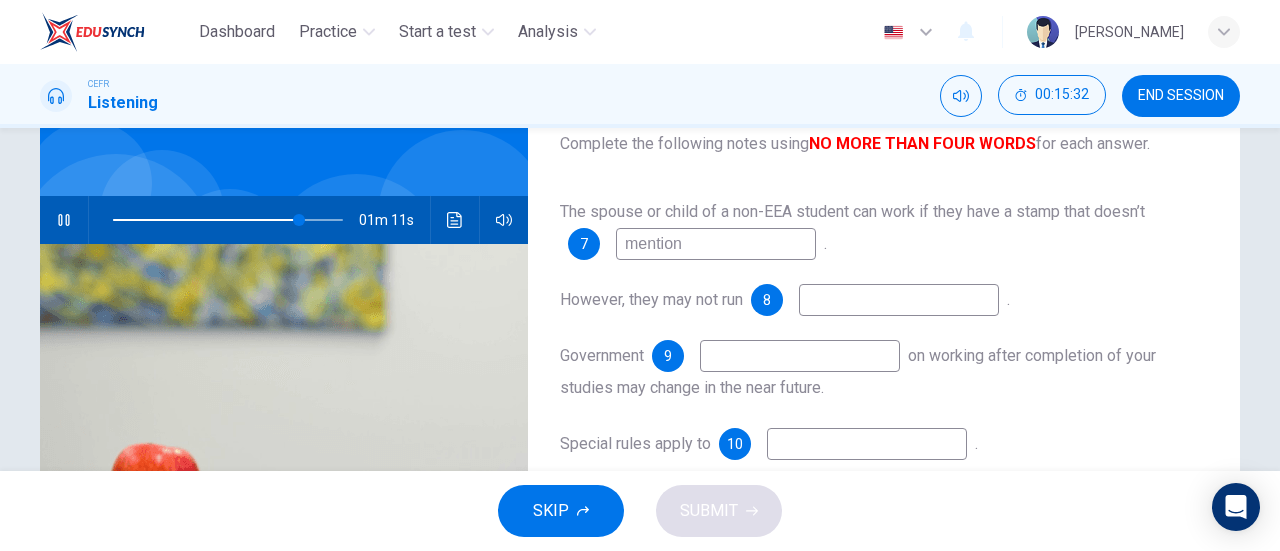type on "81" 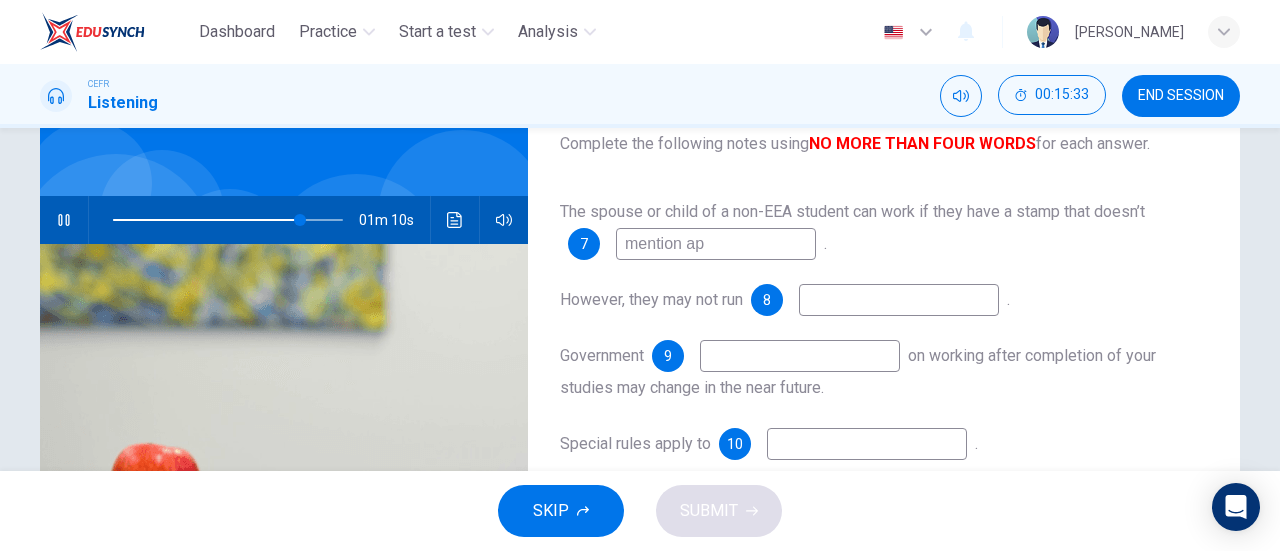 type on "mention app" 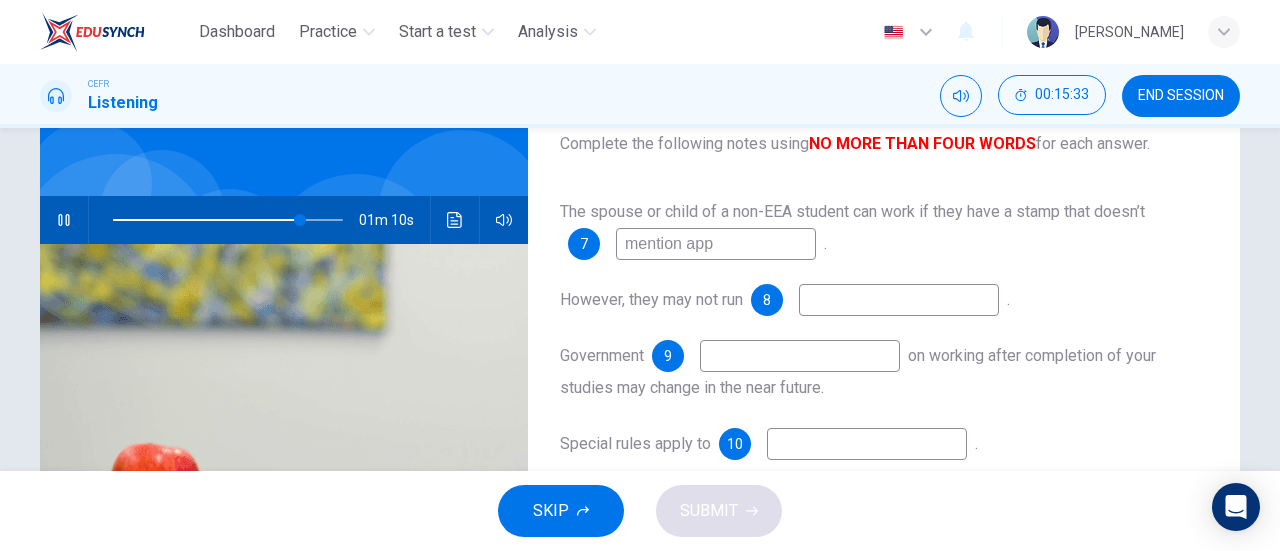 type on "82" 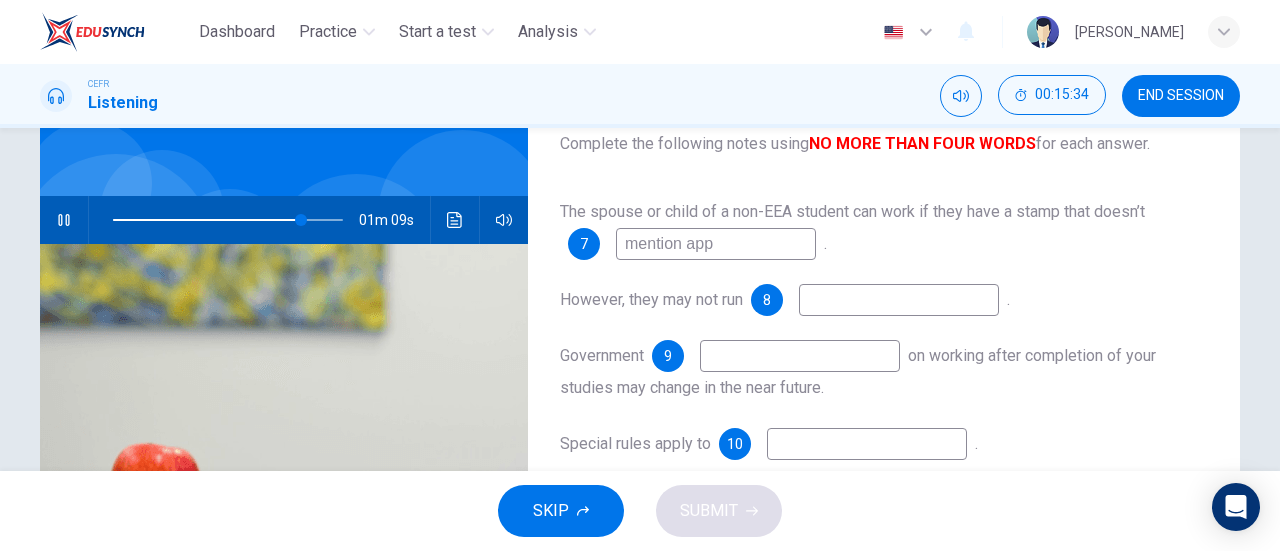 type on "mention appl" 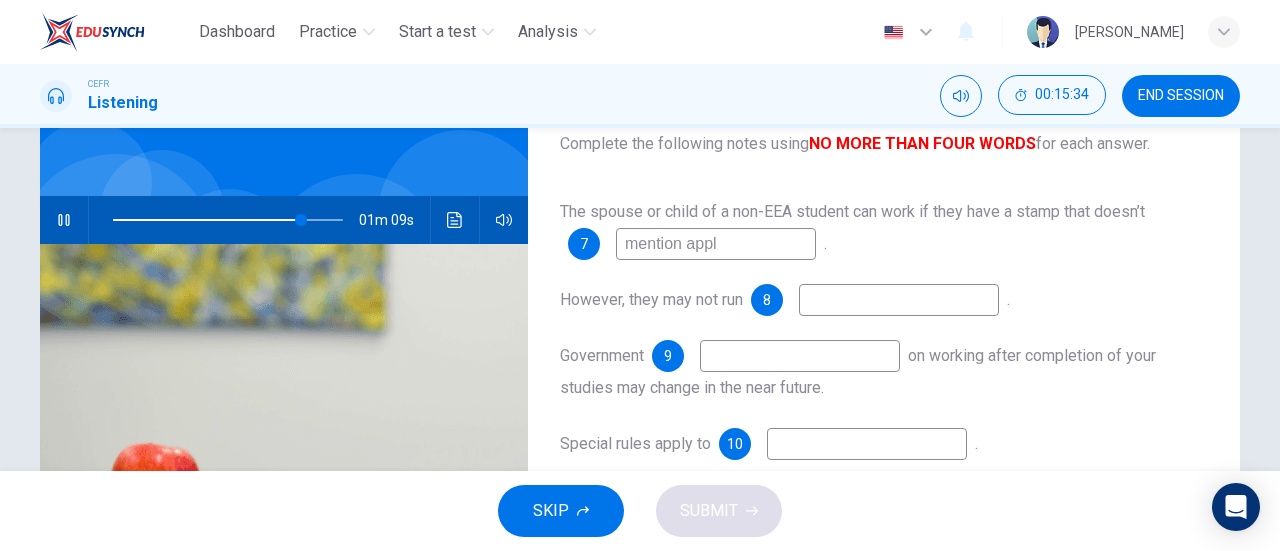type on "82" 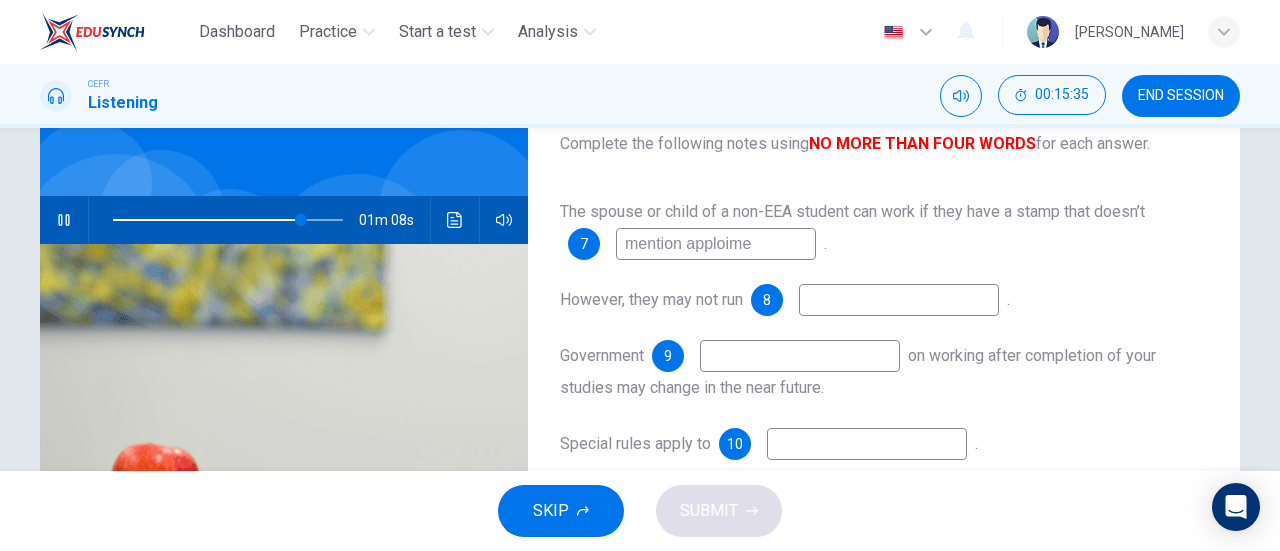 type on "mention apploimen" 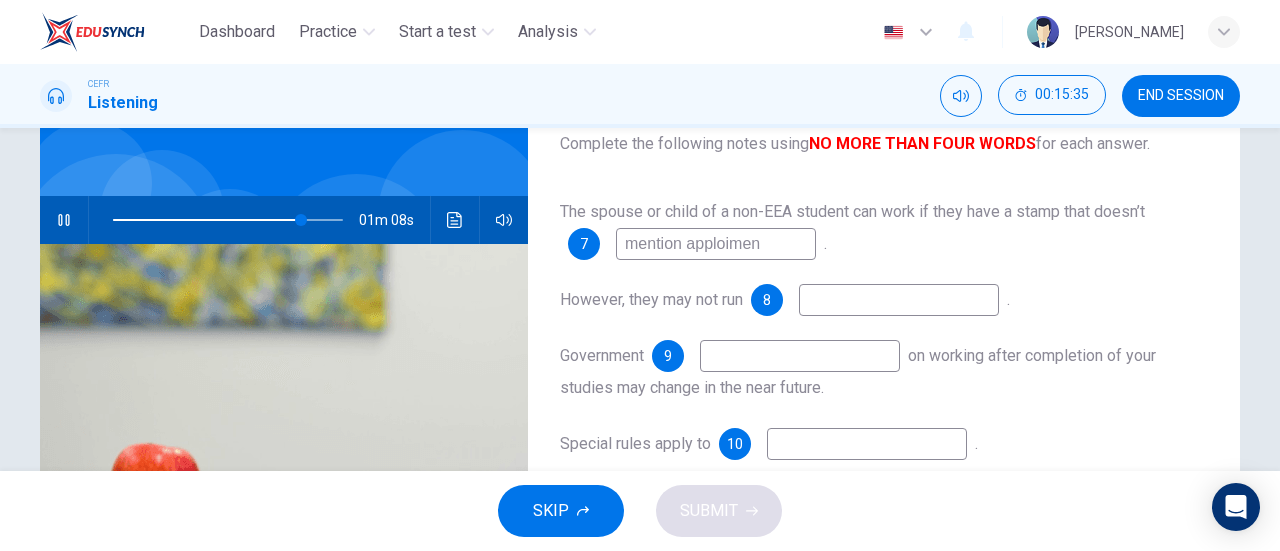 type on "82" 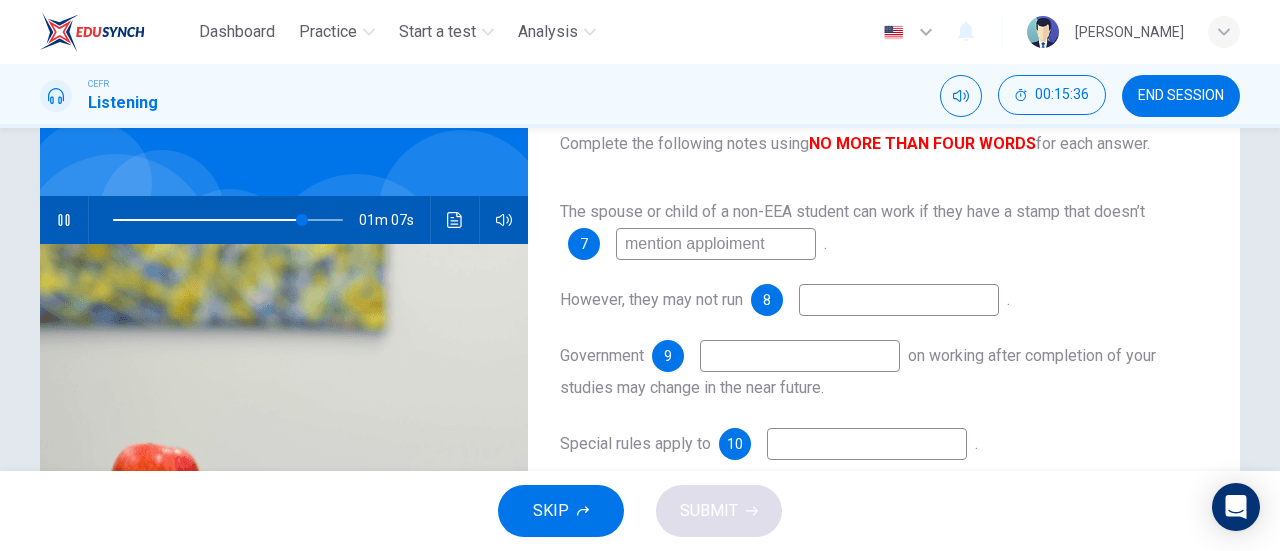 type on "mention apploiment" 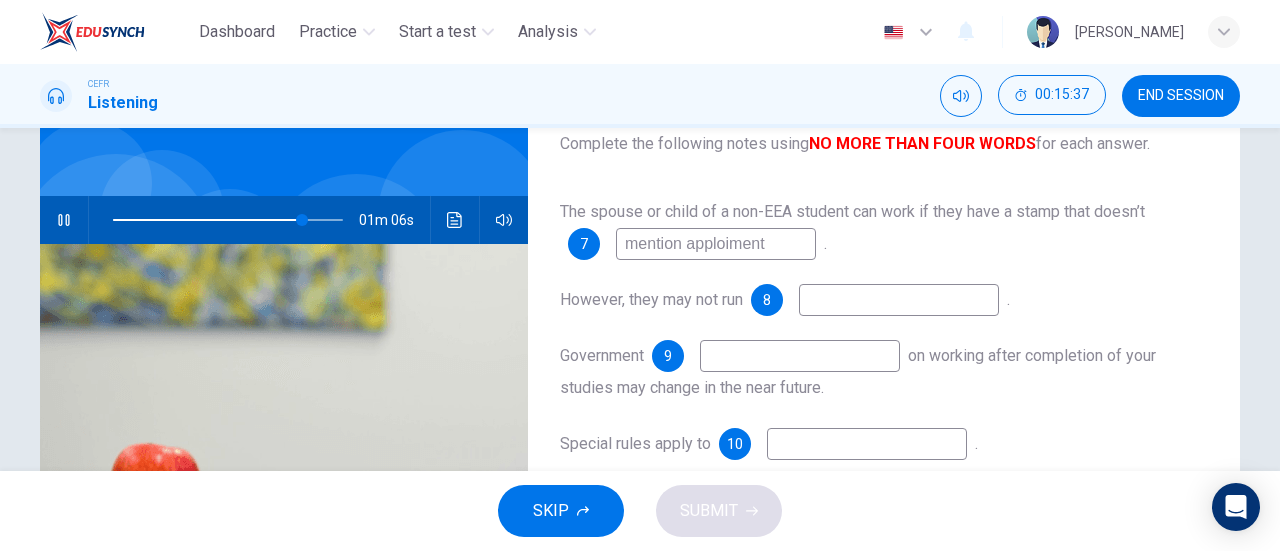 type on "83" 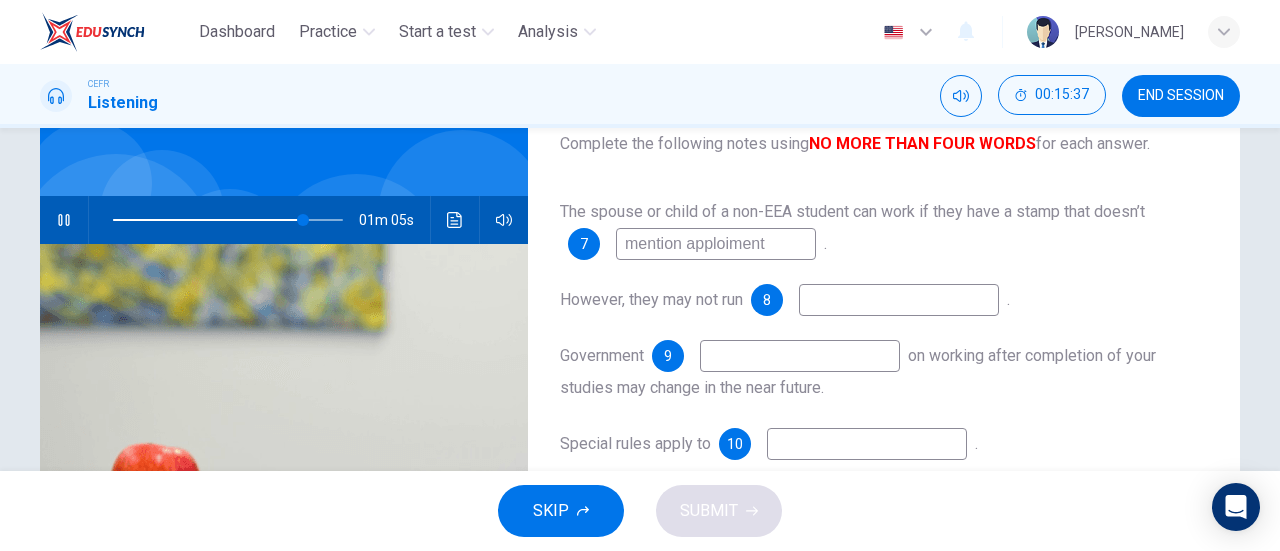 type on "mention apploiment" 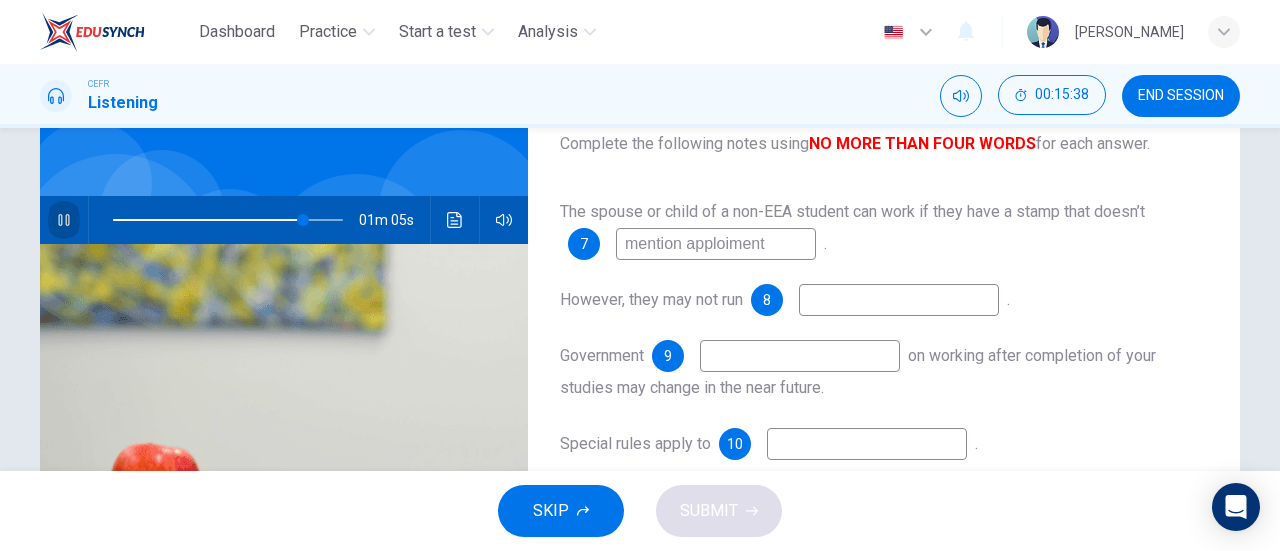 click at bounding box center [64, 220] 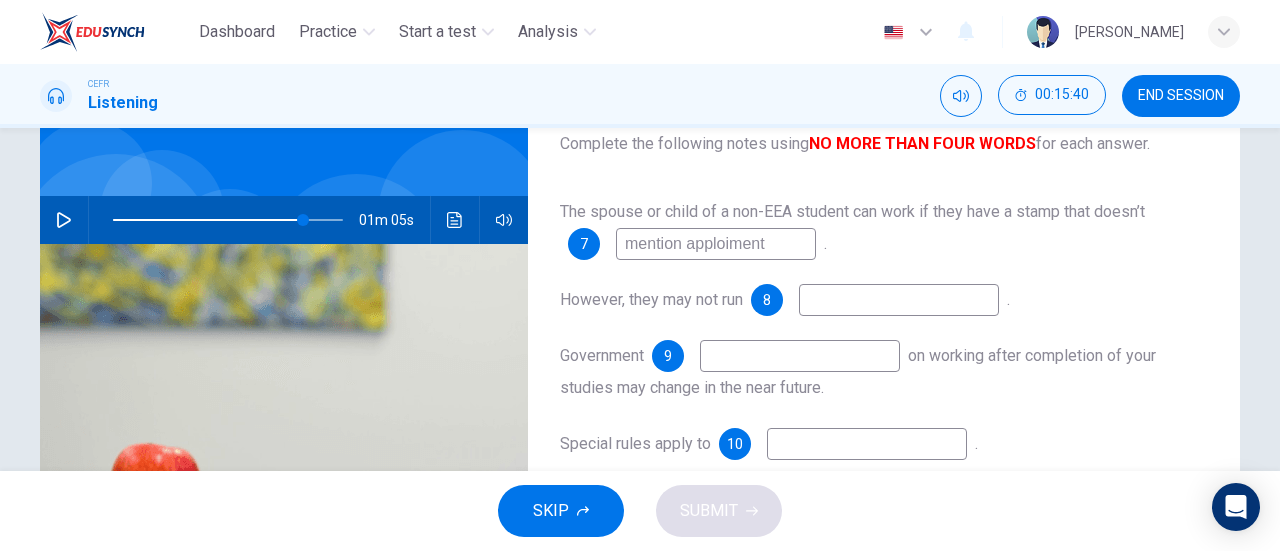 click on "mention apploiment" at bounding box center (716, 244) 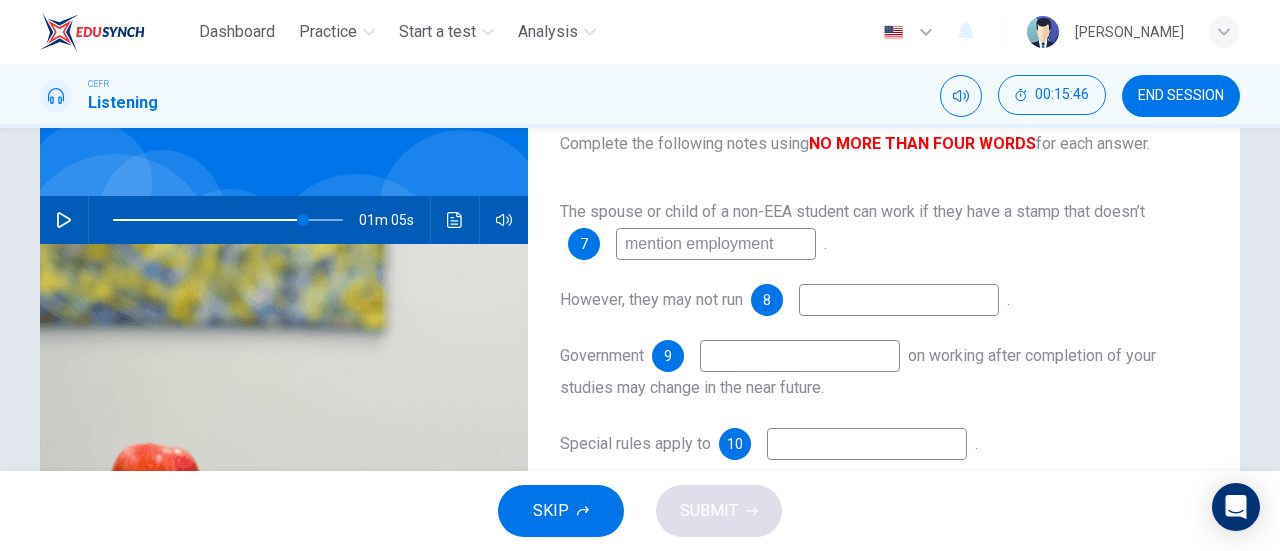 type on "mention employment" 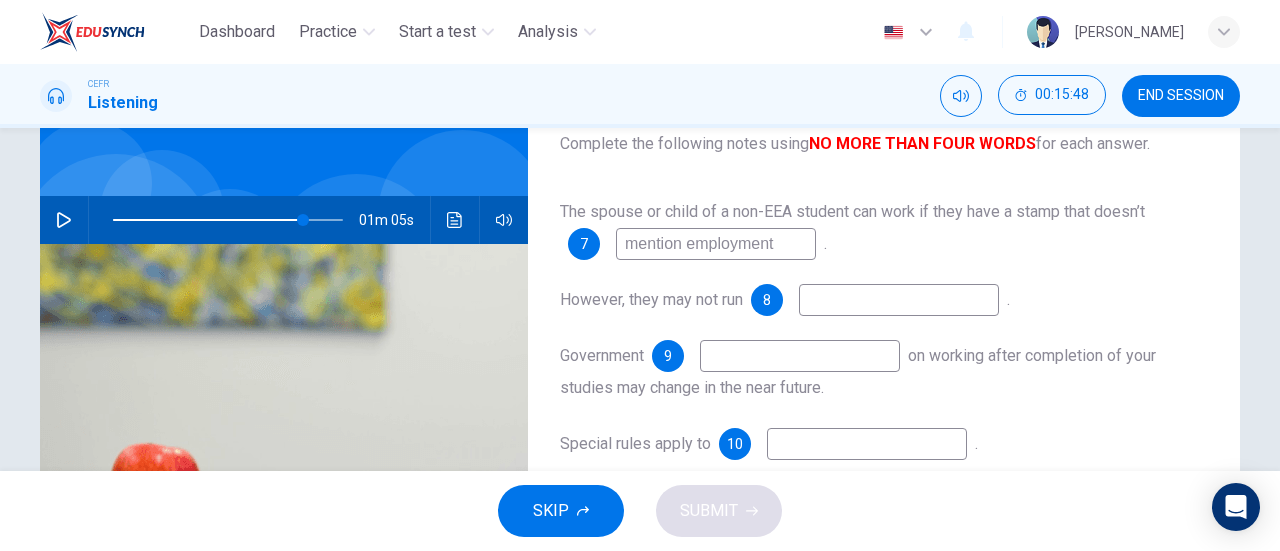 click at bounding box center (899, 300) 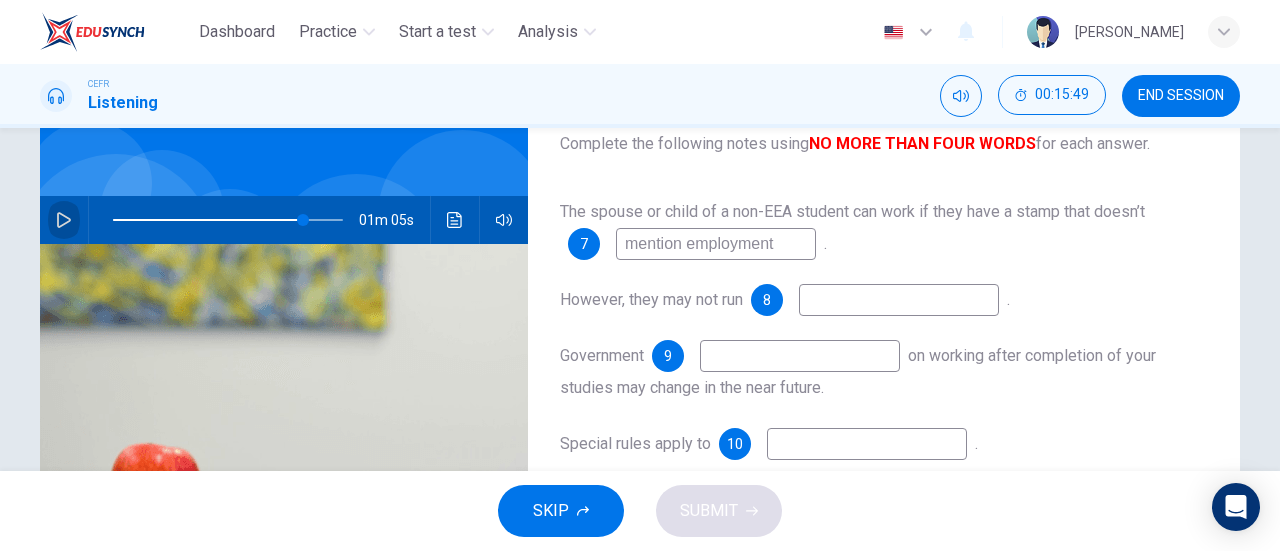 click at bounding box center (64, 220) 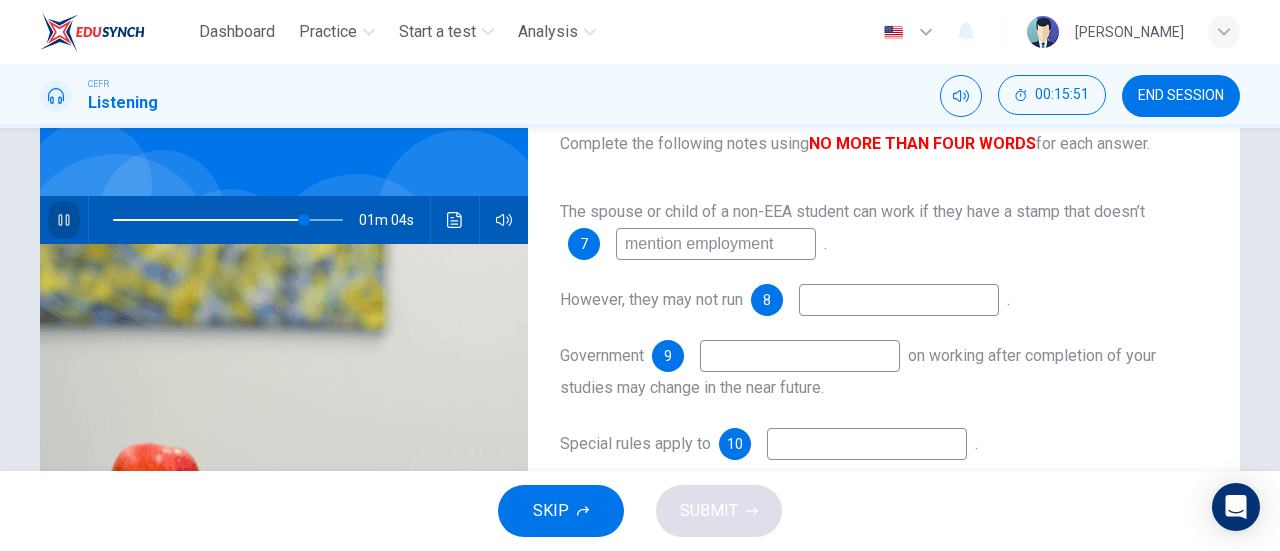 click 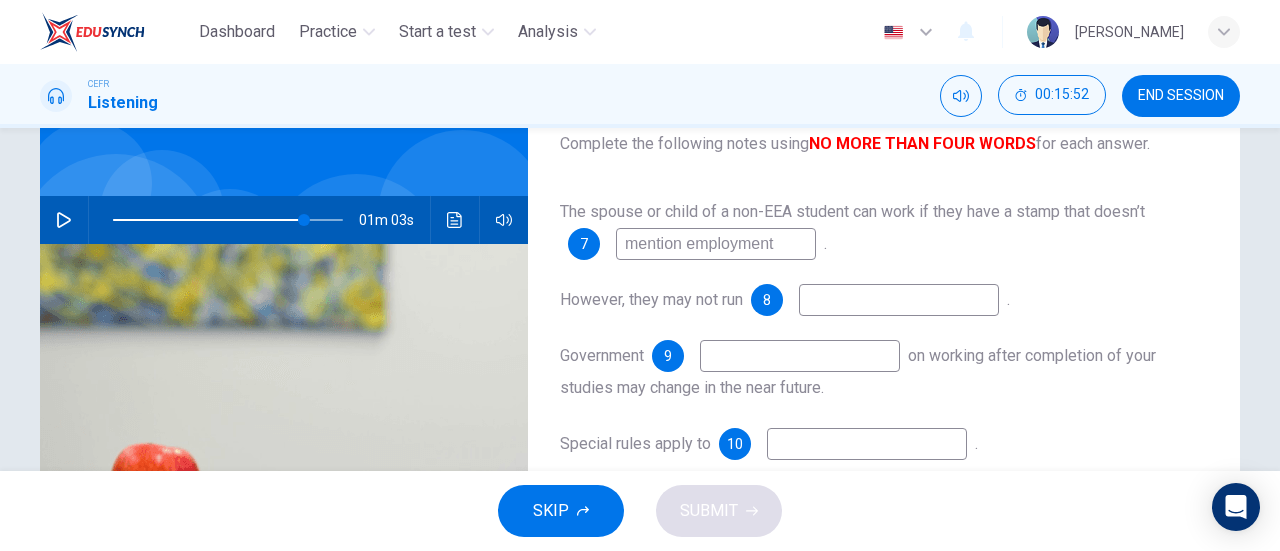 click at bounding box center [899, 300] 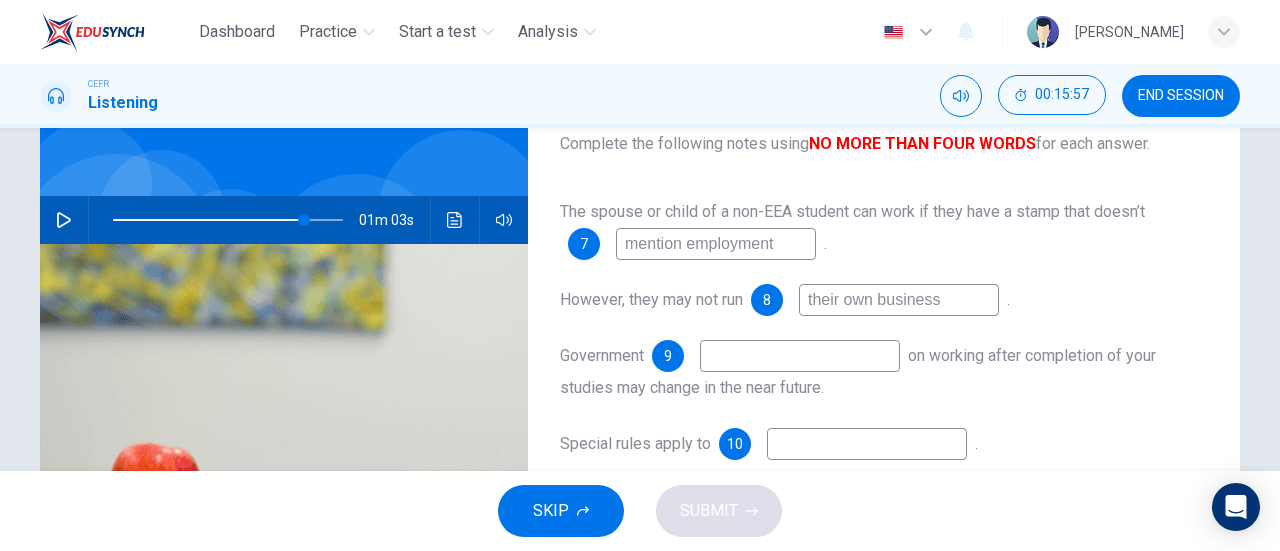 type on "their own business" 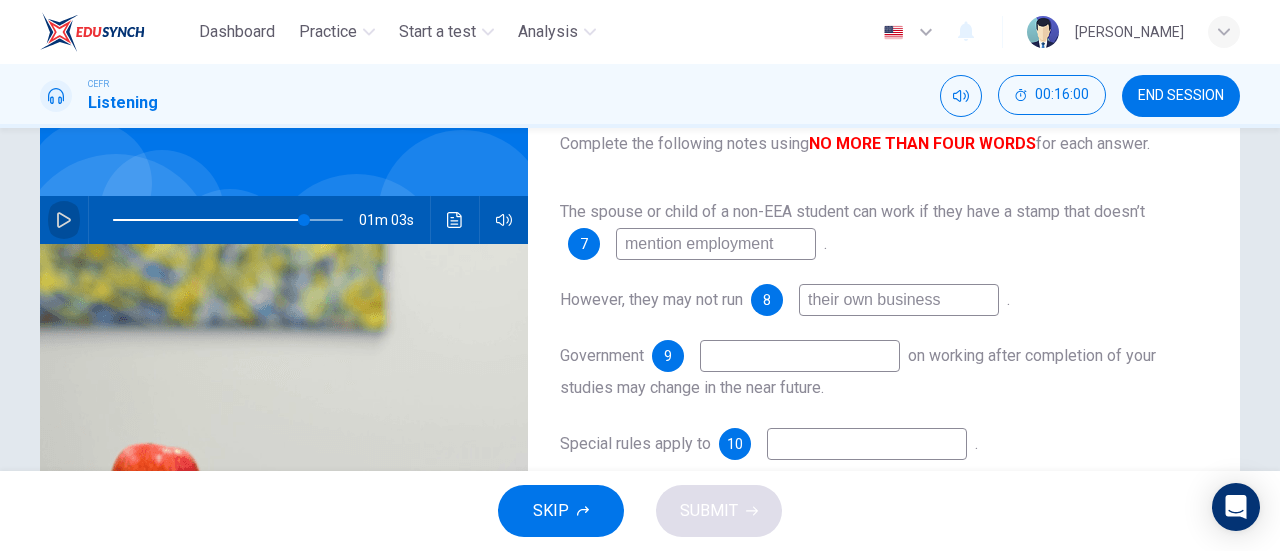 click 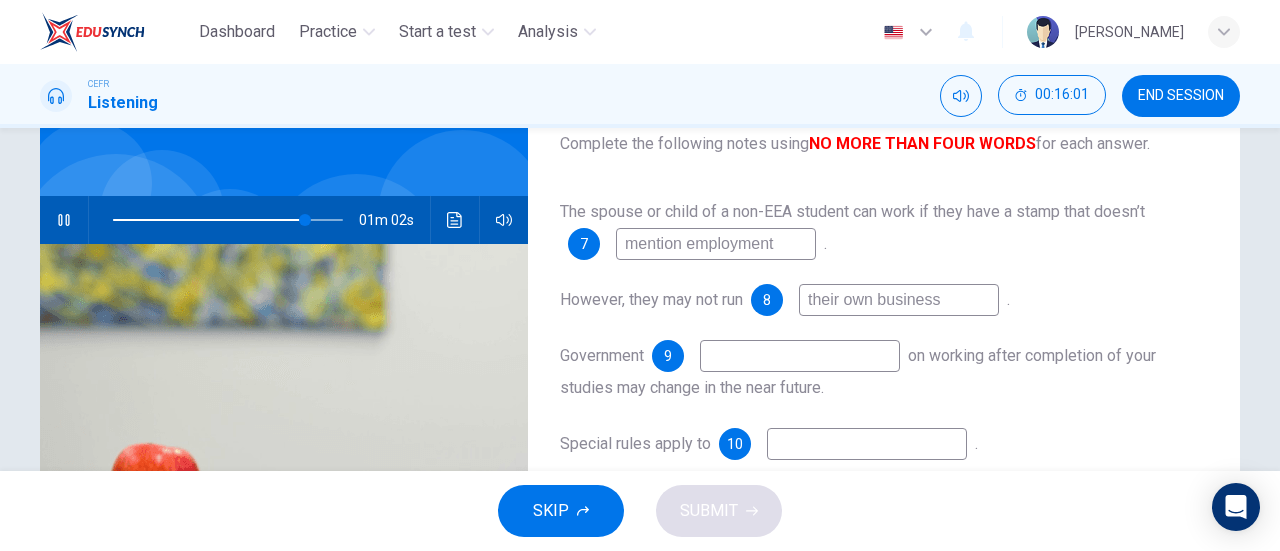click at bounding box center [800, 356] 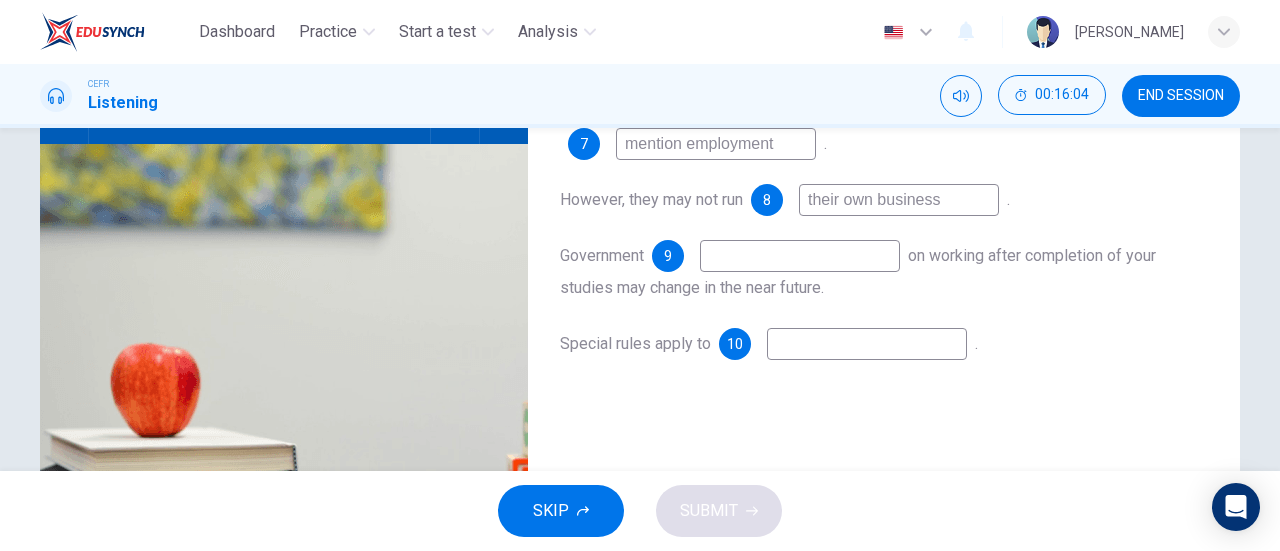 scroll, scrollTop: 132, scrollLeft: 0, axis: vertical 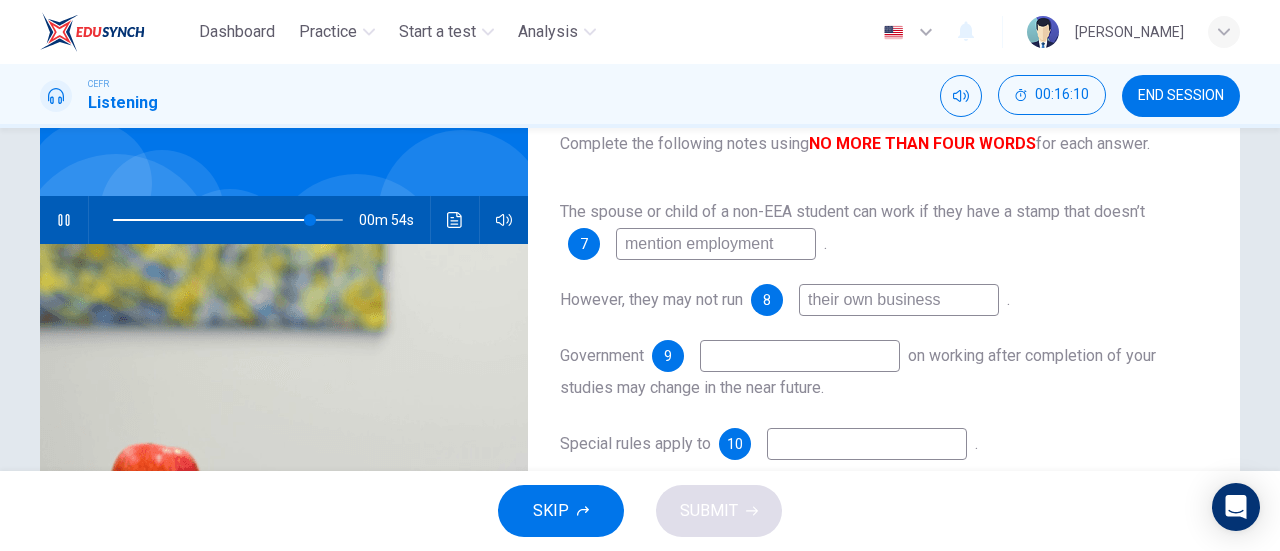type on "86" 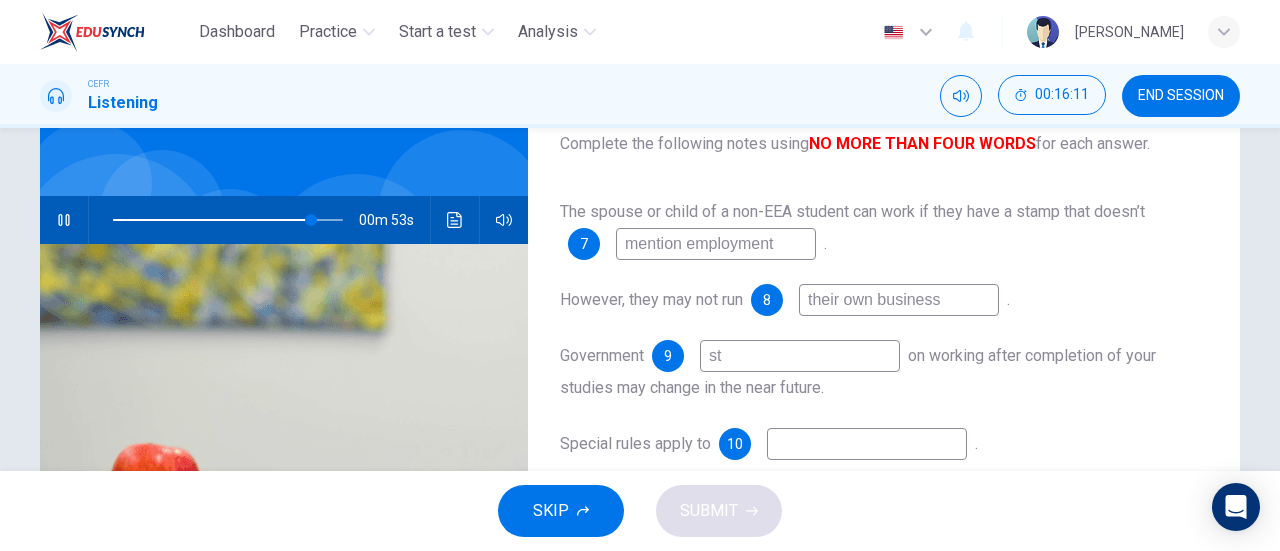 type on "sti" 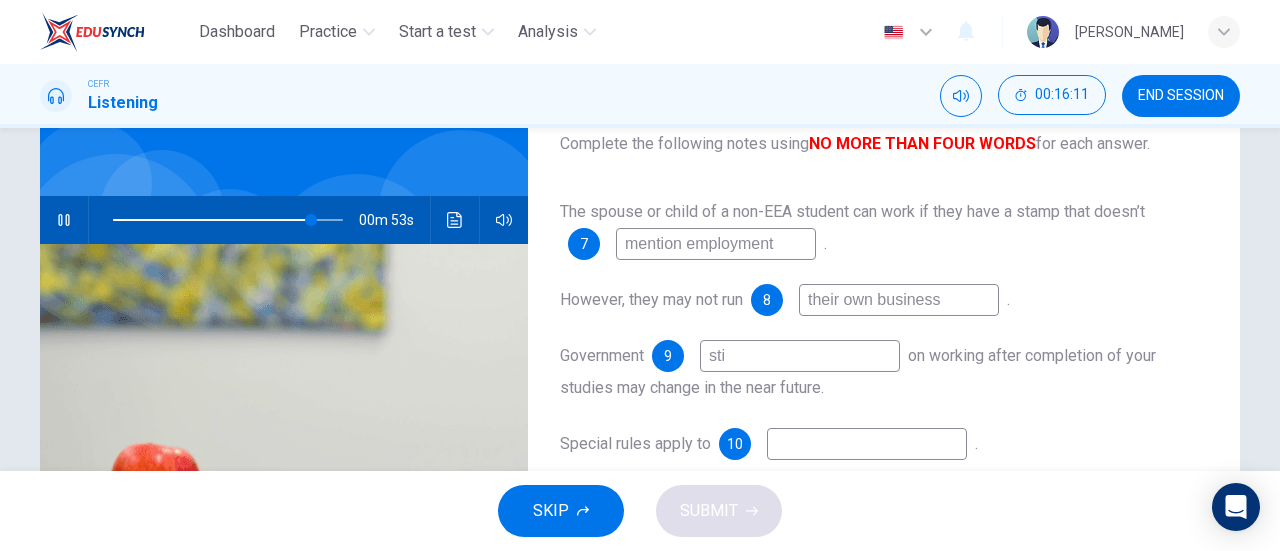 type on "86" 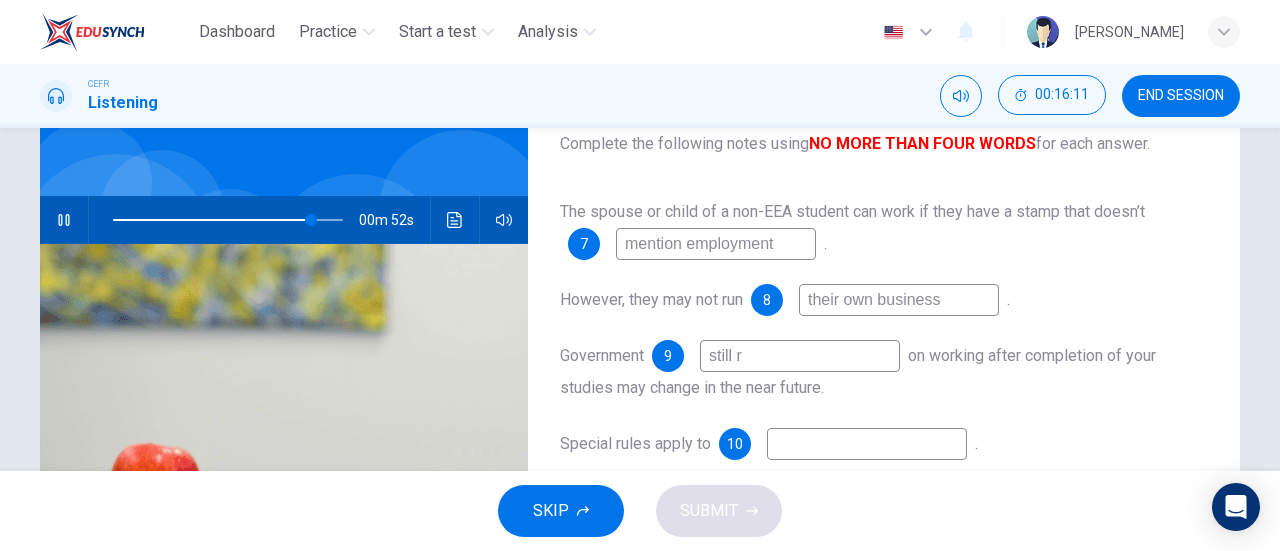 type on "still re" 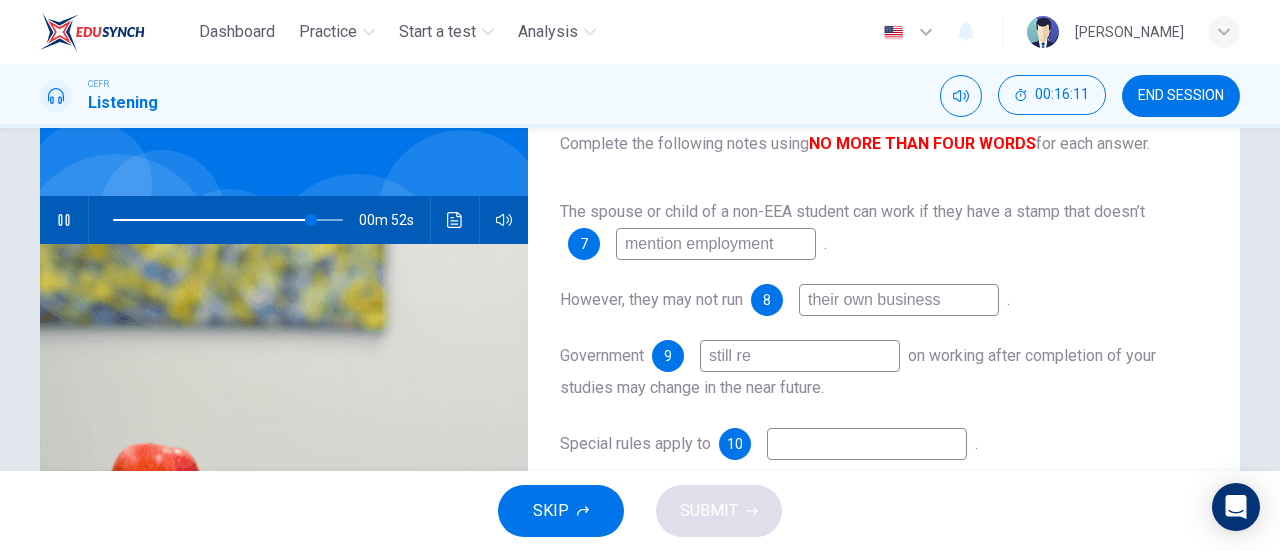 type on "86" 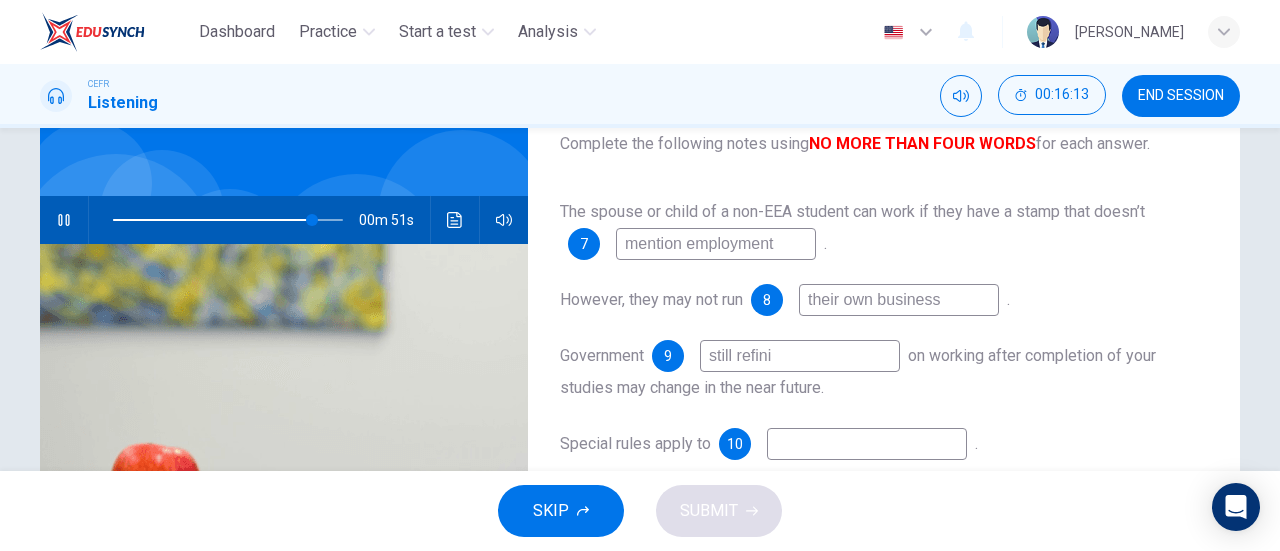 type on "still refinin" 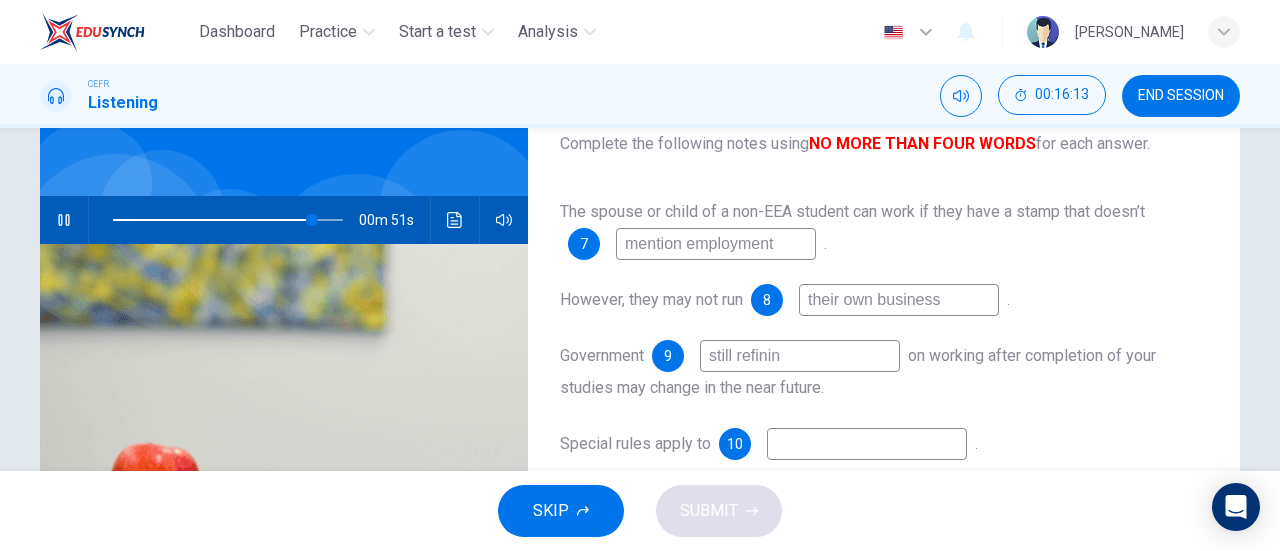 type on "87" 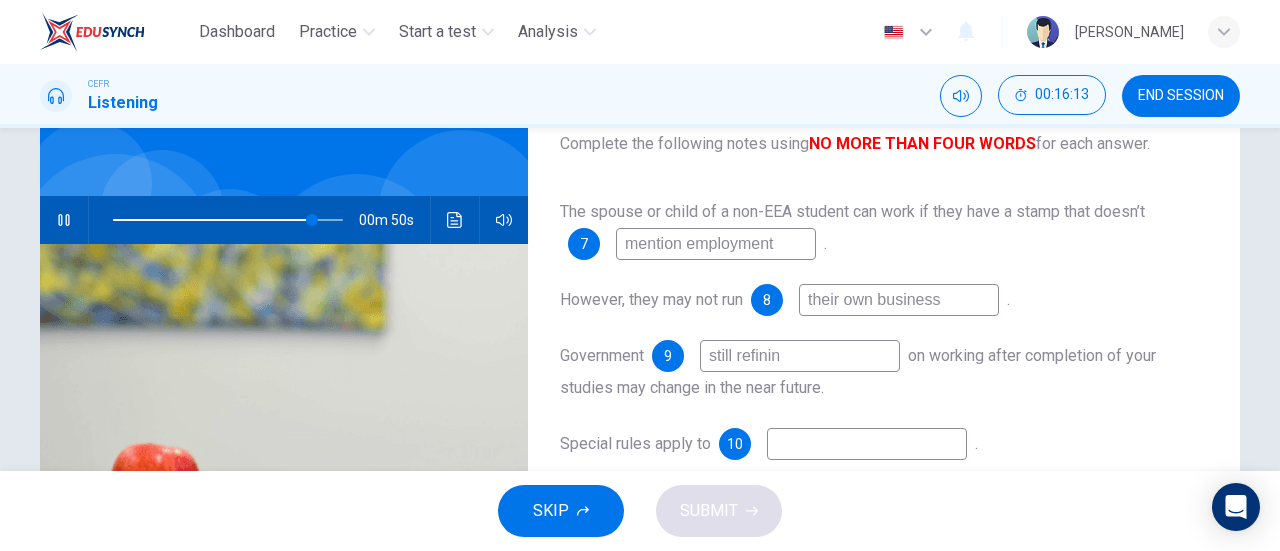 type on "still refining" 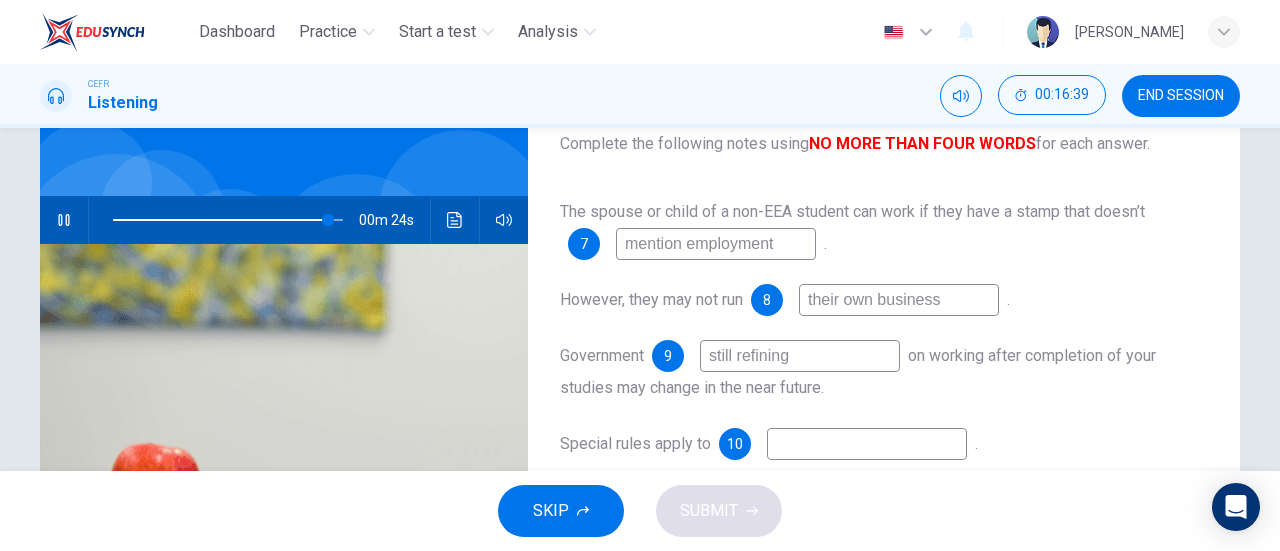 drag, startPoint x: 886, startPoint y: 354, endPoint x: 698, endPoint y: 365, distance: 188.32153 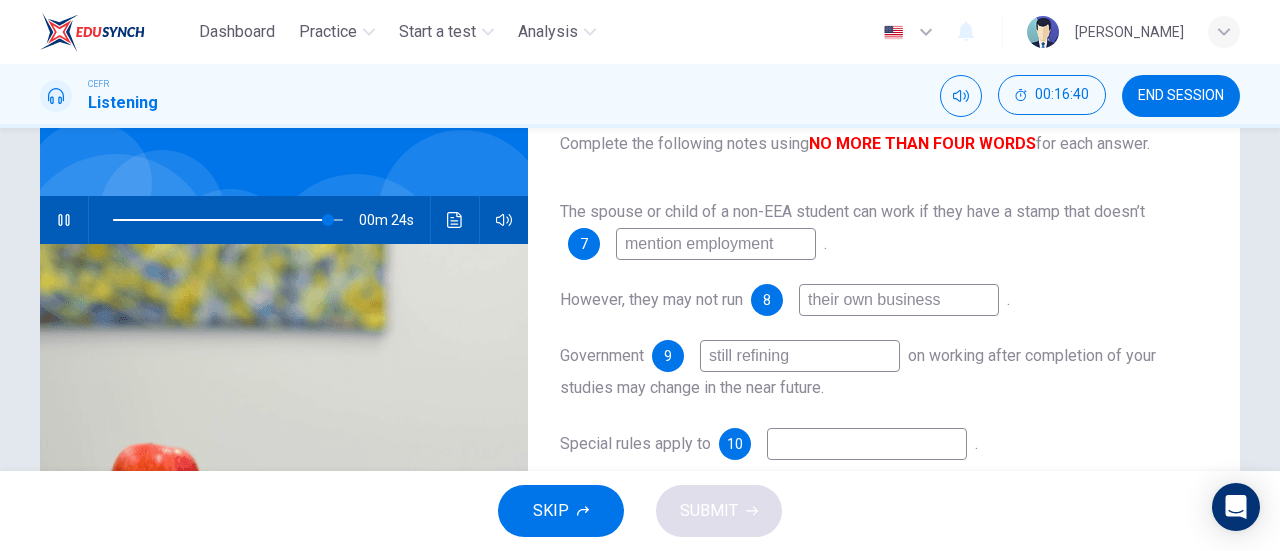 type on "94" 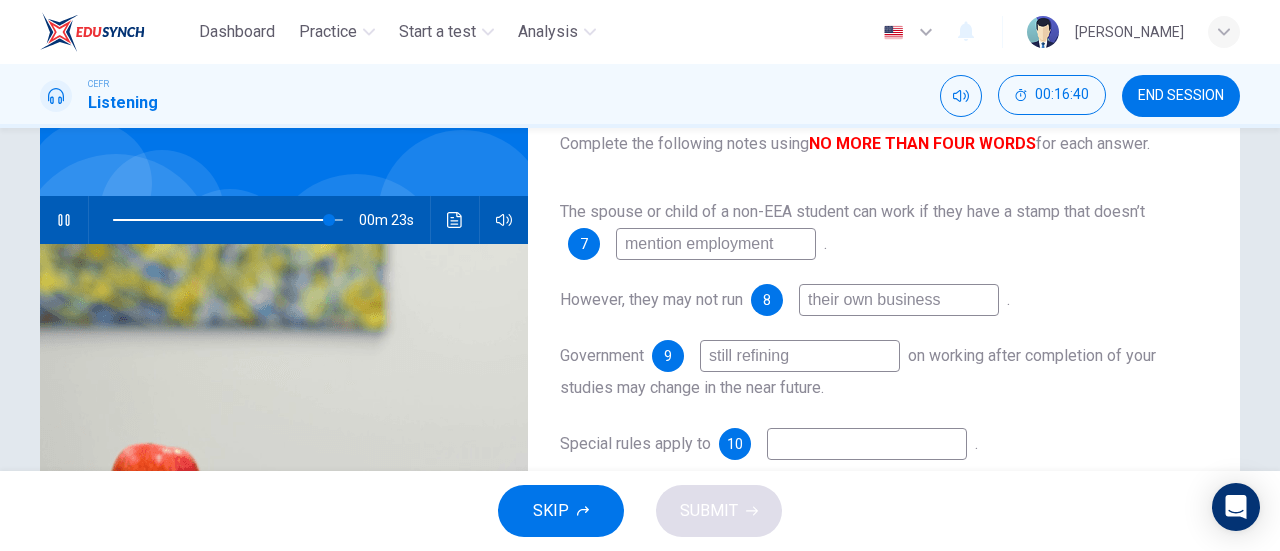 type 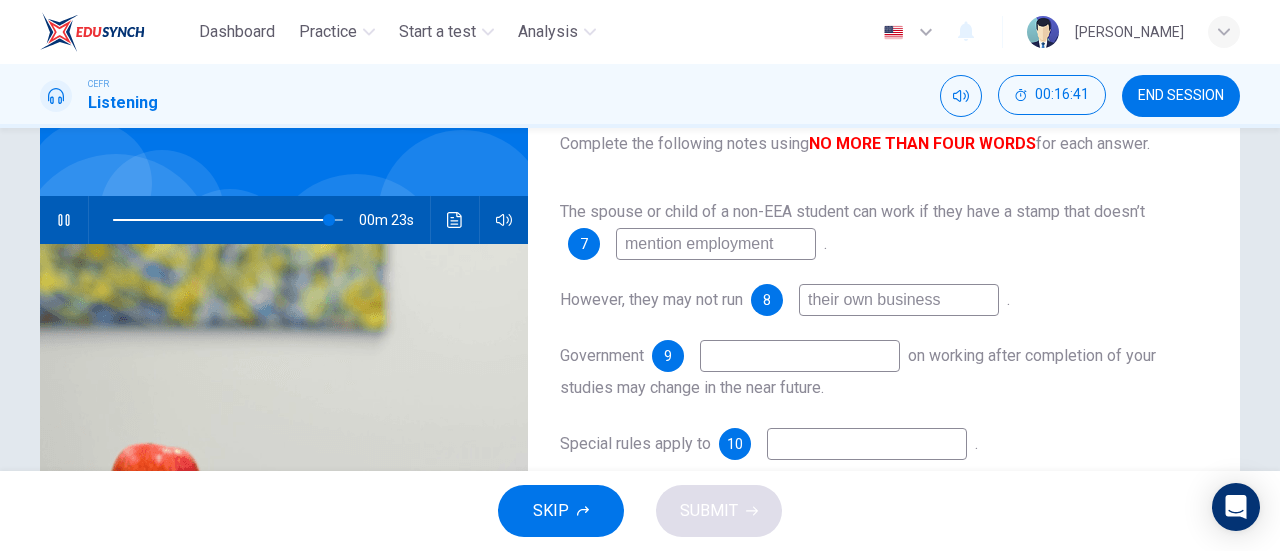 type on "94" 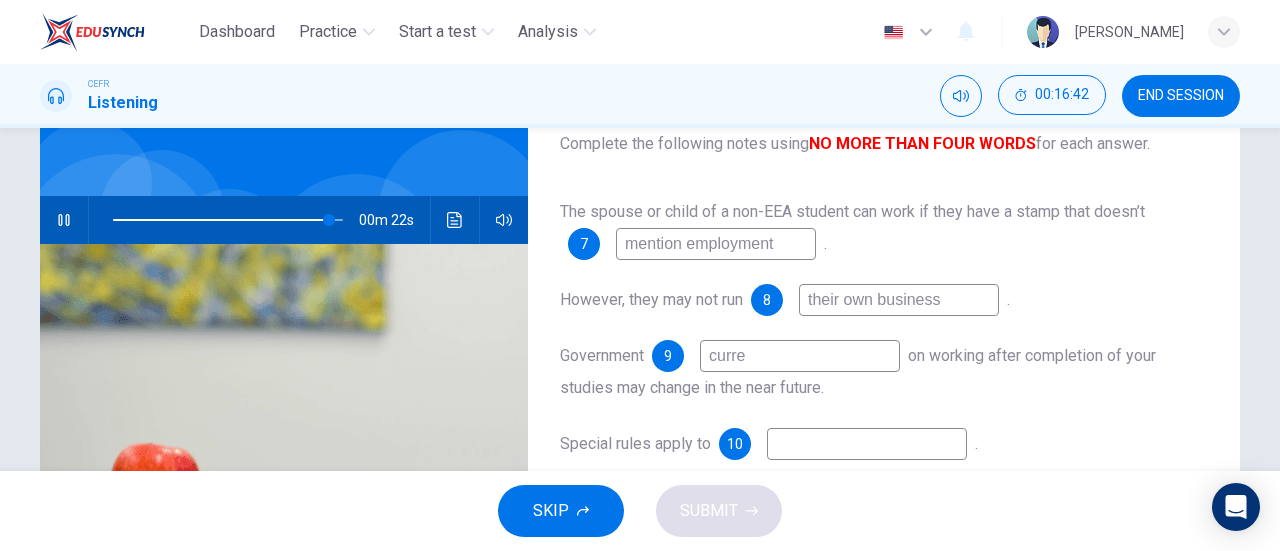 type on "curren" 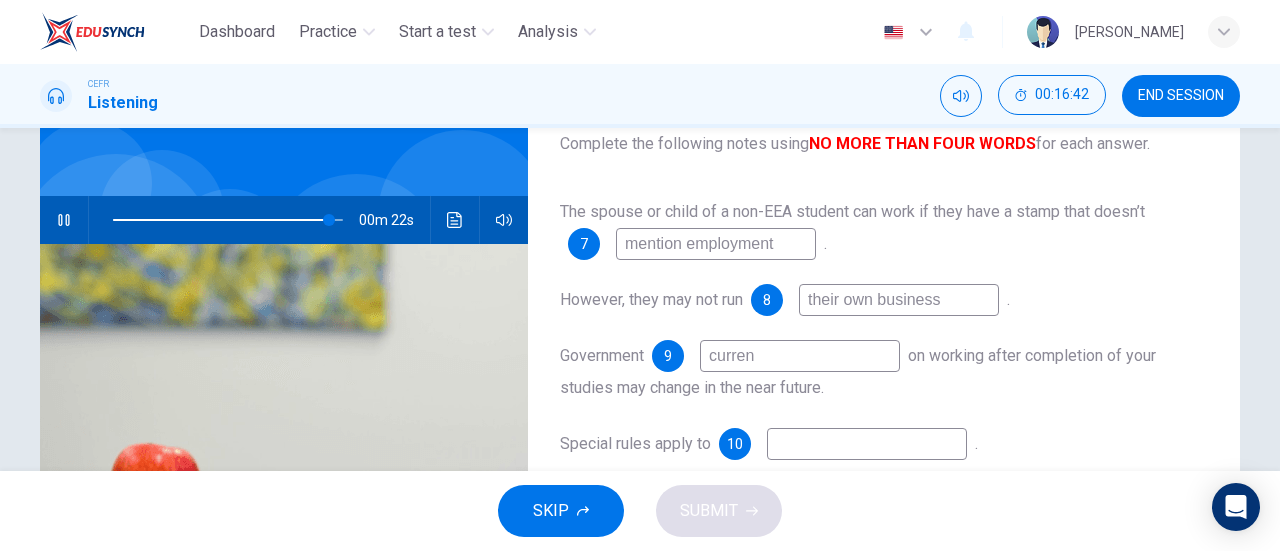 type on "94" 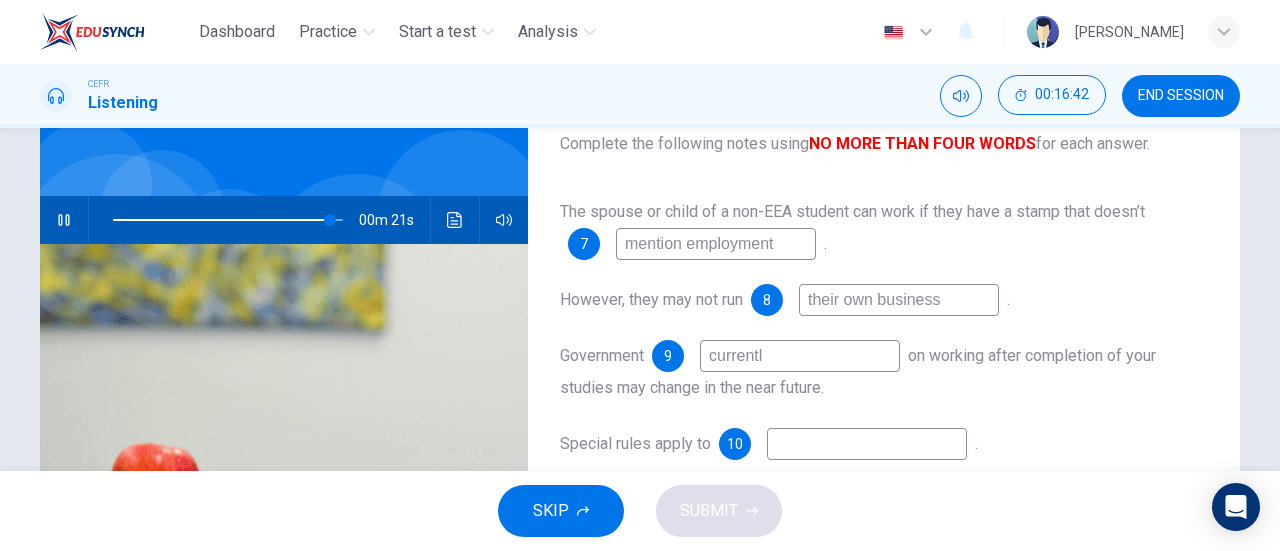 type on "currently" 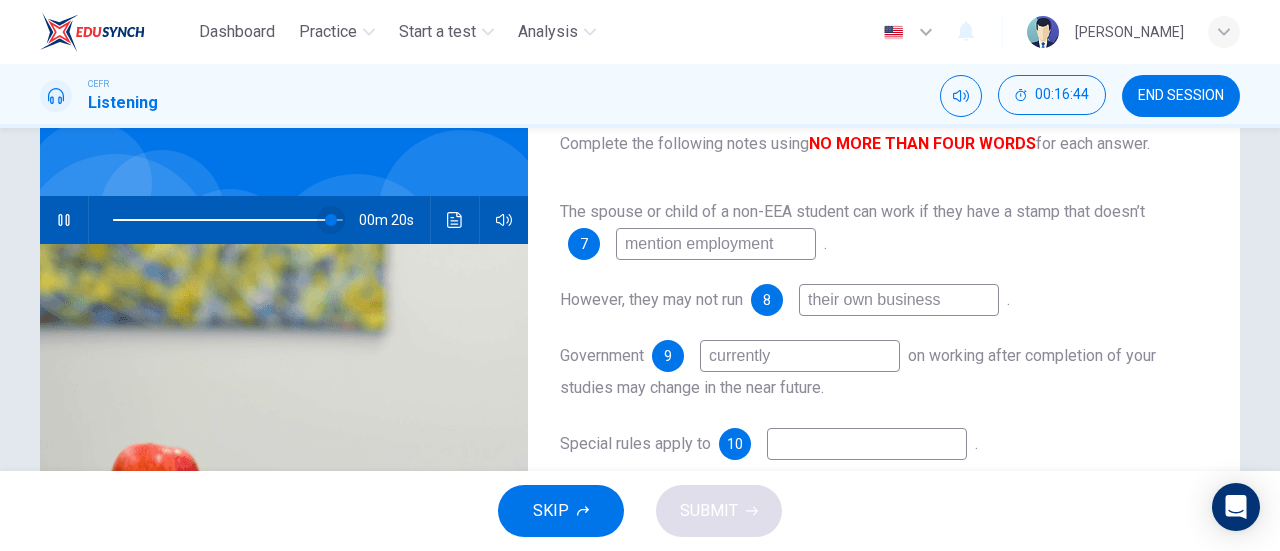type on "95" 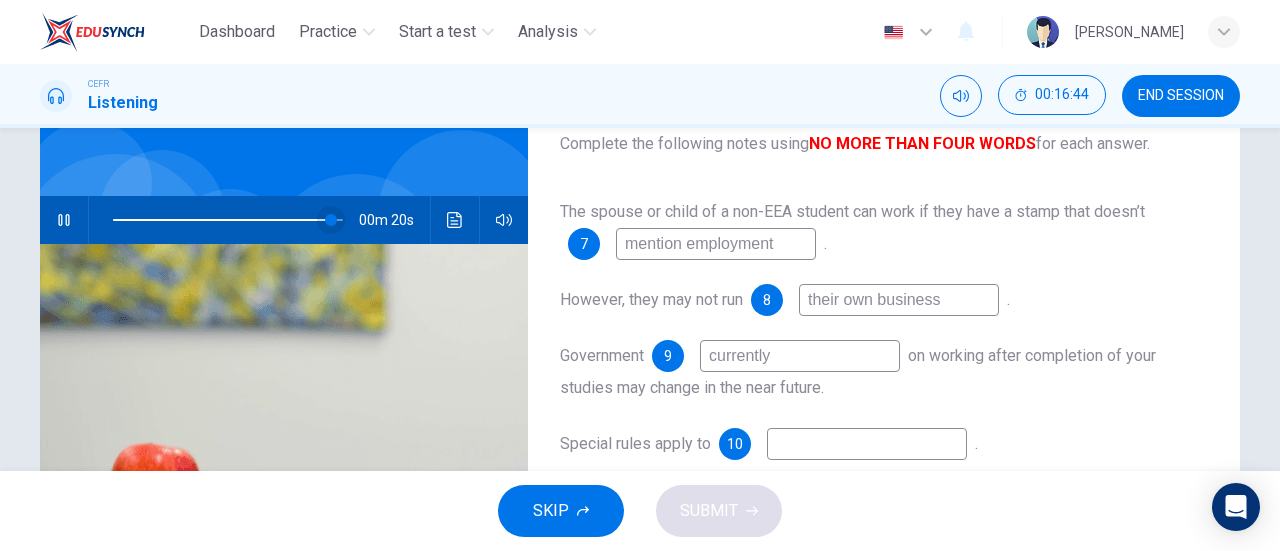 type on "currently" 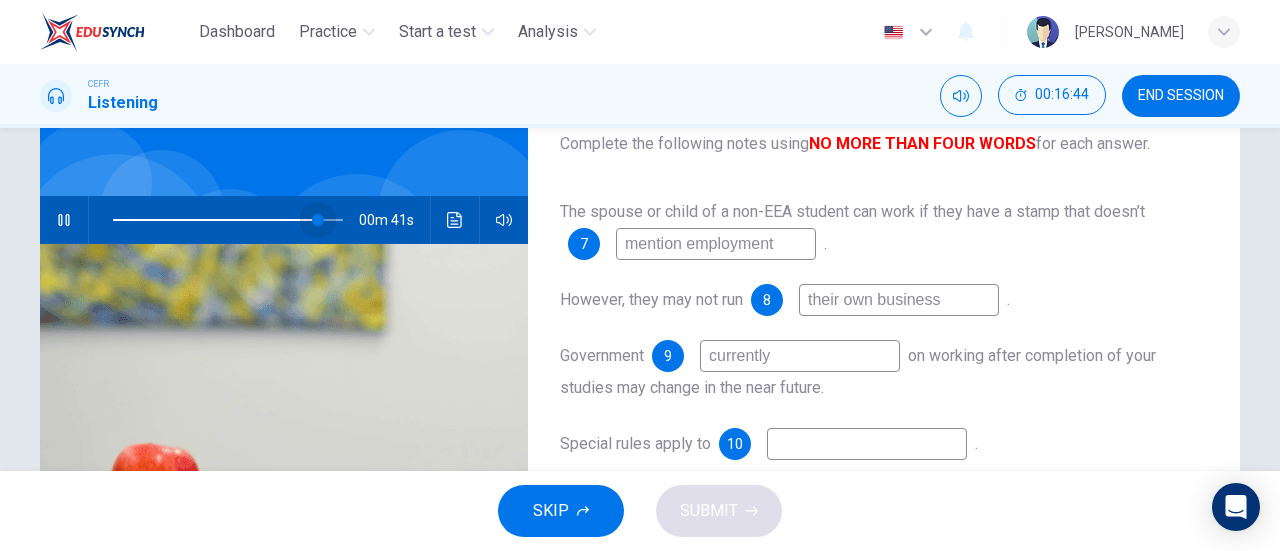 click at bounding box center [318, 220] 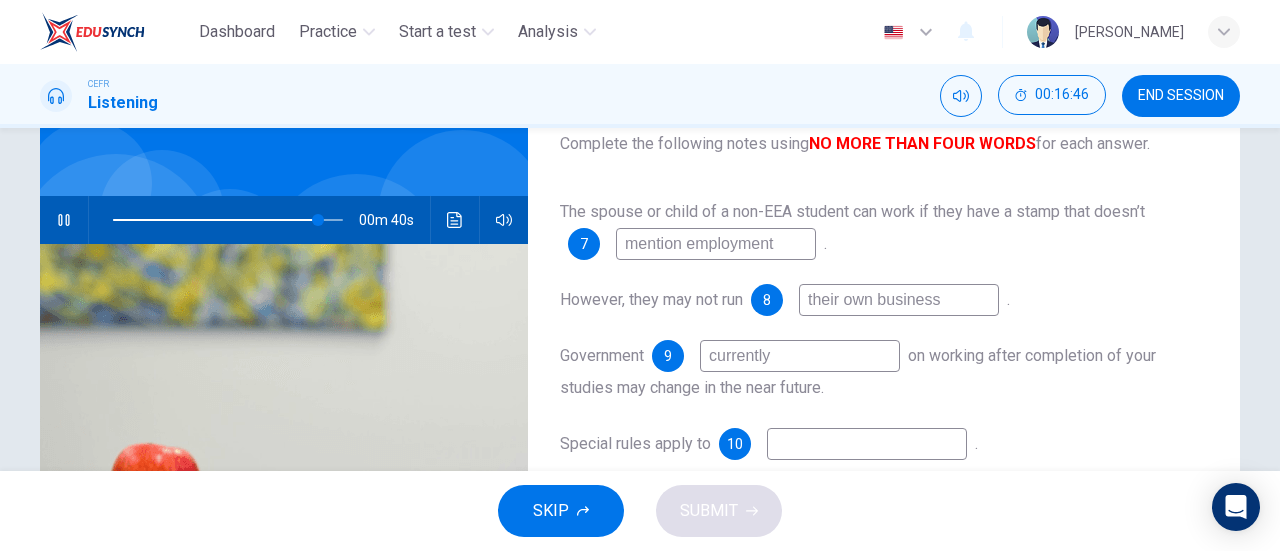 type on "89" 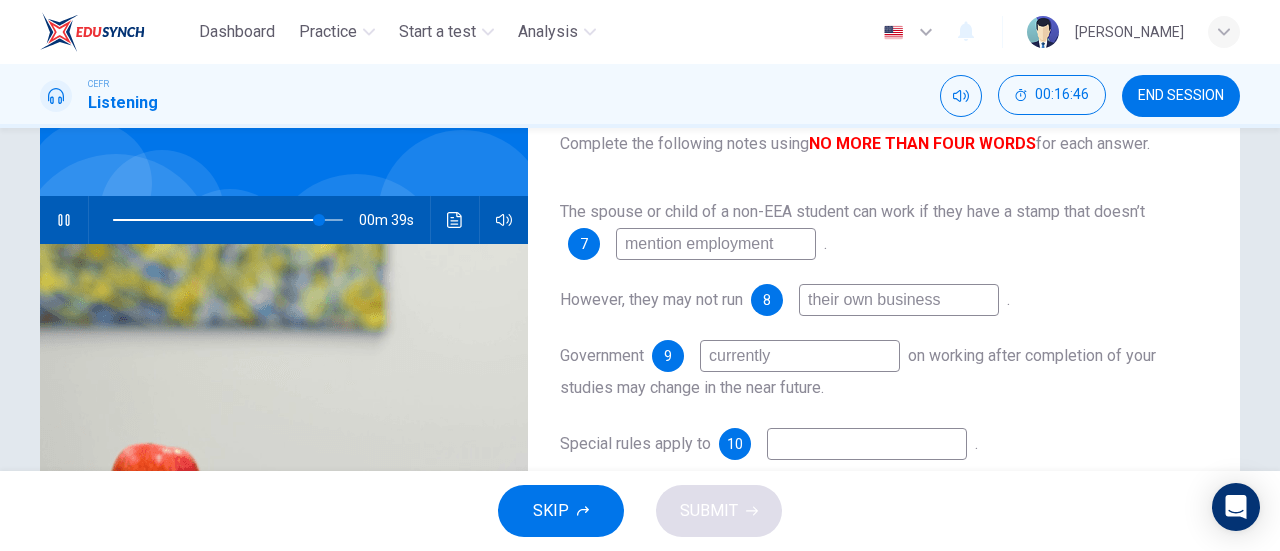 click on "currently" at bounding box center [800, 356] 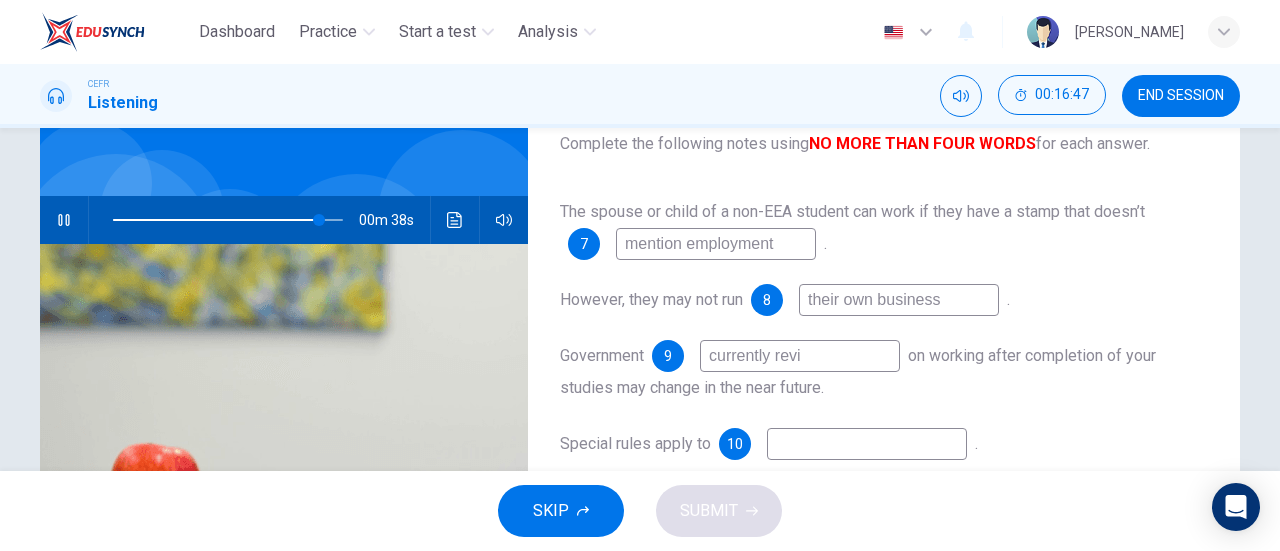 type on "currently revie" 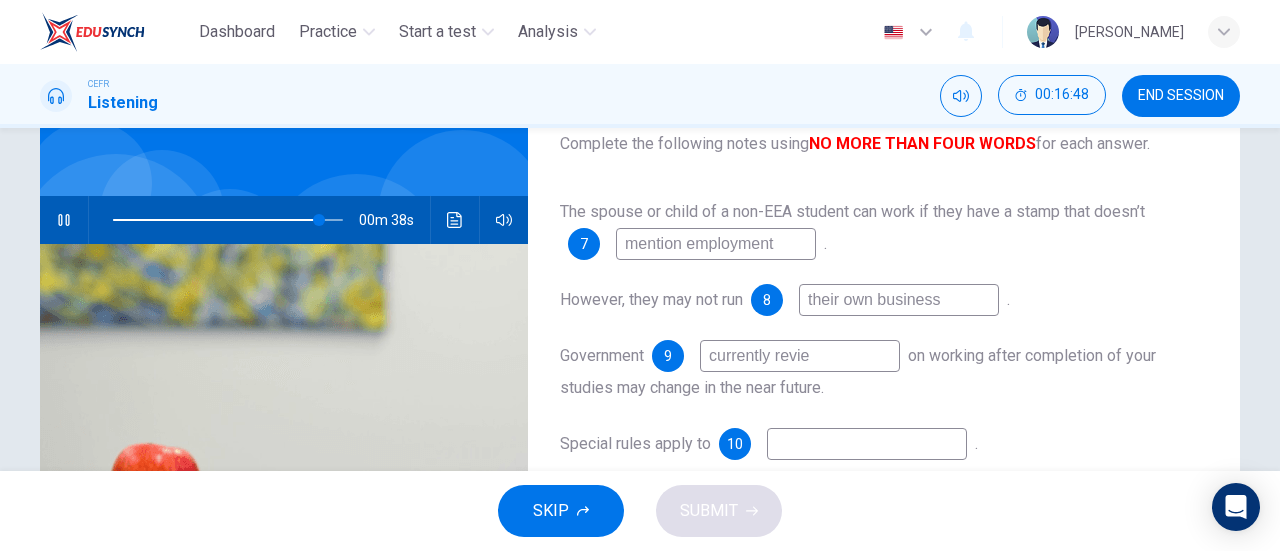 type on "90" 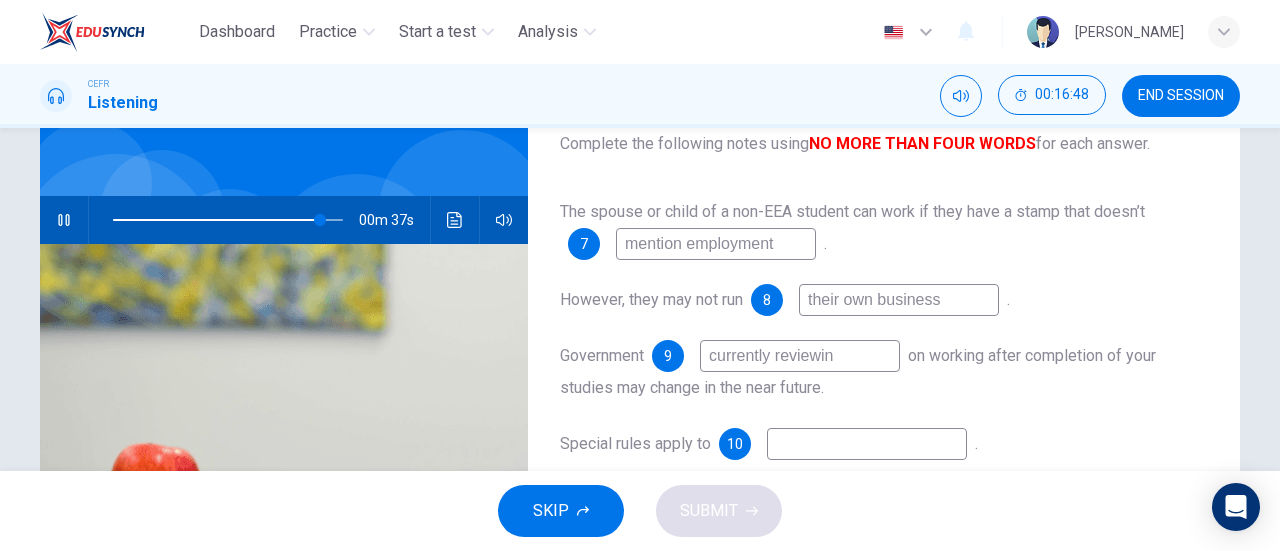 type on "currently reviewing" 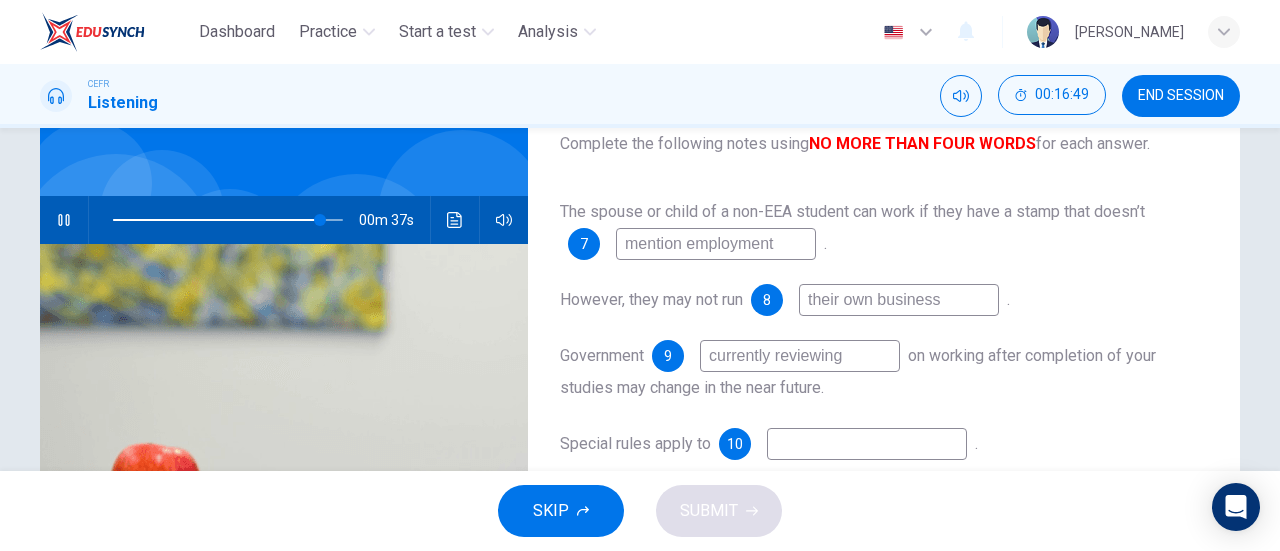 type on "90" 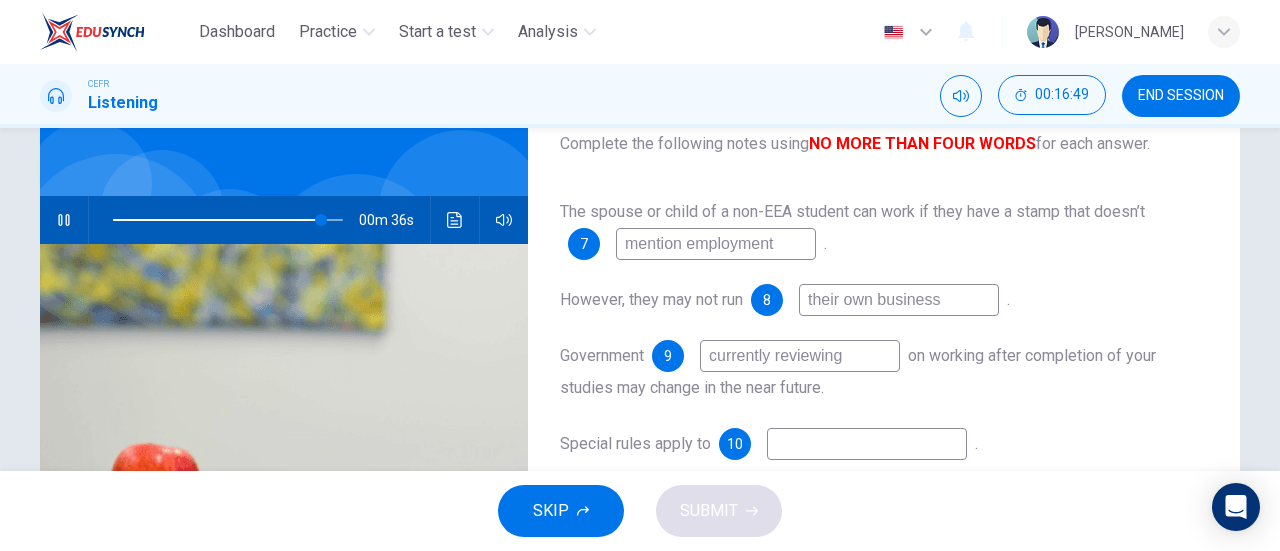 type on "currently reviewing" 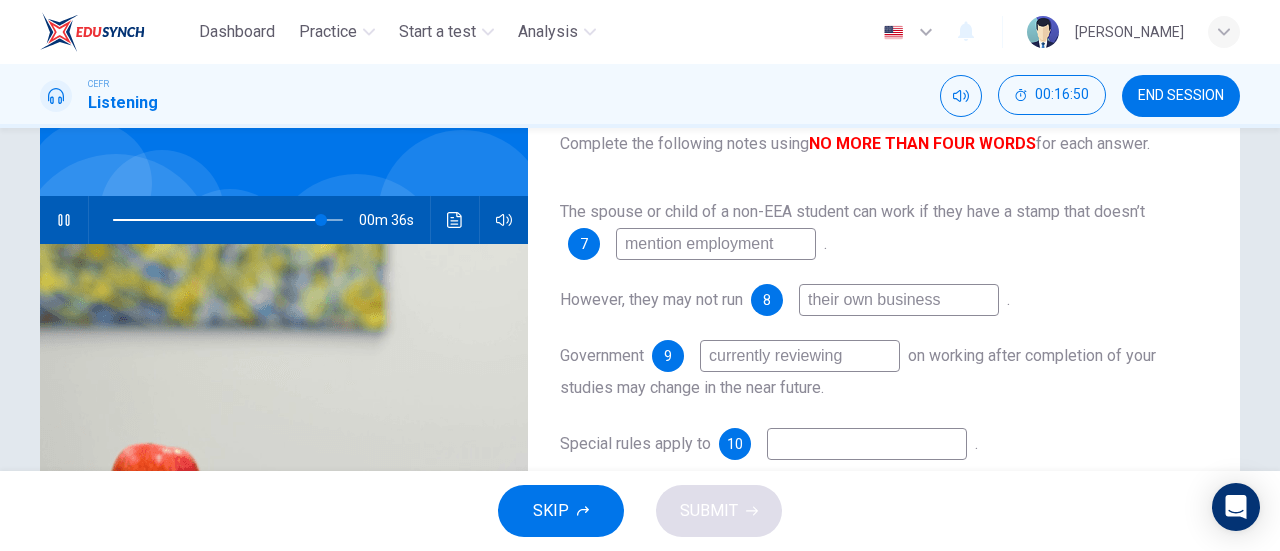 click on "Government  9 currently reviewing  on working after completion of your studies may change in the near future." at bounding box center (884, 372) 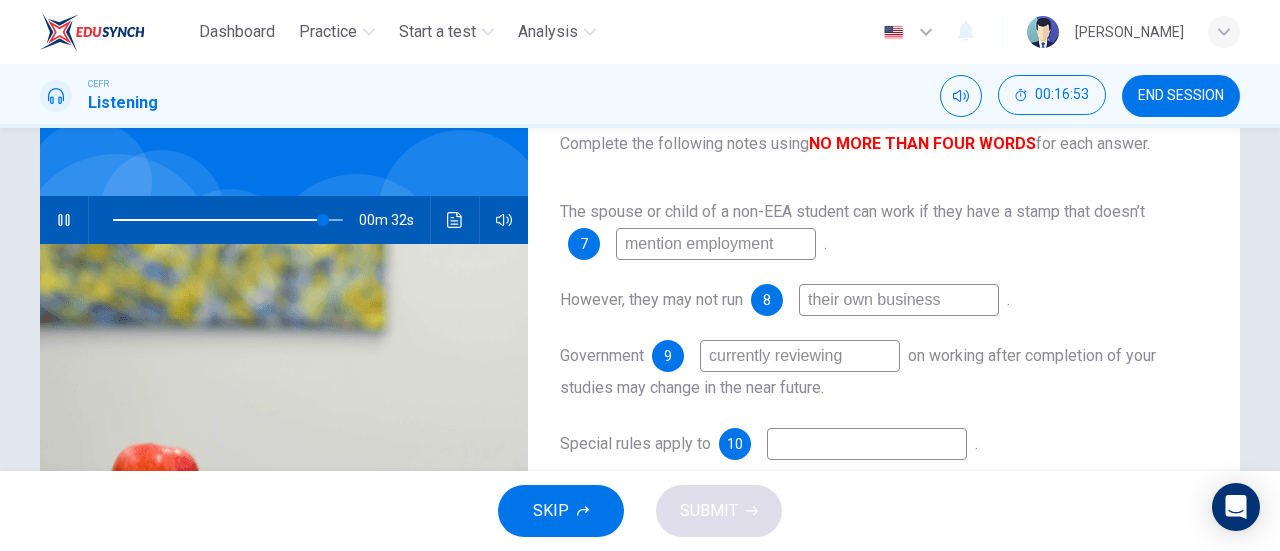 click at bounding box center [867, 444] 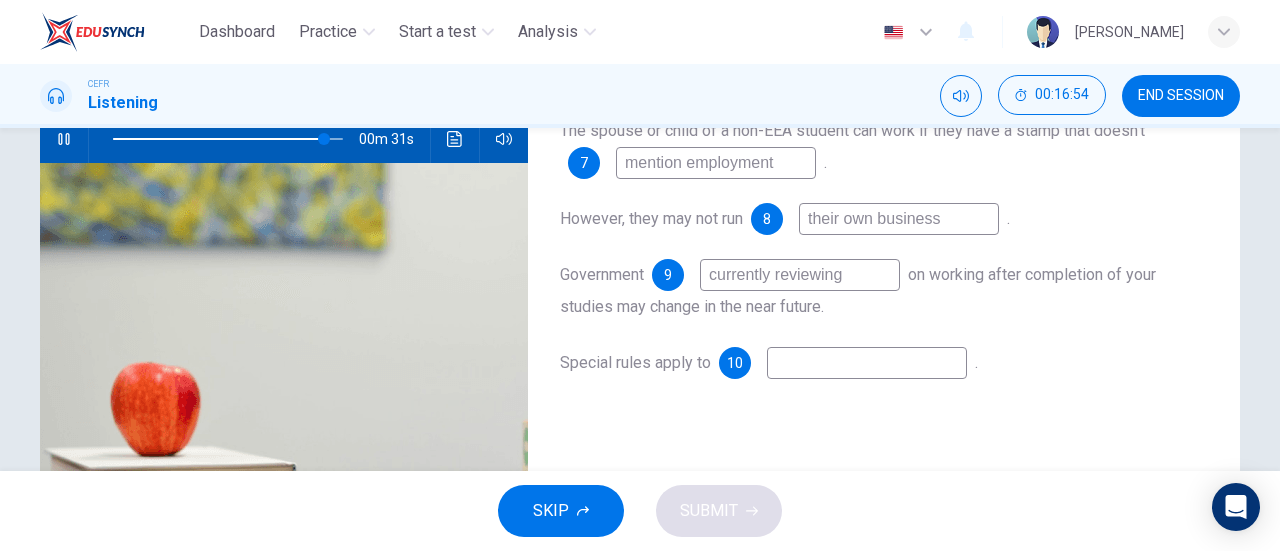 scroll, scrollTop: 232, scrollLeft: 0, axis: vertical 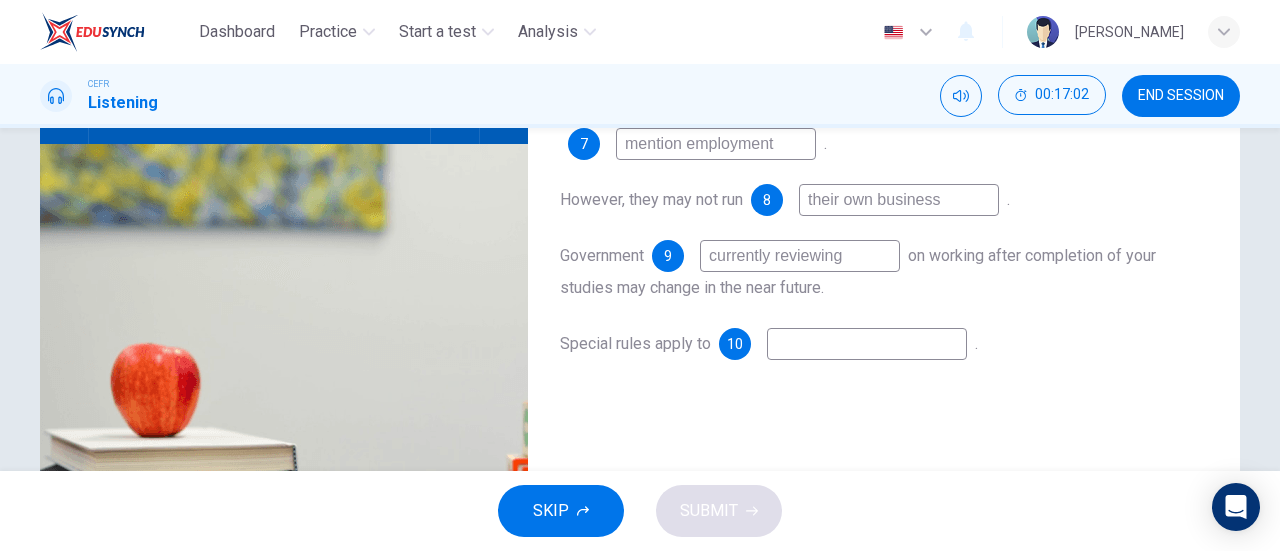 click on "currently reviewing" at bounding box center (800, 256) 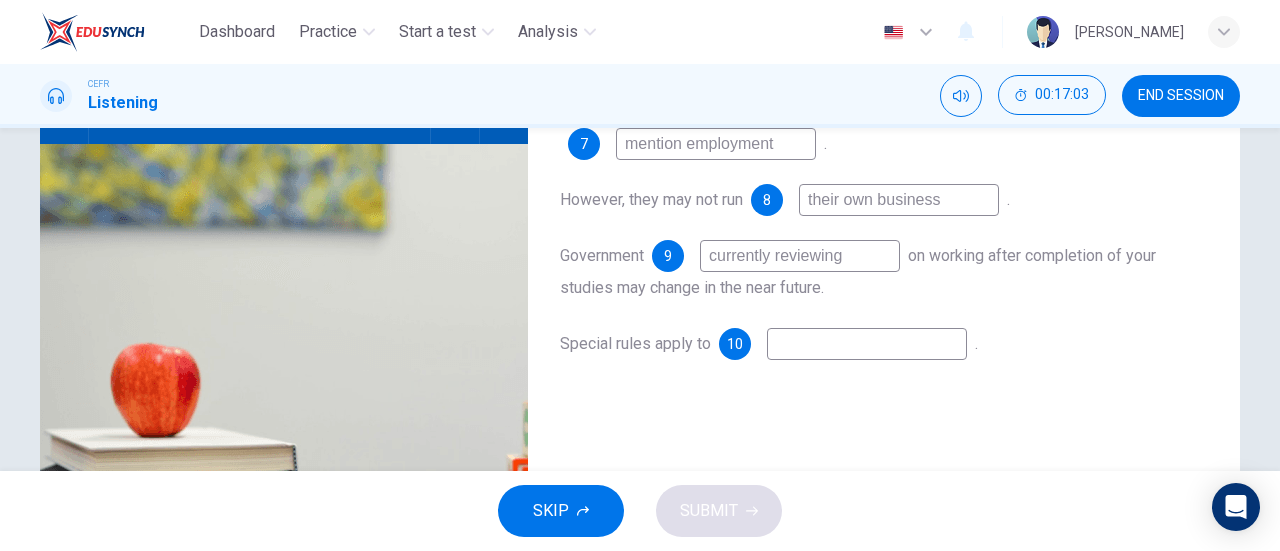 type on "94" 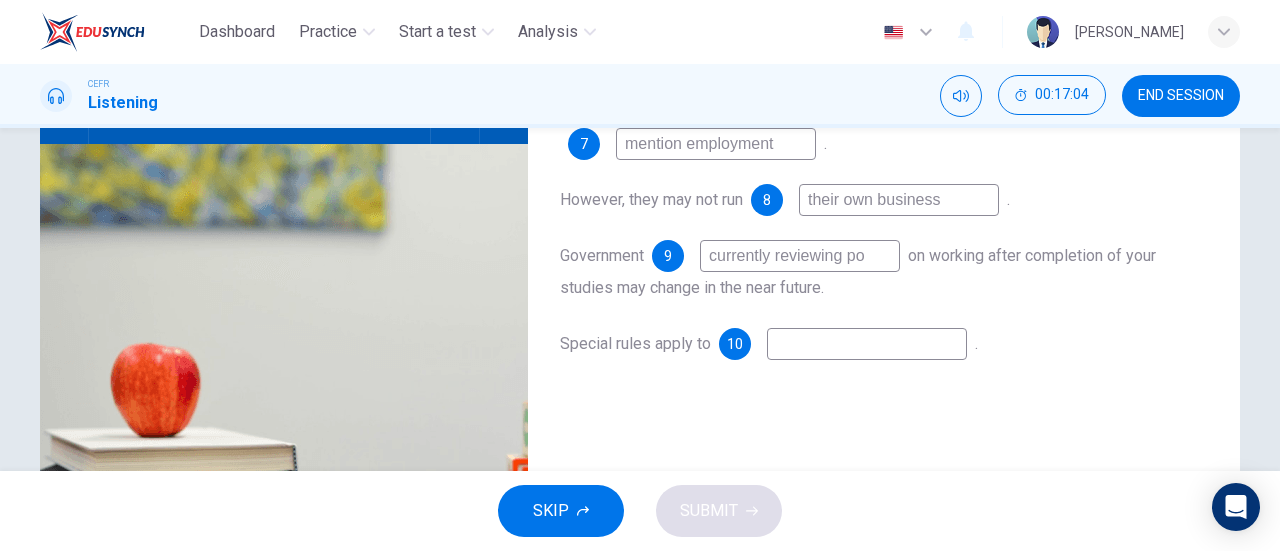 type on "currently reviewing pol" 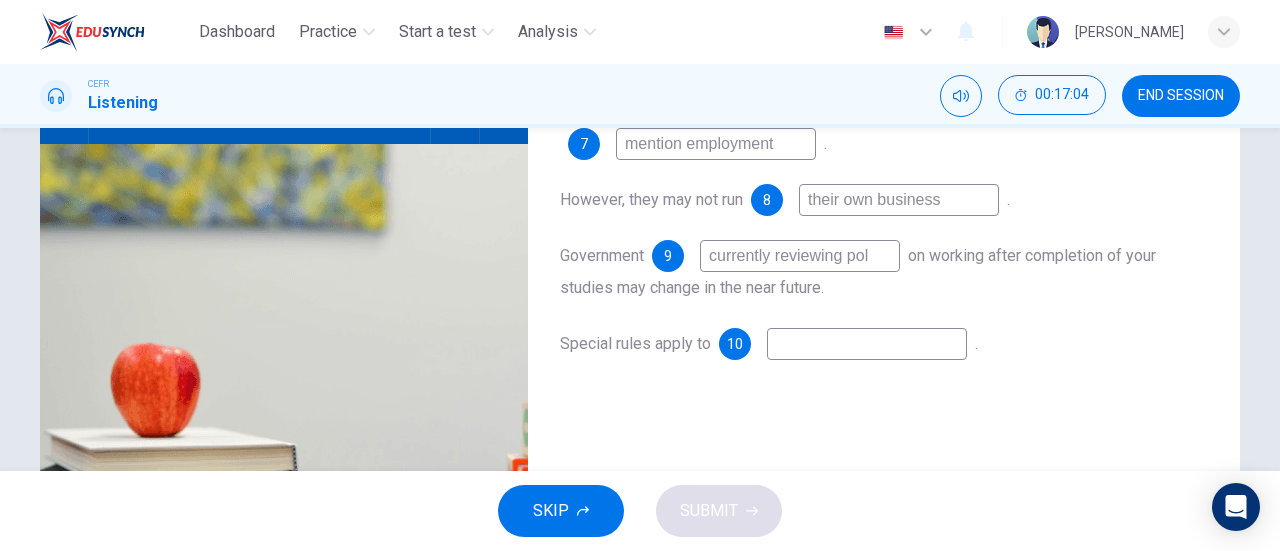 type on "94" 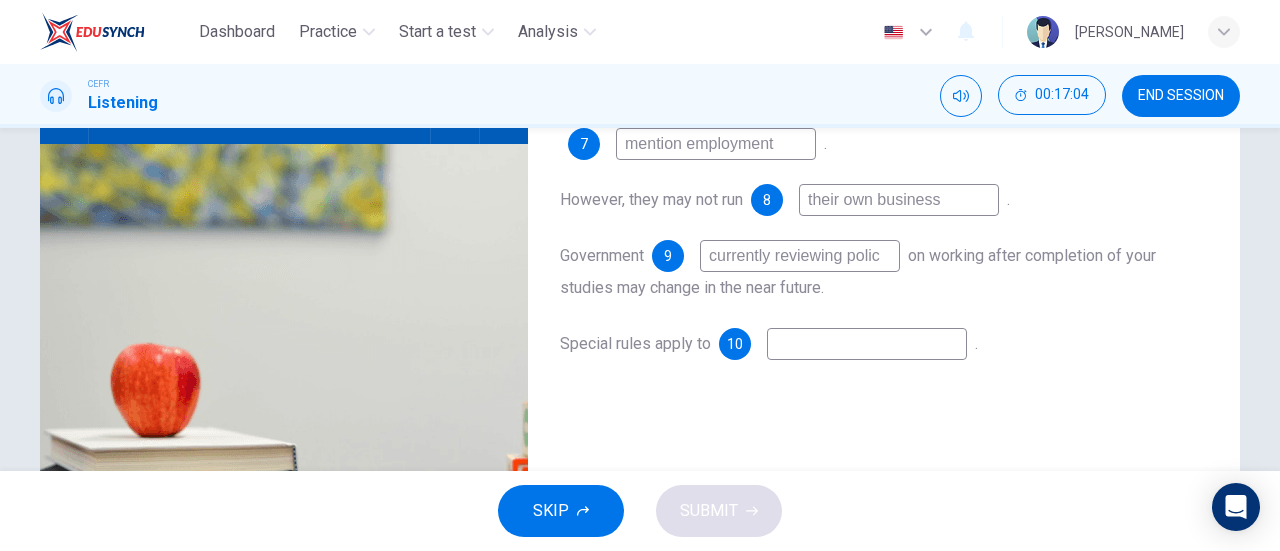 type on "currently reviewing polici" 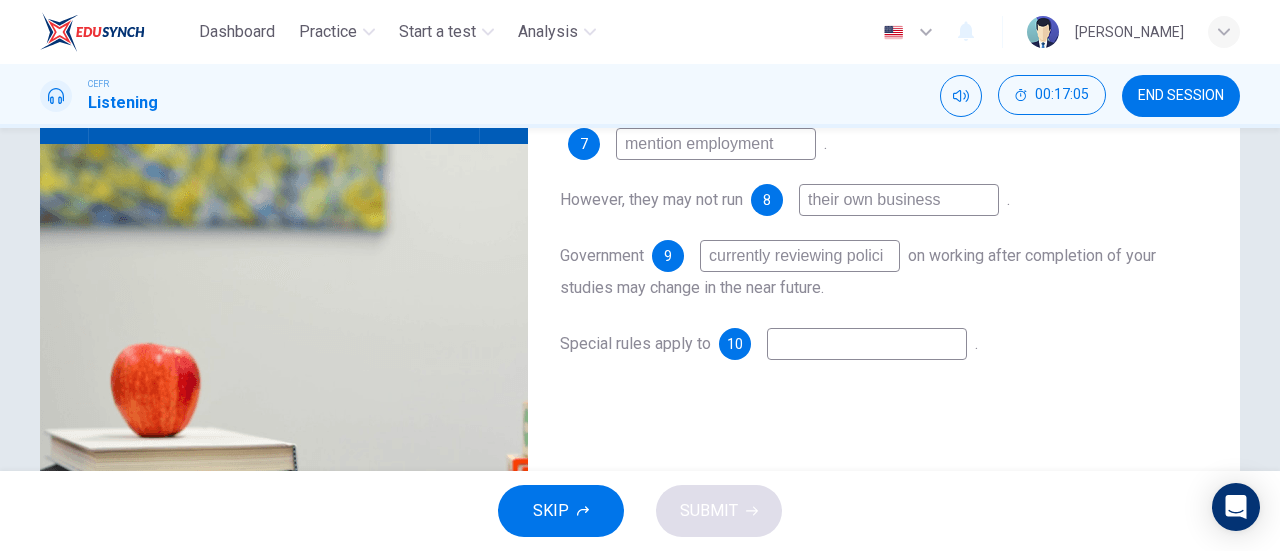 type on "94" 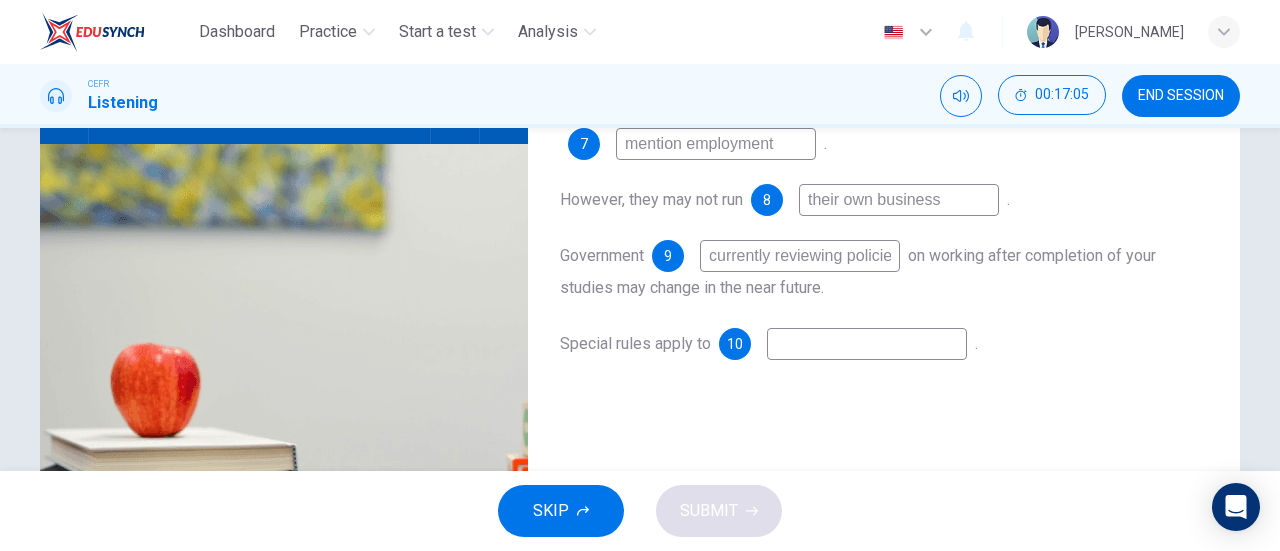 scroll, scrollTop: 0, scrollLeft: 0, axis: both 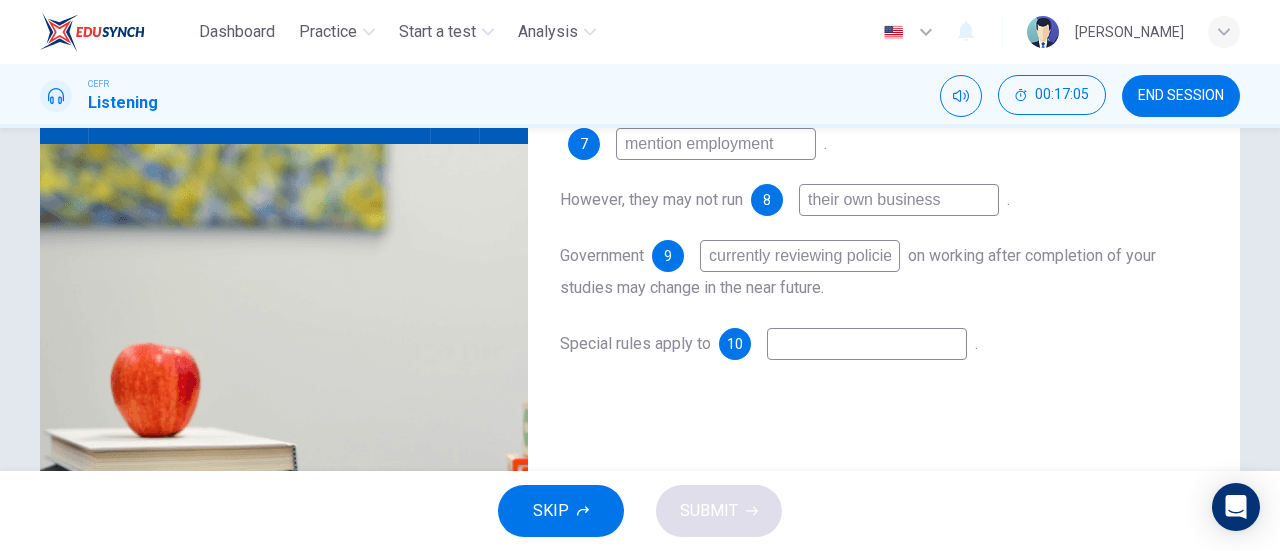type on "currently reviewing policies" 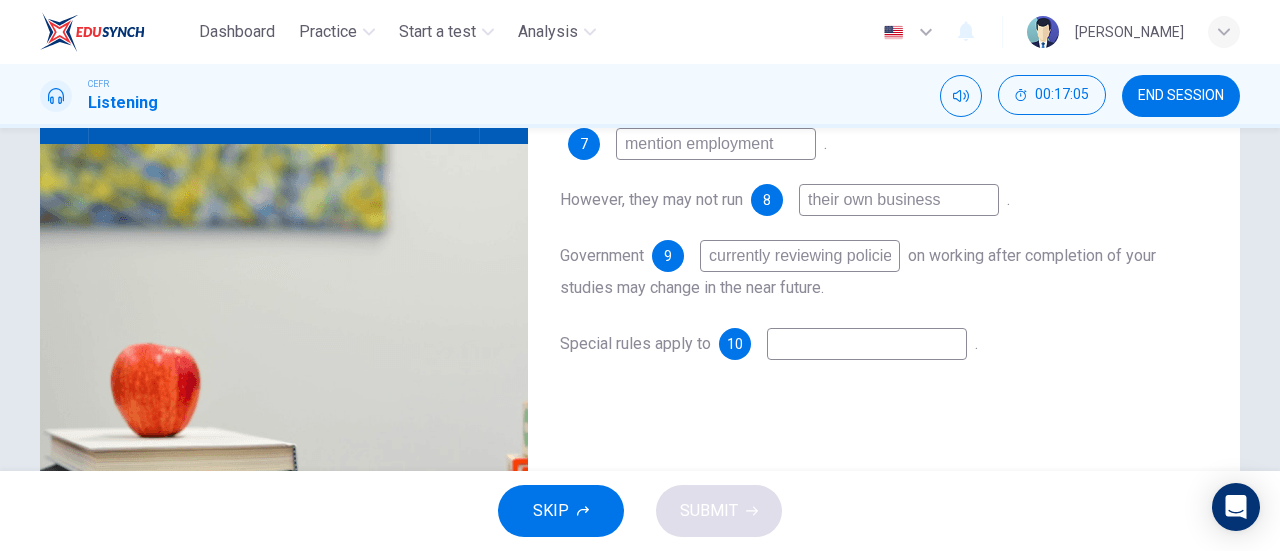 scroll, scrollTop: 0, scrollLeft: 8, axis: horizontal 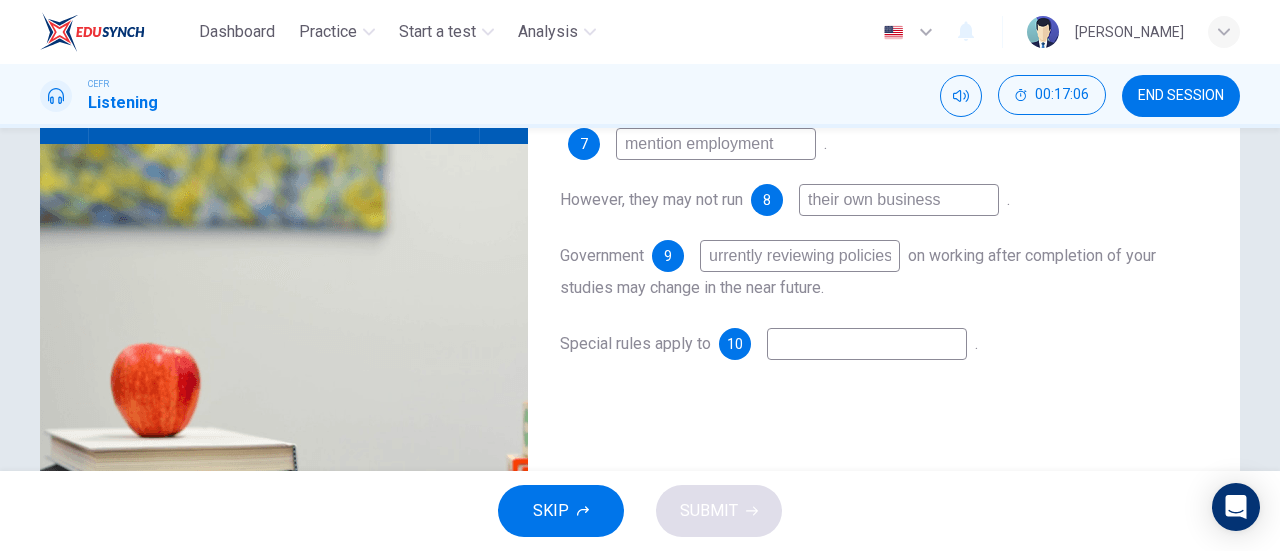 type on "95" 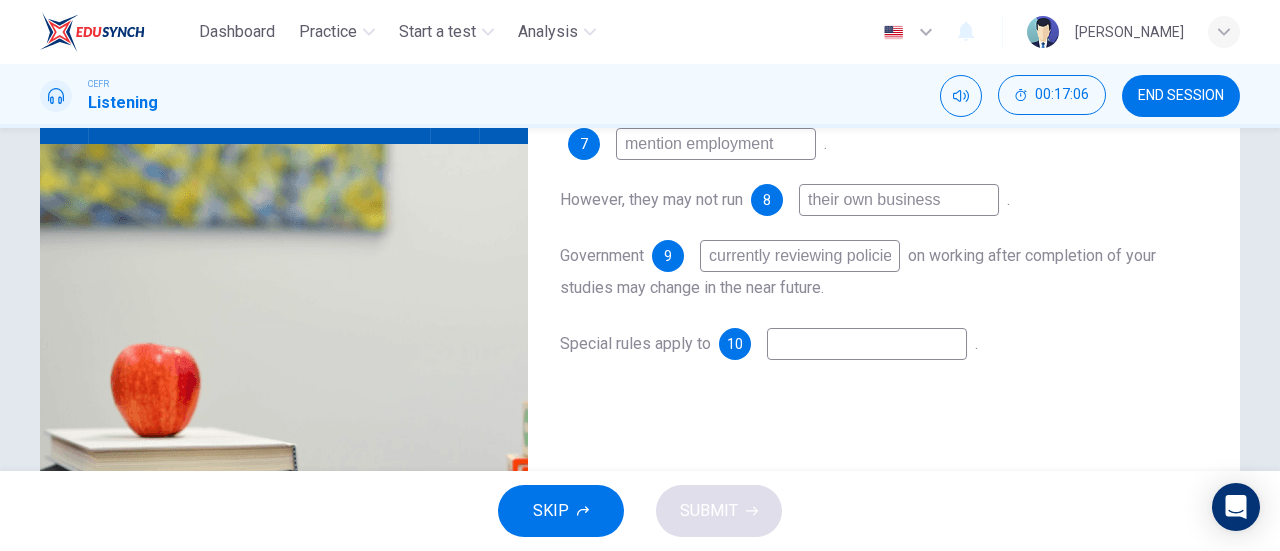 click on "Government  9 currently reviewing policies  on working after completion of your studies may change in the near future." at bounding box center [884, 272] 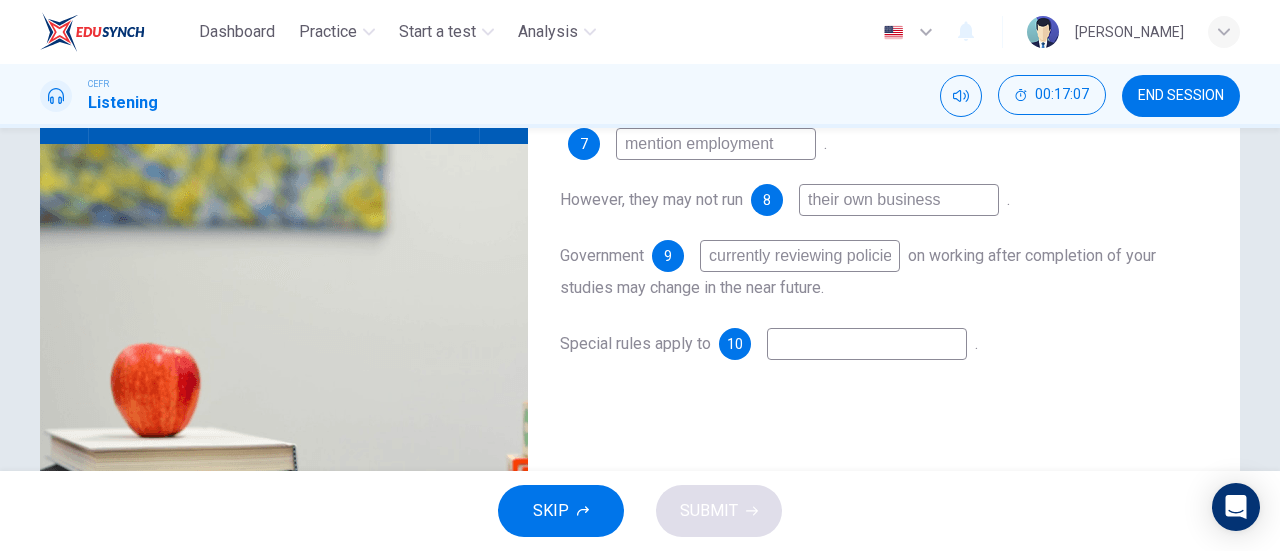 click at bounding box center [867, 344] 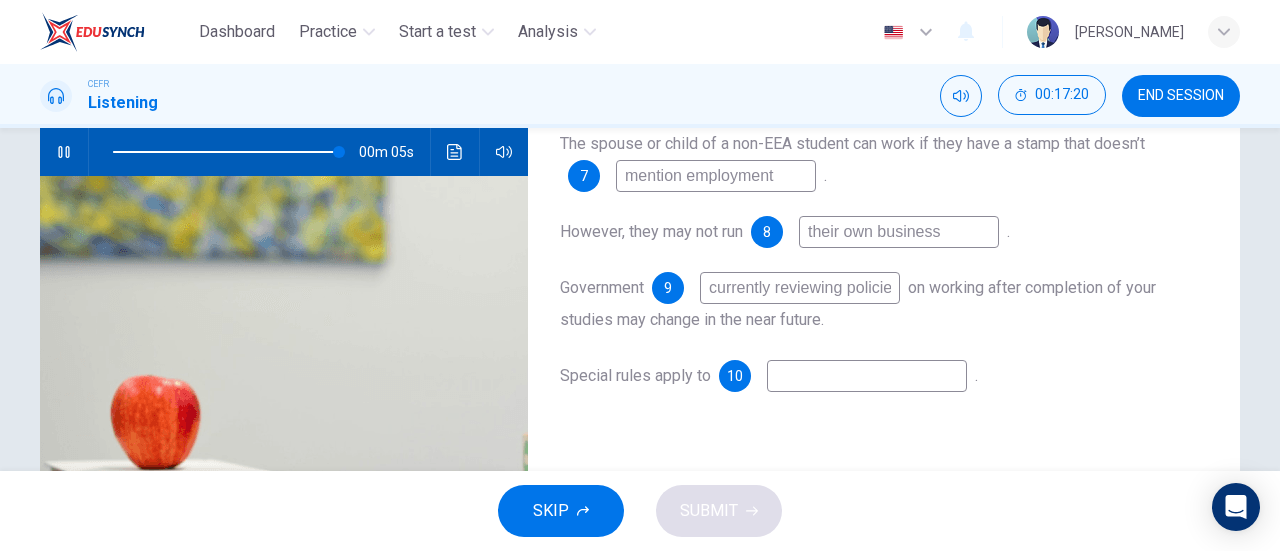 scroll, scrollTop: 232, scrollLeft: 0, axis: vertical 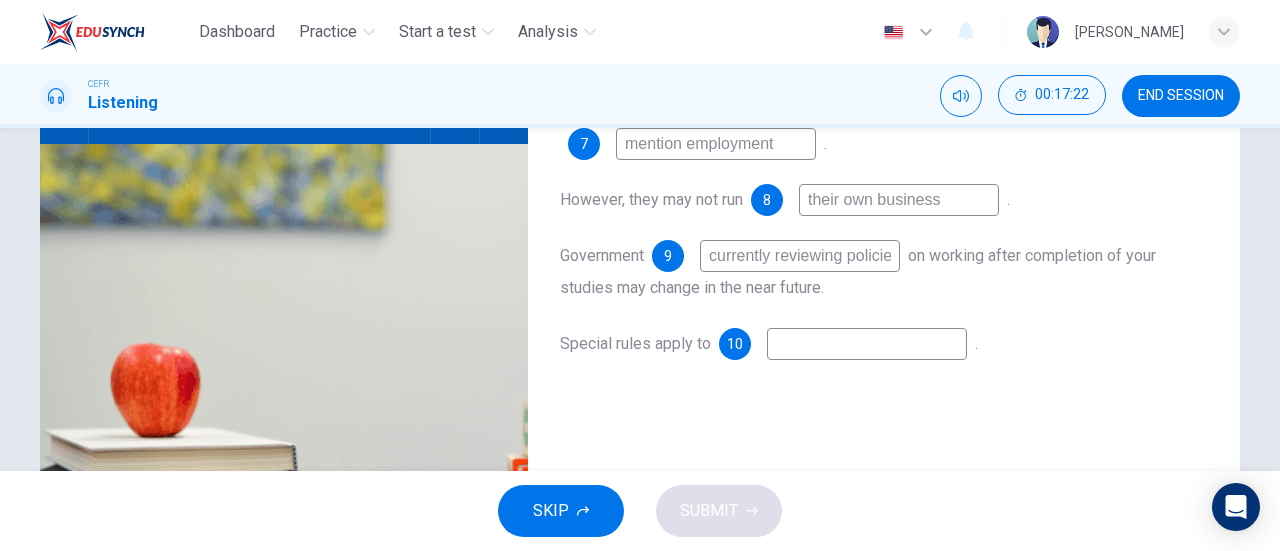 type on "99" 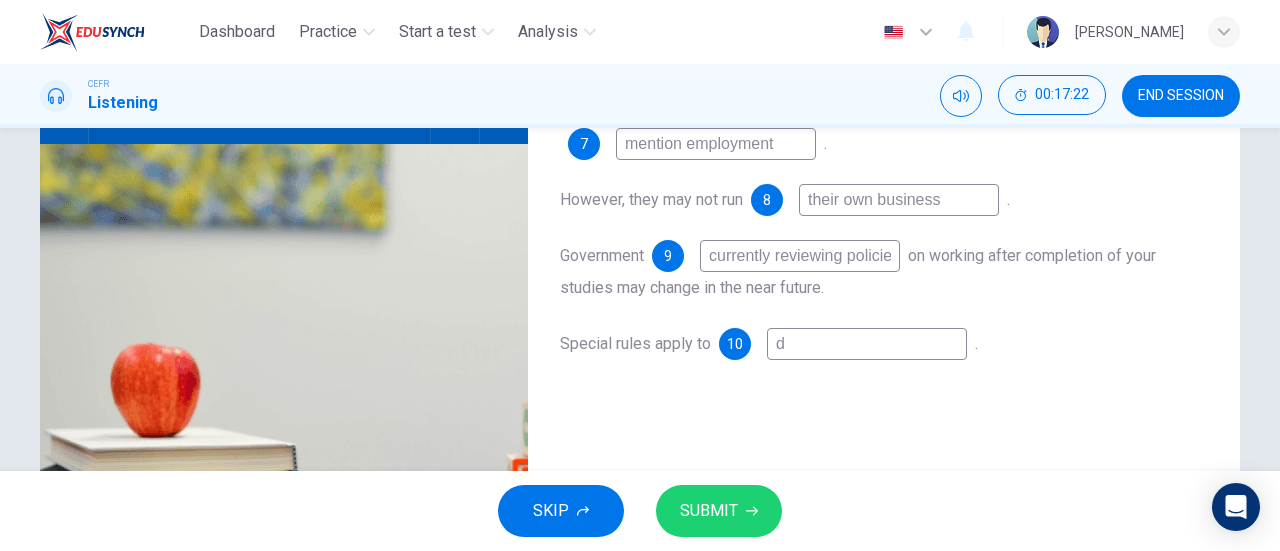 type on "do" 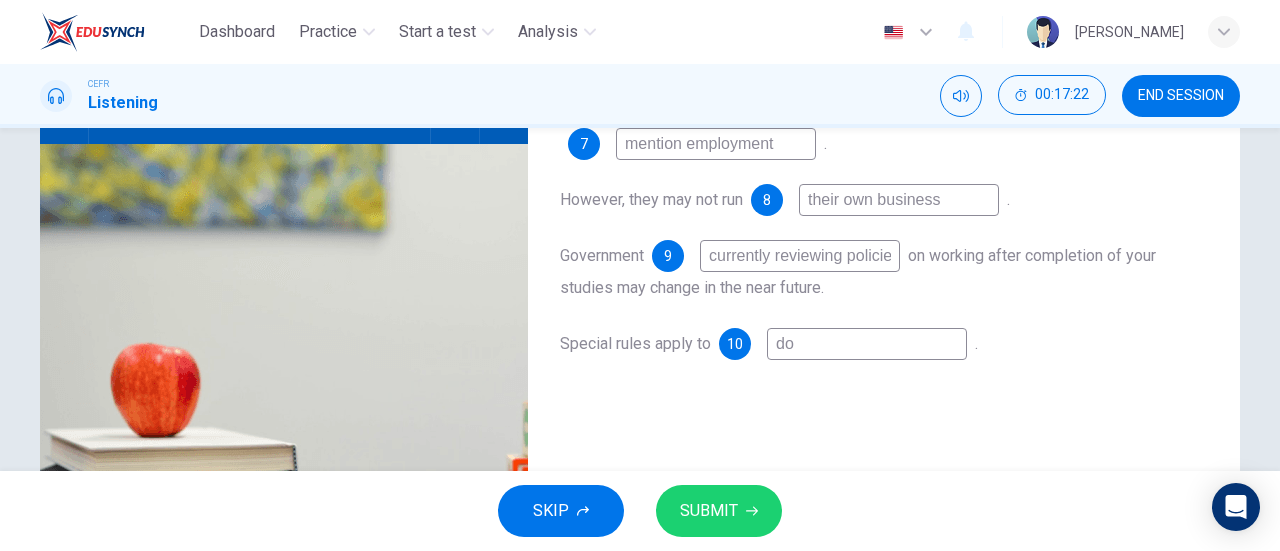 type on "99" 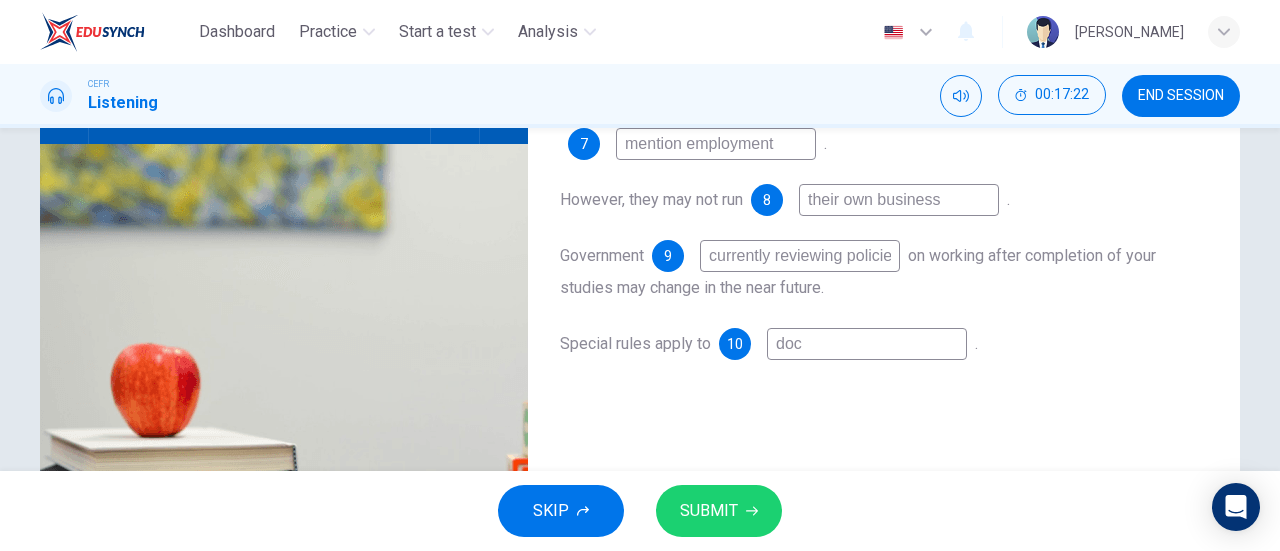 type on "99" 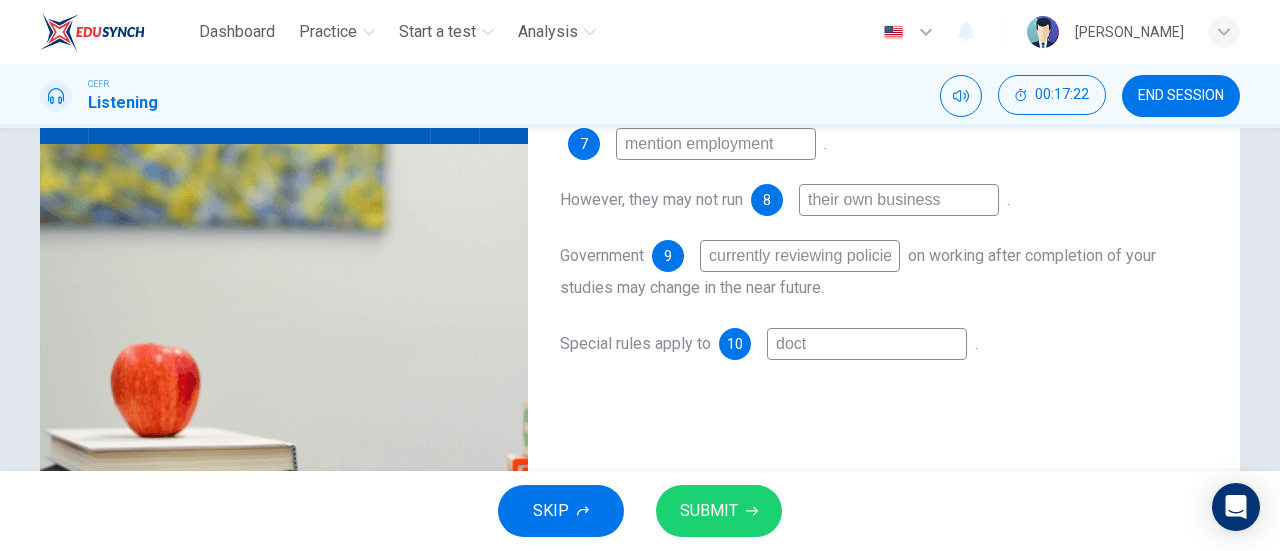 type on "99" 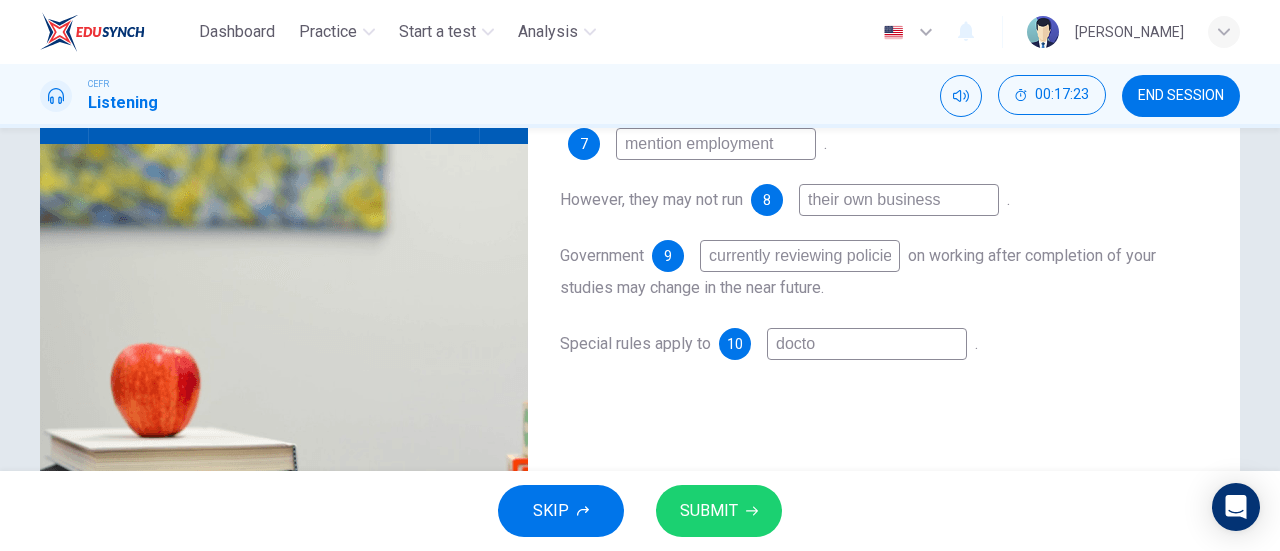 type on "99" 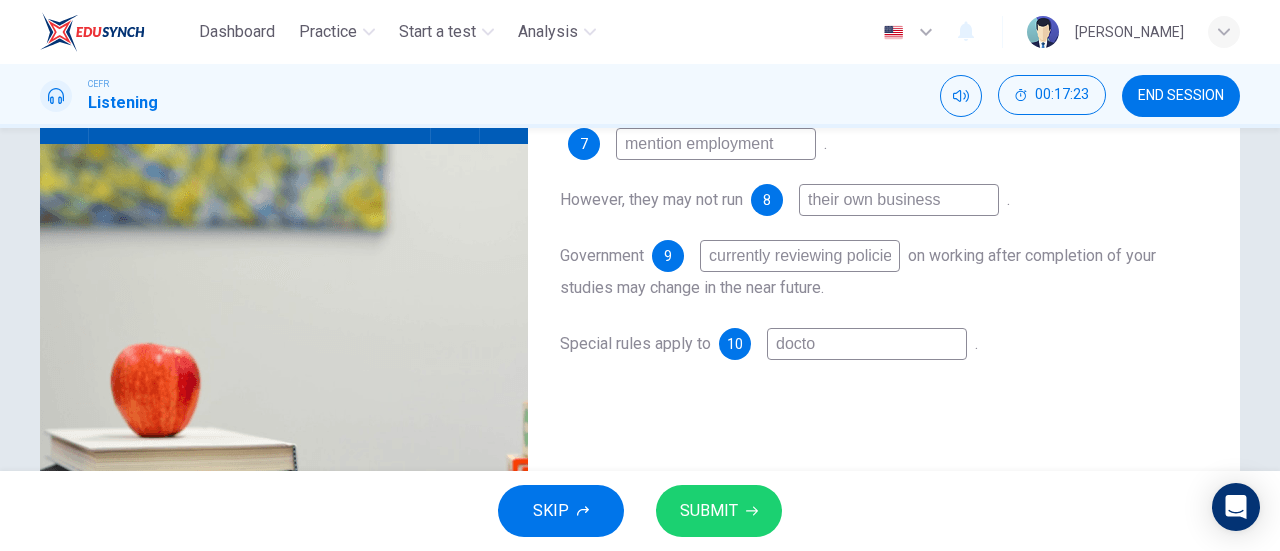 type on "doctor" 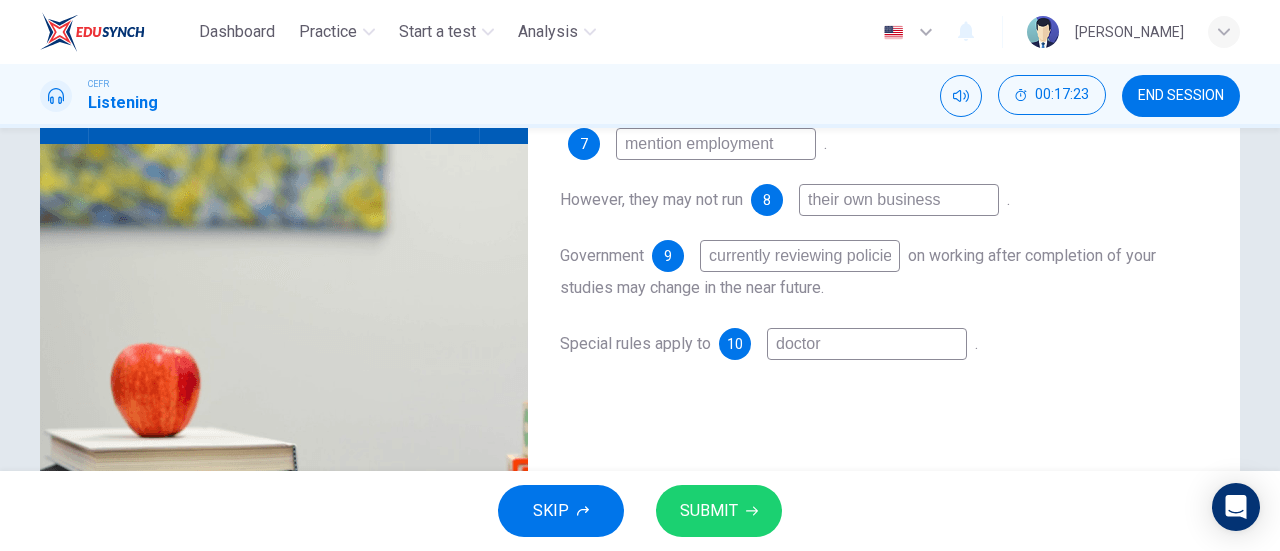 type on "99" 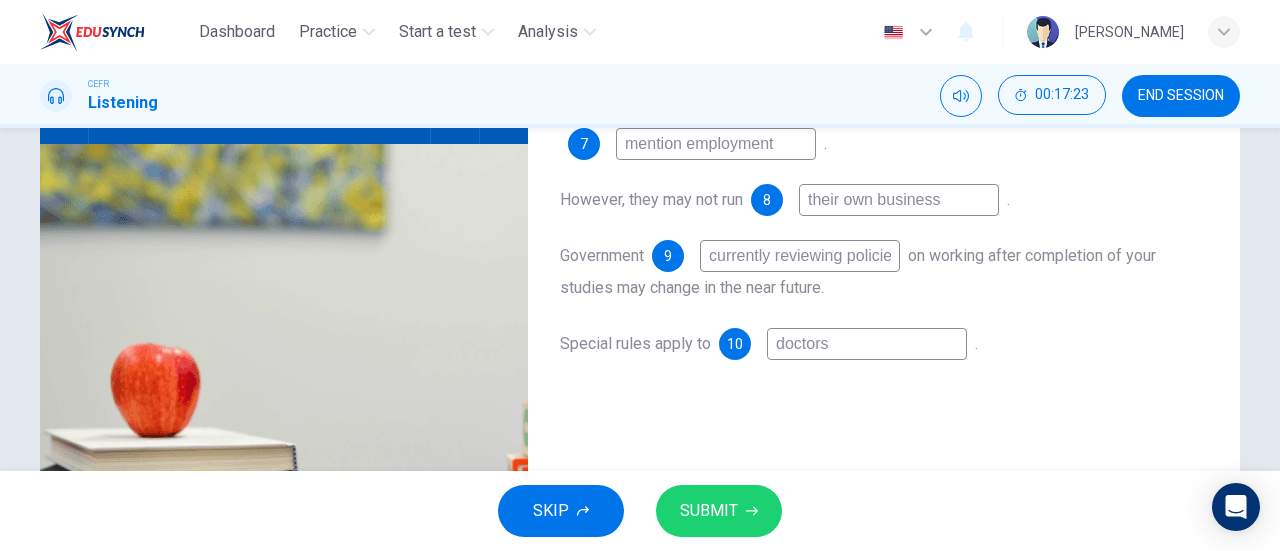 type on "99" 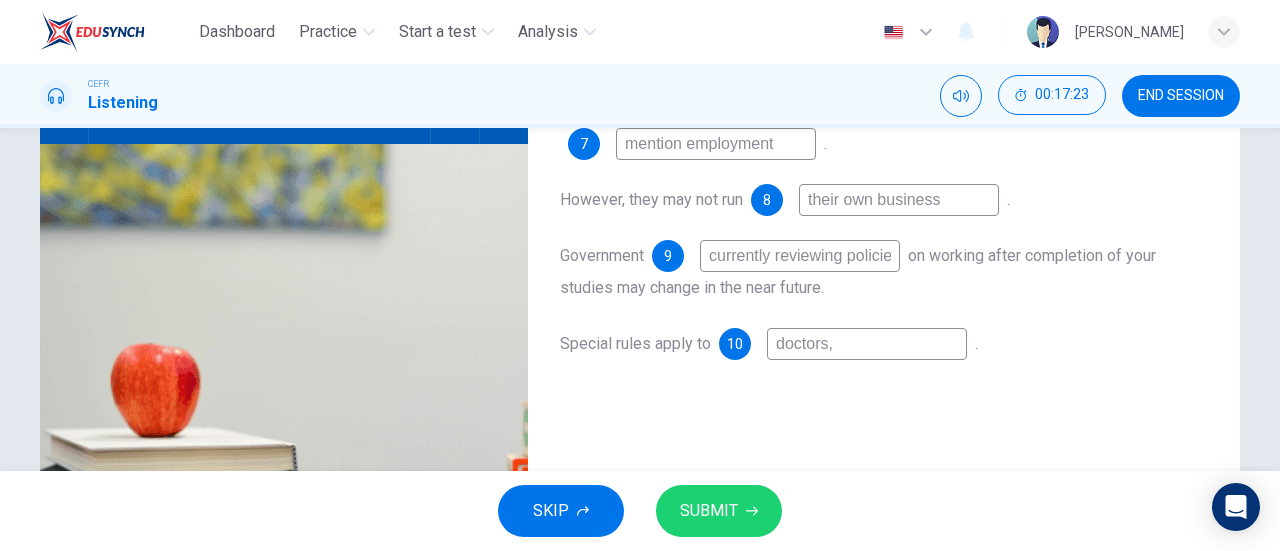 type on "99" 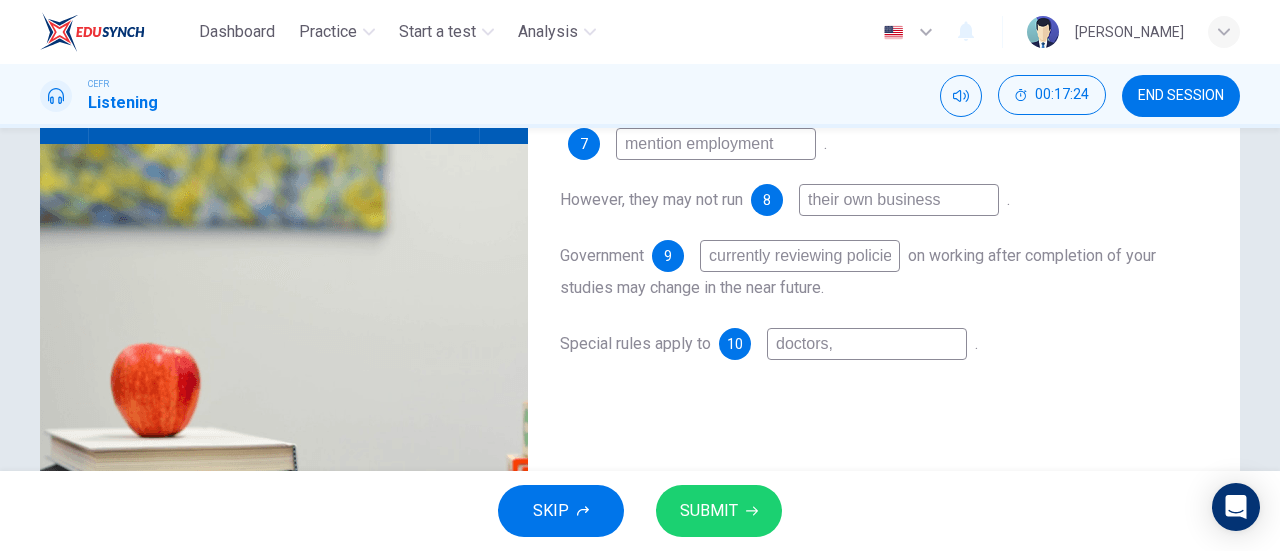 type on "100" 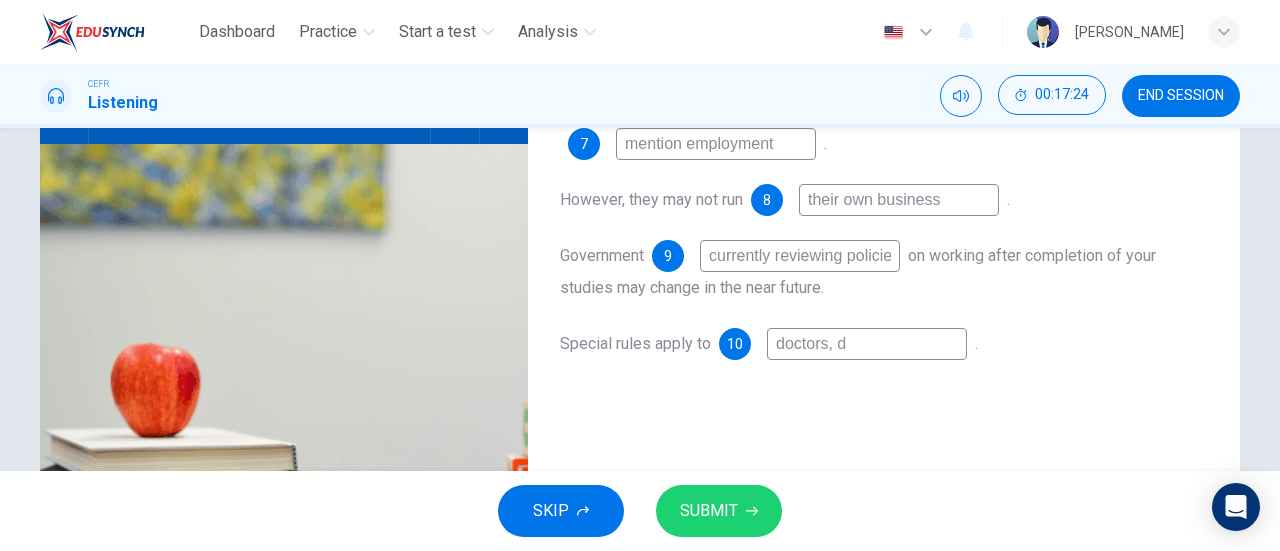type on "doctors, de" 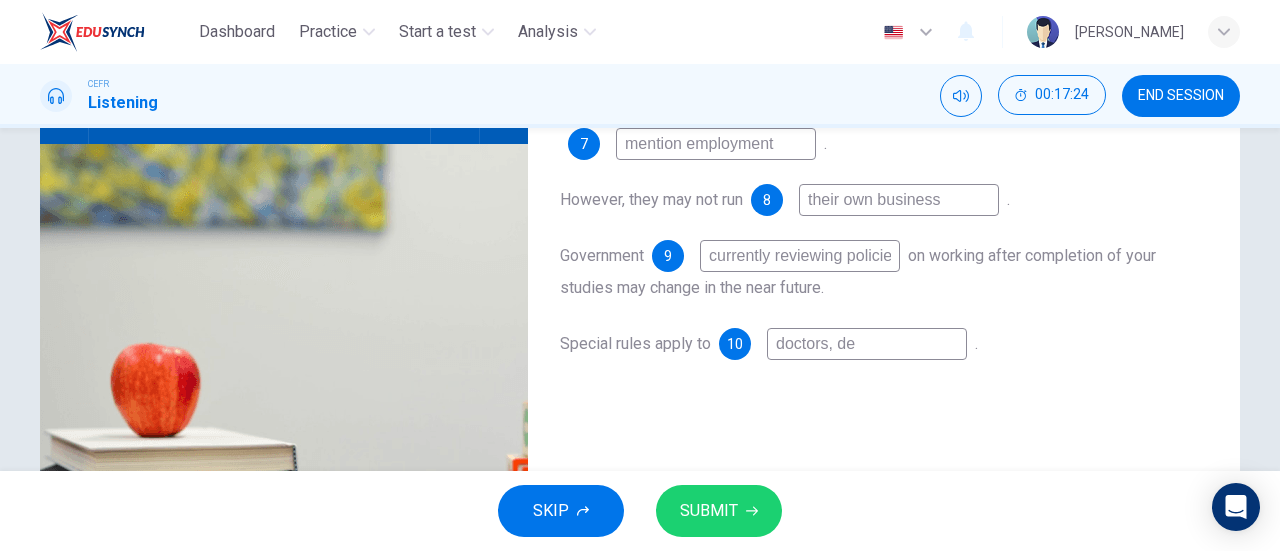 type on "100" 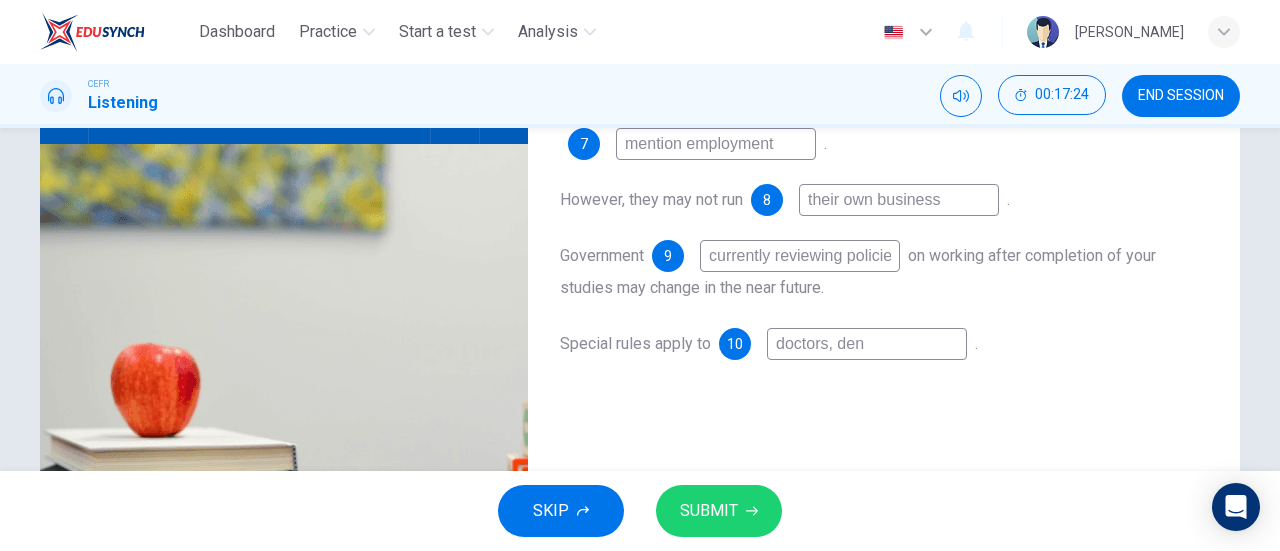 type on "100" 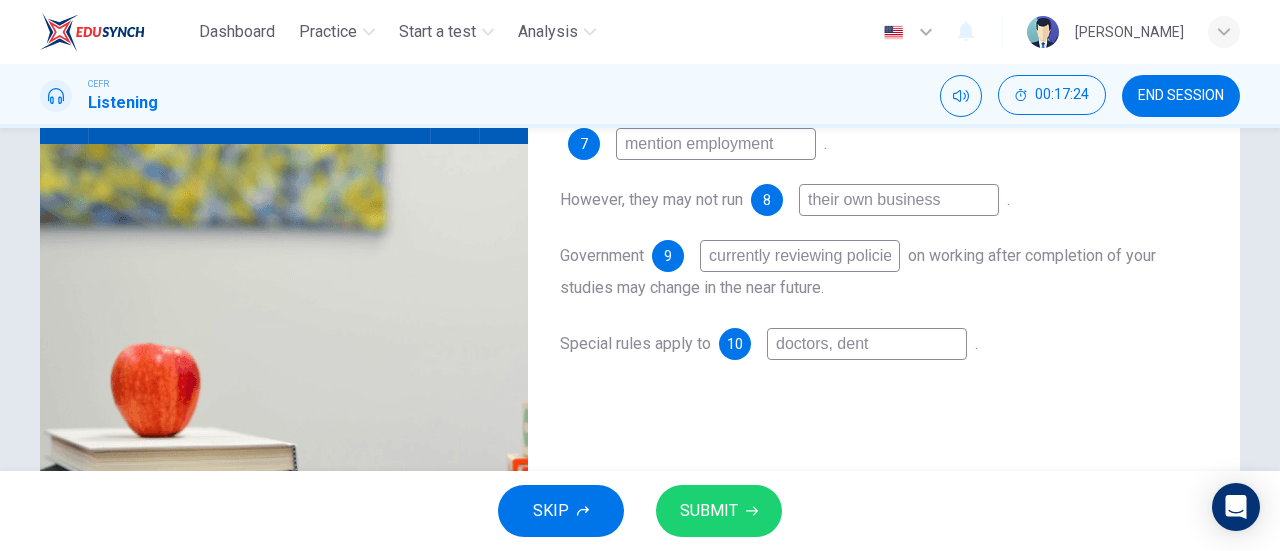 type on "100" 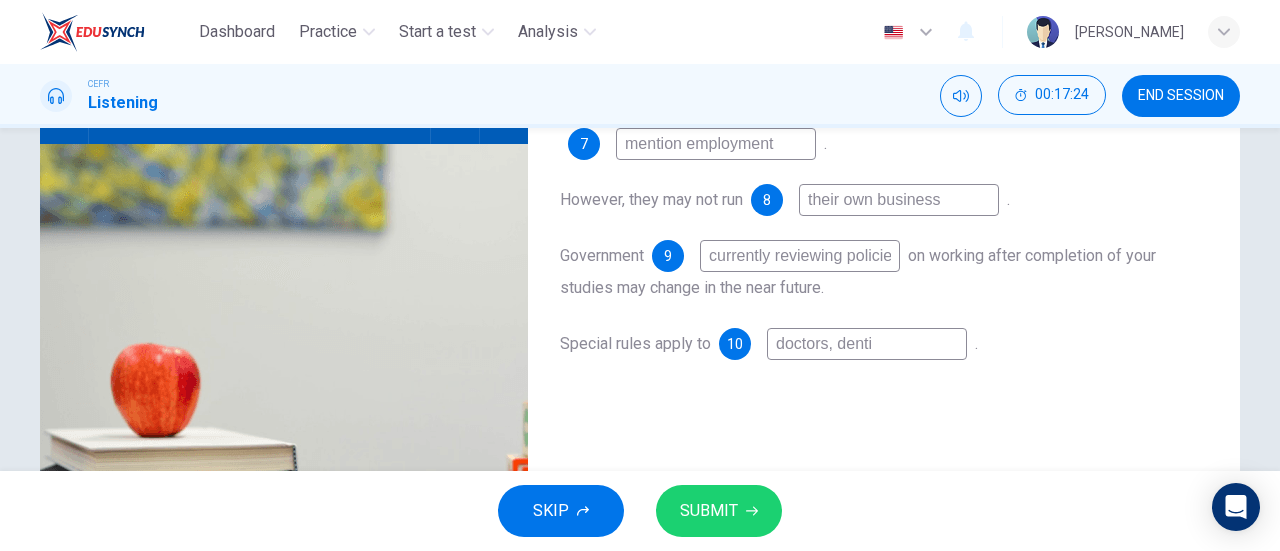 type on "100" 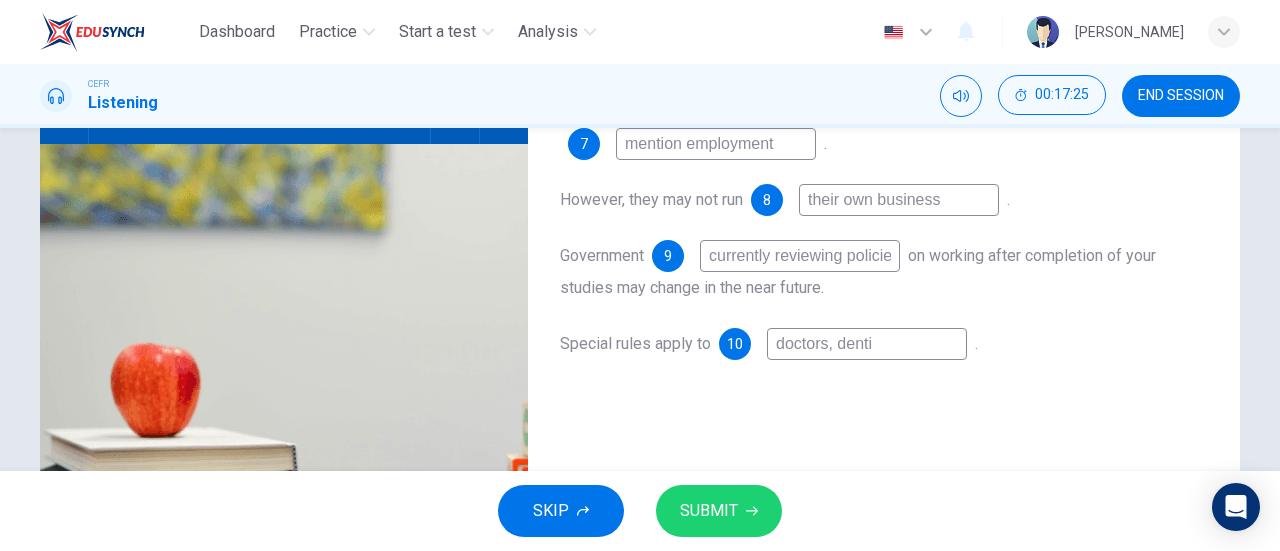 type on "doctors, dentis" 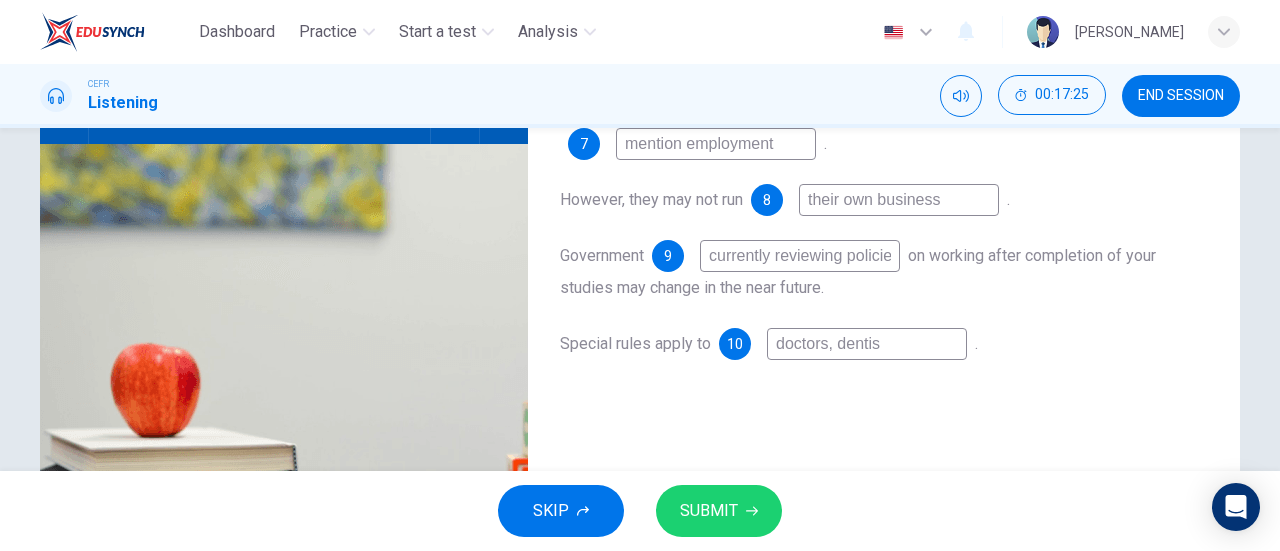 type on "100" 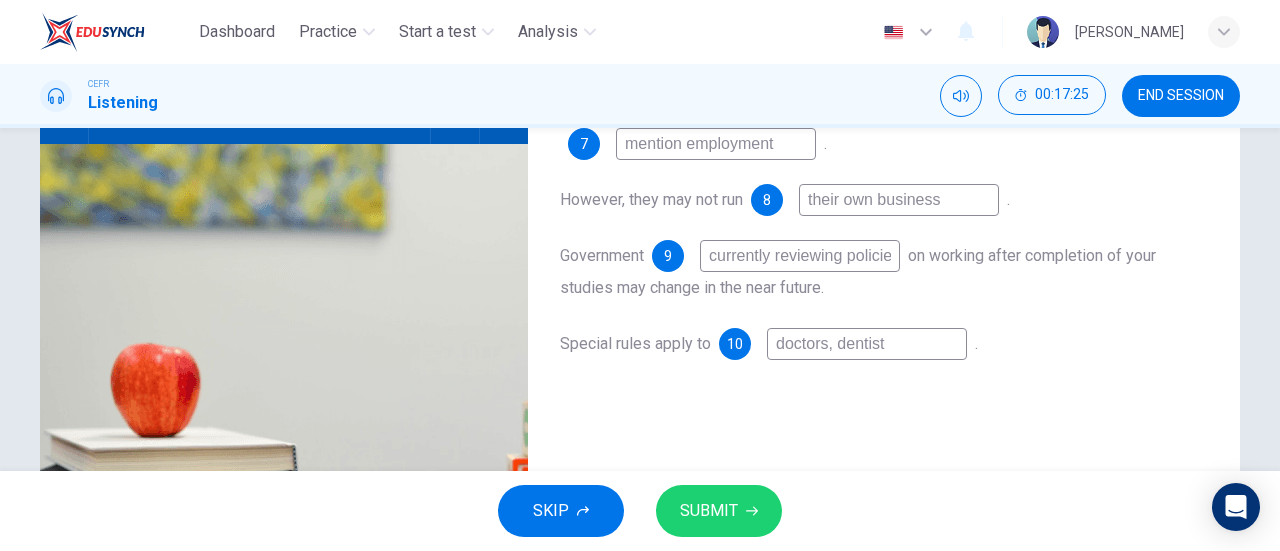 type on "100" 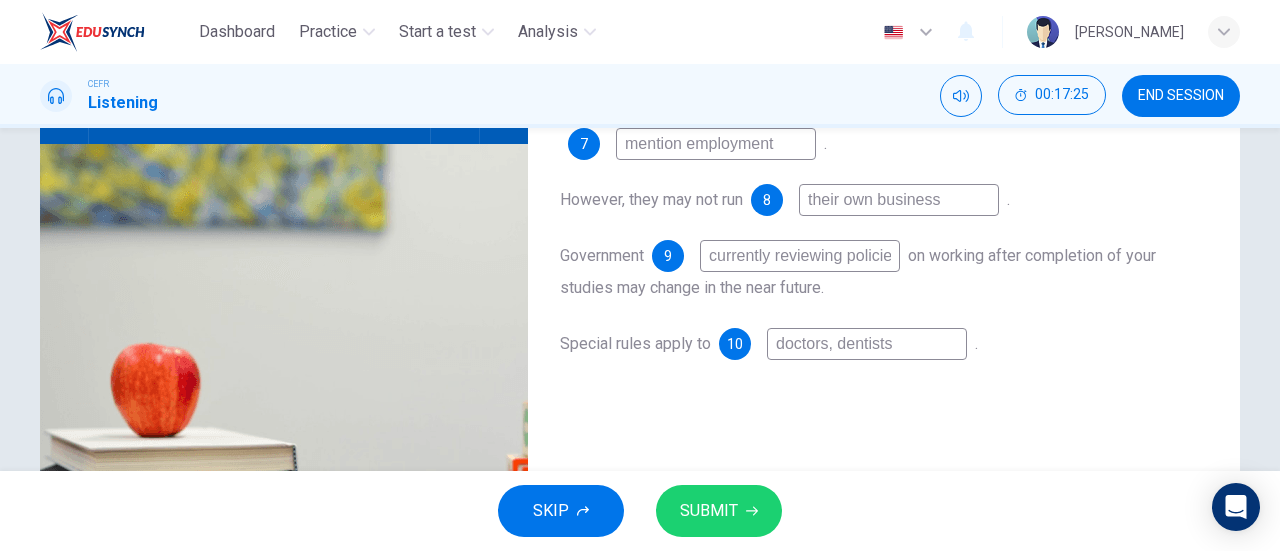 type on "0" 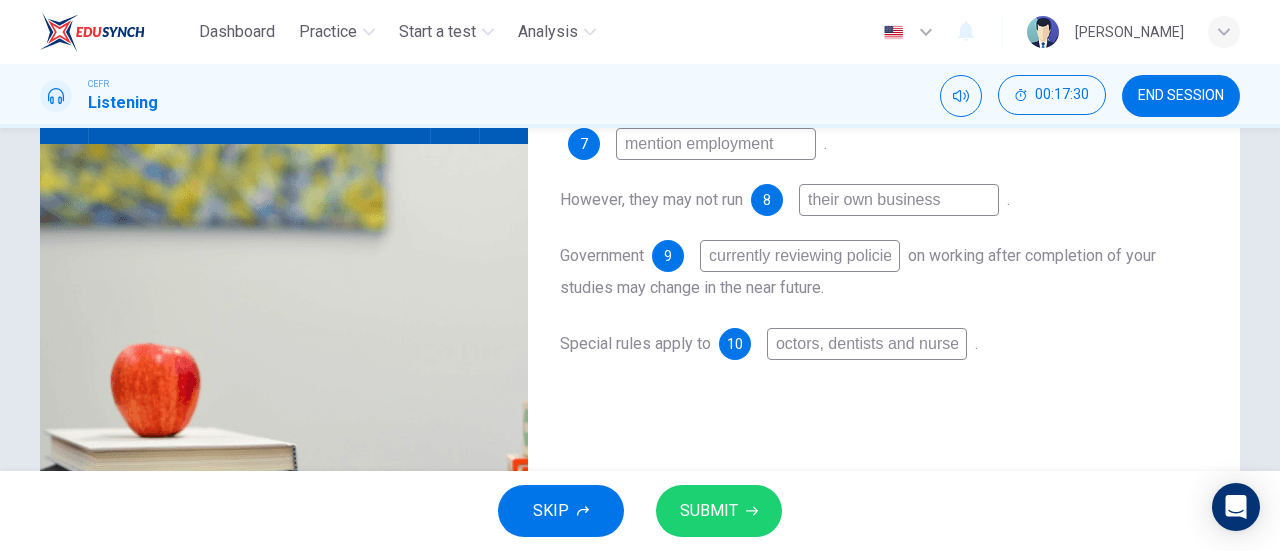 scroll, scrollTop: 0, scrollLeft: 17, axis: horizontal 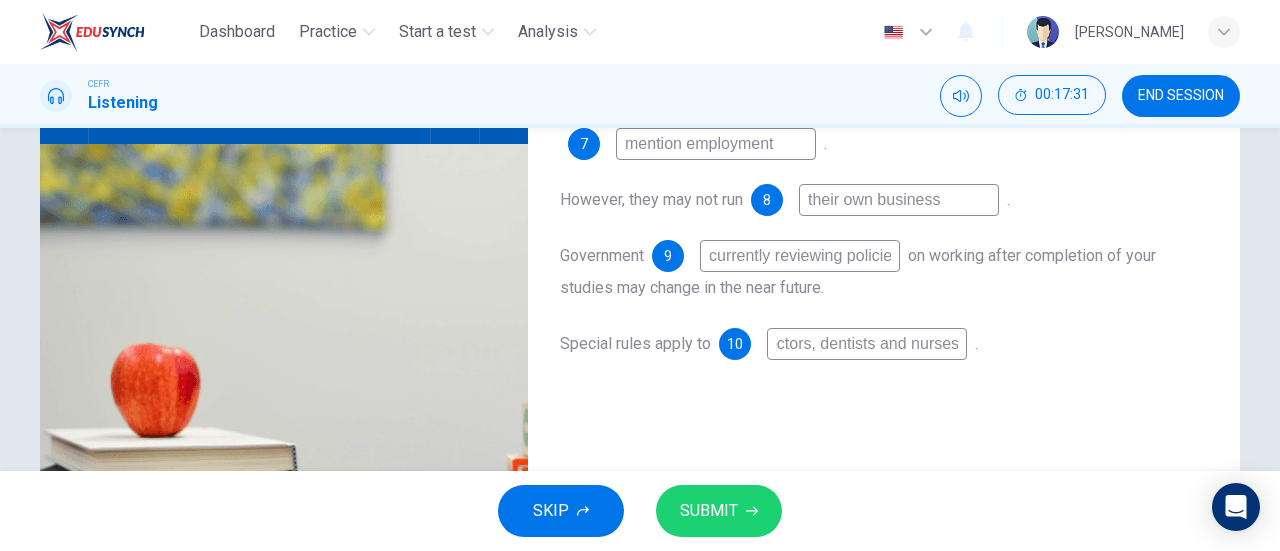 type on "doctors, dentists and nurses" 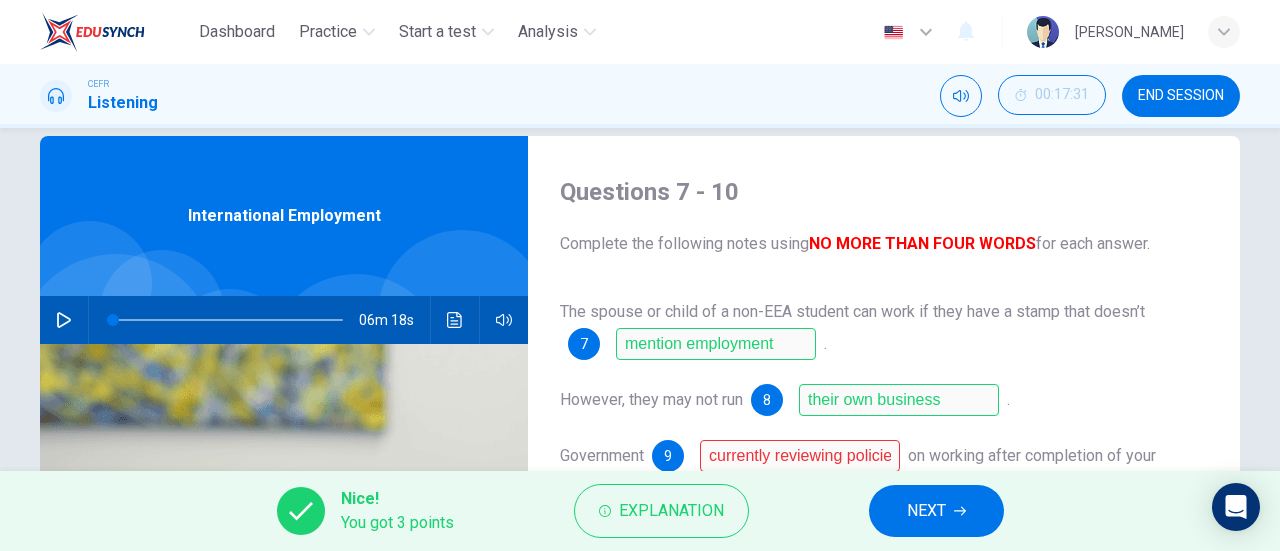 scroll, scrollTop: 132, scrollLeft: 0, axis: vertical 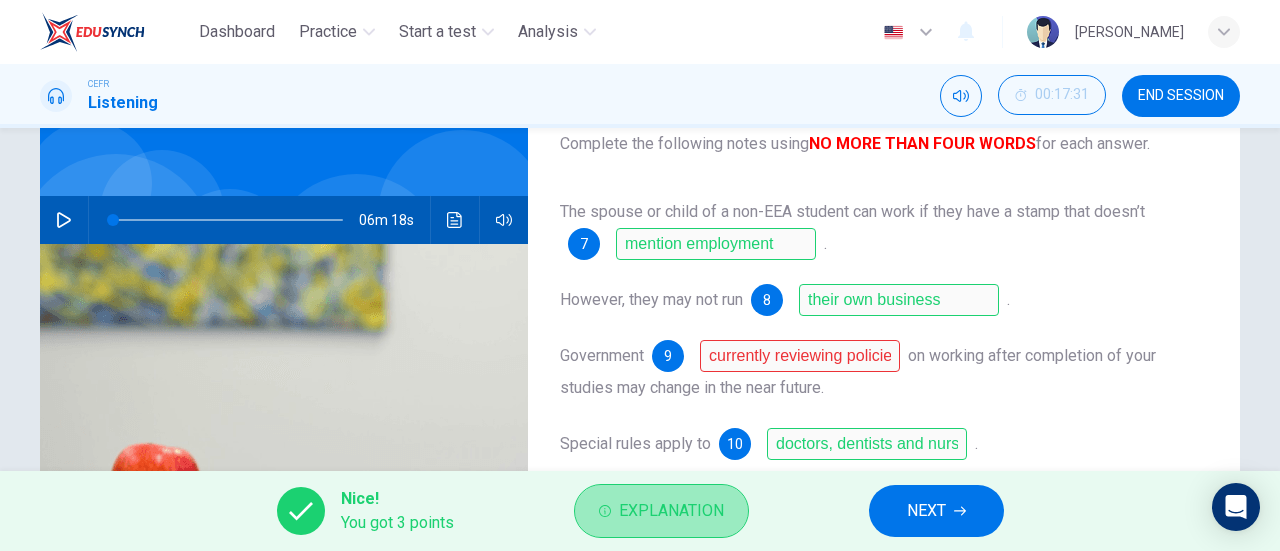 click on "Explanation" at bounding box center (671, 511) 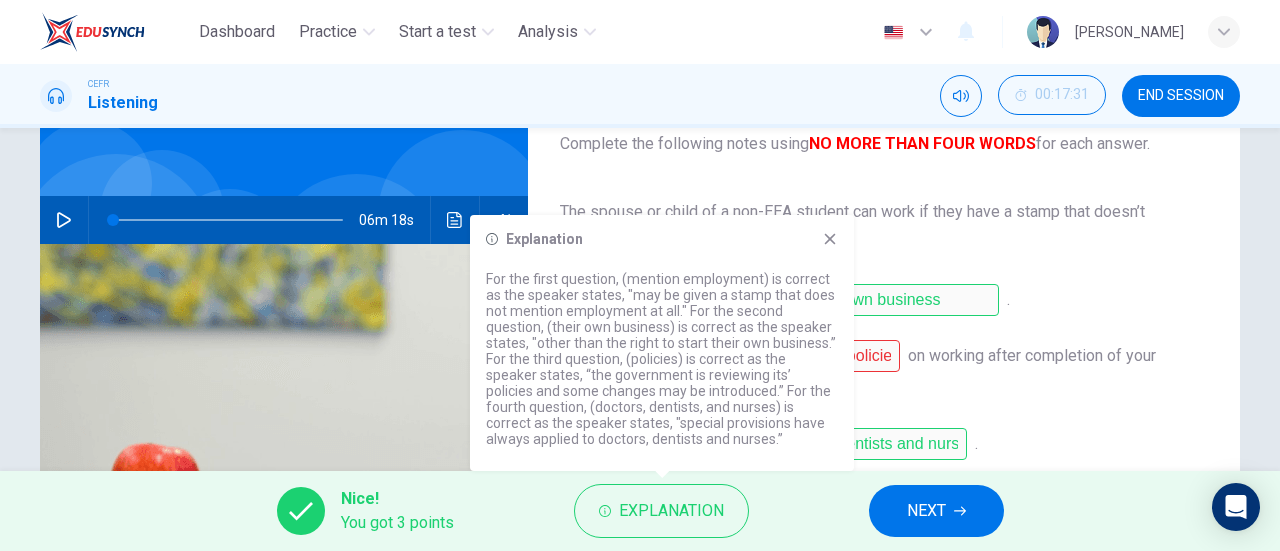 click on "Government  9 currently reviewing policies  on working after completion of your studies may change in the near future." at bounding box center [884, 372] 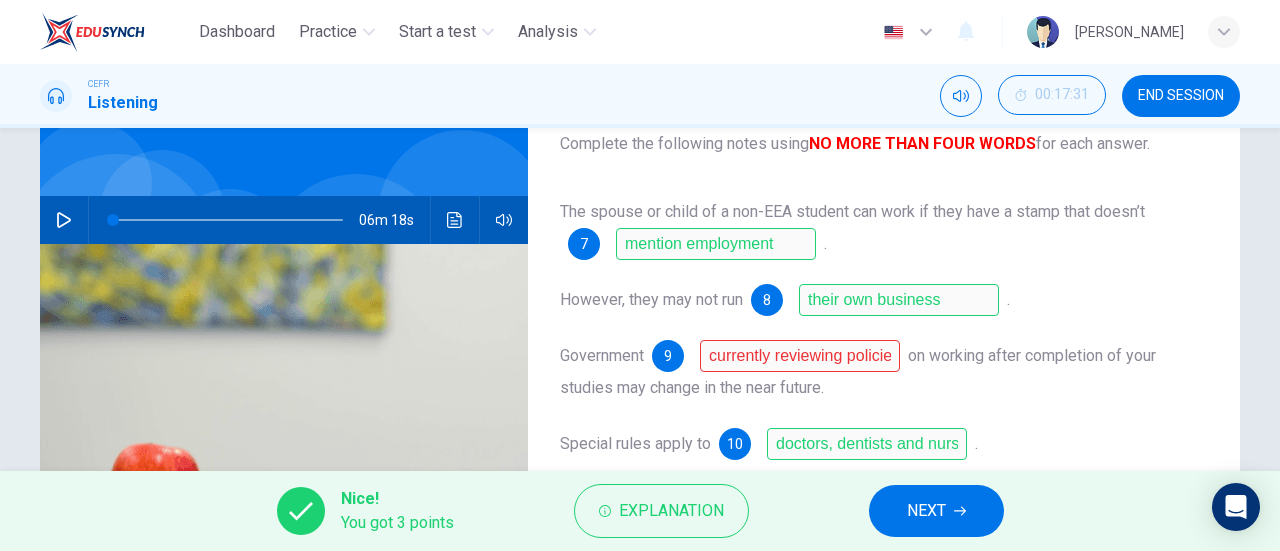 click on "NEXT" at bounding box center (926, 511) 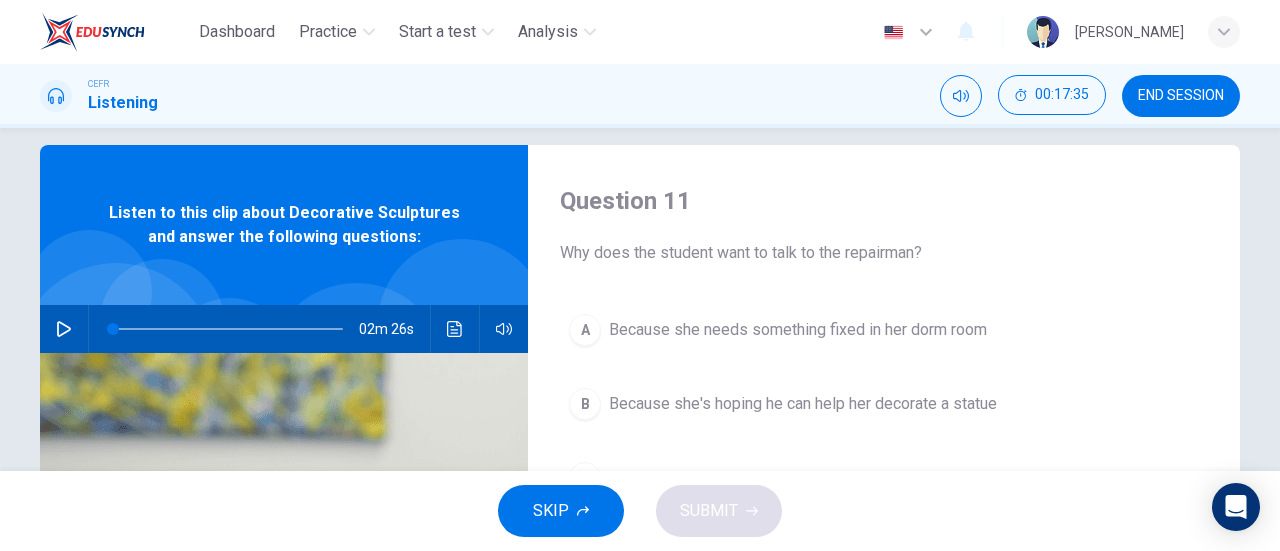 scroll, scrollTop: 0, scrollLeft: 0, axis: both 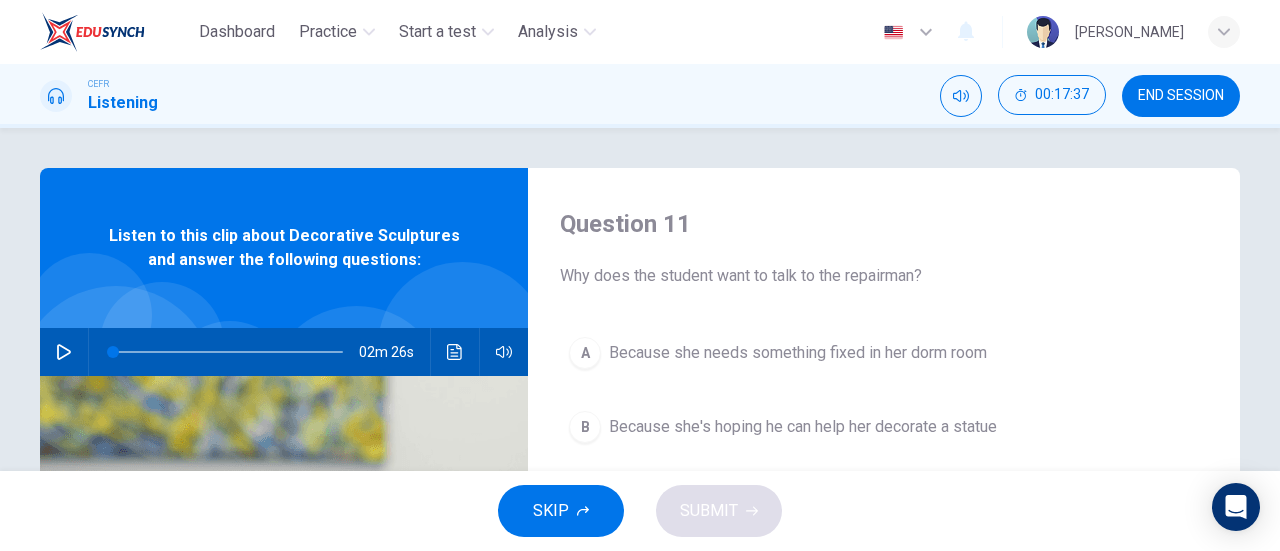 click 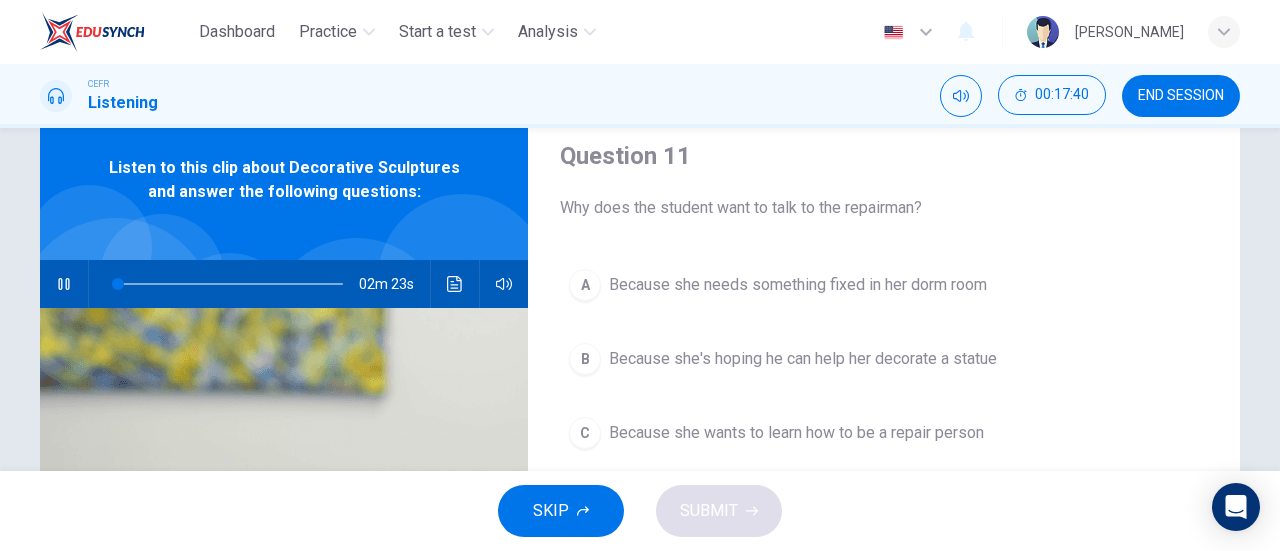 scroll, scrollTop: 100, scrollLeft: 0, axis: vertical 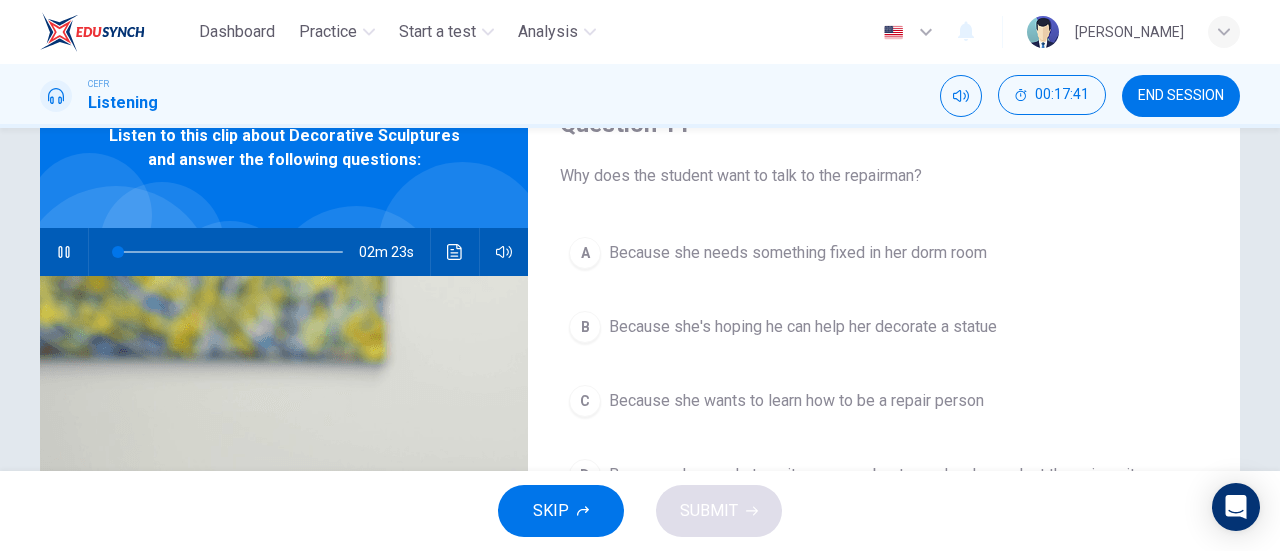 type on "3" 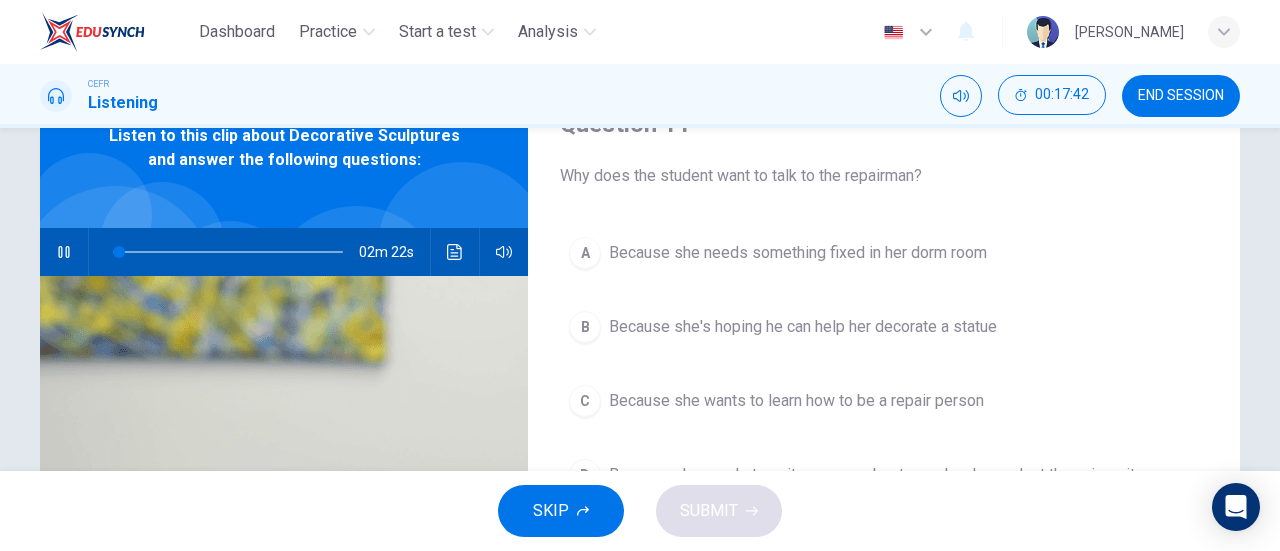 type 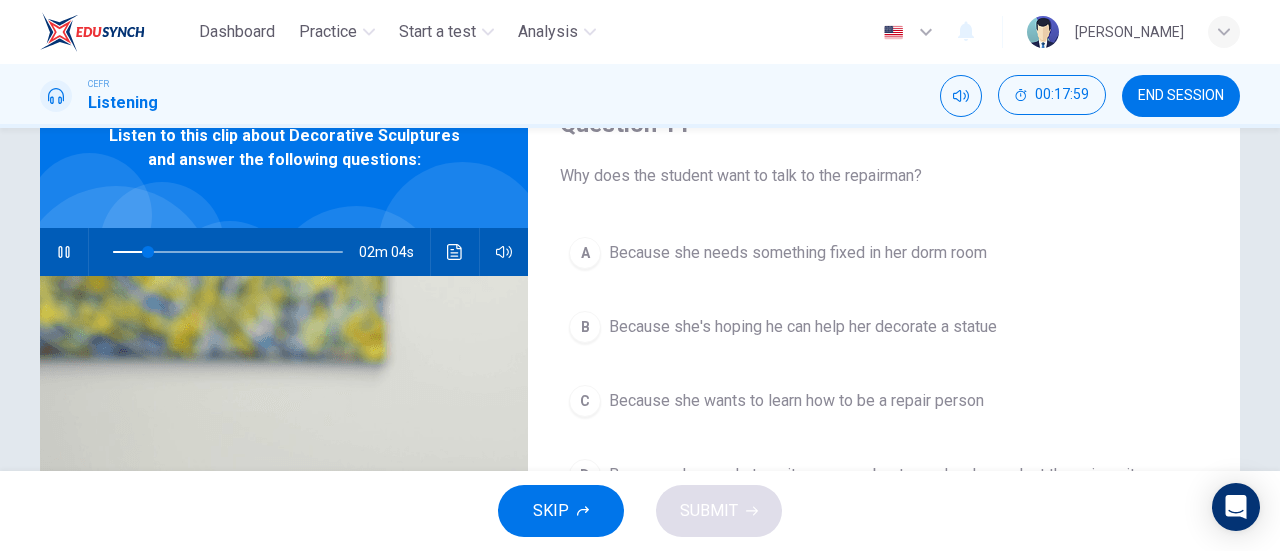 scroll, scrollTop: 200, scrollLeft: 0, axis: vertical 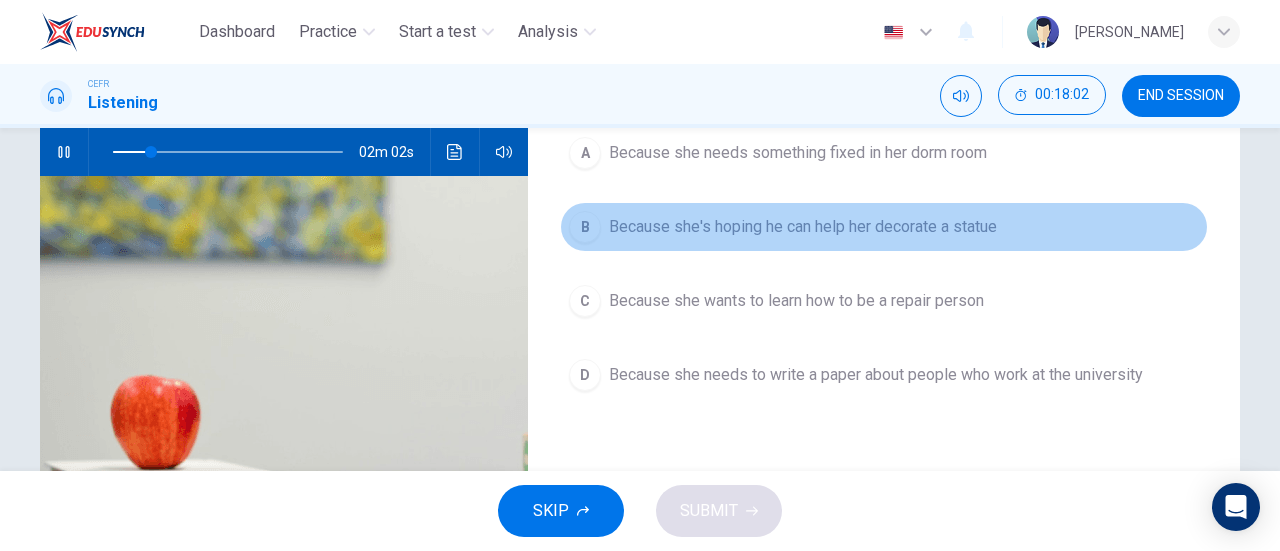 click on "Because she's hoping he can help her decorate a statue" at bounding box center [803, 227] 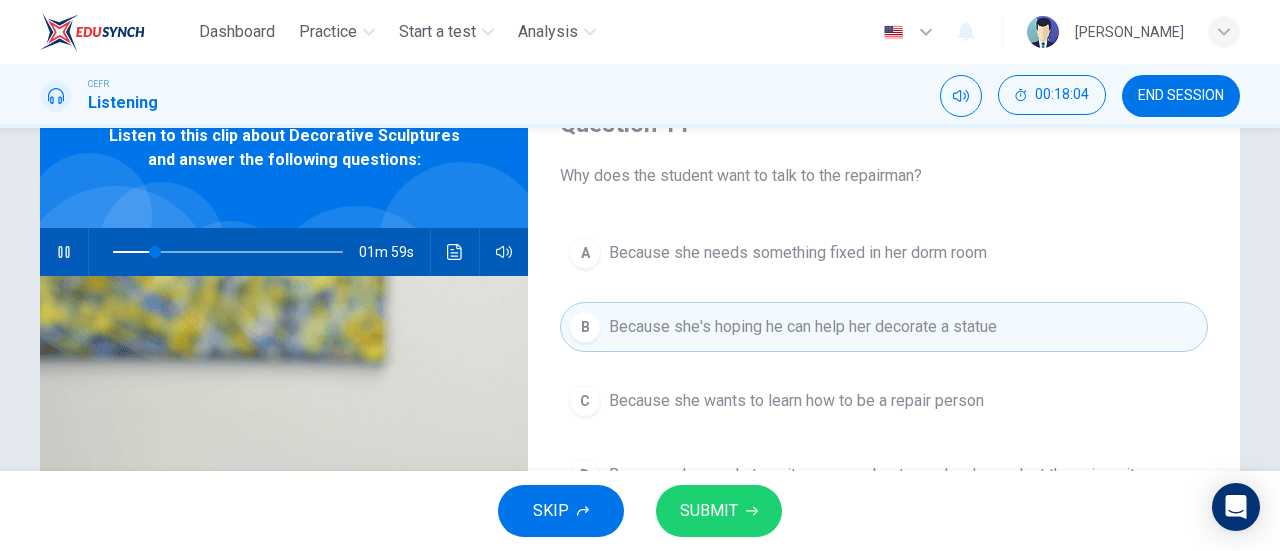 scroll, scrollTop: 0, scrollLeft: 0, axis: both 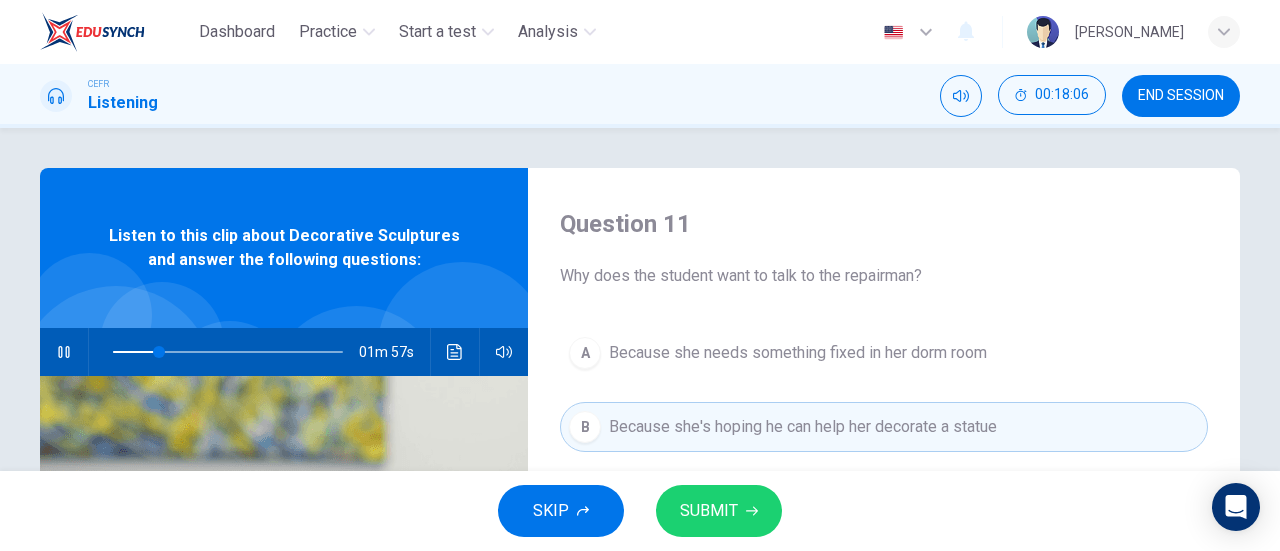 click on "SUBMIT" at bounding box center (719, 511) 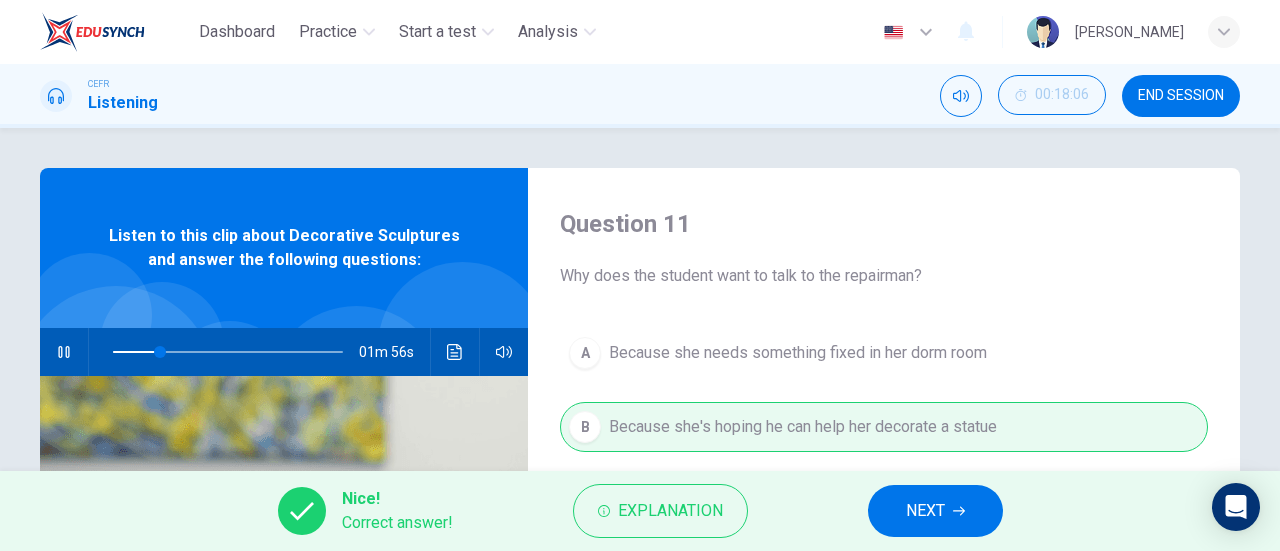 click on "NEXT" at bounding box center (935, 511) 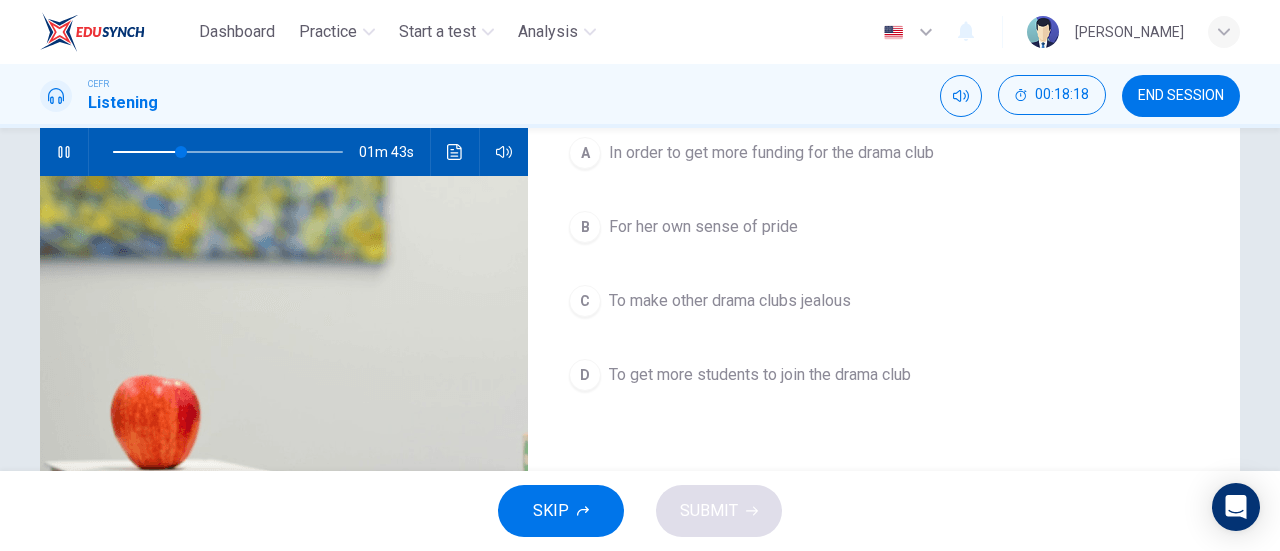 scroll, scrollTop: 100, scrollLeft: 0, axis: vertical 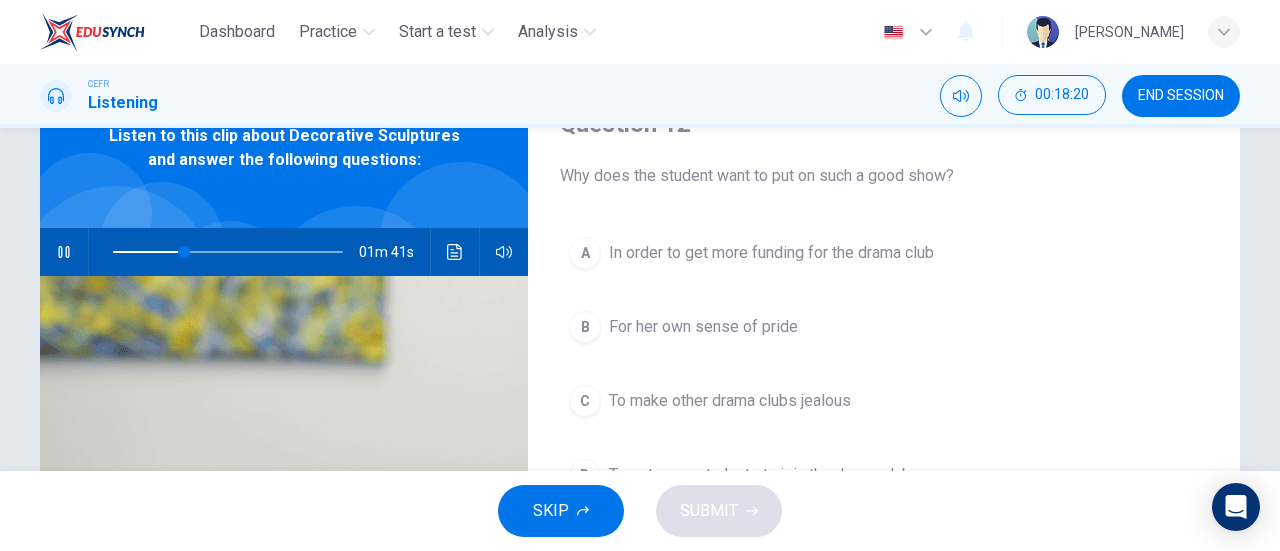 click on "A In order to get more funding for the drama club" at bounding box center (884, 253) 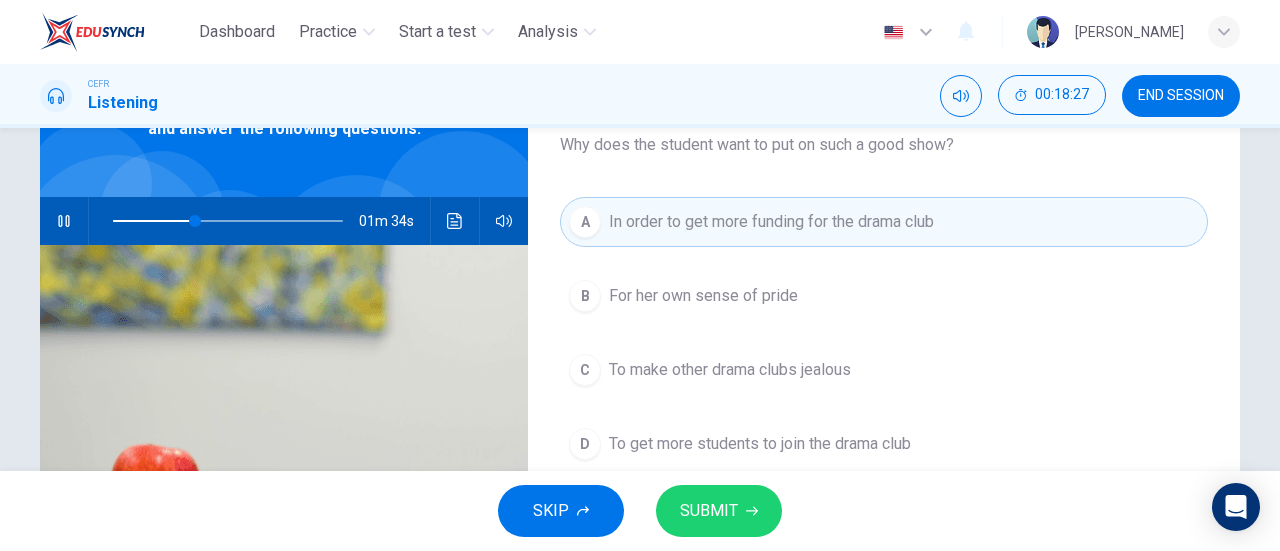 scroll, scrollTop: 100, scrollLeft: 0, axis: vertical 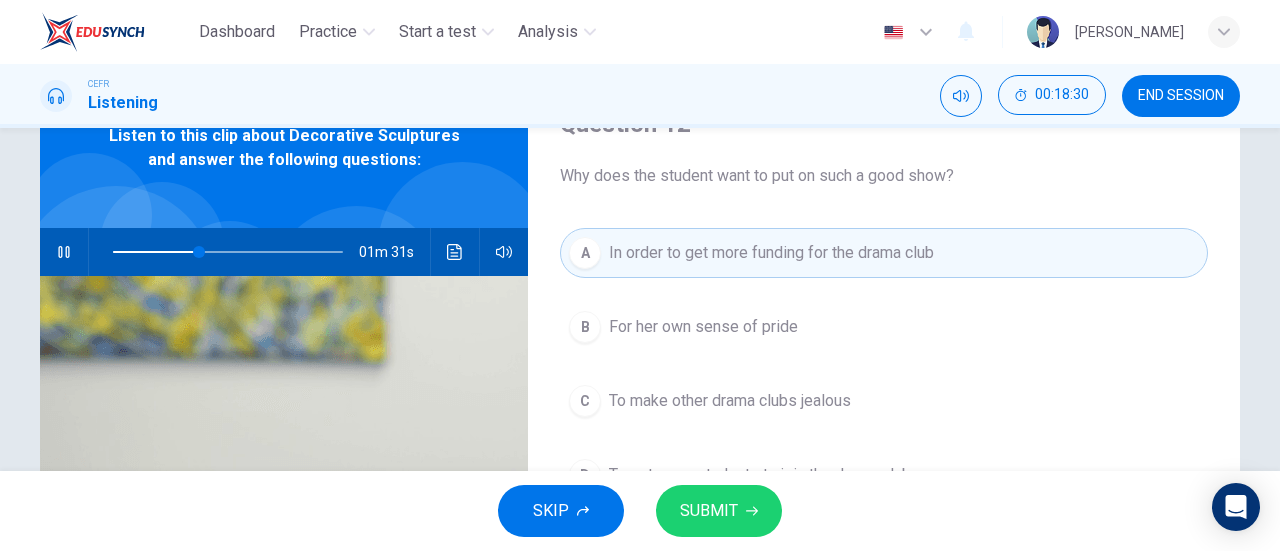 click on "SUBMIT" at bounding box center [719, 511] 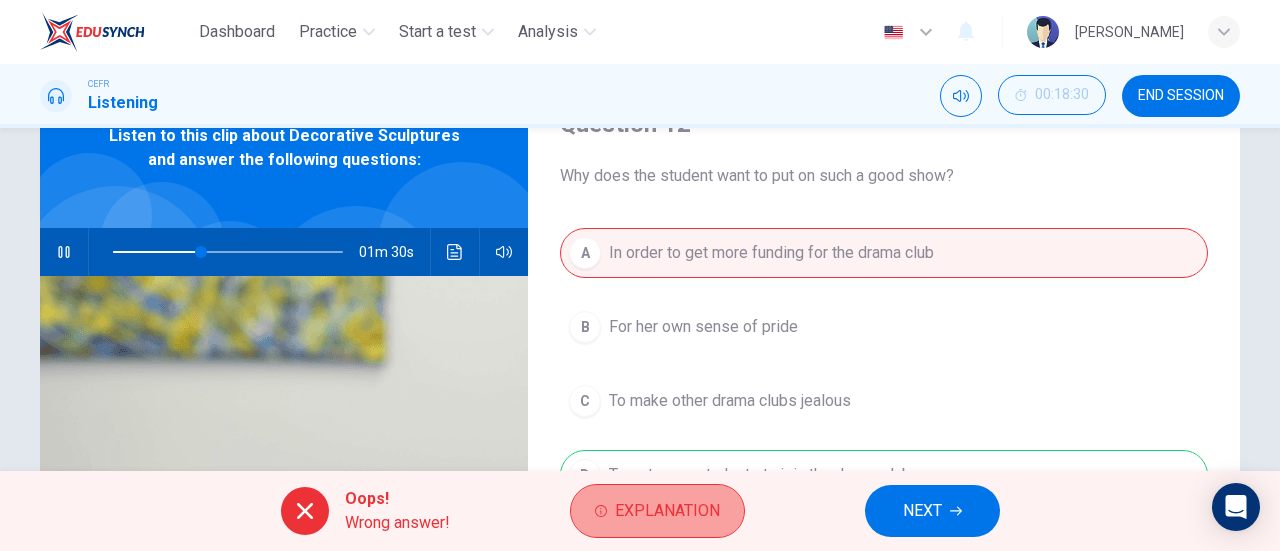 click on "Explanation" at bounding box center (657, 511) 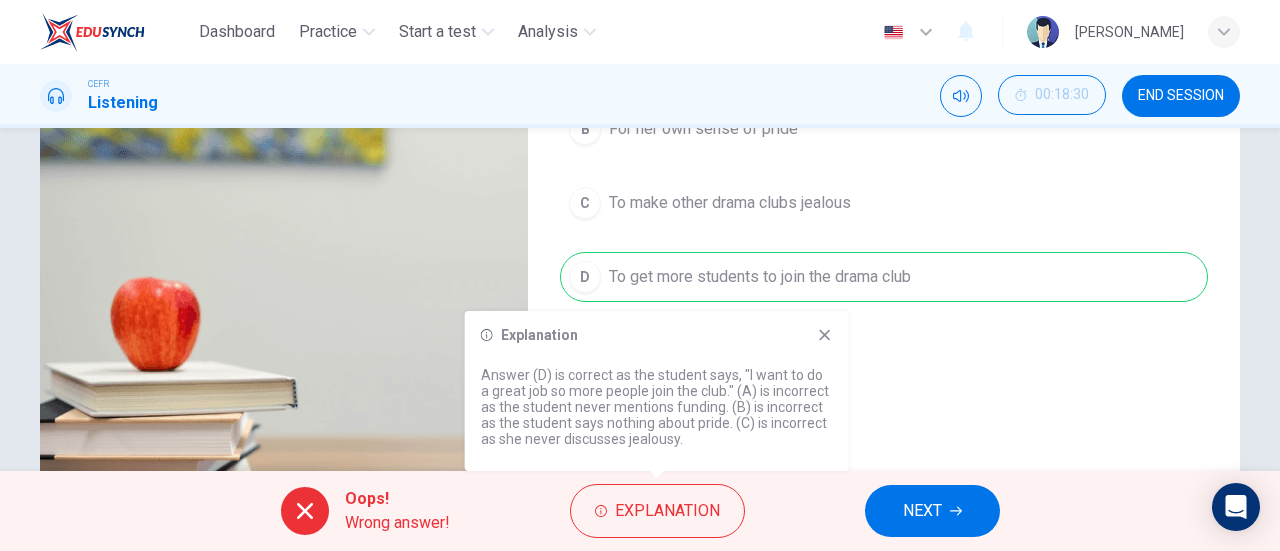 scroll, scrollTop: 300, scrollLeft: 0, axis: vertical 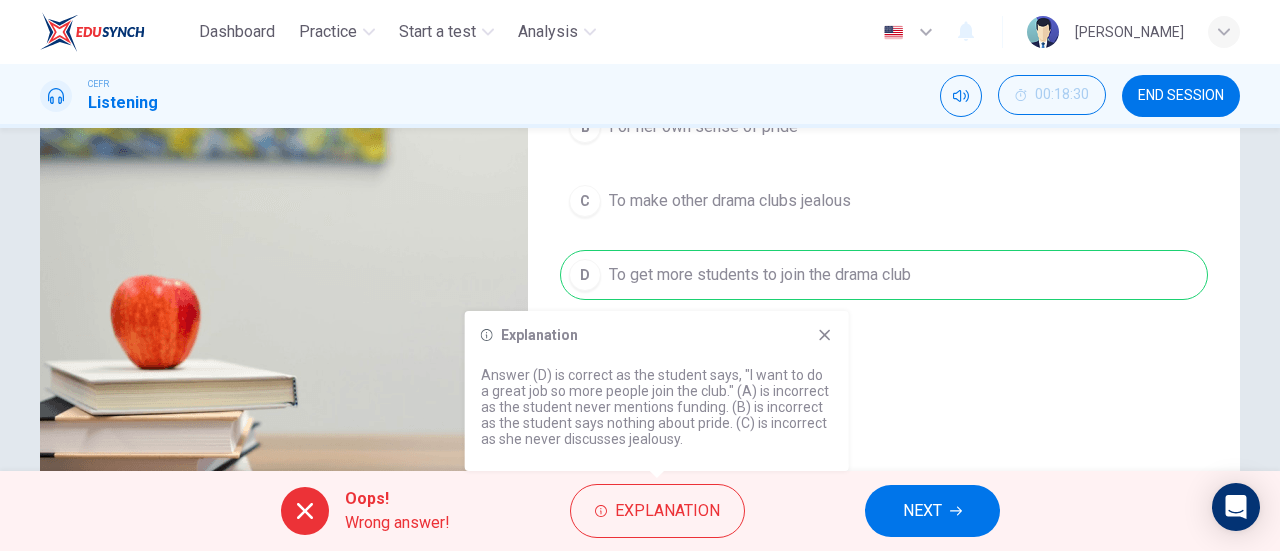 click on "NEXT" at bounding box center (932, 511) 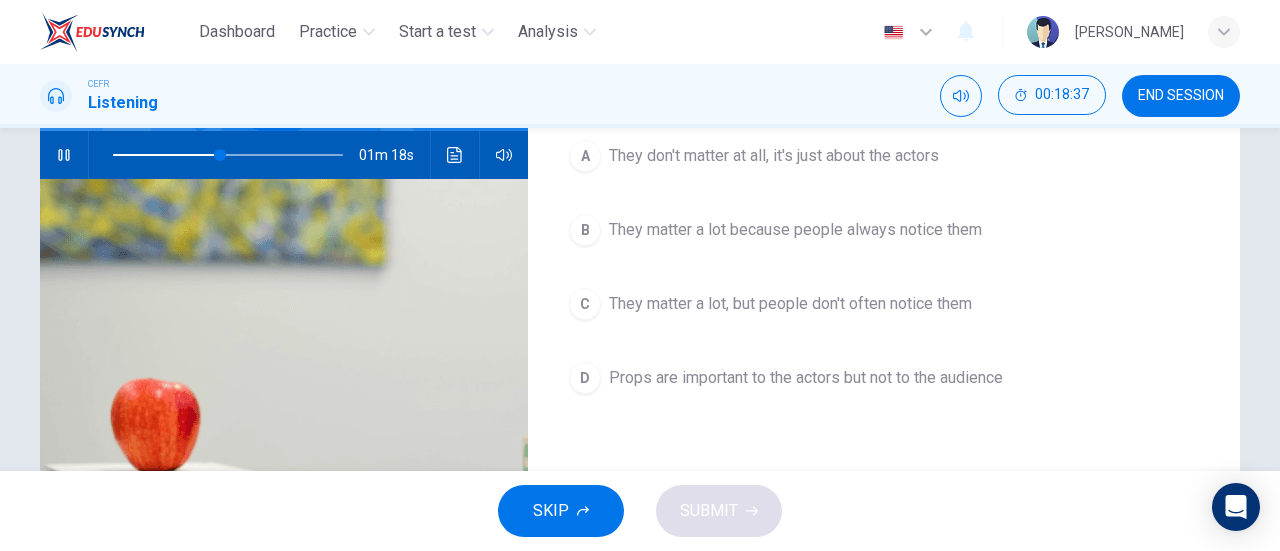 scroll, scrollTop: 200, scrollLeft: 0, axis: vertical 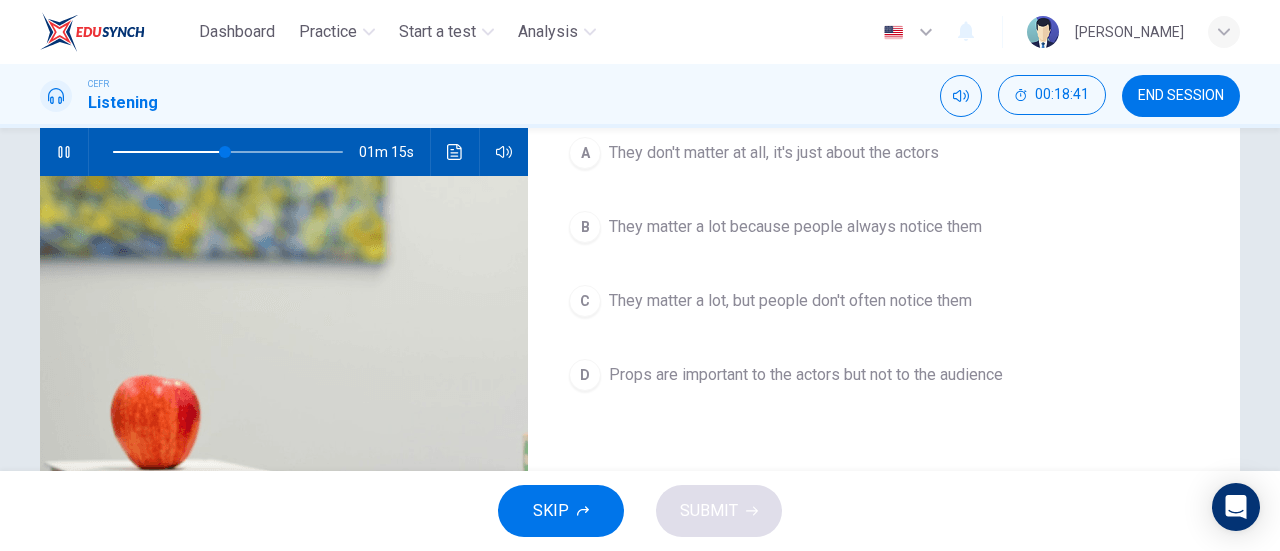 click on "They matter a lot, but people don't often notice them" at bounding box center [790, 301] 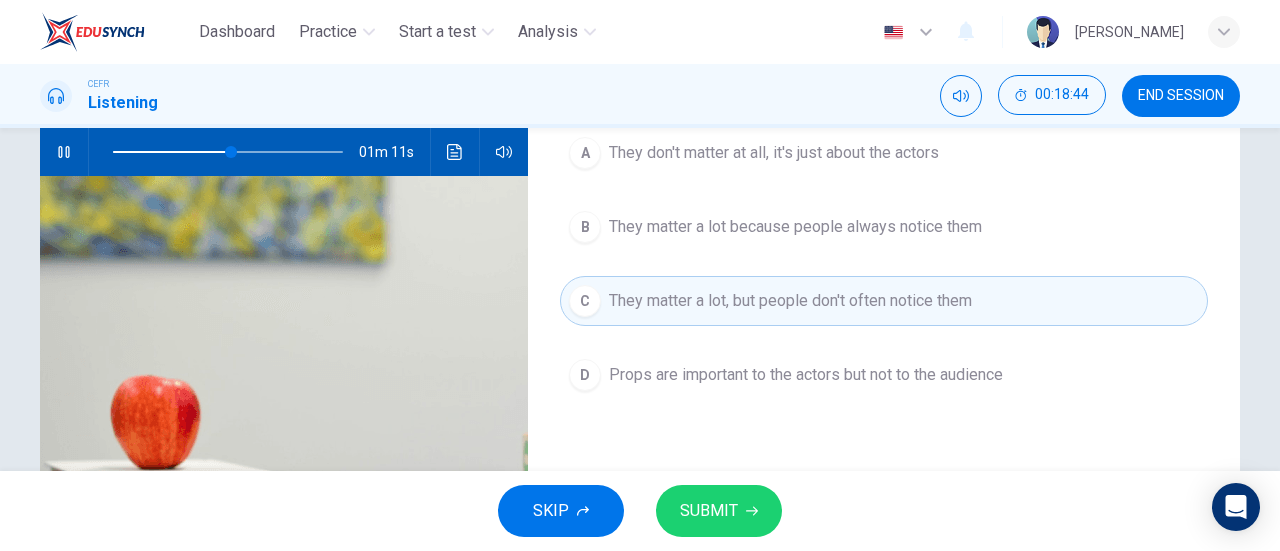 click on "SUBMIT" at bounding box center [719, 511] 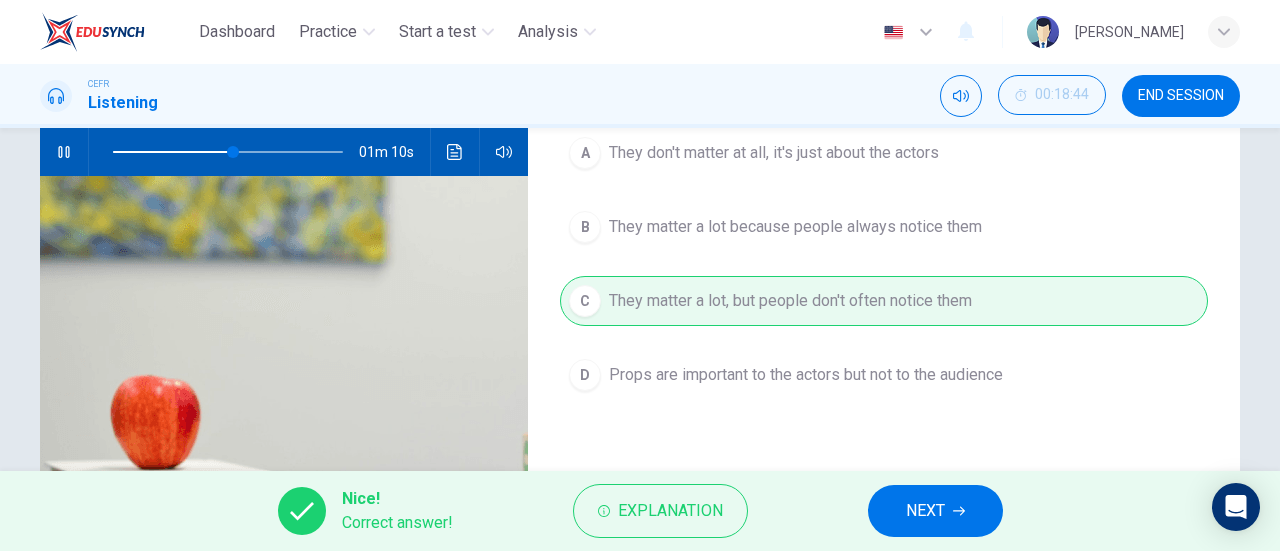 click on "NEXT" at bounding box center (925, 511) 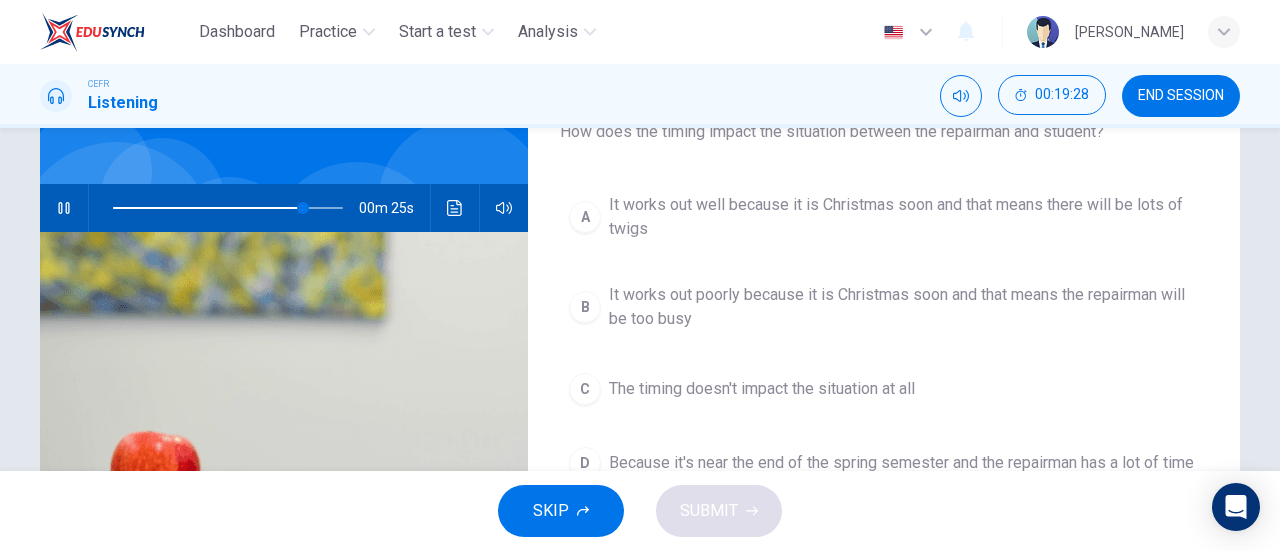 scroll, scrollTop: 100, scrollLeft: 0, axis: vertical 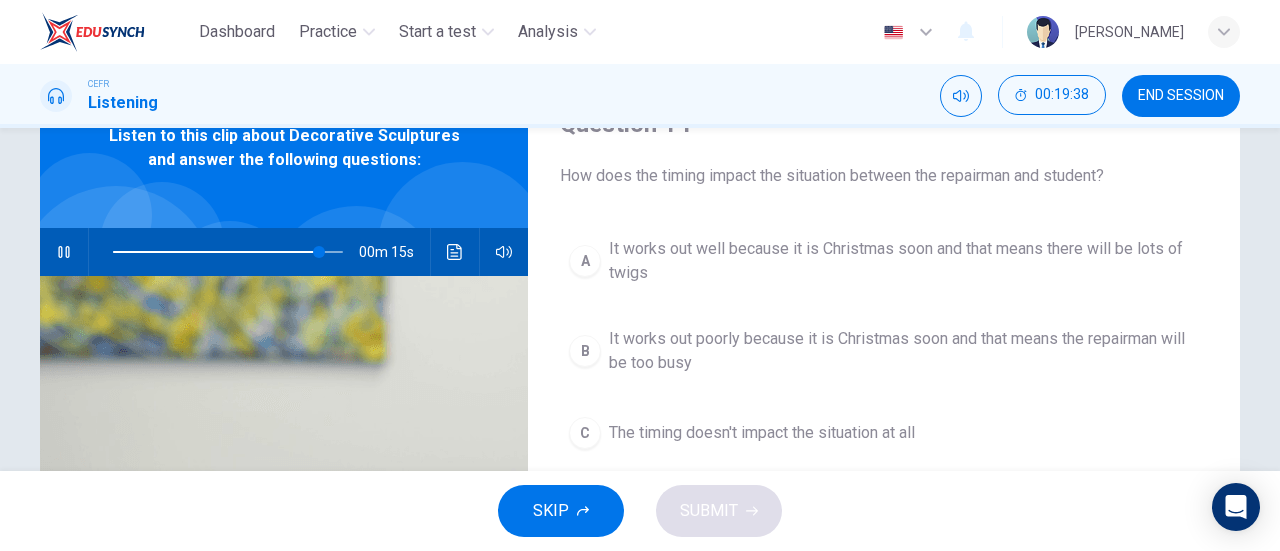 click on "It works out well because it is Christmas soon and that means there will be lots of twigs" at bounding box center [904, 261] 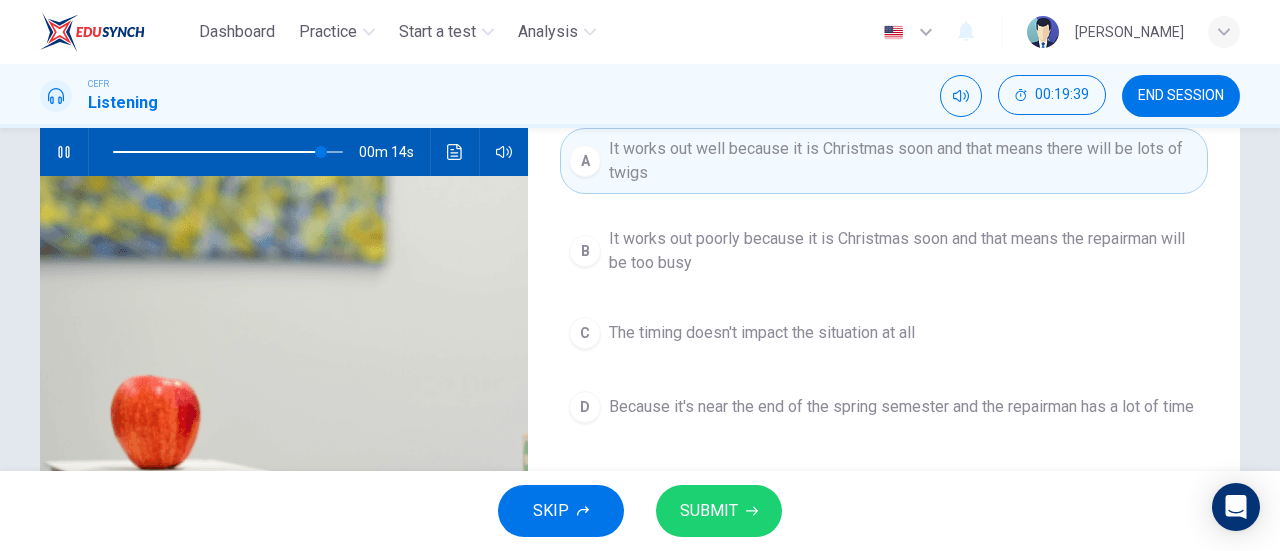 scroll, scrollTop: 100, scrollLeft: 0, axis: vertical 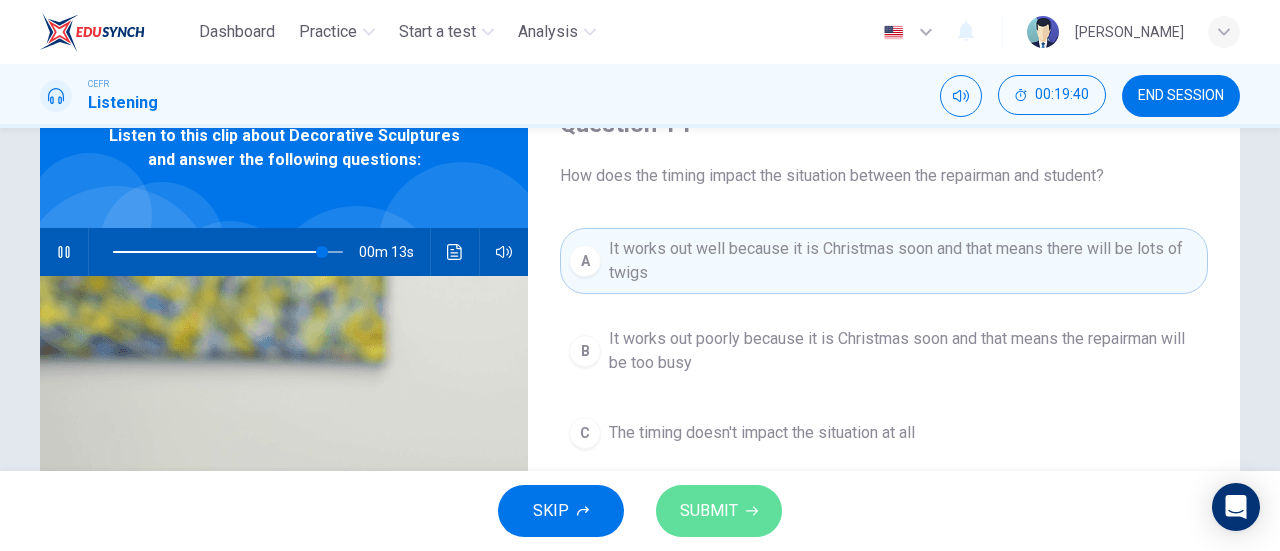 click on "SUBMIT" at bounding box center [709, 511] 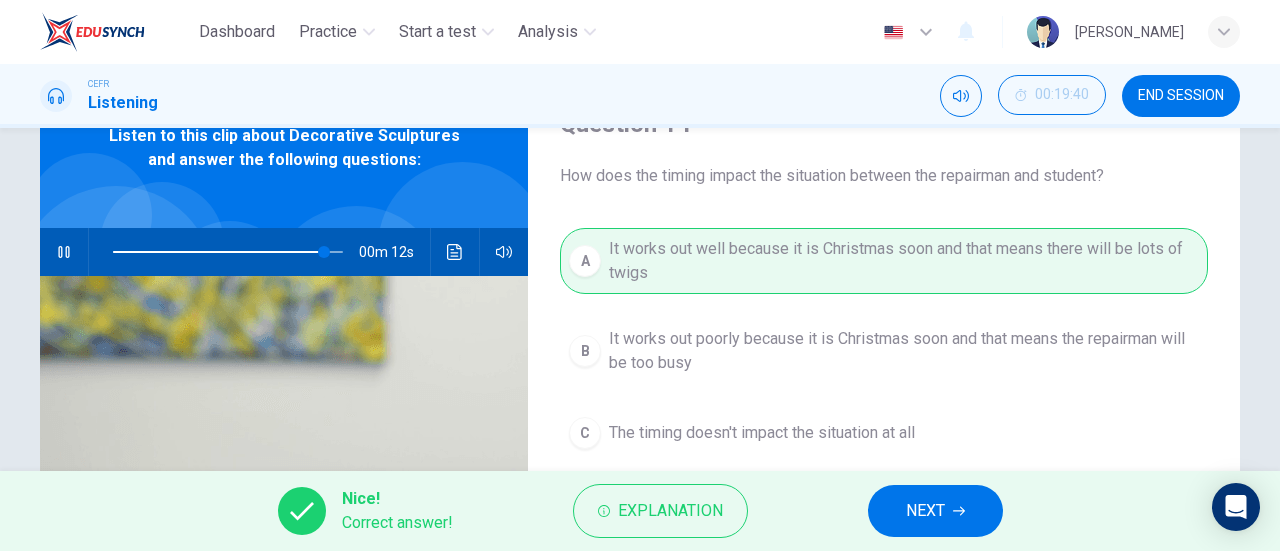 click on "NEXT" at bounding box center (925, 511) 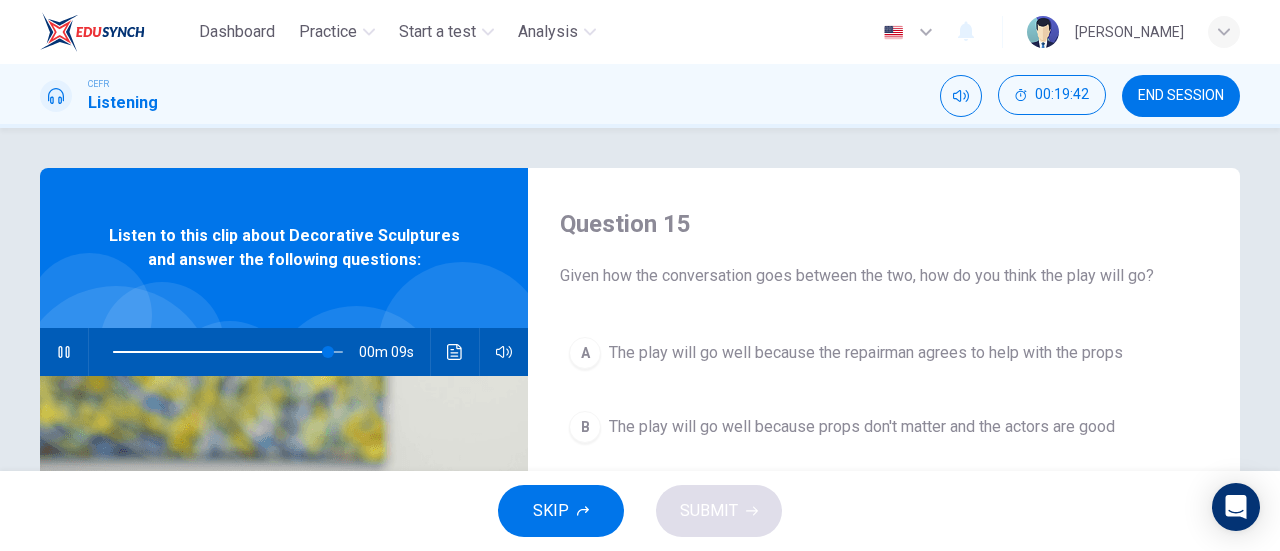 scroll, scrollTop: 100, scrollLeft: 0, axis: vertical 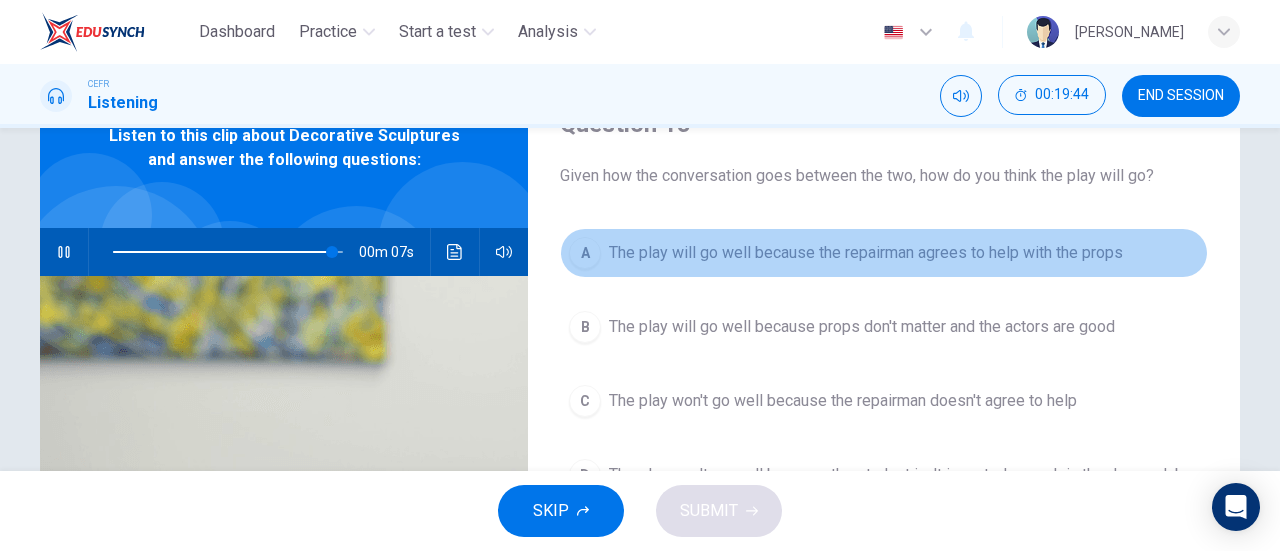 click on "The play will go well because the repairman agrees to help with the props" at bounding box center (866, 253) 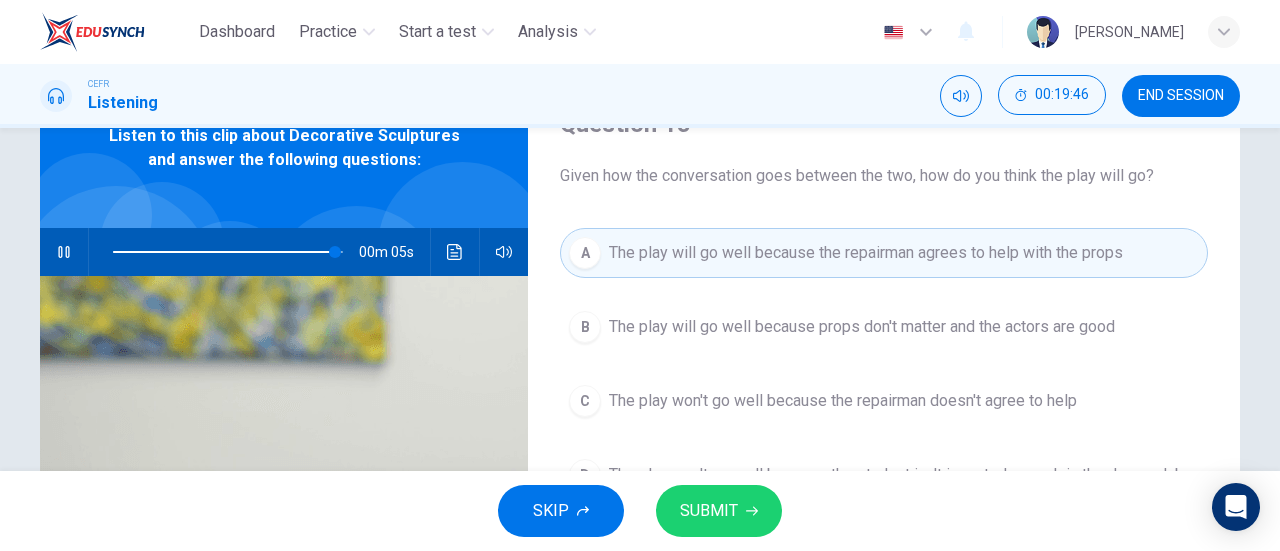 scroll, scrollTop: 200, scrollLeft: 0, axis: vertical 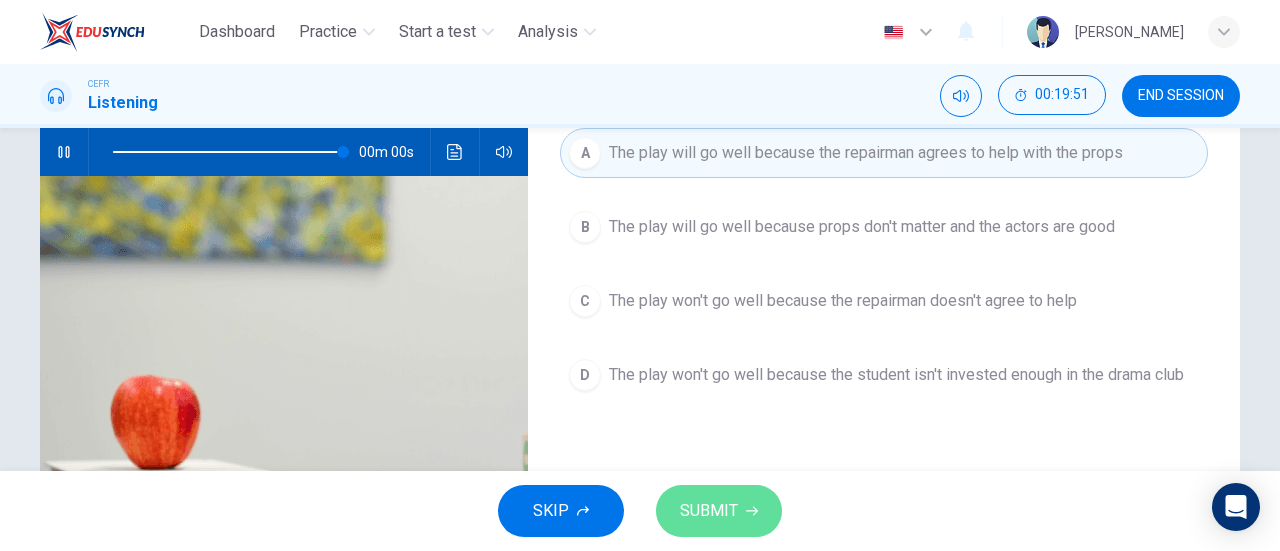click on "SUBMIT" at bounding box center (719, 511) 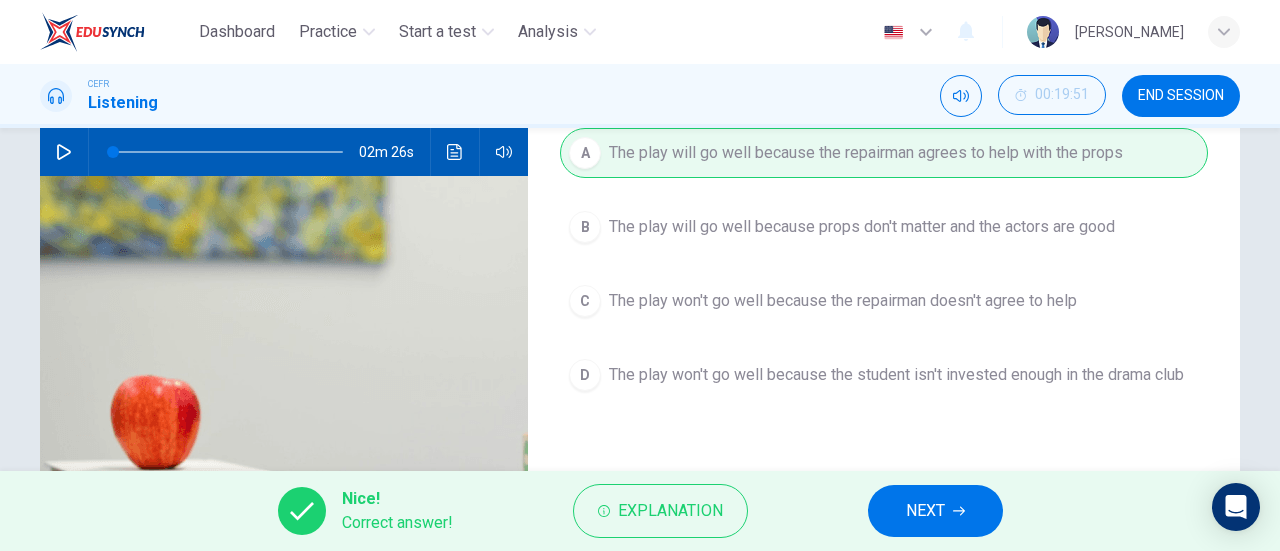 click on "NEXT" at bounding box center [925, 511] 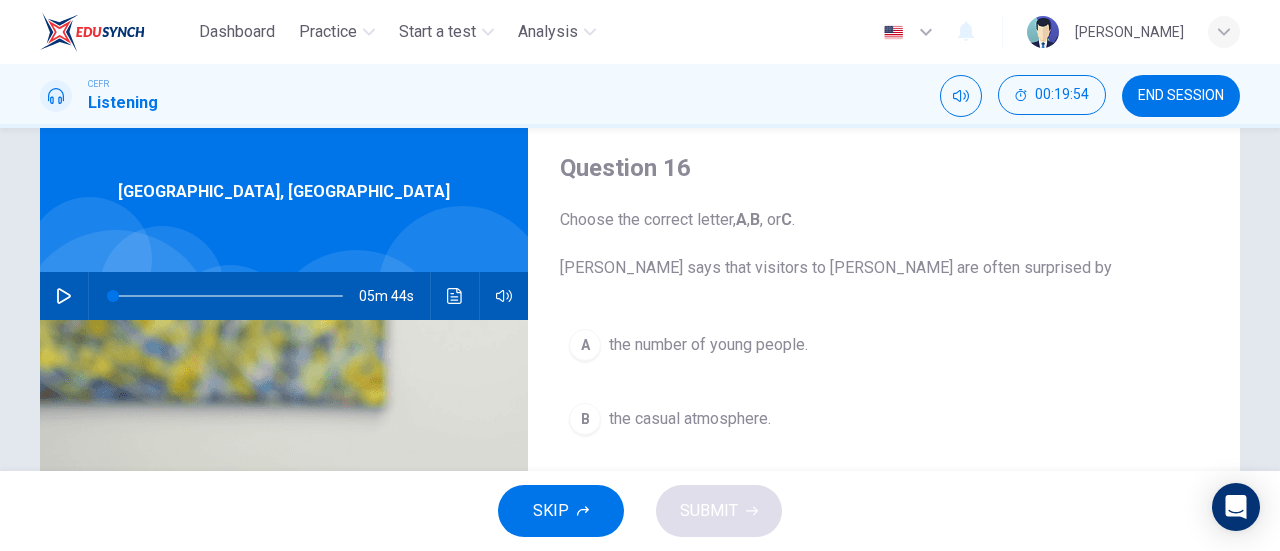 scroll, scrollTop: 100, scrollLeft: 0, axis: vertical 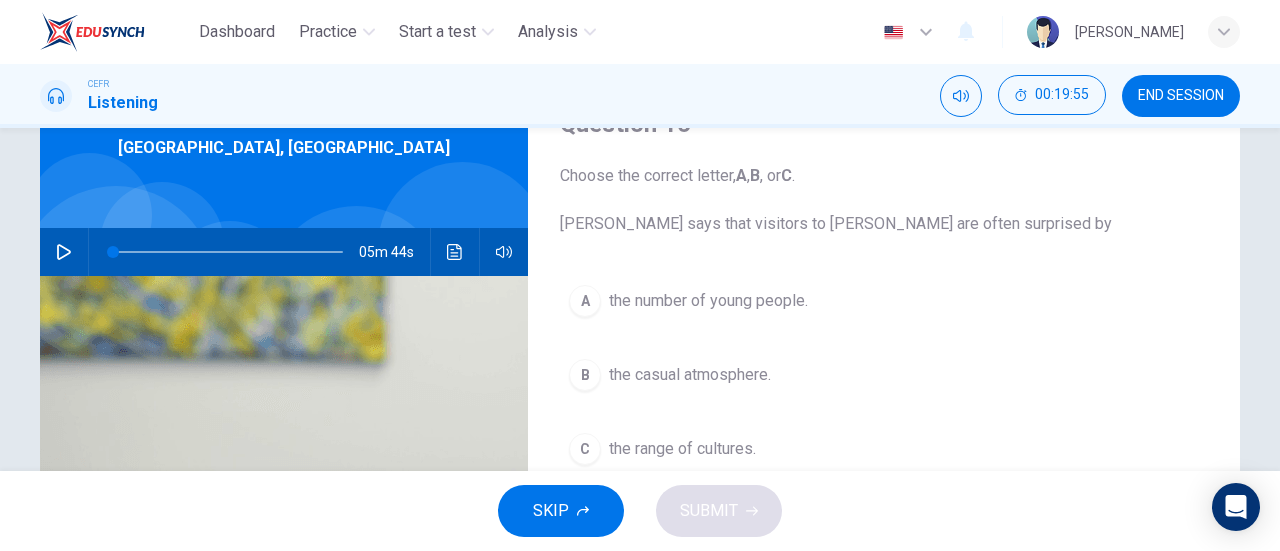 click 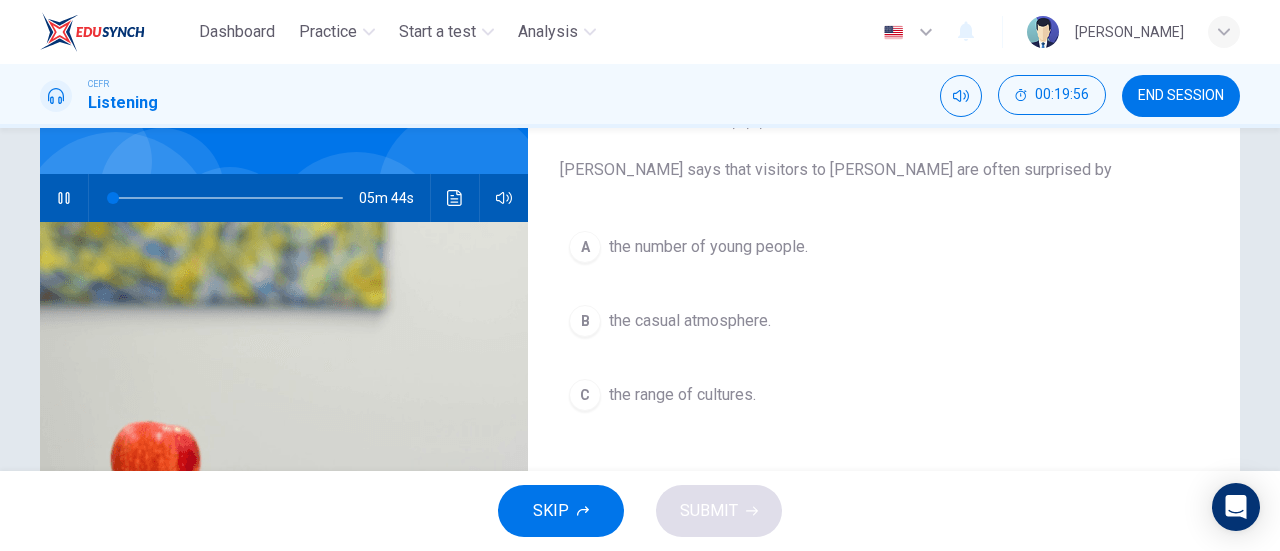 scroll, scrollTop: 200, scrollLeft: 0, axis: vertical 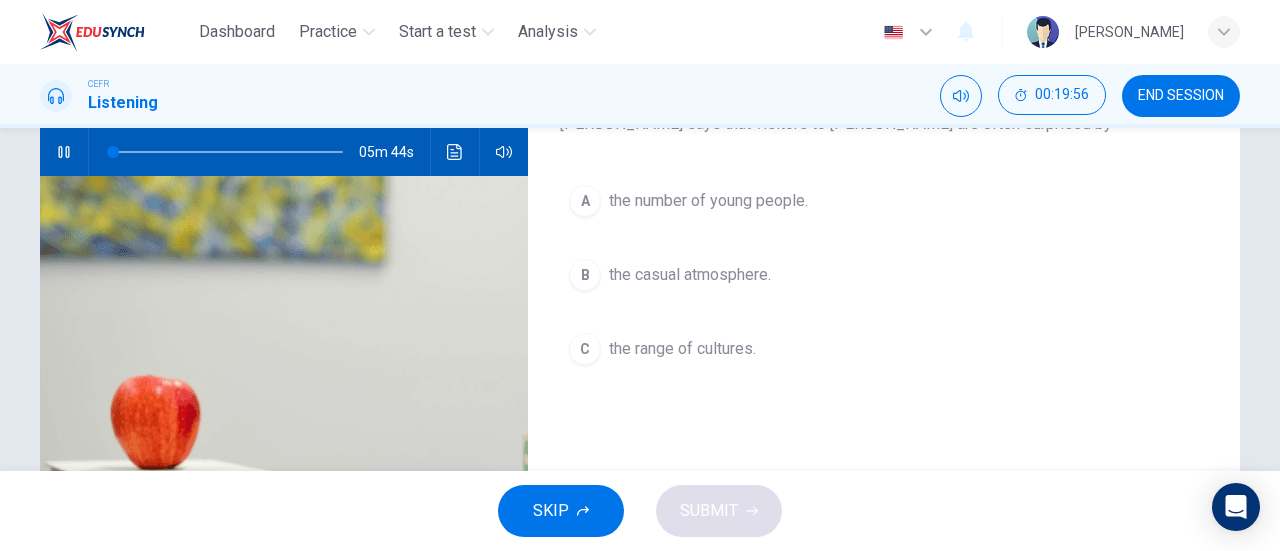 type on "0" 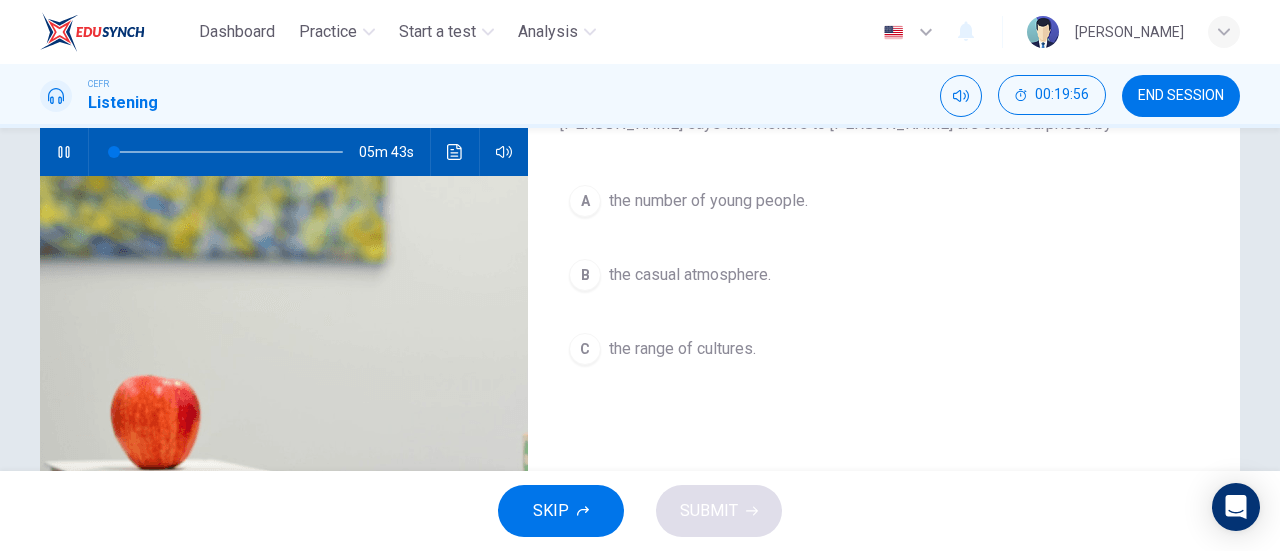 type 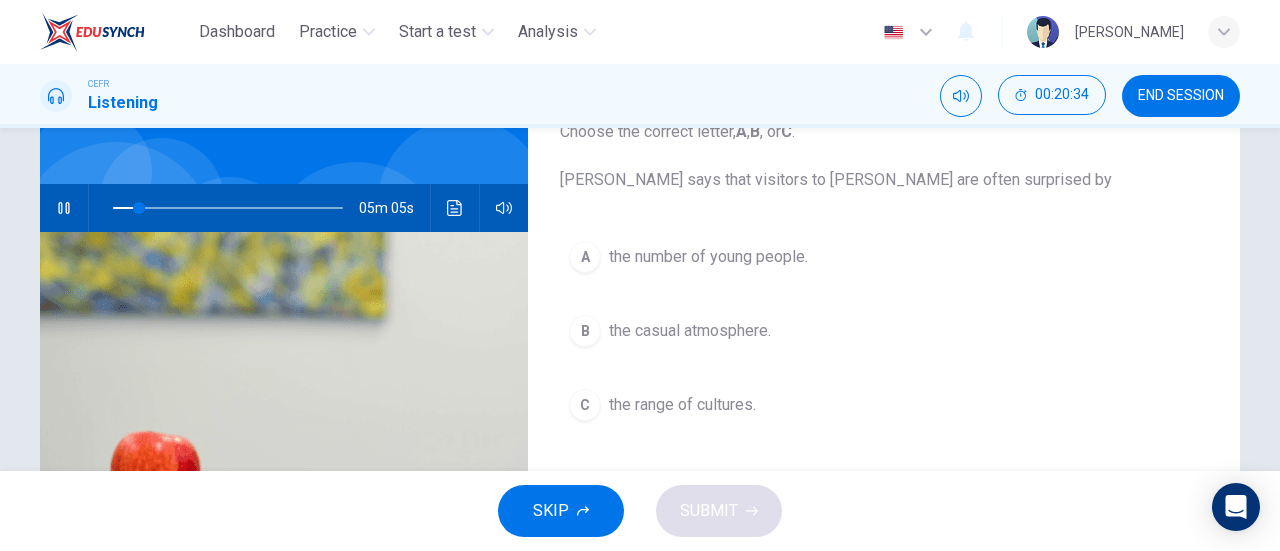 scroll, scrollTop: 100, scrollLeft: 0, axis: vertical 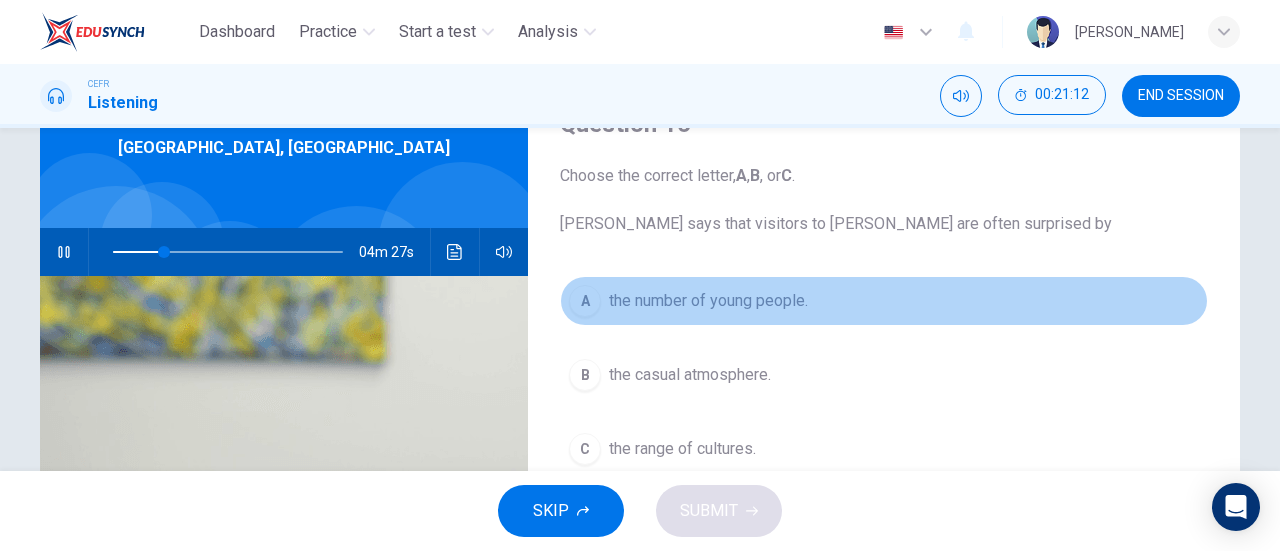 click on "the number of young people." at bounding box center [708, 301] 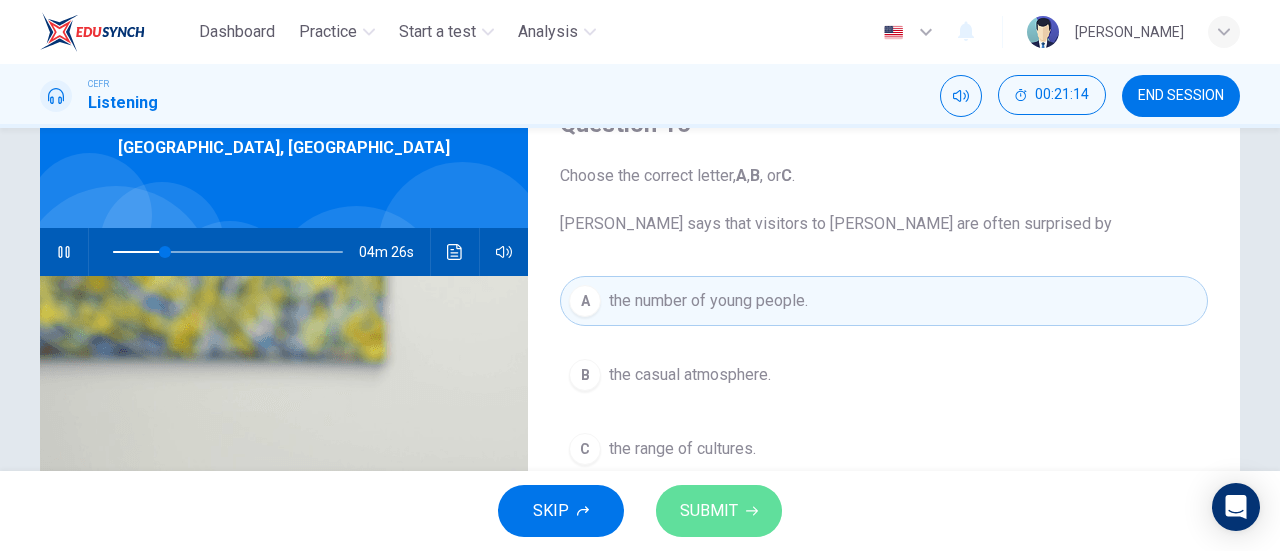 click on "SUBMIT" at bounding box center (719, 511) 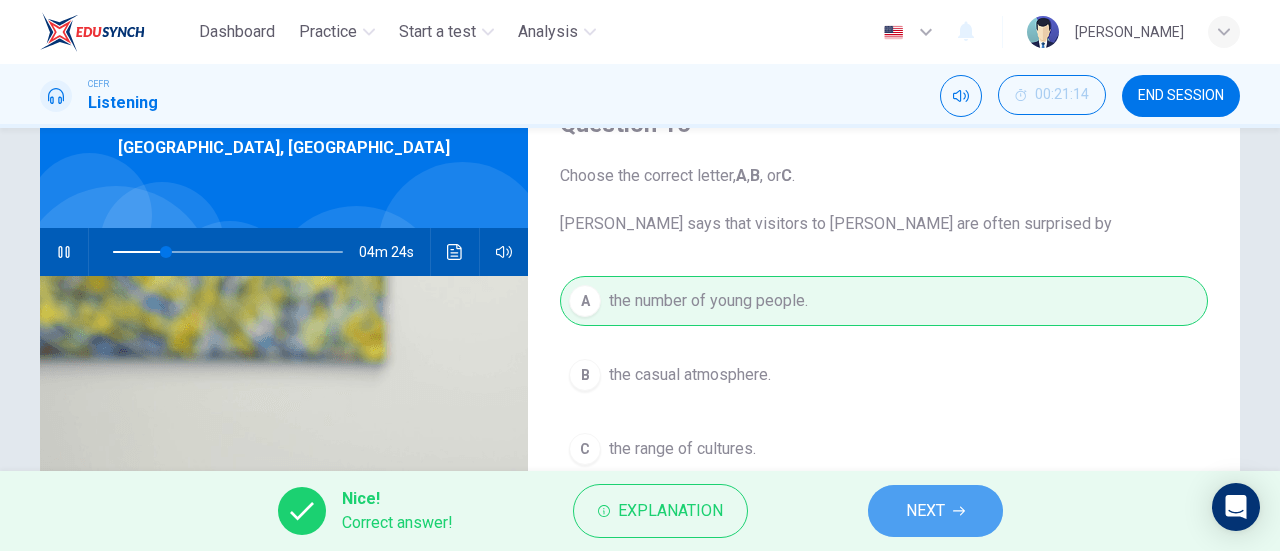 click on "NEXT" at bounding box center (925, 511) 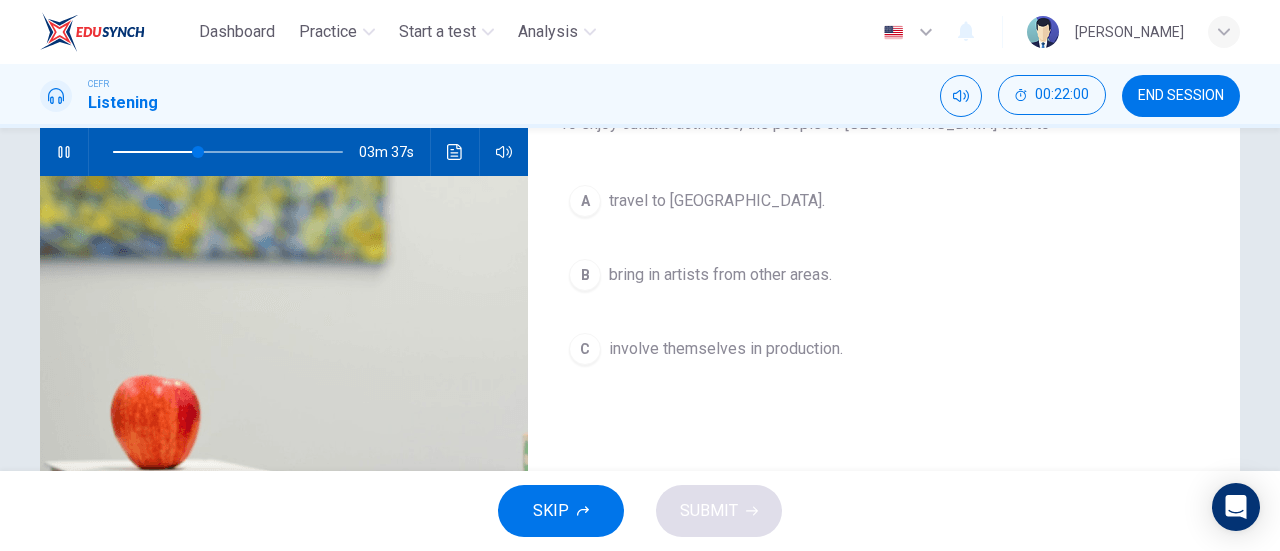 scroll, scrollTop: 100, scrollLeft: 0, axis: vertical 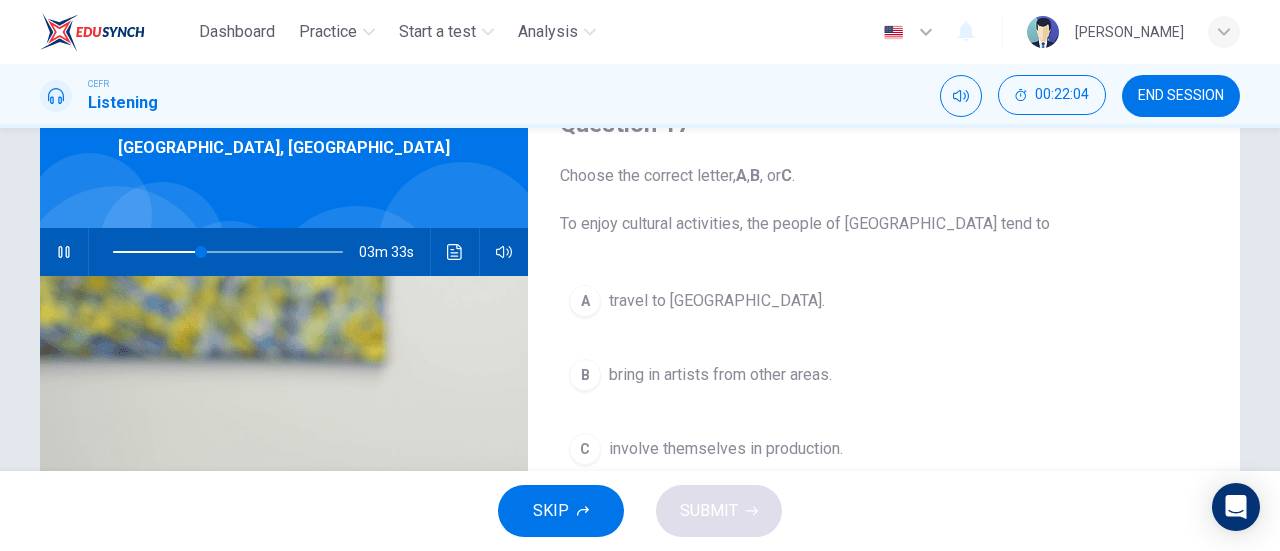 click on "bring in artists from other areas." at bounding box center (720, 375) 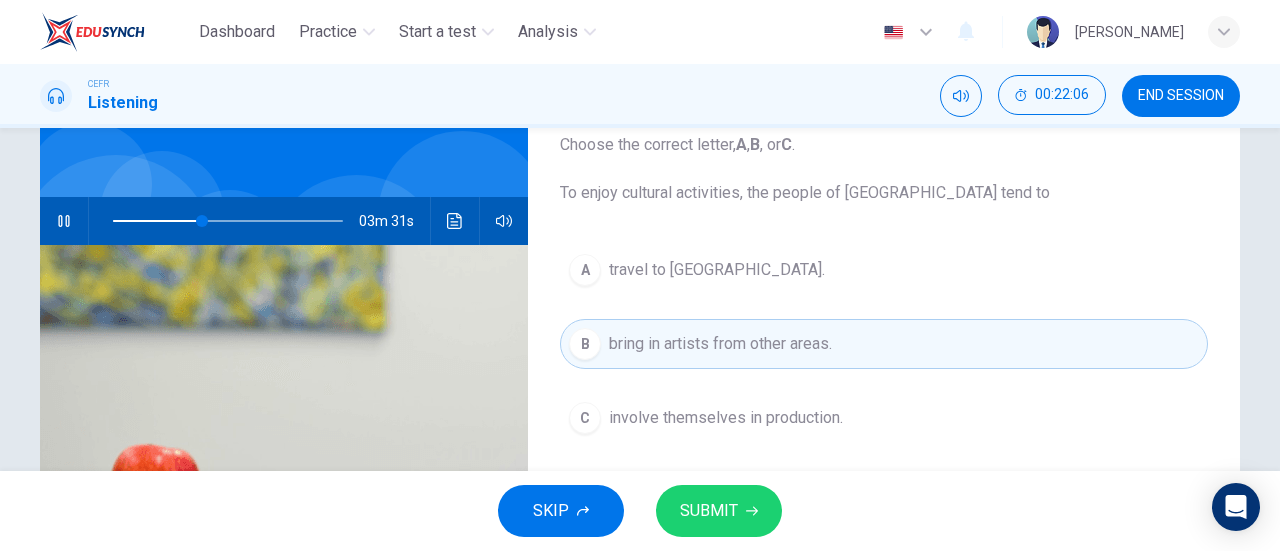 scroll, scrollTop: 100, scrollLeft: 0, axis: vertical 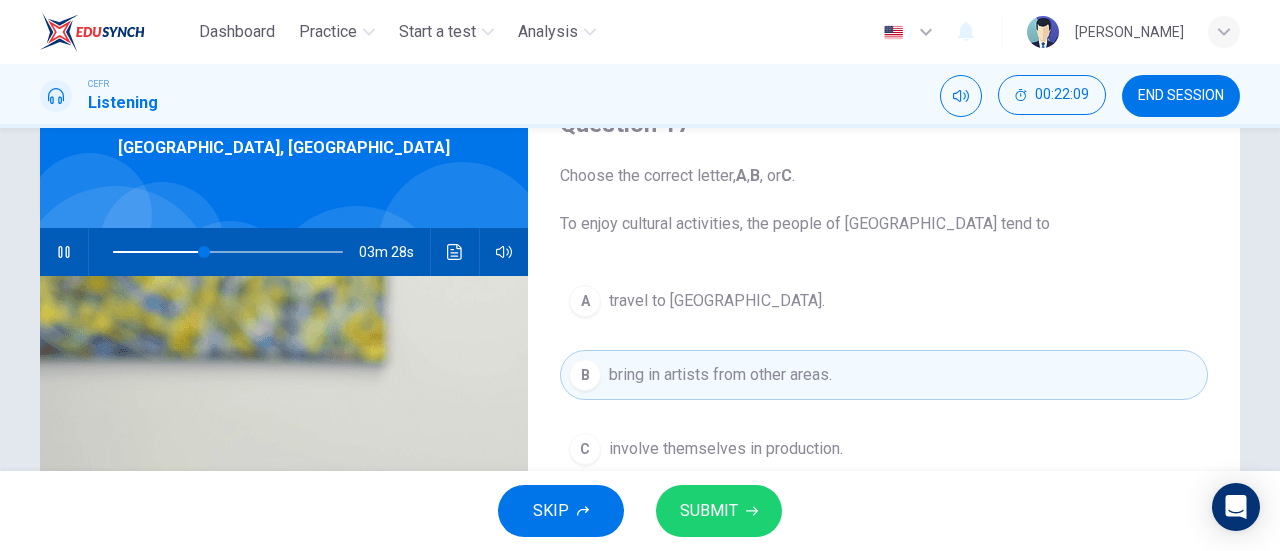 click on "SUBMIT" at bounding box center [719, 511] 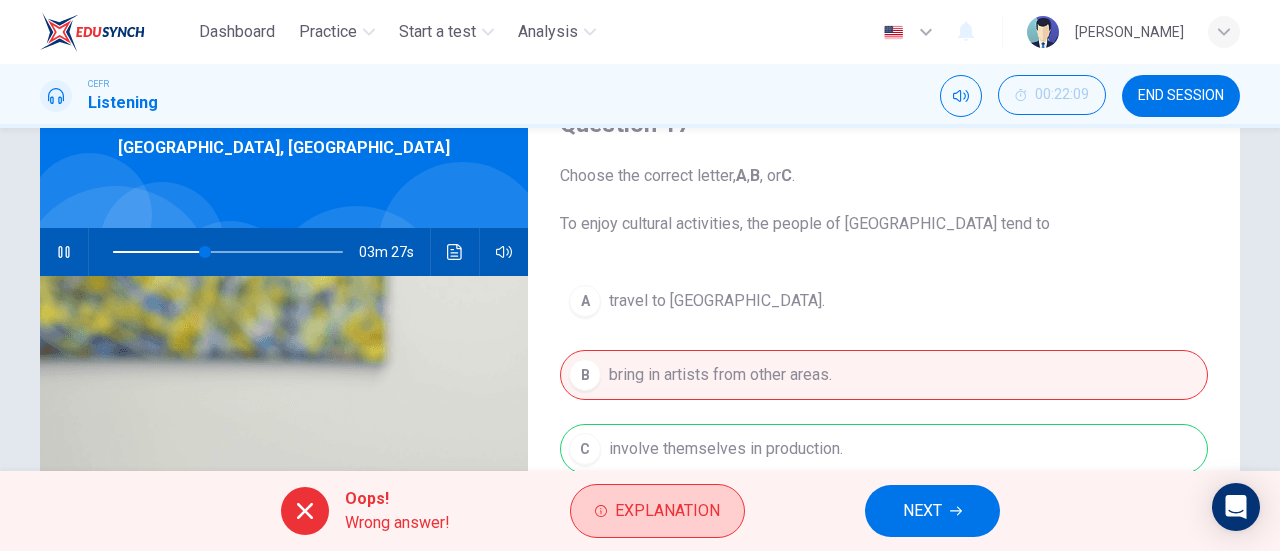 click on "Explanation" at bounding box center [667, 511] 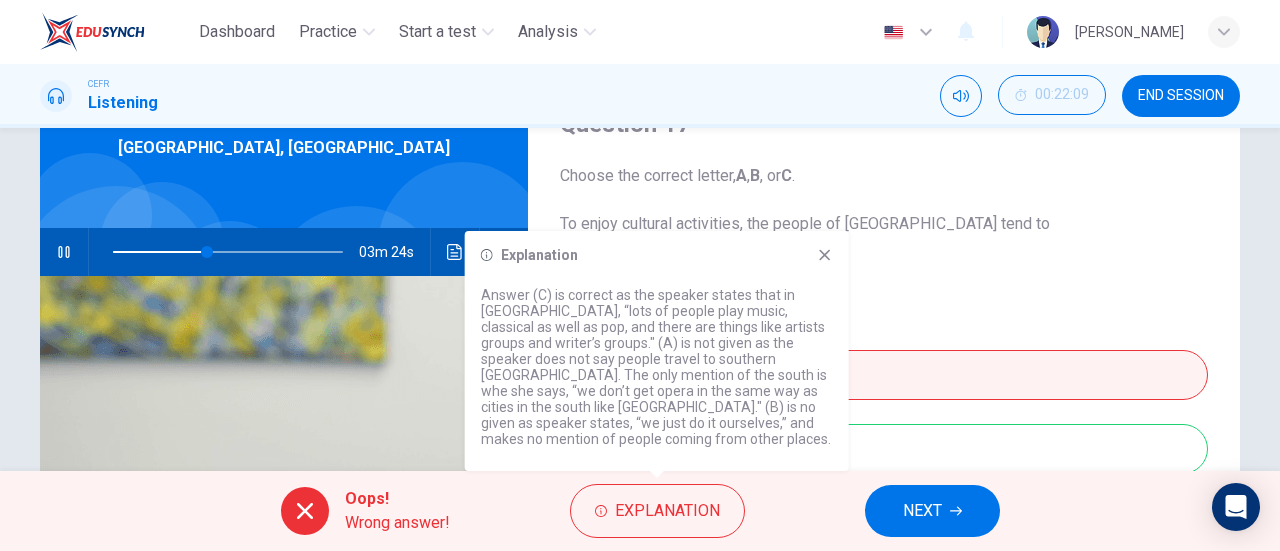 click on "A travel to southern Australia. B bring in artists from other areas. C involve themselves in production." at bounding box center [884, 395] 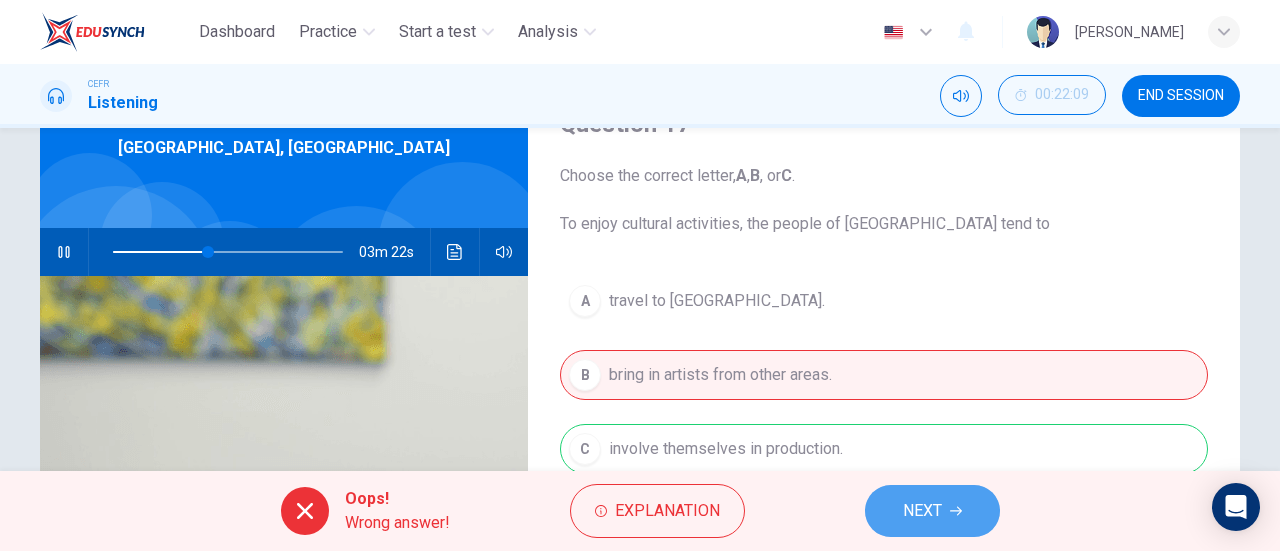 click on "NEXT" at bounding box center (932, 511) 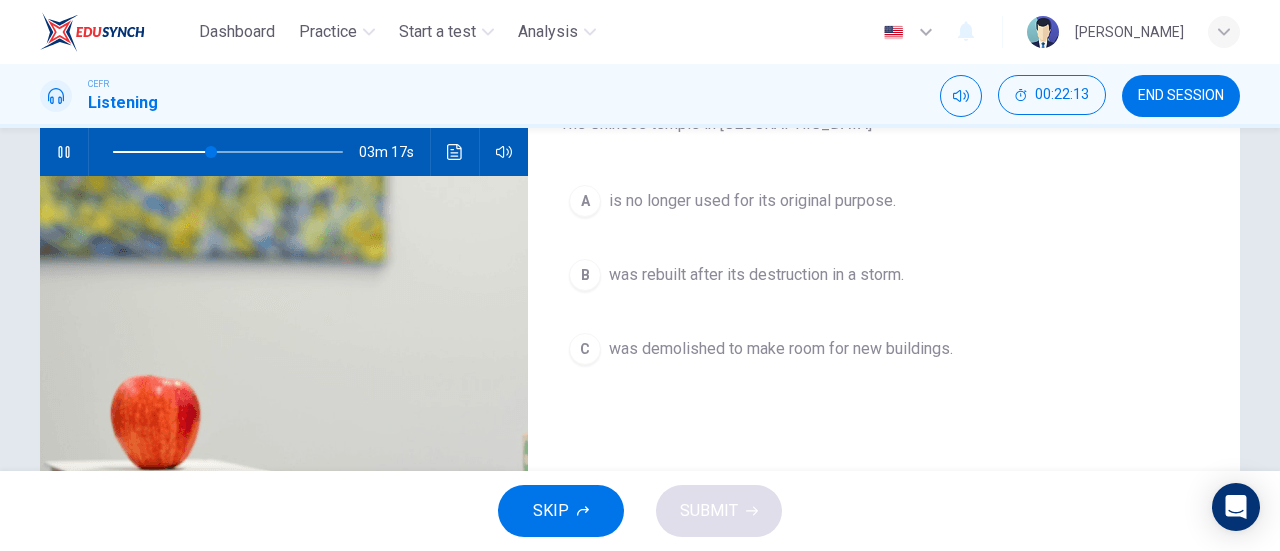 scroll, scrollTop: 100, scrollLeft: 0, axis: vertical 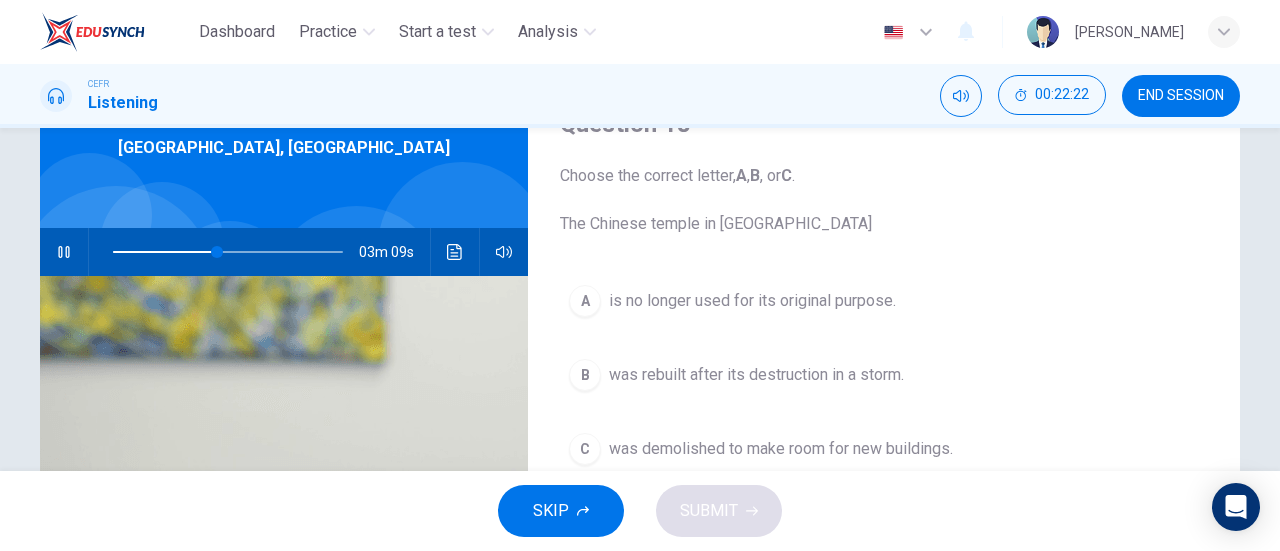 click on "was rebuilt after its destruction in a storm." at bounding box center [756, 375] 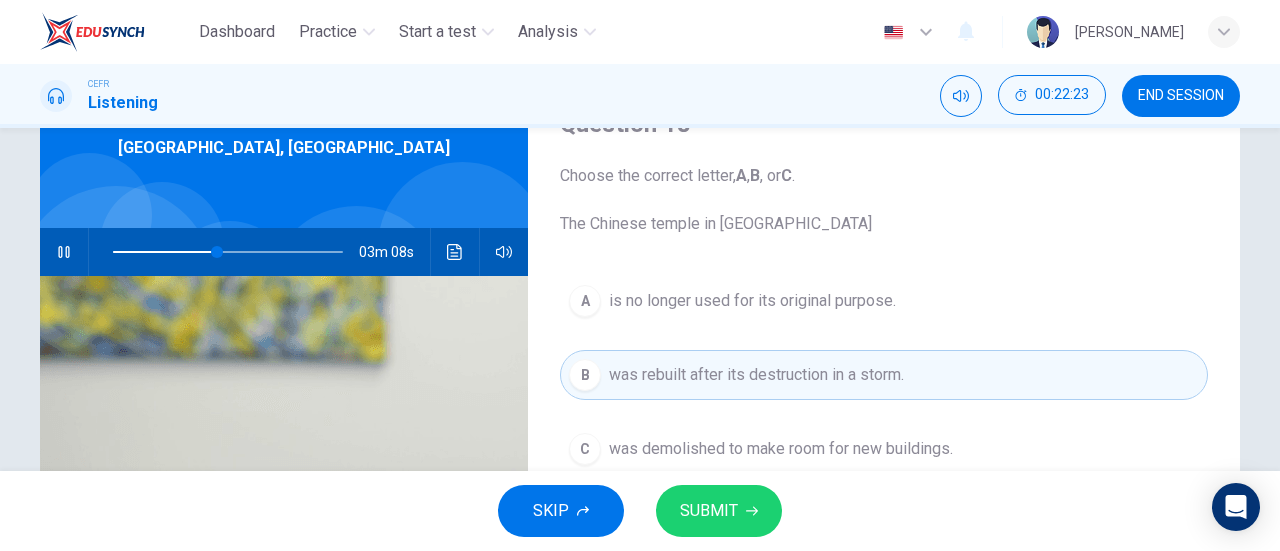 click 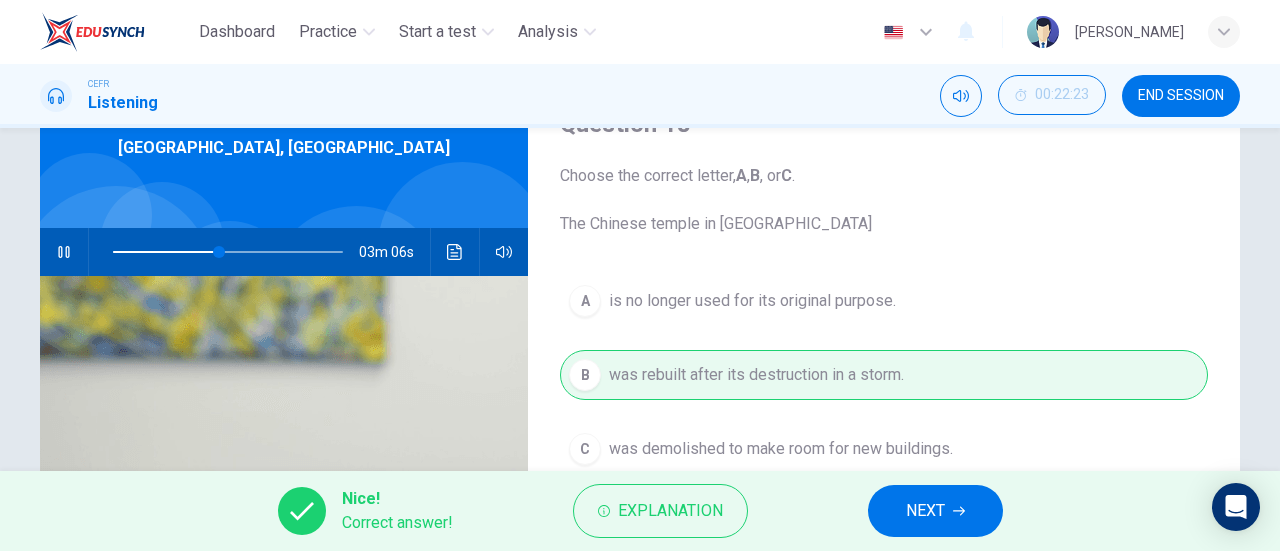 click on "NEXT" at bounding box center [925, 511] 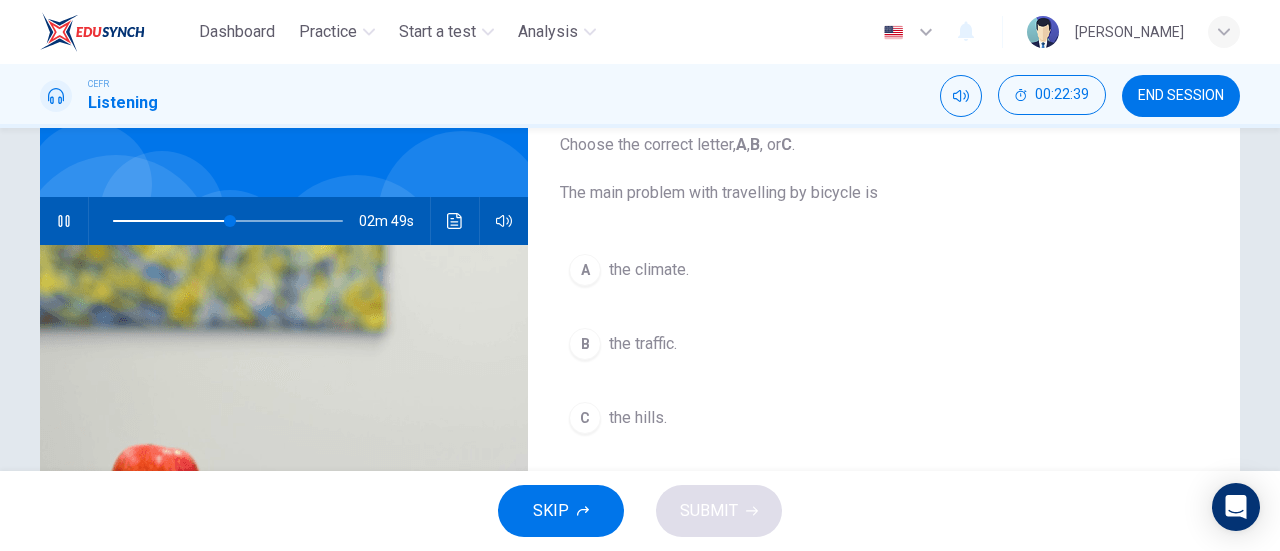 scroll, scrollTop: 100, scrollLeft: 0, axis: vertical 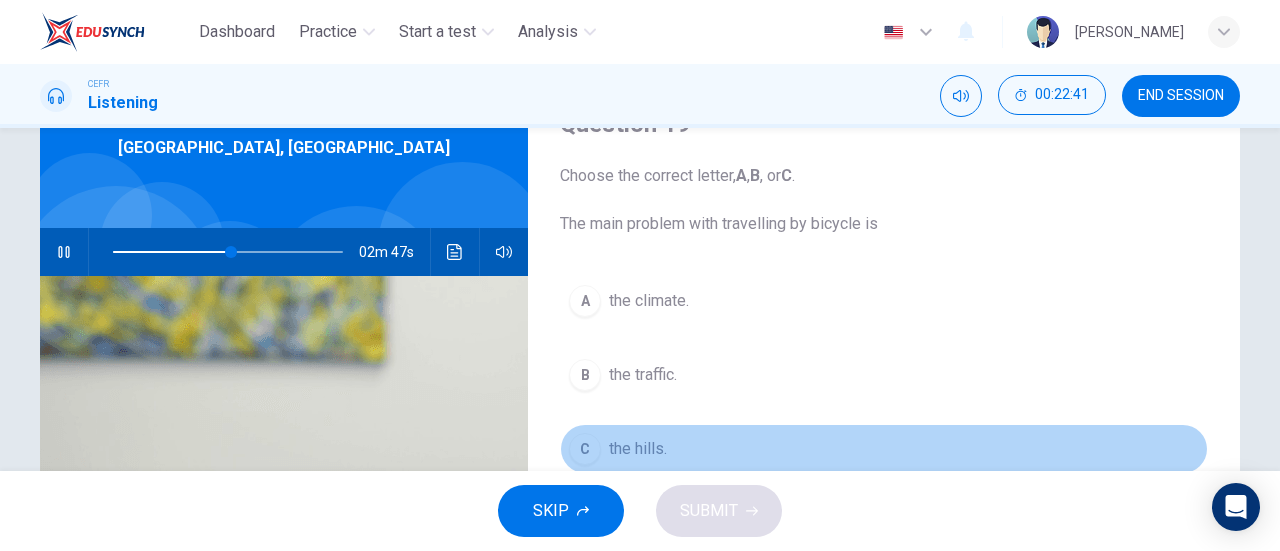 click on "the hills." at bounding box center (638, 449) 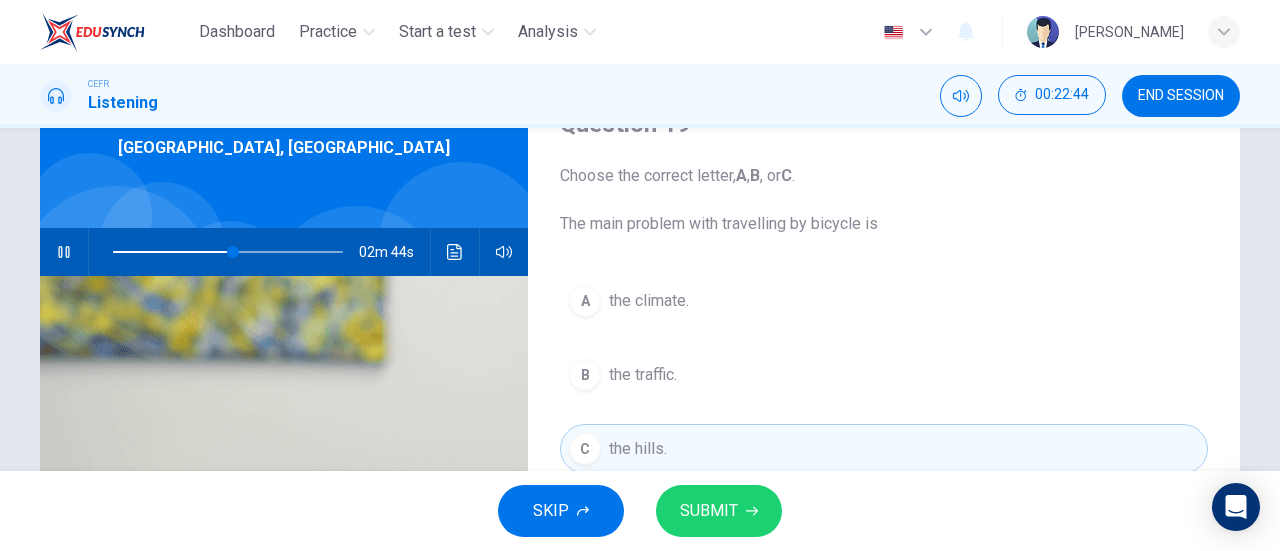 click on "A the climate." at bounding box center (884, 301) 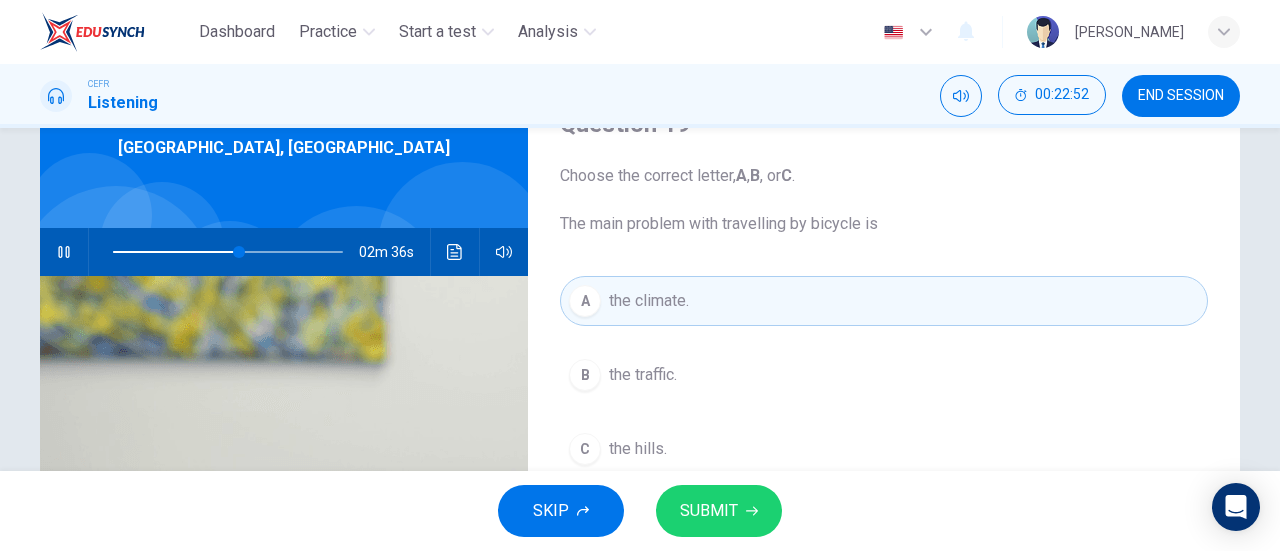 click on "SUBMIT" at bounding box center [719, 511] 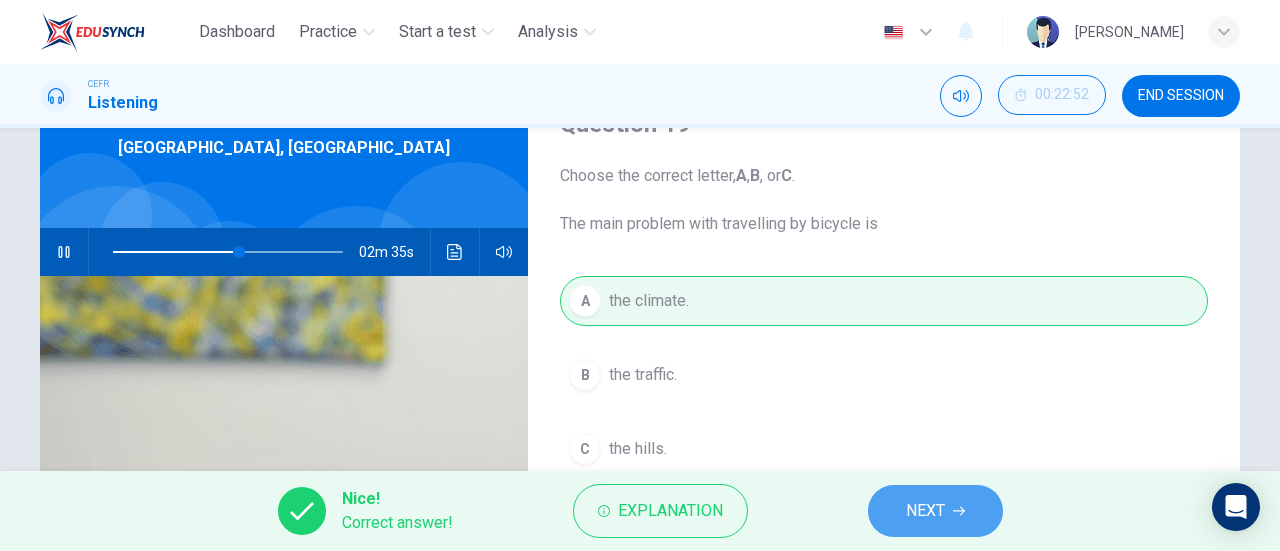 click on "NEXT" at bounding box center (935, 511) 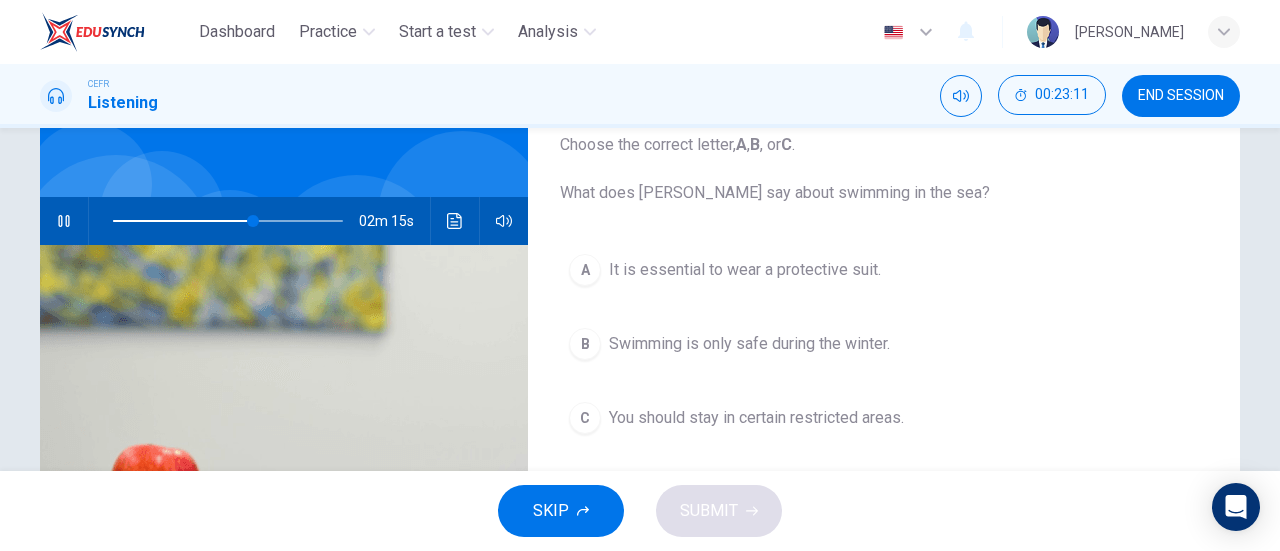 scroll, scrollTop: 100, scrollLeft: 0, axis: vertical 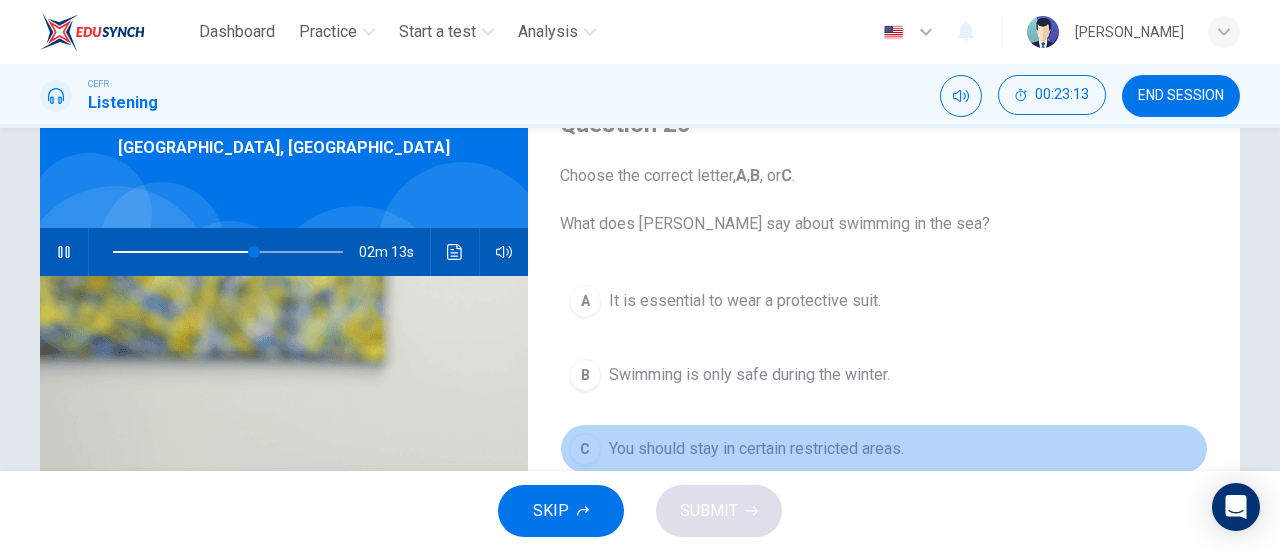 click on "You should stay in certain restricted areas." at bounding box center (756, 449) 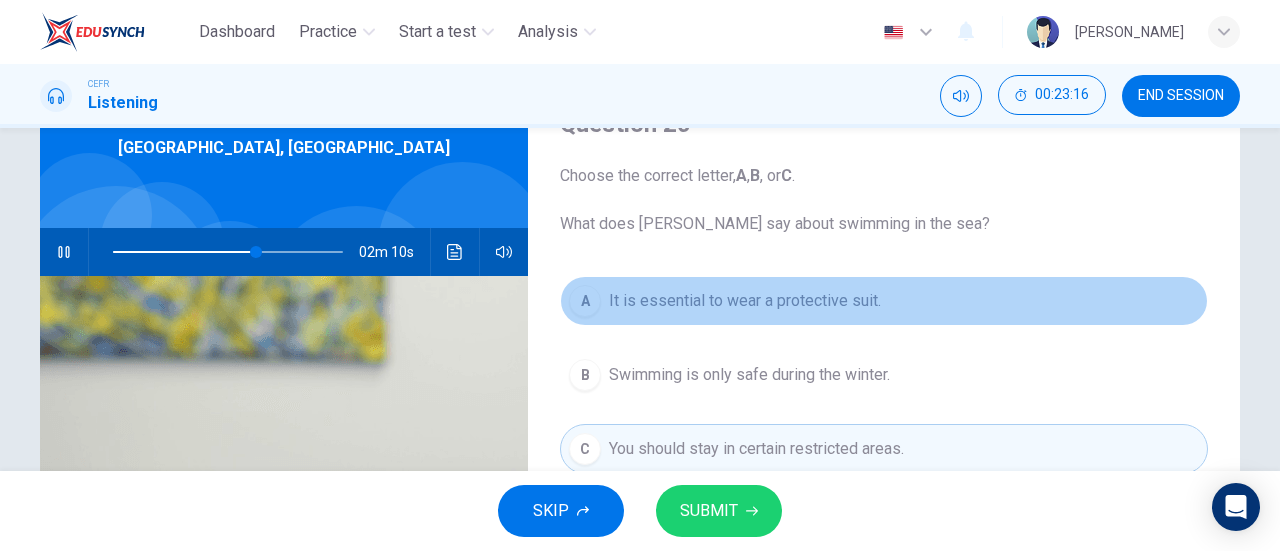click on "A It is essential to wear a protective suit." at bounding box center (884, 301) 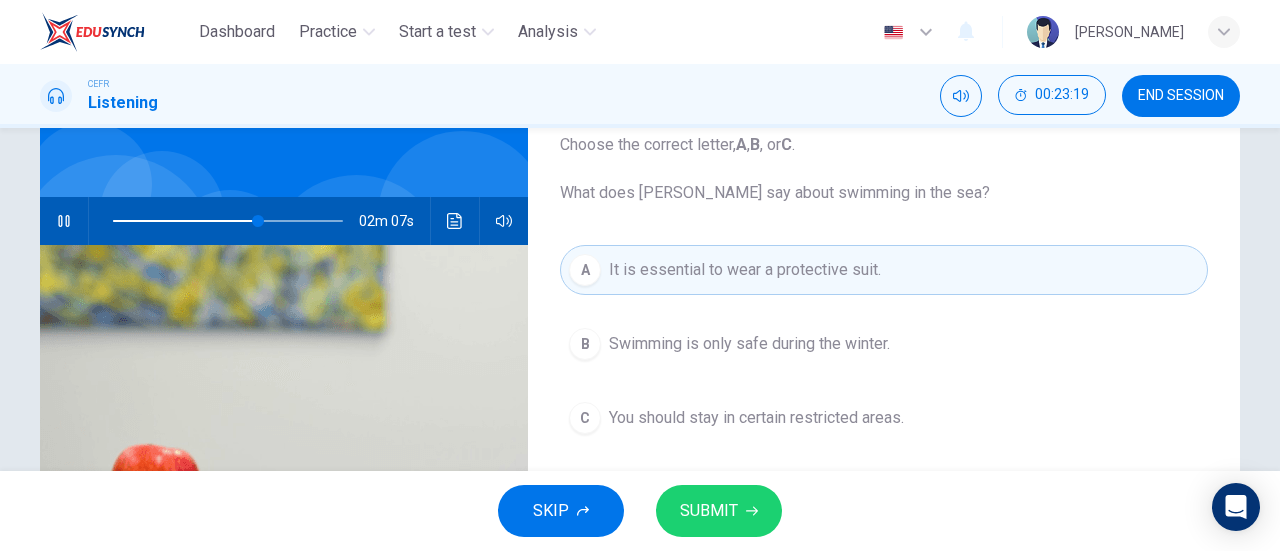 scroll, scrollTop: 100, scrollLeft: 0, axis: vertical 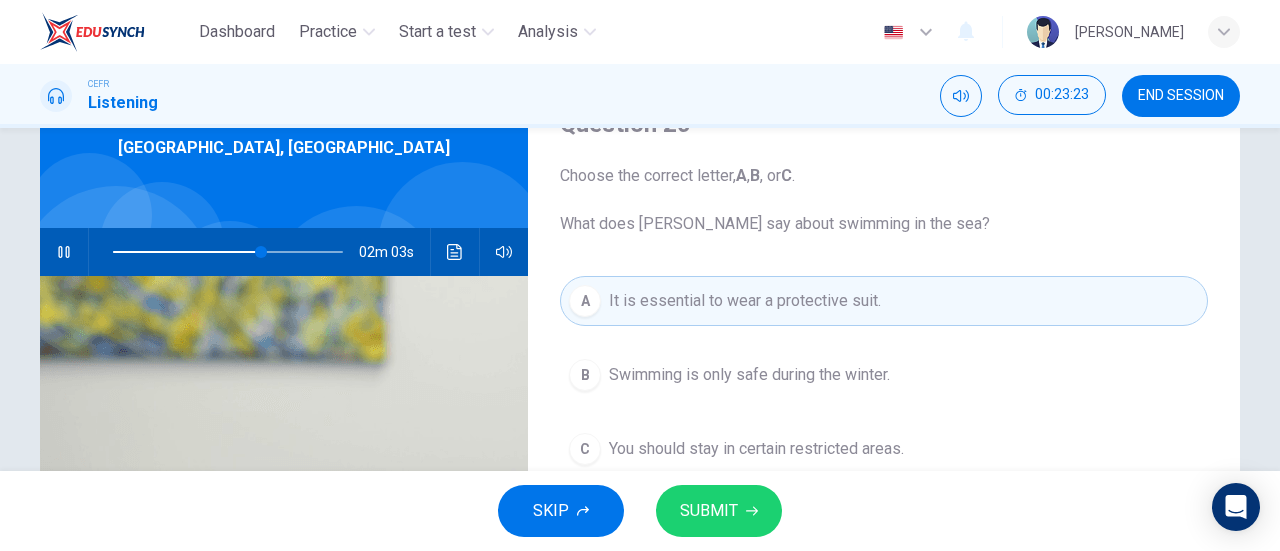 click on "You should stay in certain restricted areas." at bounding box center (756, 449) 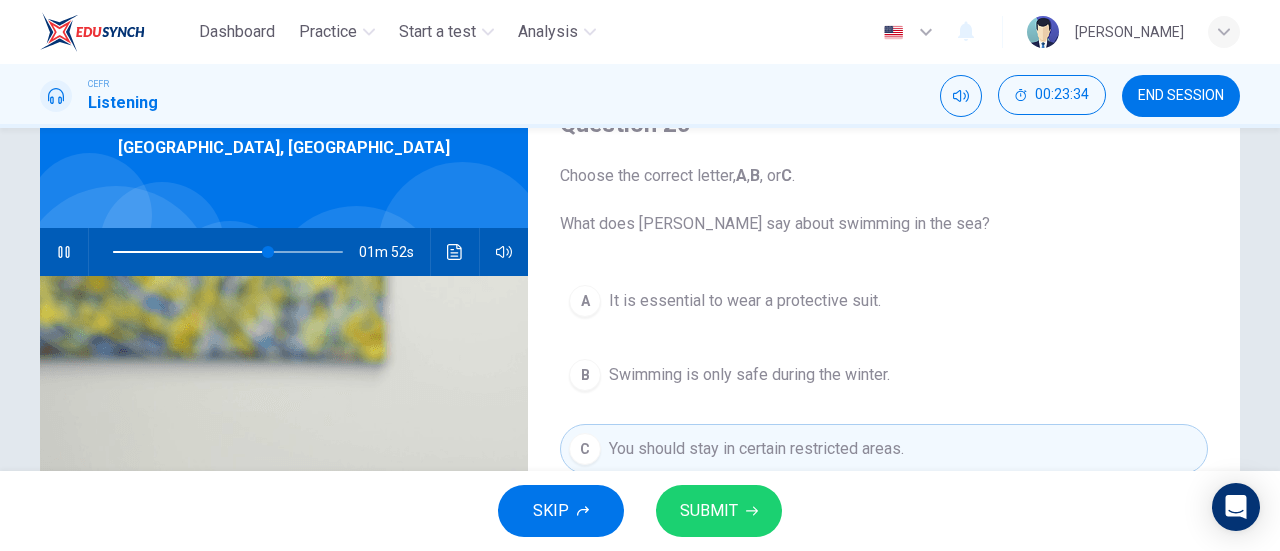 click on "SUBMIT" at bounding box center (719, 511) 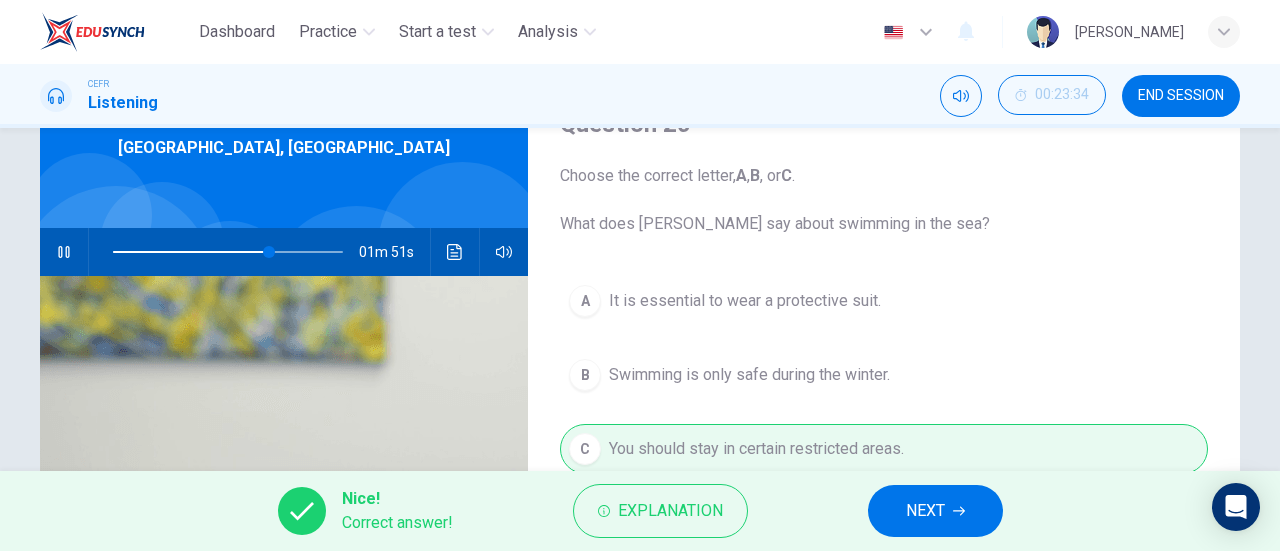 click on "NEXT" at bounding box center [925, 511] 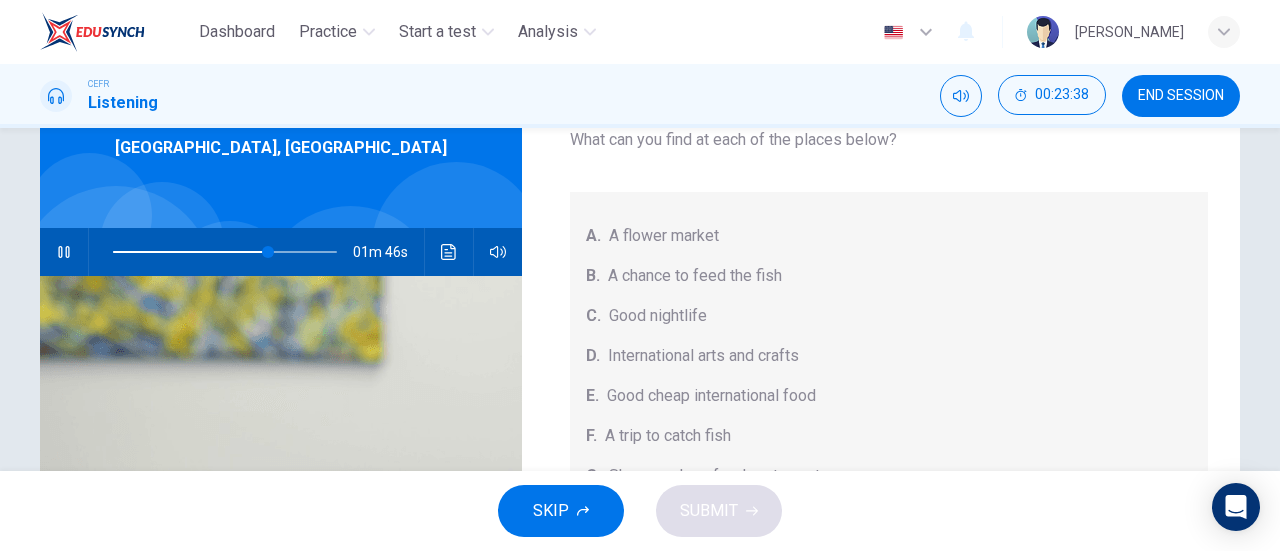 scroll, scrollTop: 0, scrollLeft: 0, axis: both 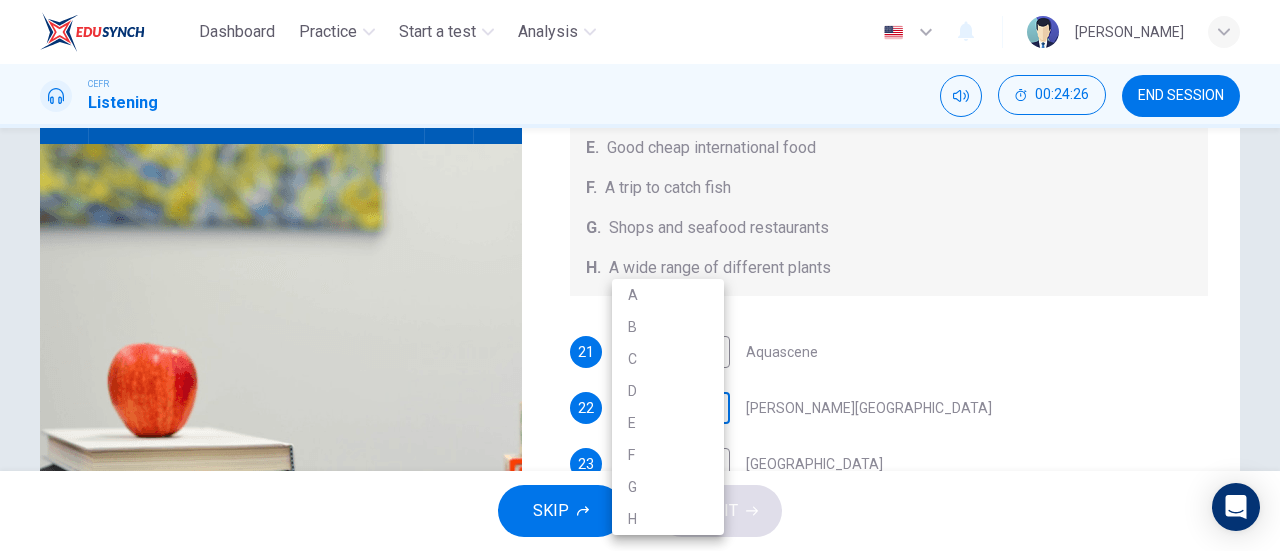 click on "Dashboard Practice Start a test Analysis English en ​ ZAKIRAH HUSNA BINTI ZAINAL FUAD CEFR Listening 00:24:26 END SESSION Questions 21 - 25 Choose your answers from the box and write the correct letter  A-H  next to the questions below.
What can you find at each of the places below? A. A flower market B. A chance to feed the fish C. Good nightlife D. International arts and crafts E. Good cheap international food F. A trip to catch fish G. Shops and seafood restaurants H. A wide range of different plants 21 ​ ​ Aquascene 22 ​ ​ Smith Street Mall 23 ​ ​ Cullen Bay Marina 24 ​ ​ Fannie Bay 25 ​ ​ Mitchell Street Darwin, Australia 00m 58s SKIP SUBMIT EduSynch - Online Language Proficiency Testing
Dashboard Practice Start a test Analysis Notifications © Copyright  2025 A B C D E F G H" at bounding box center (640, 275) 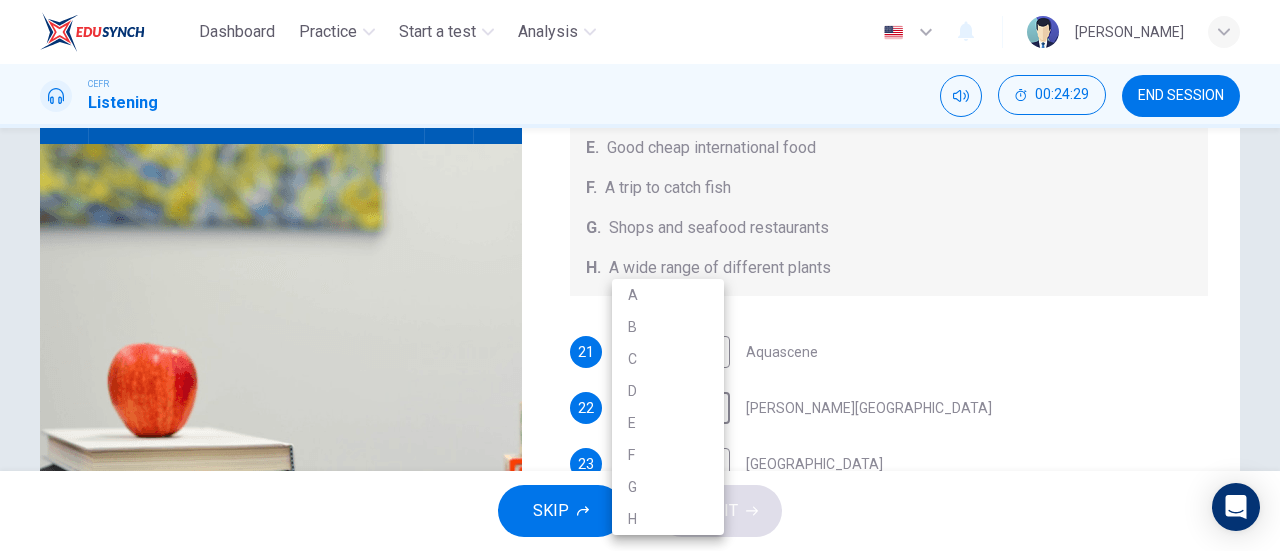 click on "G" at bounding box center [668, 487] 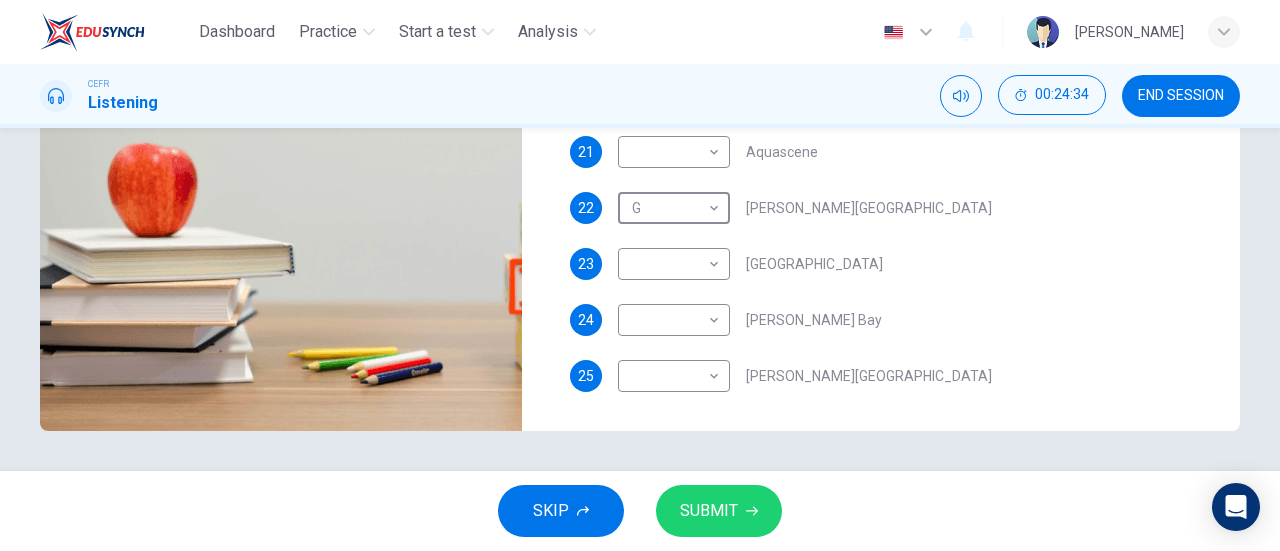 scroll, scrollTop: 332, scrollLeft: 0, axis: vertical 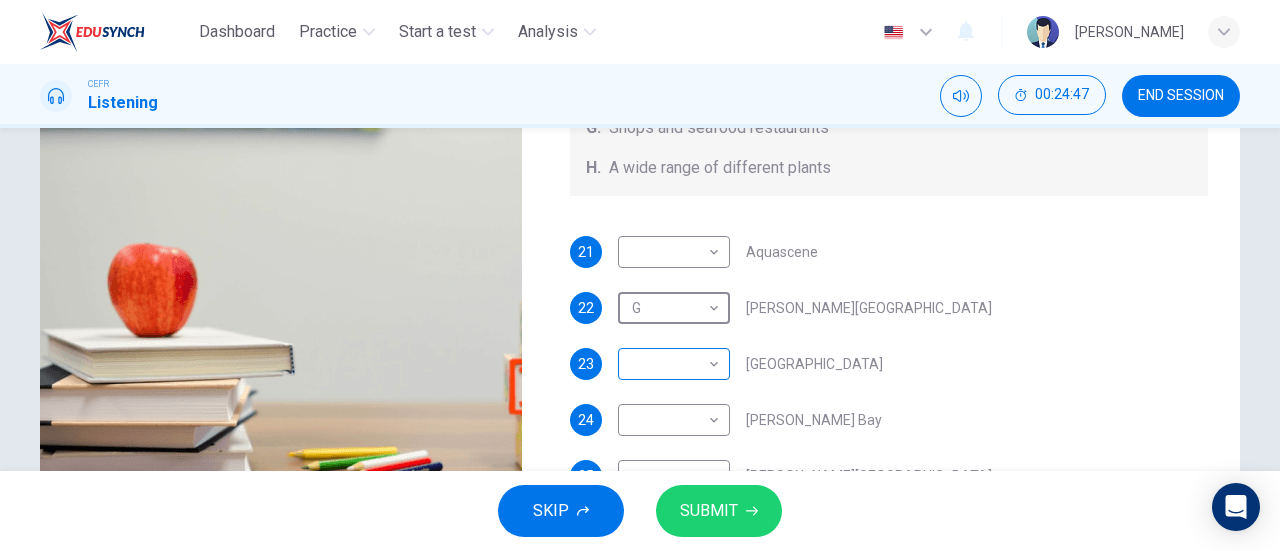 click on "Dashboard Practice Start a test Analysis English en ​ ZAKIRAH HUSNA BINTI ZAINAL FUAD CEFR Listening 00:24:47 END SESSION Questions 21 - 25 Choose your answers from the box and write the correct letter  A-H  next to the questions below.
What can you find at each of the places below? A. A flower market B. A chance to feed the fish C. Good nightlife D. International arts and crafts E. Good cheap international food F. A trip to catch fish G. Shops and seafood restaurants H. A wide range of different plants 21 ​ ​ Aquascene 22 G G ​ Smith Street Mall 23 ​ ​ Cullen Bay Marina 24 ​ ​ Fannie Bay 25 ​ ​ Mitchell Street Darwin, Australia 00m 37s SKIP SUBMIT EduSynch - Online Language Proficiency Testing
Dashboard Practice Start a test Analysis Notifications © Copyright  2025" at bounding box center [640, 275] 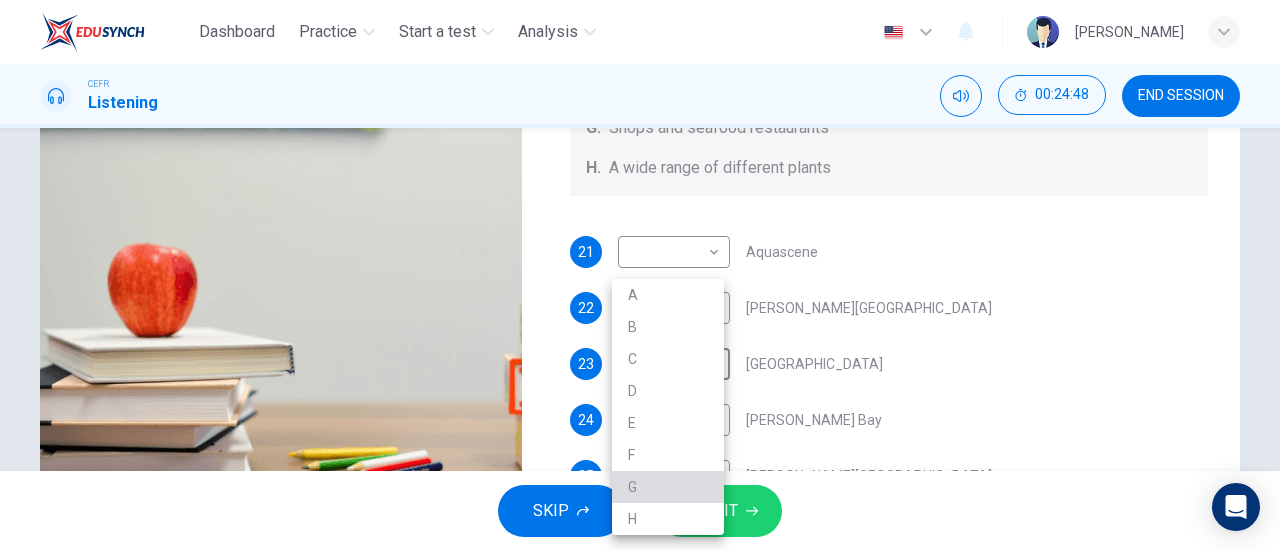 click on "G" at bounding box center [668, 487] 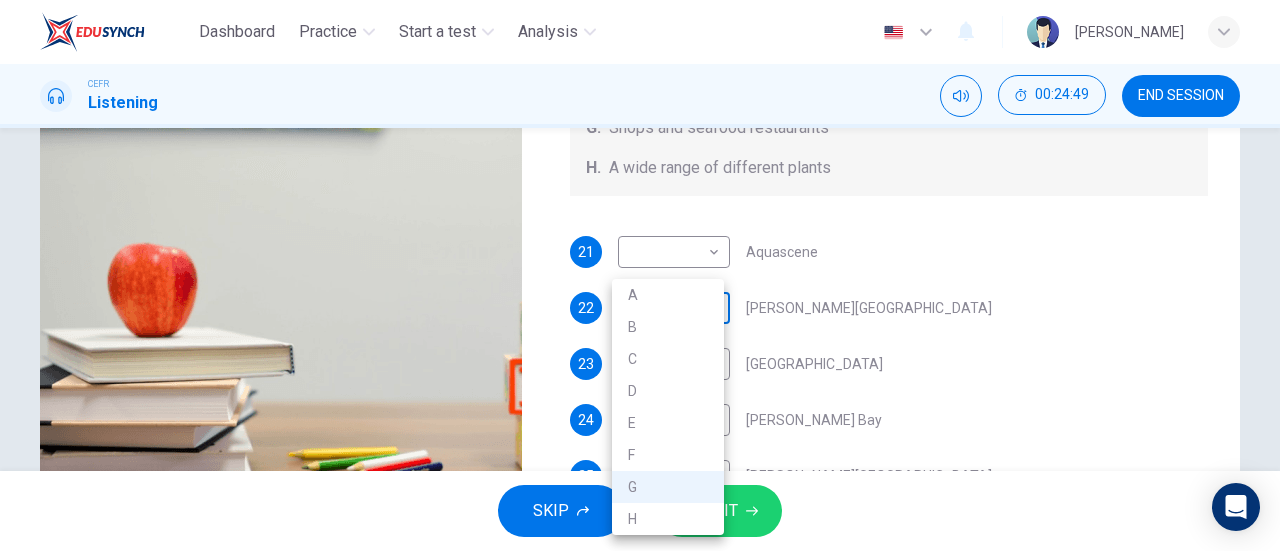 click on "Dashboard Practice Start a test Analysis English en ​ ZAKIRAH HUSNA BINTI ZAINAL FUAD CEFR Listening 00:24:49 END SESSION Questions 21 - 25 Choose your answers from the box and write the correct letter  A-H  next to the questions below.
What can you find at each of the places below? A. A flower market B. A chance to feed the fish C. Good nightlife D. International arts and crafts E. Good cheap international food F. A trip to catch fish G. Shops and seafood restaurants H. A wide range of different plants 21 ​ ​ Aquascene 22 G G ​ Smith Street Mall 23 G G ​ Cullen Bay Marina 24 ​ ​ Fannie Bay 25 ​ ​ Mitchell Street Darwin, Australia 00m 35s SKIP SUBMIT EduSynch - Online Language Proficiency Testing
Dashboard Practice Start a test Analysis Notifications © Copyright  2025 A B C D E F G H" at bounding box center (640, 275) 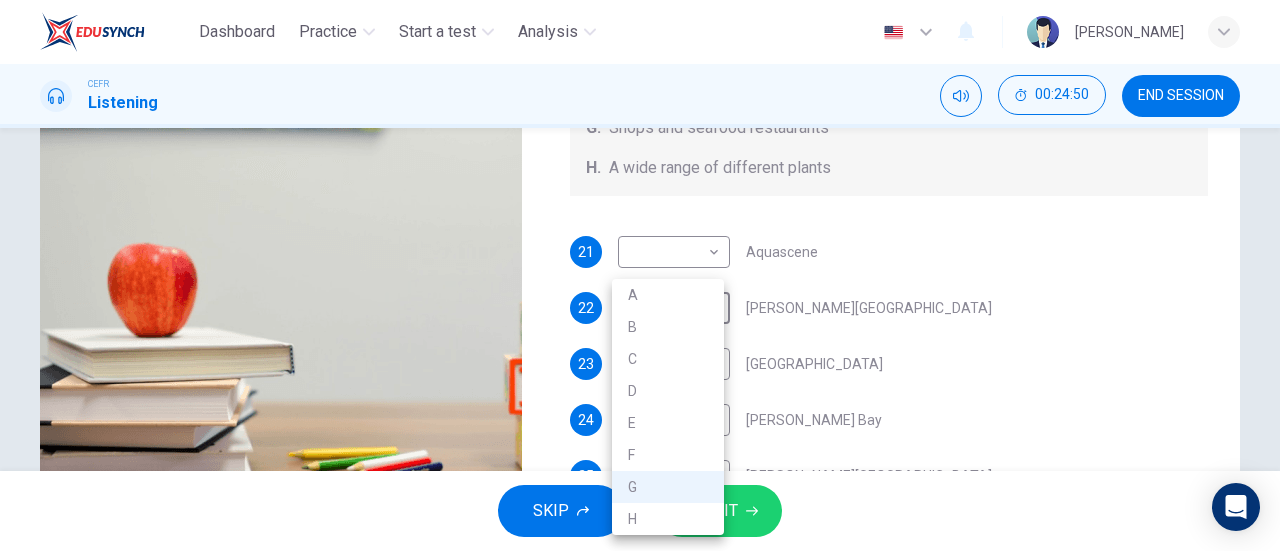 click on "E" at bounding box center (668, 423) 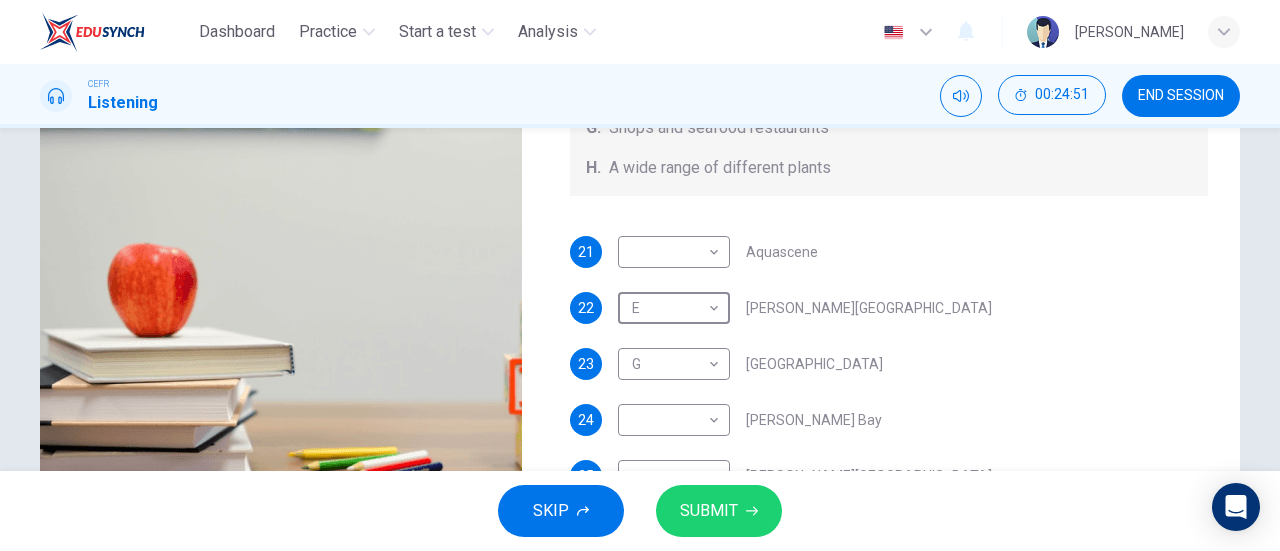 scroll, scrollTop: 432, scrollLeft: 0, axis: vertical 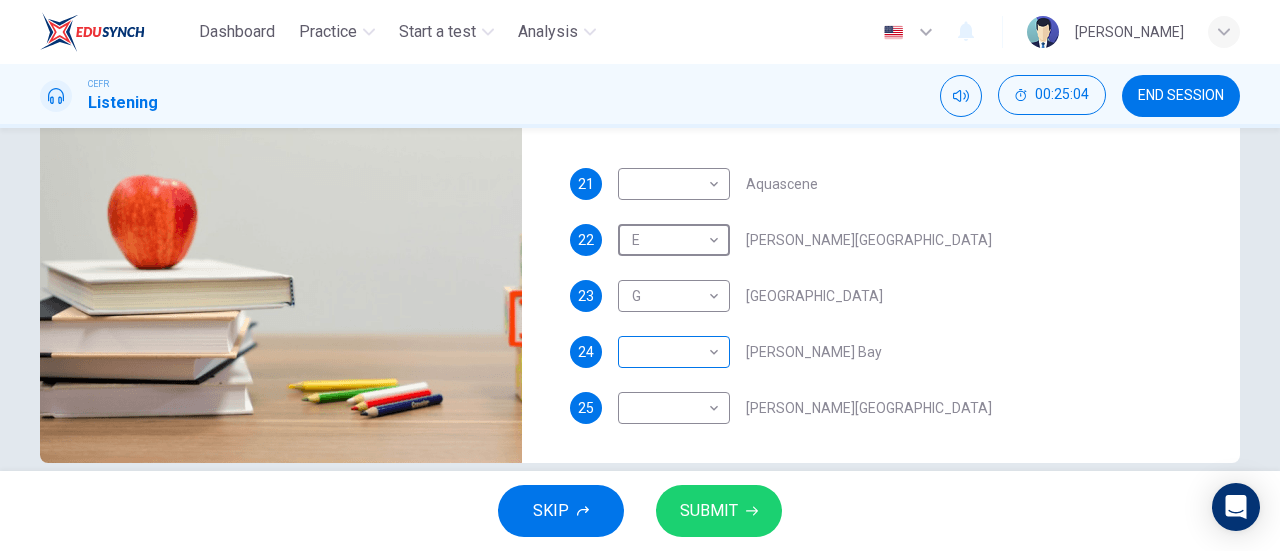 click on "Dashboard Practice Start a test Analysis English en ​ ZAKIRAH HUSNA BINTI ZAINAL FUAD CEFR Listening 00:25:04 END SESSION Questions 21 - 25 Choose your answers from the box and write the correct letter  A-H  next to the questions below.
What can you find at each of the places below? A. A flower market B. A chance to feed the fish C. Good nightlife D. International arts and crafts E. Good cheap international food F. A trip to catch fish G. Shops and seafood restaurants H. A wide range of different plants 21 ​ ​ Aquascene 22 E E ​ Smith Street Mall 23 G G ​ Cullen Bay Marina 24 ​ ​ Fannie Bay 25 ​ ​ Mitchell Street Darwin, Australia 00m 20s SKIP SUBMIT EduSynch - Online Language Proficiency Testing
Dashboard Practice Start a test Analysis Notifications © Copyright  2025" at bounding box center (640, 275) 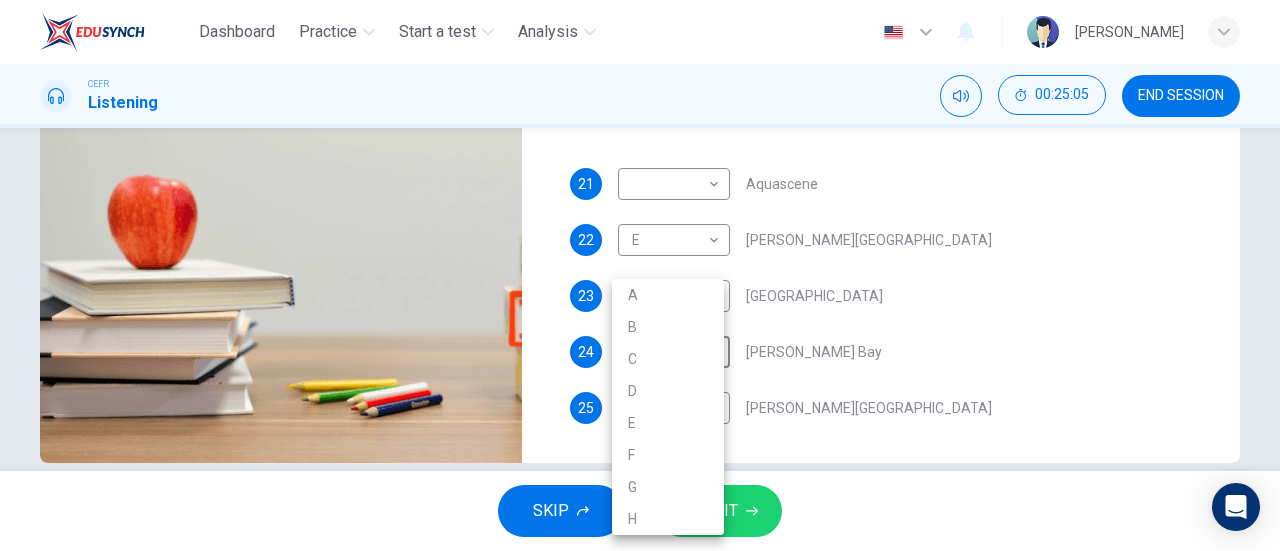click on "H" at bounding box center [668, 519] 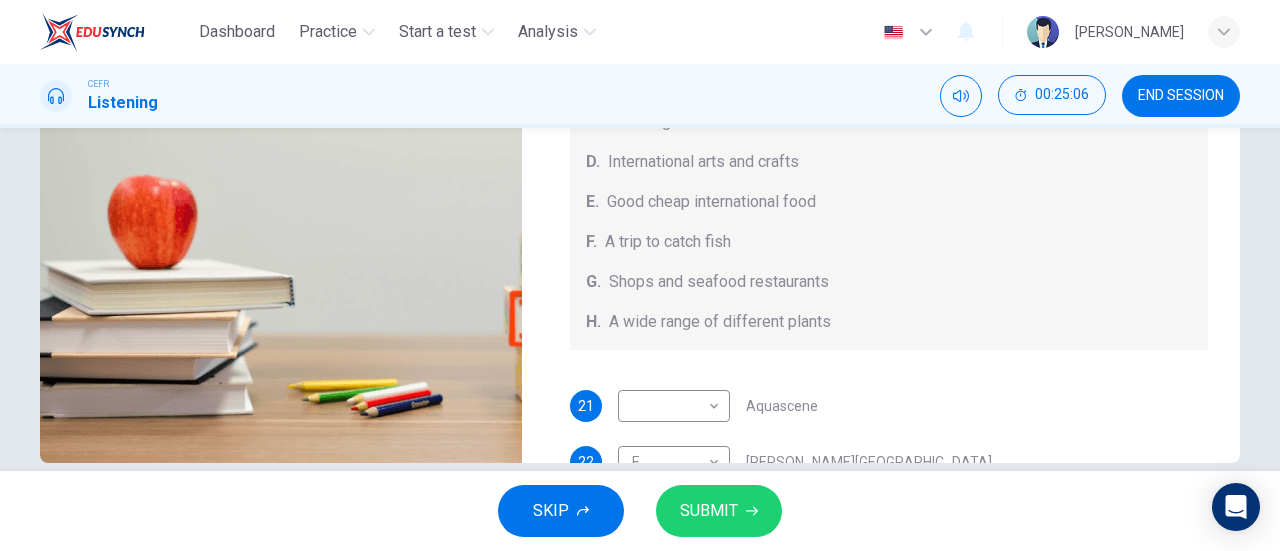 scroll, scrollTop: 0, scrollLeft: 0, axis: both 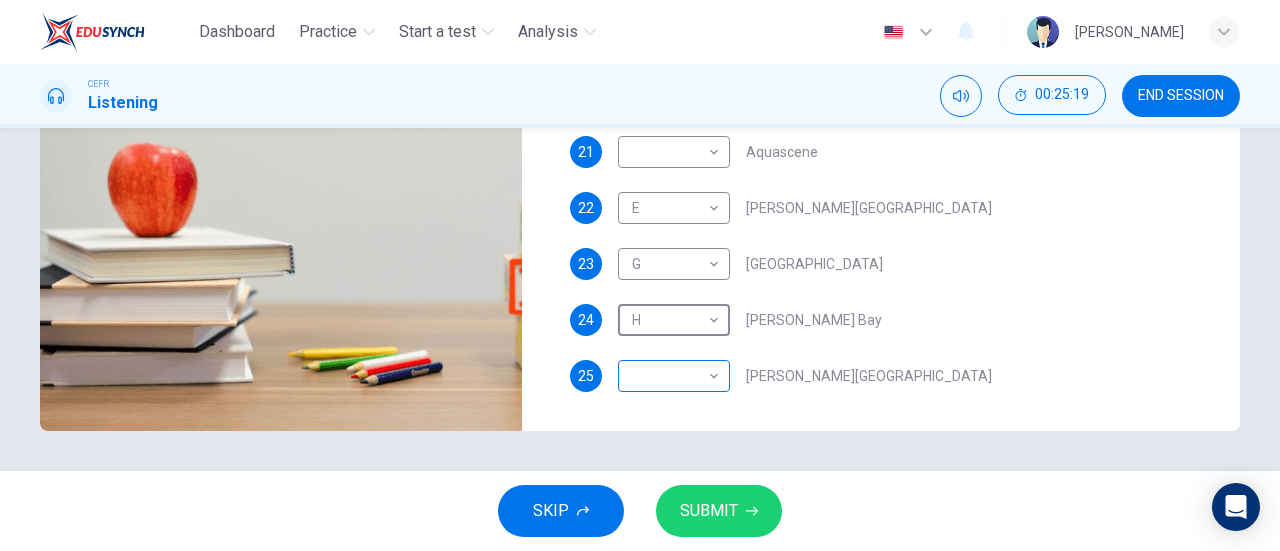 click on "Dashboard Practice Start a test Analysis English en ​ ZAKIRAH HUSNA BINTI ZAINAL FUAD CEFR Listening 00:25:19 END SESSION Questions 21 - 25 Choose your answers from the box and write the correct letter  A-H  next to the questions below.
What can you find at each of the places below? A. A flower market B. A chance to feed the fish C. Good nightlife D. International arts and crafts E. Good cheap international food F. A trip to catch fish G. Shops and seafood restaurants H. A wide range of different plants 21 ​ ​ Aquascene 22 E E ​ Smith Street Mall 23 G G ​ Cullen Bay Marina 24 H H ​ Fannie Bay 25 ​ ​ Mitchell Street Darwin, Australia 00m 05s SKIP SUBMIT EduSynch - Online Language Proficiency Testing
Dashboard Practice Start a test Analysis Notifications © Copyright  2025" at bounding box center [640, 275] 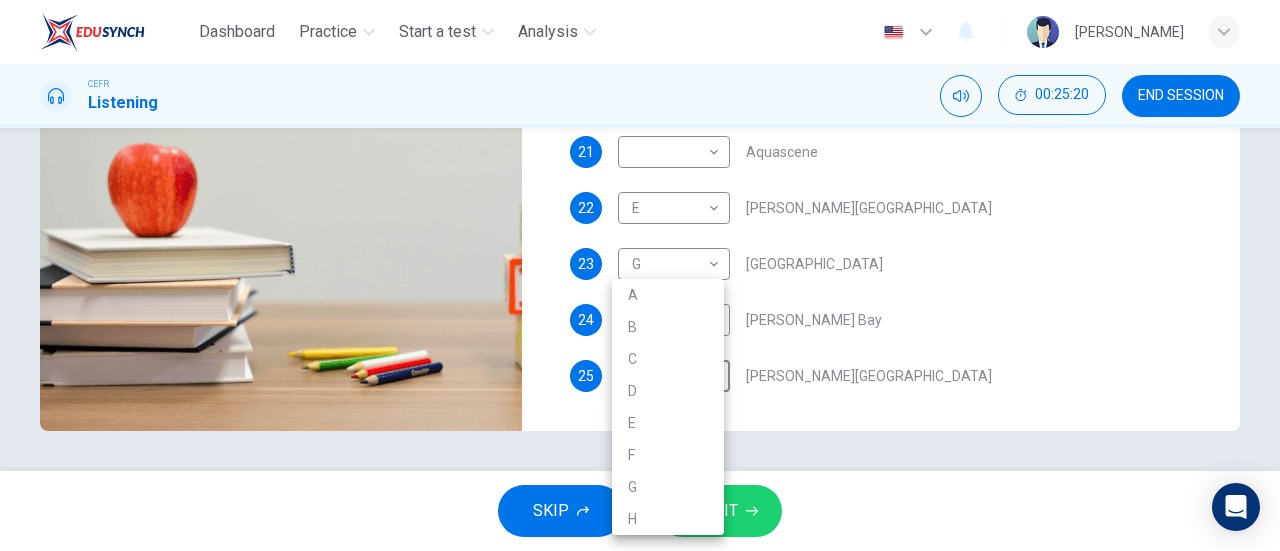 click on "C" at bounding box center [668, 359] 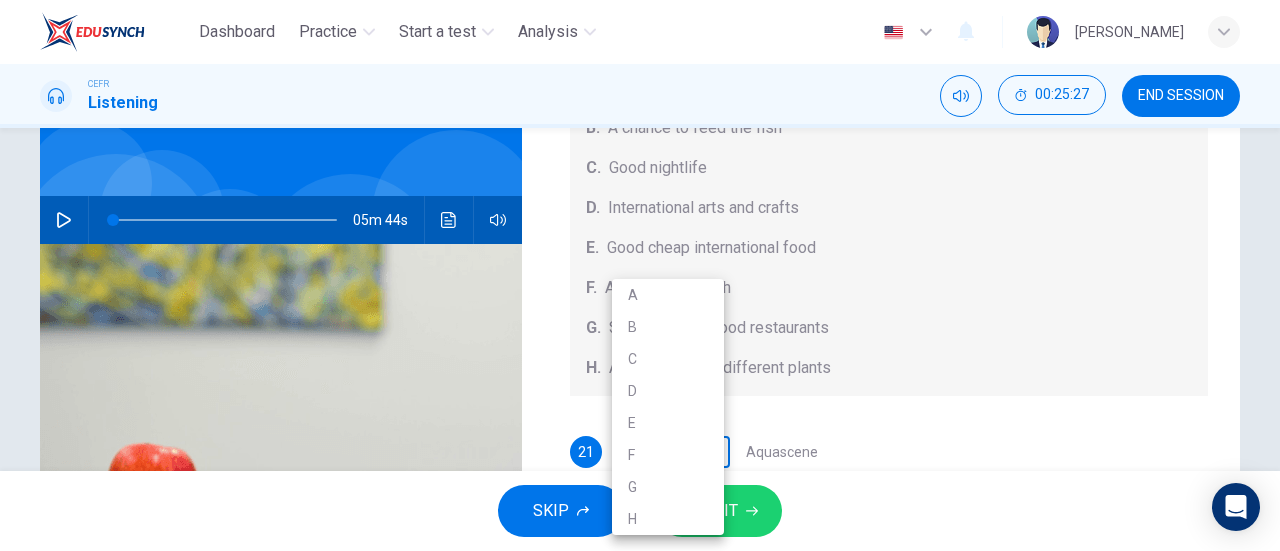 click on "Dashboard Practice Start a test Analysis English en ​ ZAKIRAH HUSNA BINTI ZAINAL FUAD CEFR Listening 00:25:27 END SESSION Questions 21 - 25 Choose your answers from the box and write the correct letter  A-H  next to the questions below.
What can you find at each of the places below? A. A flower market B. A chance to feed the fish C. Good nightlife D. International arts and crafts E. Good cheap international food F. A trip to catch fish G. Shops and seafood restaurants H. A wide range of different plants 21 ​ ​ Aquascene 22 E E ​ Smith Street Mall 23 G G ​ Cullen Bay Marina 24 H H ​ Fannie Bay 25 C C ​ Mitchell Street Darwin, Australia 05m 44s SKIP SUBMIT EduSynch - Online Language Proficiency Testing
Dashboard Practice Start a test Analysis Notifications © Copyright  2025 A B C D E F G H" at bounding box center (640, 275) 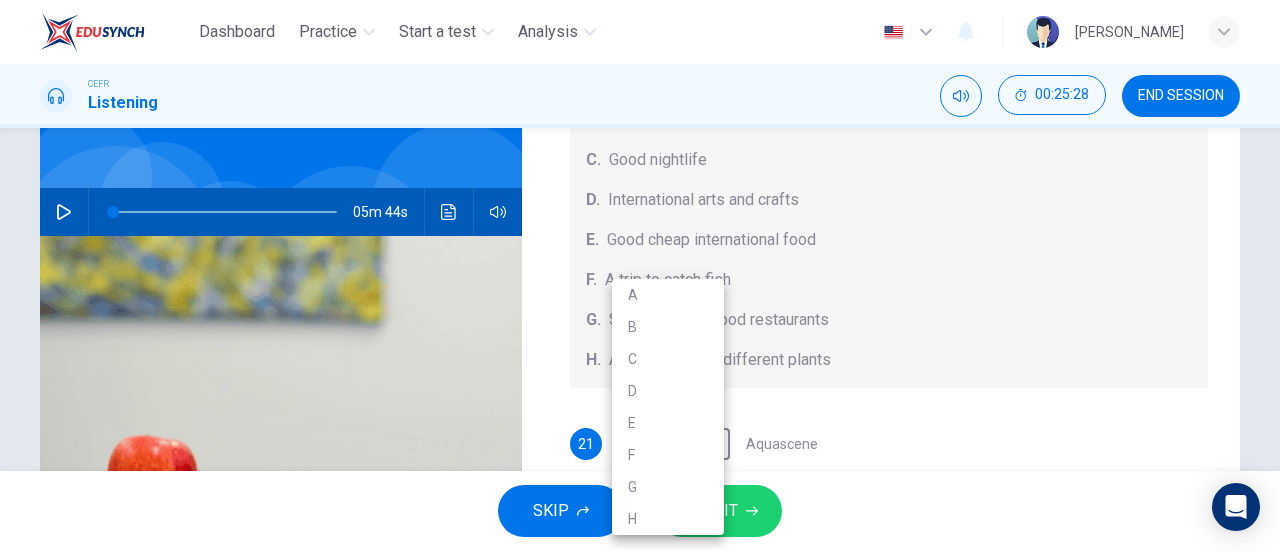 click on "B" at bounding box center [668, 327] 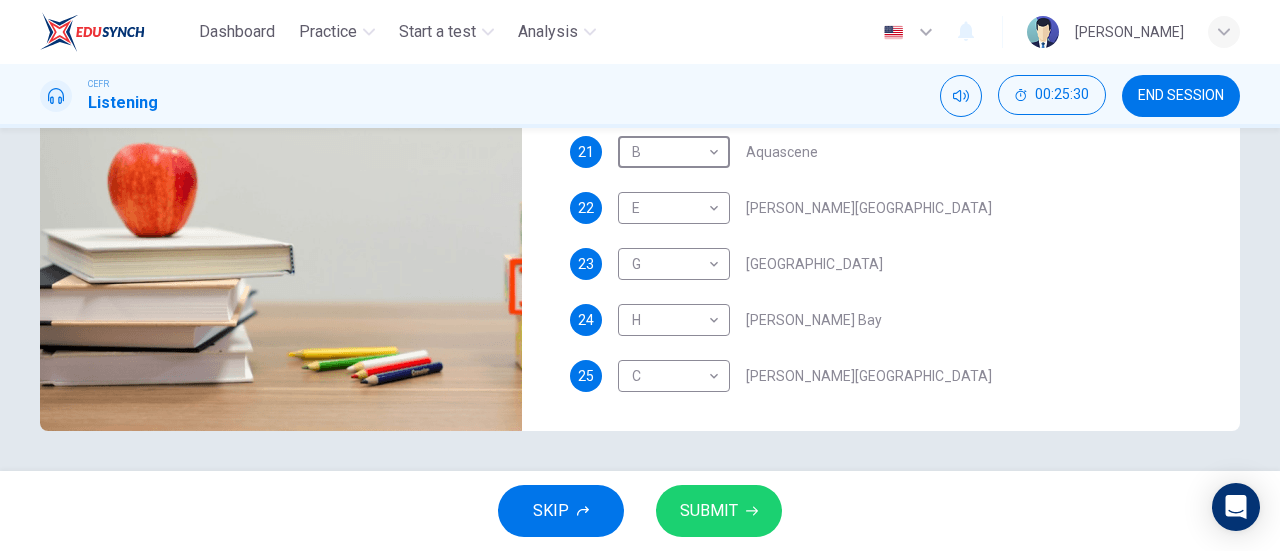 click on "SUBMIT" at bounding box center [709, 511] 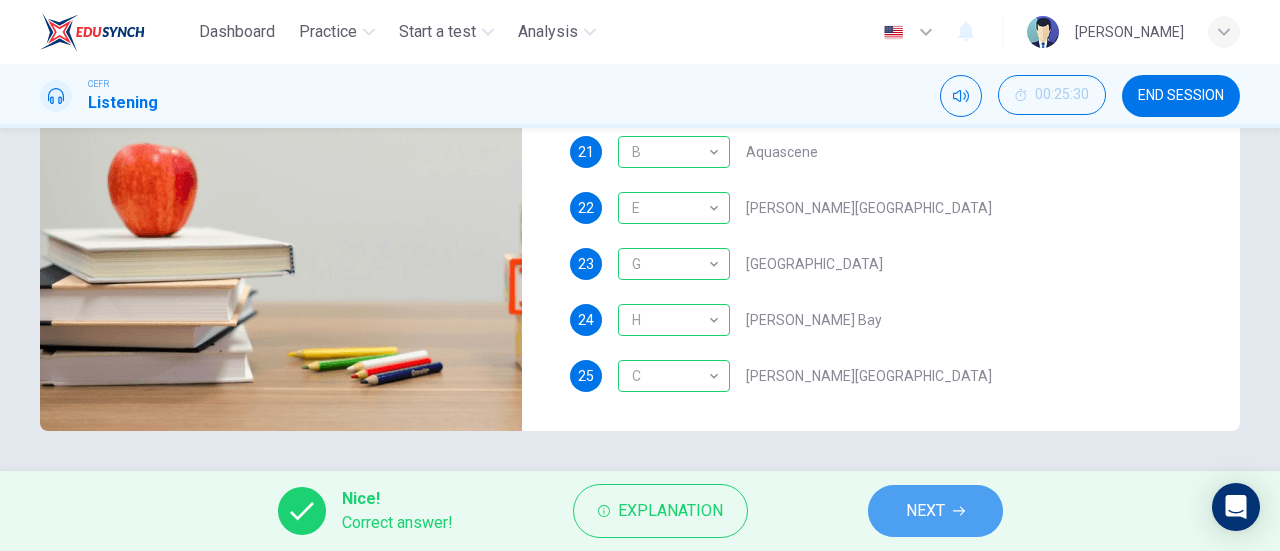 click on "NEXT" at bounding box center (935, 511) 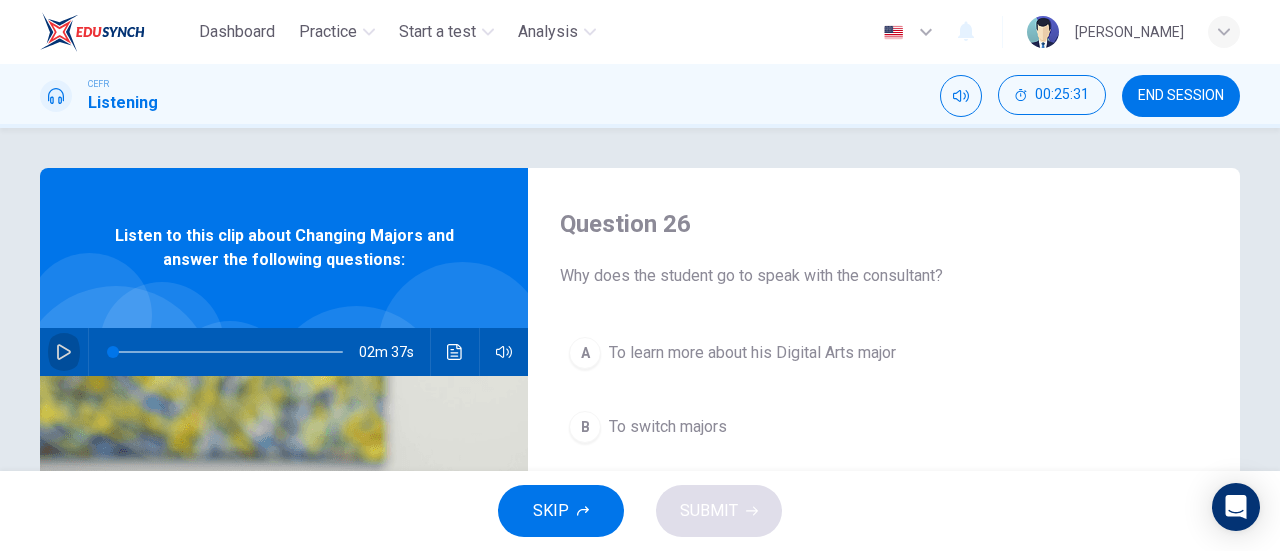 click at bounding box center [64, 352] 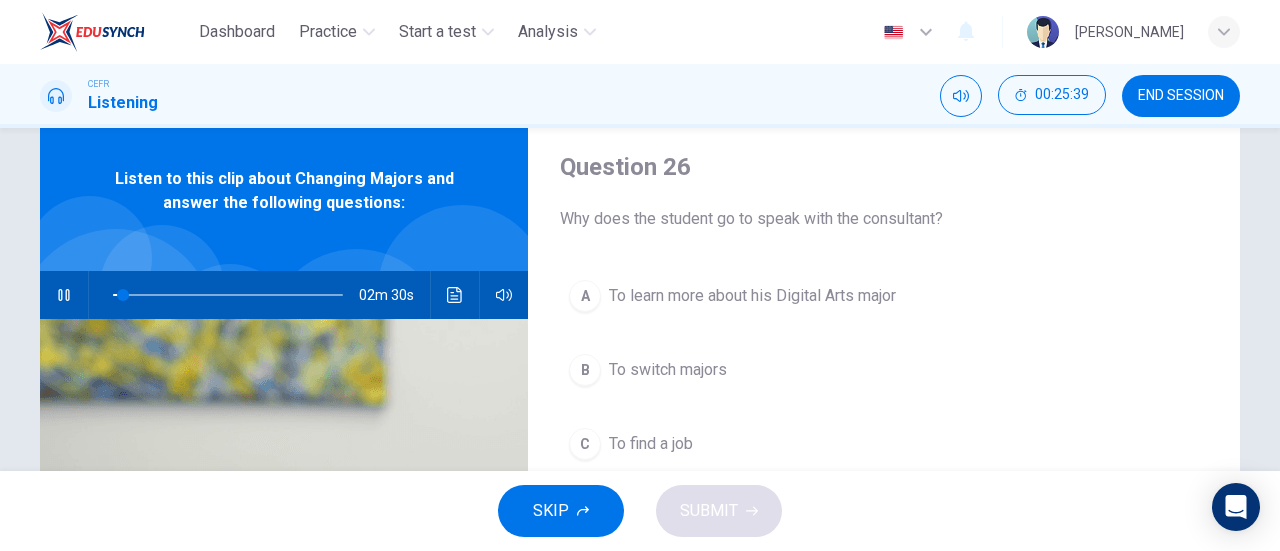 scroll, scrollTop: 100, scrollLeft: 0, axis: vertical 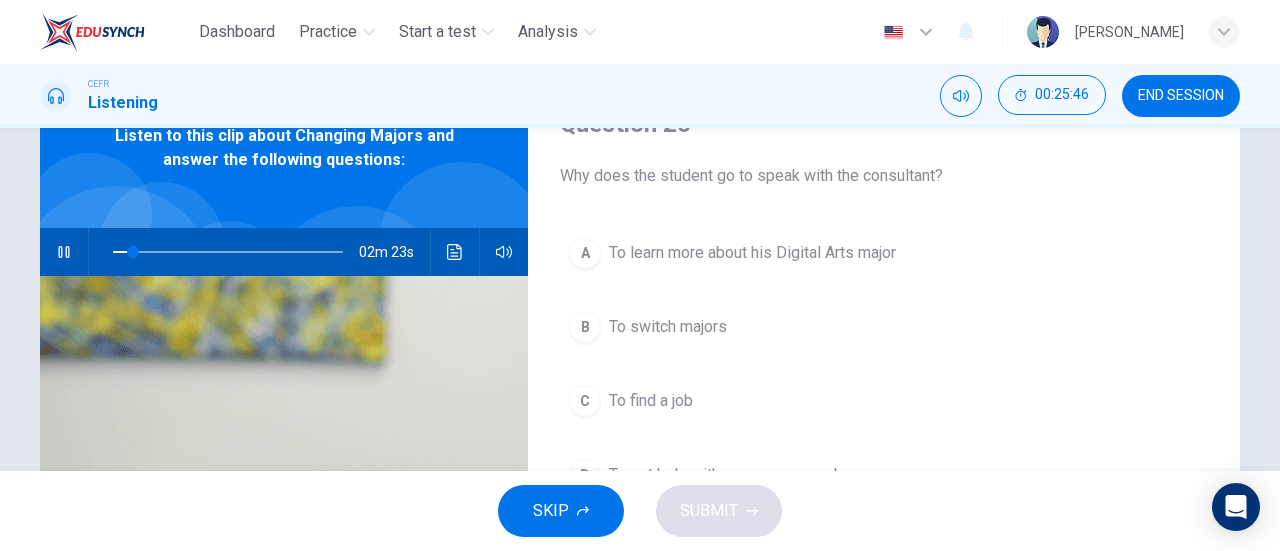 click on "B" at bounding box center [585, 327] 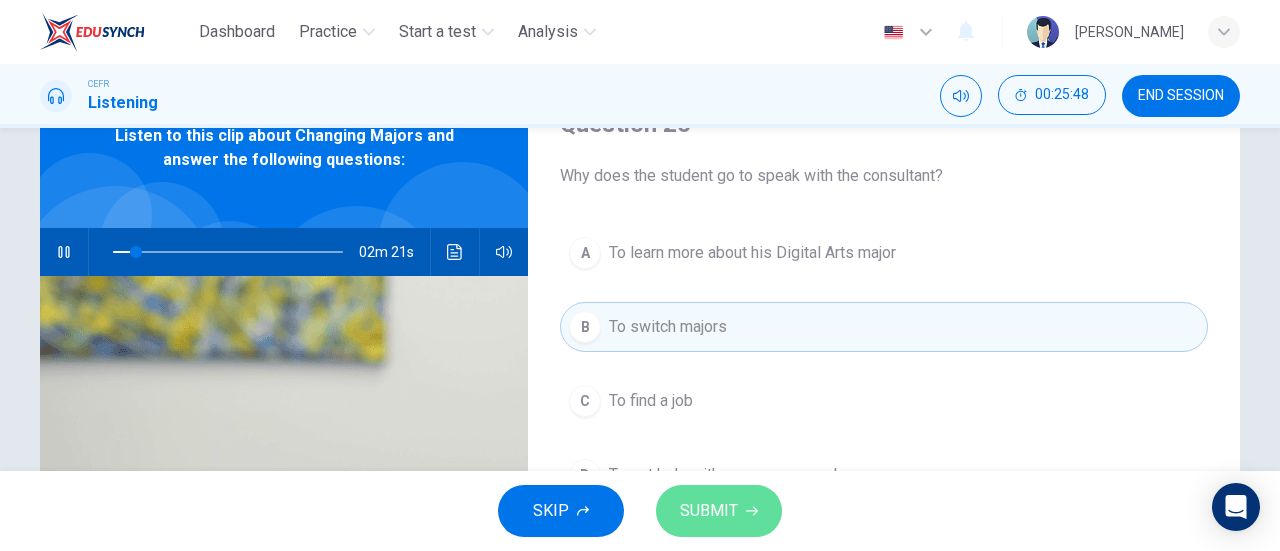 click on "SUBMIT" at bounding box center (719, 511) 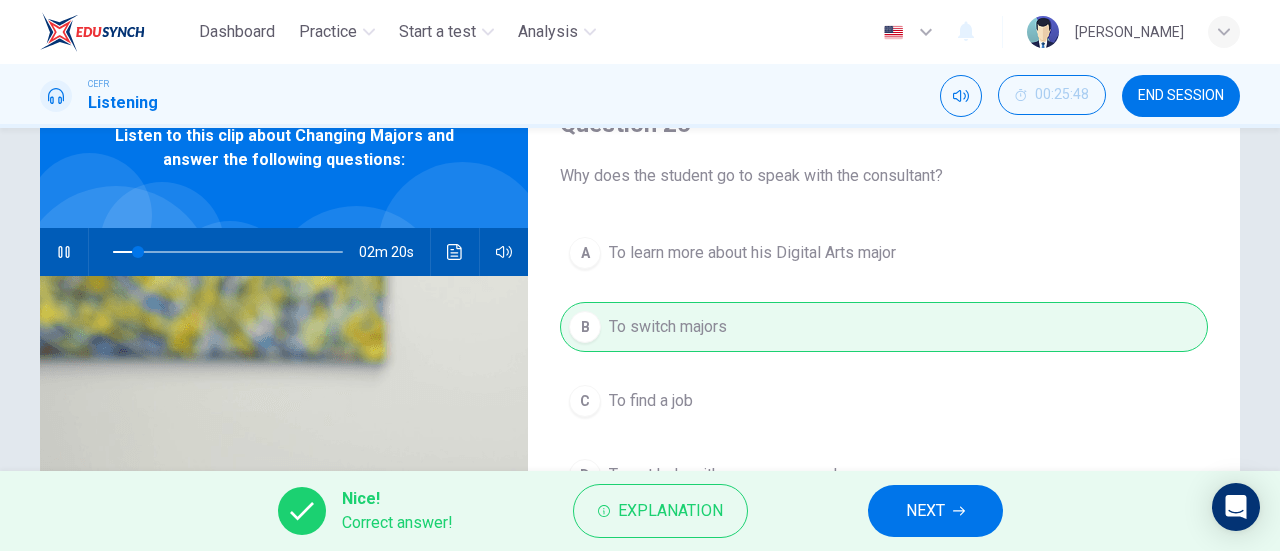 click on "NEXT" at bounding box center [935, 511] 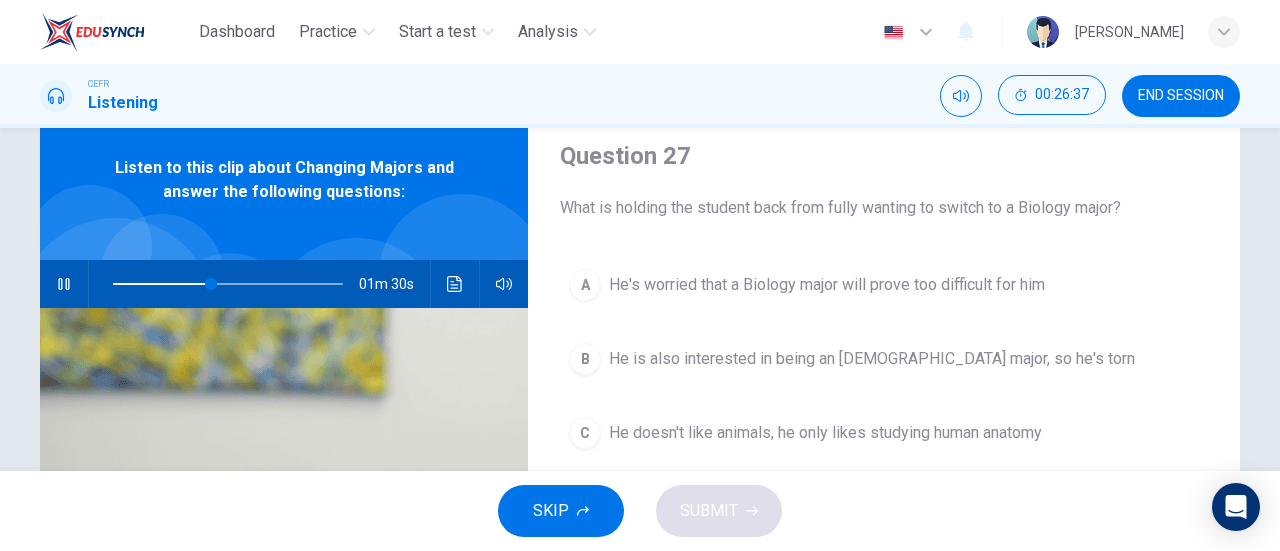 scroll, scrollTop: 100, scrollLeft: 0, axis: vertical 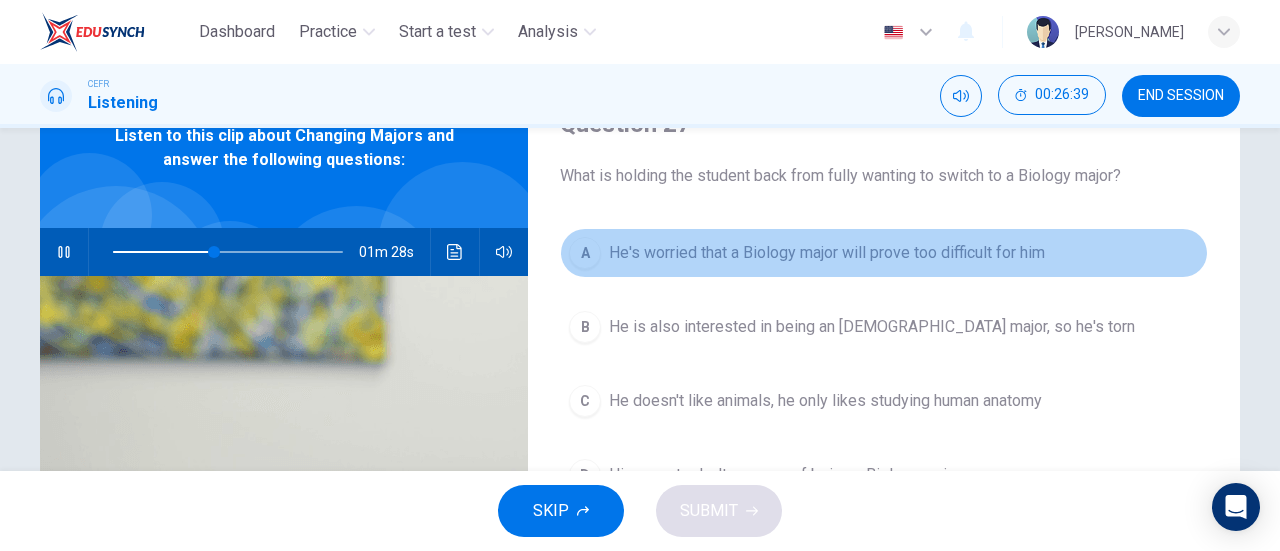 click on "He's worried that a Biology major will prove too difficult for him" at bounding box center [827, 253] 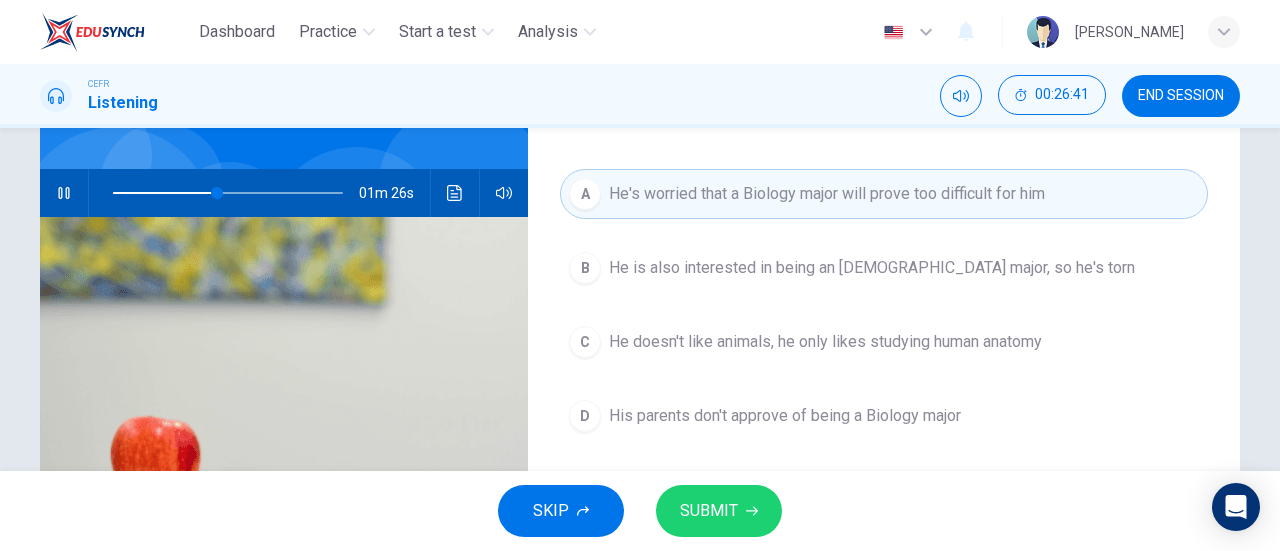 scroll, scrollTop: 200, scrollLeft: 0, axis: vertical 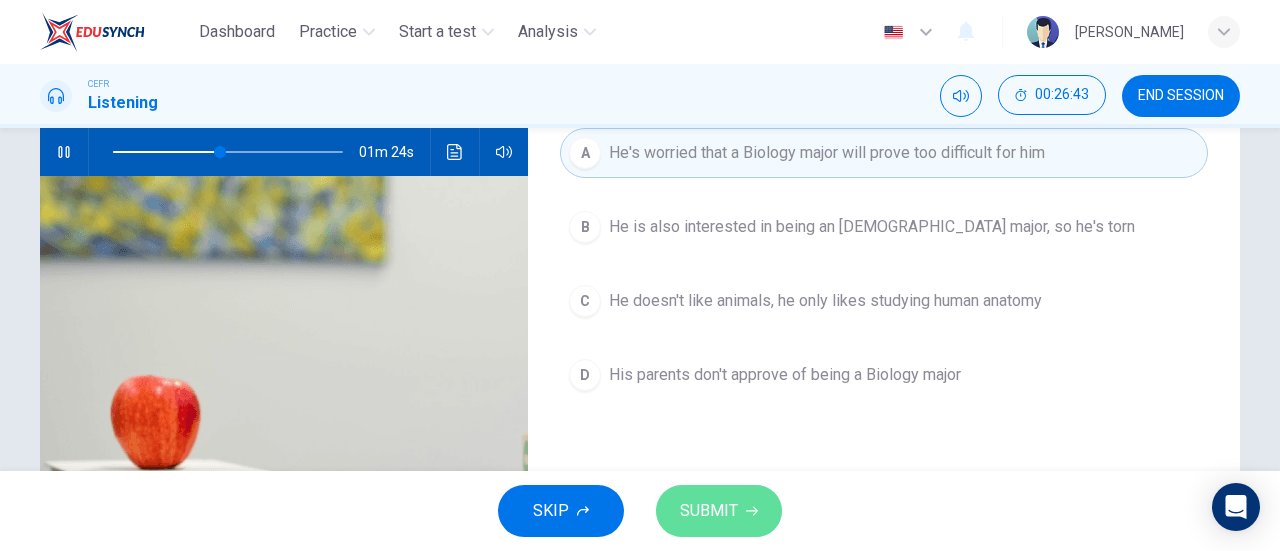 click on "SUBMIT" at bounding box center (719, 511) 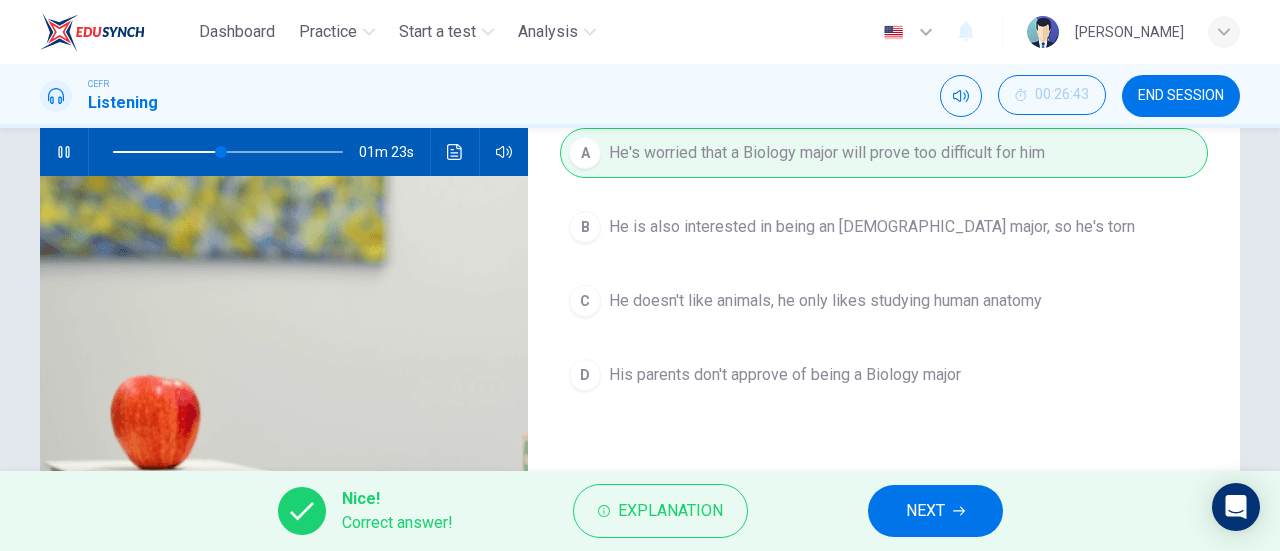 click on "NEXT" at bounding box center (935, 511) 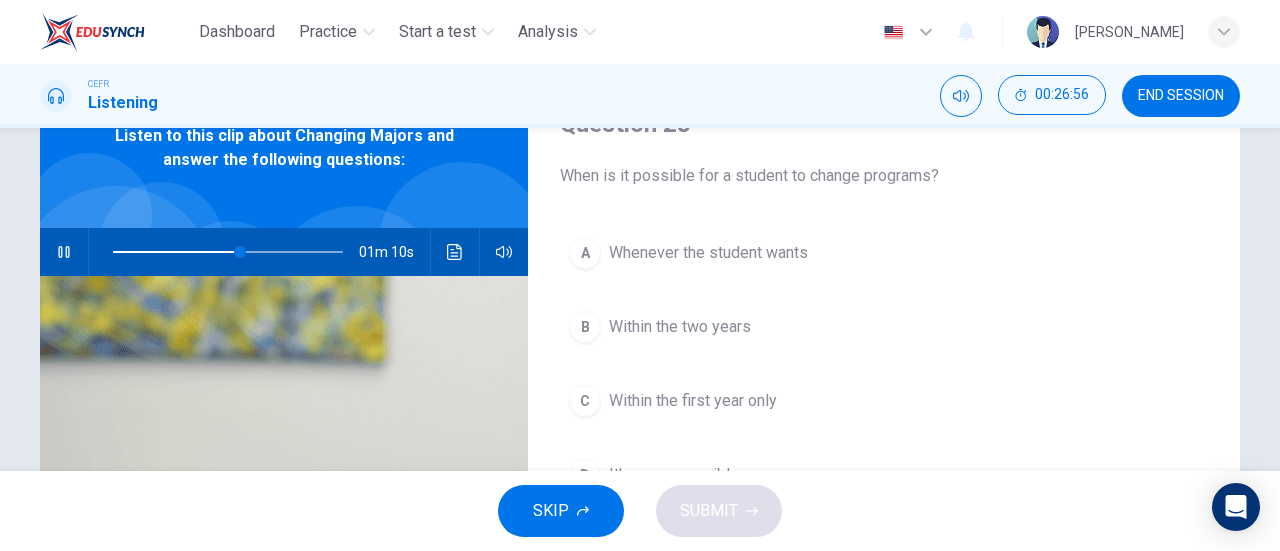 scroll, scrollTop: 200, scrollLeft: 0, axis: vertical 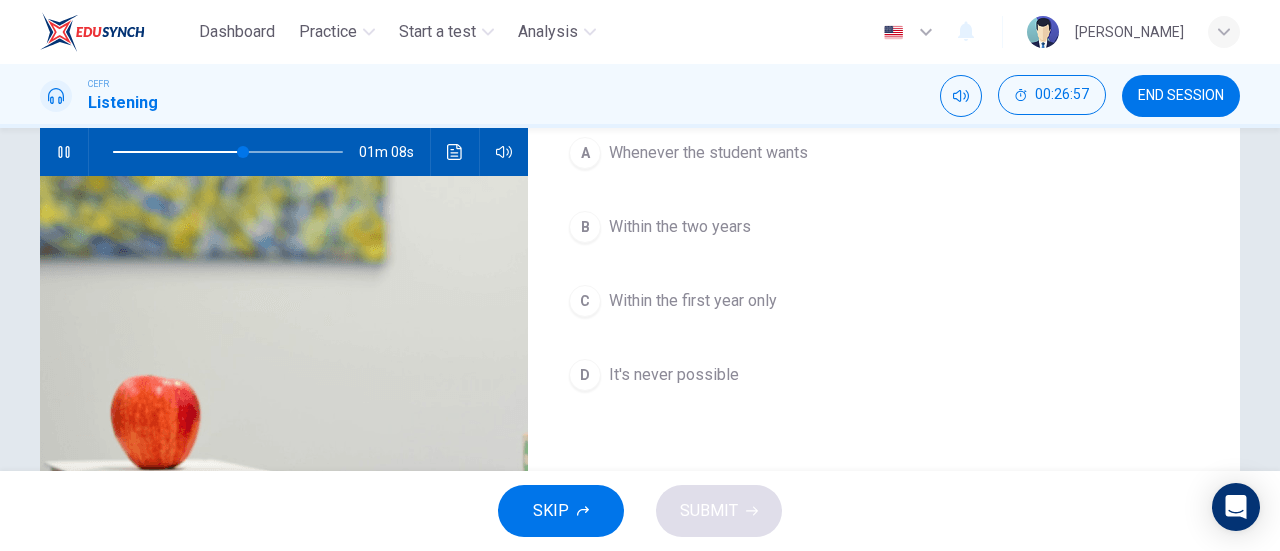 click on "Within the first year only" at bounding box center [693, 301] 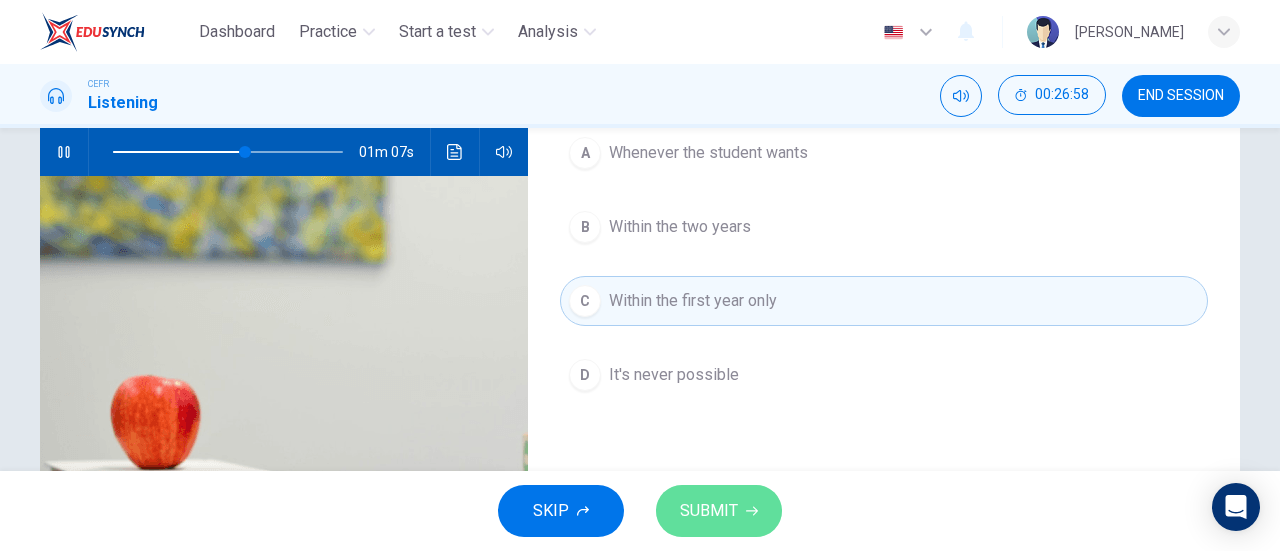 click 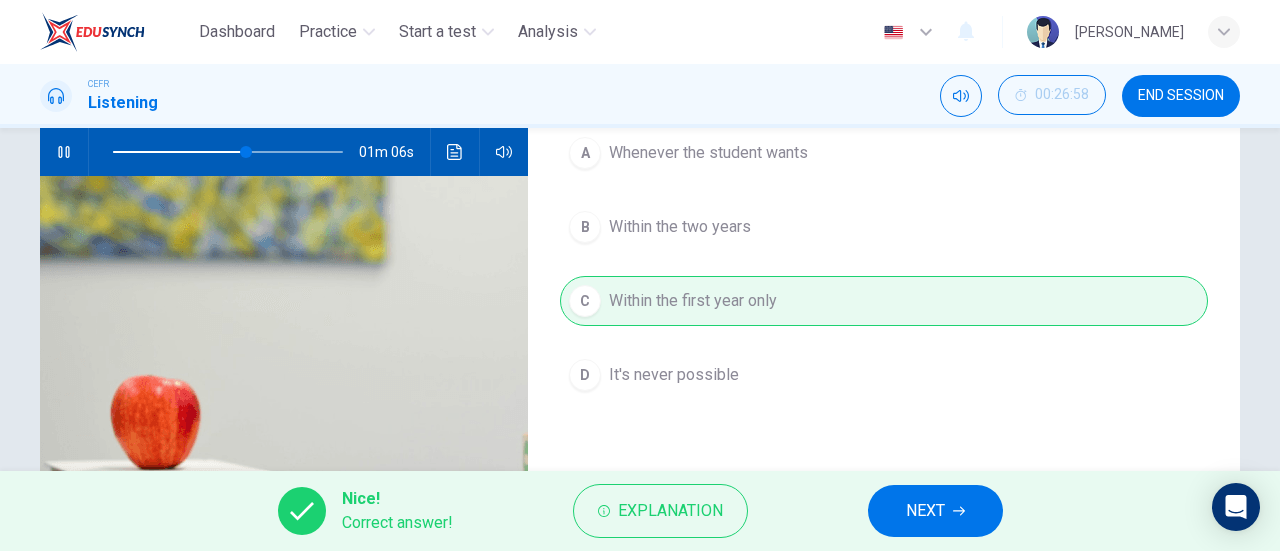 click on "NEXT" at bounding box center [925, 511] 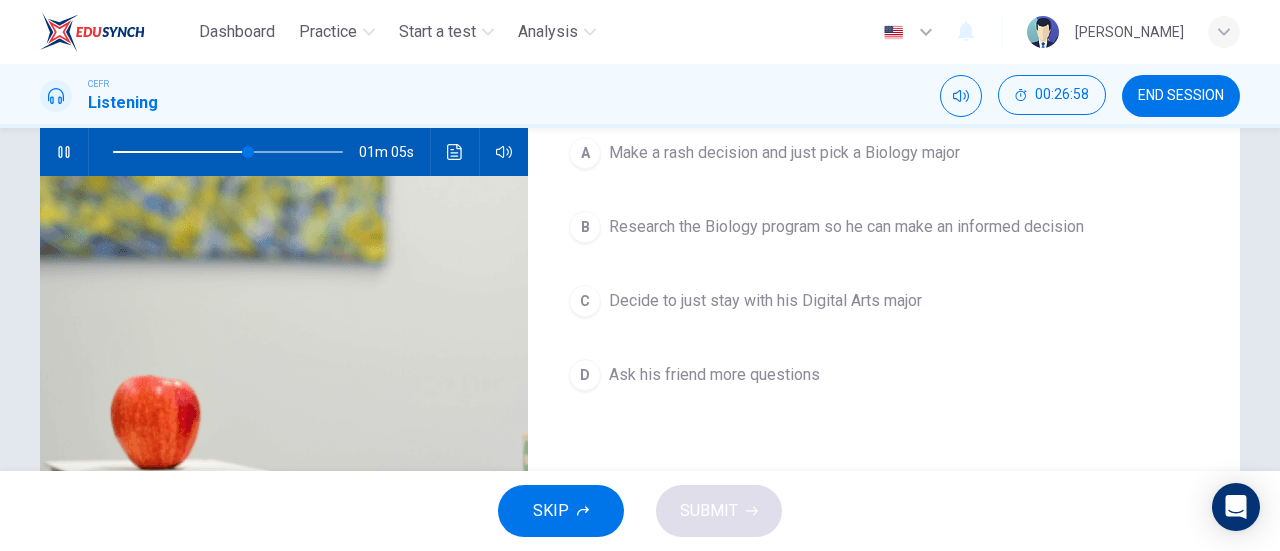 scroll, scrollTop: 100, scrollLeft: 0, axis: vertical 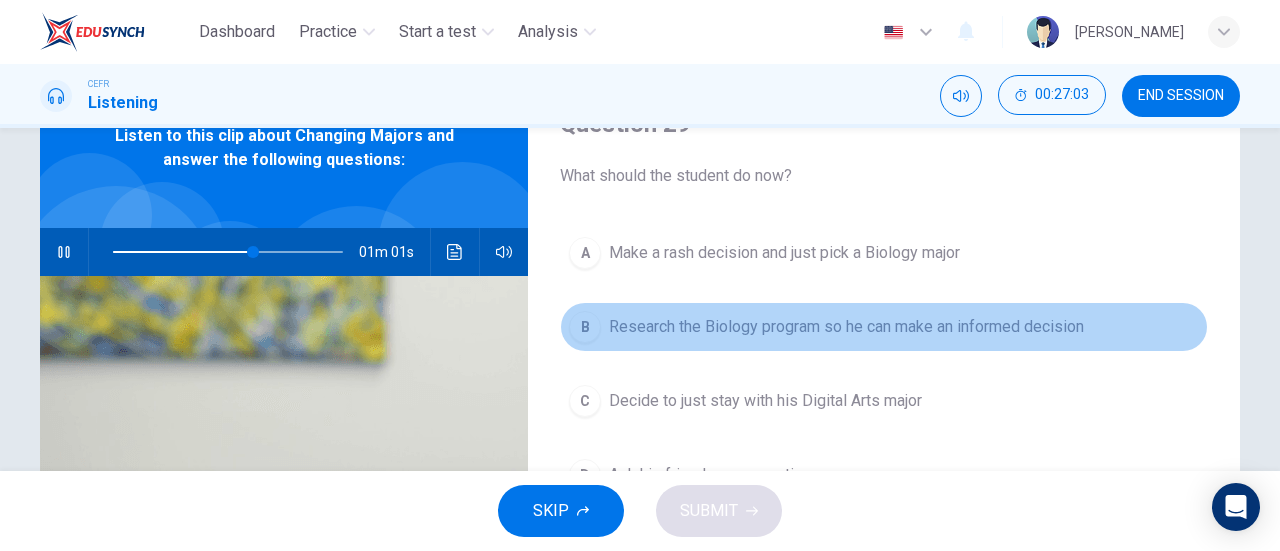 click on "Research the Biology program so he can make an informed decision" at bounding box center (846, 327) 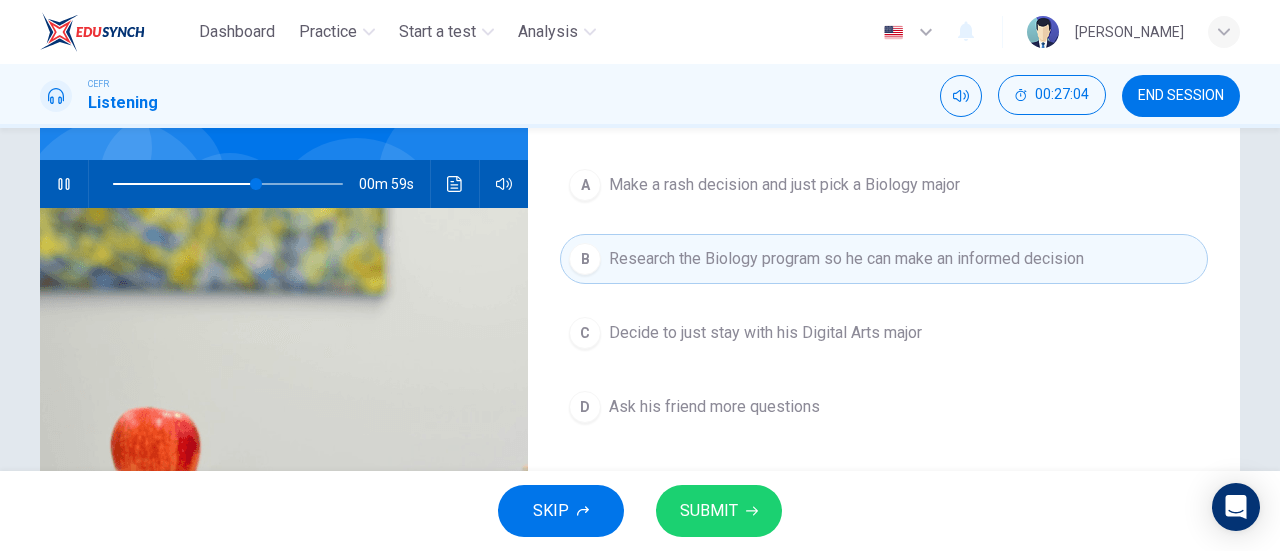 scroll, scrollTop: 200, scrollLeft: 0, axis: vertical 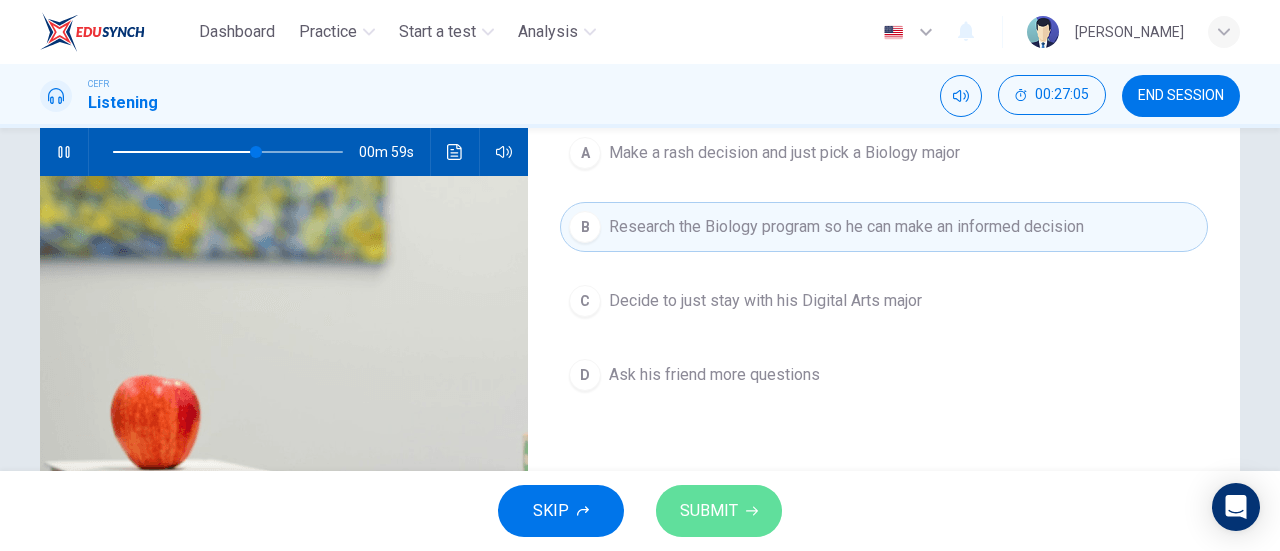 click on "SUBMIT" at bounding box center [709, 511] 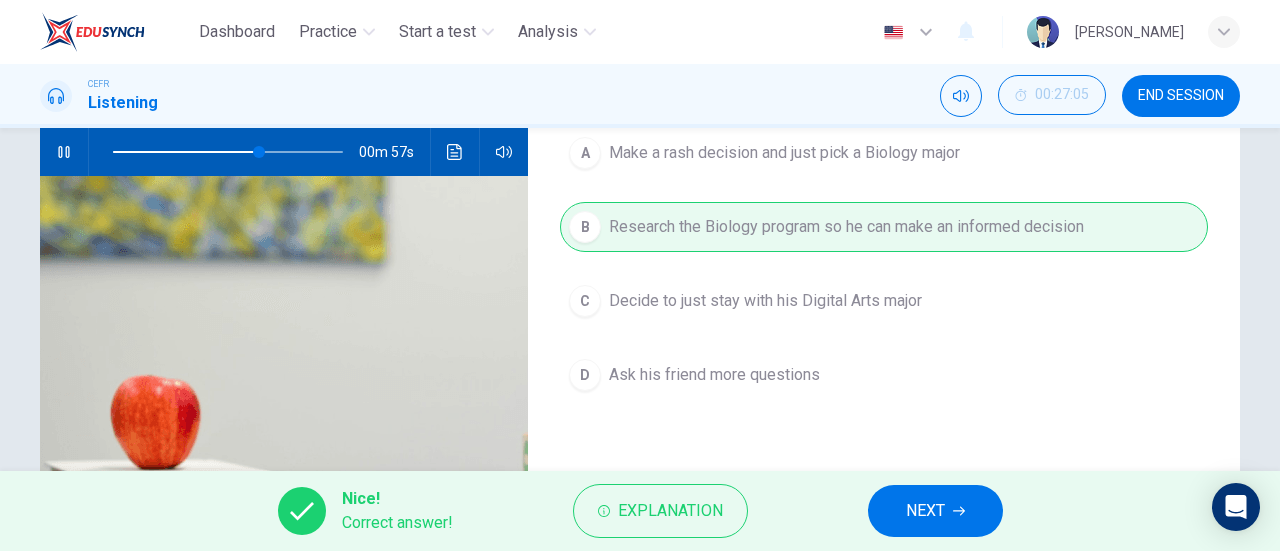 click on "NEXT" at bounding box center (925, 511) 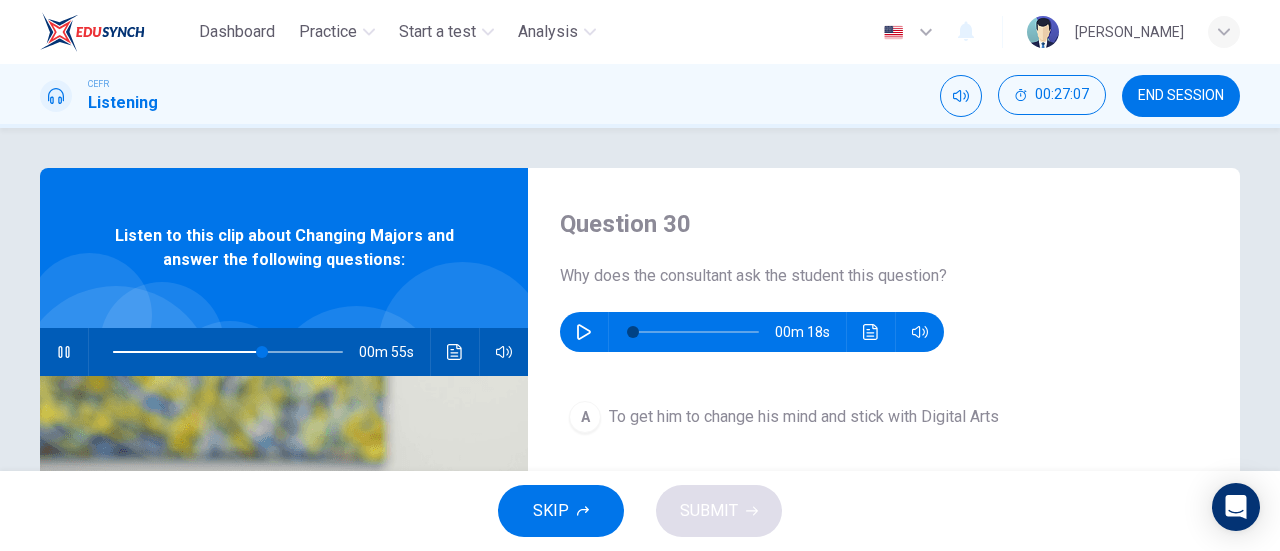 scroll, scrollTop: 100, scrollLeft: 0, axis: vertical 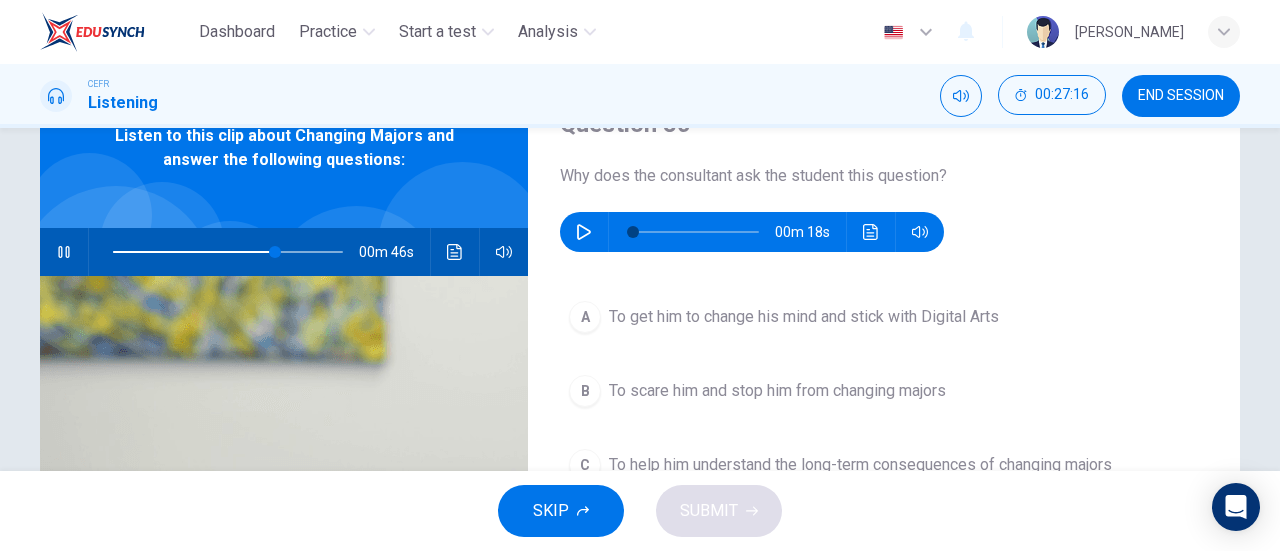 click at bounding box center (64, 252) 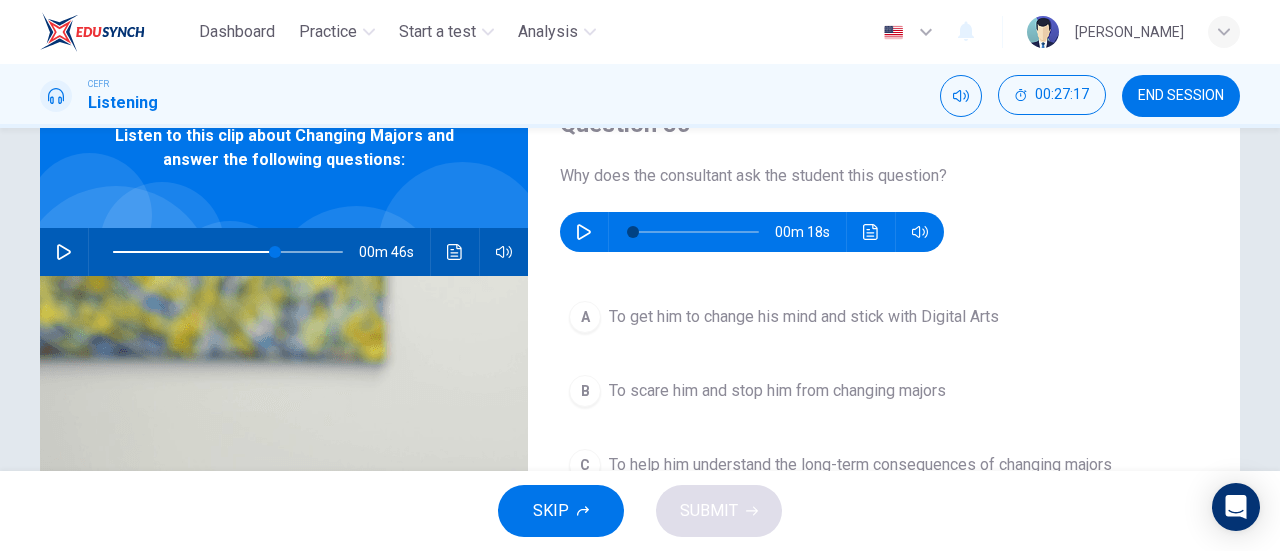 click 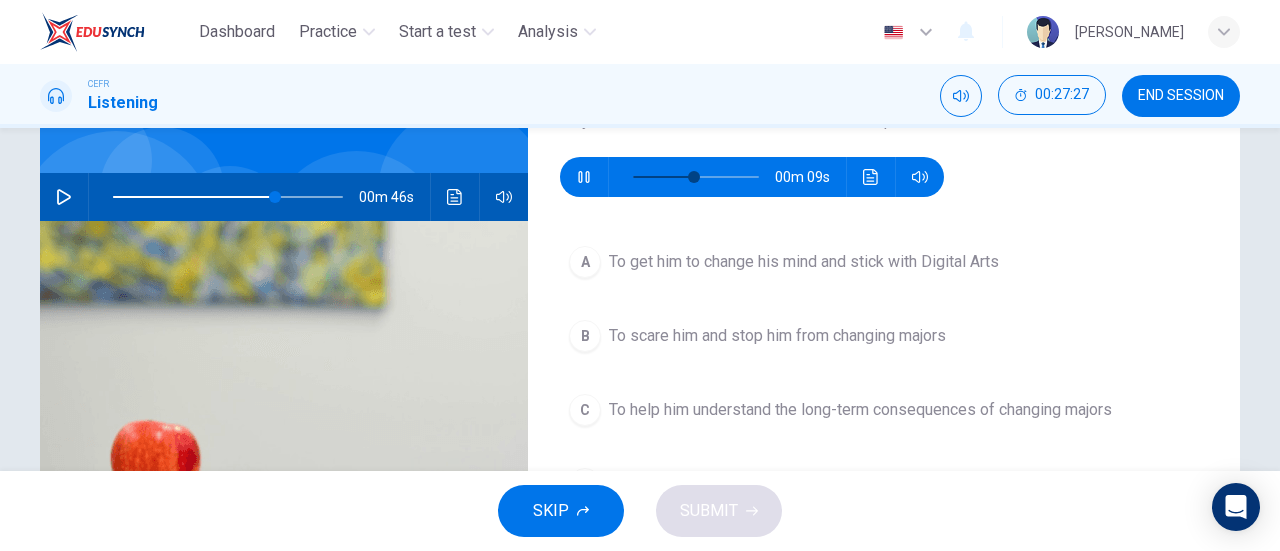 scroll, scrollTop: 200, scrollLeft: 0, axis: vertical 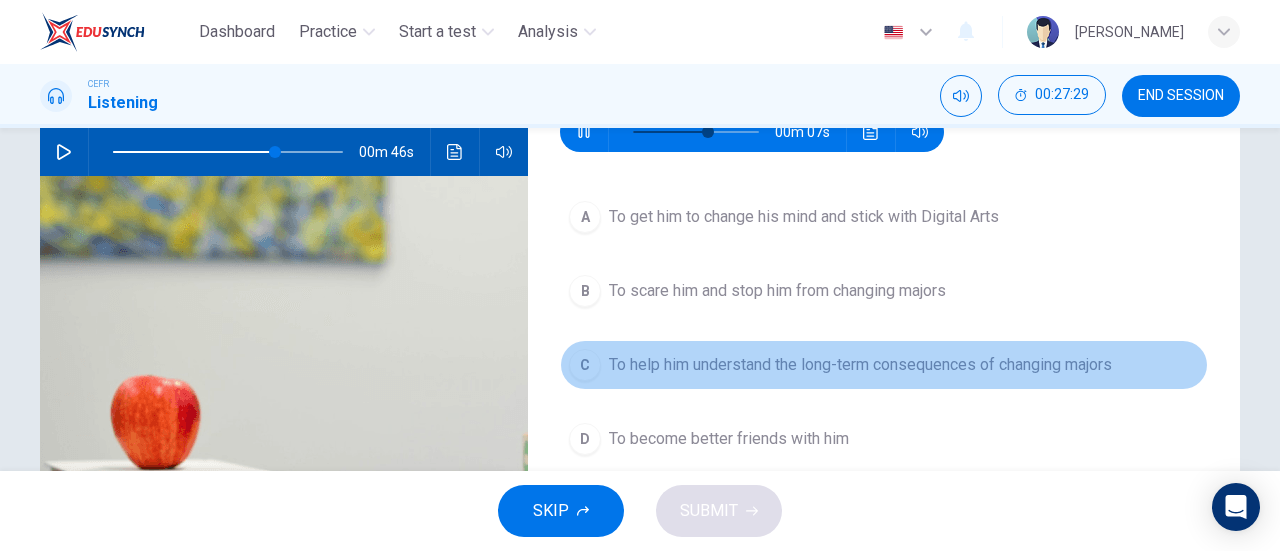 click on "To help him understand the long-term consequences of changing majors" at bounding box center (860, 365) 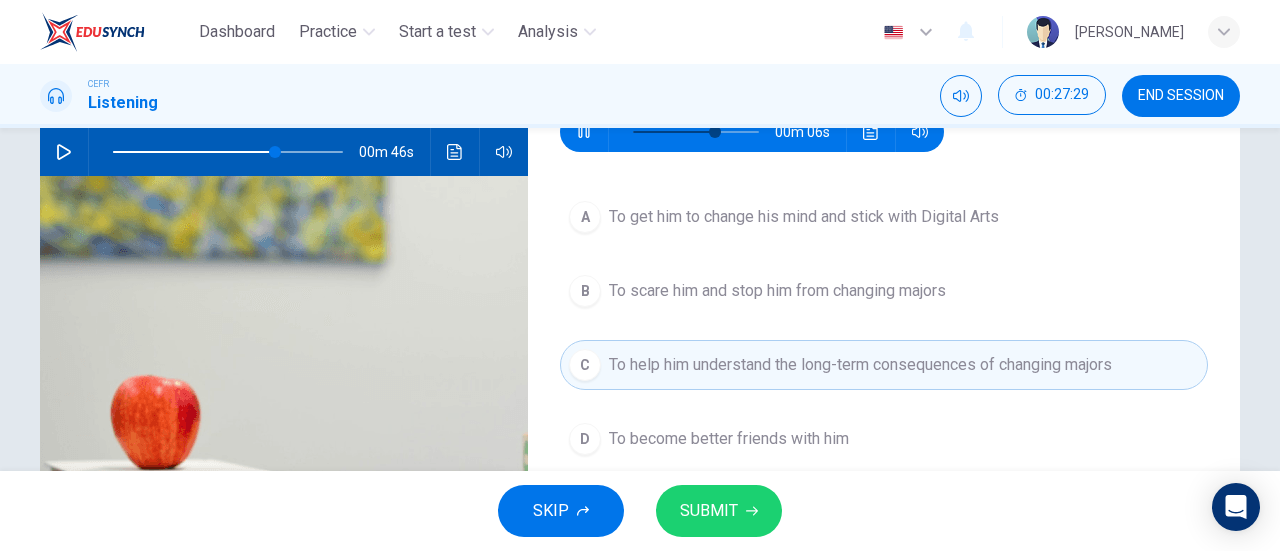 scroll, scrollTop: 300, scrollLeft: 0, axis: vertical 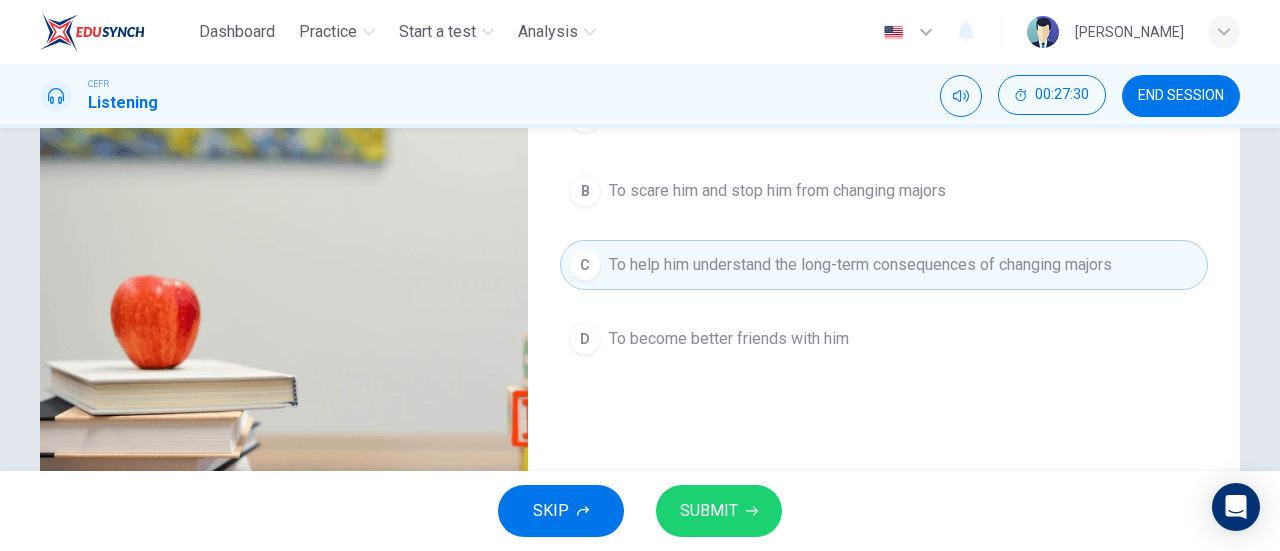 click on "SUBMIT" at bounding box center (719, 511) 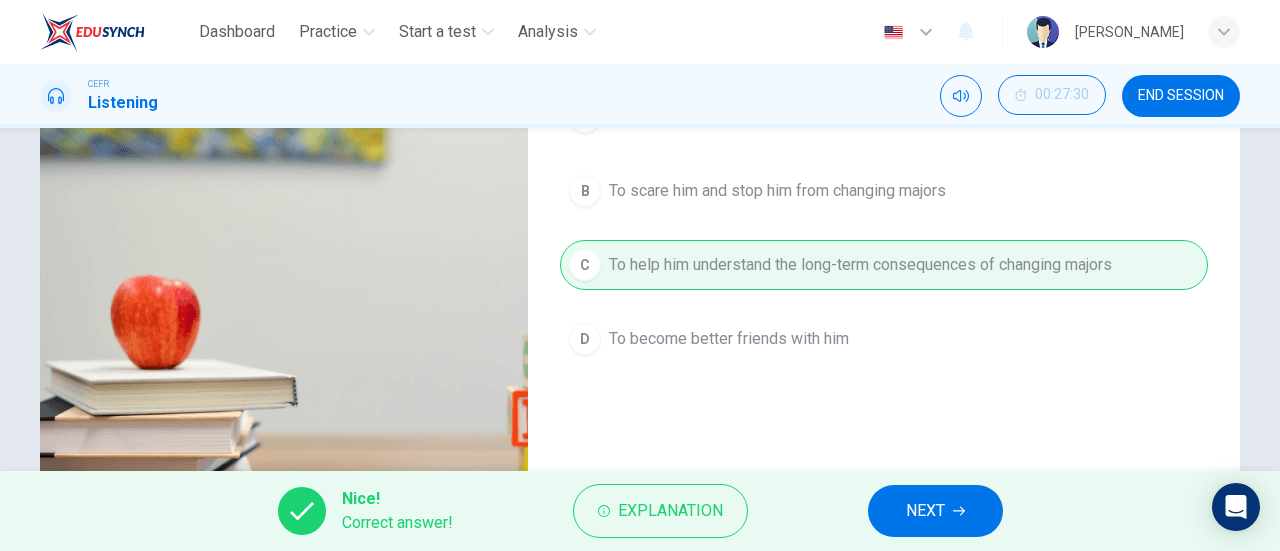 click on "NEXT" at bounding box center (925, 511) 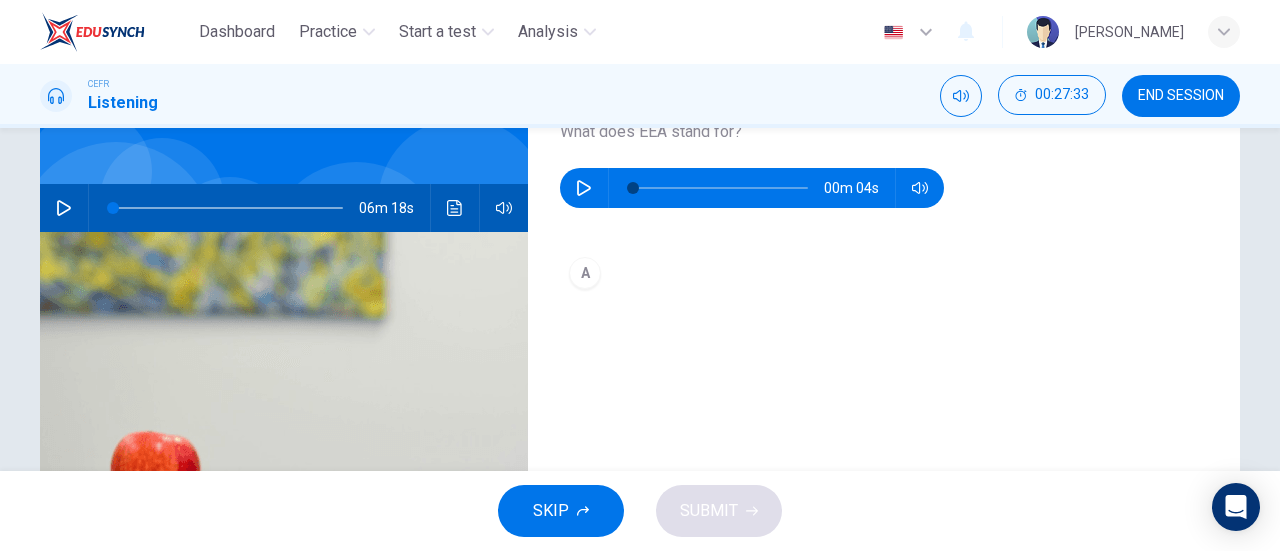 scroll, scrollTop: 100, scrollLeft: 0, axis: vertical 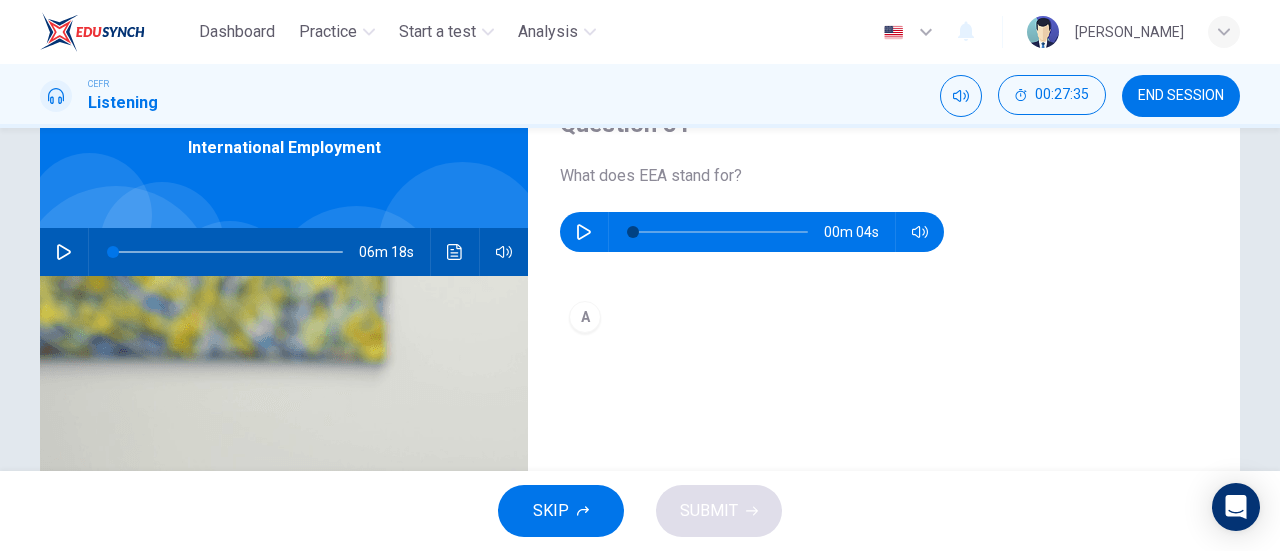 click on "A" at bounding box center (884, 317) 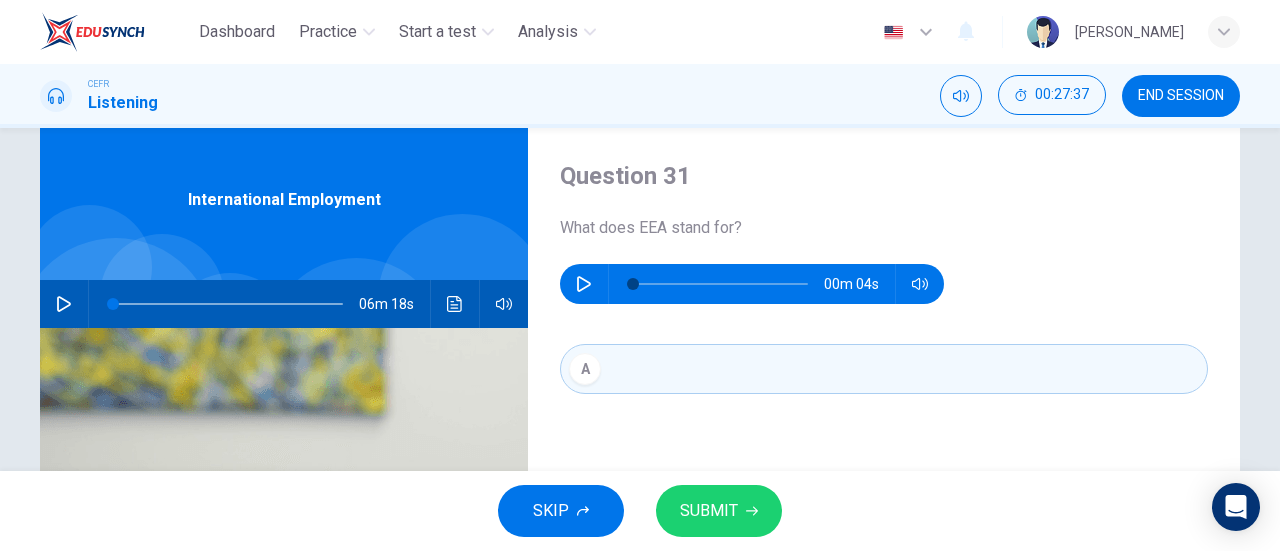 scroll, scrollTop: 0, scrollLeft: 0, axis: both 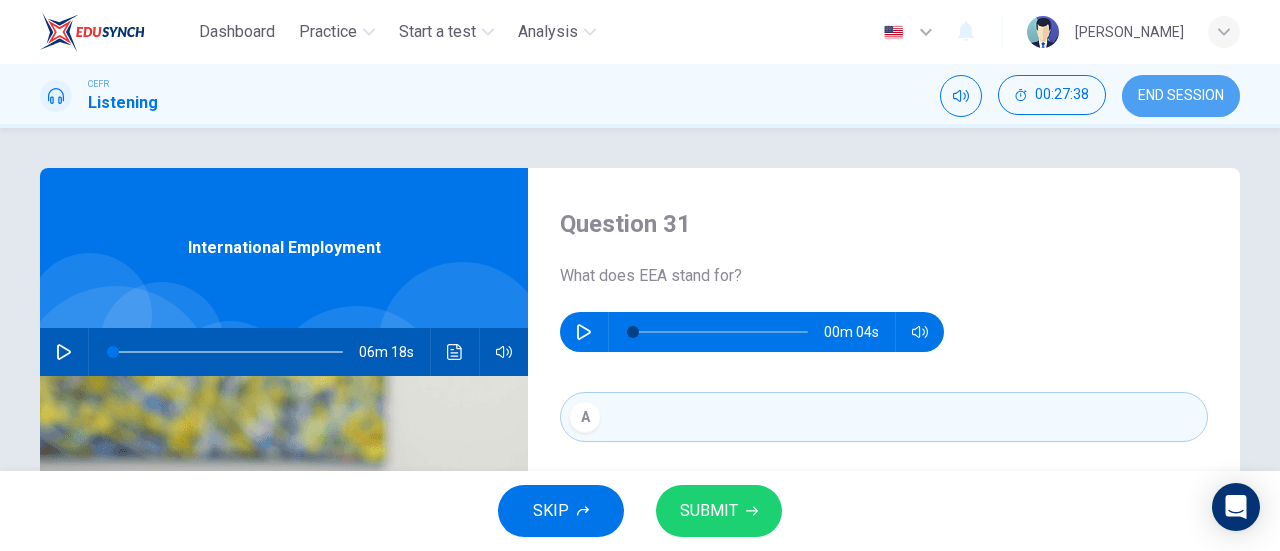 click on "END SESSION" at bounding box center [1181, 96] 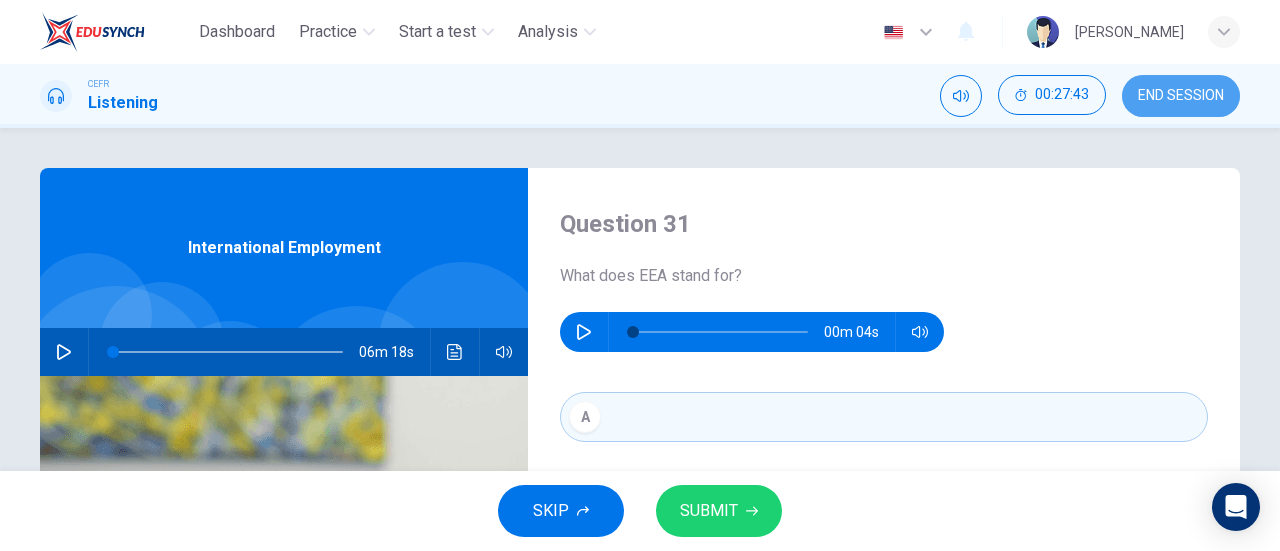 click on "END SESSION" at bounding box center [1181, 96] 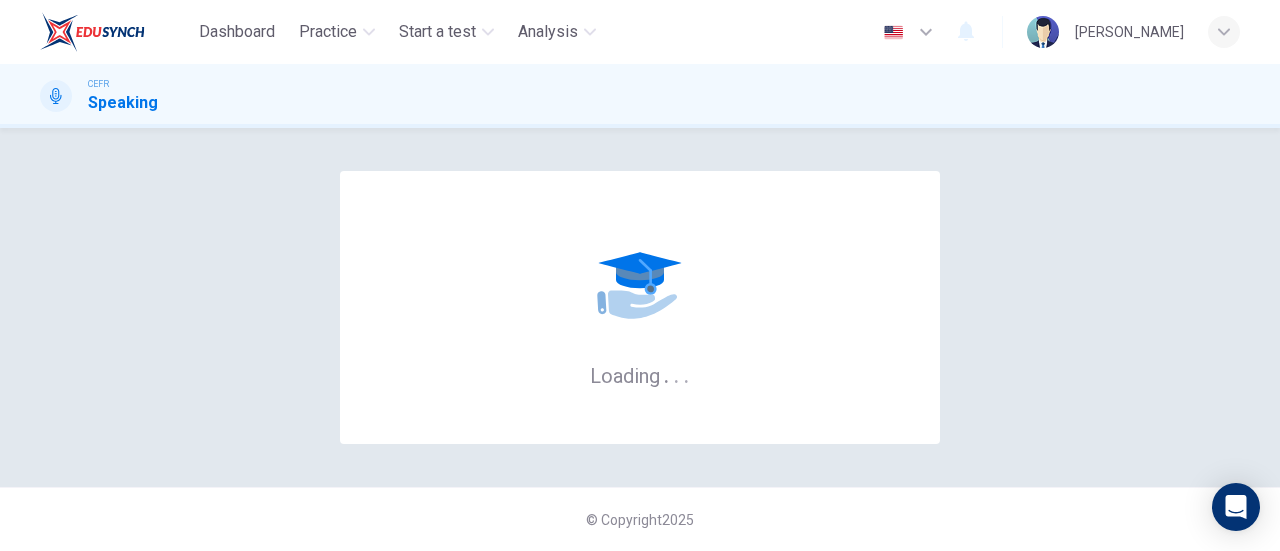 scroll, scrollTop: 0, scrollLeft: 0, axis: both 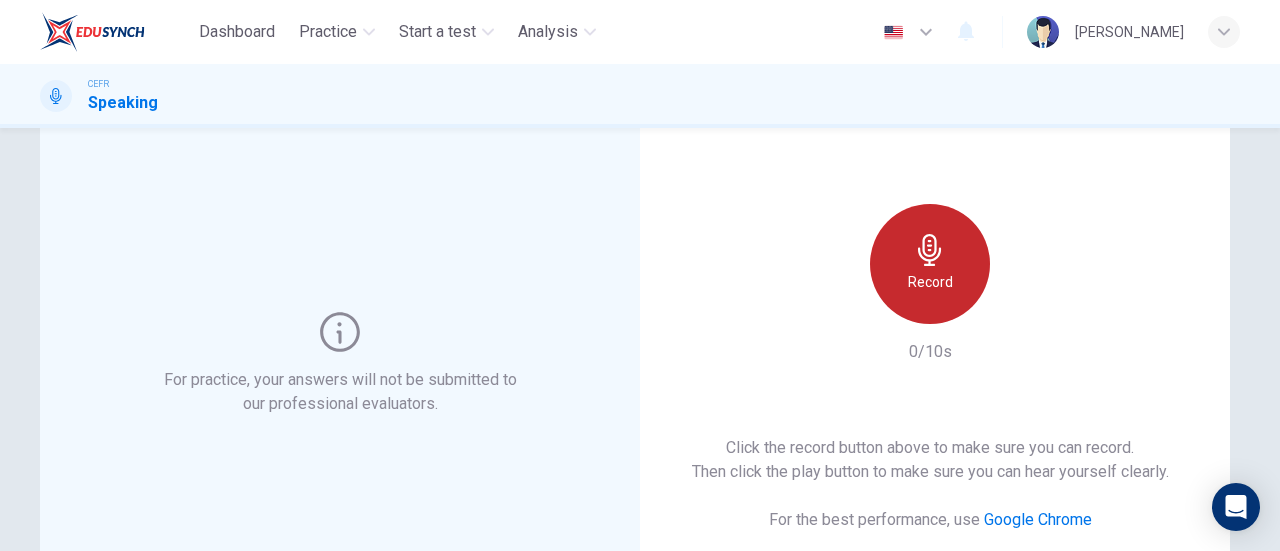 click on "Record" at bounding box center (930, 264) 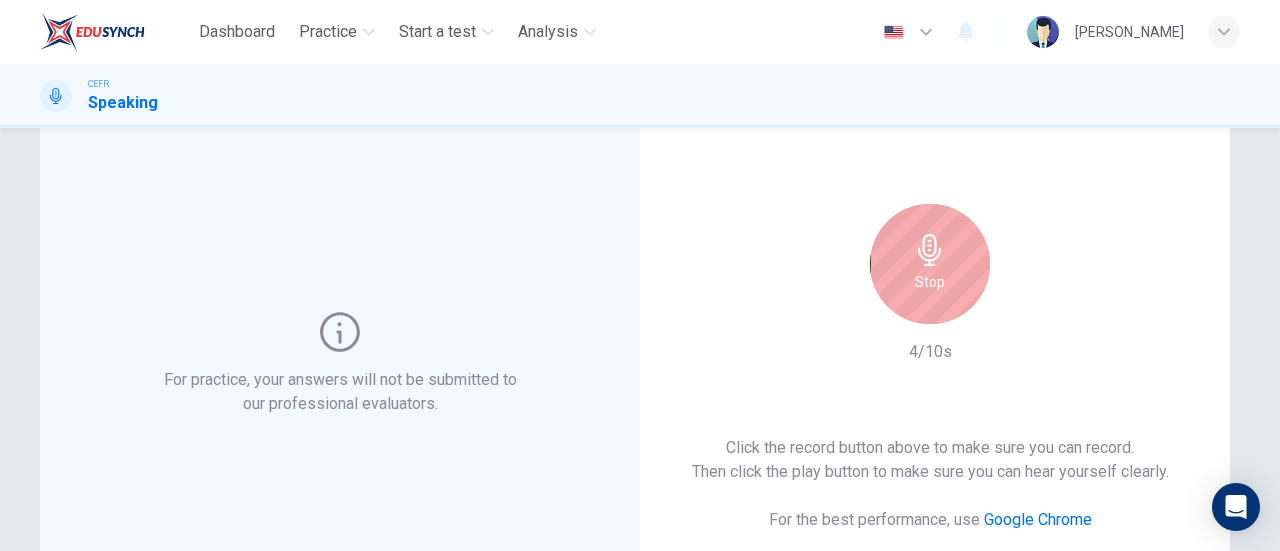 click on "Stop" at bounding box center (930, 264) 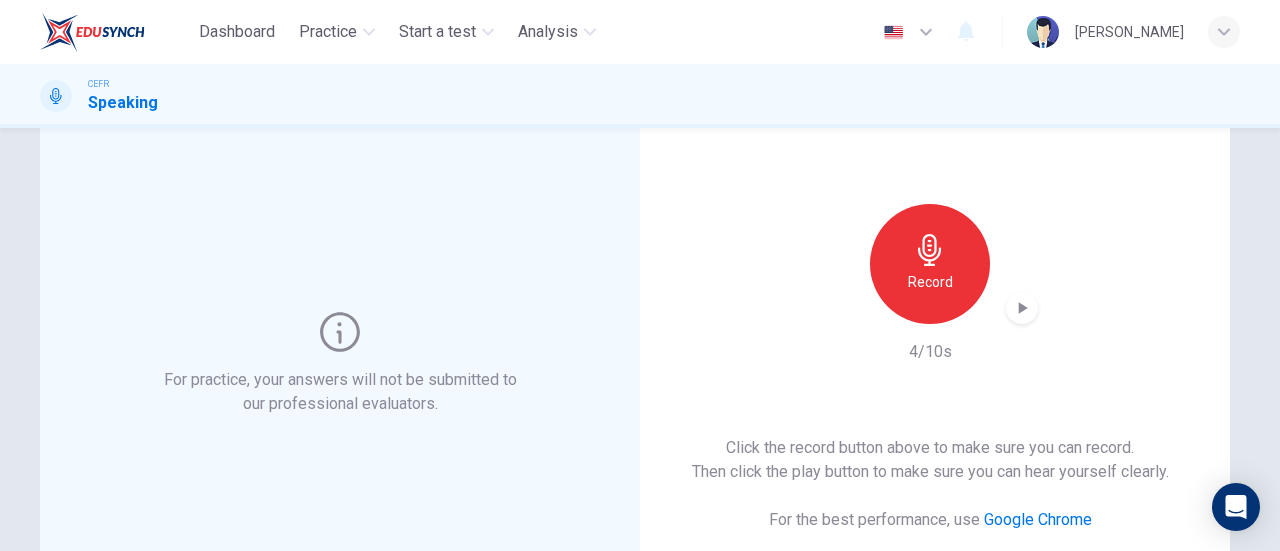 click 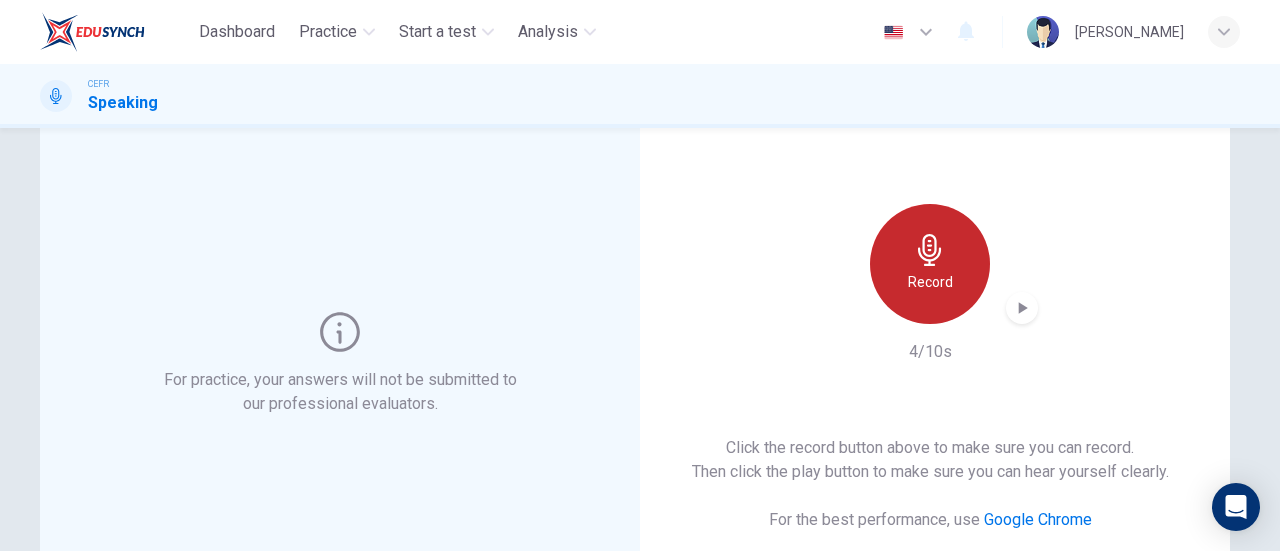click 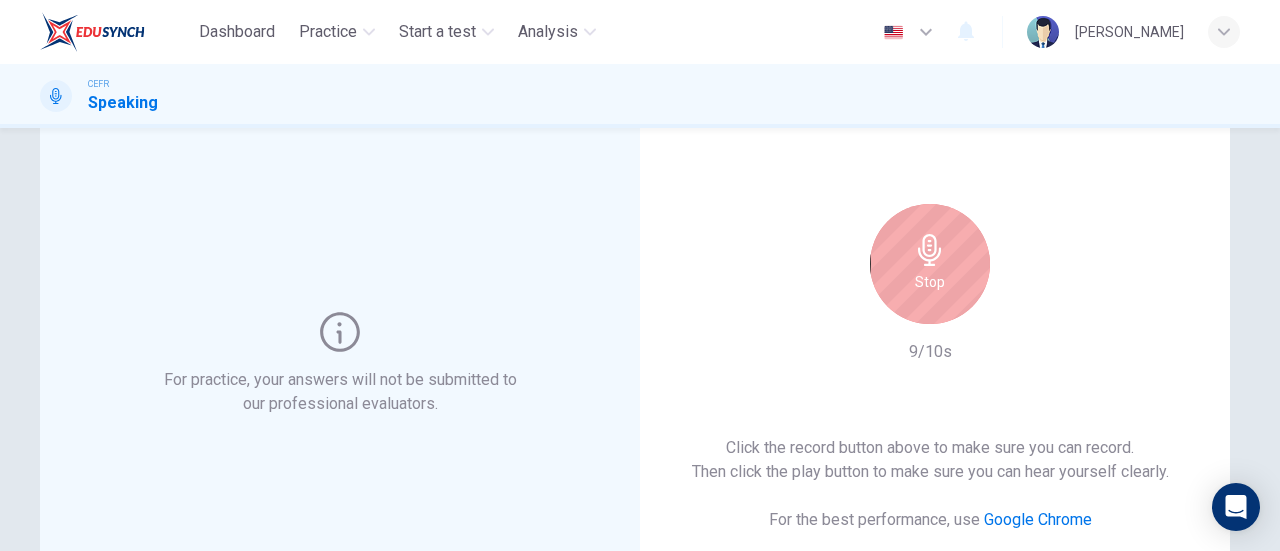 click 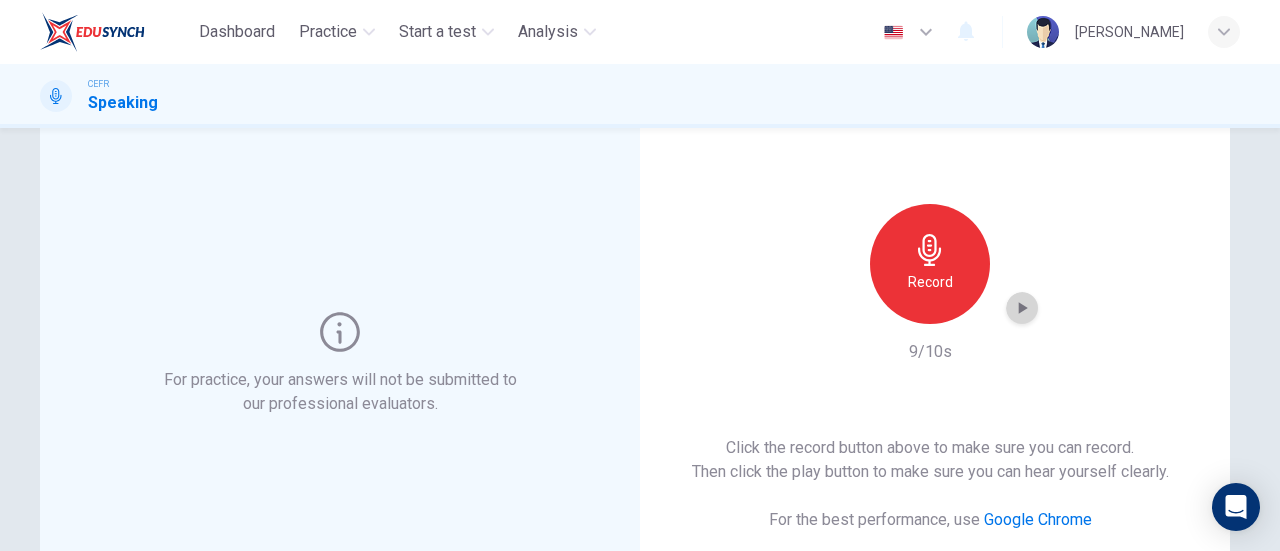 click 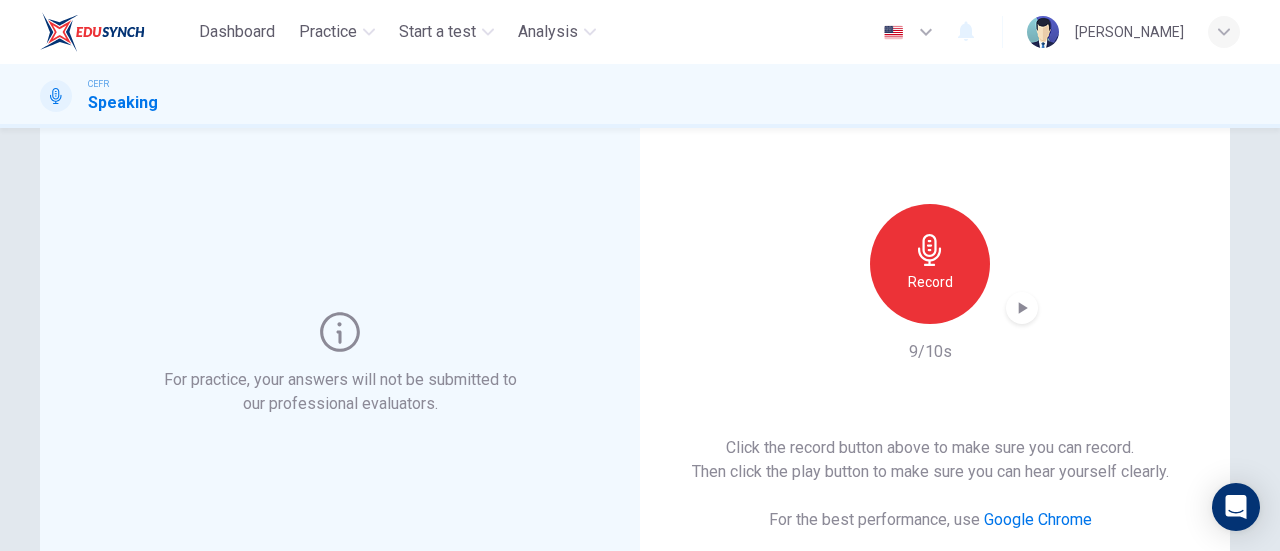 click 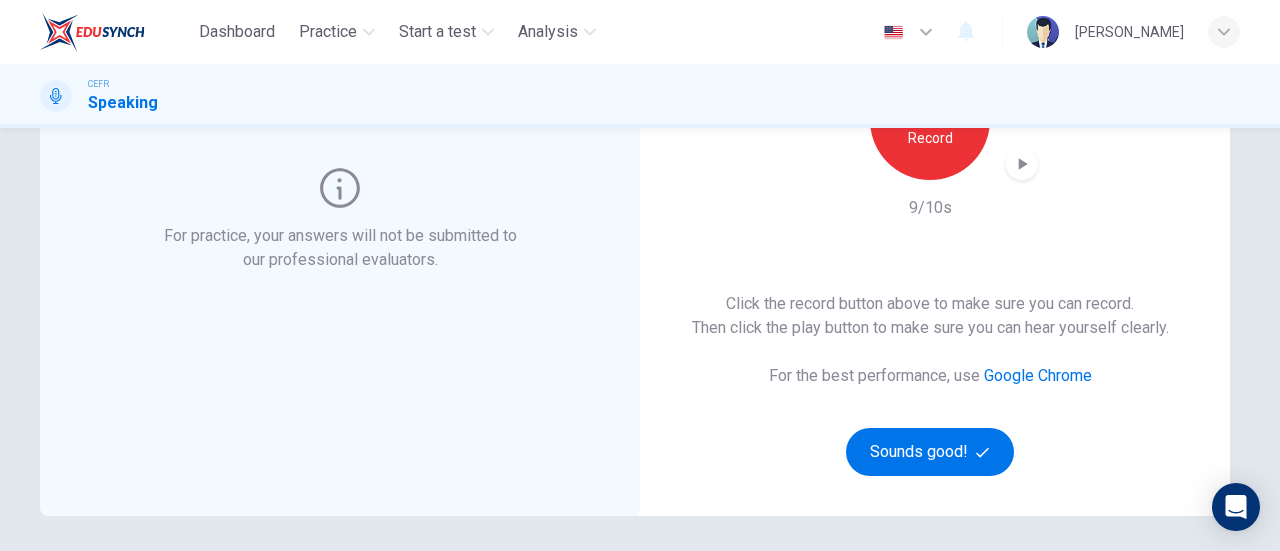 scroll, scrollTop: 200, scrollLeft: 0, axis: vertical 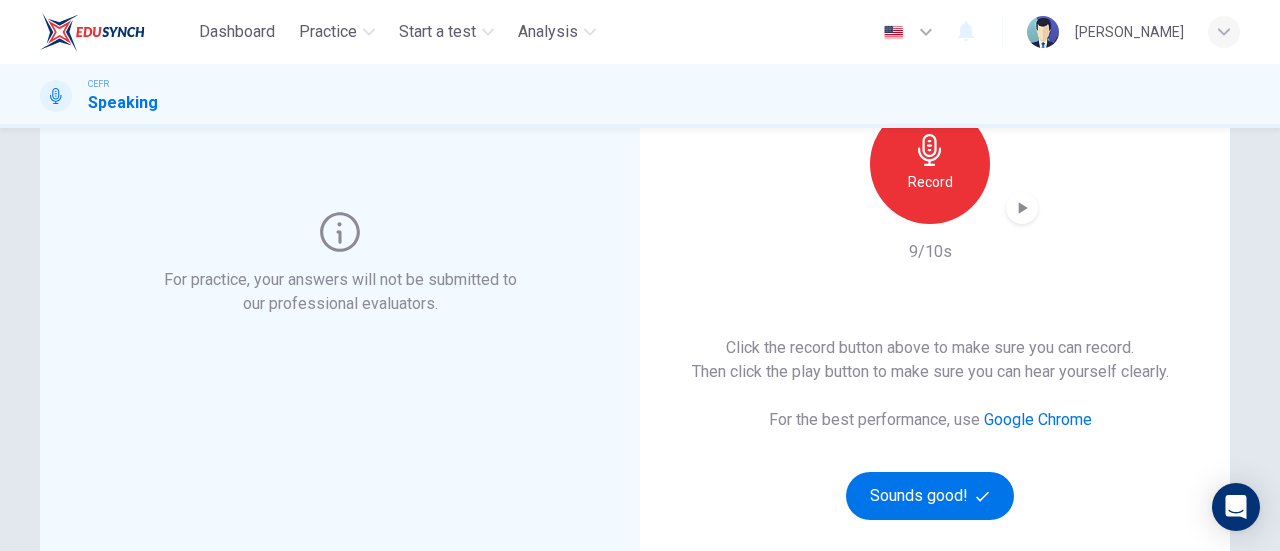 click on "Record" at bounding box center [930, 164] 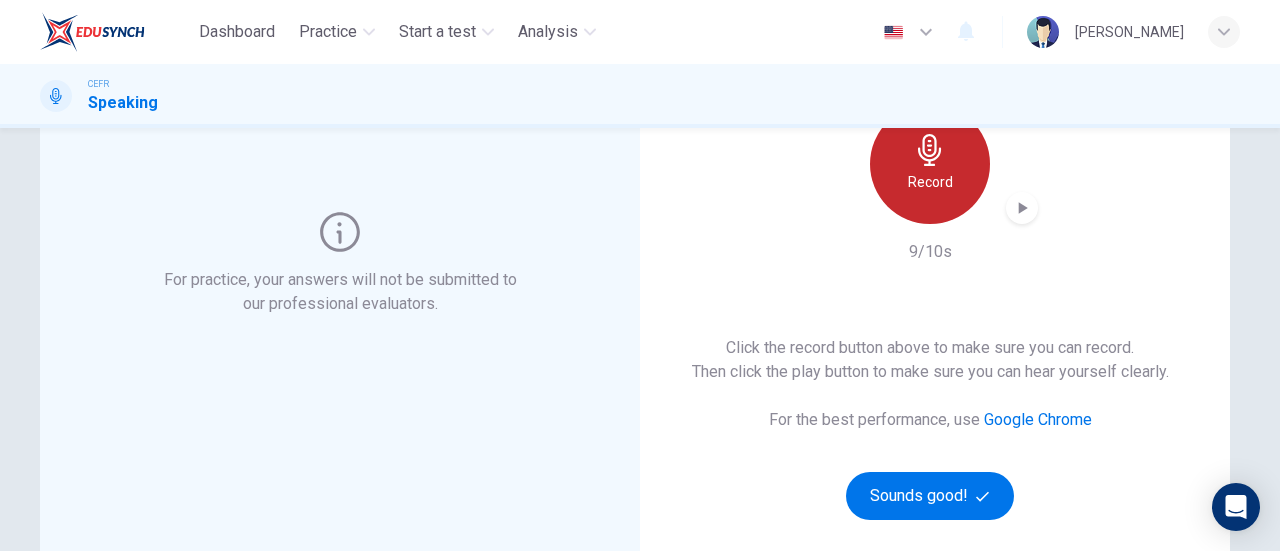 click on "Record" at bounding box center (930, 182) 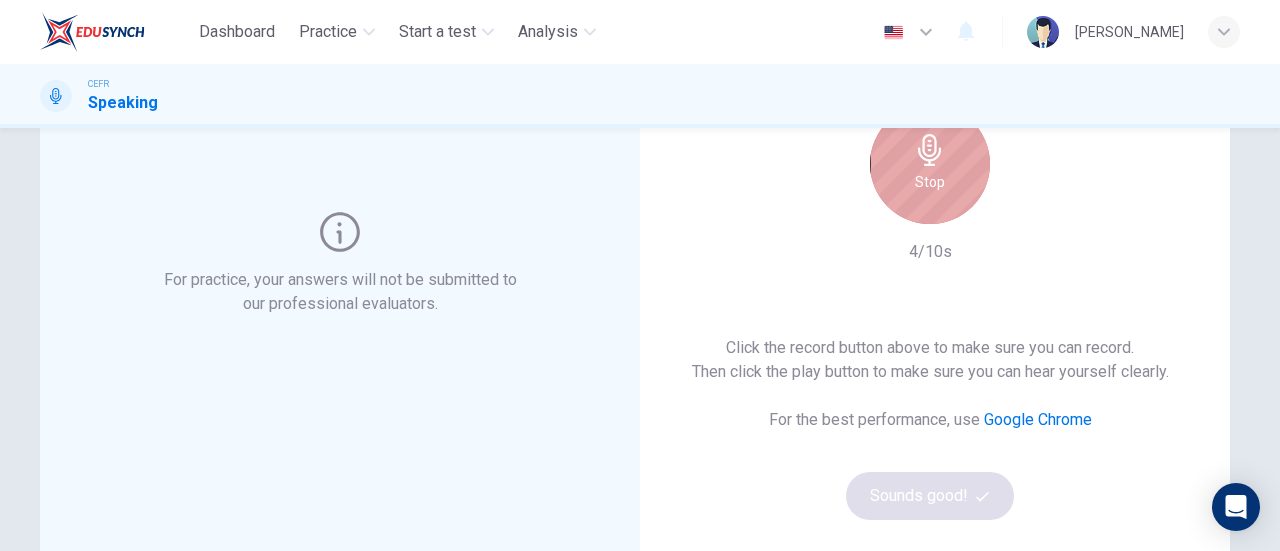 click on "Stop" at bounding box center (930, 182) 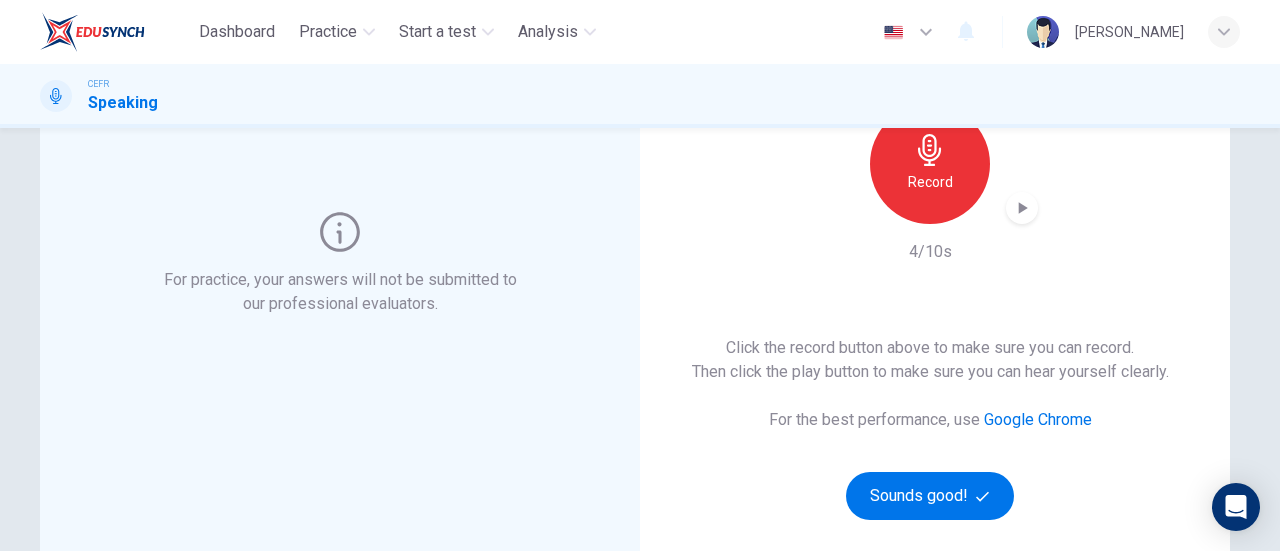 click at bounding box center (1022, 208) 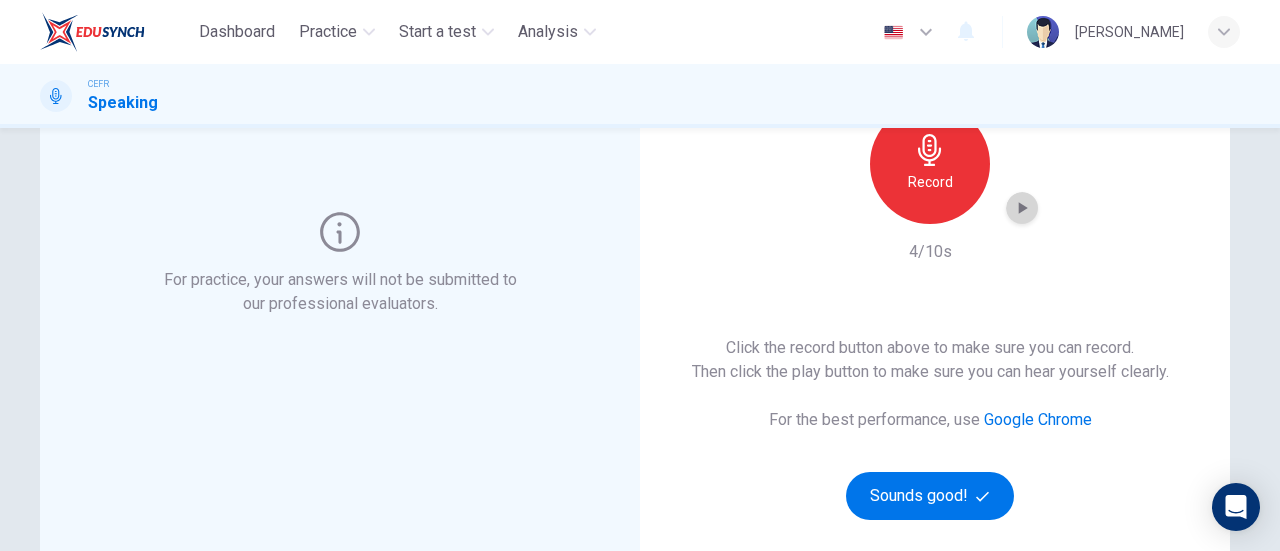 click at bounding box center (1022, 208) 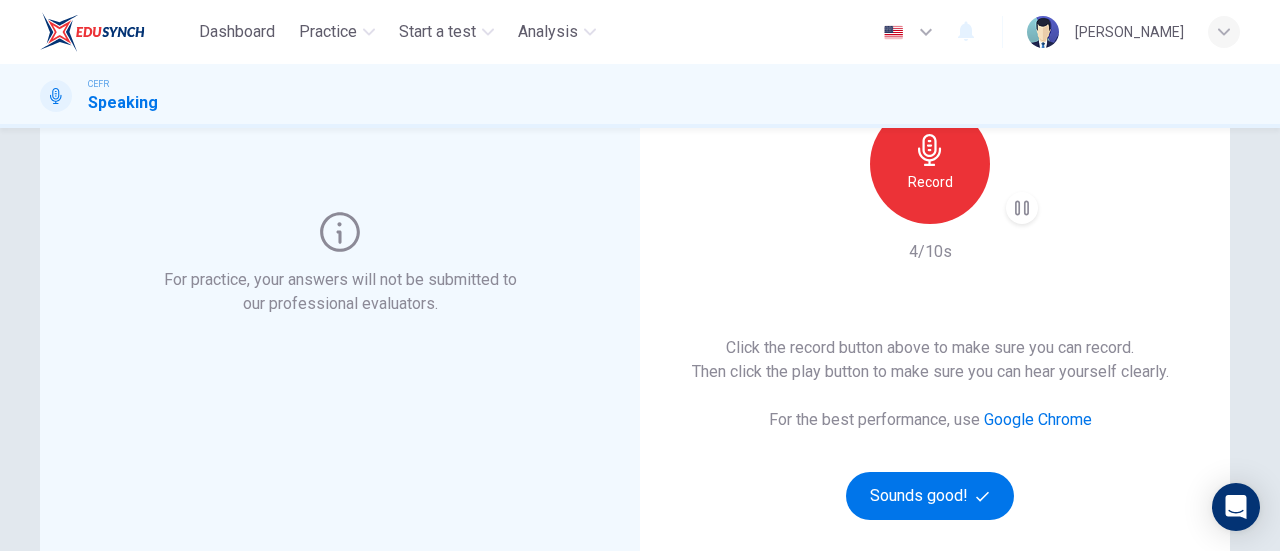 click at bounding box center [1022, 208] 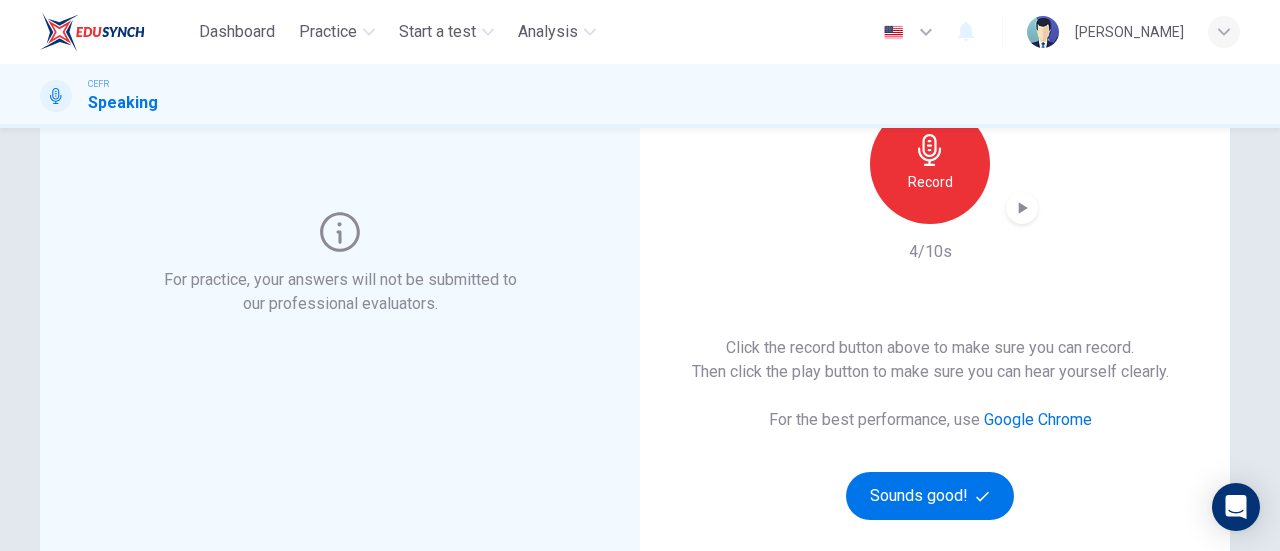 click on "This Section Requires a Microphone Record 4/10s Click the record button above to make sure you can record.     Then click the play button to make sure you can hear yourself clearly. For the best performance, use   Google Chrome Sounds good!" at bounding box center [930, 264] 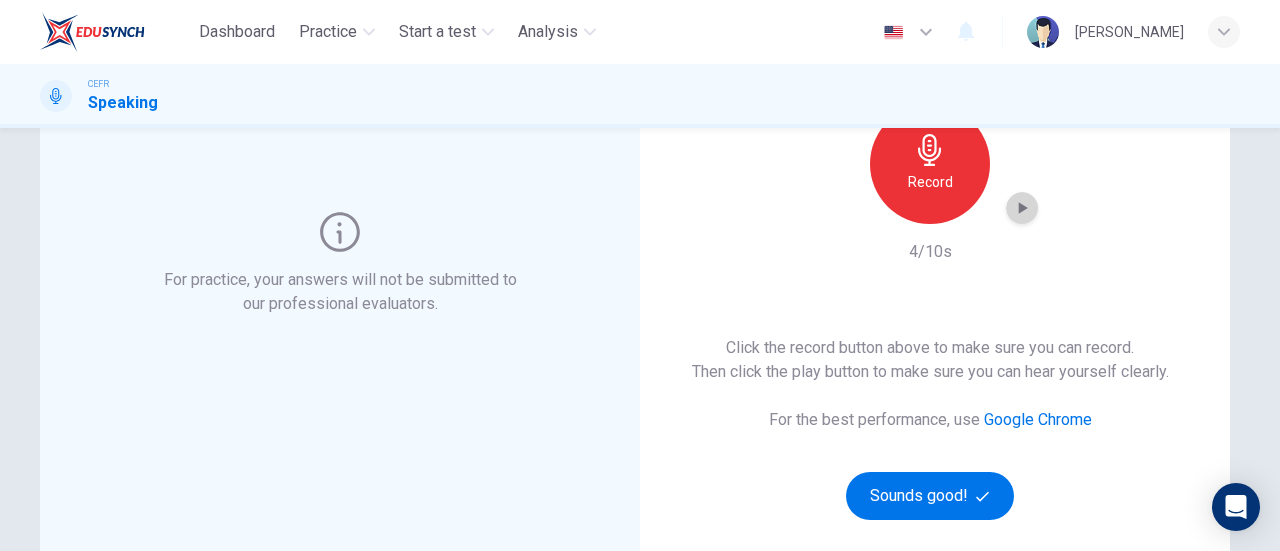 click at bounding box center [1022, 208] 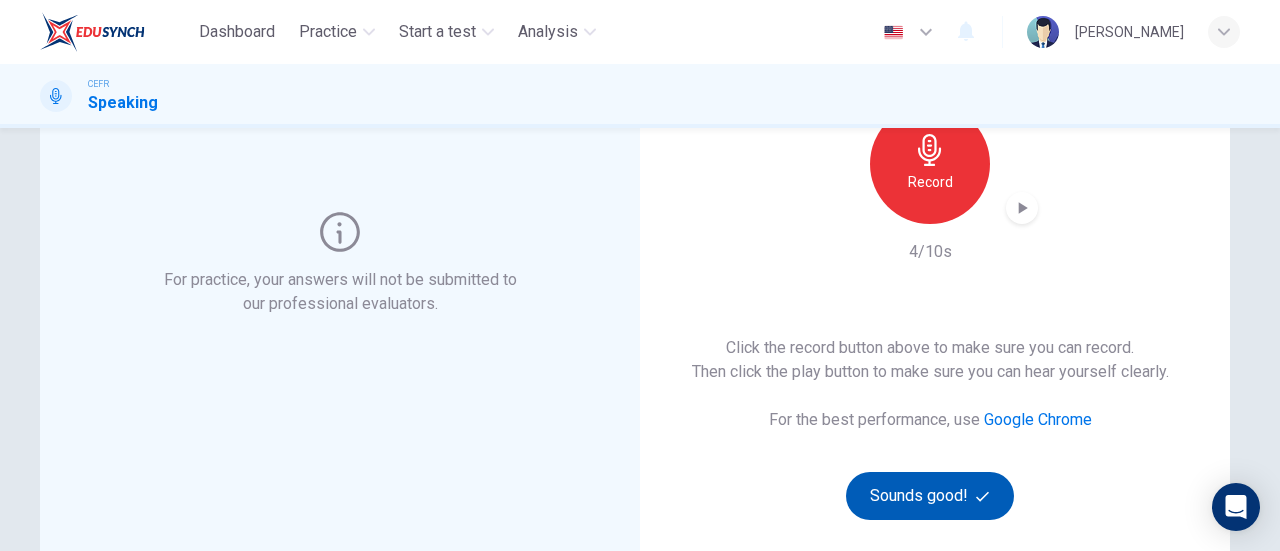 click on "Sounds good!" at bounding box center (930, 496) 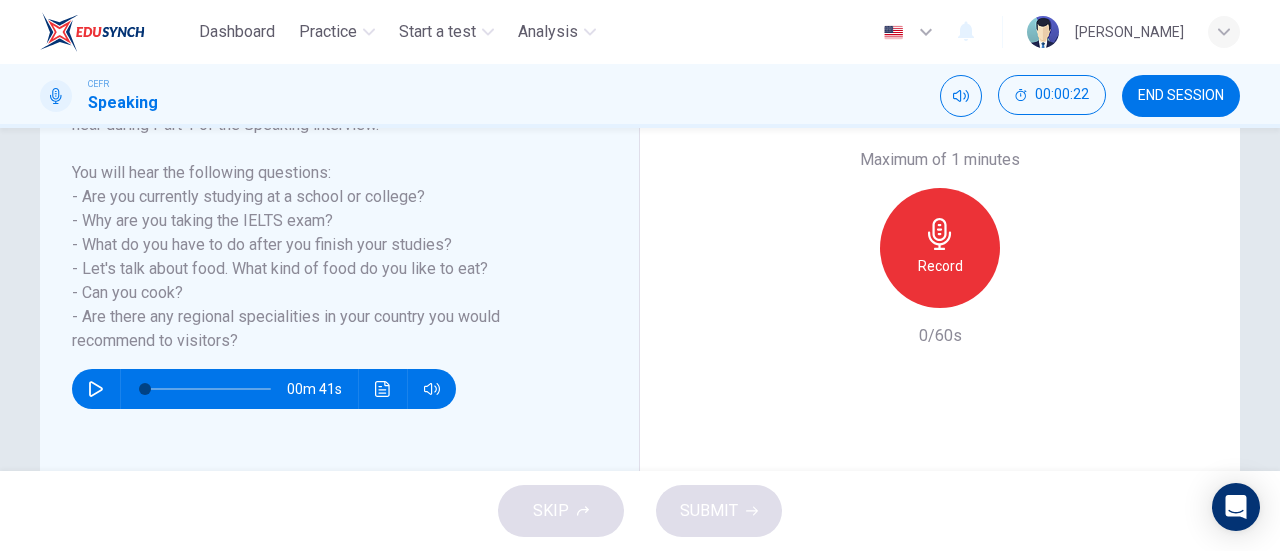 scroll, scrollTop: 400, scrollLeft: 0, axis: vertical 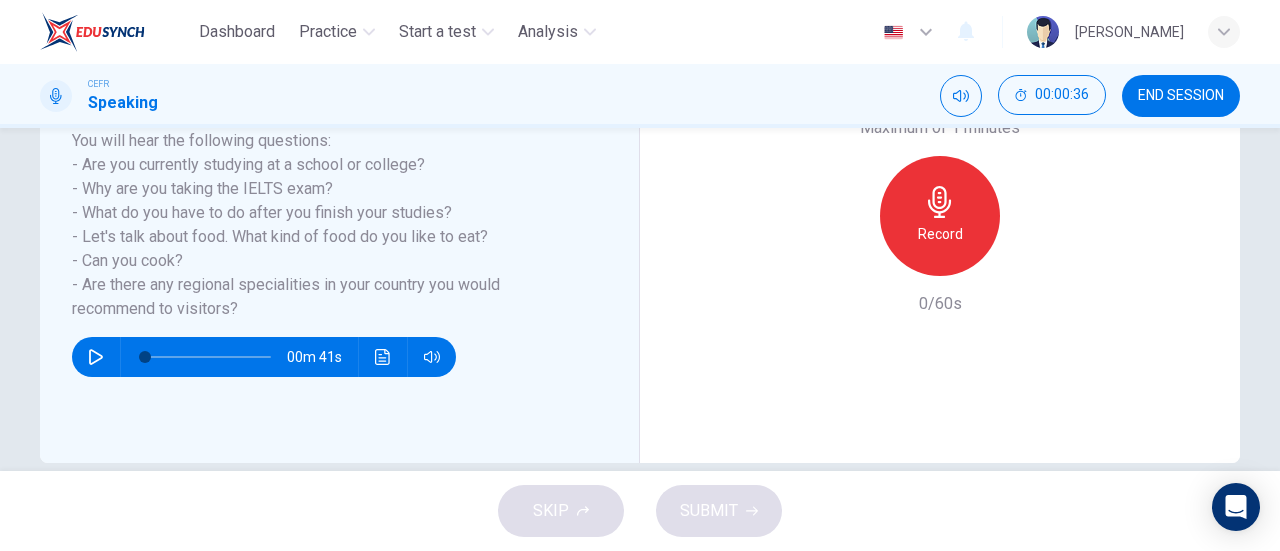 drag, startPoint x: 169, startPoint y: 283, endPoint x: 293, endPoint y: 278, distance: 124.10077 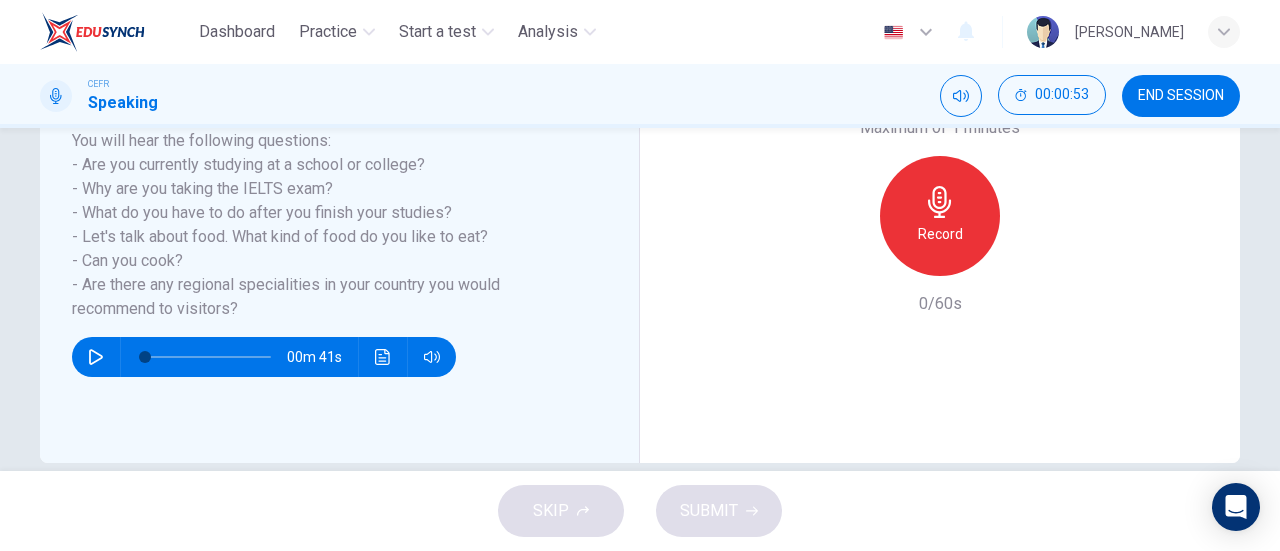 click 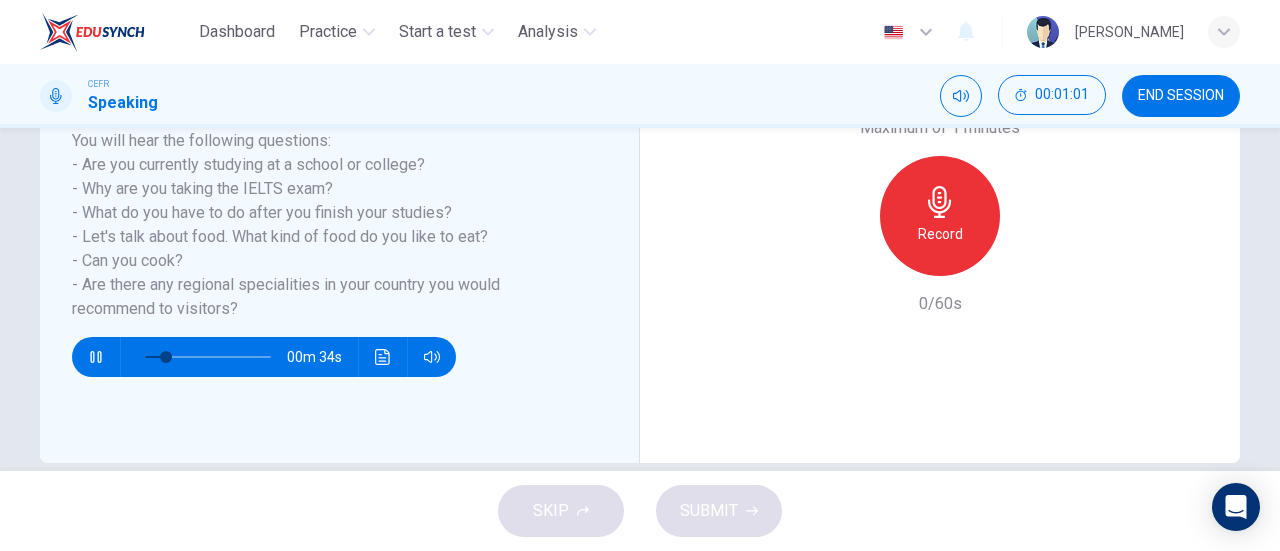 scroll, scrollTop: 300, scrollLeft: 0, axis: vertical 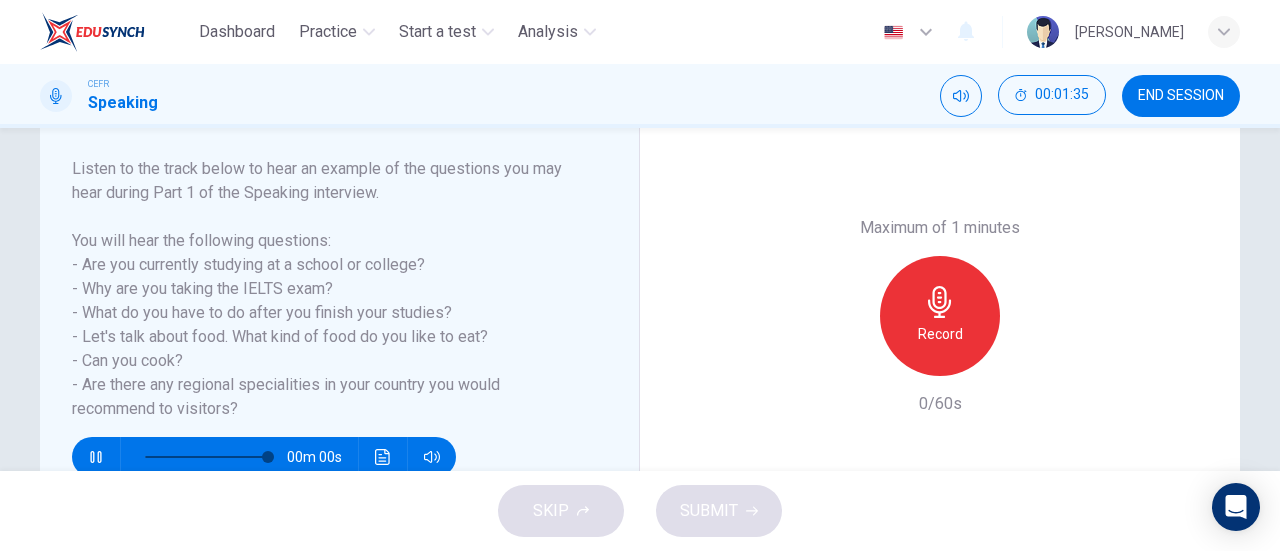 type on "0" 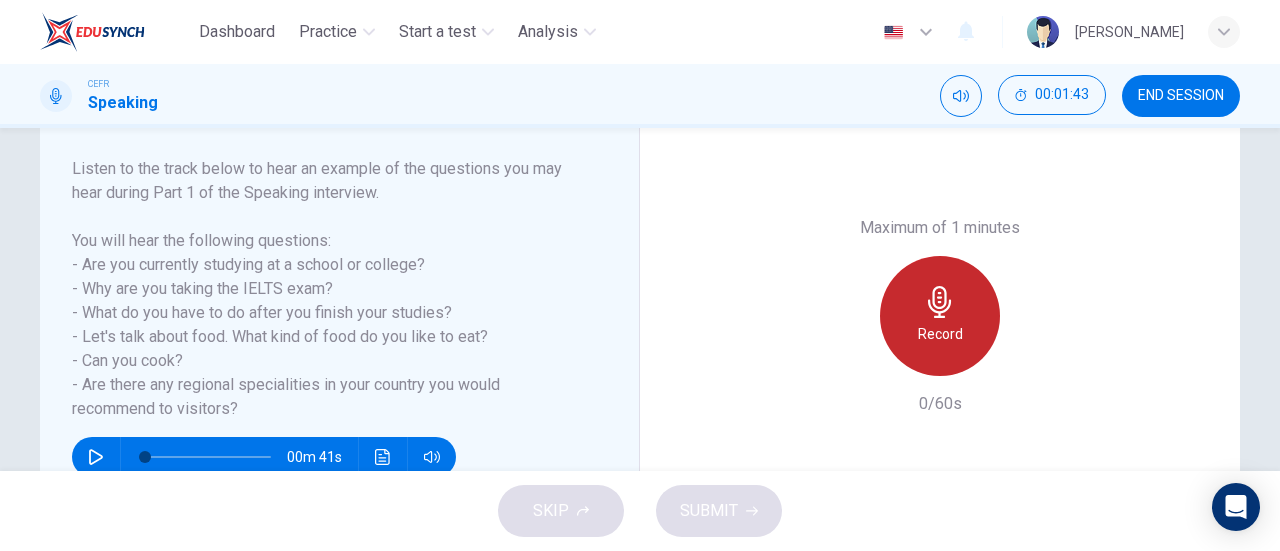 click 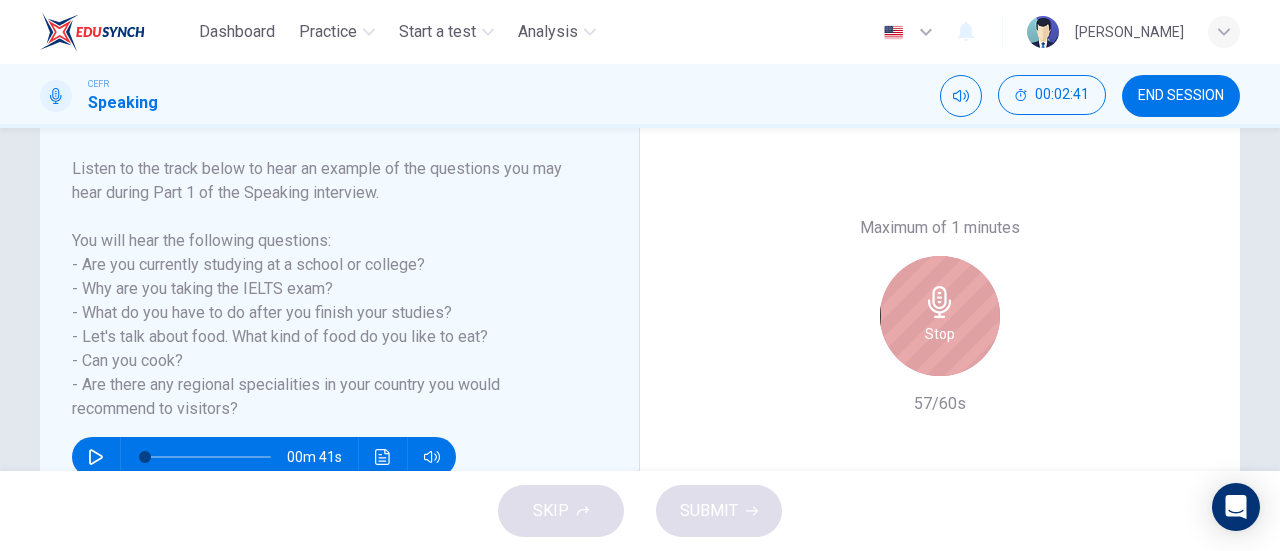 click 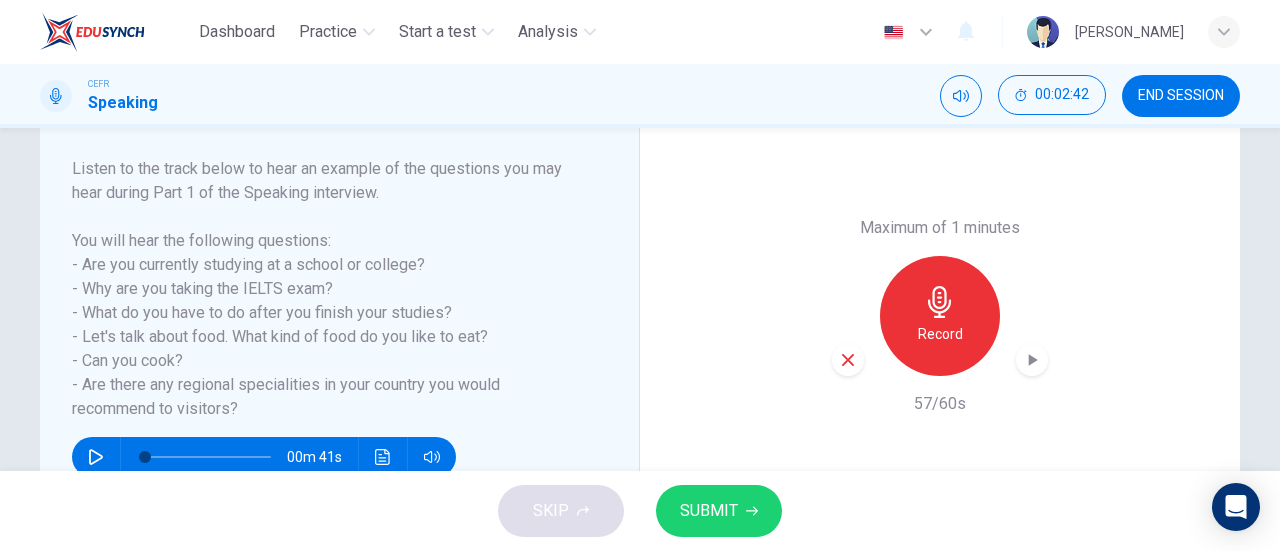 click 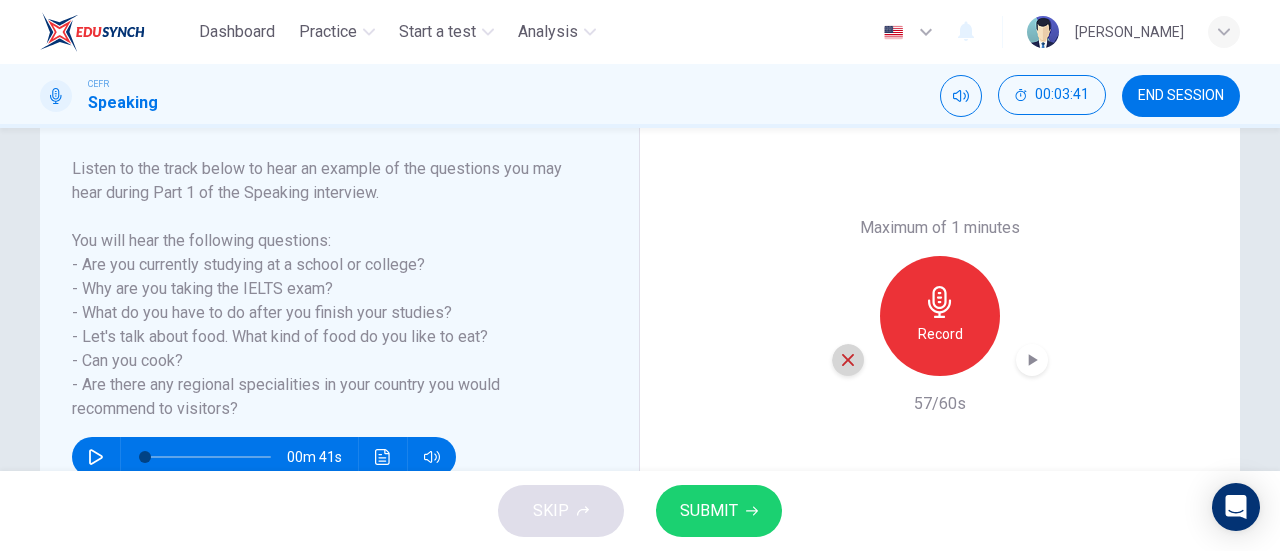 click 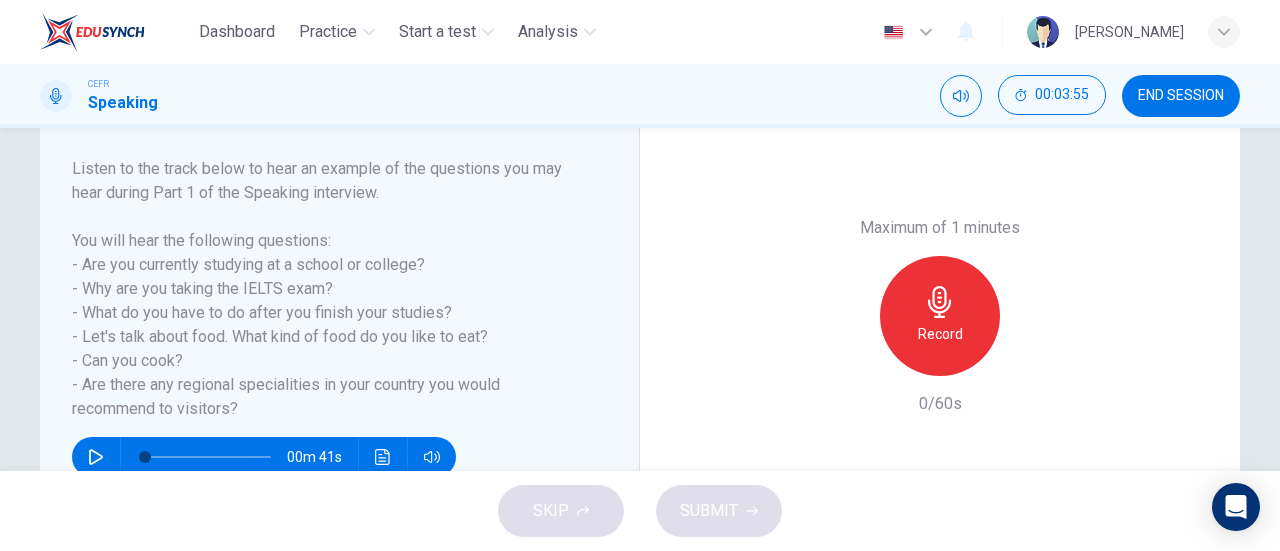 click 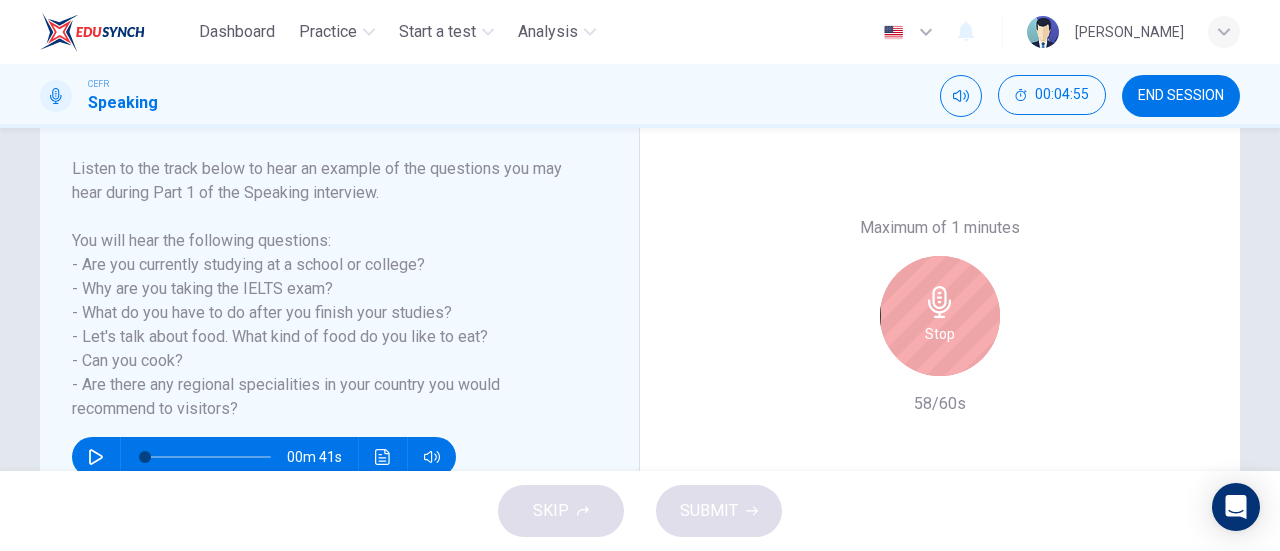 click 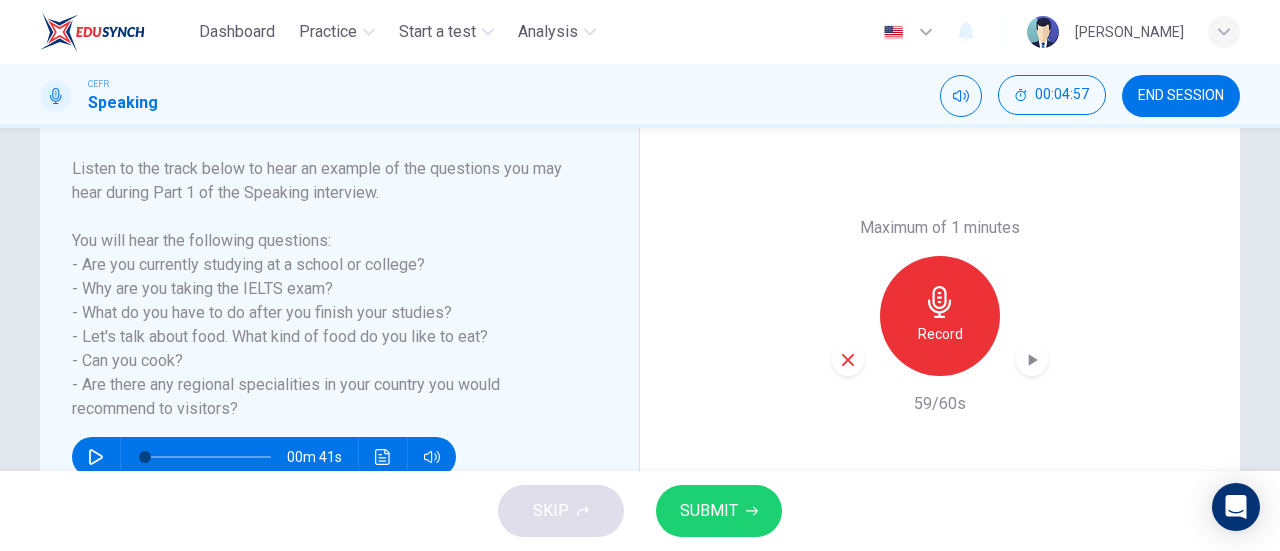 click 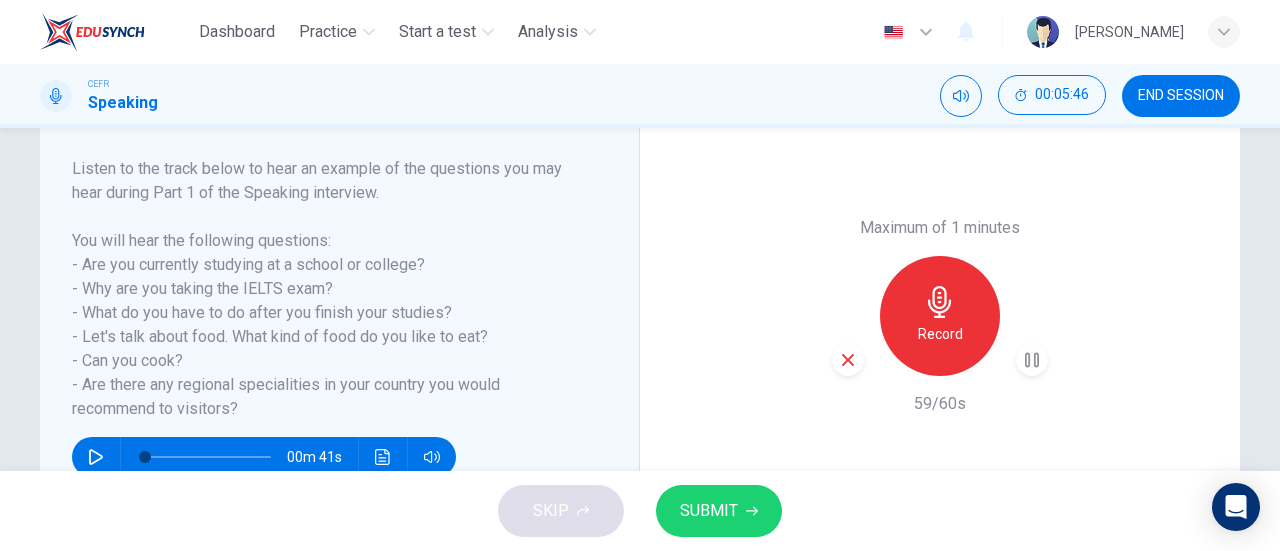 click on "SUBMIT" at bounding box center [709, 511] 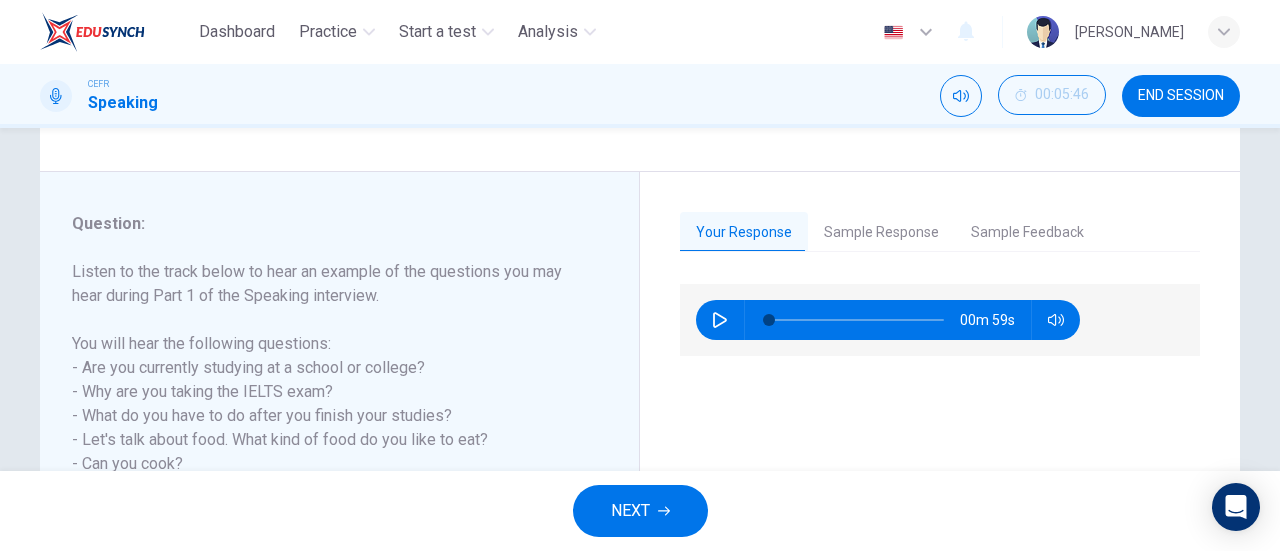 scroll, scrollTop: 200, scrollLeft: 0, axis: vertical 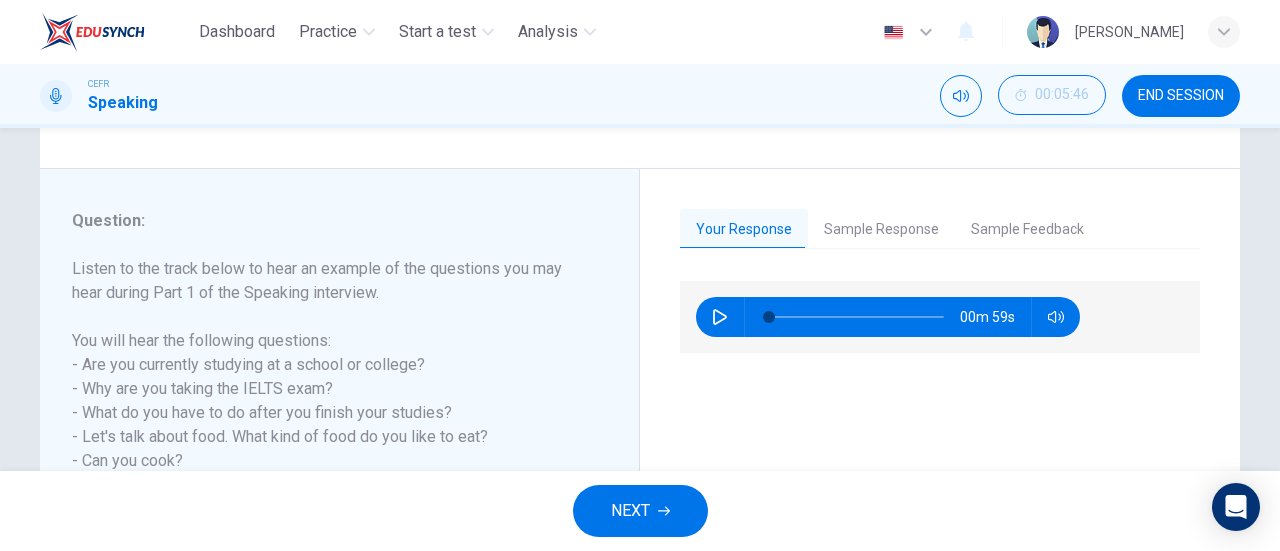 click 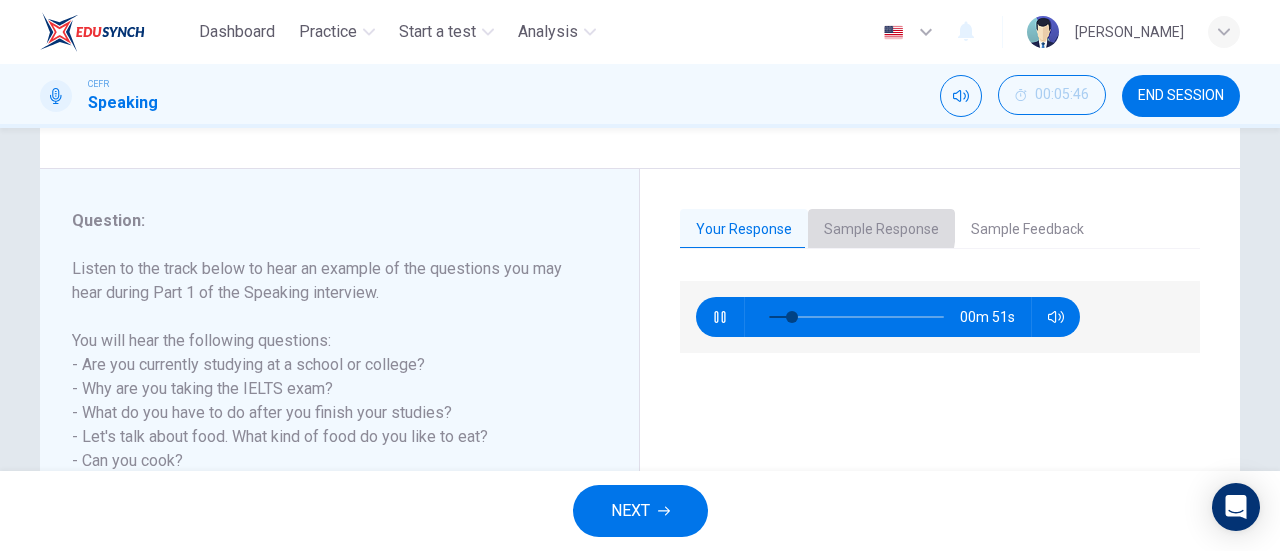 click on "Sample Response" at bounding box center (881, 230) 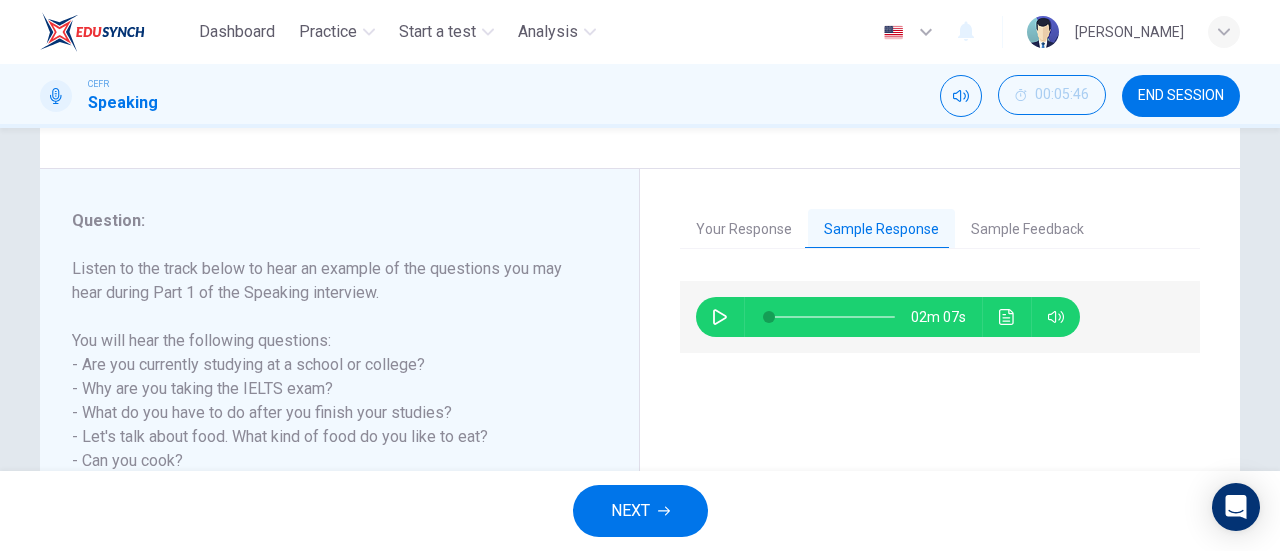 click on "Sample Feedback" at bounding box center (1027, 230) 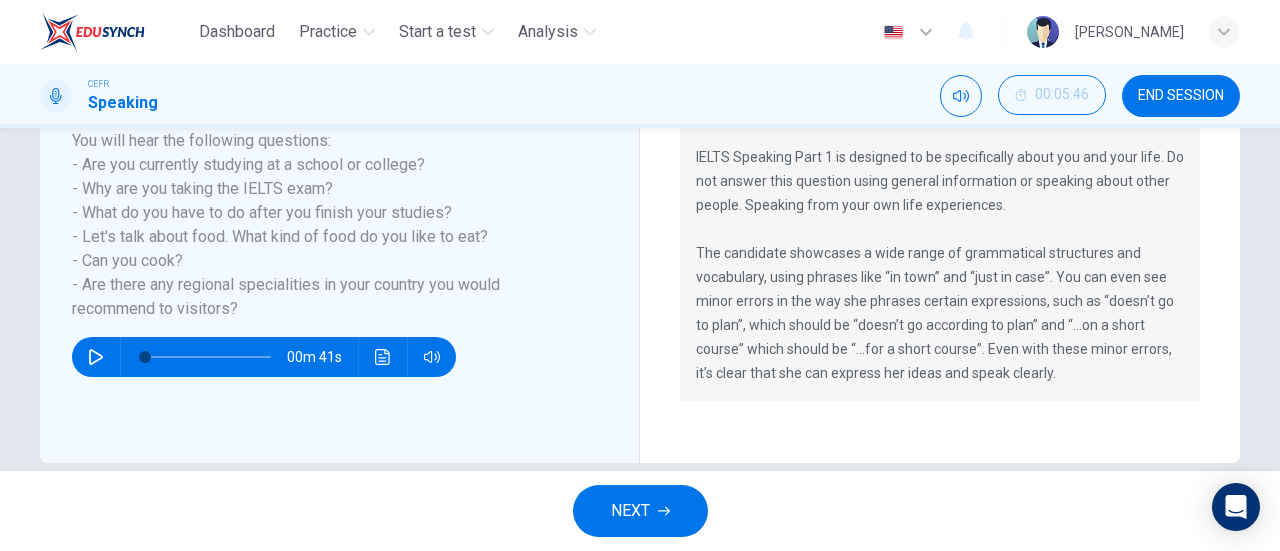 scroll, scrollTop: 200, scrollLeft: 0, axis: vertical 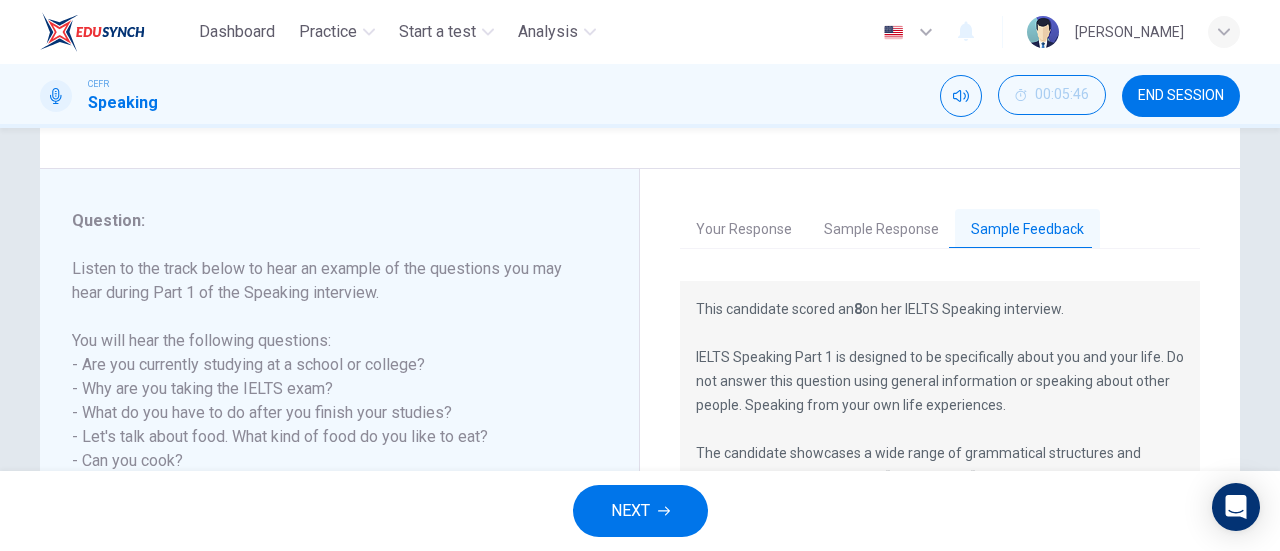 click on "Your Response" at bounding box center (744, 230) 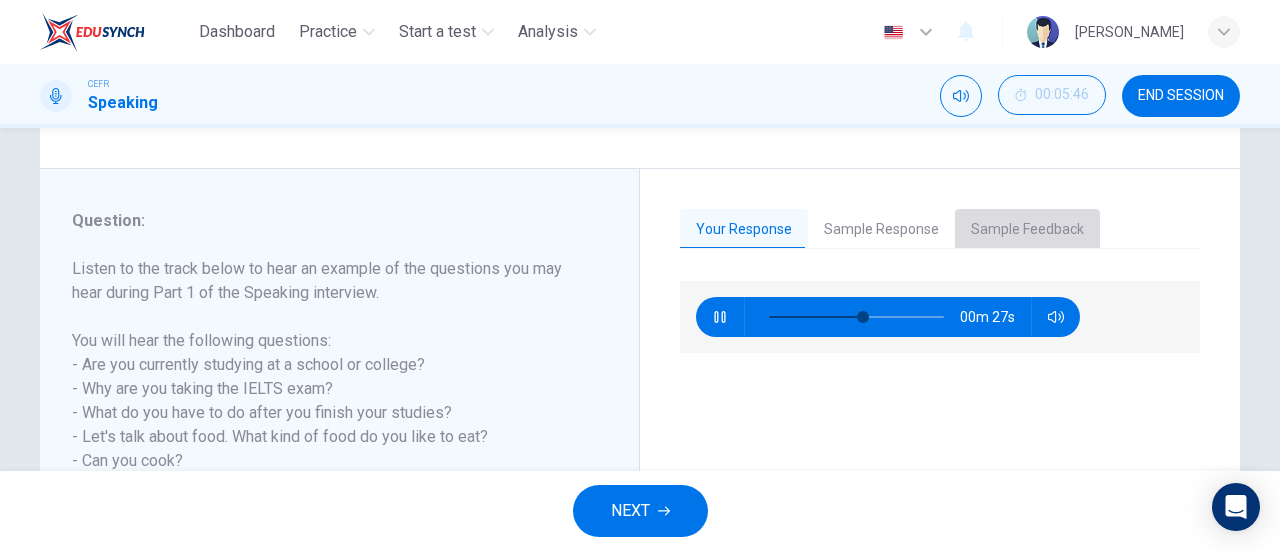 click on "Sample Feedback" at bounding box center (1027, 230) 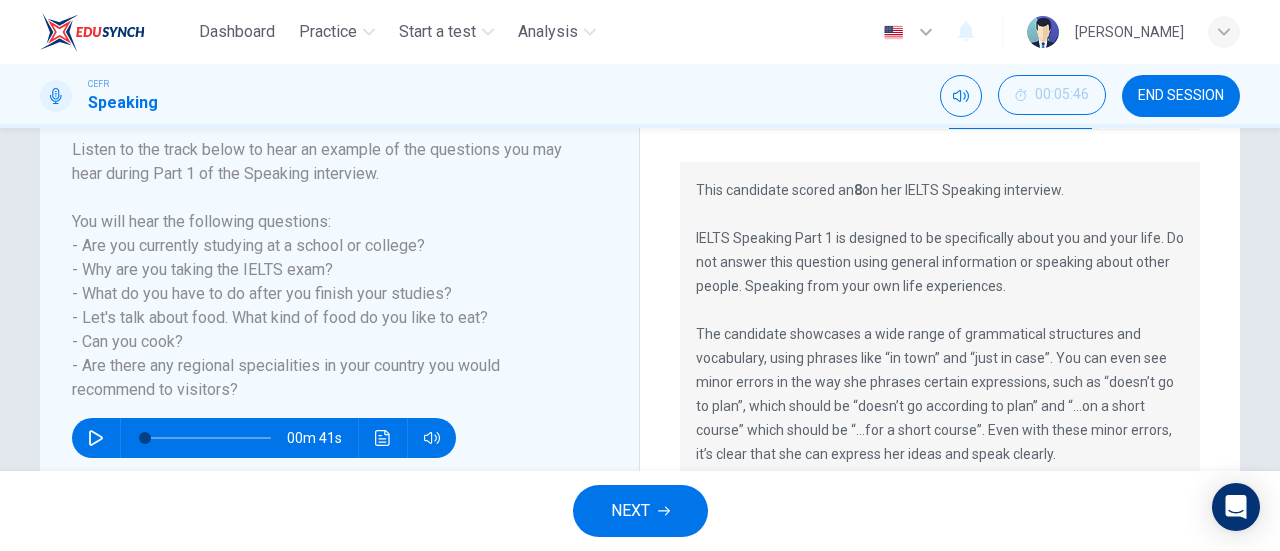 scroll, scrollTop: 200, scrollLeft: 0, axis: vertical 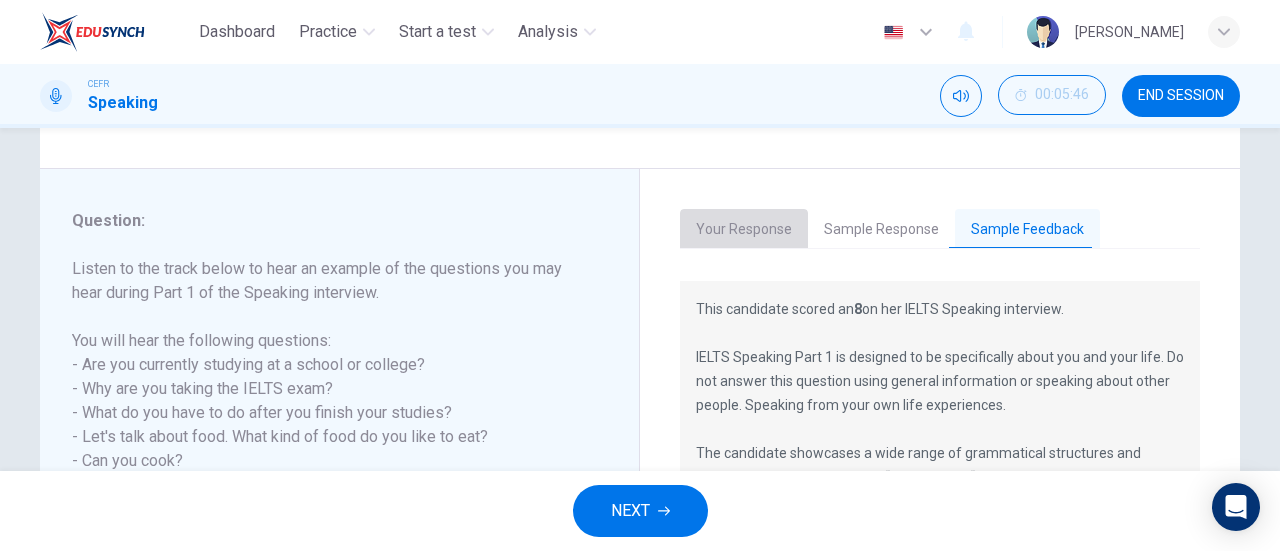 click on "Your Response" at bounding box center [744, 230] 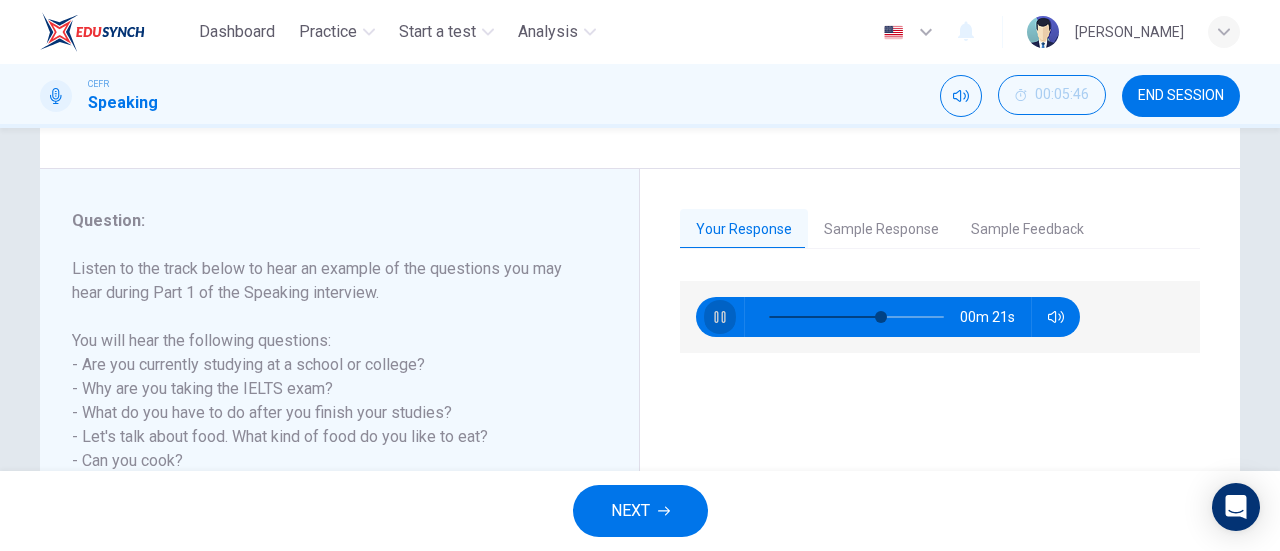 click at bounding box center (720, 317) 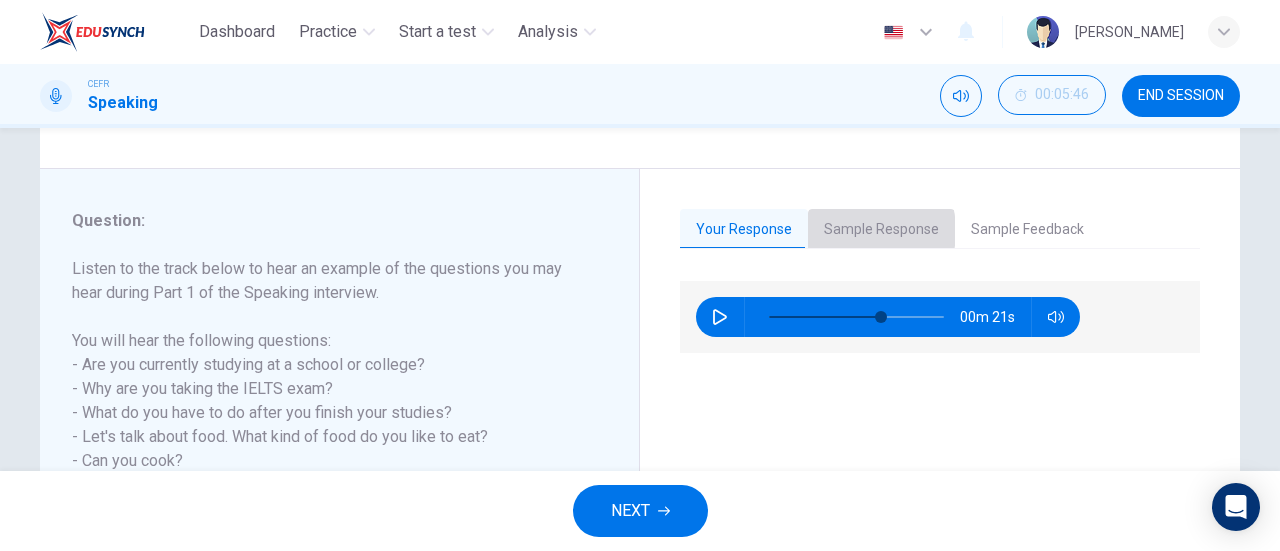click on "Sample Response" at bounding box center [881, 230] 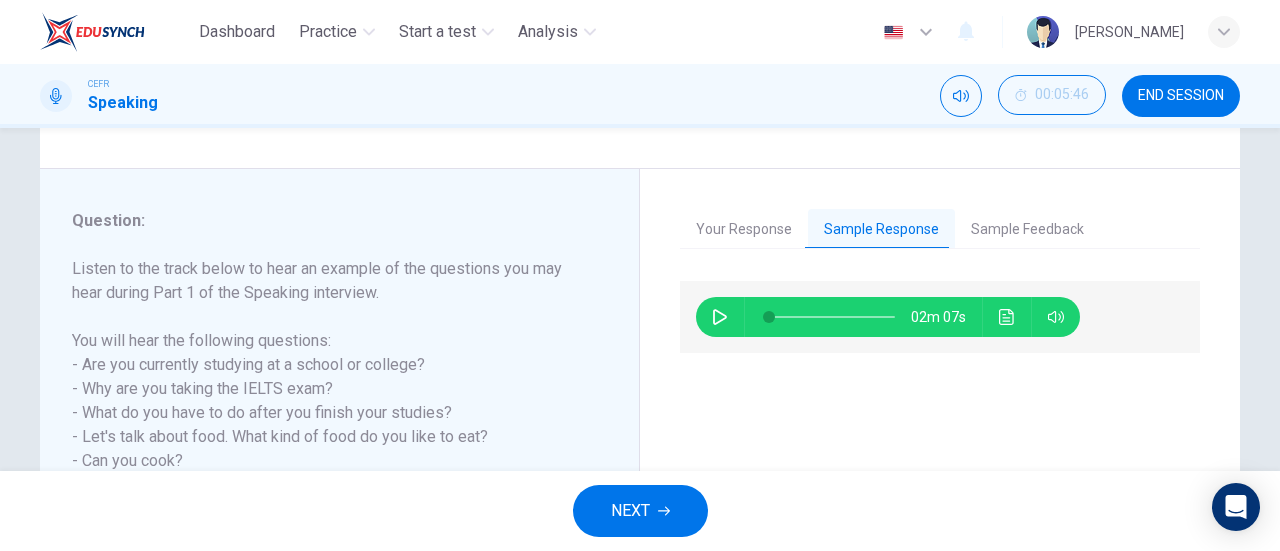 click 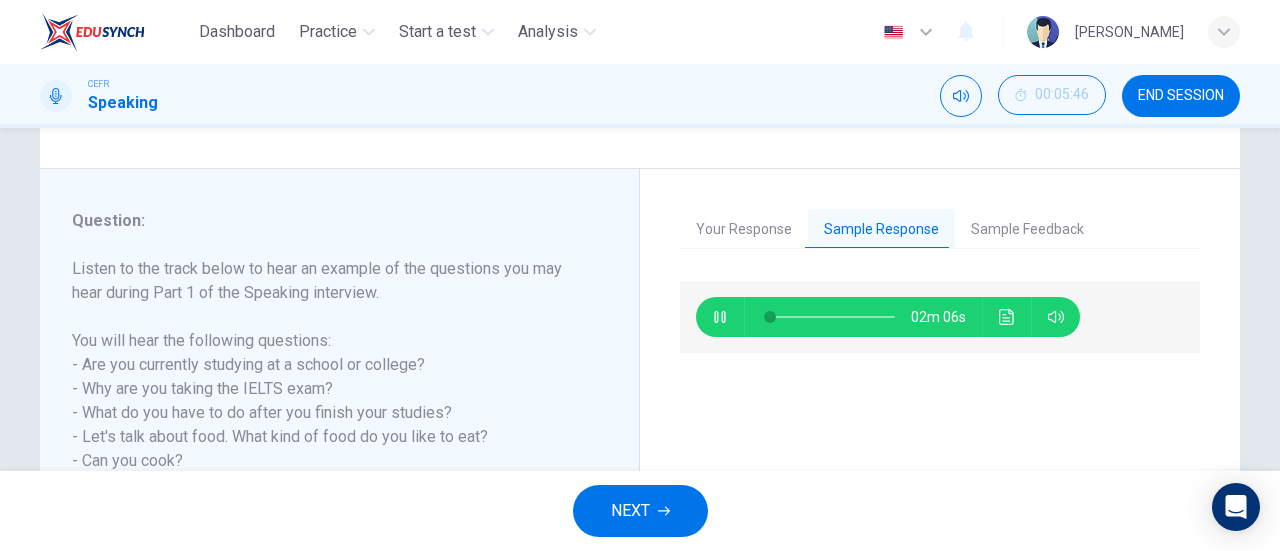 click on "Sample Feedback" at bounding box center (1027, 230) 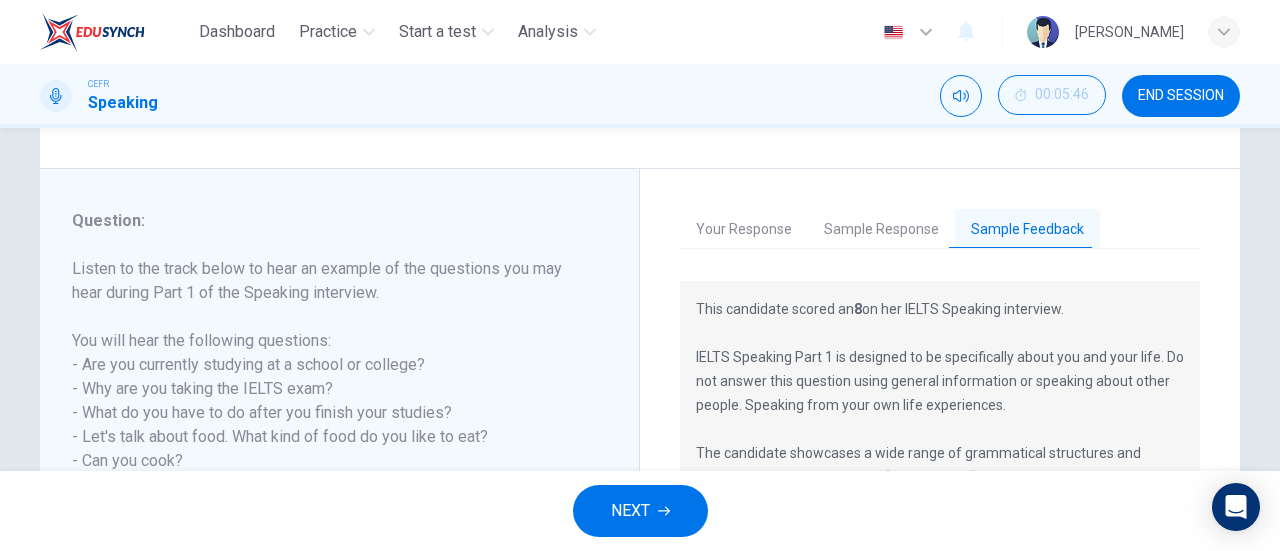 click on "Sample Response" at bounding box center (881, 230) 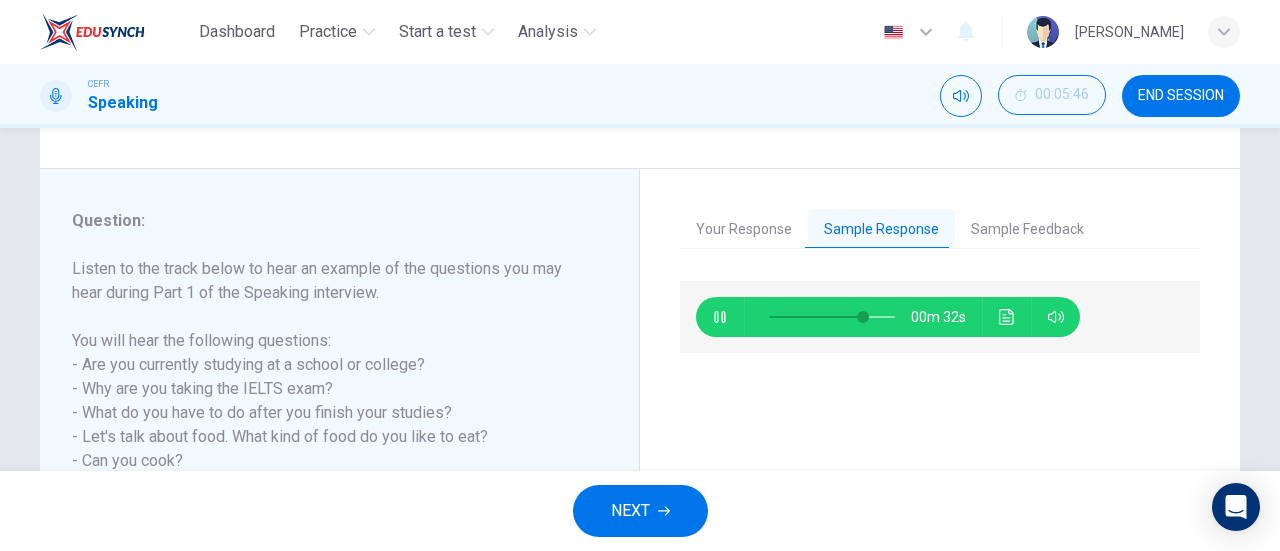 type on "75" 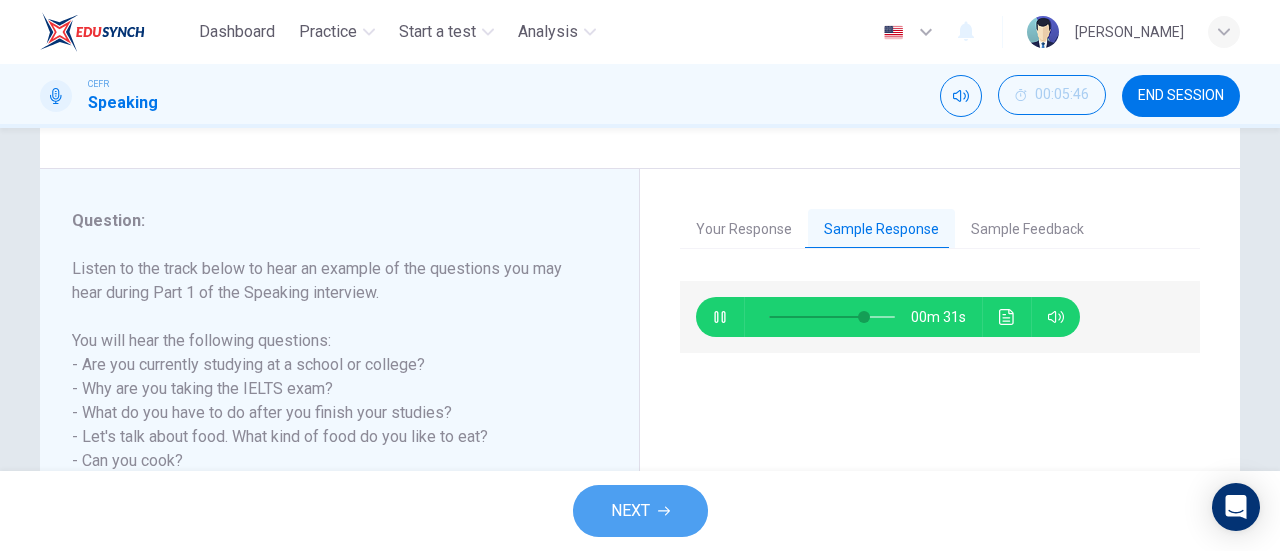 click on "NEXT" at bounding box center [640, 511] 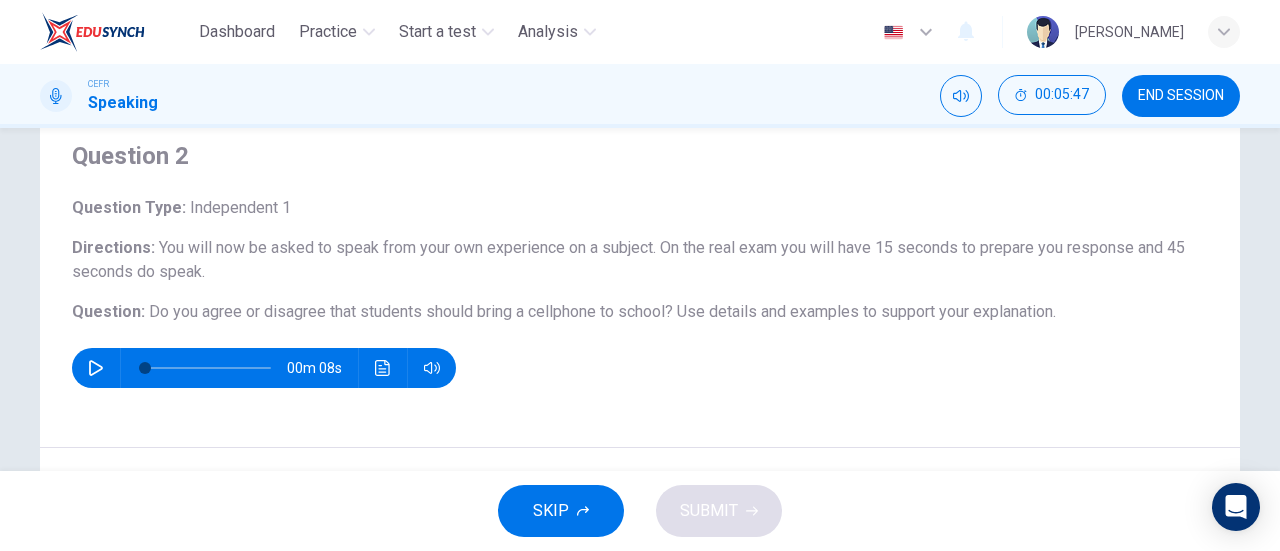 scroll, scrollTop: 100, scrollLeft: 0, axis: vertical 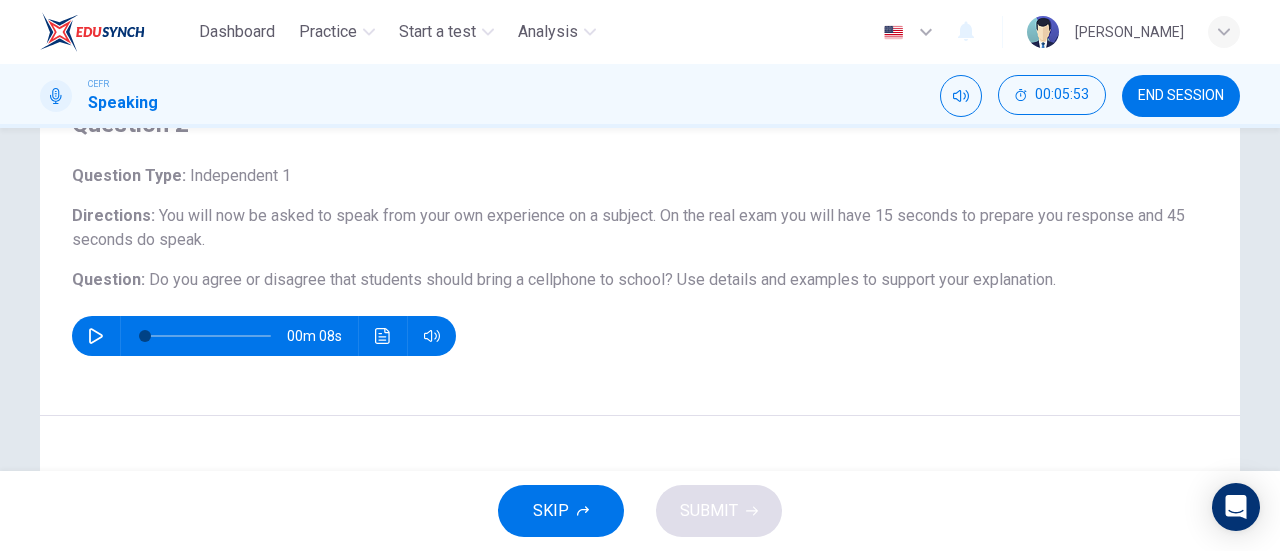click 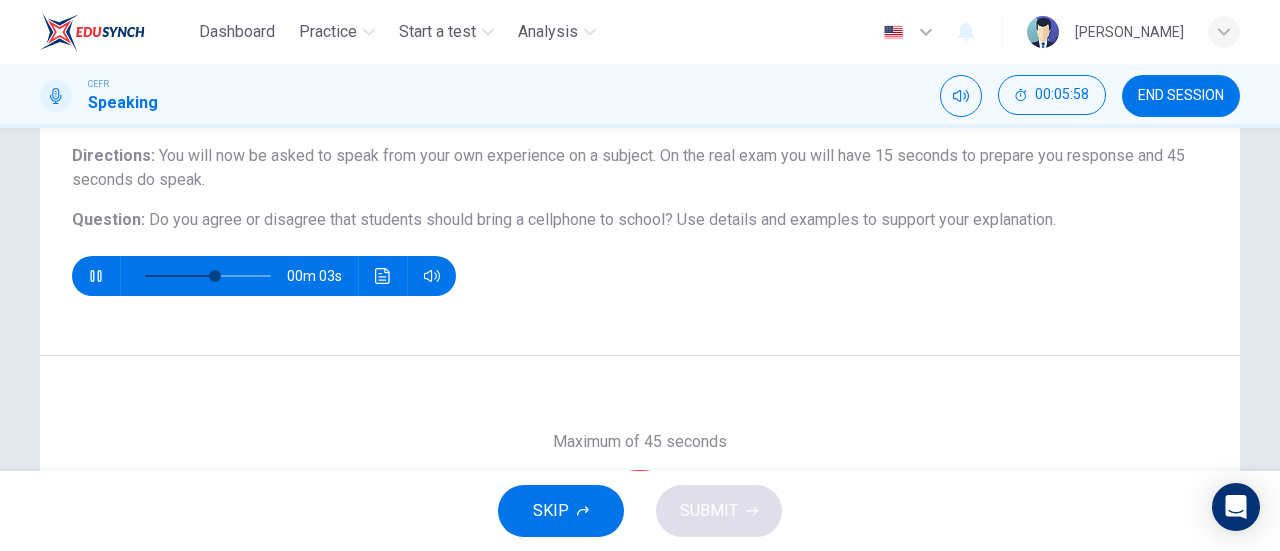 scroll, scrollTop: 100, scrollLeft: 0, axis: vertical 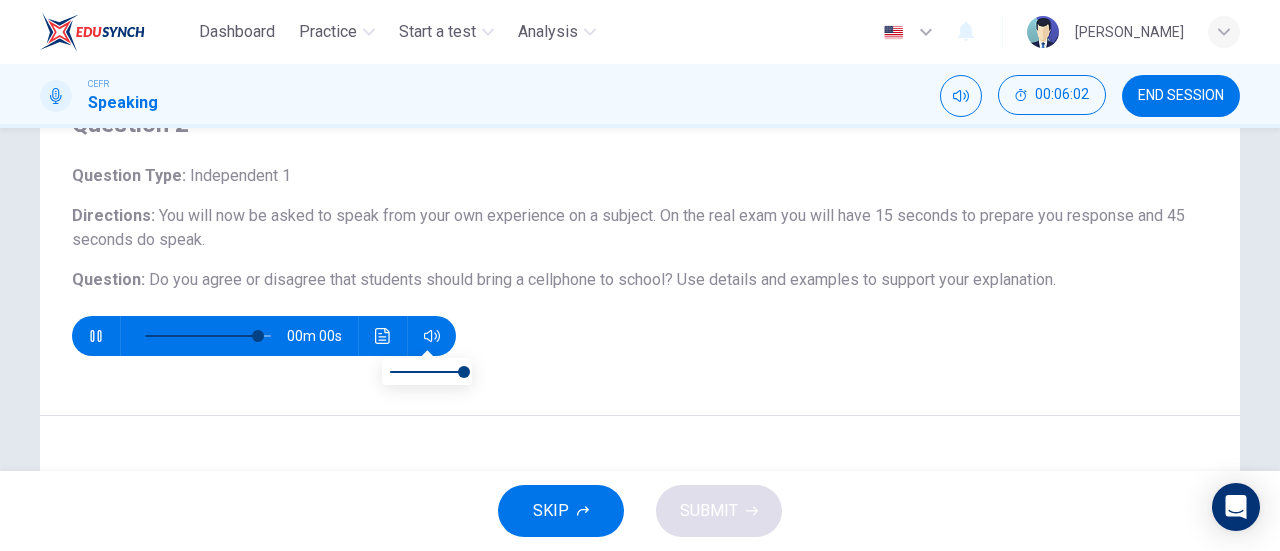 type on "0" 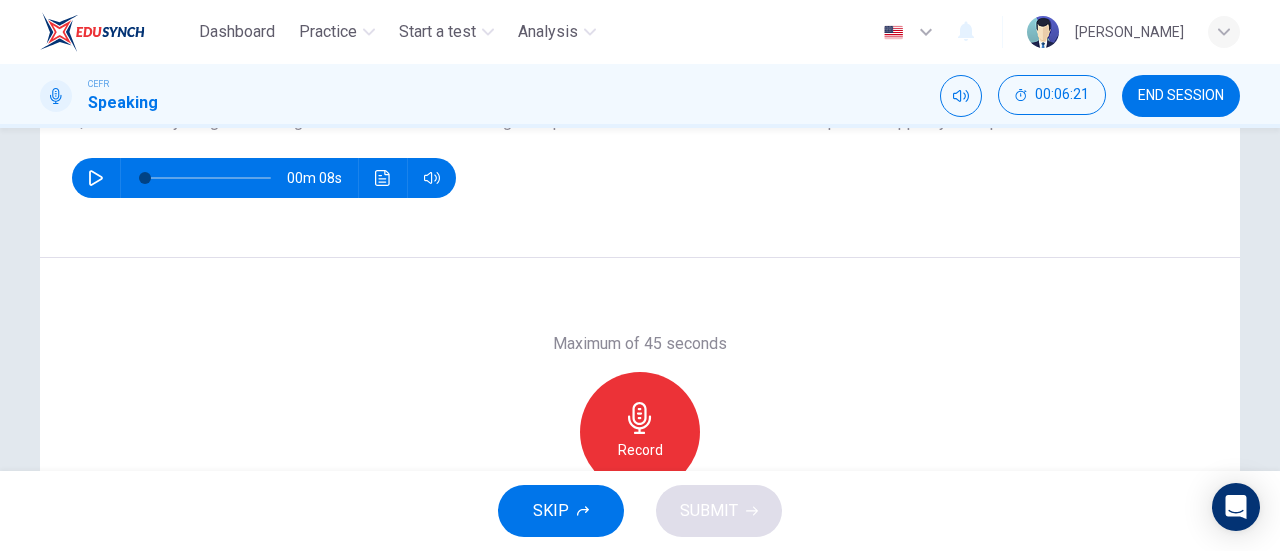 scroll, scrollTop: 300, scrollLeft: 0, axis: vertical 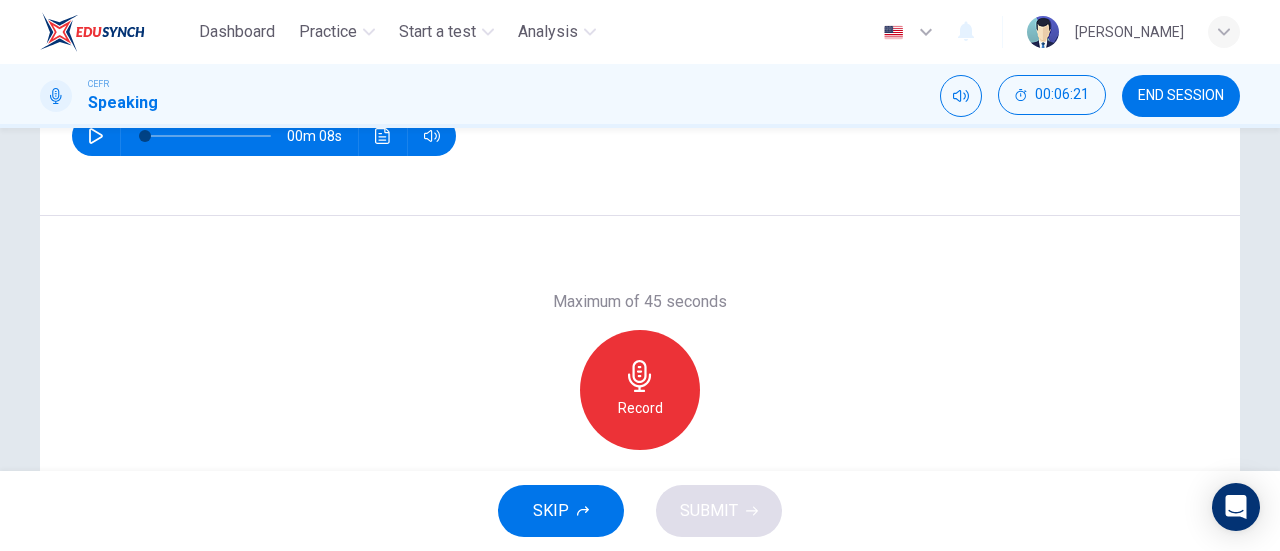 click on "Record" at bounding box center [640, 390] 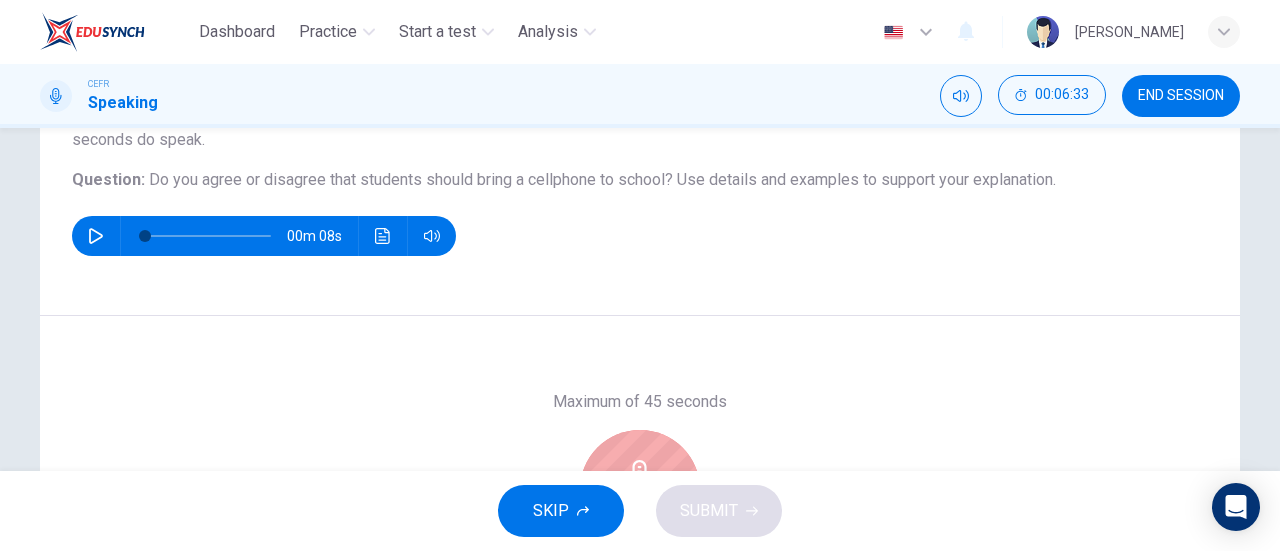 scroll, scrollTop: 300, scrollLeft: 0, axis: vertical 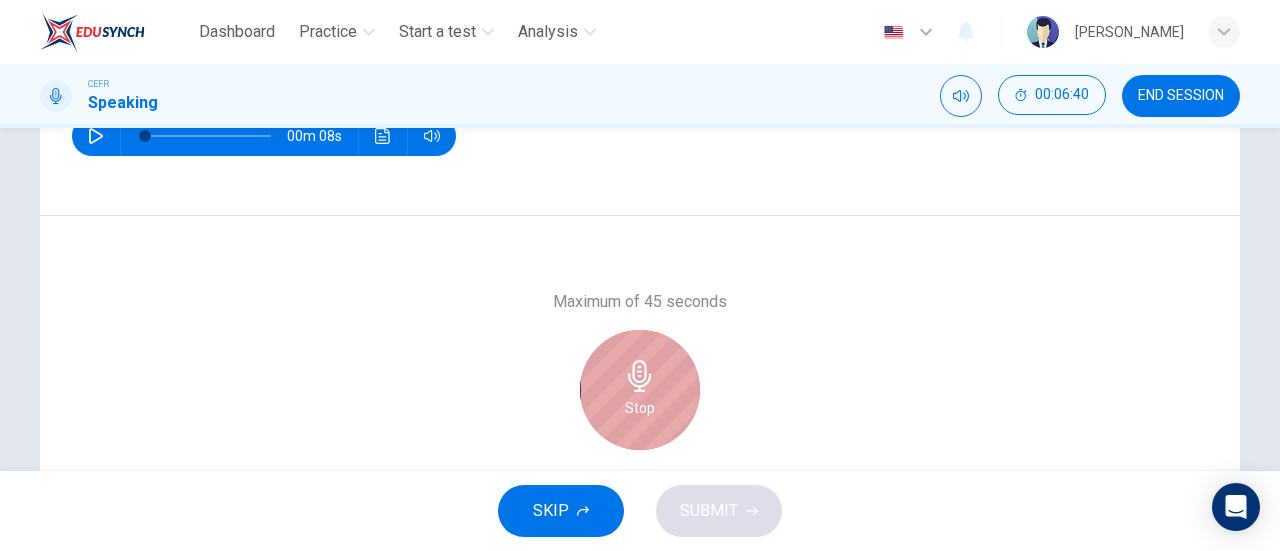 click 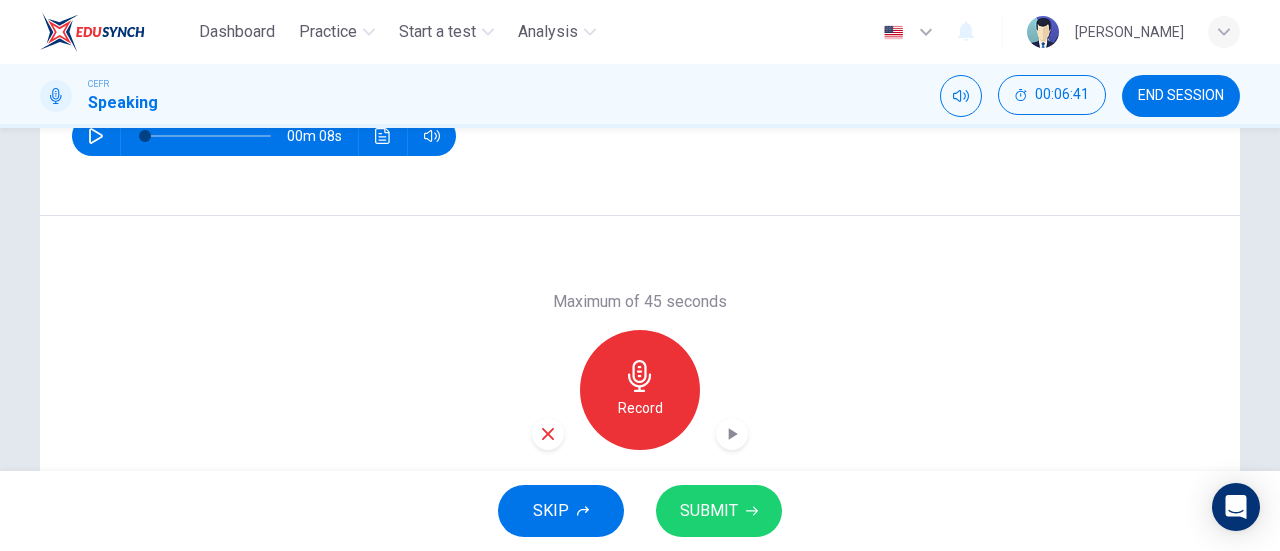scroll, scrollTop: 400, scrollLeft: 0, axis: vertical 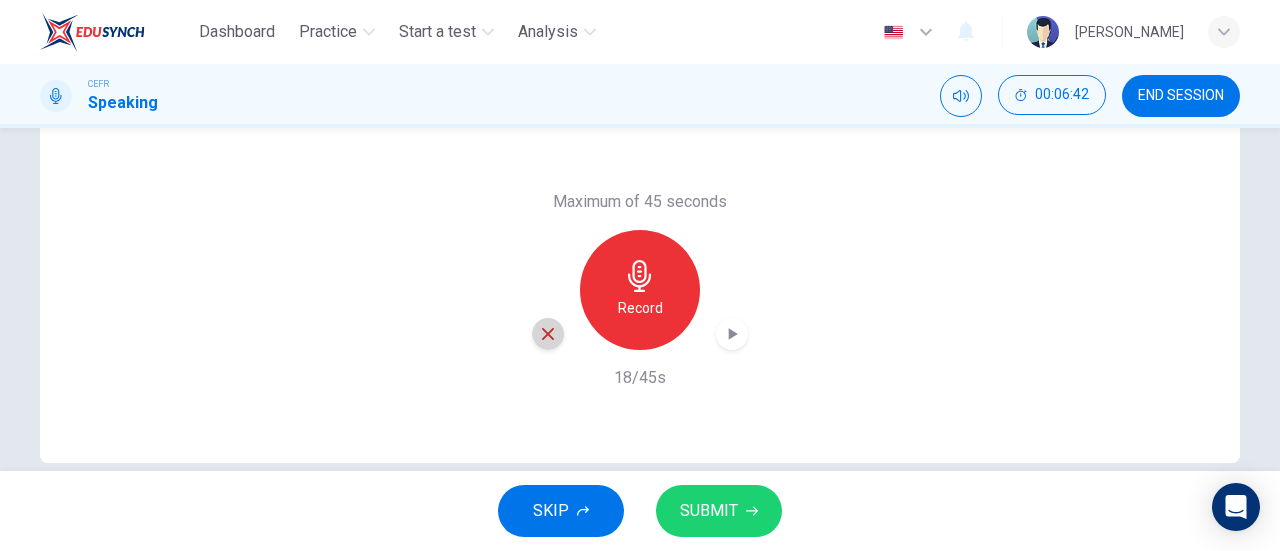 click 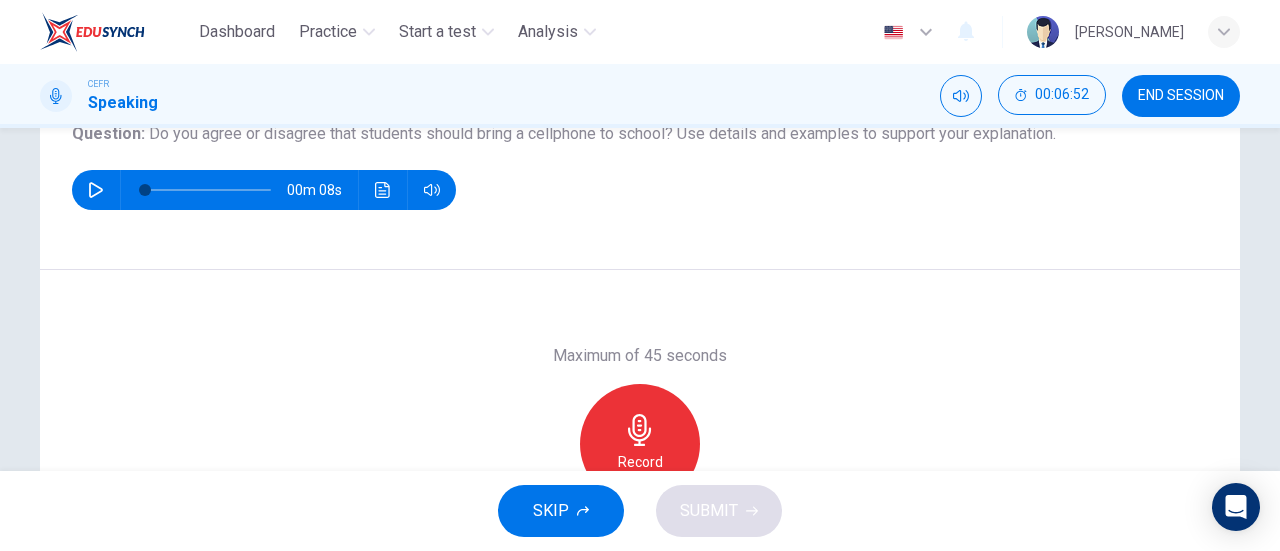 scroll, scrollTop: 200, scrollLeft: 0, axis: vertical 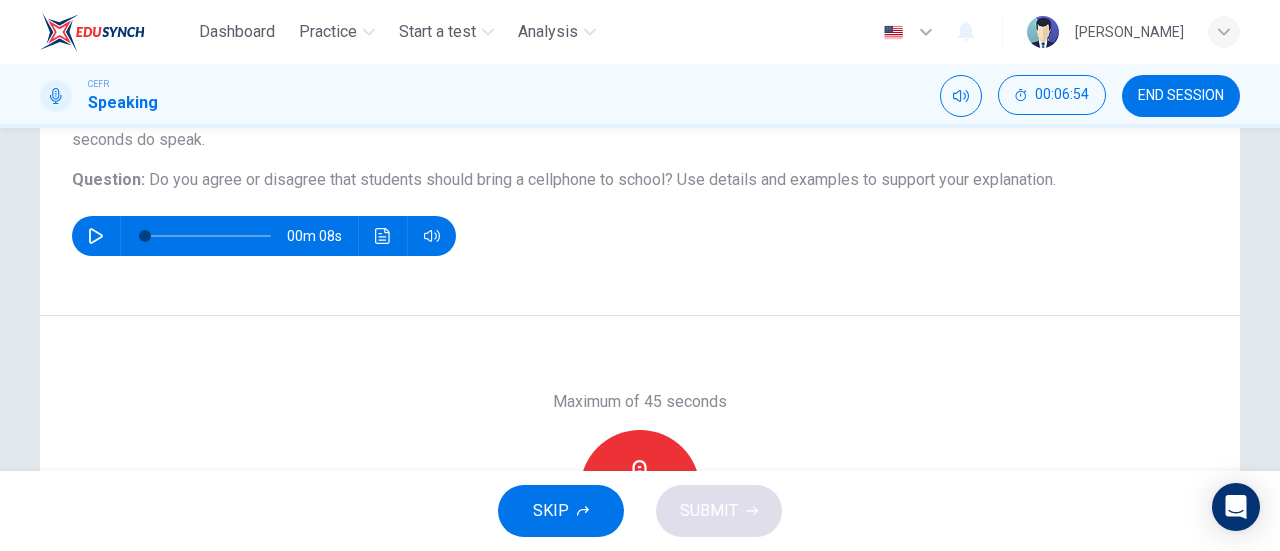 click on "Record" at bounding box center (640, 490) 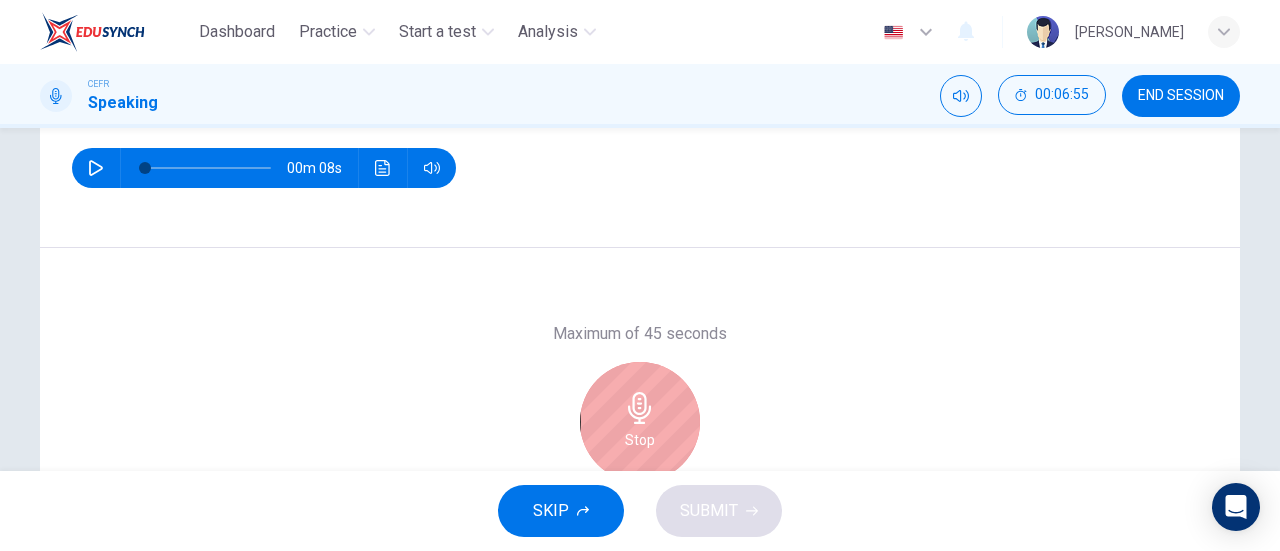 scroll, scrollTop: 300, scrollLeft: 0, axis: vertical 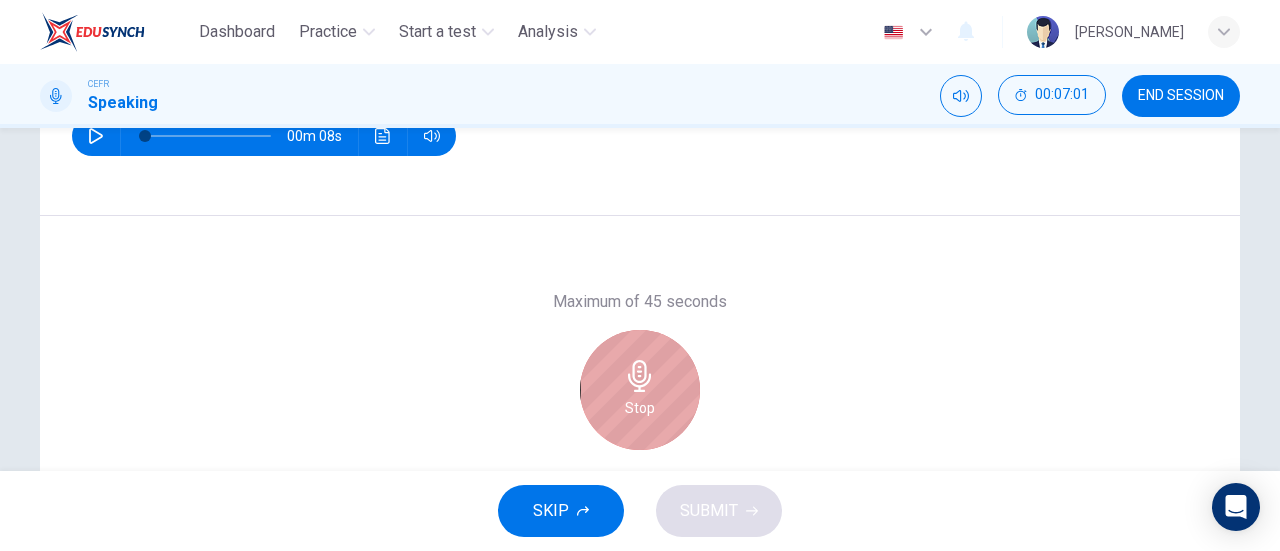 click 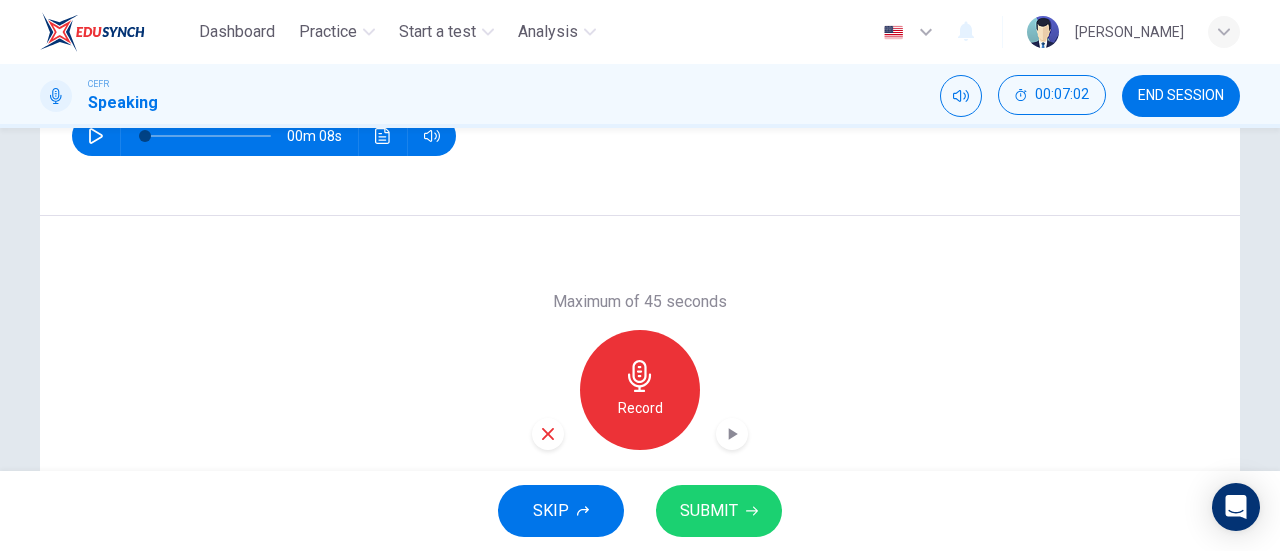 click 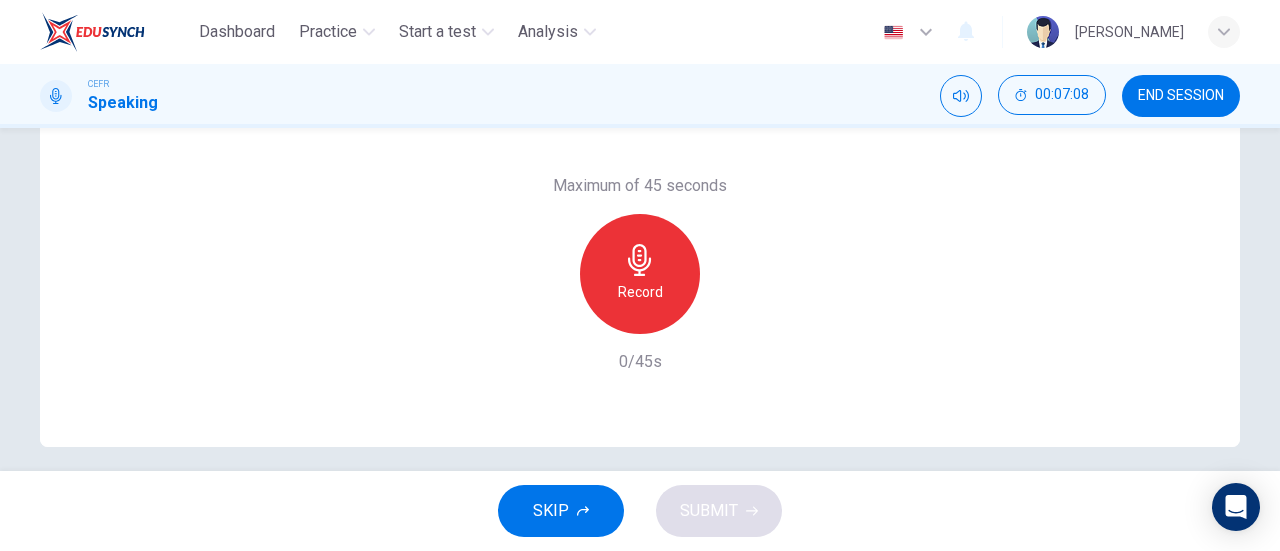 scroll, scrollTop: 432, scrollLeft: 0, axis: vertical 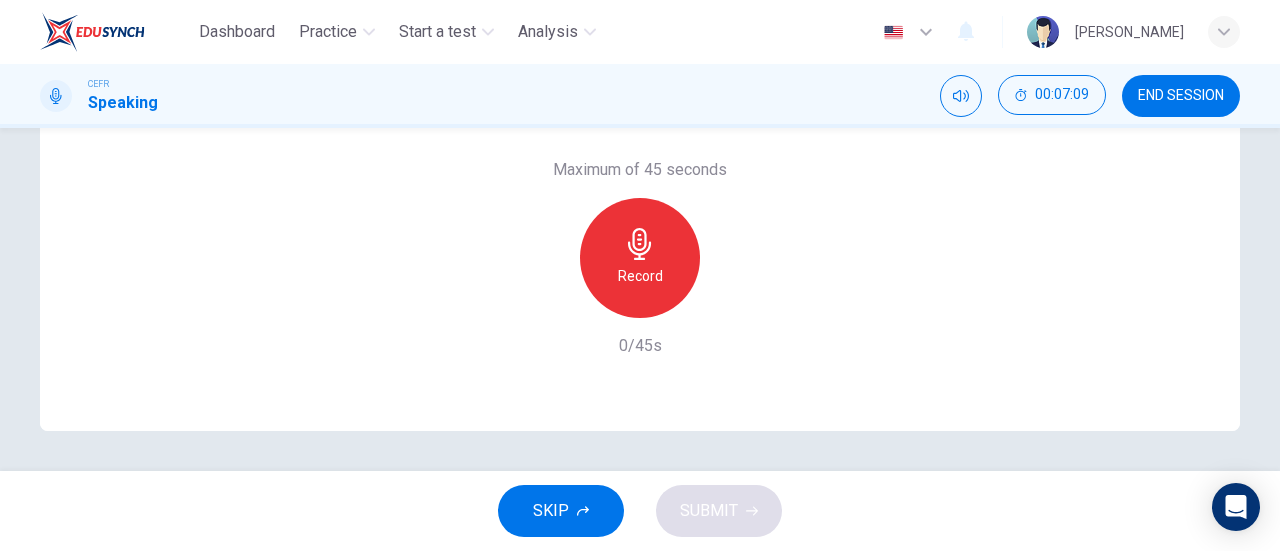 click on "Record" at bounding box center (640, 276) 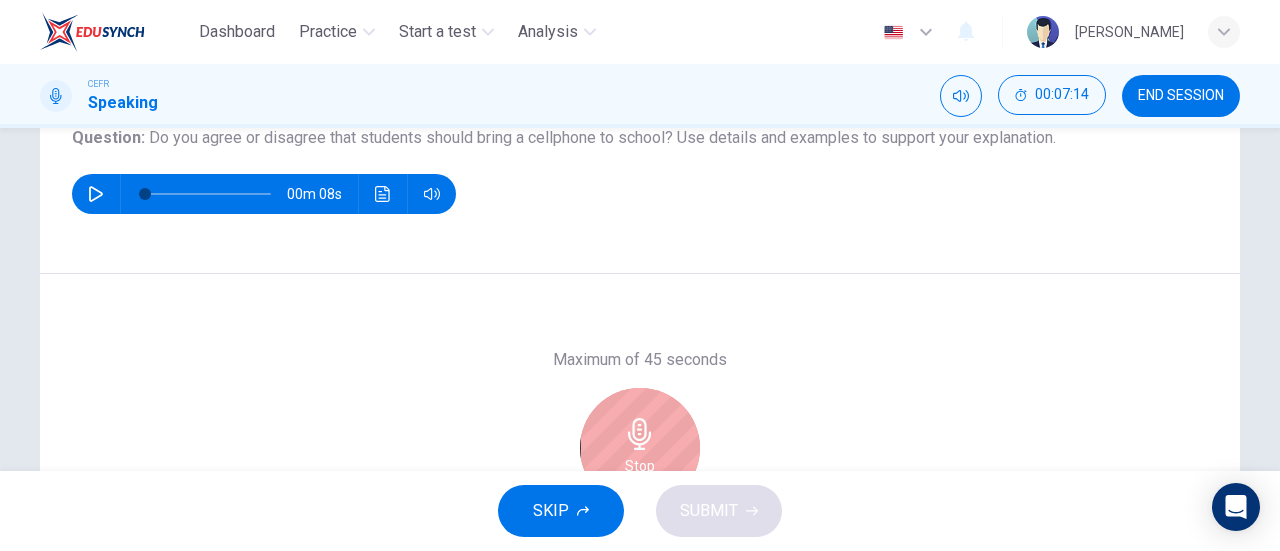 scroll, scrollTop: 432, scrollLeft: 0, axis: vertical 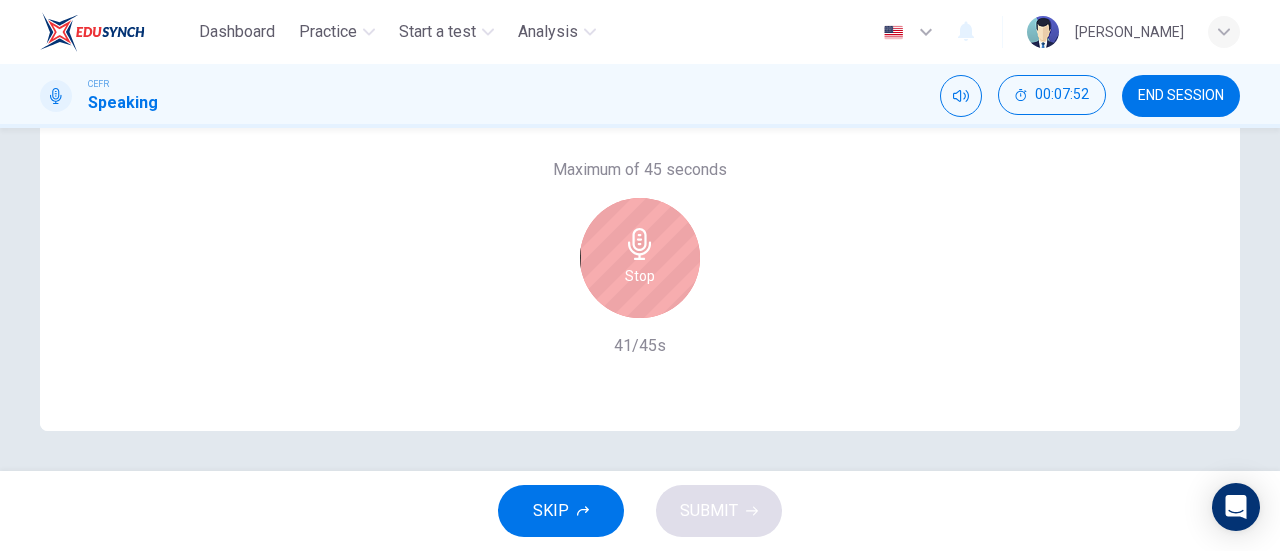 click on "Stop" at bounding box center (640, 258) 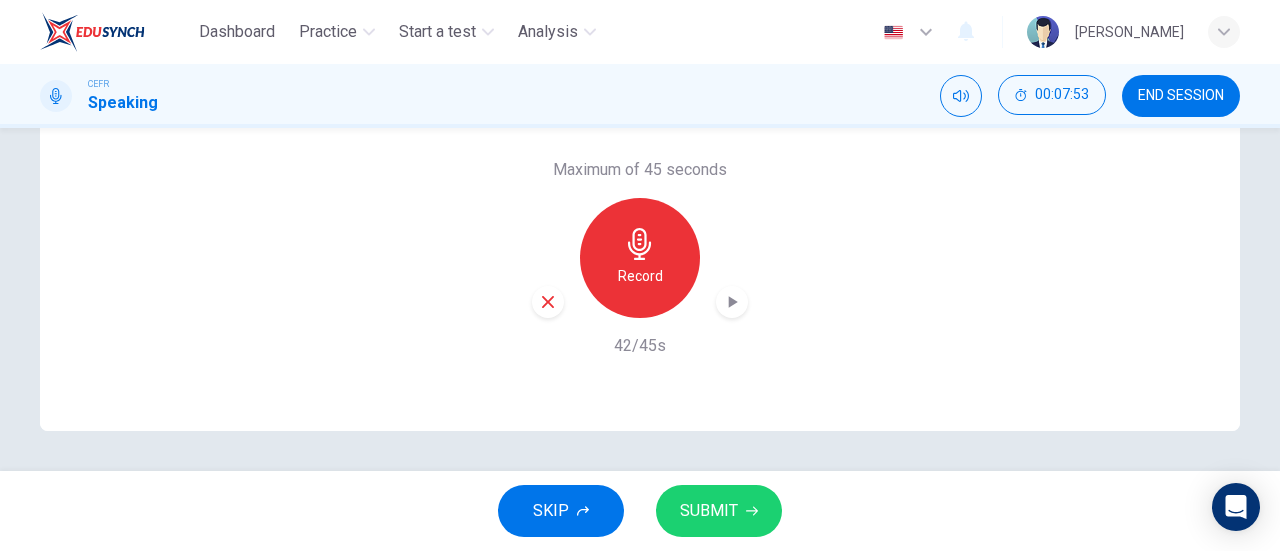 click 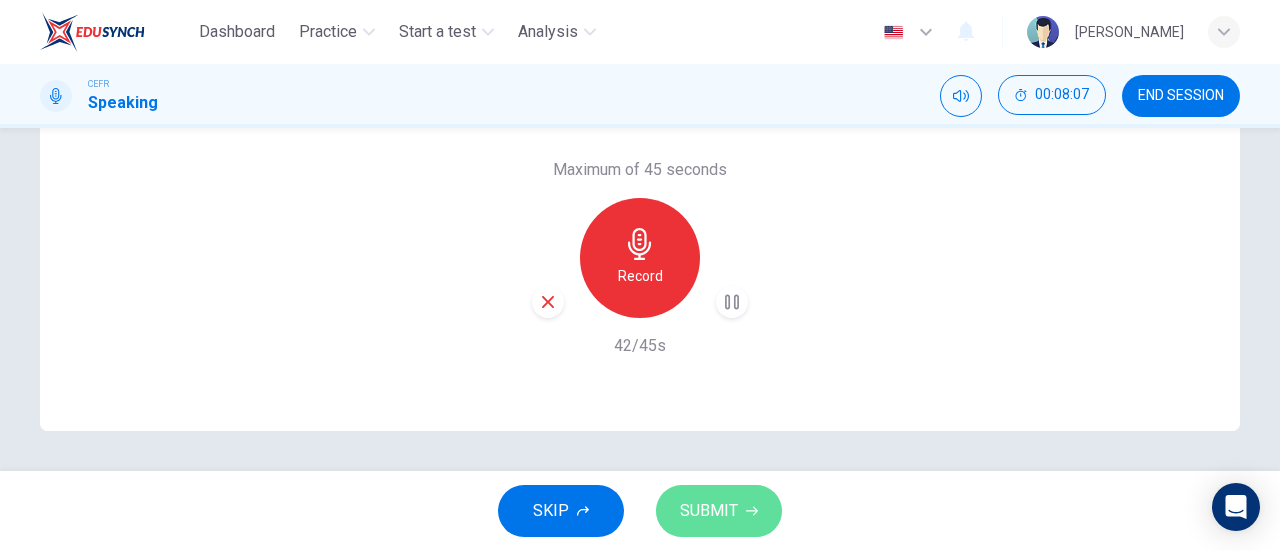 click 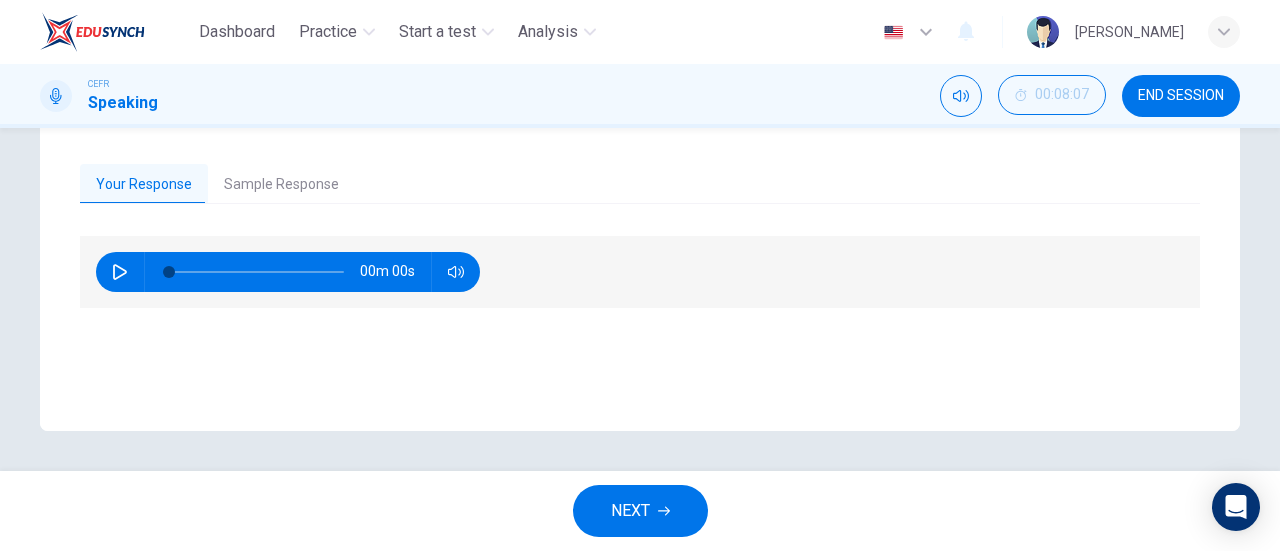 scroll, scrollTop: 332, scrollLeft: 0, axis: vertical 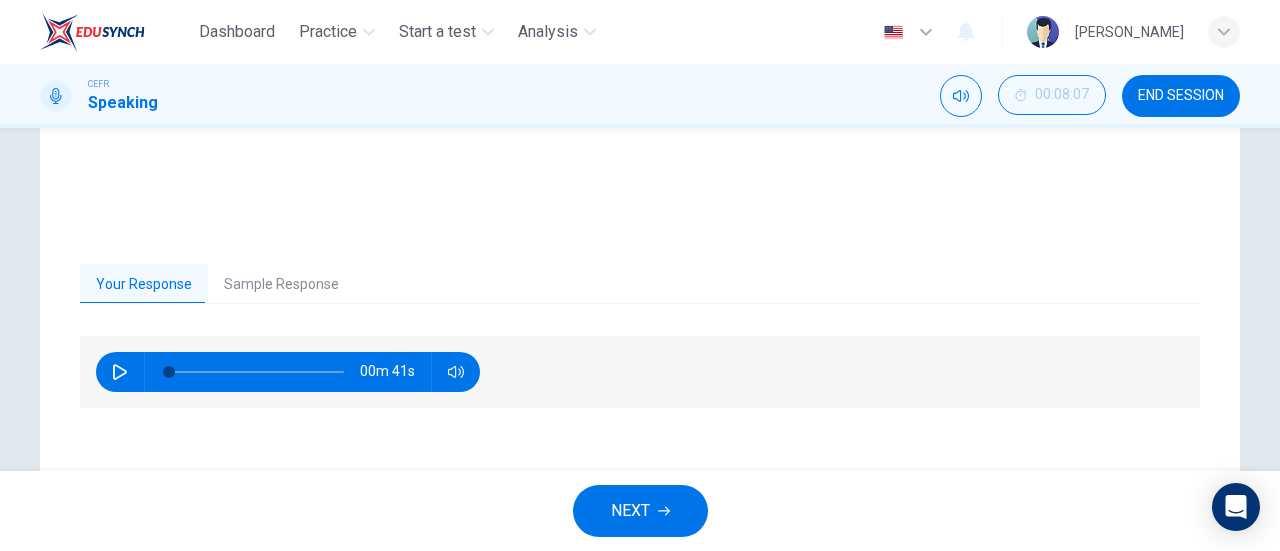 click on "Your Response Sample Response 00m 41s 00m 49s" at bounding box center (640, 378) 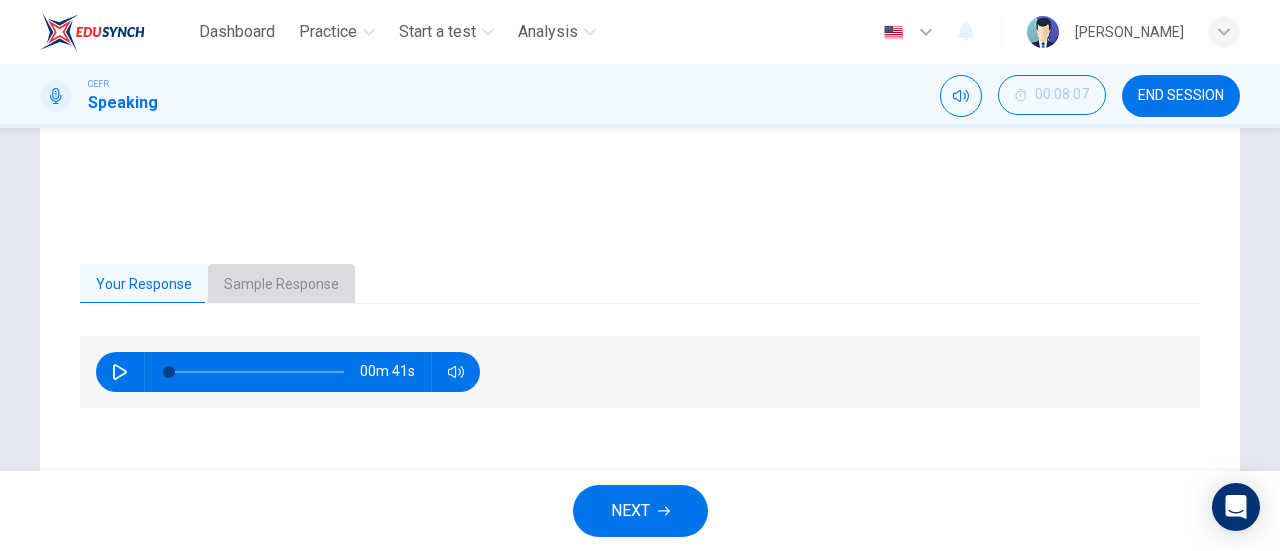 click on "Sample Response" at bounding box center (281, 285) 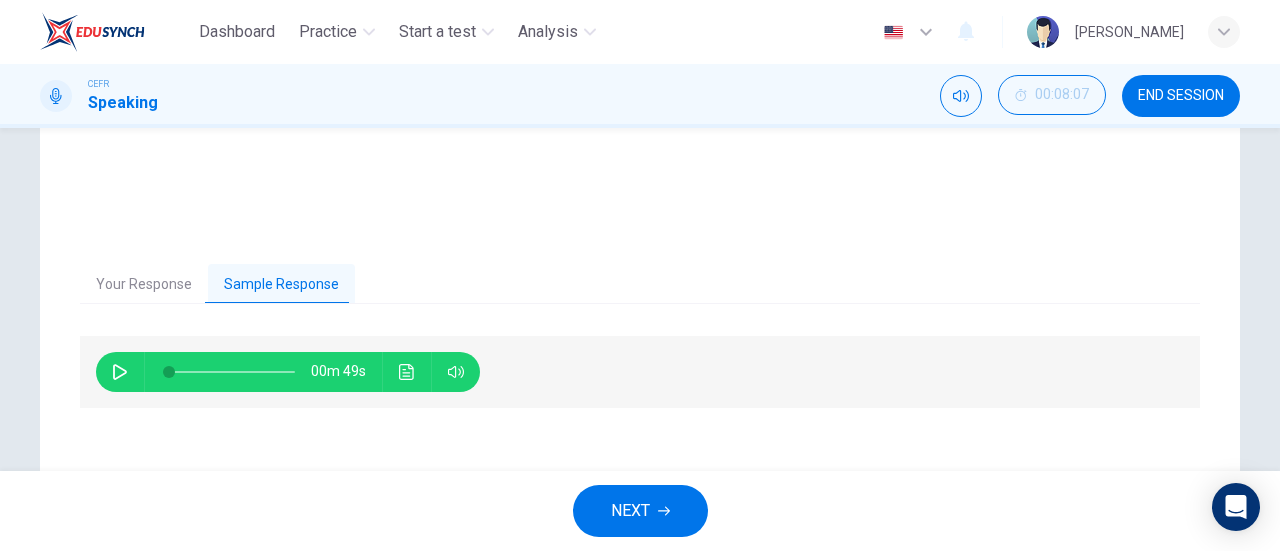 click 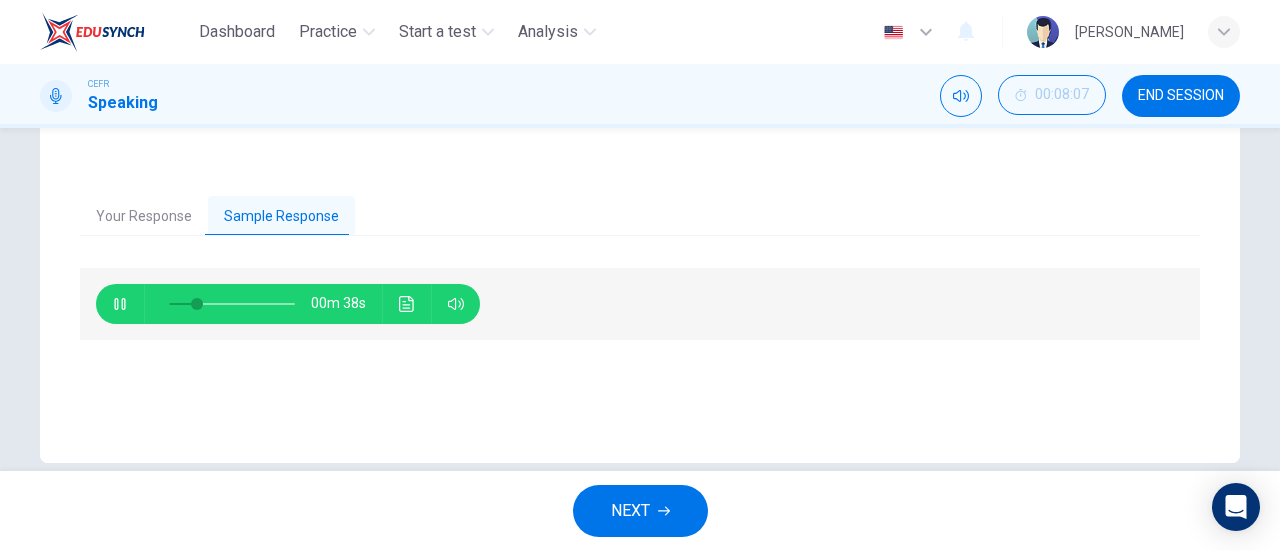 scroll, scrollTop: 432, scrollLeft: 0, axis: vertical 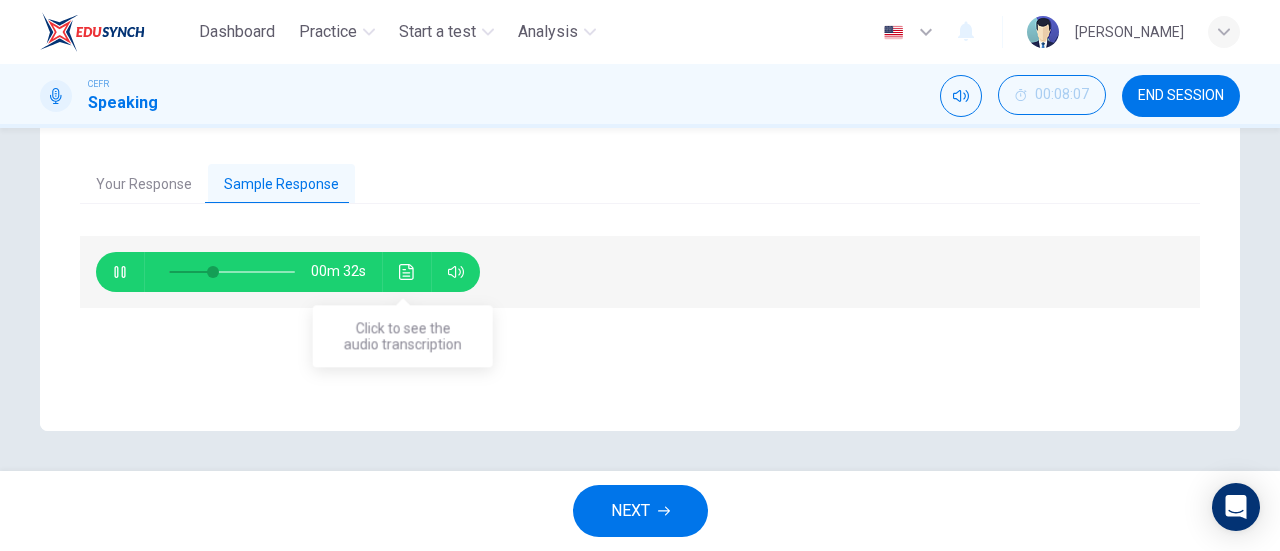 click 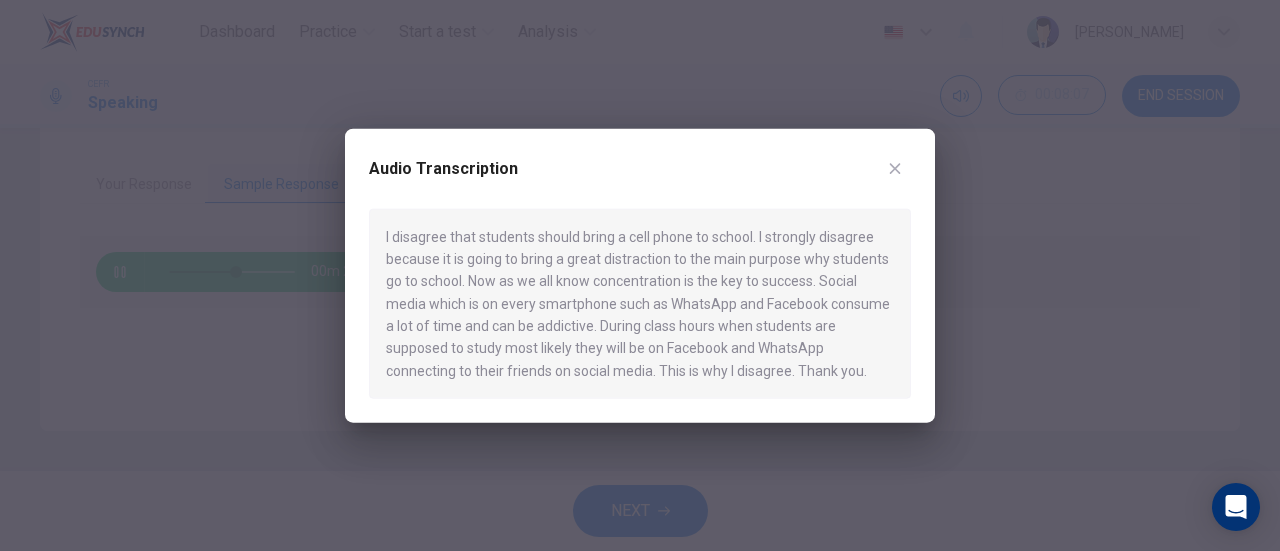 click on "Audio Transcription I disagree that students should bring a cell phone to school. I strongly disagree because it is going to bring a great distraction to the main purpose why students go to school. Now as we all know concentration is the key to success. Social media which is on every smartphone such as WhatsApp and Facebook consume a lot of time and can be addictive. During class hours when students are supposed to study most likely they will be on Facebook and WhatsApp connecting to their friends on social media. This is why I disagree. Thank you." at bounding box center [640, 275] 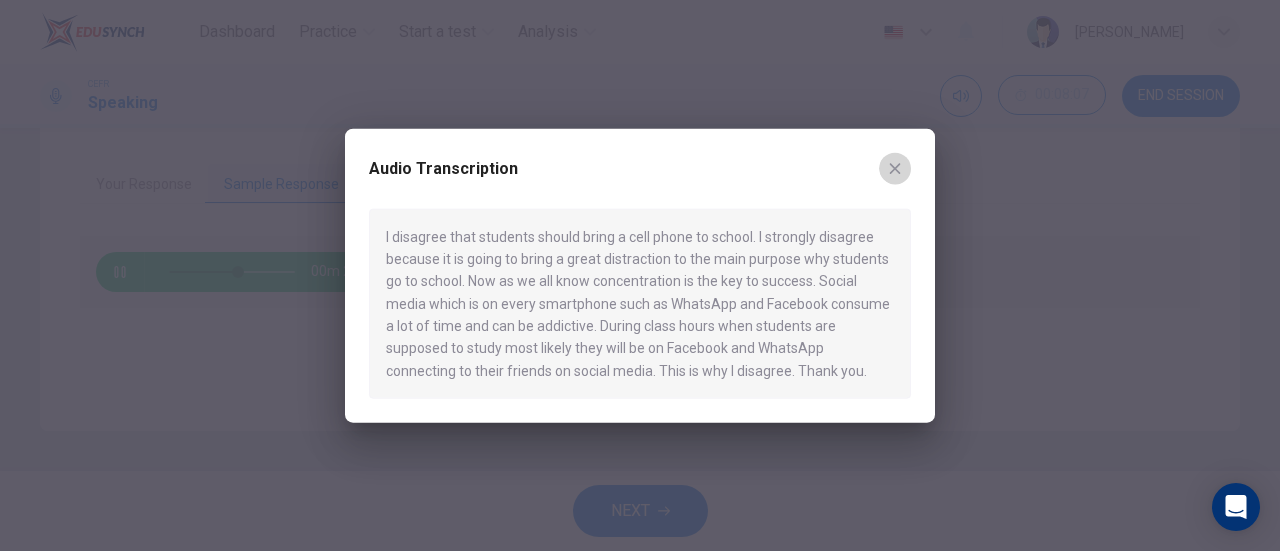 click at bounding box center (895, 168) 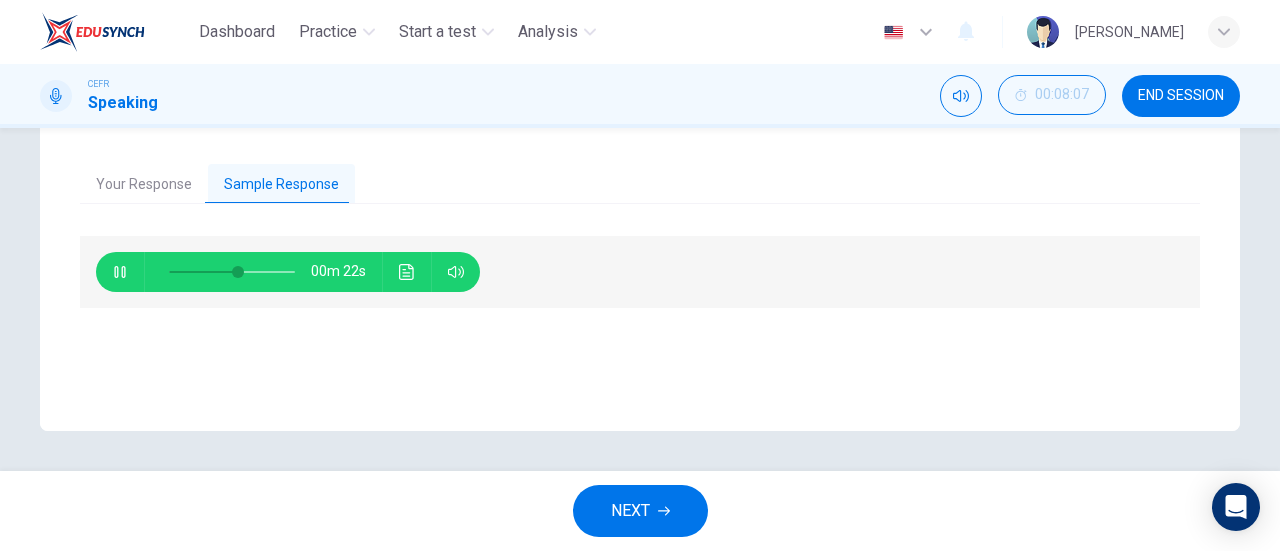 type on "57" 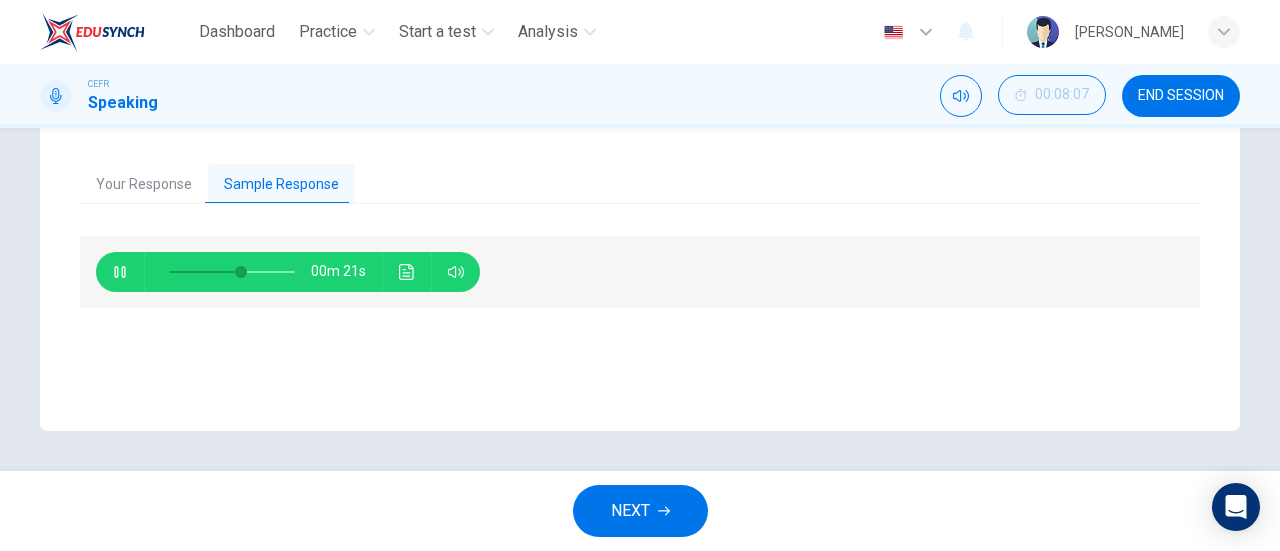 click on "NEXT" at bounding box center (640, 511) 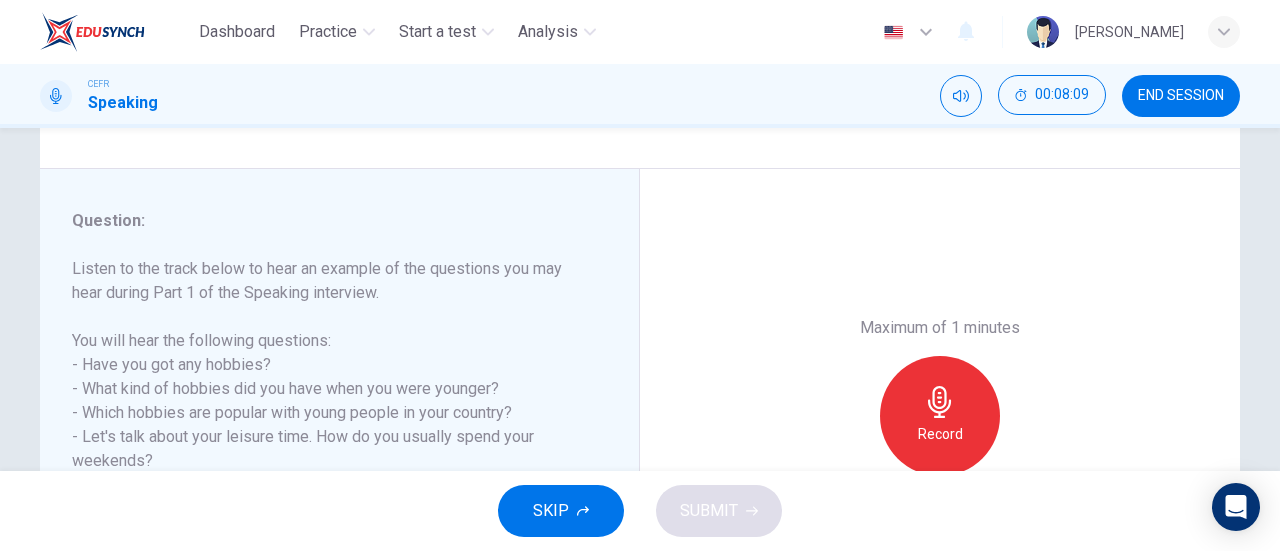 scroll, scrollTop: 300, scrollLeft: 0, axis: vertical 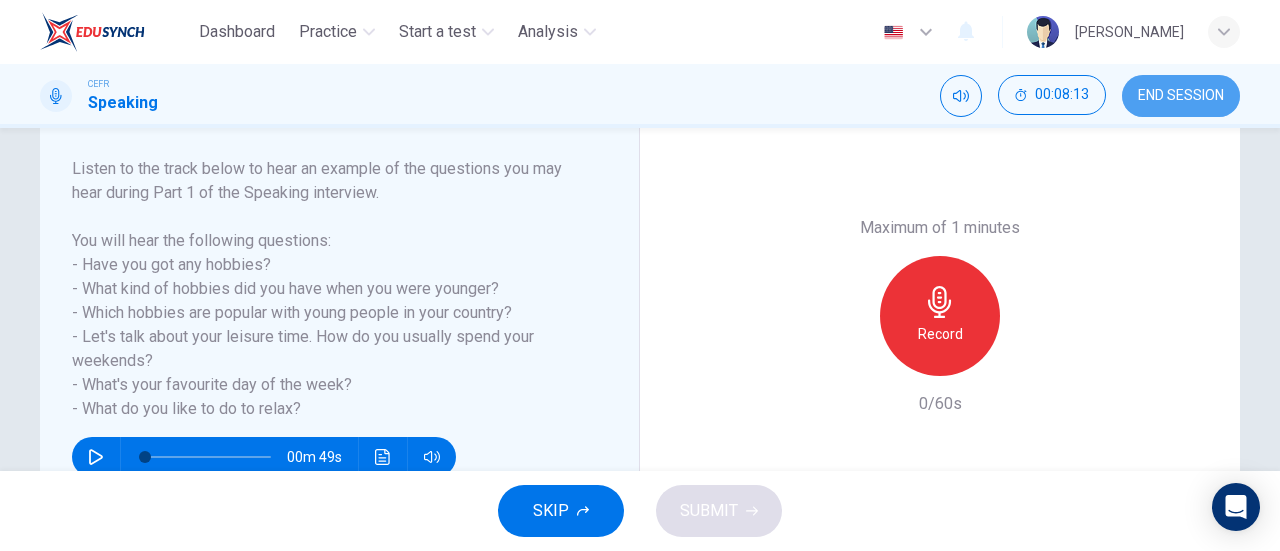 click on "END SESSION" at bounding box center [1181, 96] 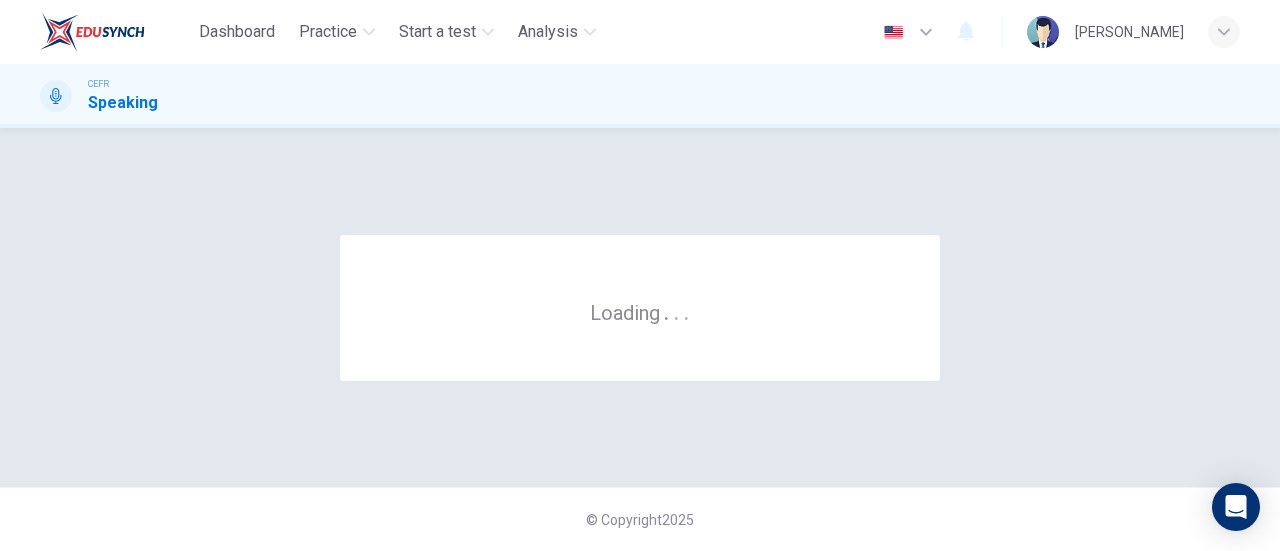 scroll, scrollTop: 0, scrollLeft: 0, axis: both 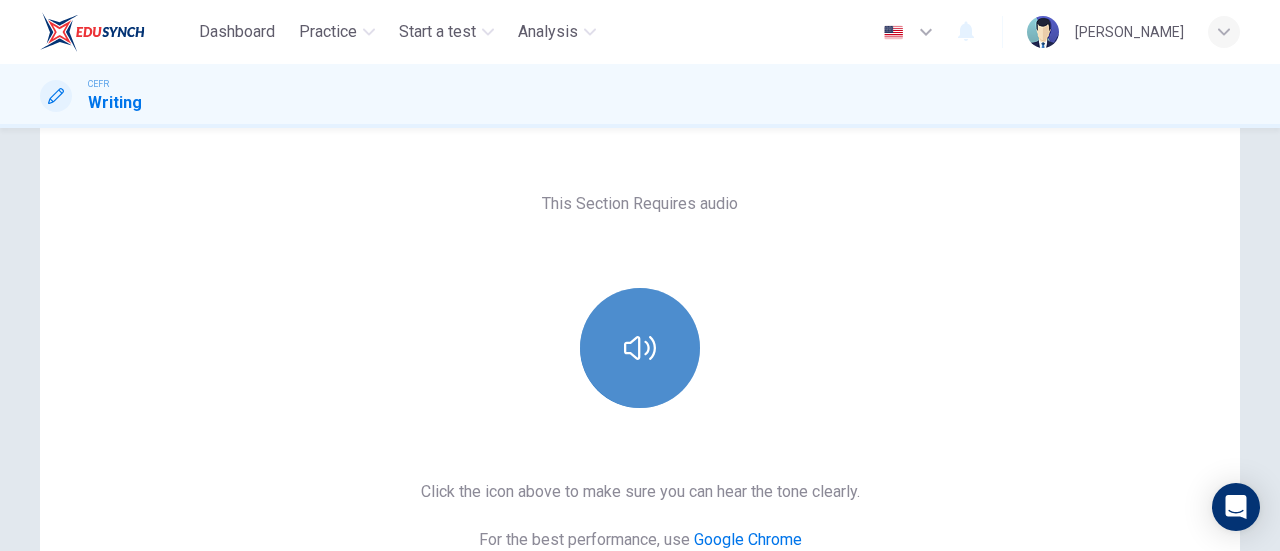 click 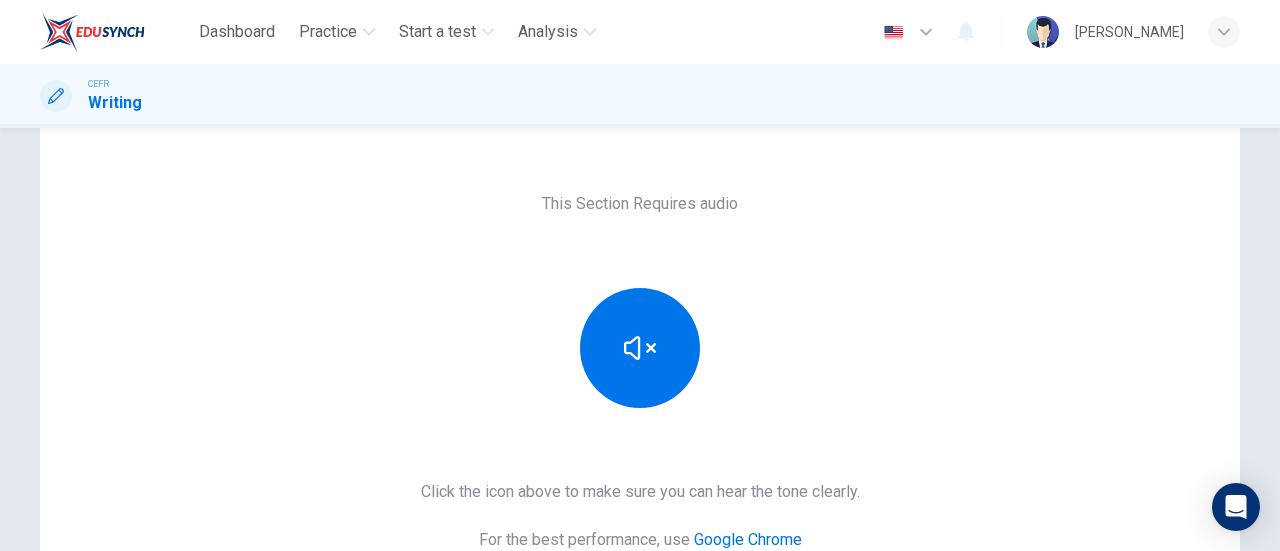 scroll, scrollTop: 200, scrollLeft: 0, axis: vertical 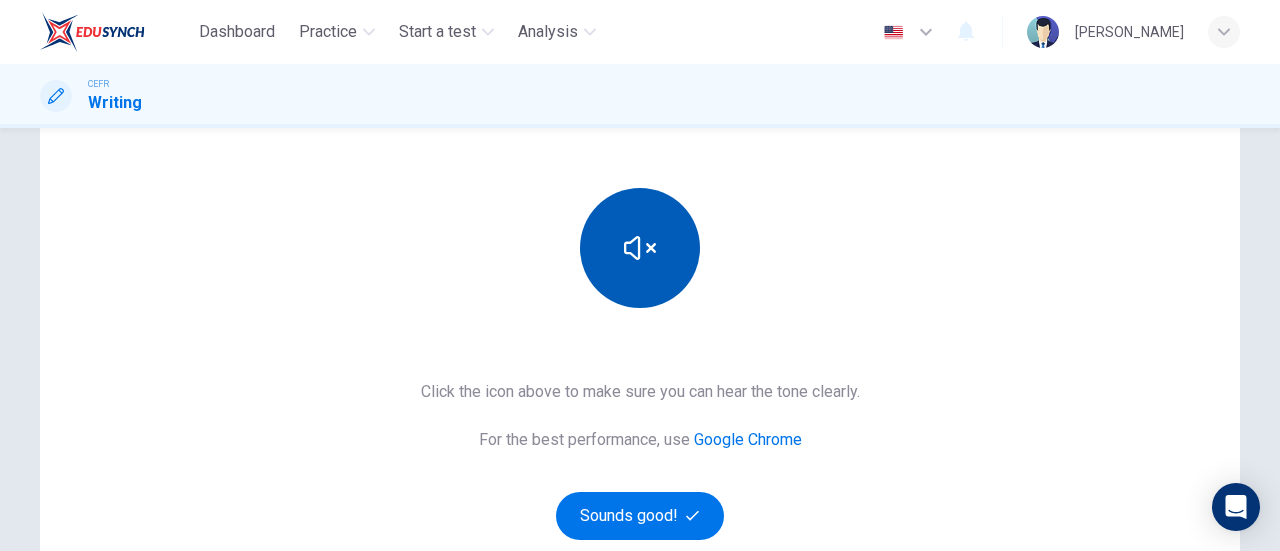 click at bounding box center [640, 248] 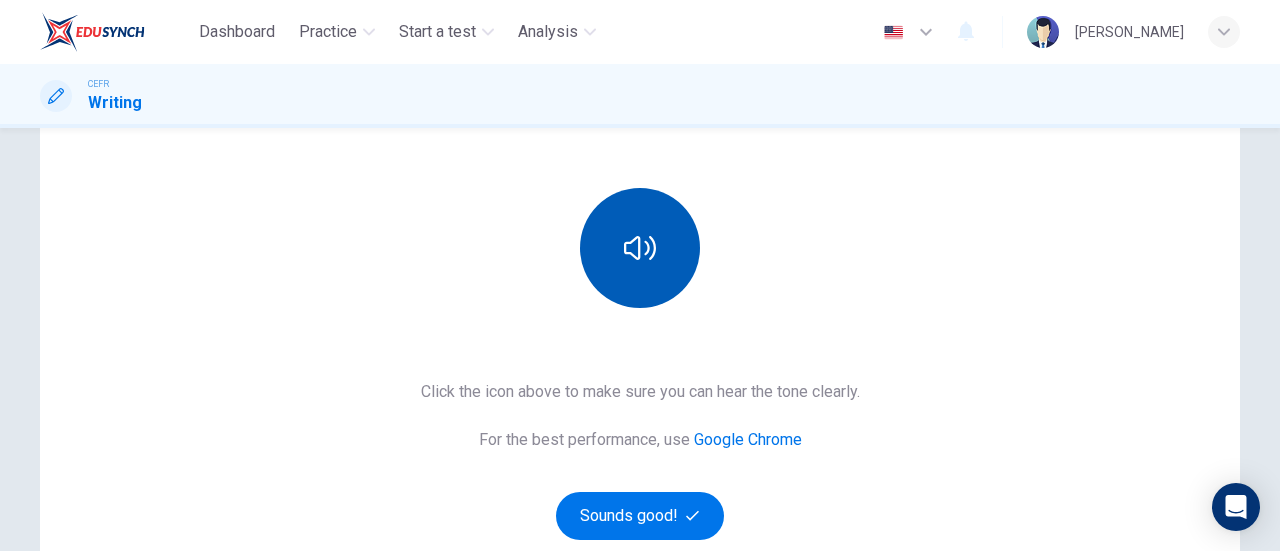 click at bounding box center (640, 248) 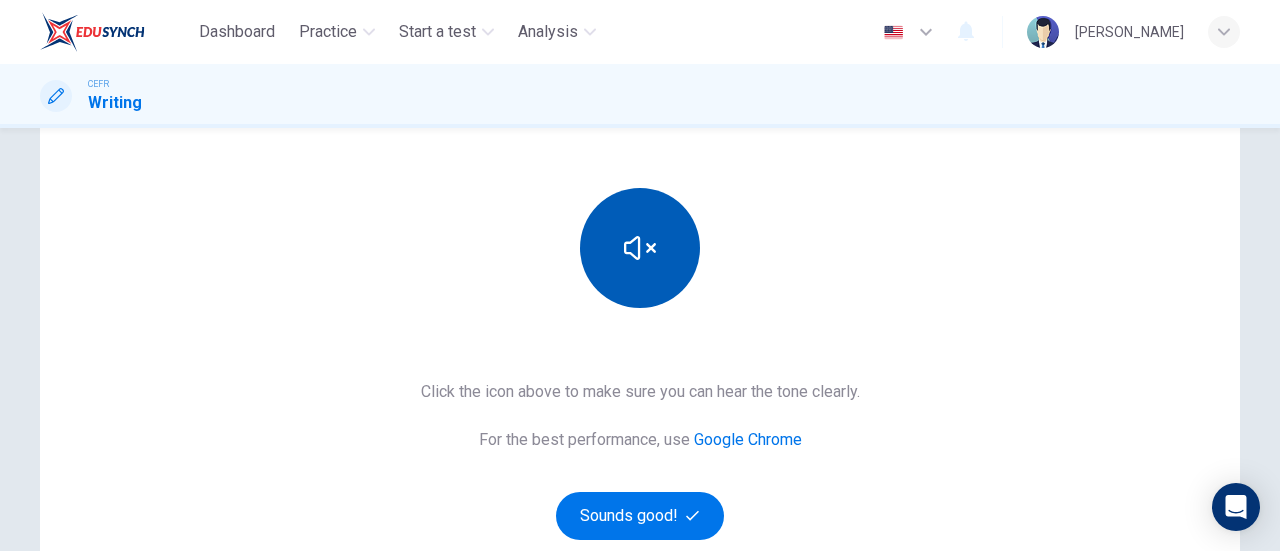 click at bounding box center [640, 248] 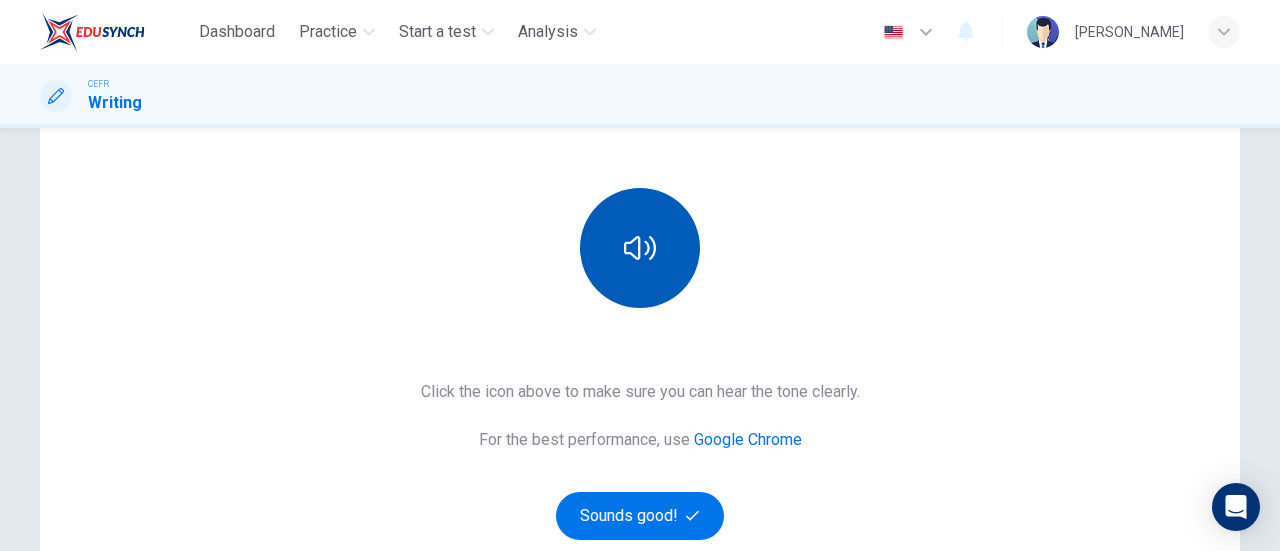 click at bounding box center (640, 248) 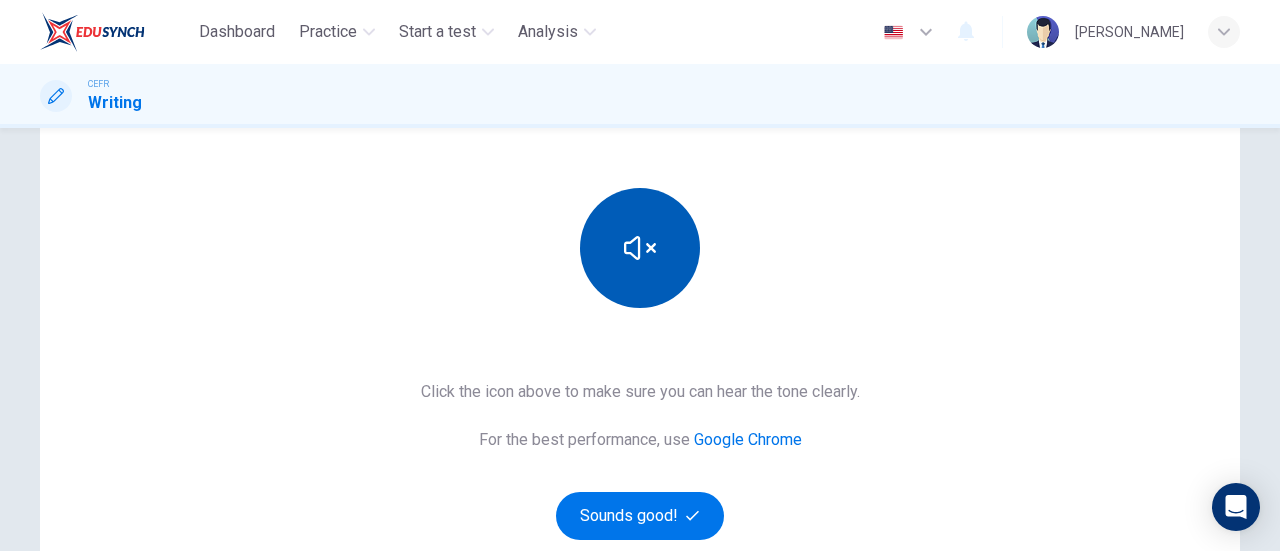 type 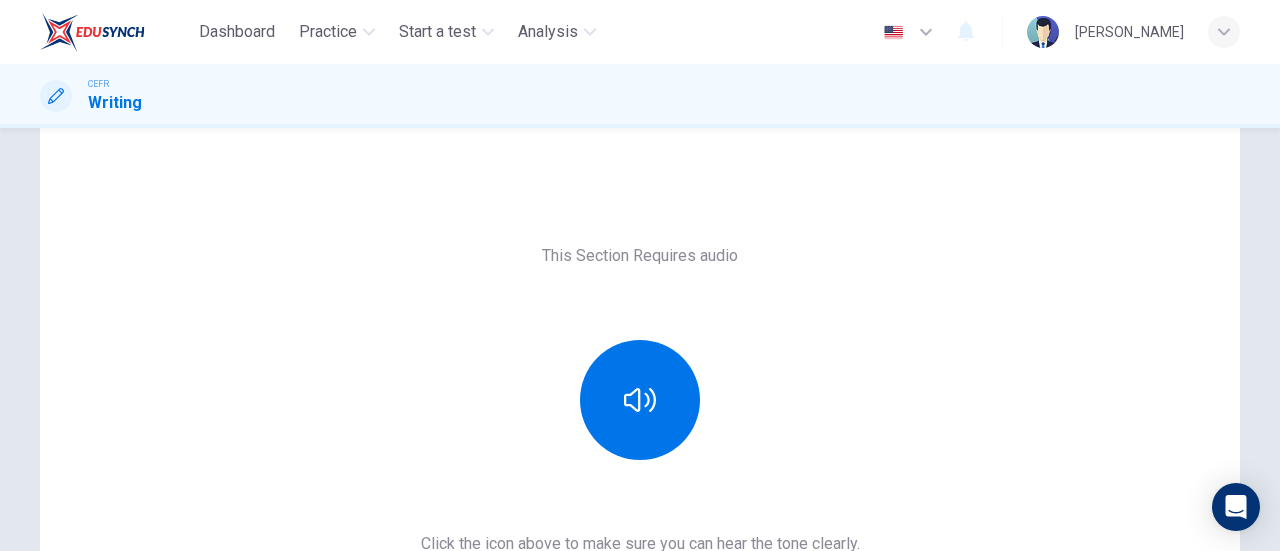 scroll, scrollTop: 16, scrollLeft: 0, axis: vertical 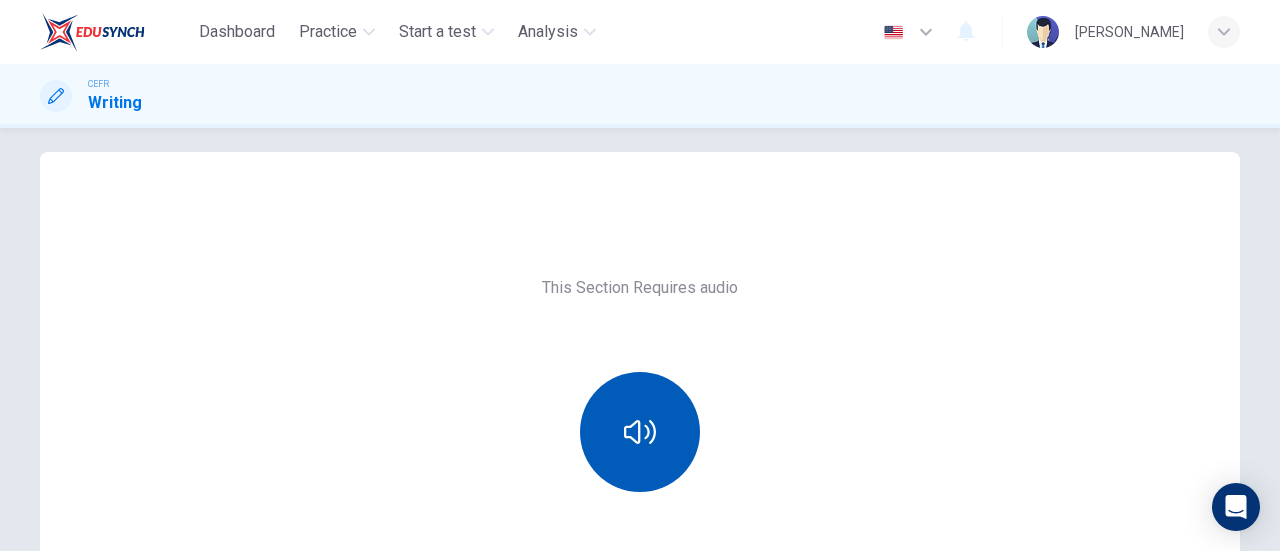 click at bounding box center [640, 432] 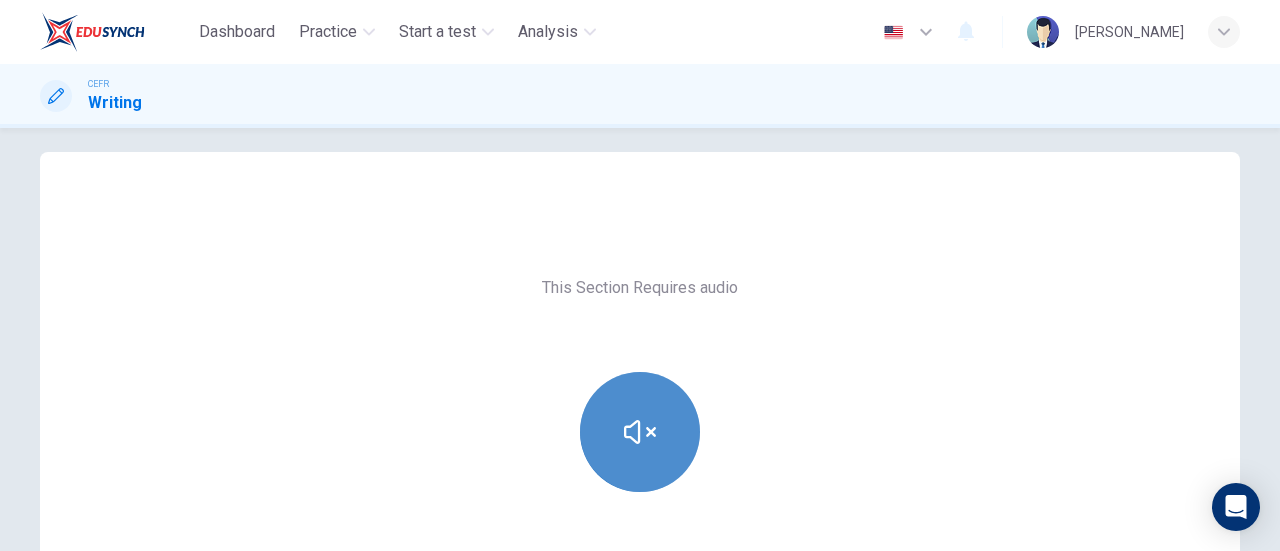 click at bounding box center (640, 432) 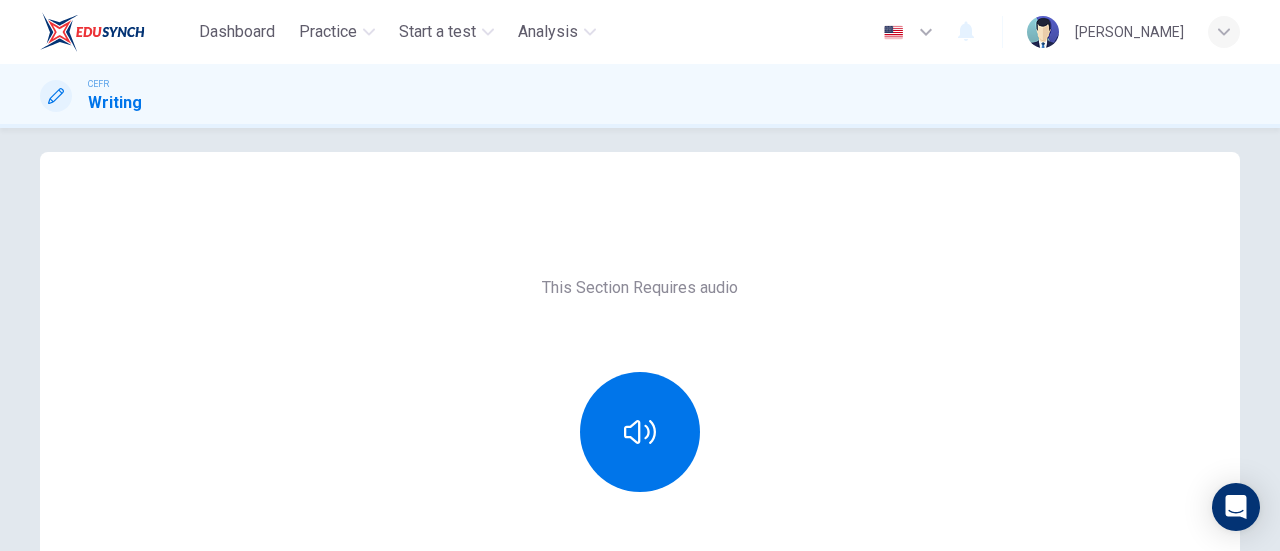 scroll, scrollTop: 316, scrollLeft: 0, axis: vertical 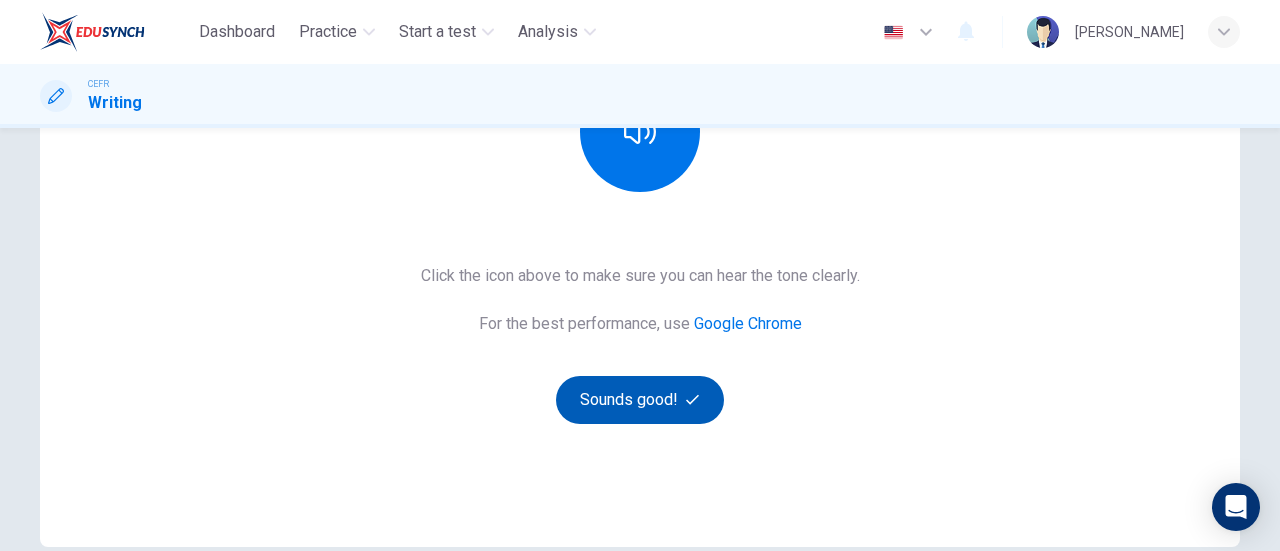 click at bounding box center [695, 399] 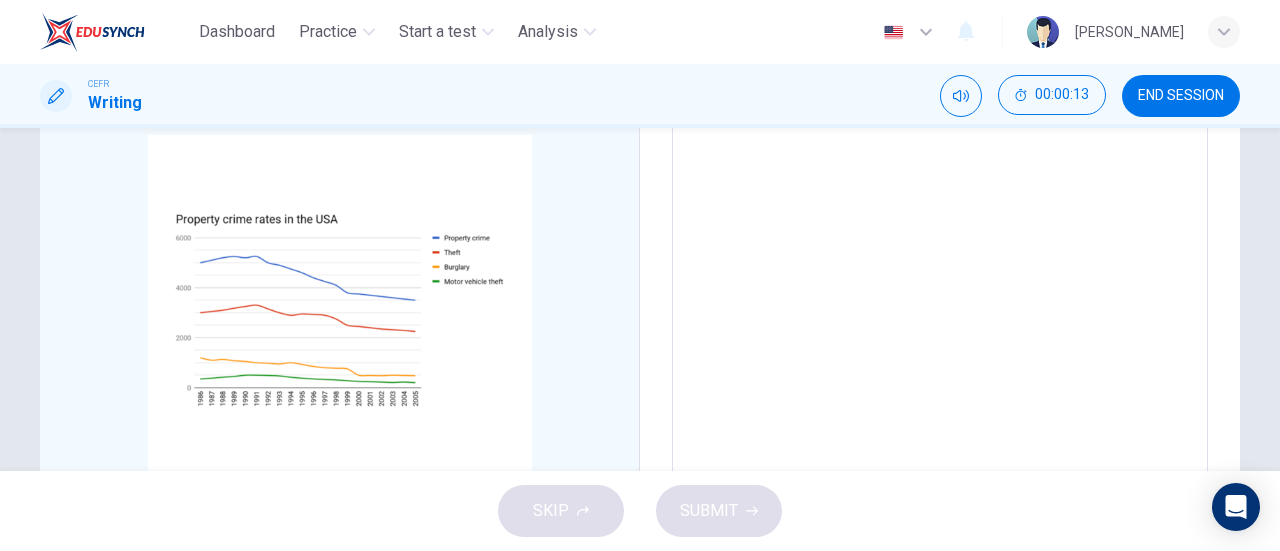 scroll, scrollTop: 400, scrollLeft: 0, axis: vertical 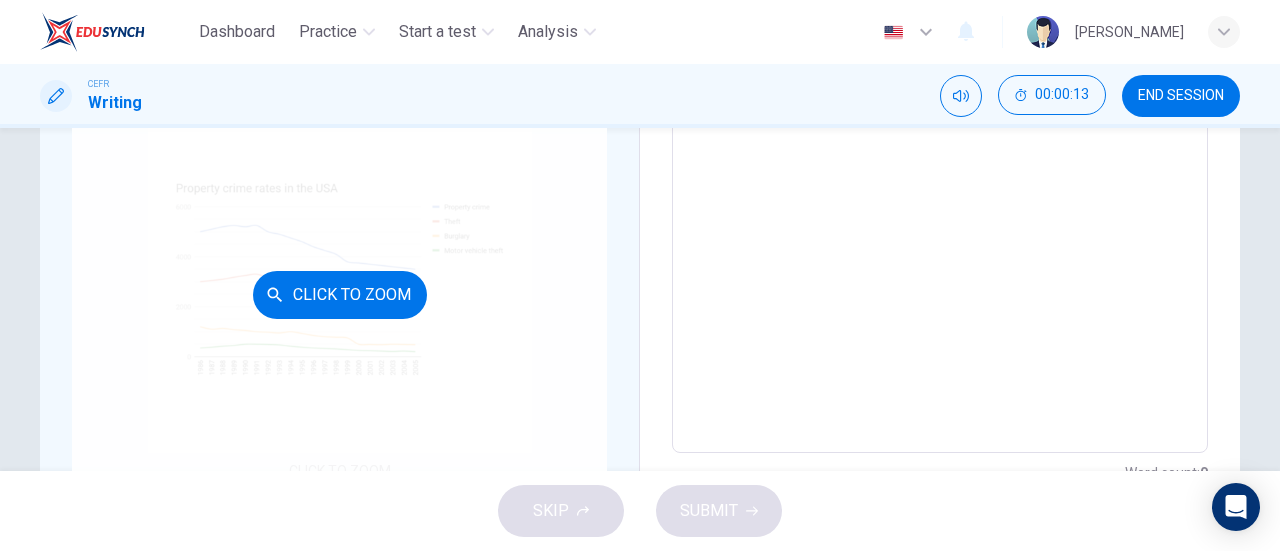 click on "Click to Zoom" at bounding box center [339, 294] 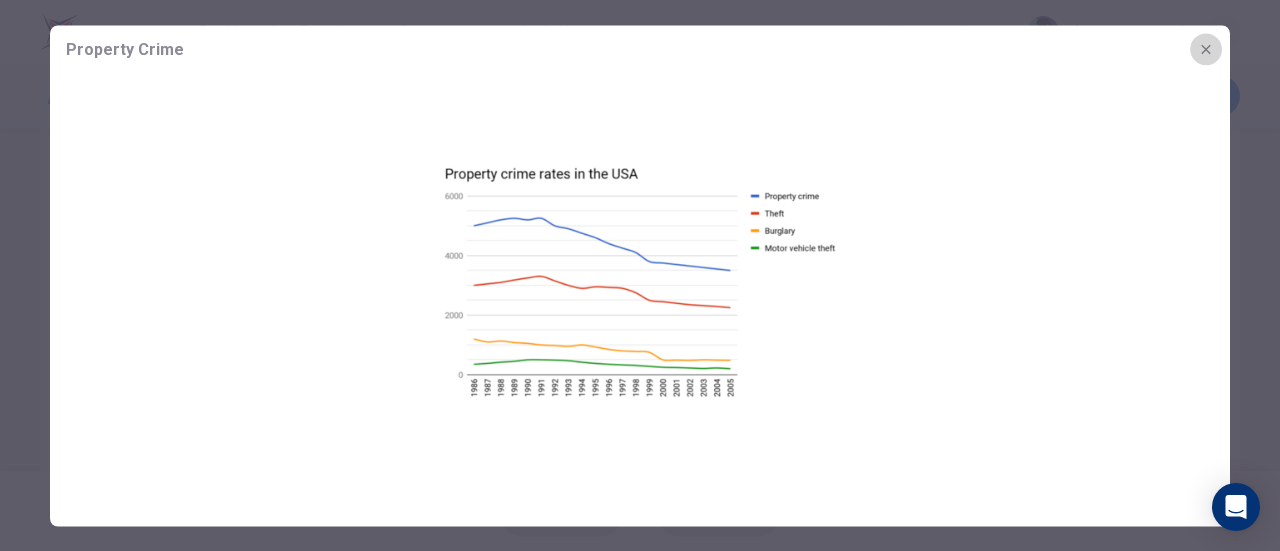 click 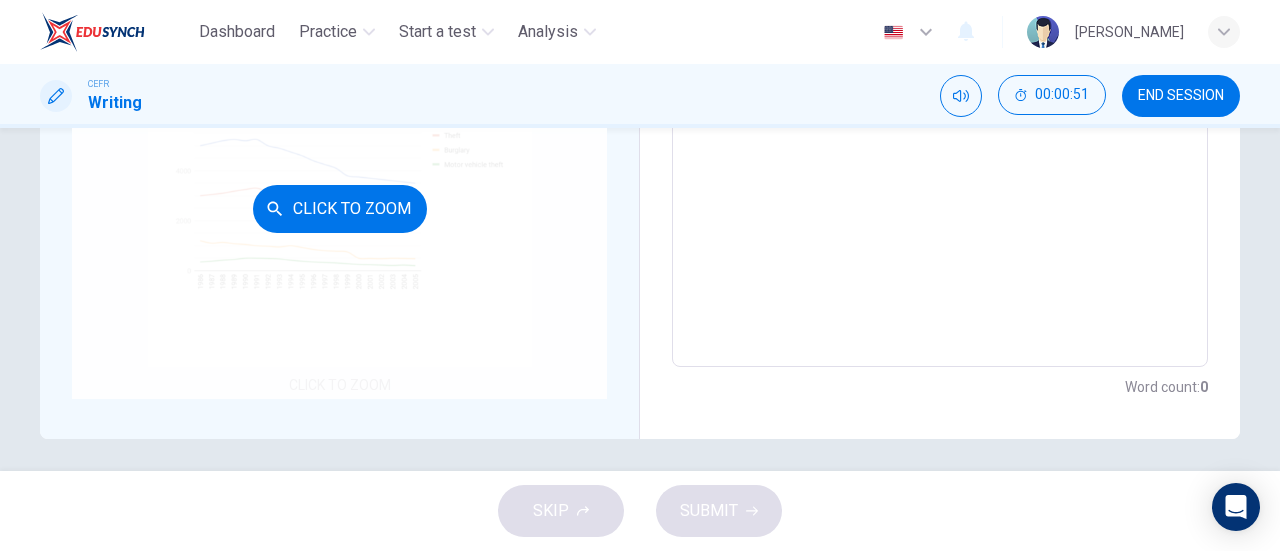 scroll, scrollTop: 494, scrollLeft: 0, axis: vertical 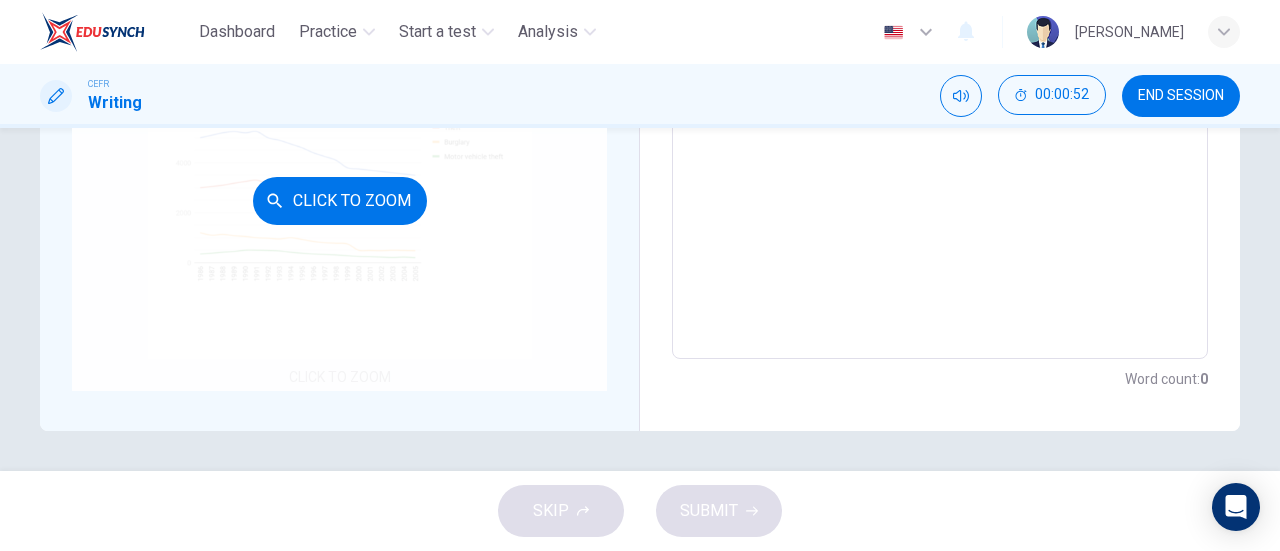 click on "Click to Zoom" at bounding box center [339, 200] 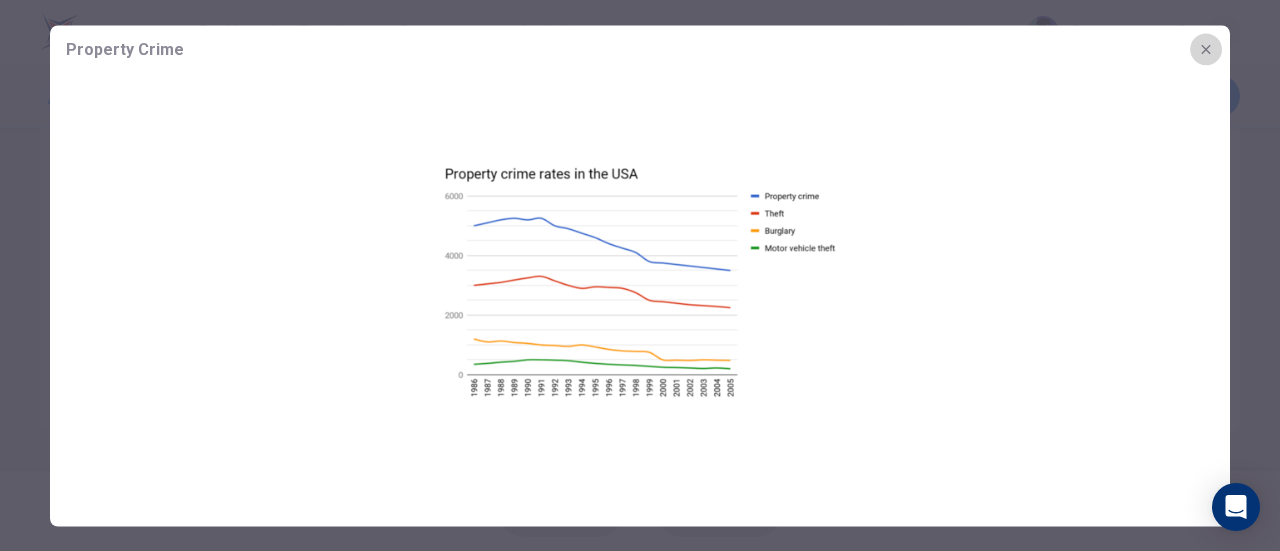click at bounding box center [1206, 49] 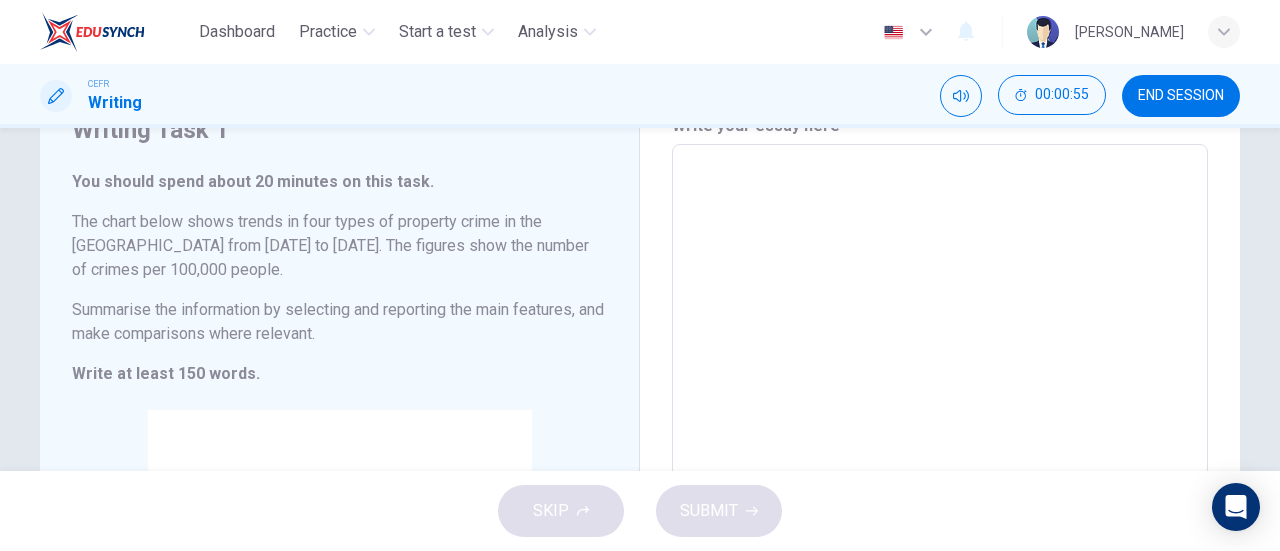 scroll, scrollTop: 0, scrollLeft: 0, axis: both 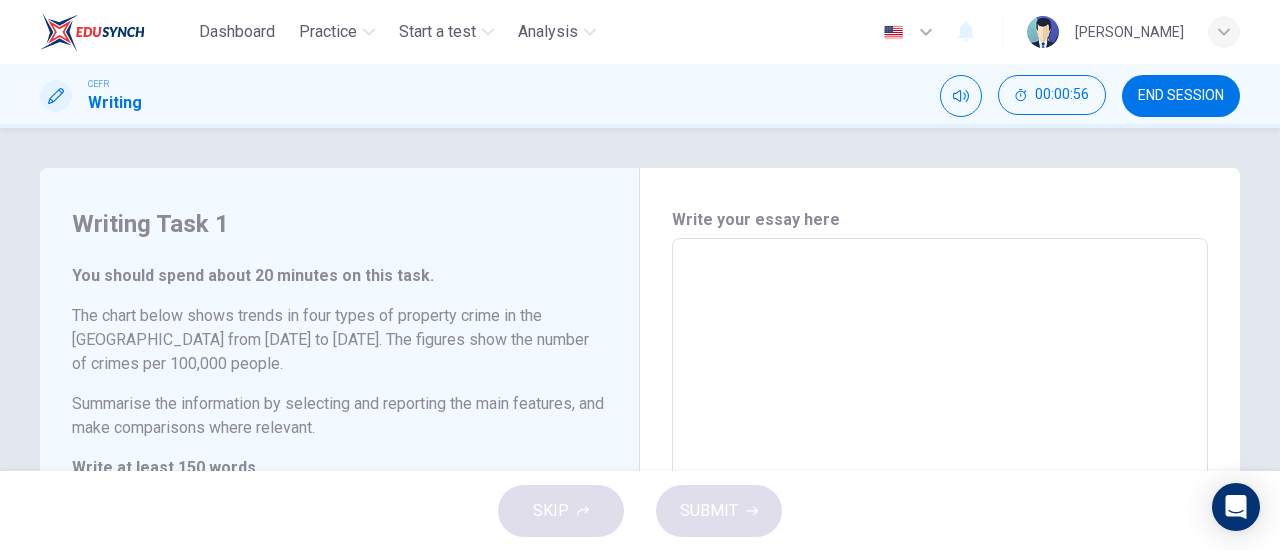 click at bounding box center (940, 546) 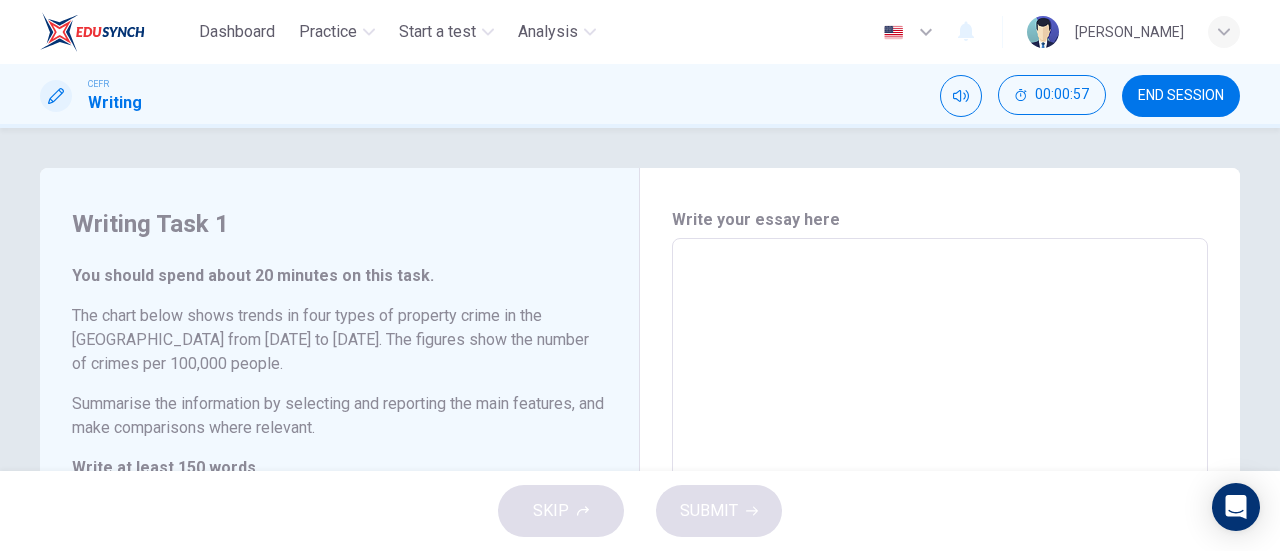 click at bounding box center (940, 546) 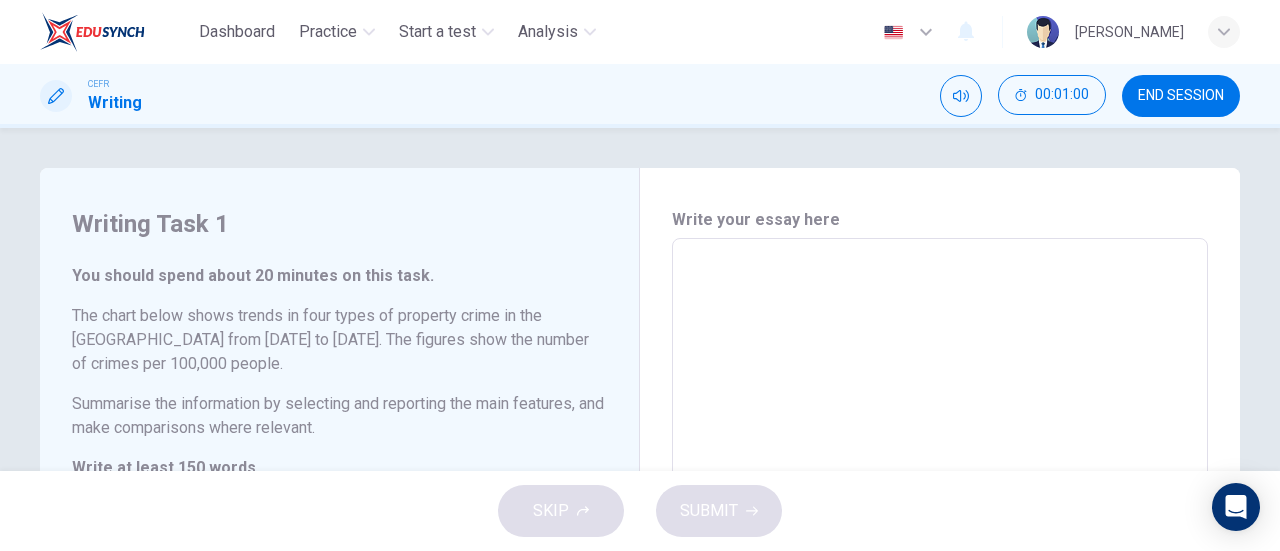 type on "B" 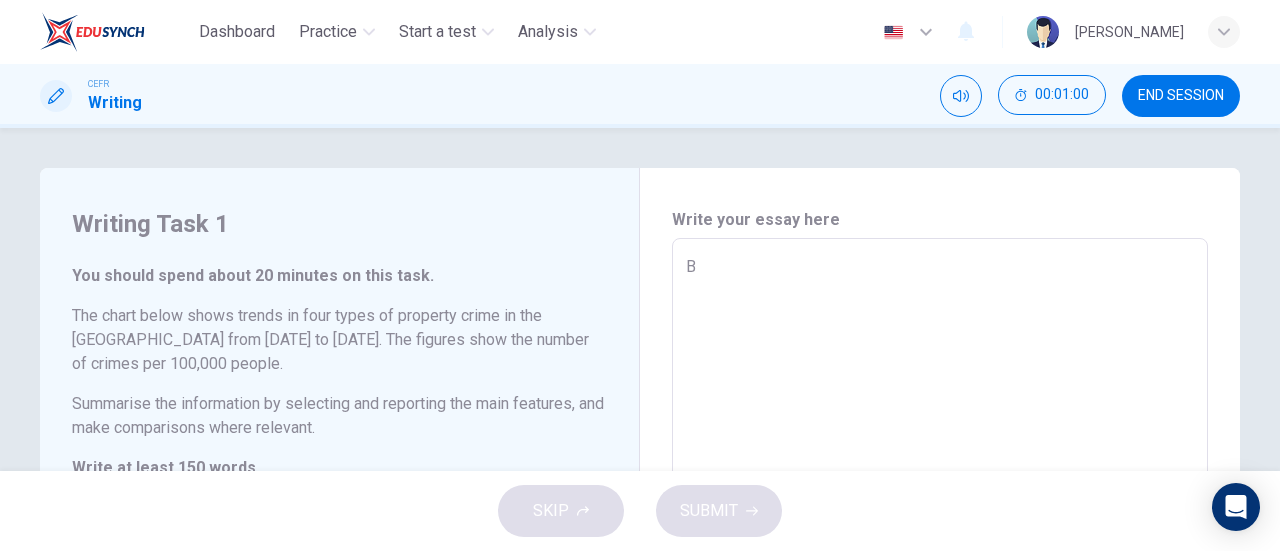 type on "x" 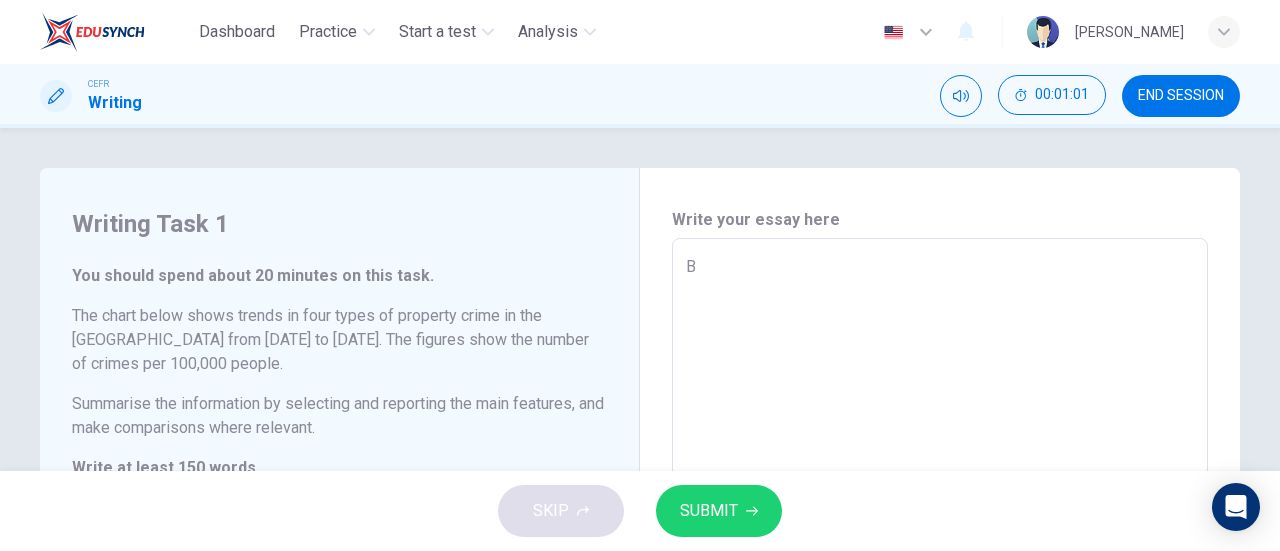type on "Ba" 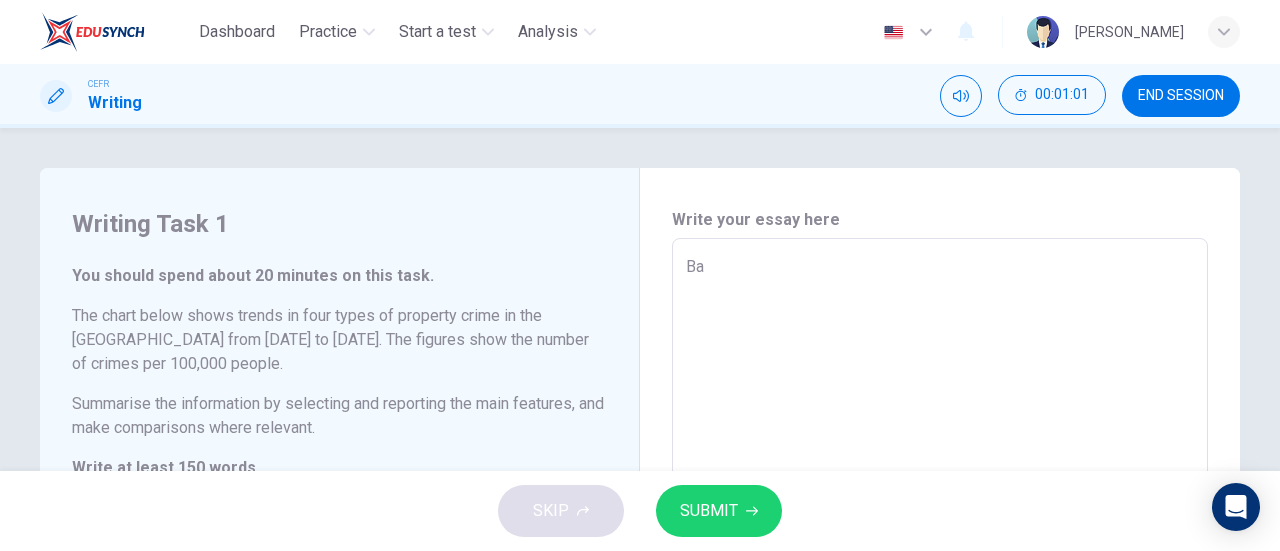type on "x" 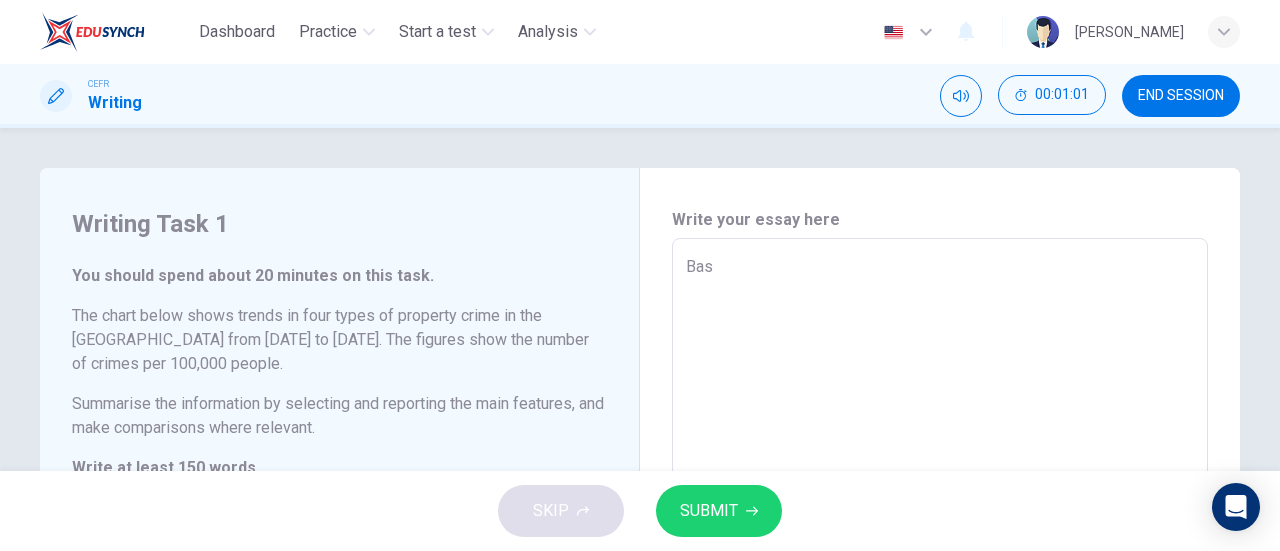 type on "x" 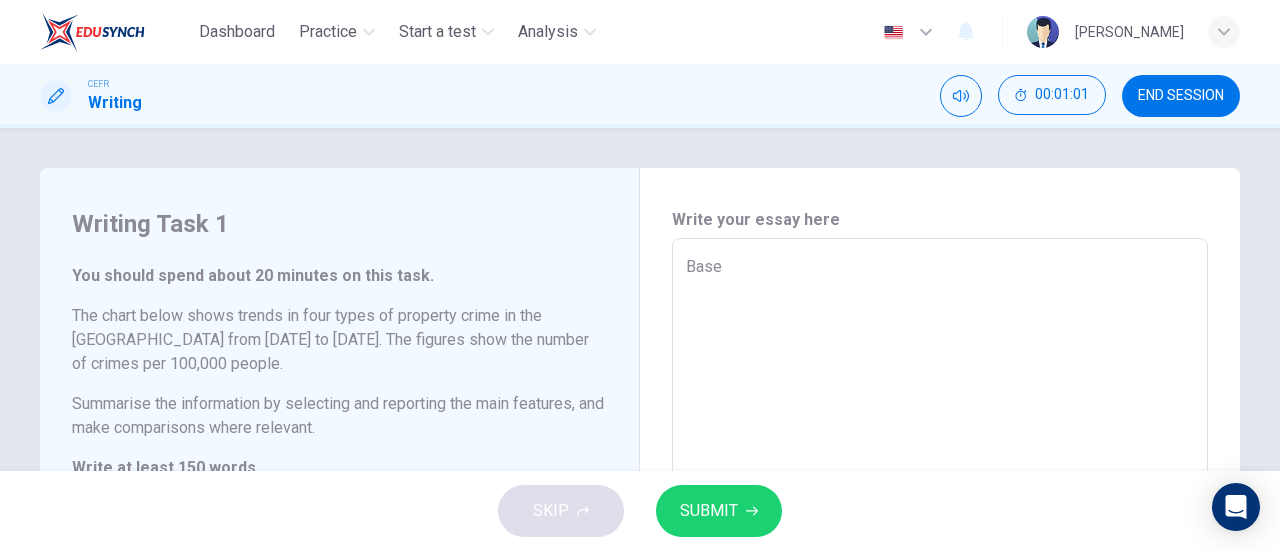 type on "x" 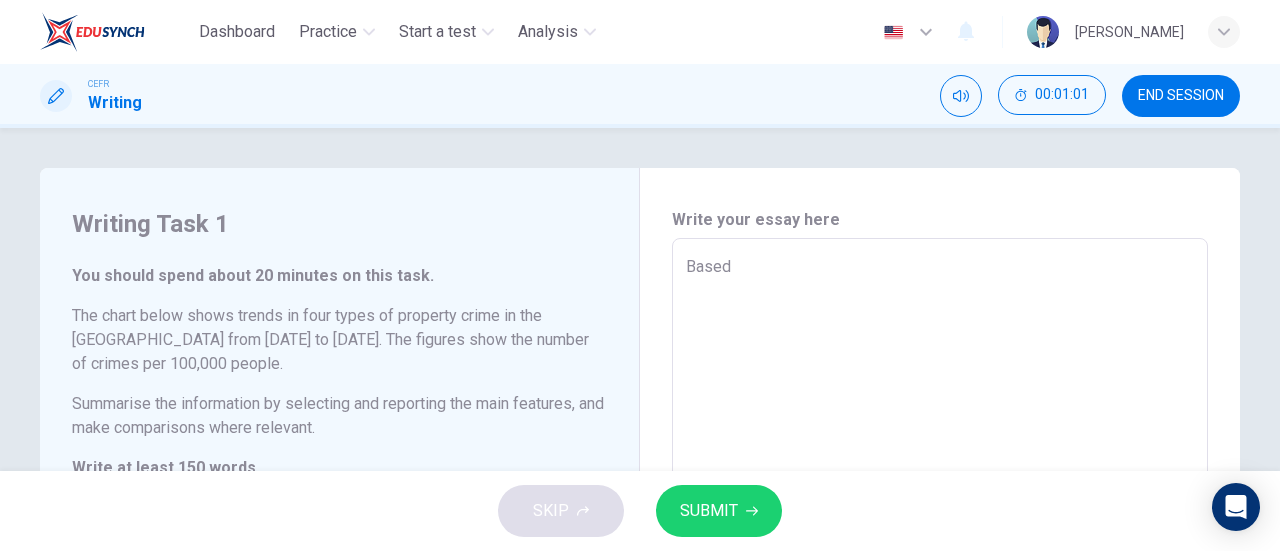 type on "x" 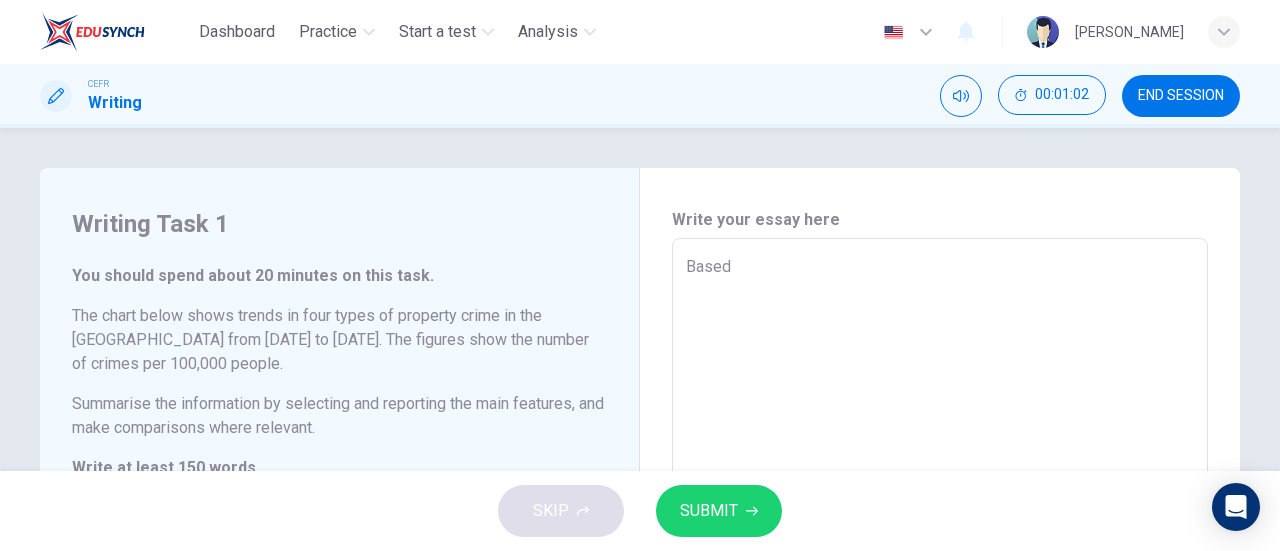 type on "Based" 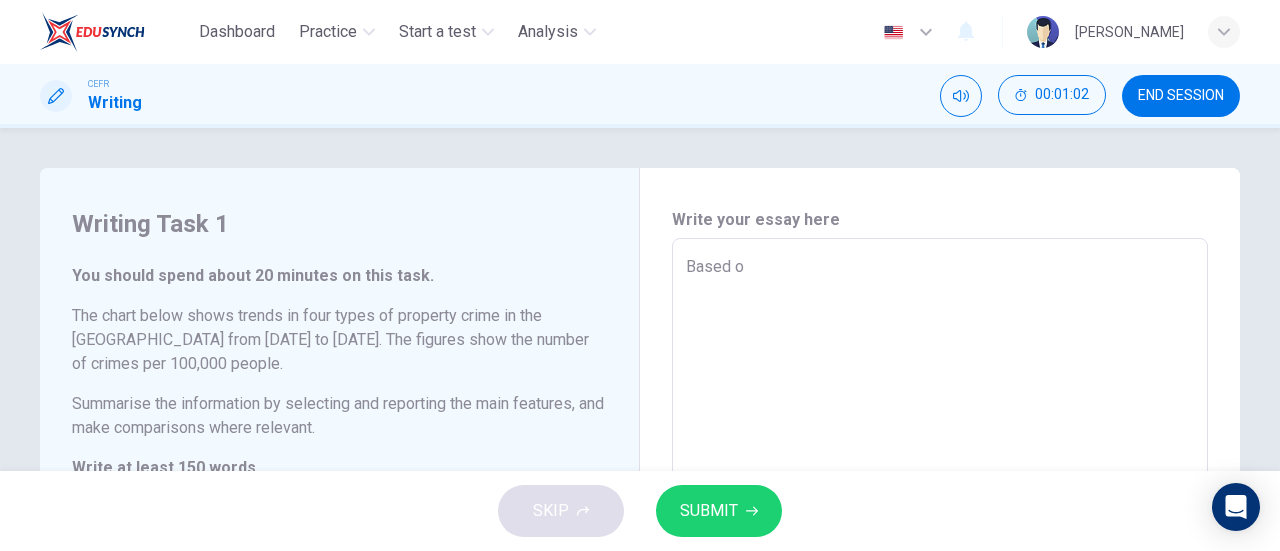 type on "Based on" 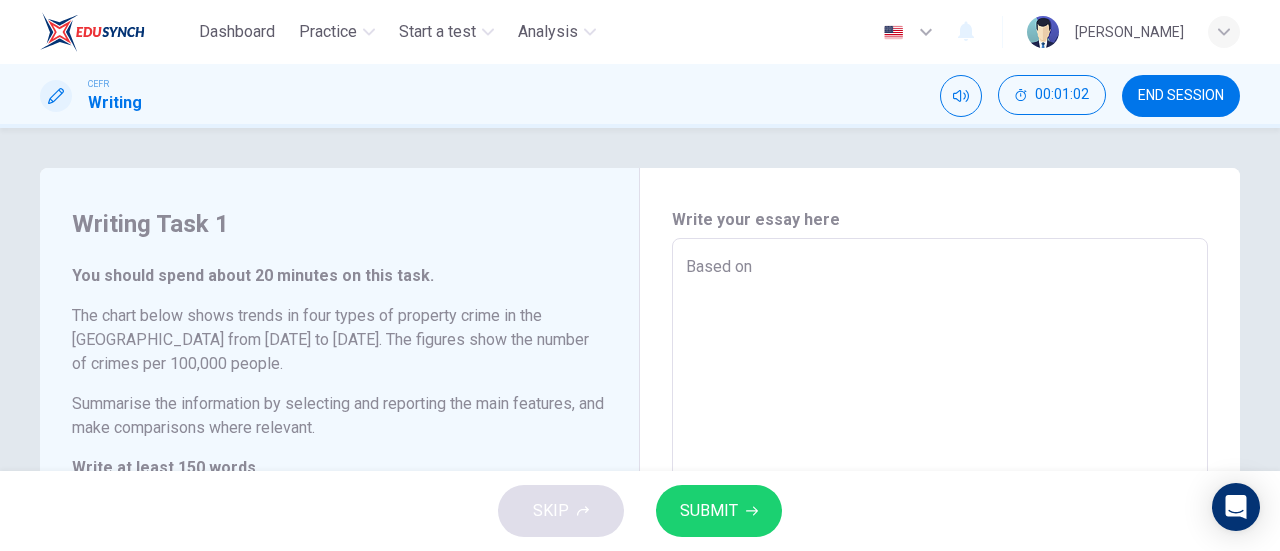 type on "x" 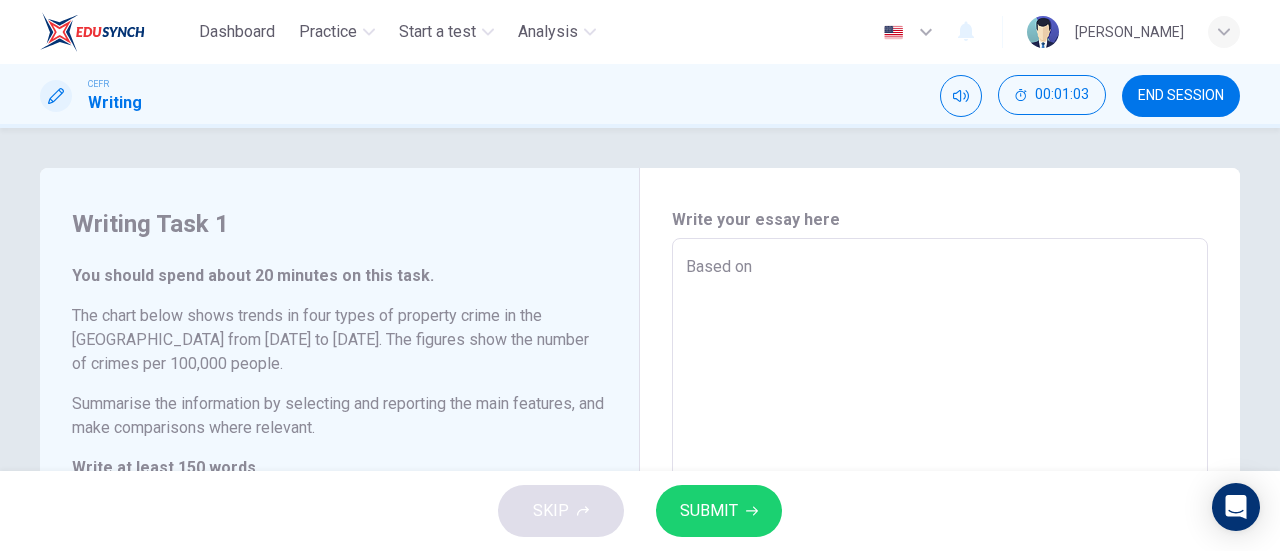 type on "Based on" 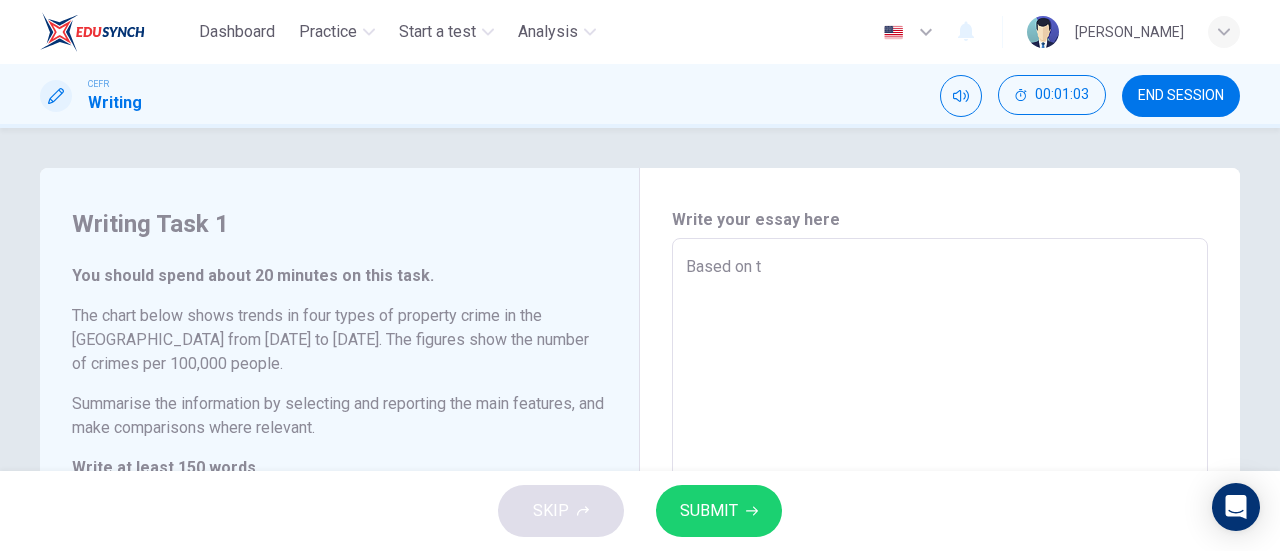 type on "x" 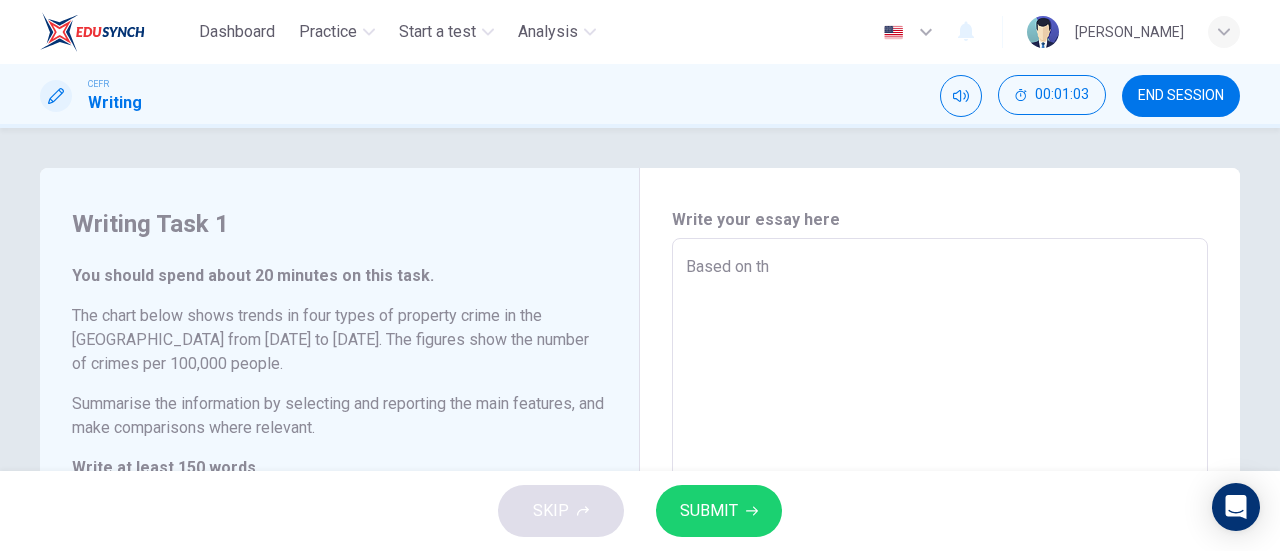 type on "x" 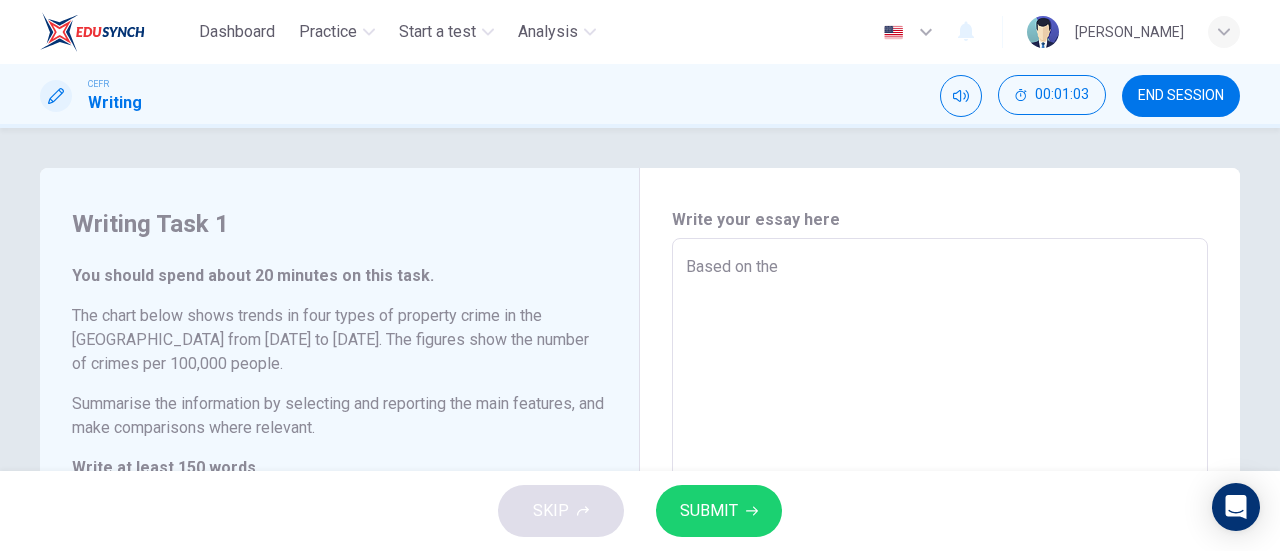 type on "x" 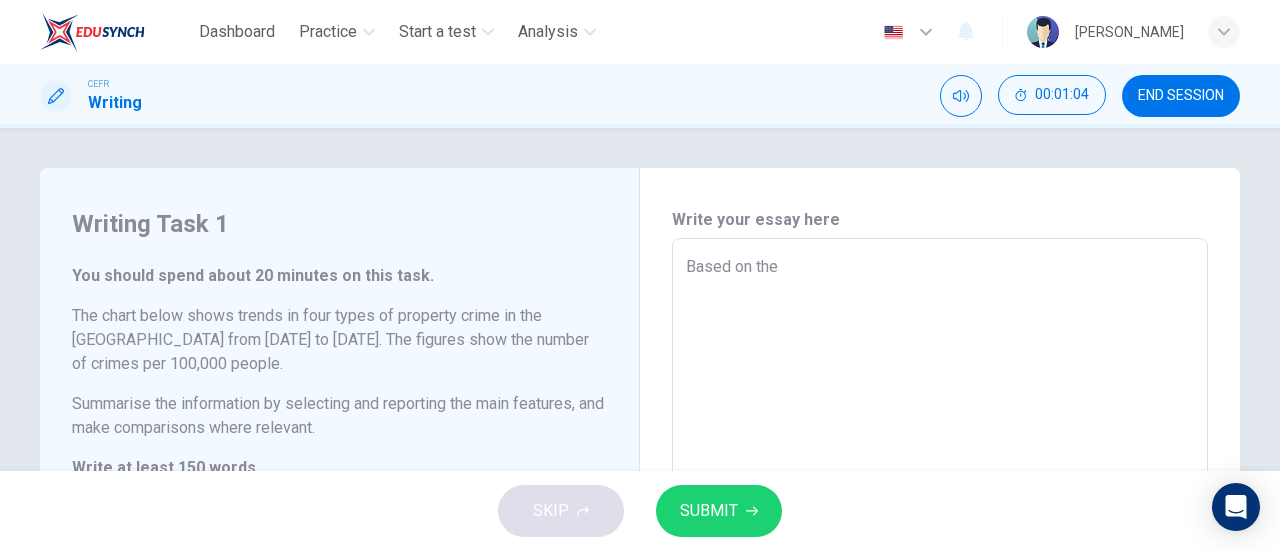 type on "Based on the g" 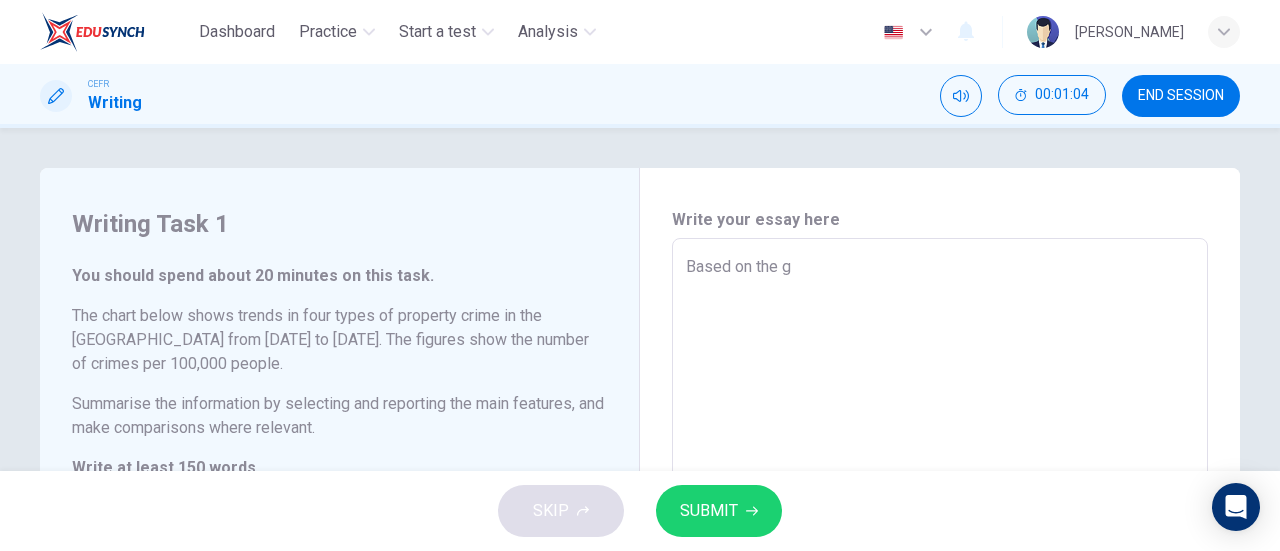 type on "Based on the gi" 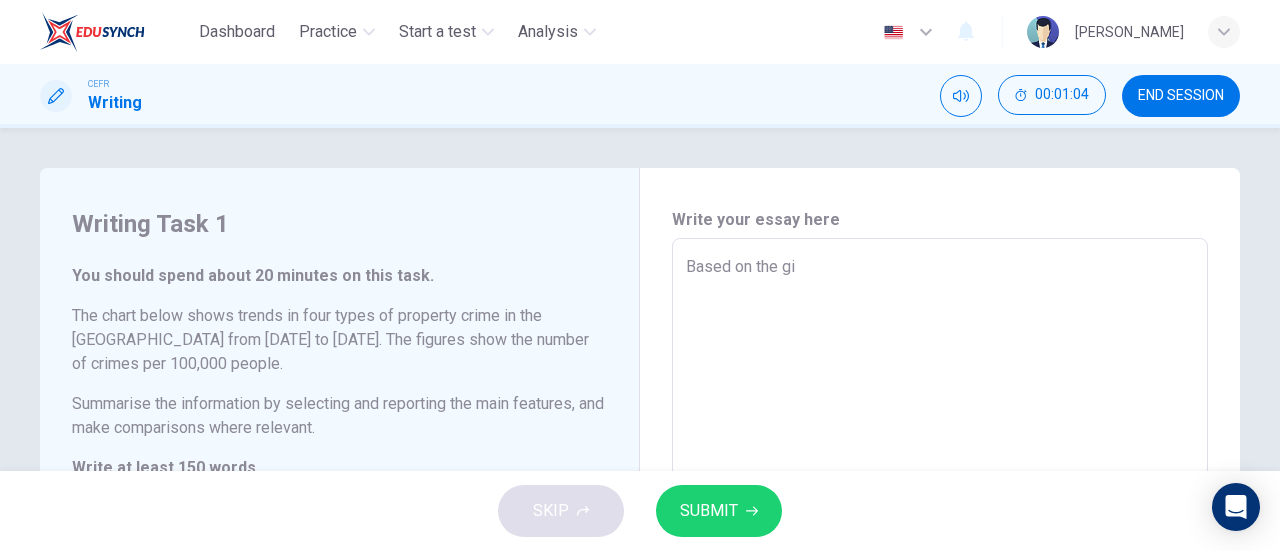 type on "x" 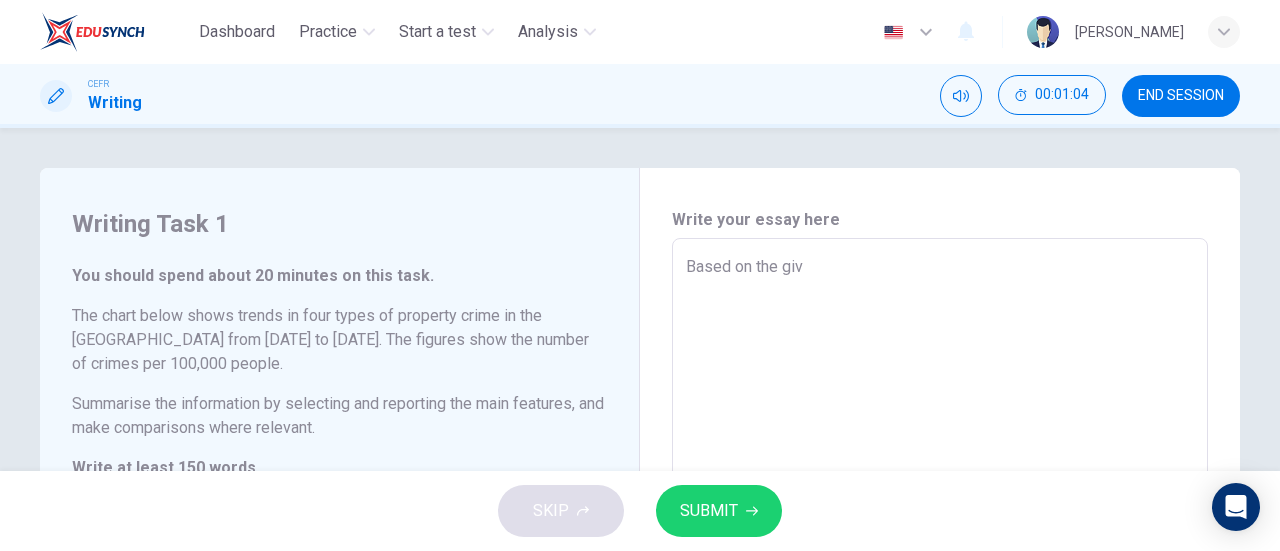 type on "x" 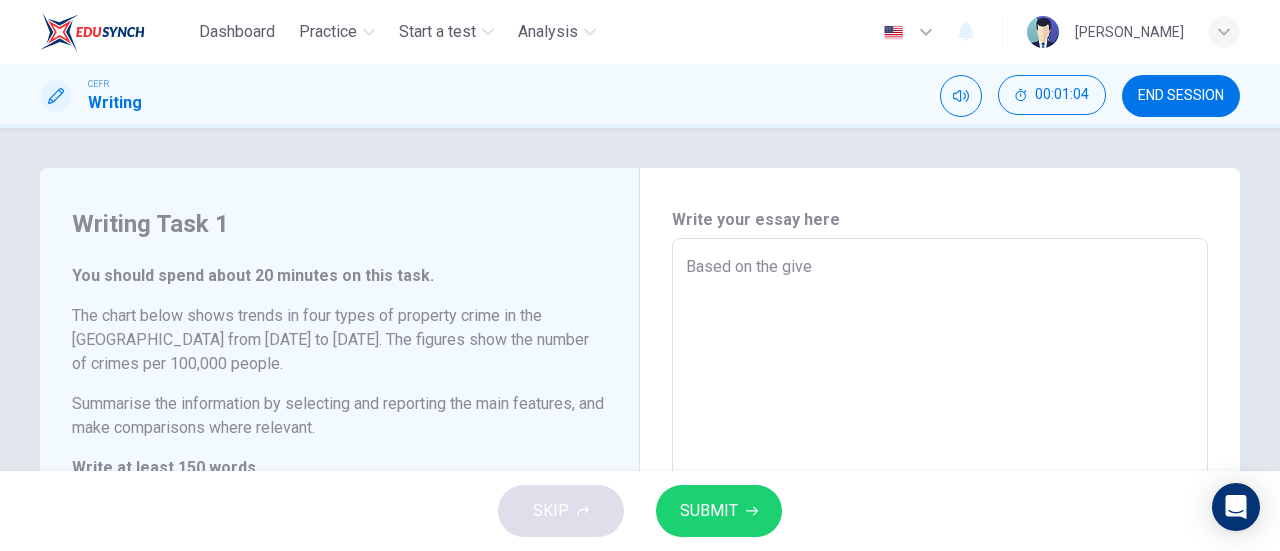 type on "x" 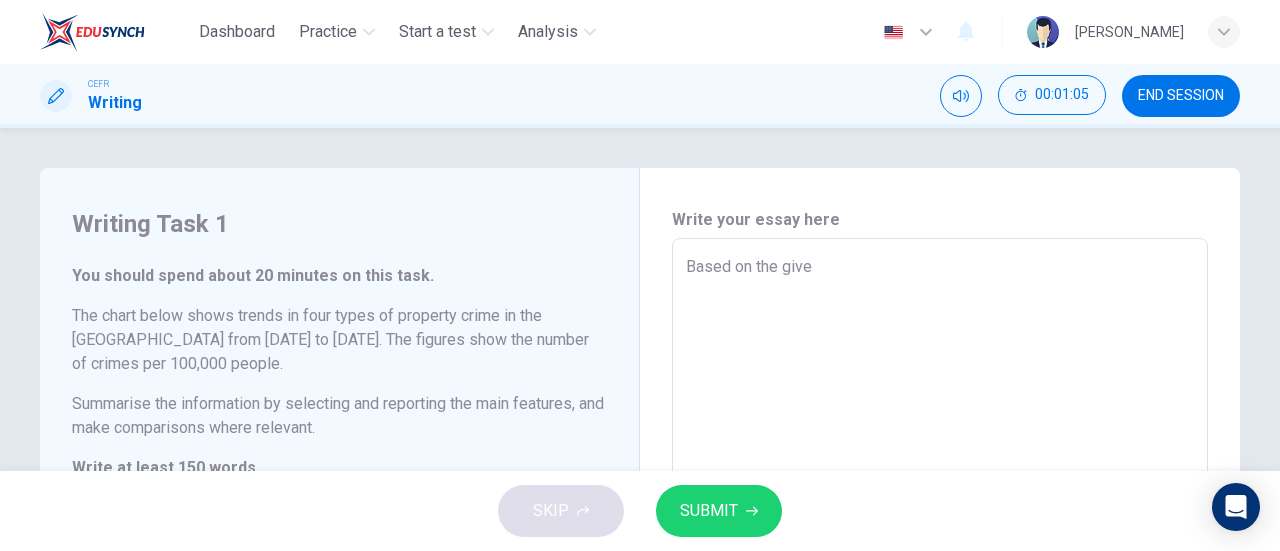 type on "Based on the given" 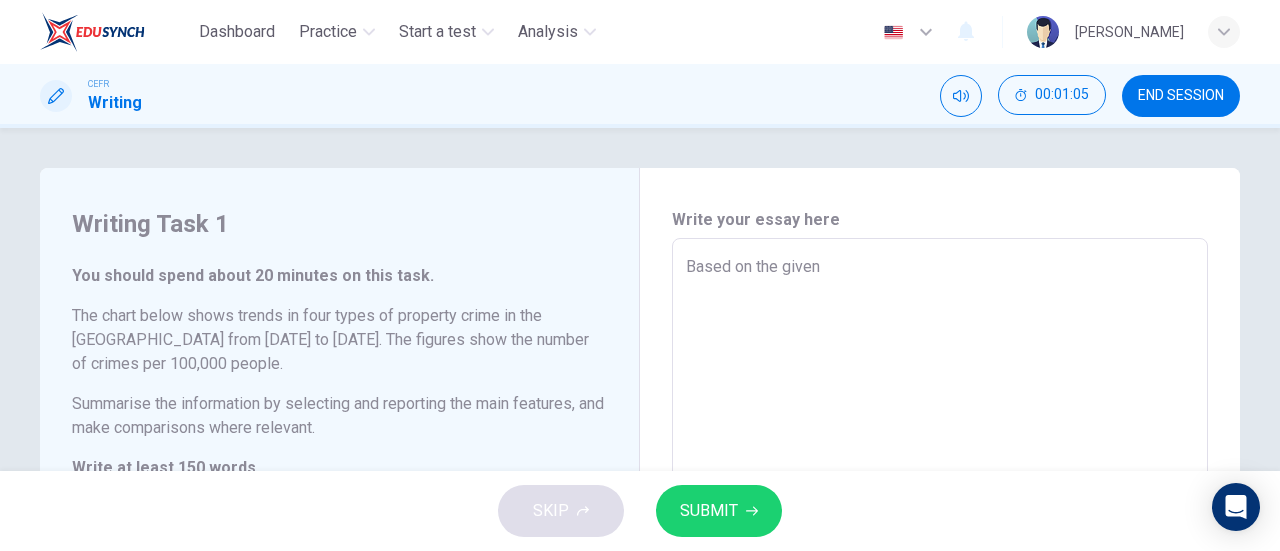 type on "x" 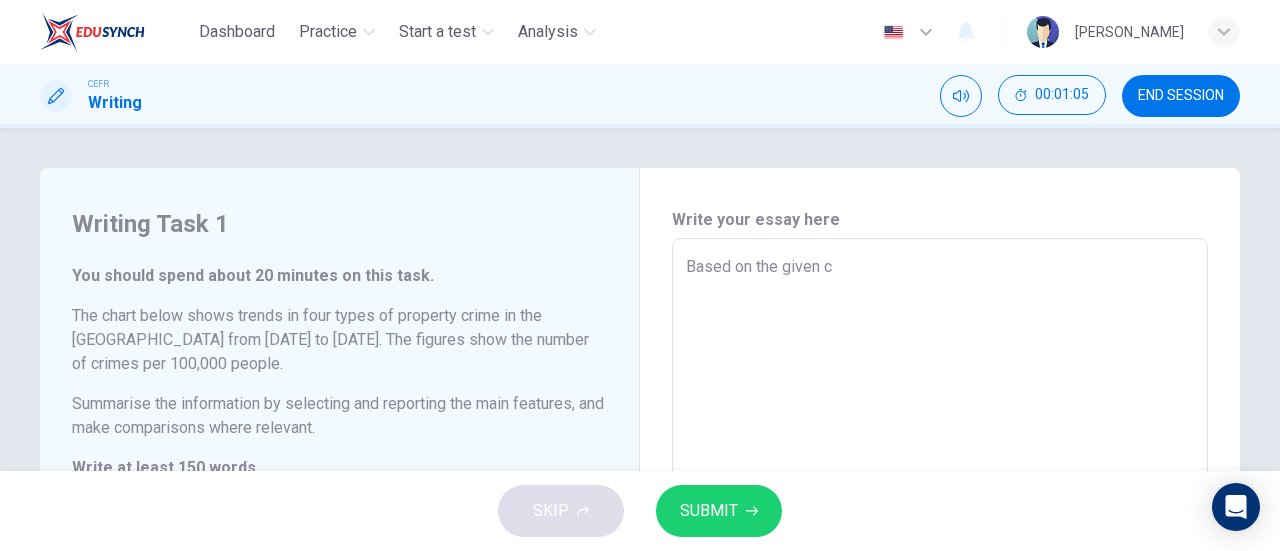 type on "x" 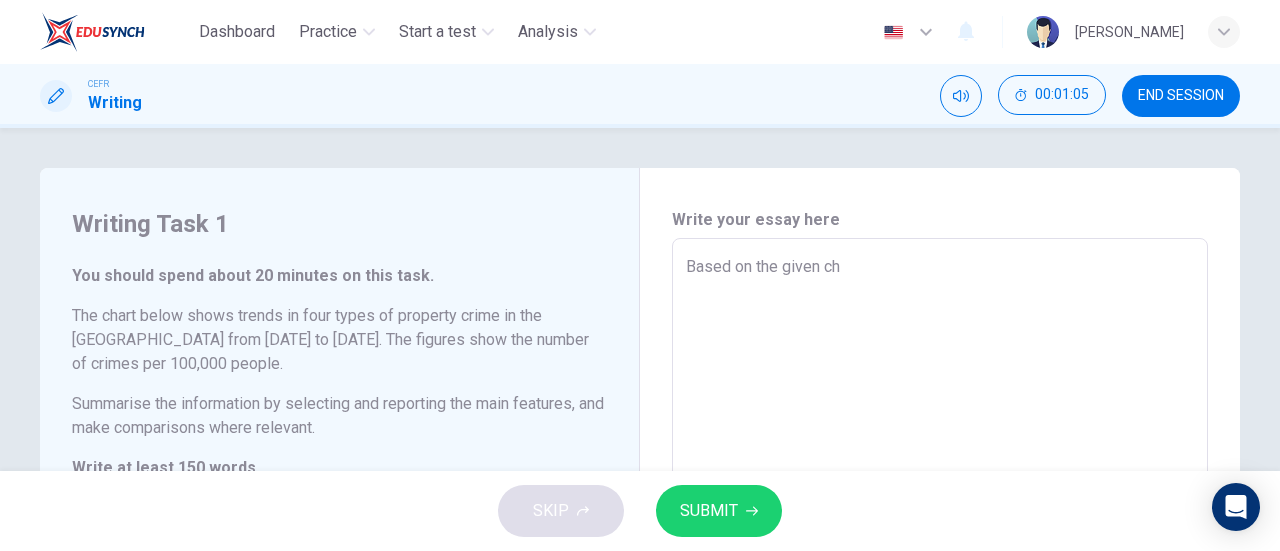 type on "x" 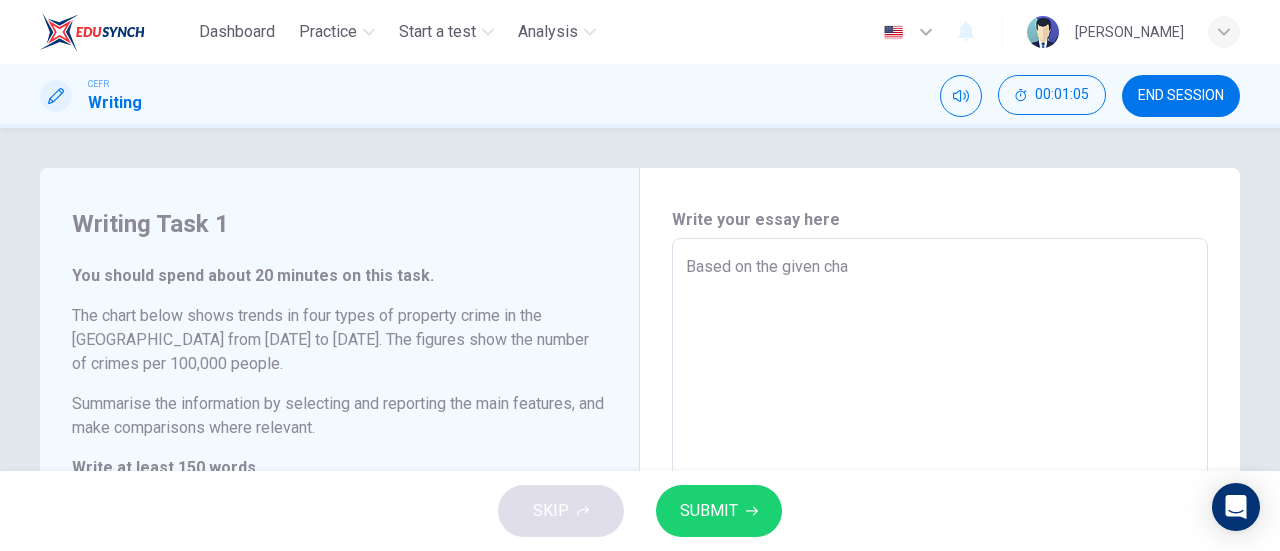 type on "x" 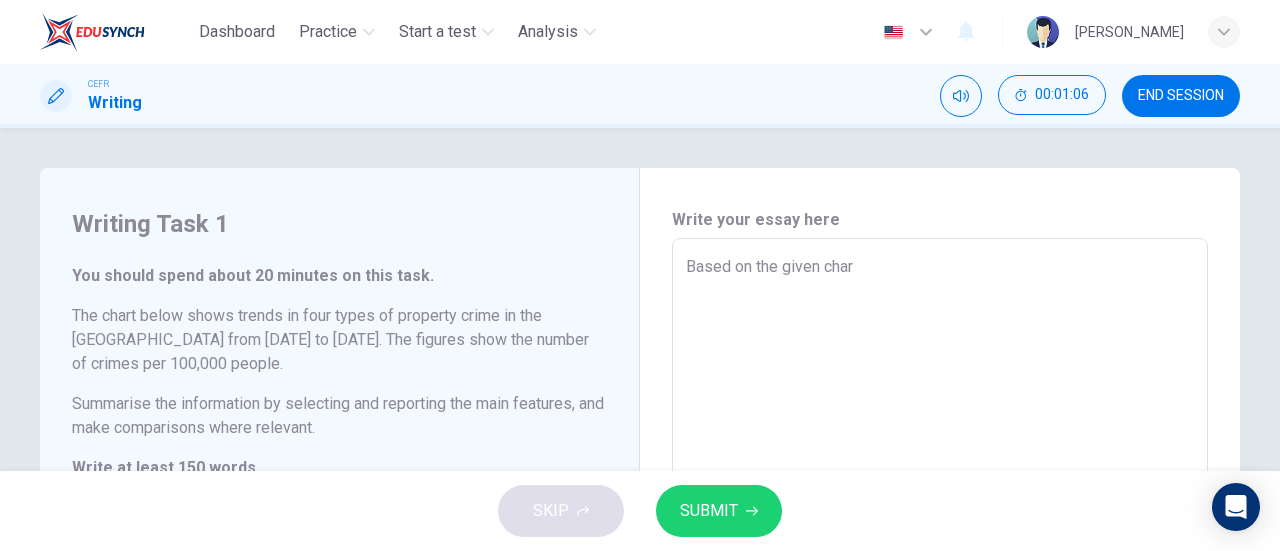 type on "Based on the given chart" 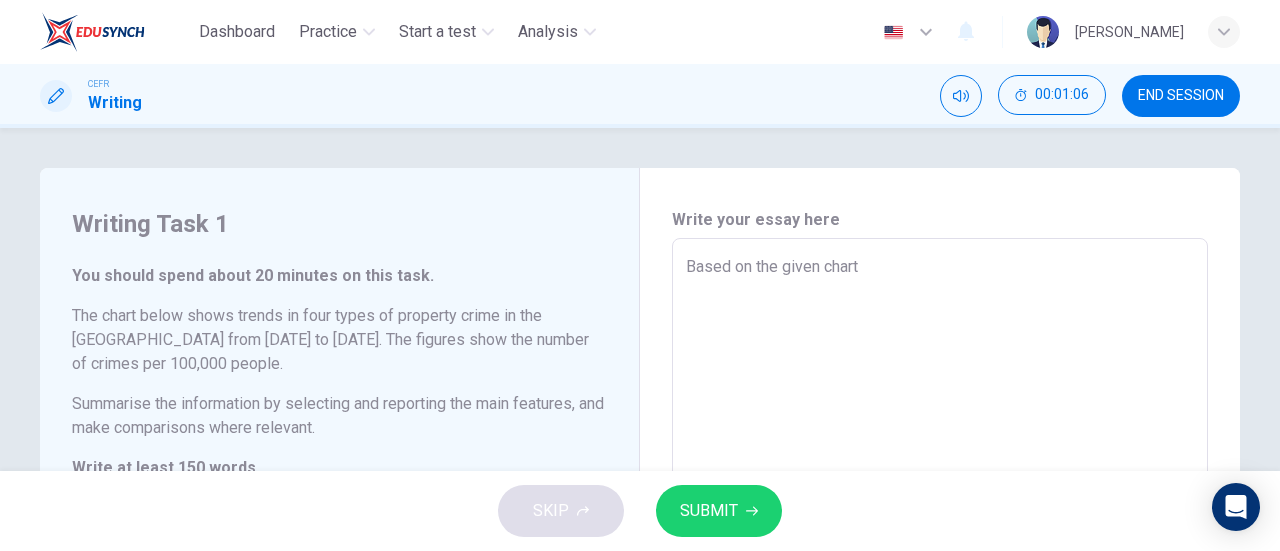 type on "x" 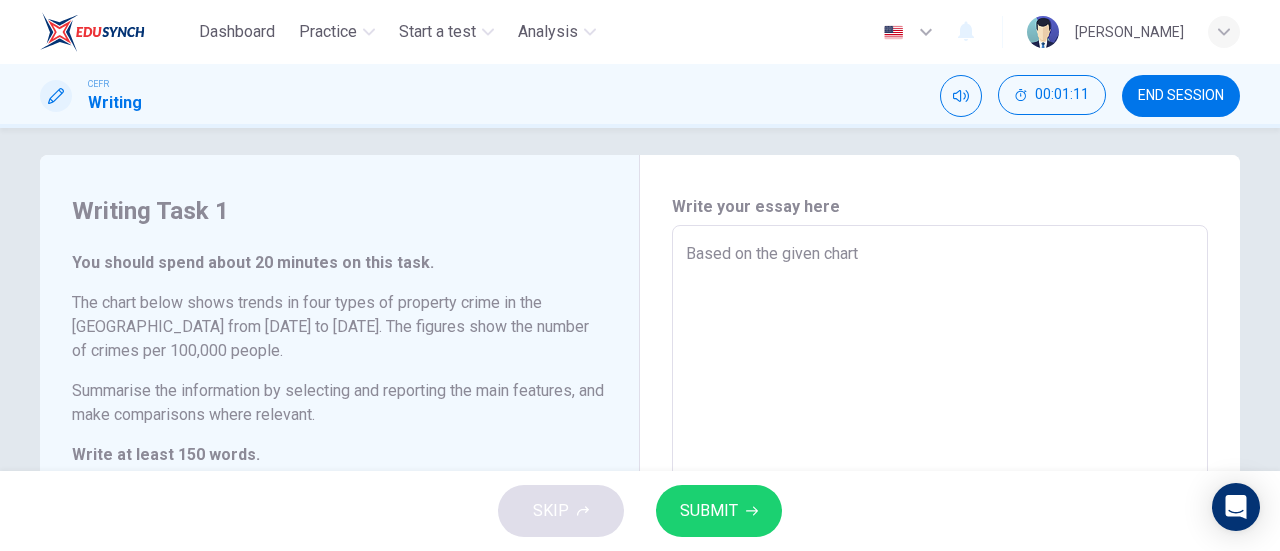scroll, scrollTop: 0, scrollLeft: 0, axis: both 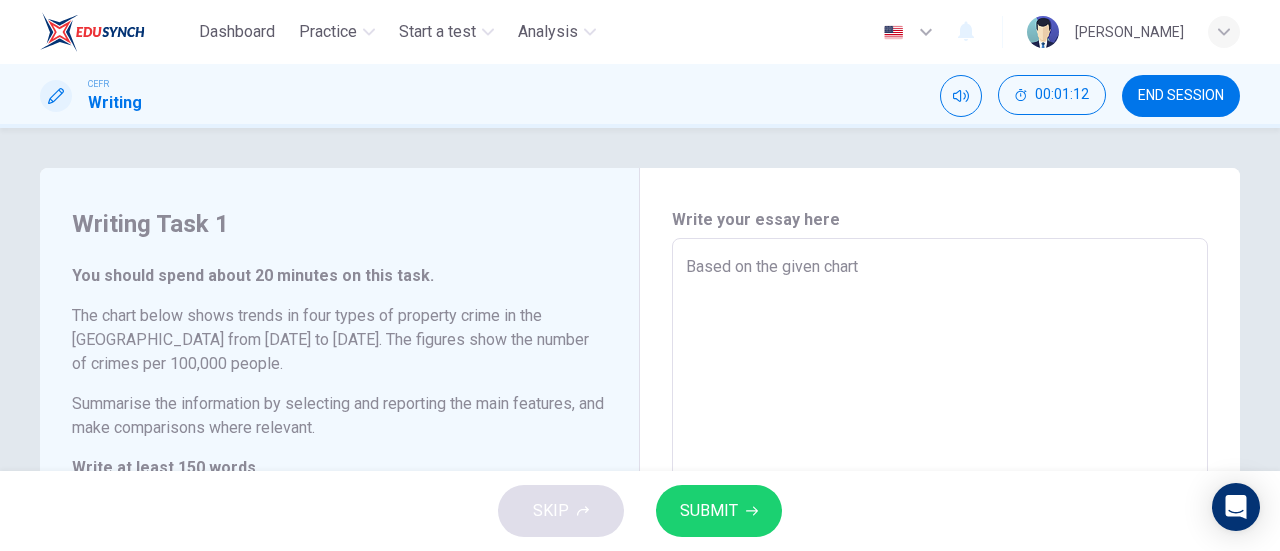 type on "Based on the given chart t" 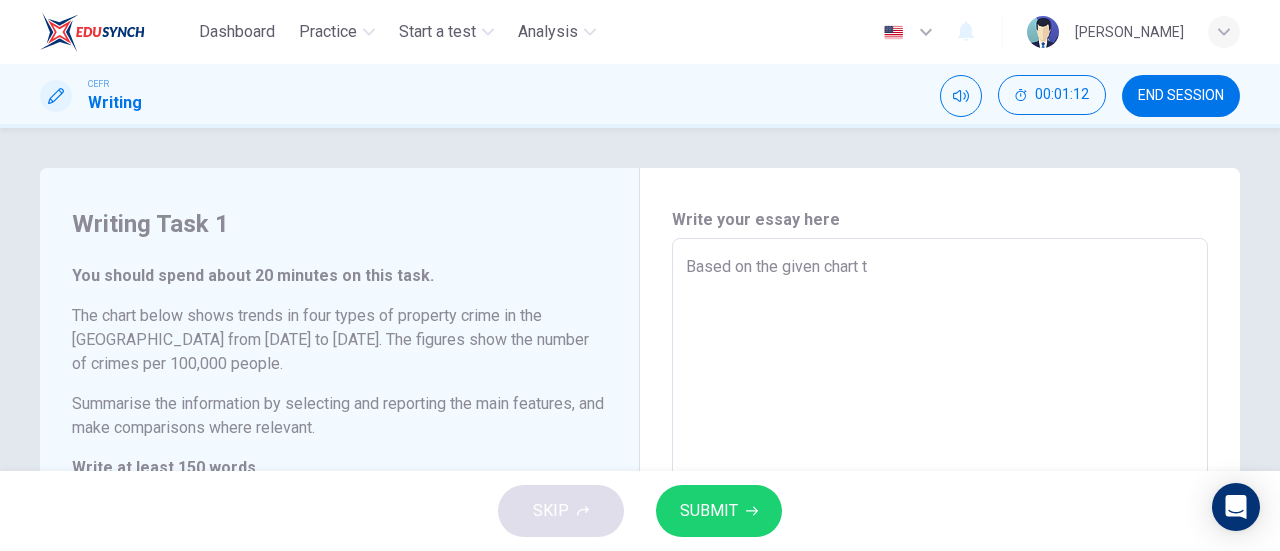 type on "Based on the given chart th" 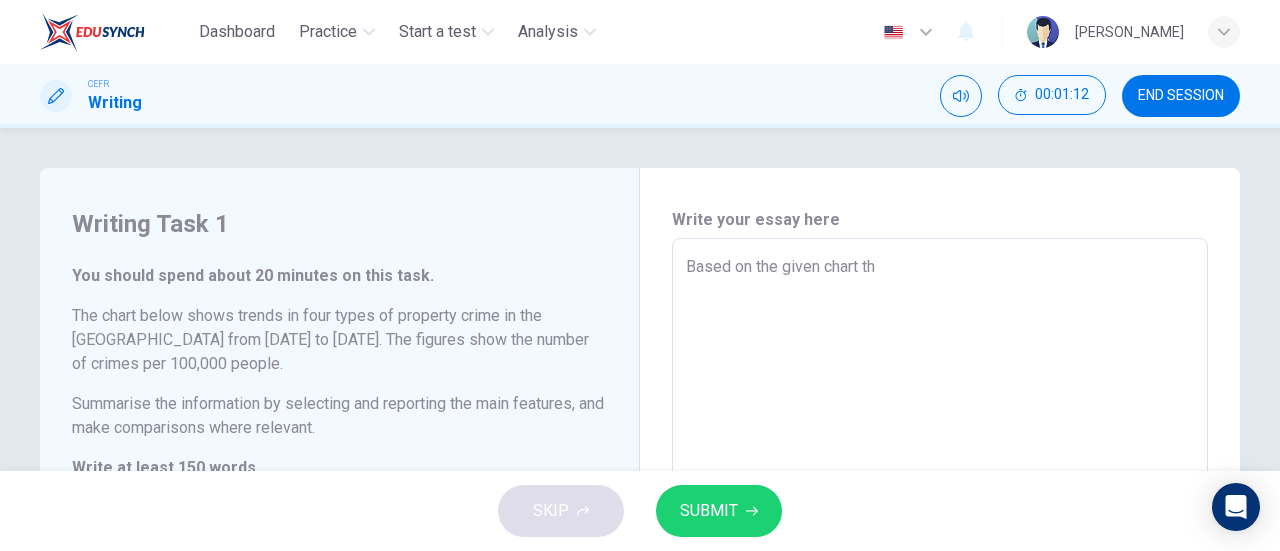 type on "x" 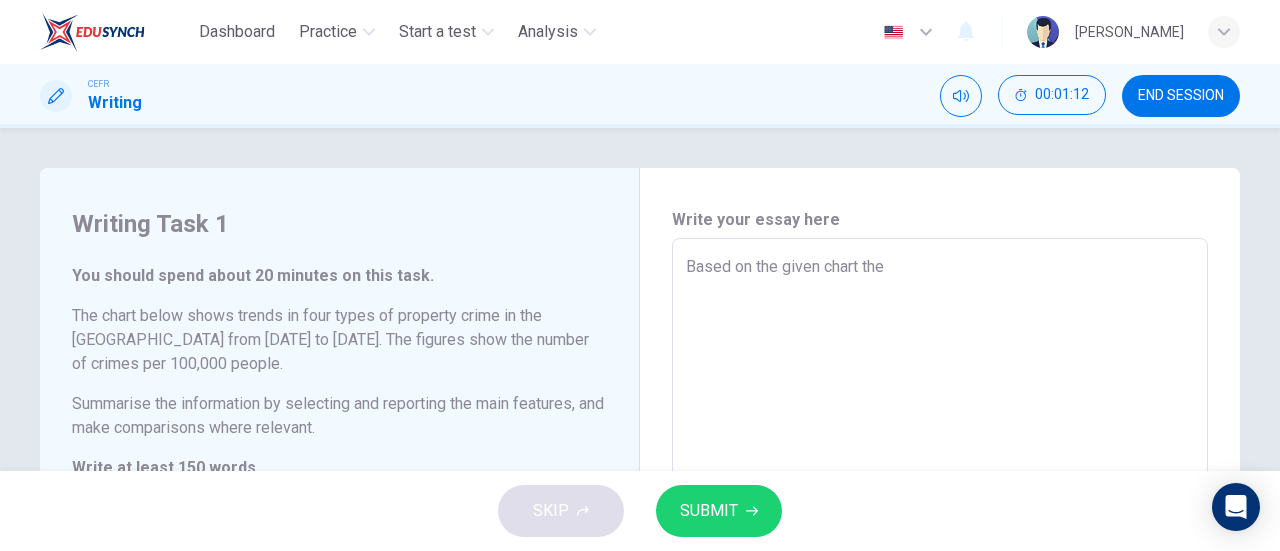 type on "x" 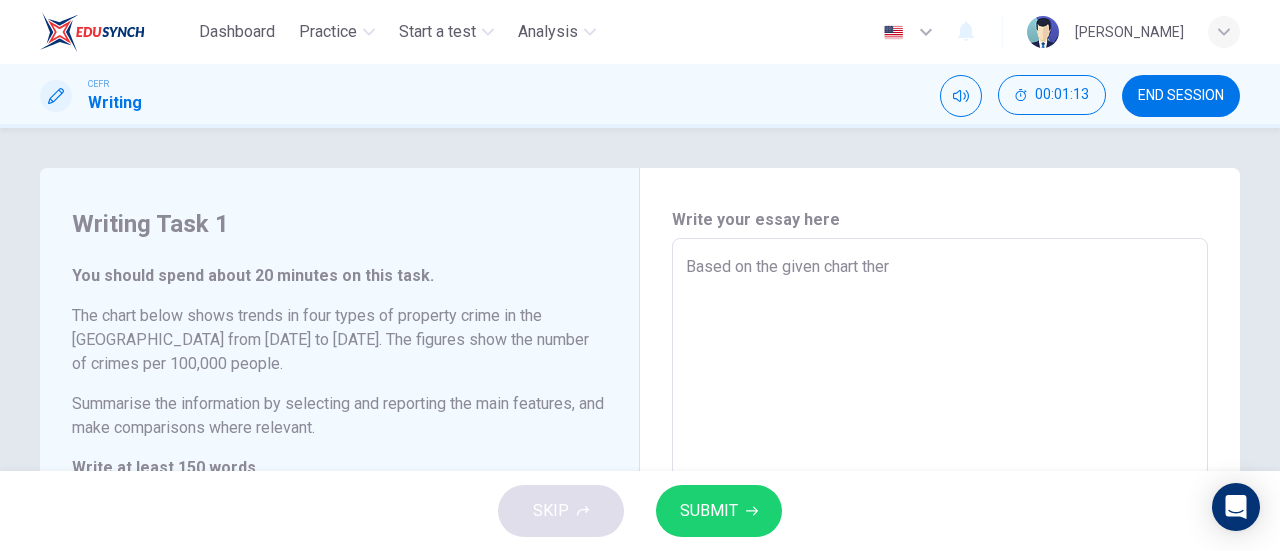 type on "Based on the given chart there" 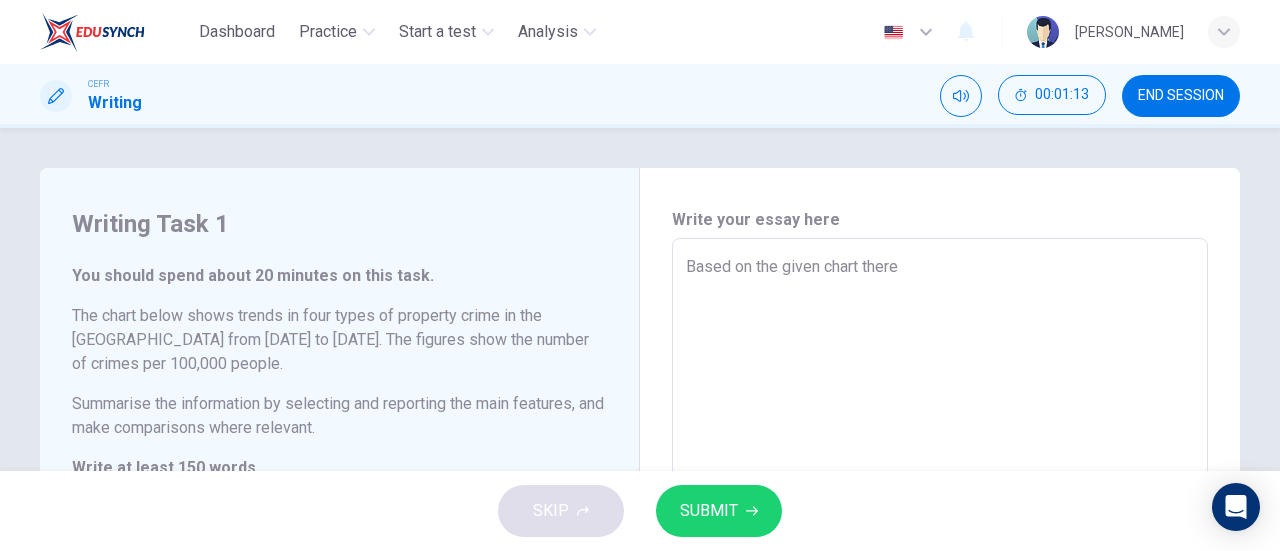 type on "x" 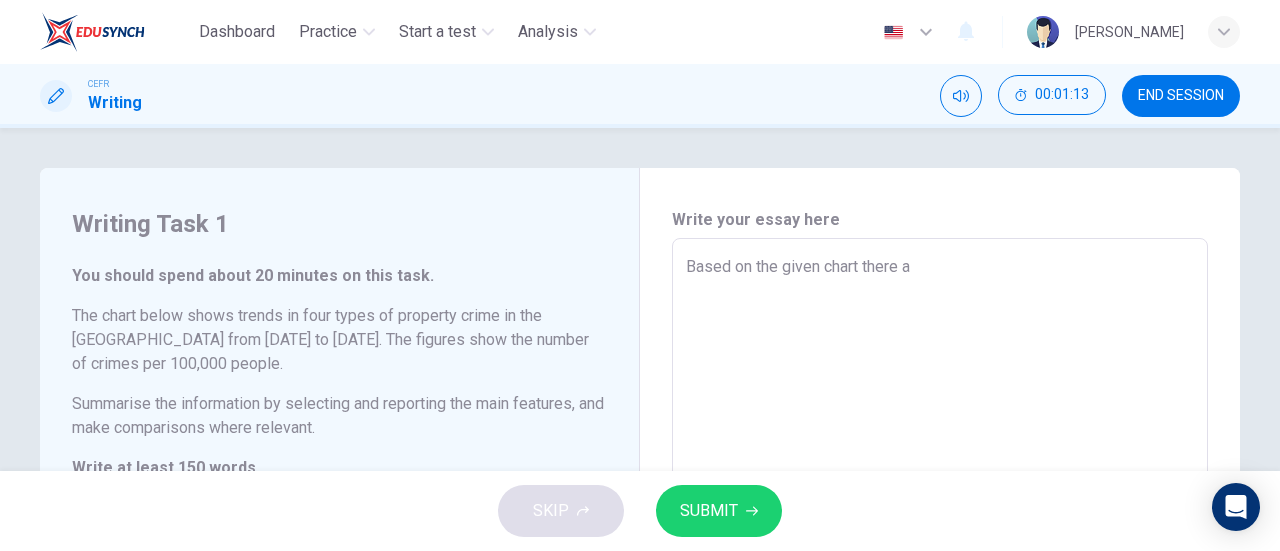 type on "x" 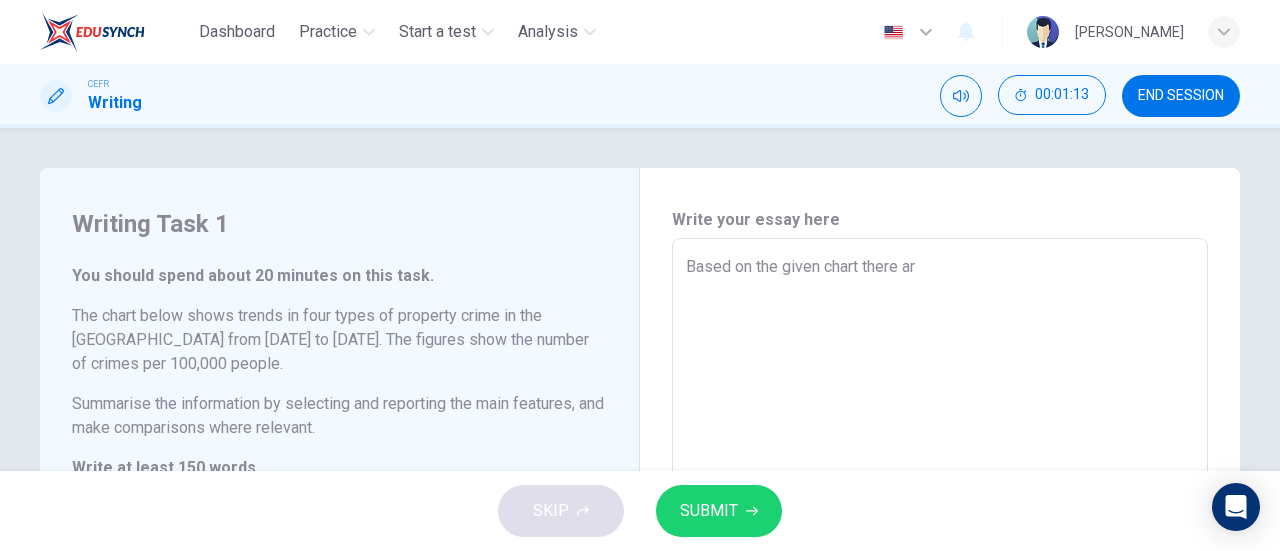 type on "x" 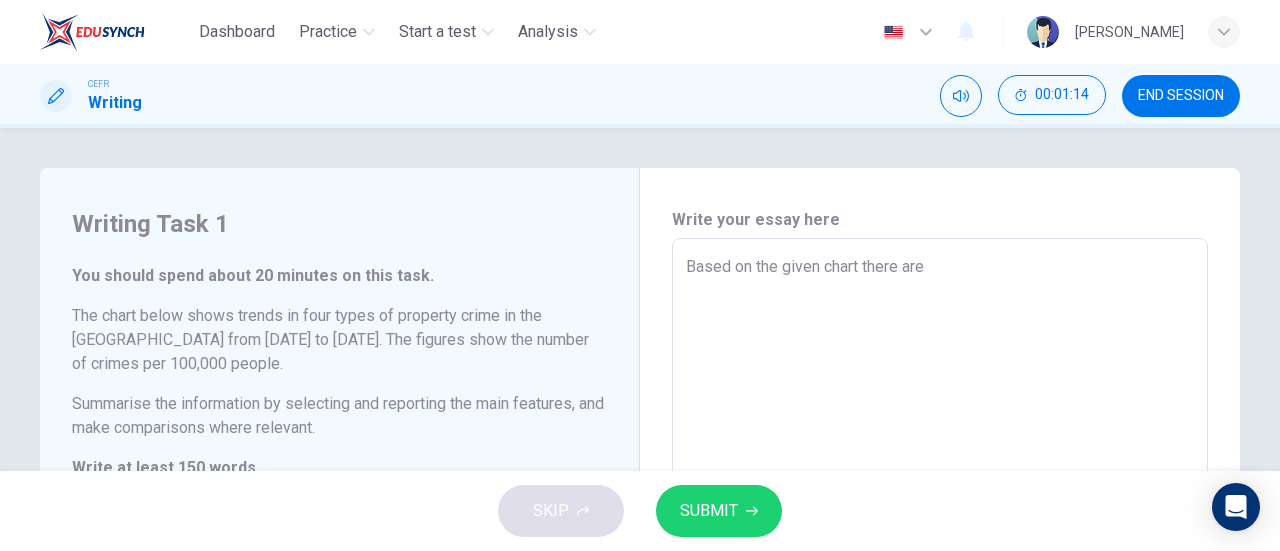 type on "x" 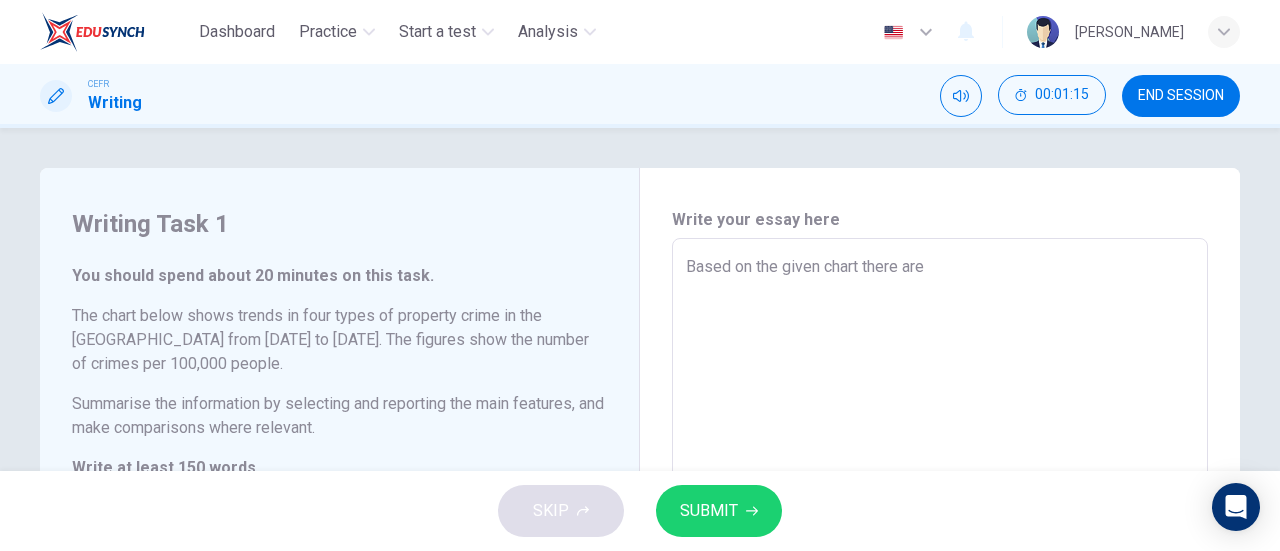 type on "Based on the given chart there are  4" 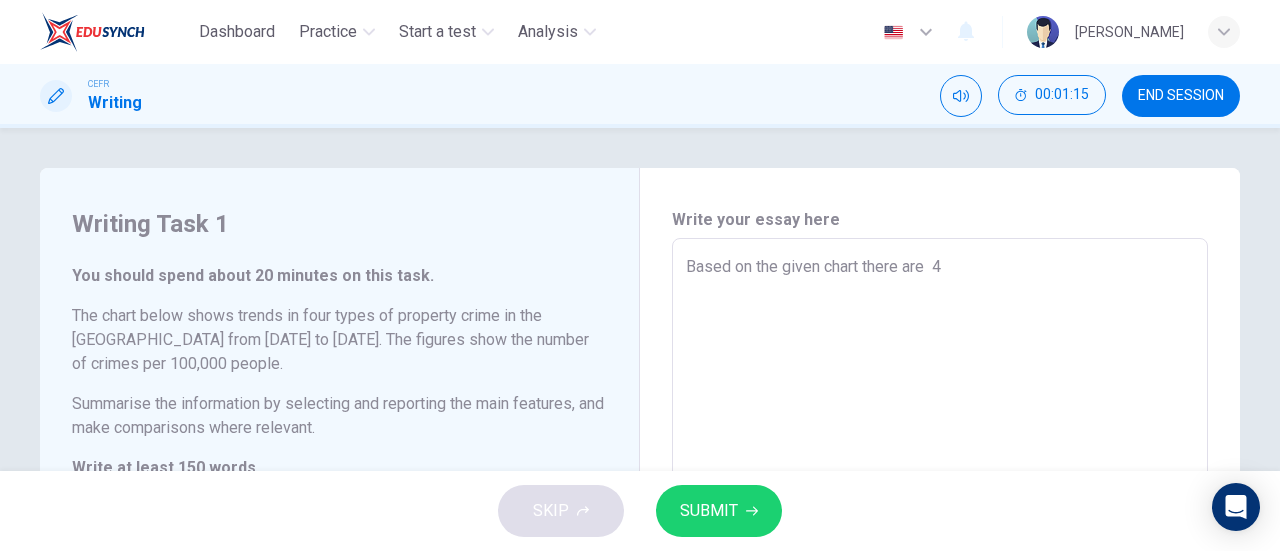 type on "x" 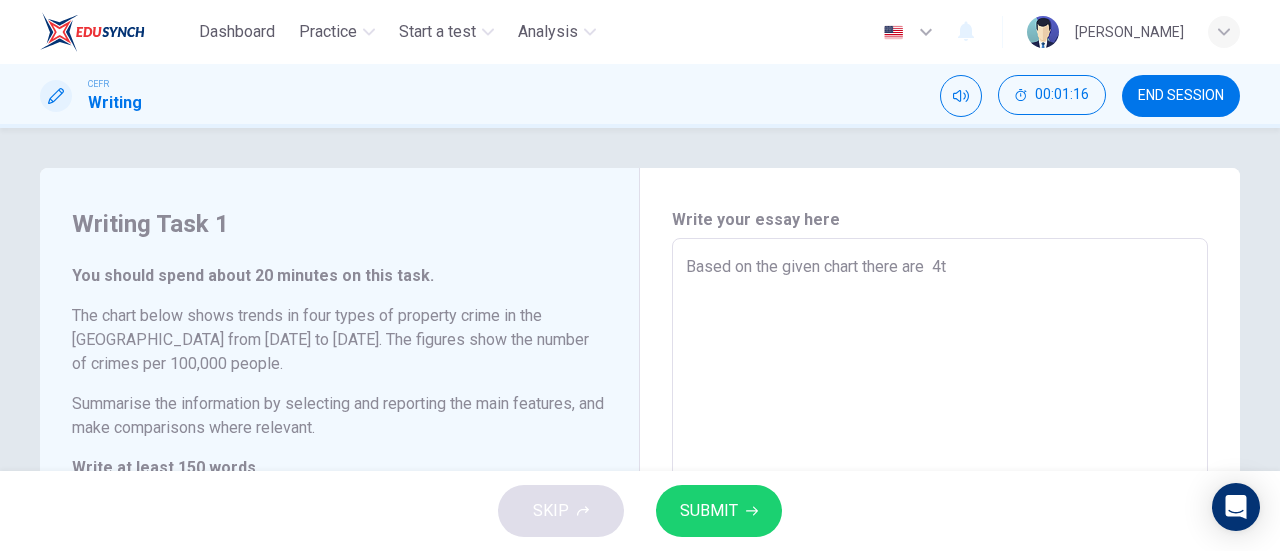 type on "Based on the given chart there are  4ty" 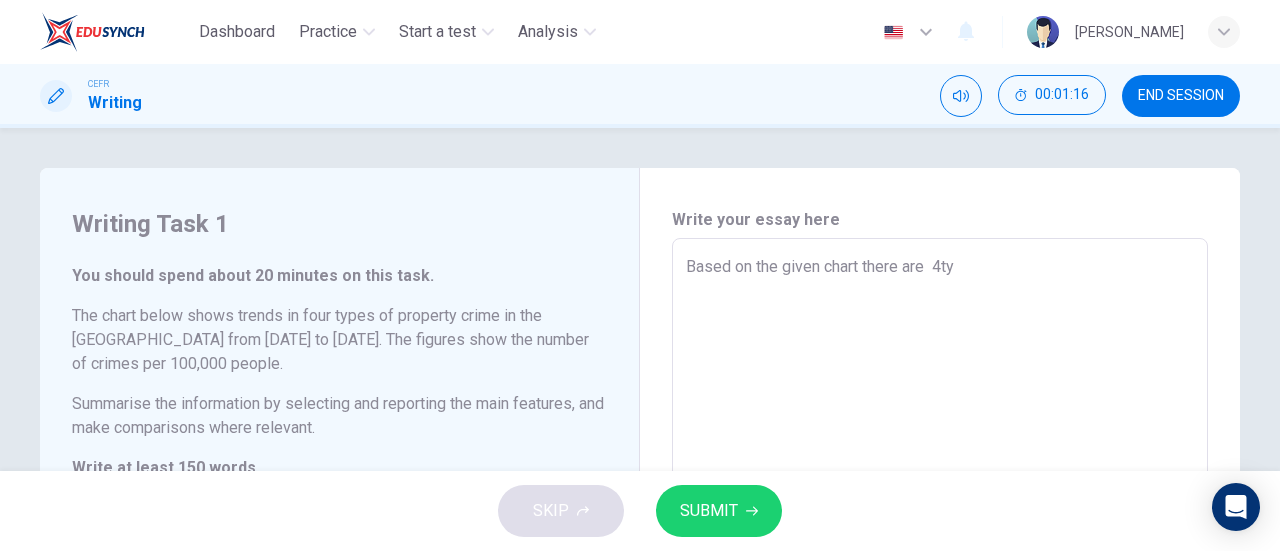 type on "x" 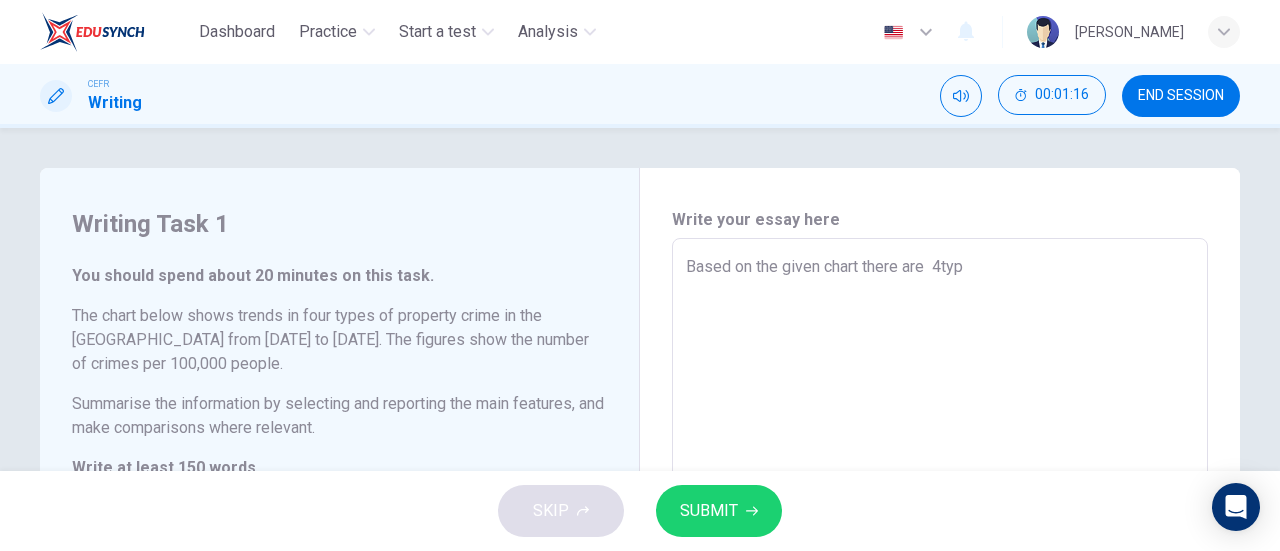 type on "Based on the given chart there are  4type" 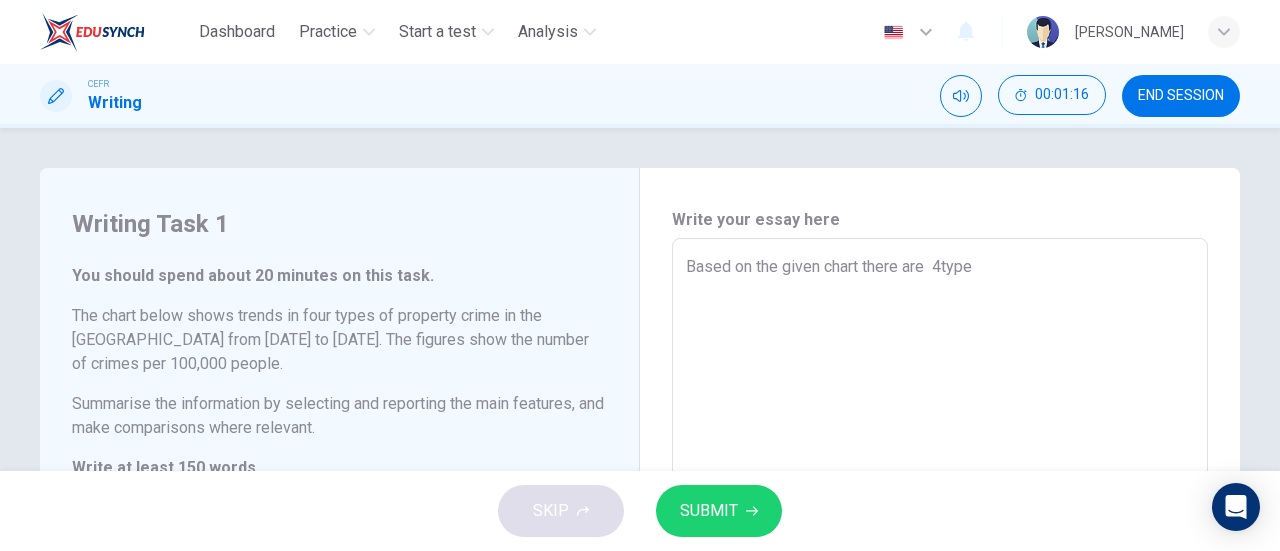 type on "x" 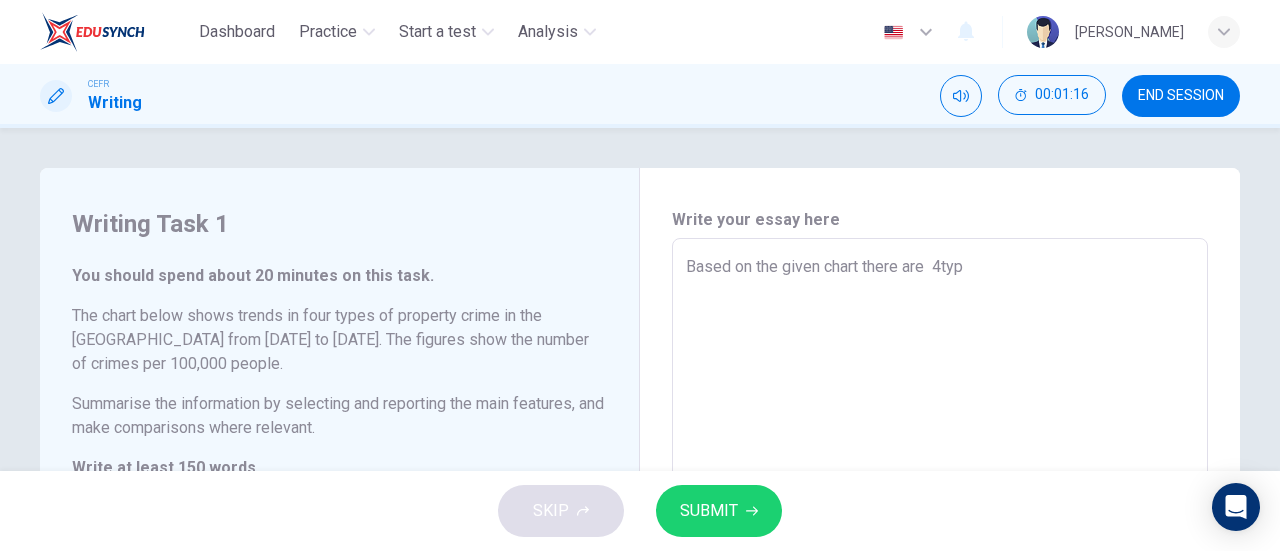 type on "x" 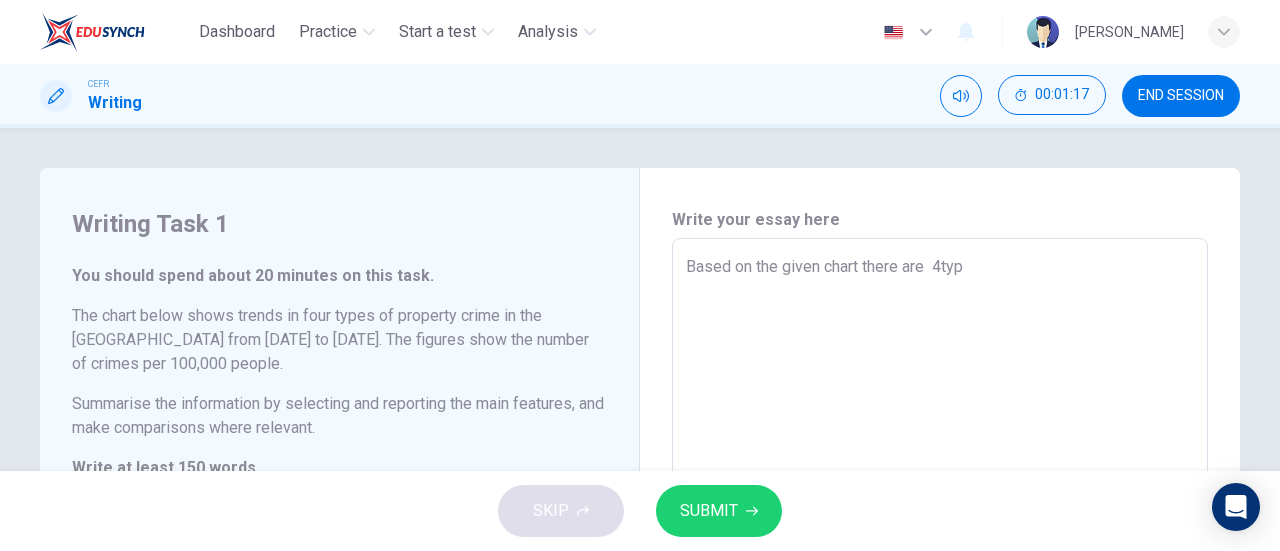 type on "Based on the given chart there are  4ty" 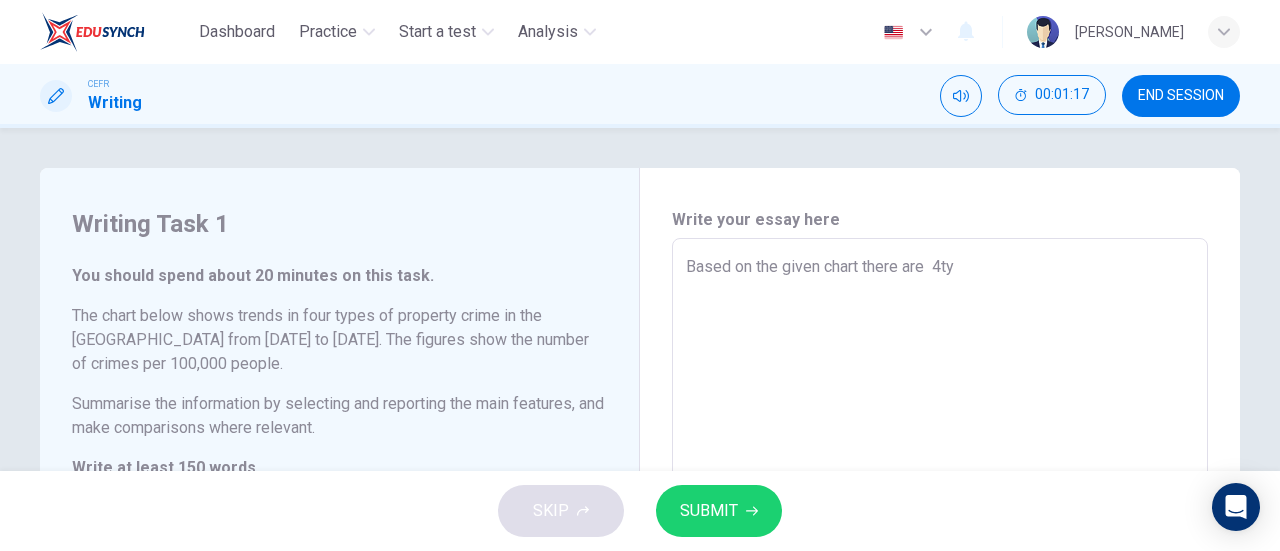type on "Based on the given chart there are  4t" 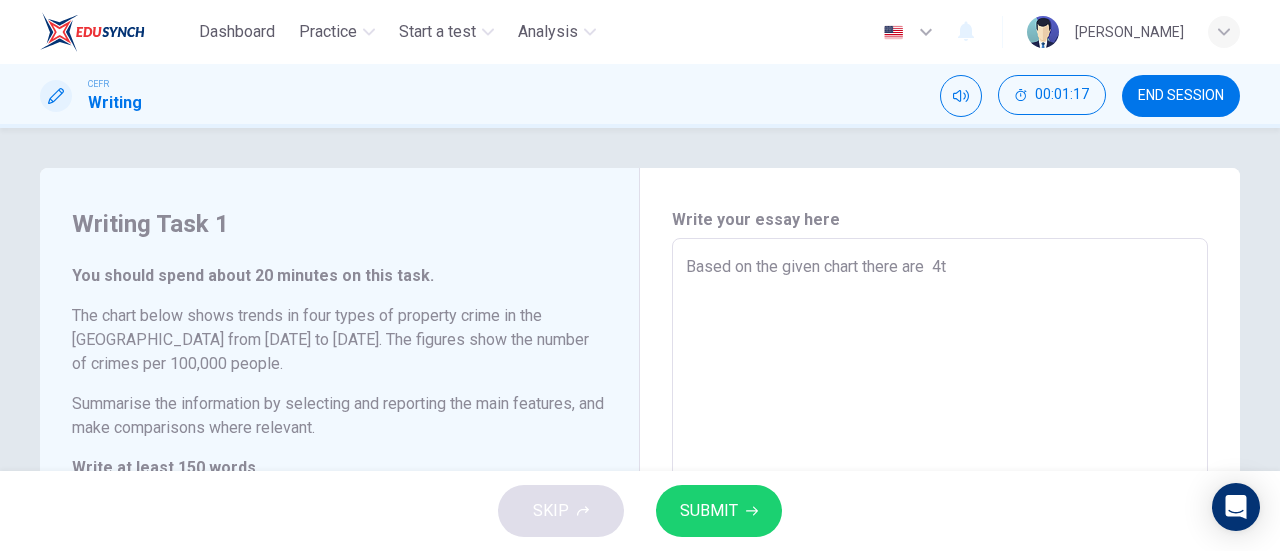 type on "x" 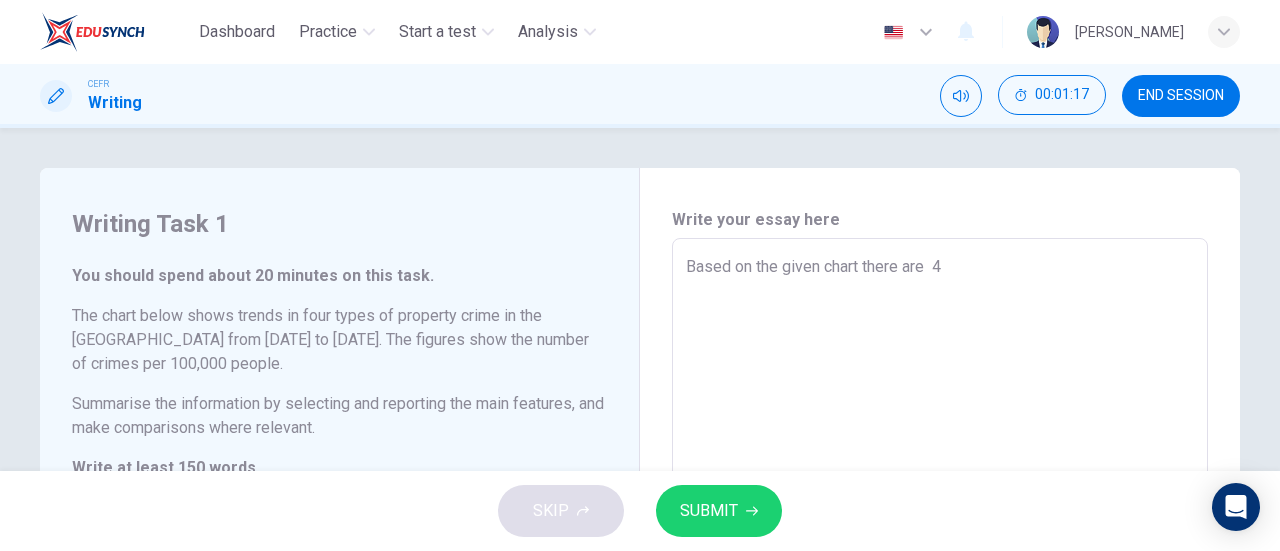 type on "x" 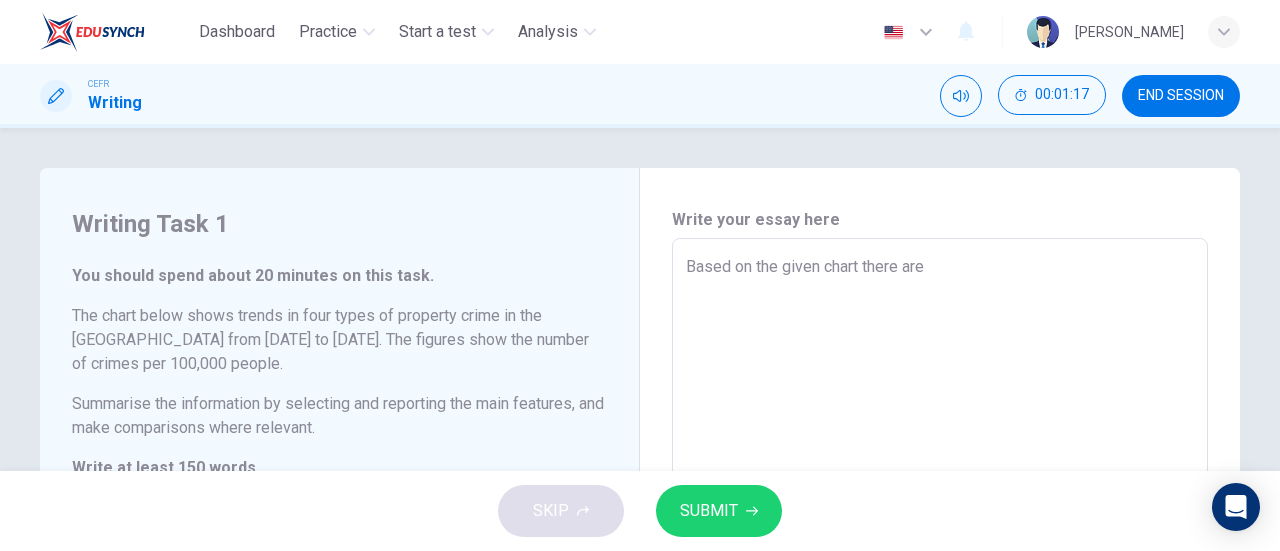 type on "x" 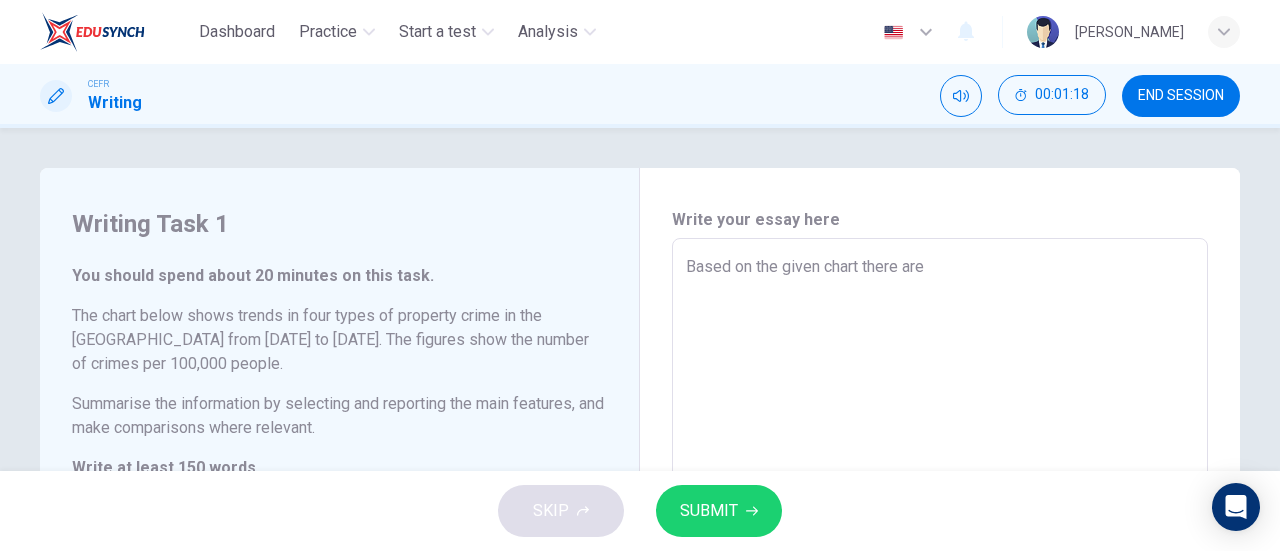 type on "Based on the given chart there are 4" 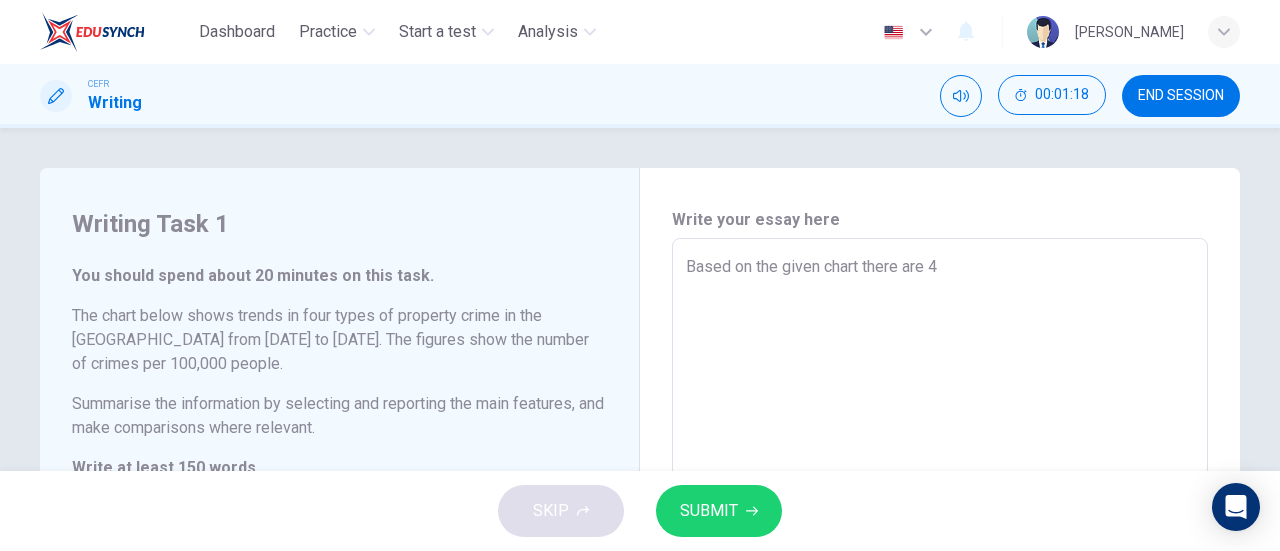 type on "Based on the given chart there are 4" 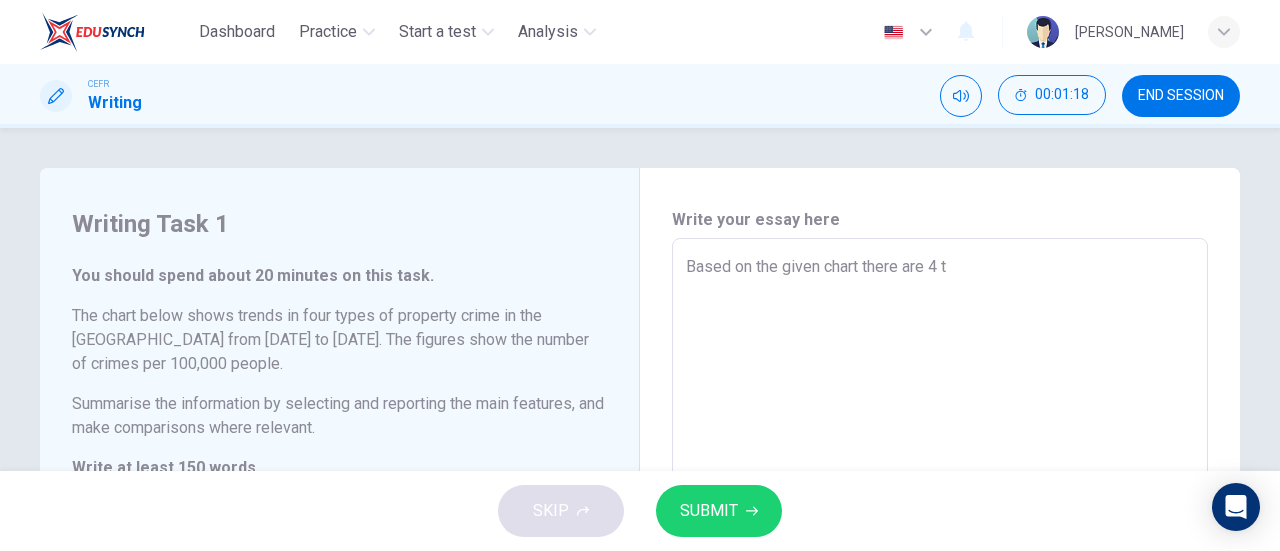 type on "x" 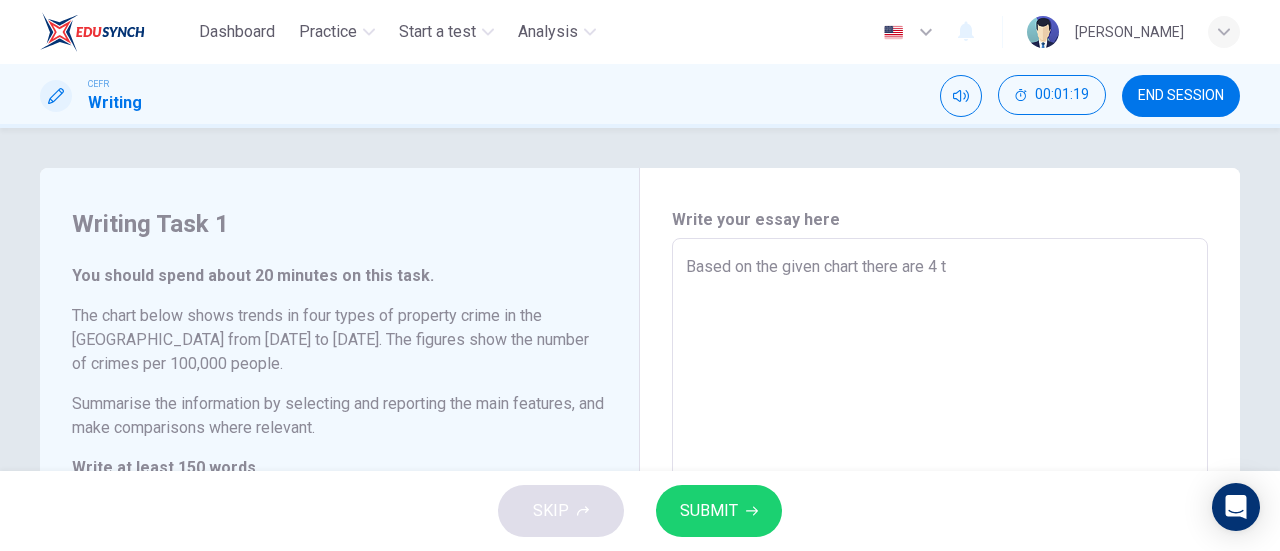 type on "Based on the given chart there are 4 ty" 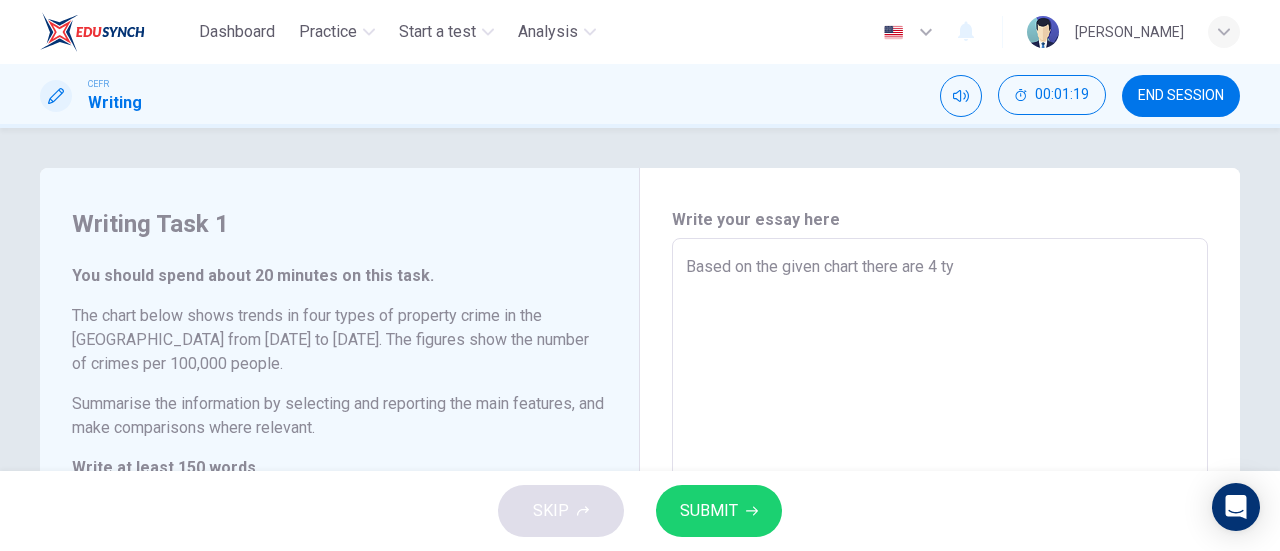 type on "x" 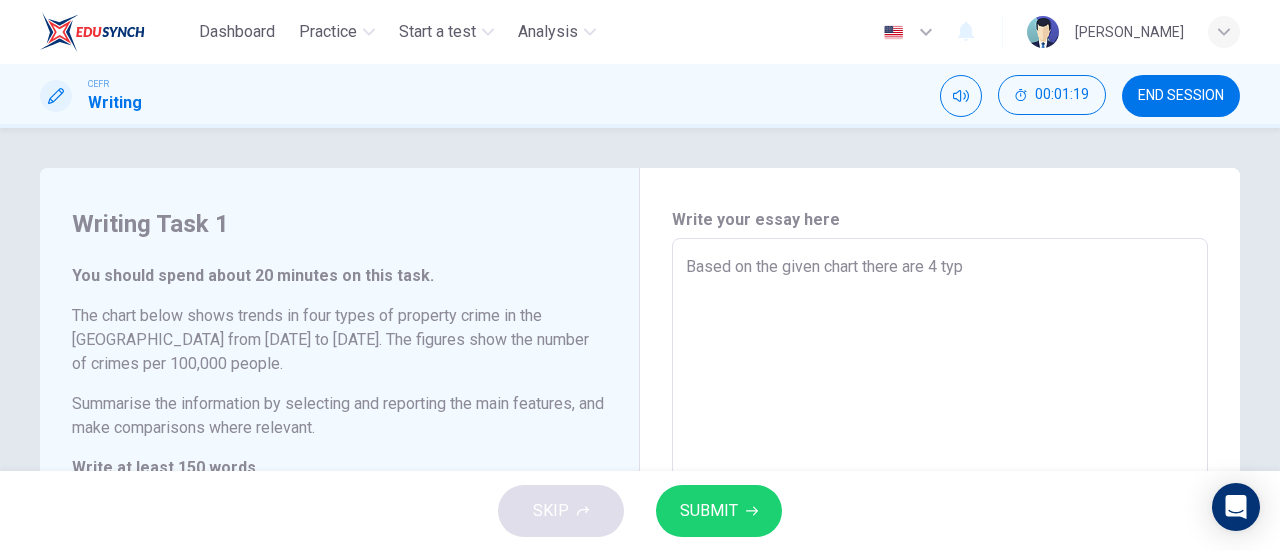 type on "Based on the given chart there are 4 type" 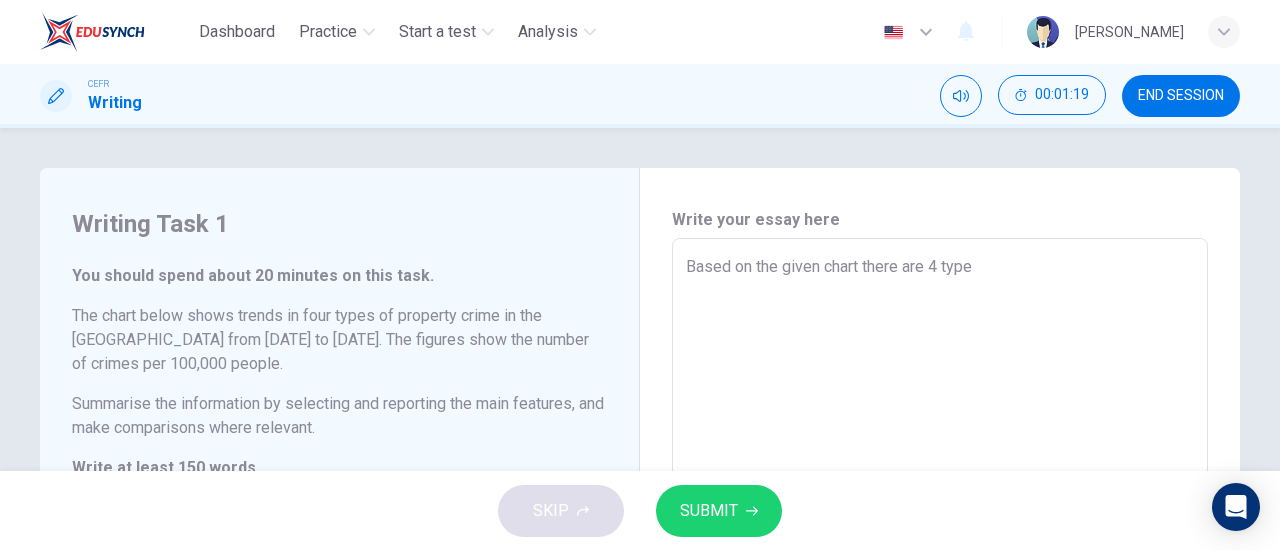 type on "x" 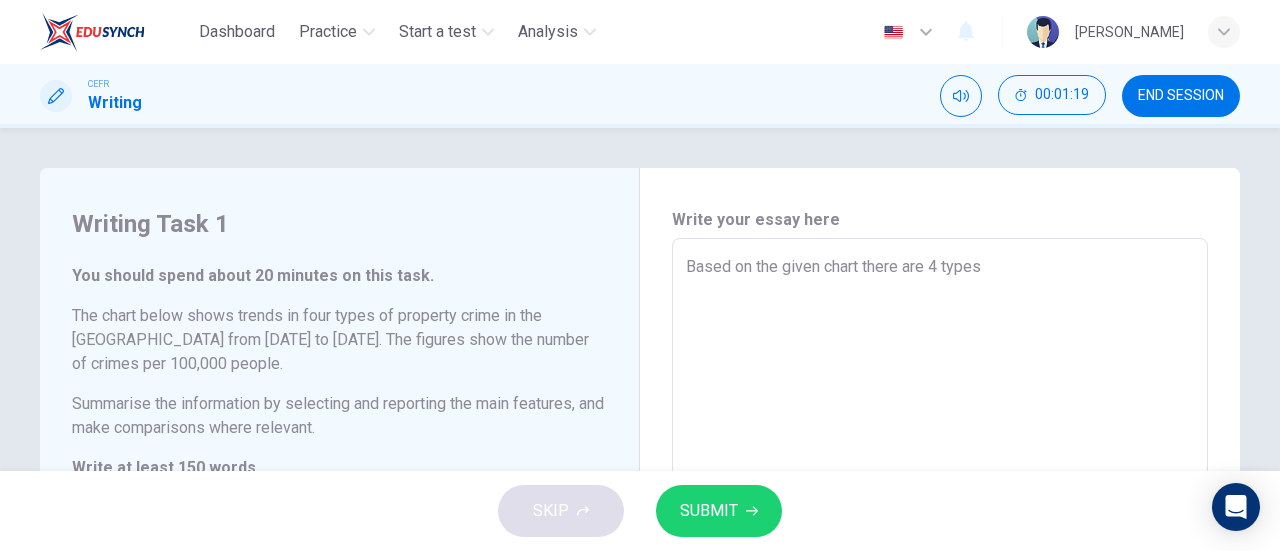 type on "x" 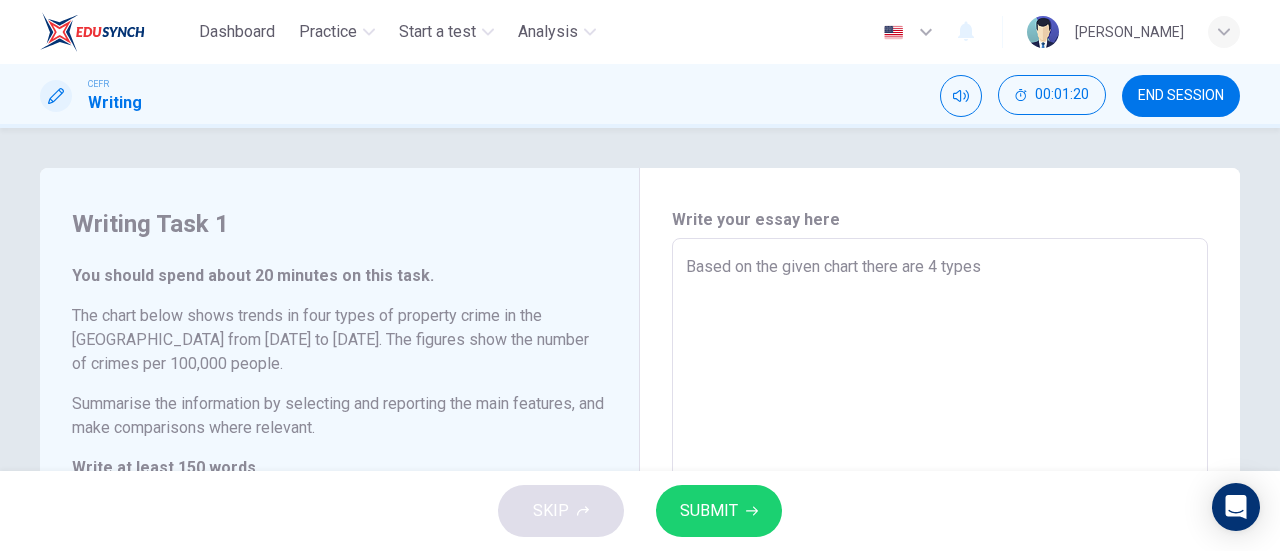 type on "Based on the given chart there are 4 types o" 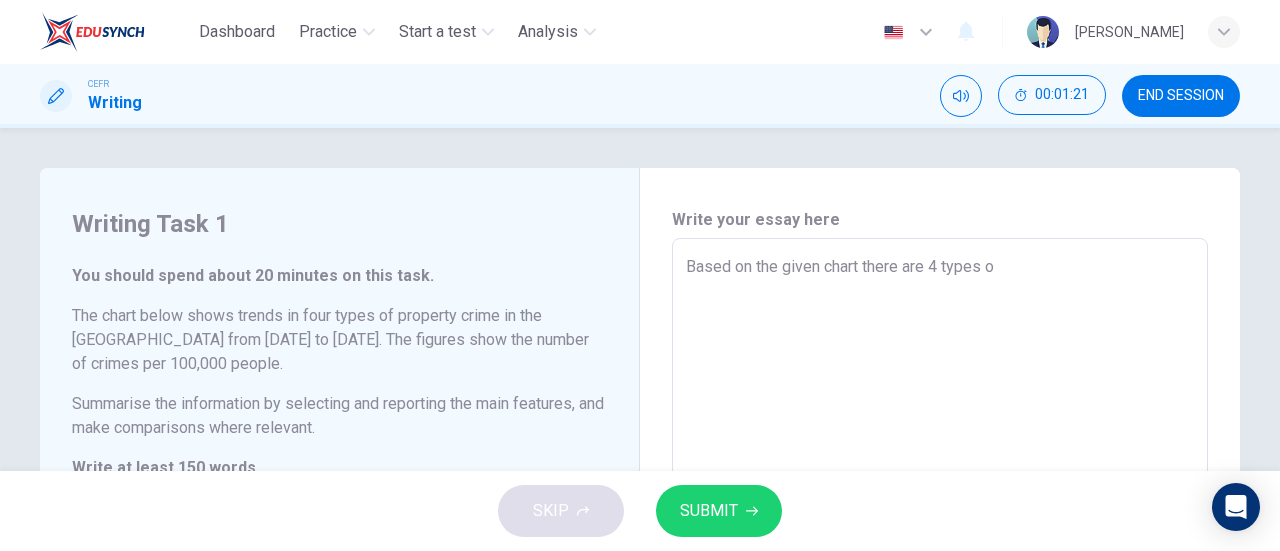type on "Based on the given chart there are 4 types of" 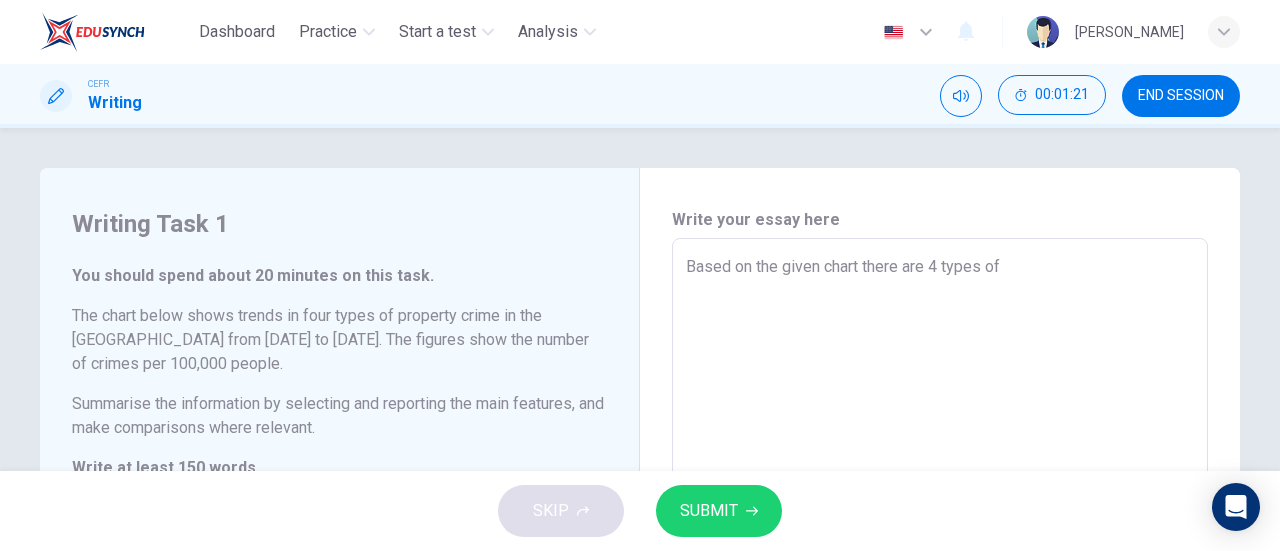 type on "x" 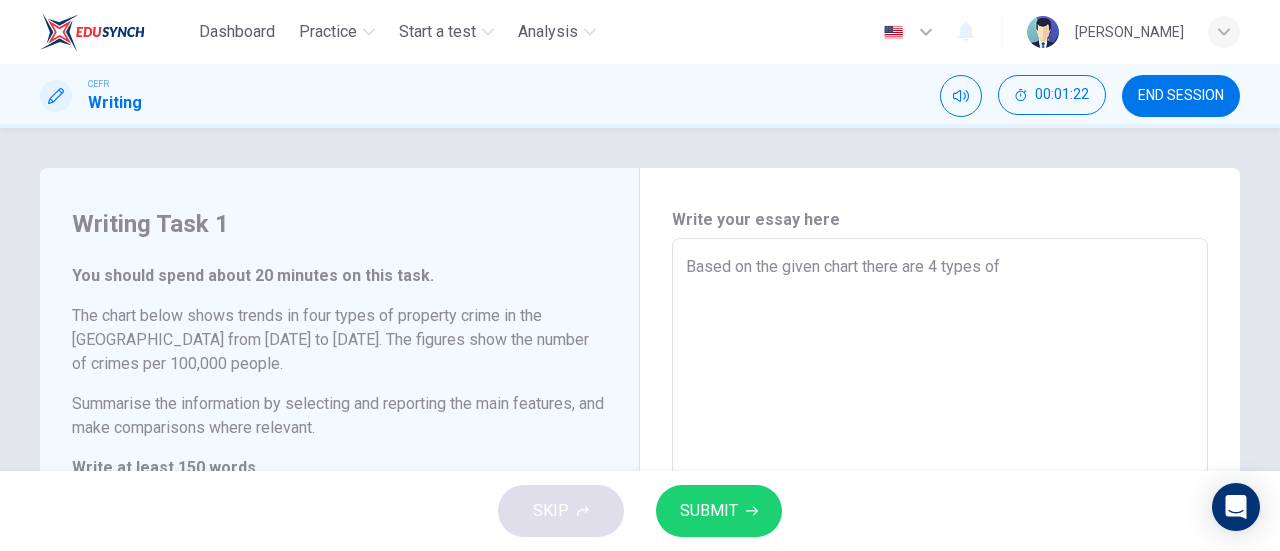 type on "Based on the given chart there are 4 types o" 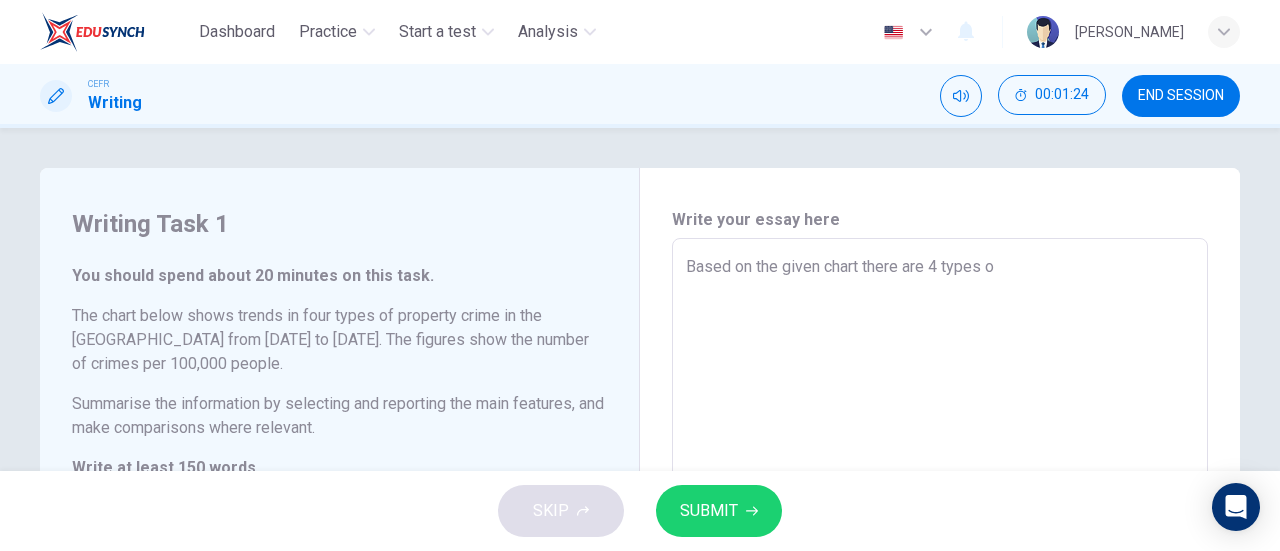 type on "Based on the given chart there are 4 types of" 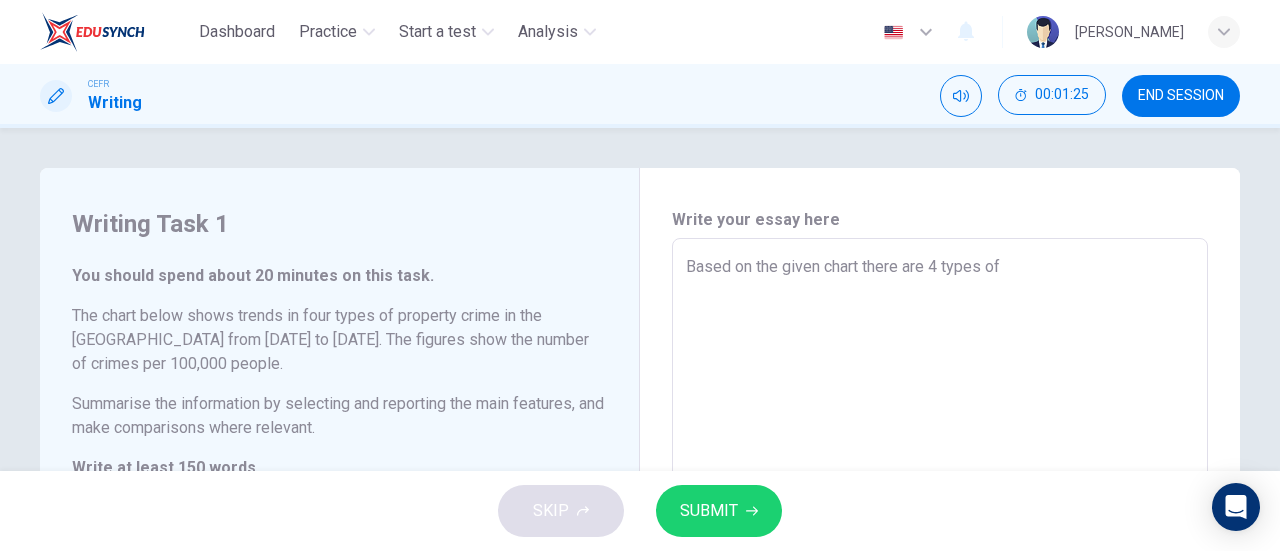 type on "Based on the given chart there are 4 types of" 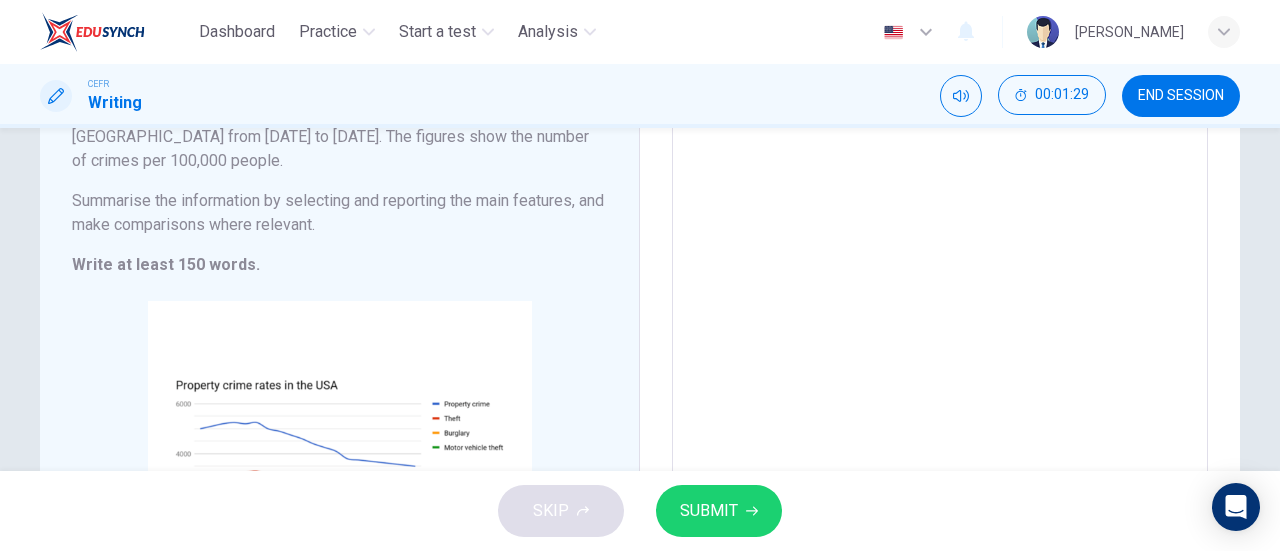 scroll, scrollTop: 0, scrollLeft: 0, axis: both 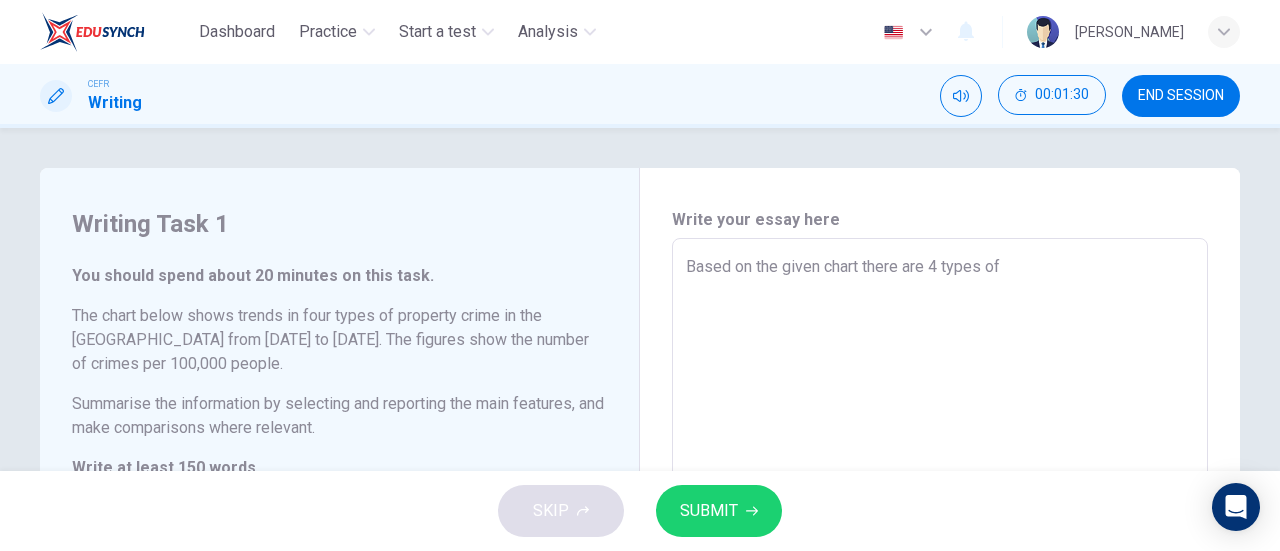 type on "Based on the given chart there are 4 types of c" 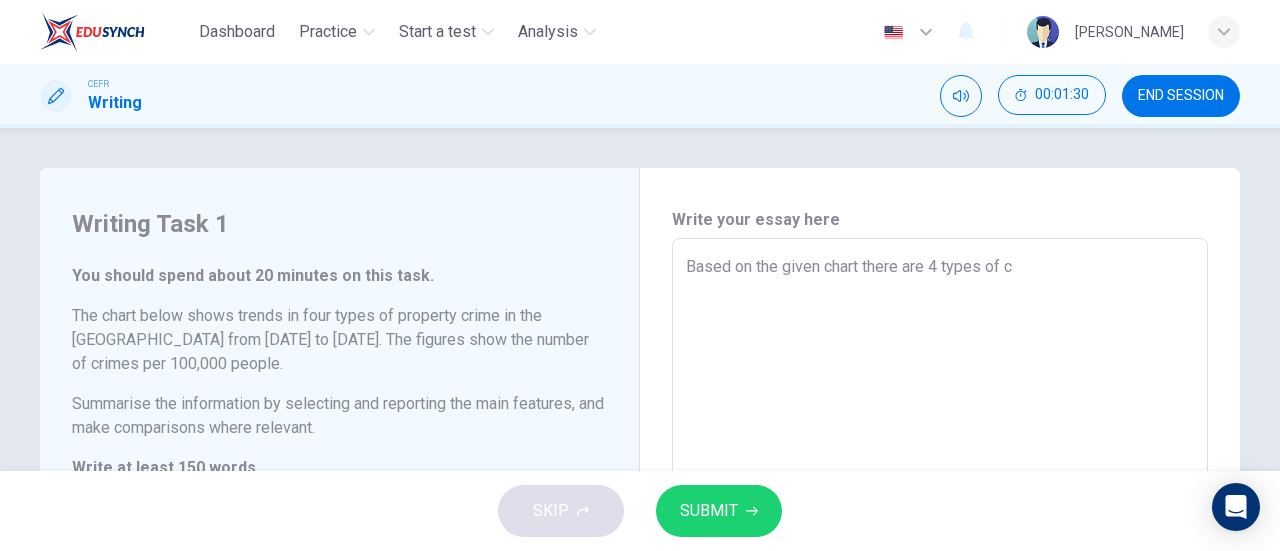 type on "Based on the given chart there are 4 types of cr" 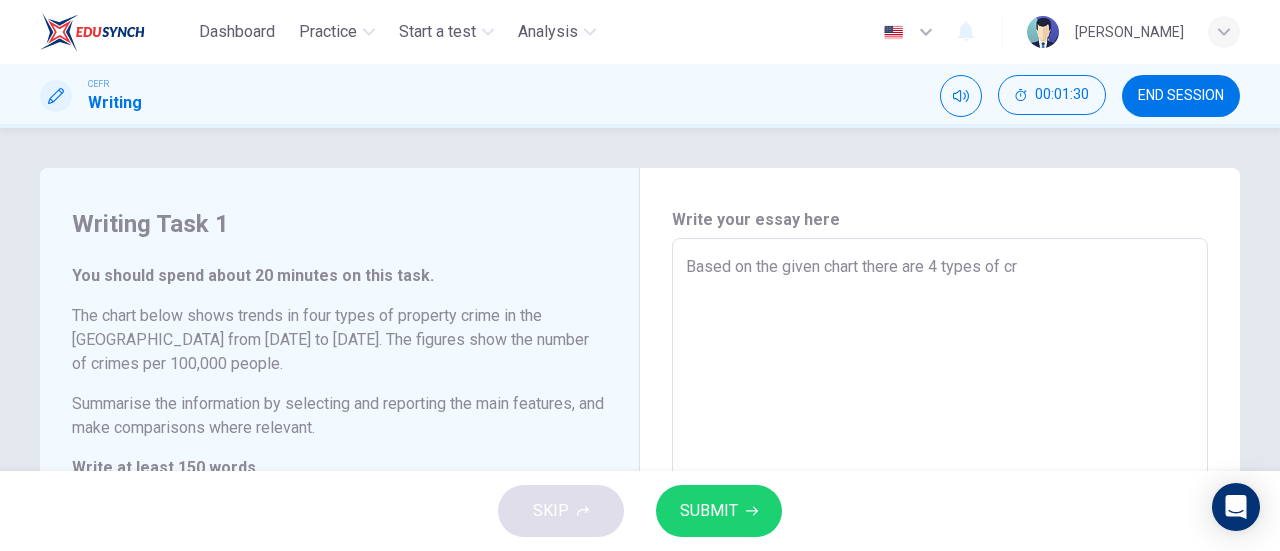 type on "x" 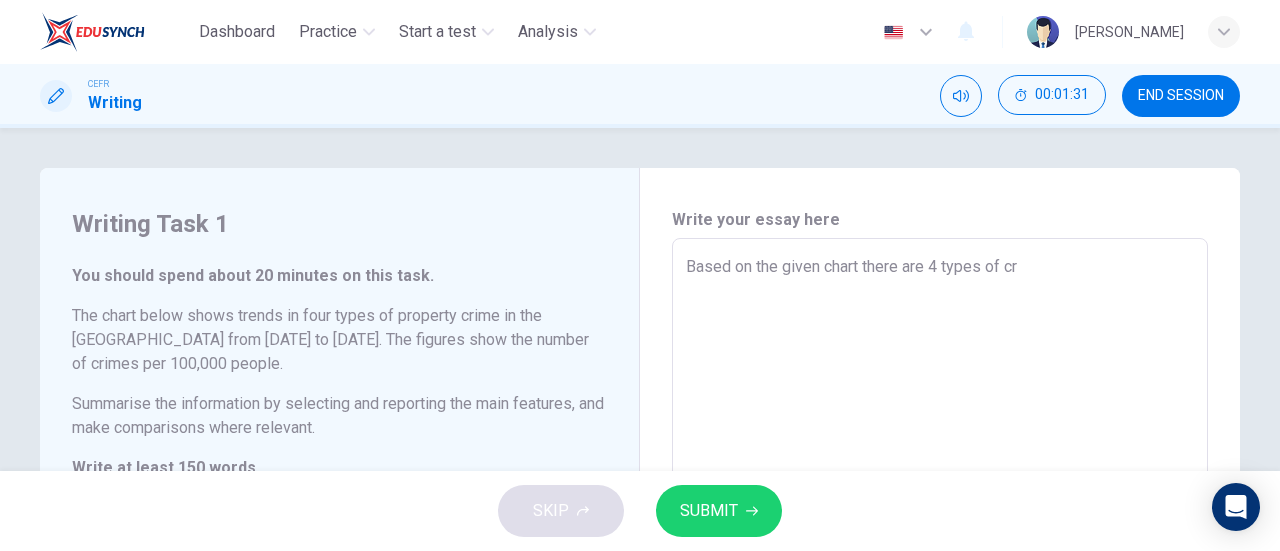type on "Based on the given chart there are 4 types of cri" 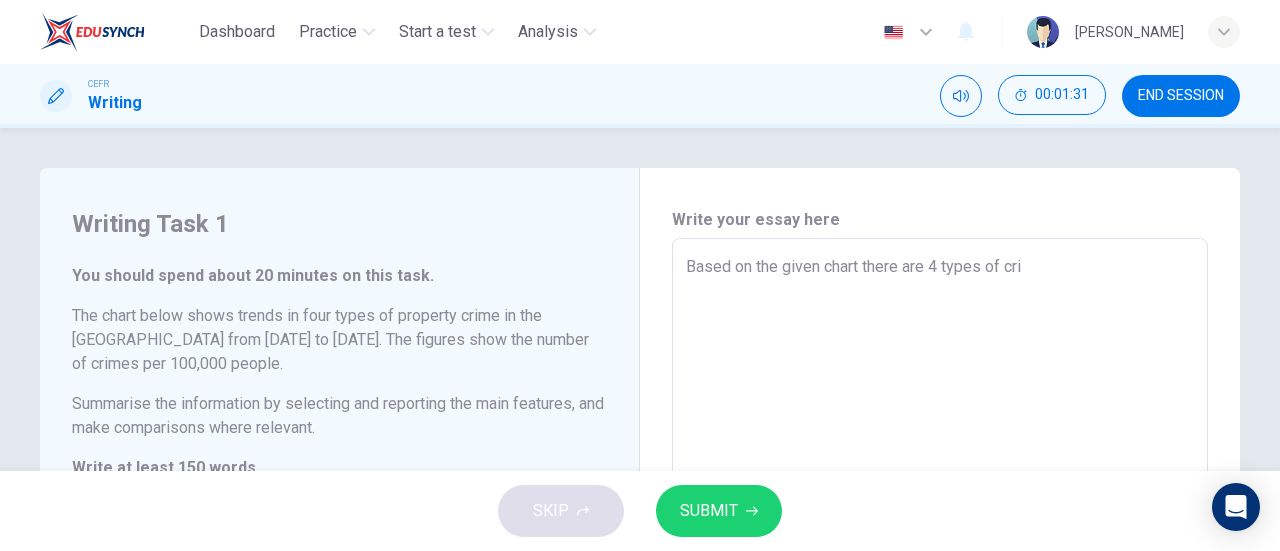 type on "x" 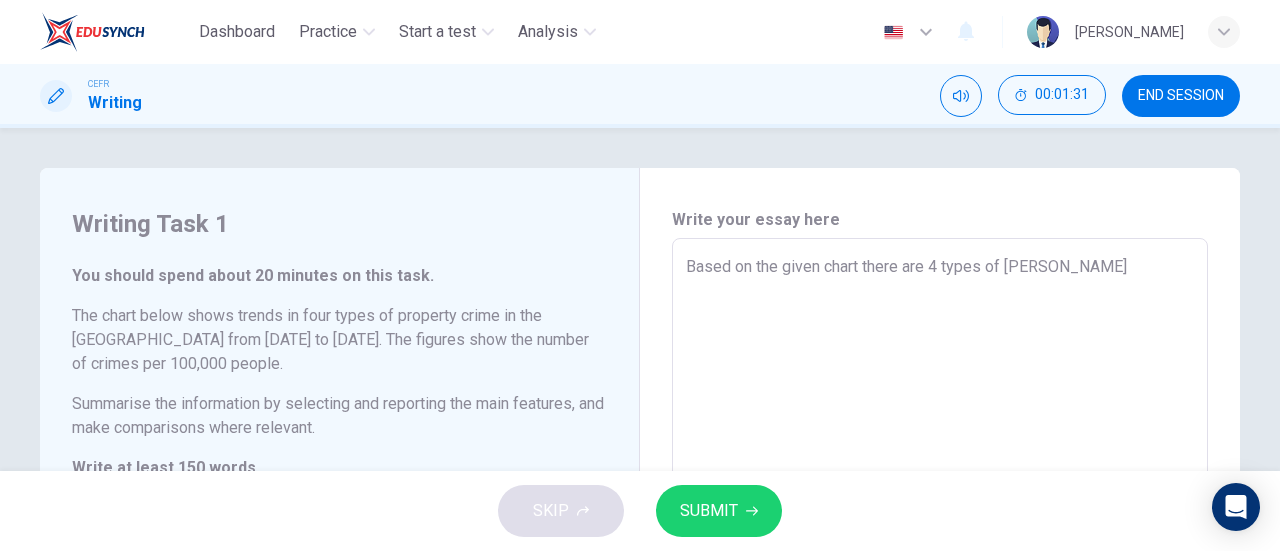 type on "Based on the given chart there are 4 types of crime" 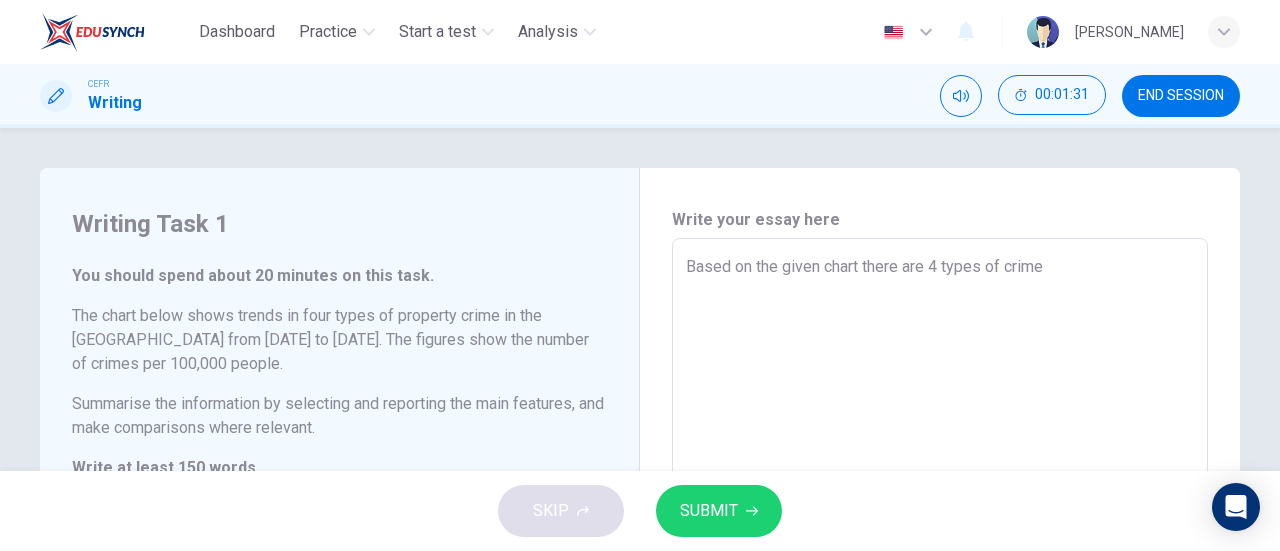 type on "Based on the given chart there are 4 types of crimes" 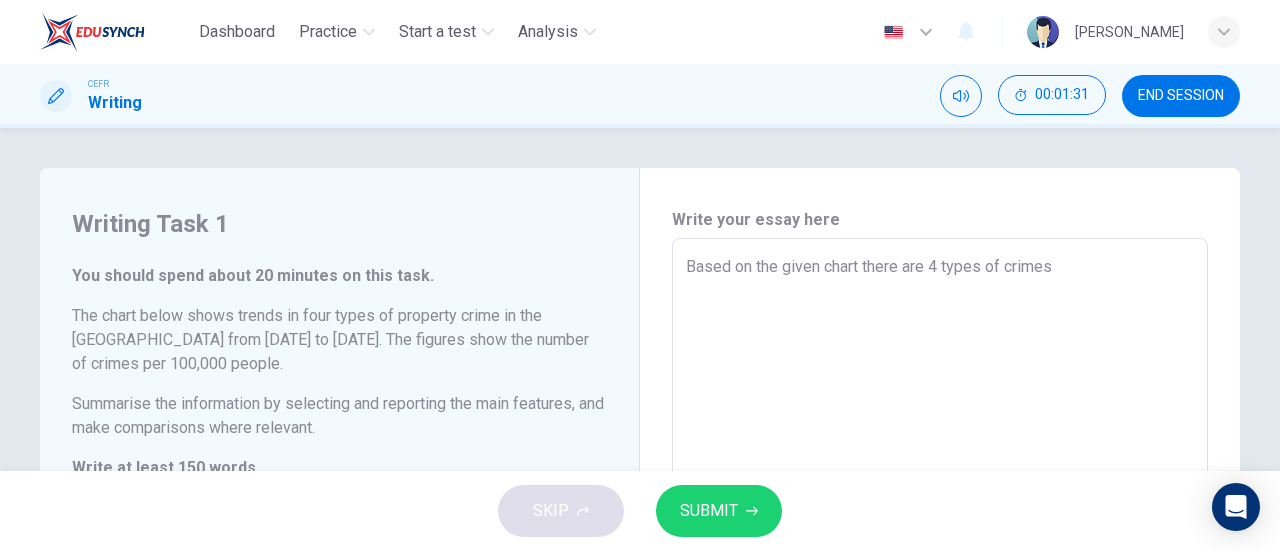 type on "x" 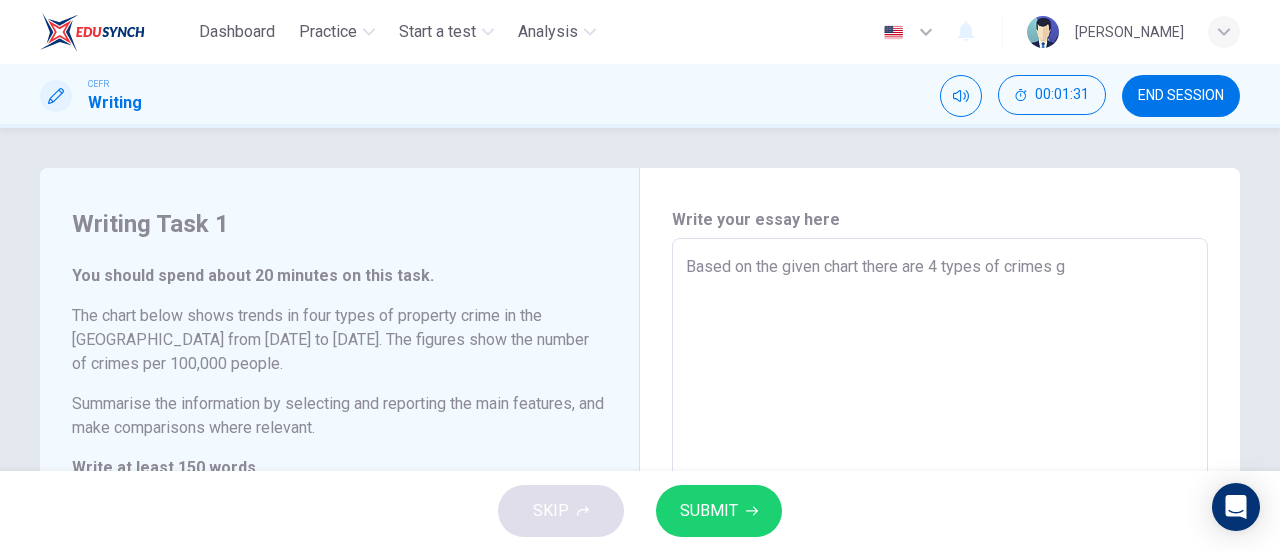 type on "x" 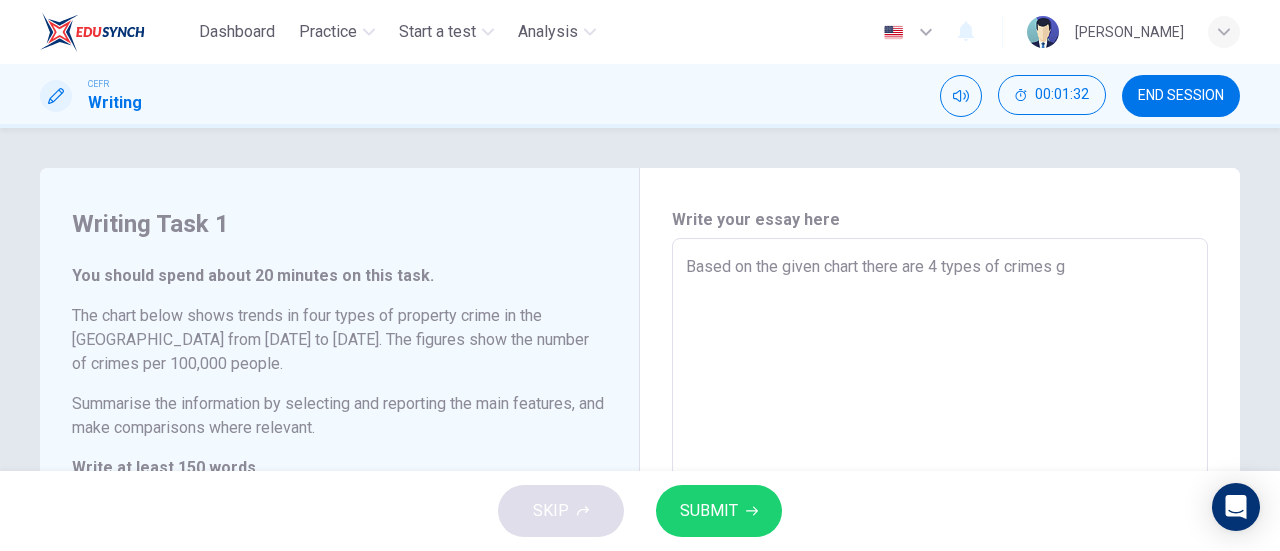 type on "Based on the given chart there are 4 types of crimes gi" 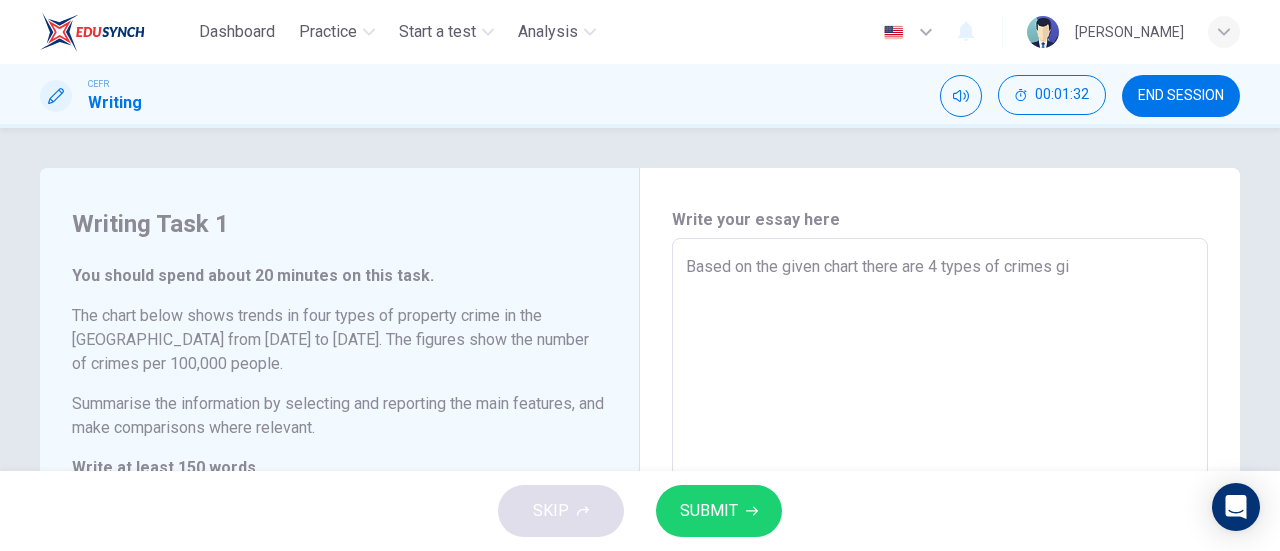 type on "x" 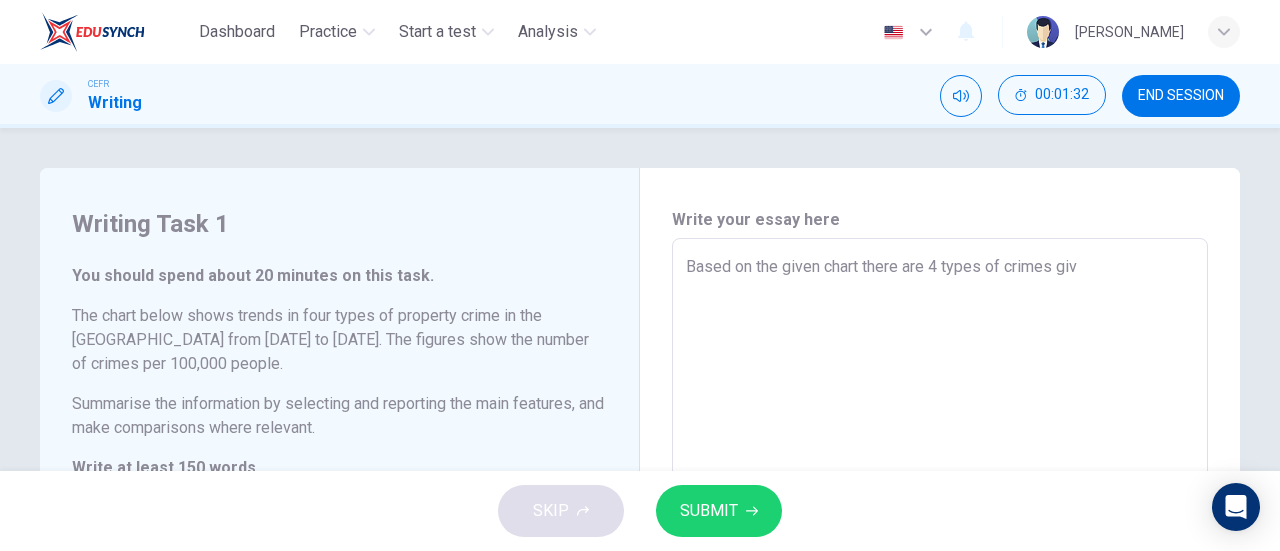 type on "Based on the given chart there are 4 types of crimes give" 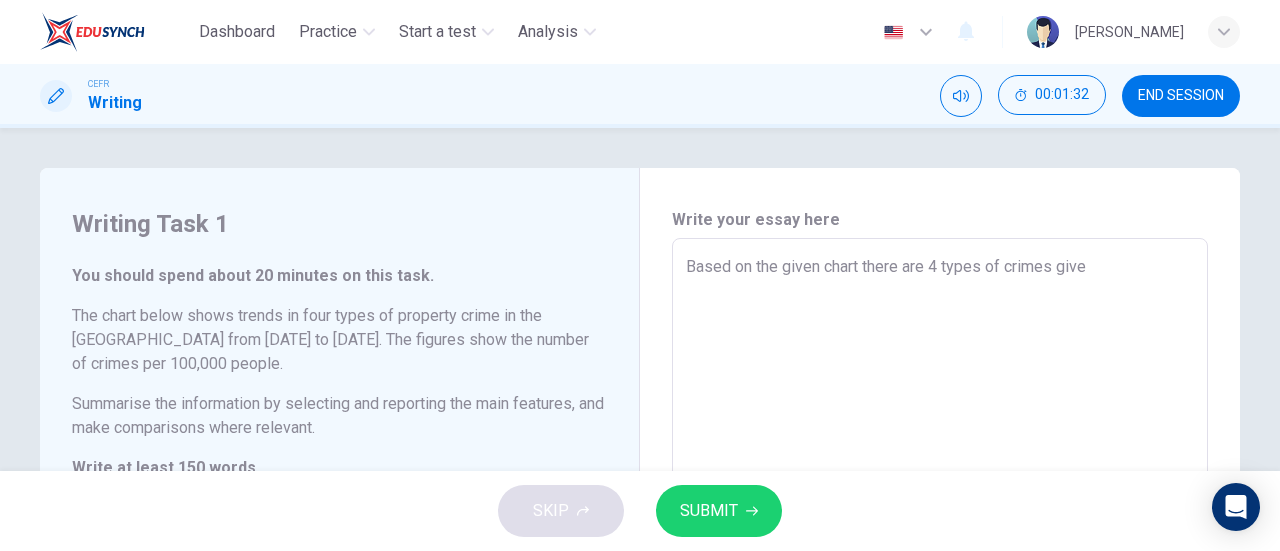 type on "x" 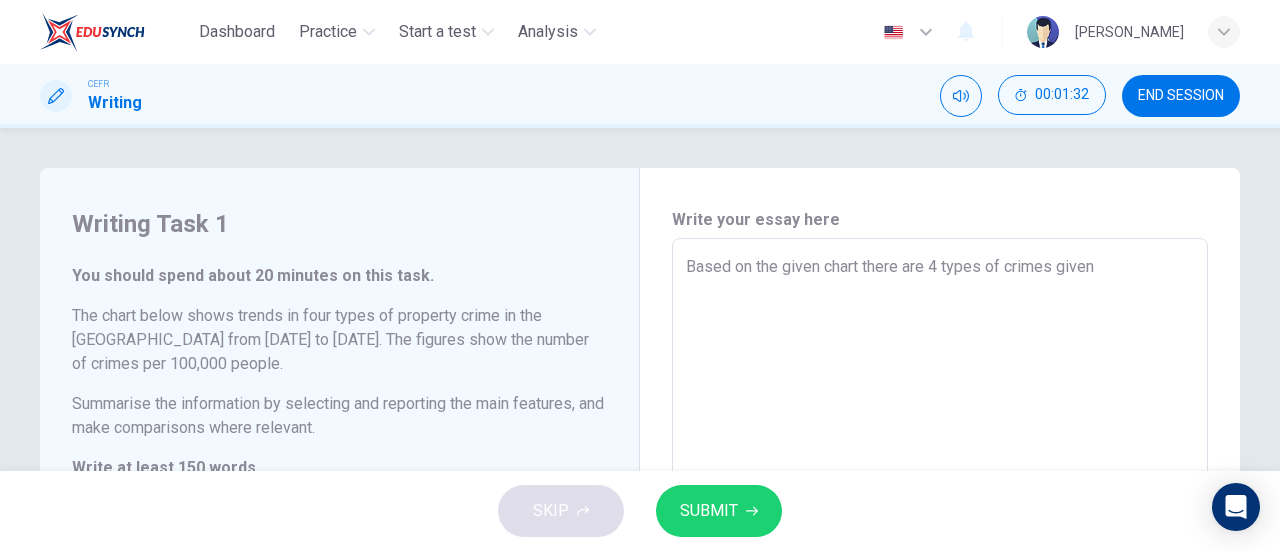 type on "x" 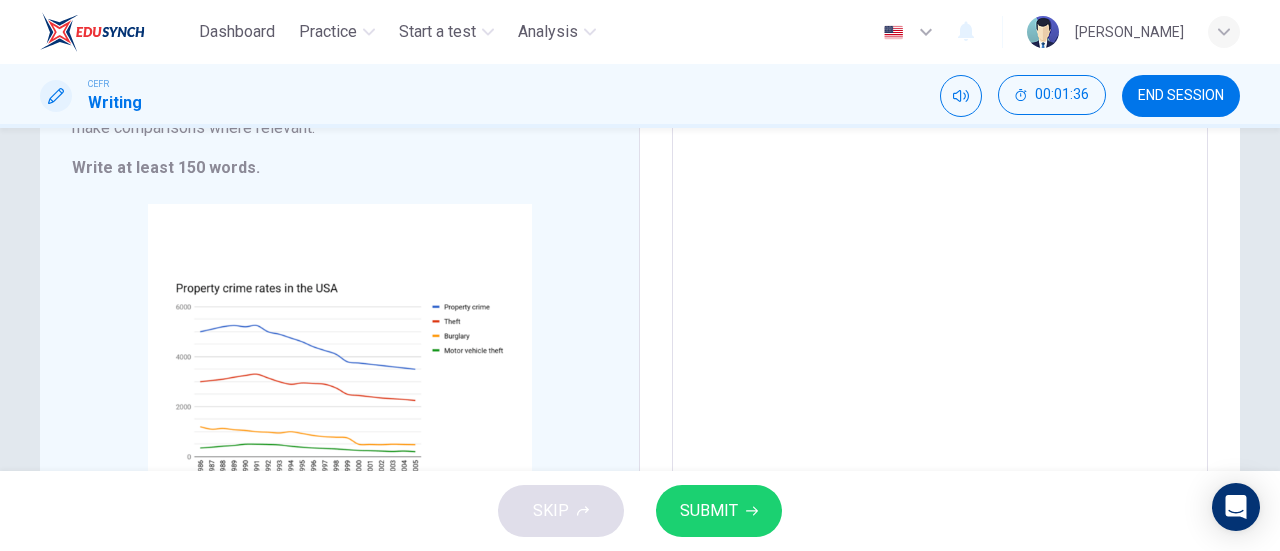 scroll, scrollTop: 0, scrollLeft: 0, axis: both 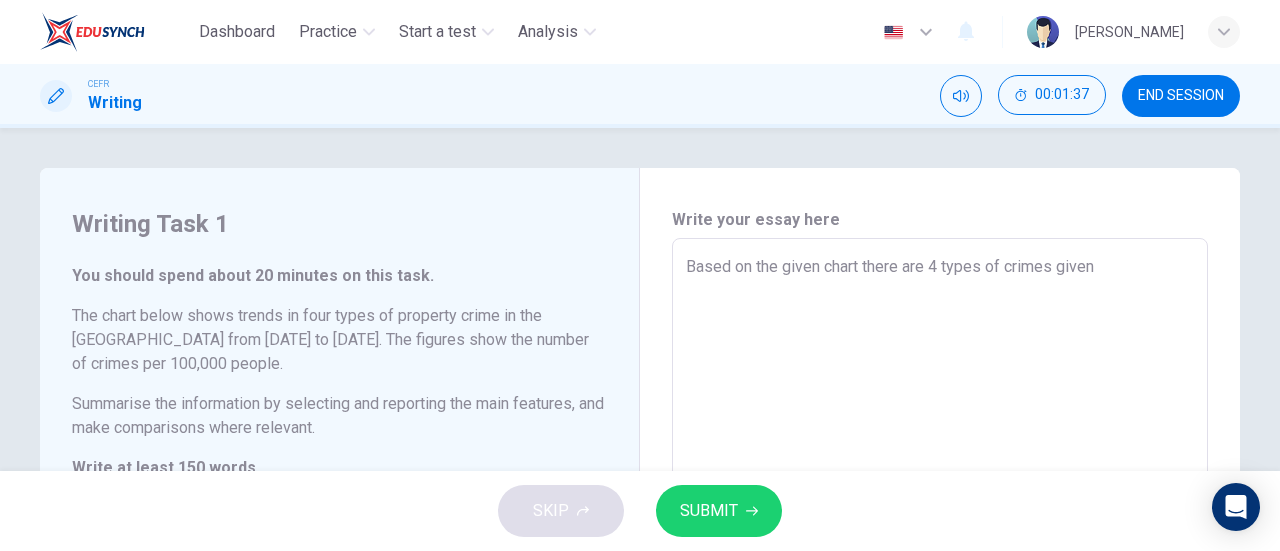 type on "Based on the given chart there are 4 types of crimes given." 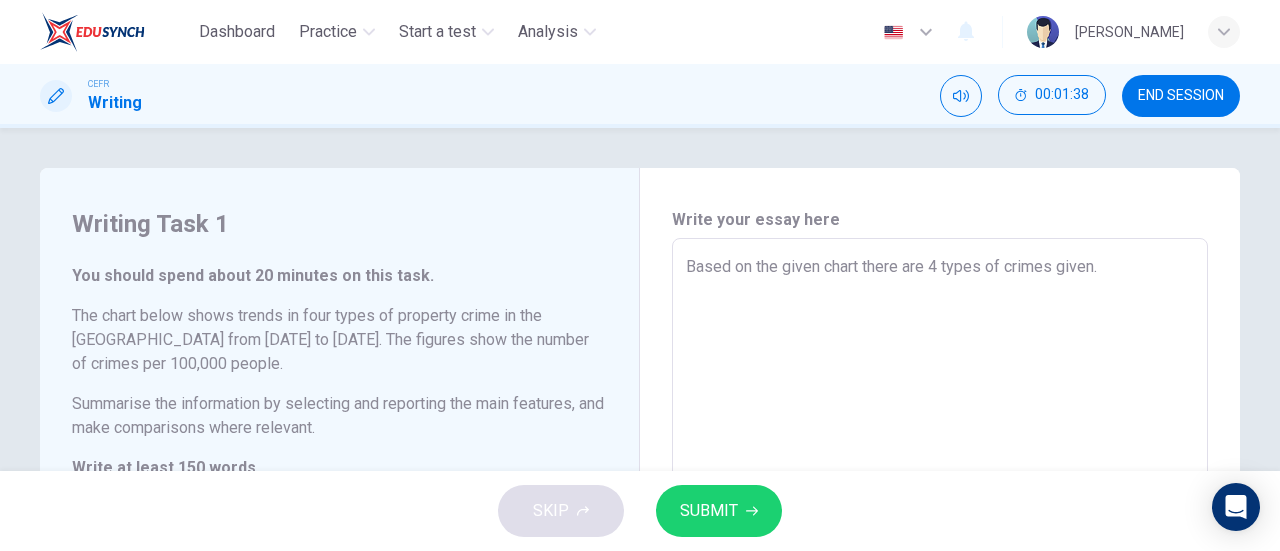 type on "Based on the given chart there are 4 types of crimes given." 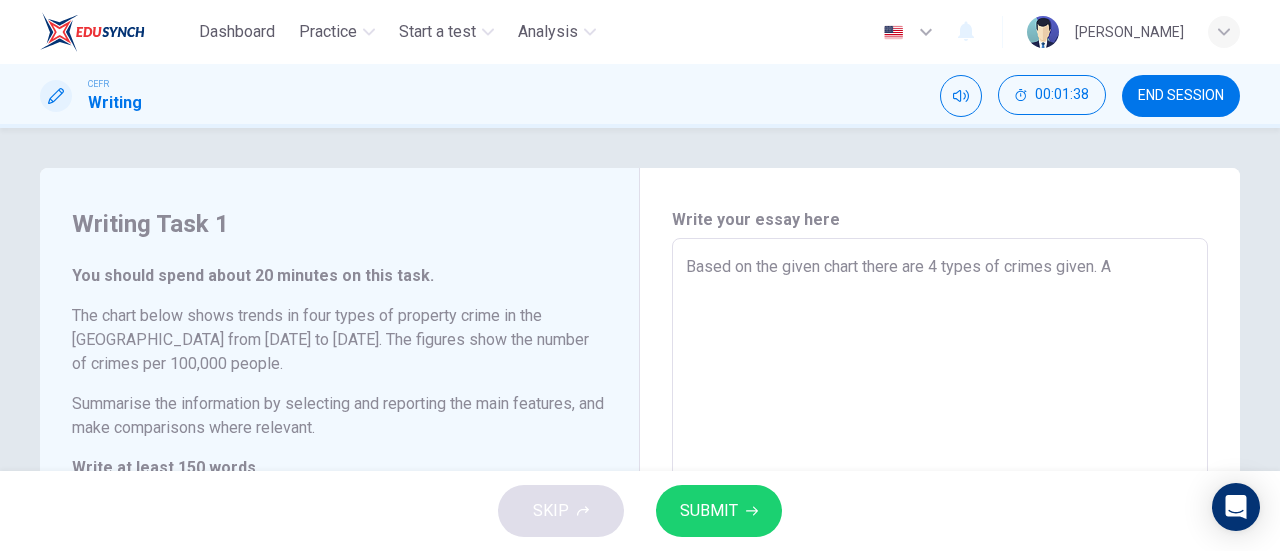 type on "x" 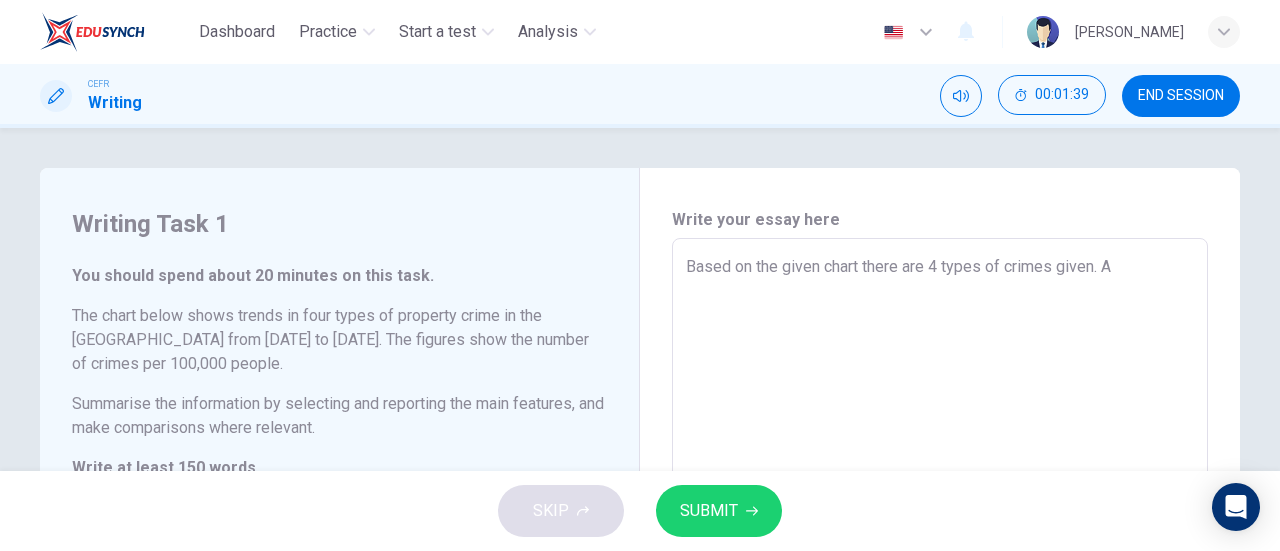 type on "Based on the given chart there are 4 types of crimes given." 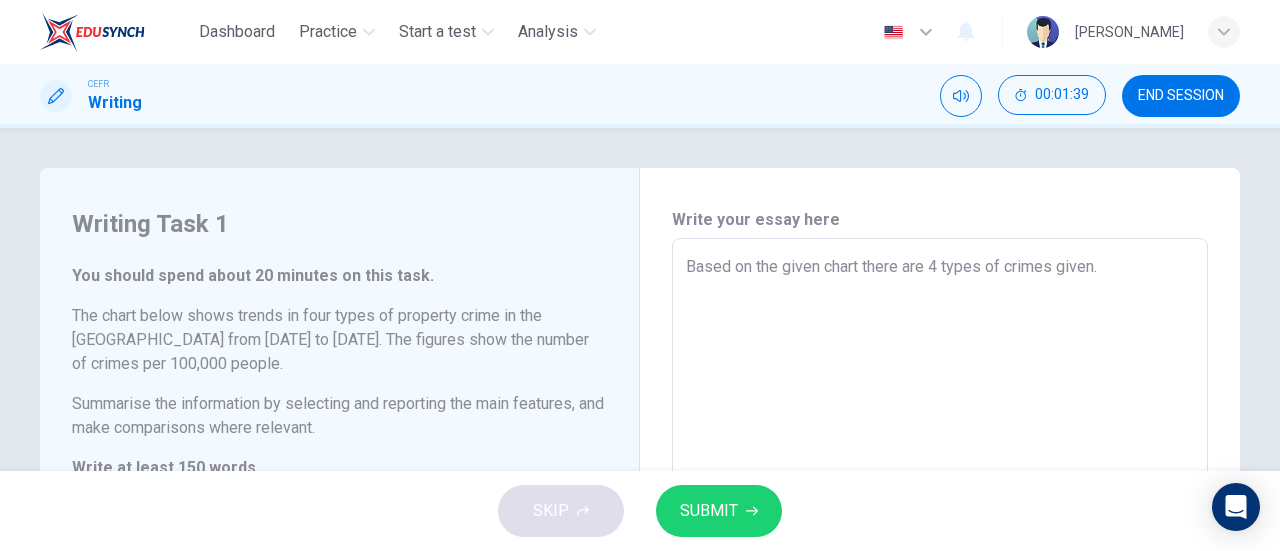 type on "x" 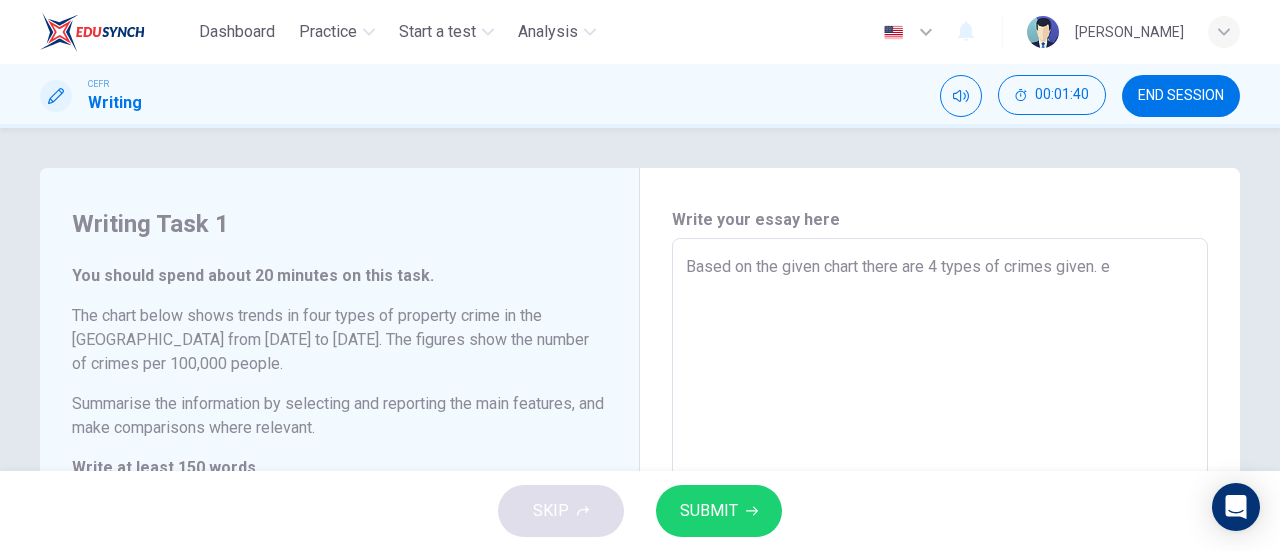 type on "Based on the given chart there are 4 types of crimes given." 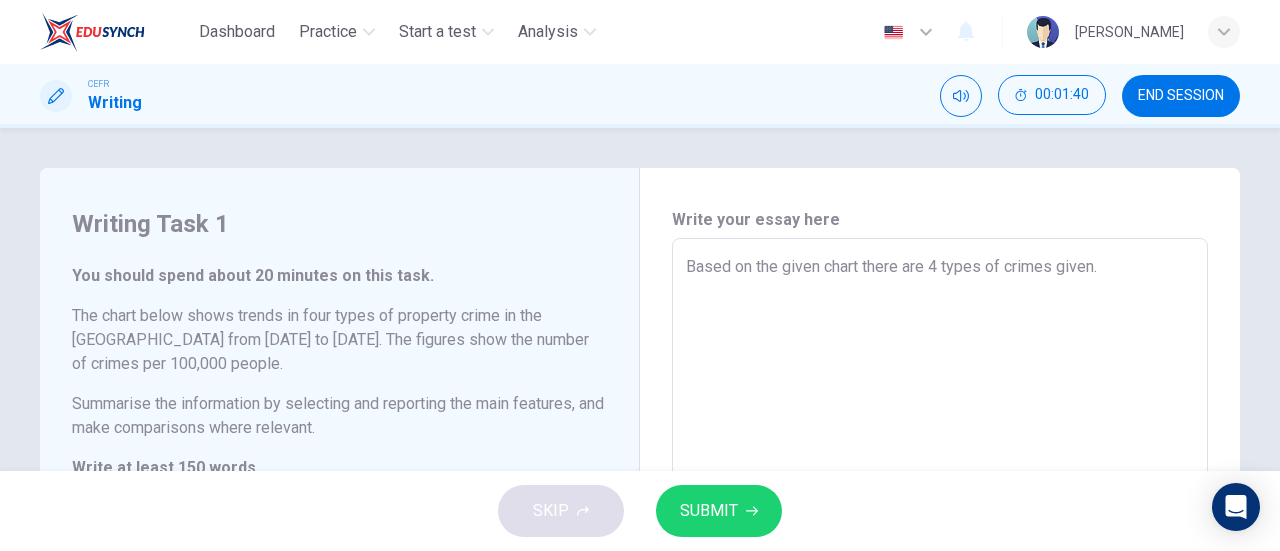type on "Based on the given chart there are 4 types of crimes given. E" 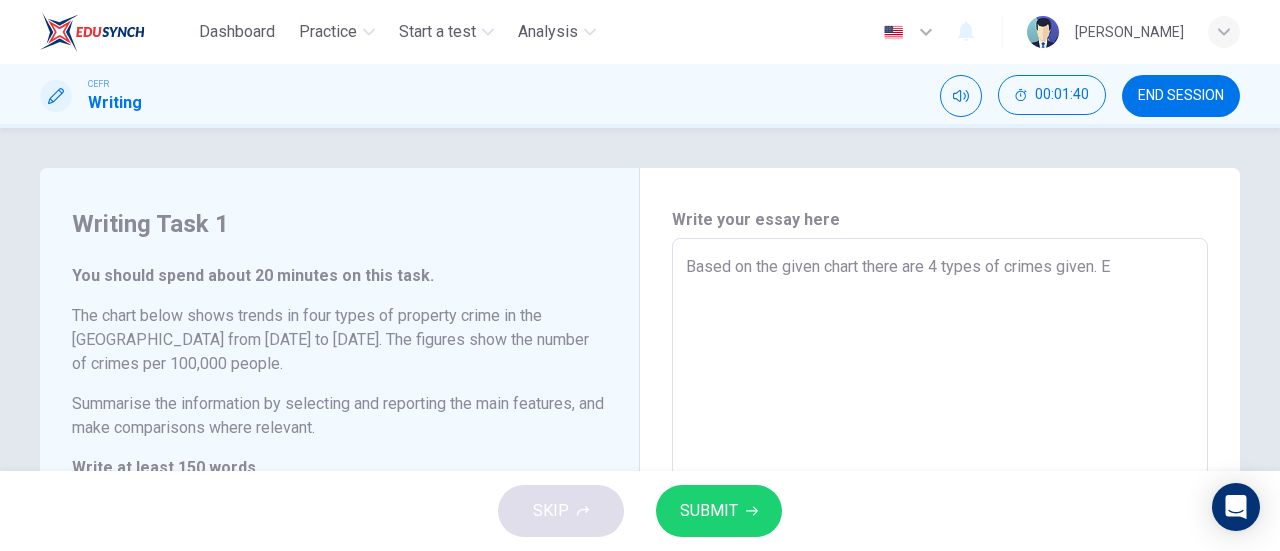 type on "x" 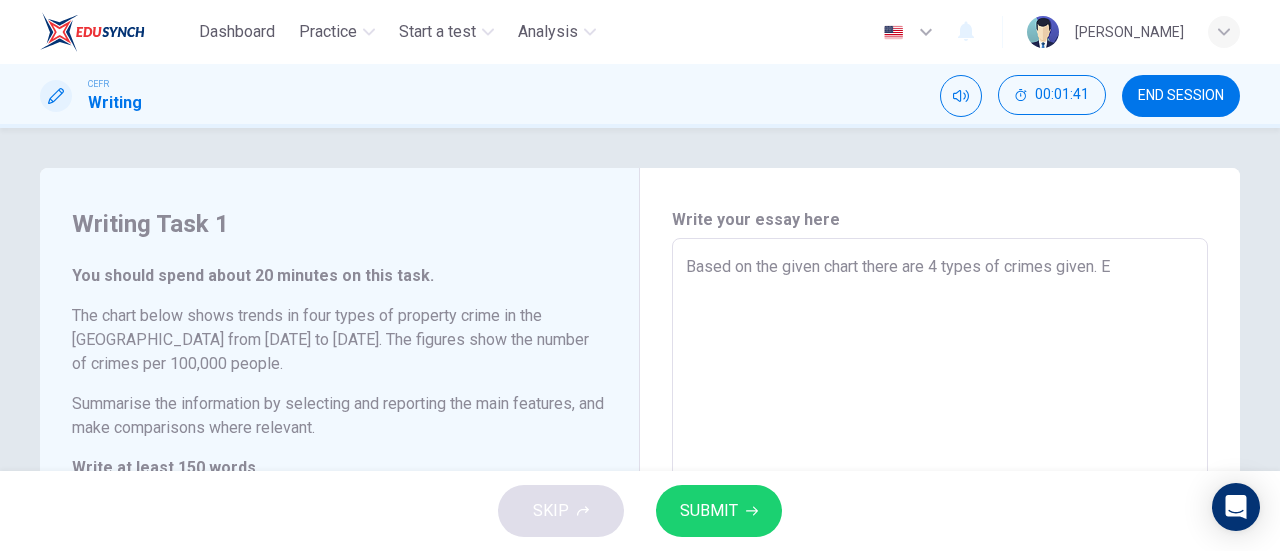 type on "Based on the given chart there are 4 types of crimes given. Ea" 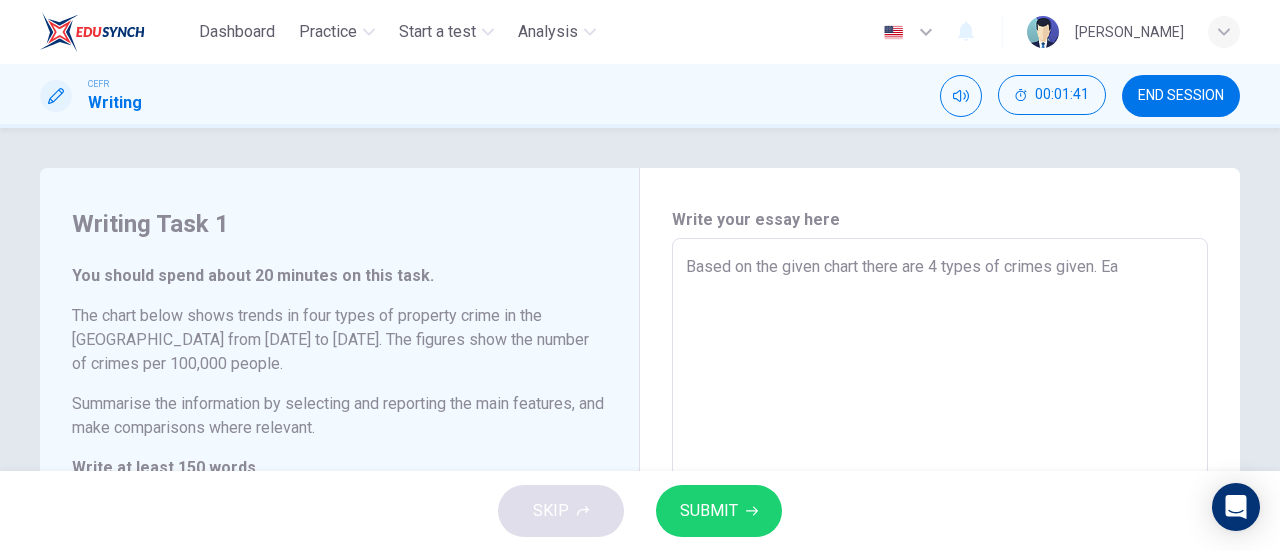 type on "x" 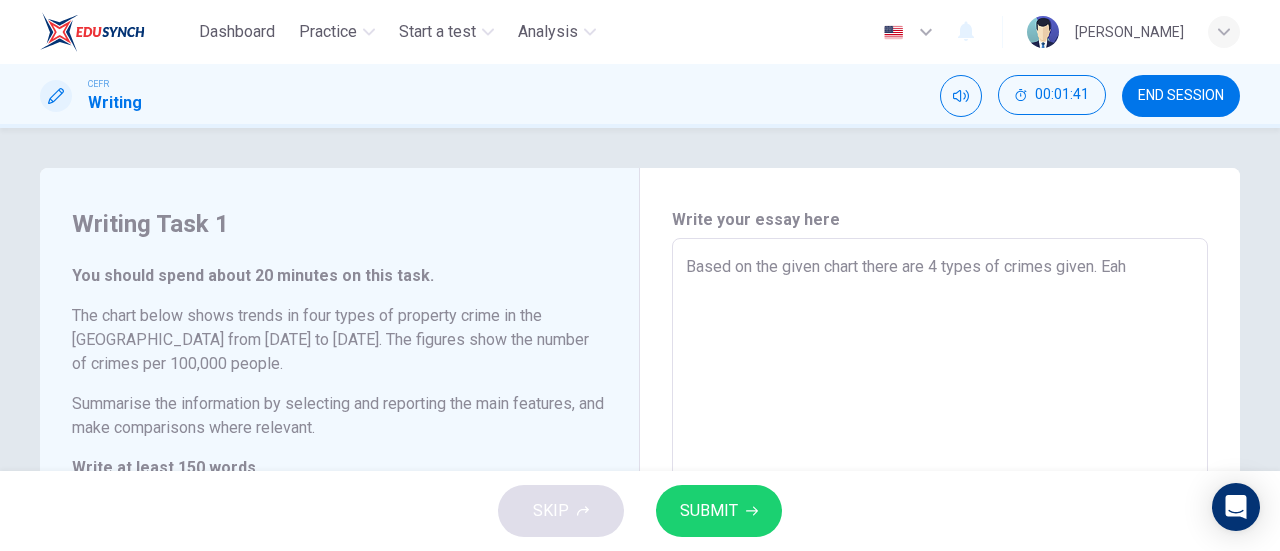 type on "x" 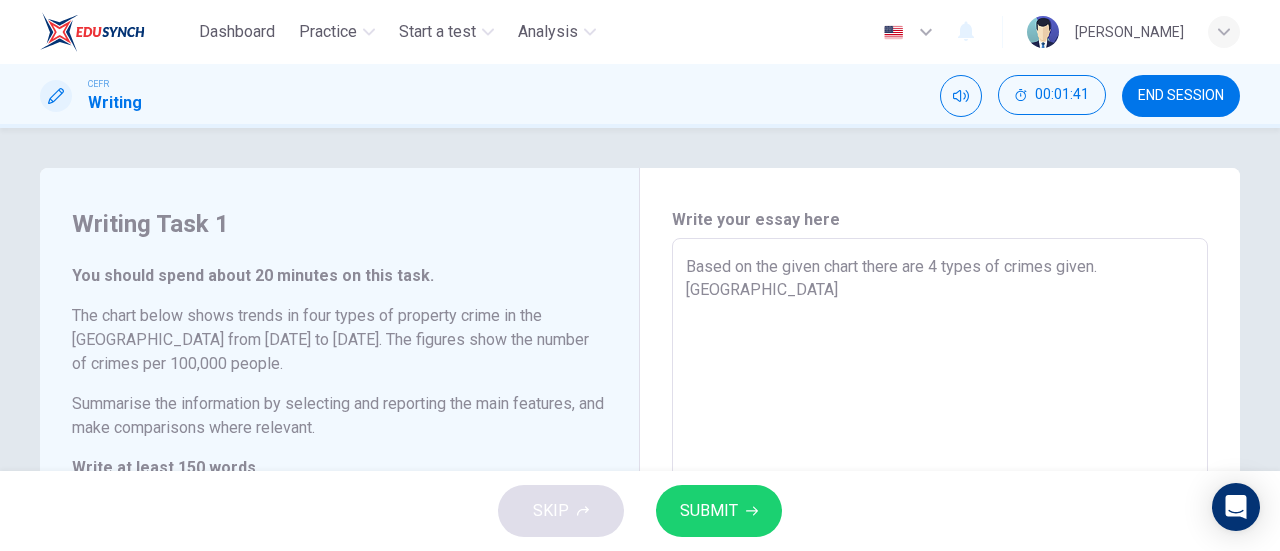 type on "x" 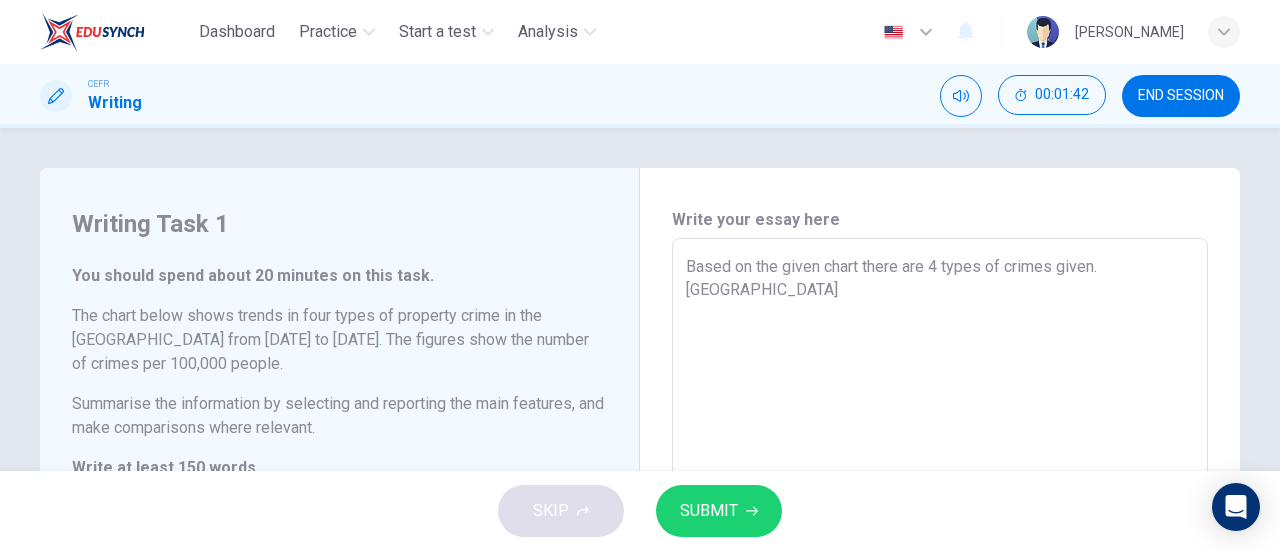 type on "Based on the given chart there are 4 types of crimes given. [GEOGRAPHIC_DATA]" 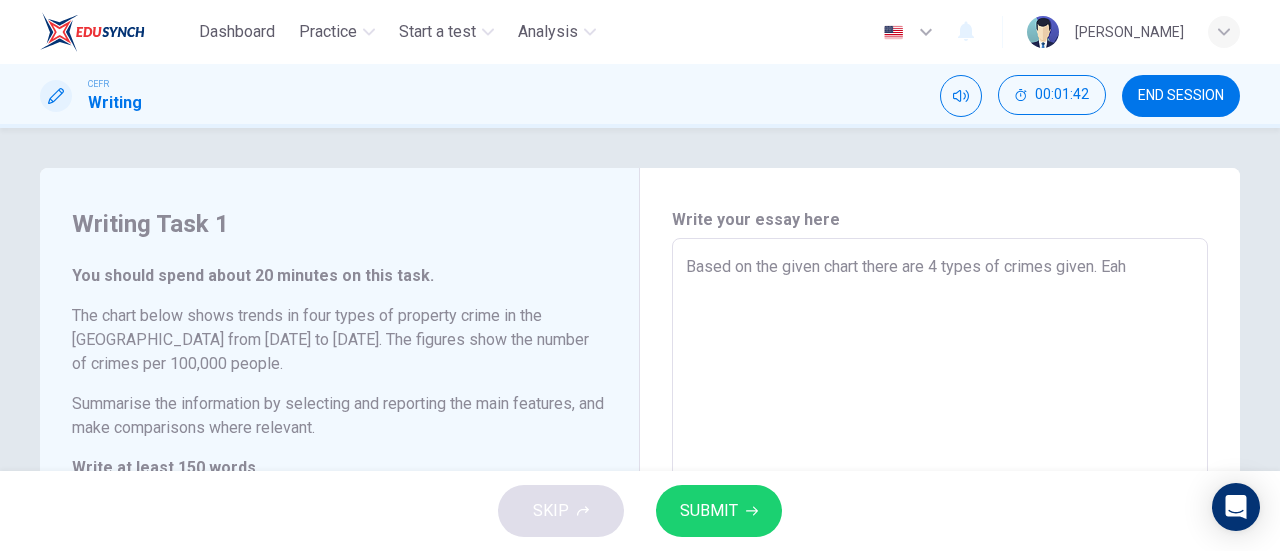 type on "Based on the given chart there are 4 types of crimes given. Ea" 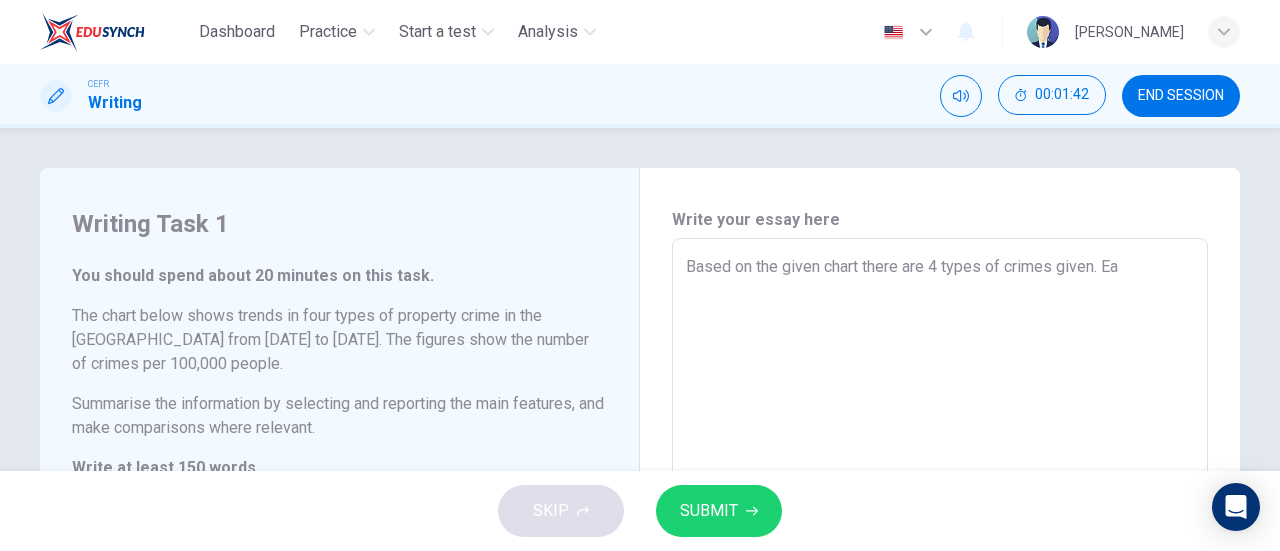 type on "x" 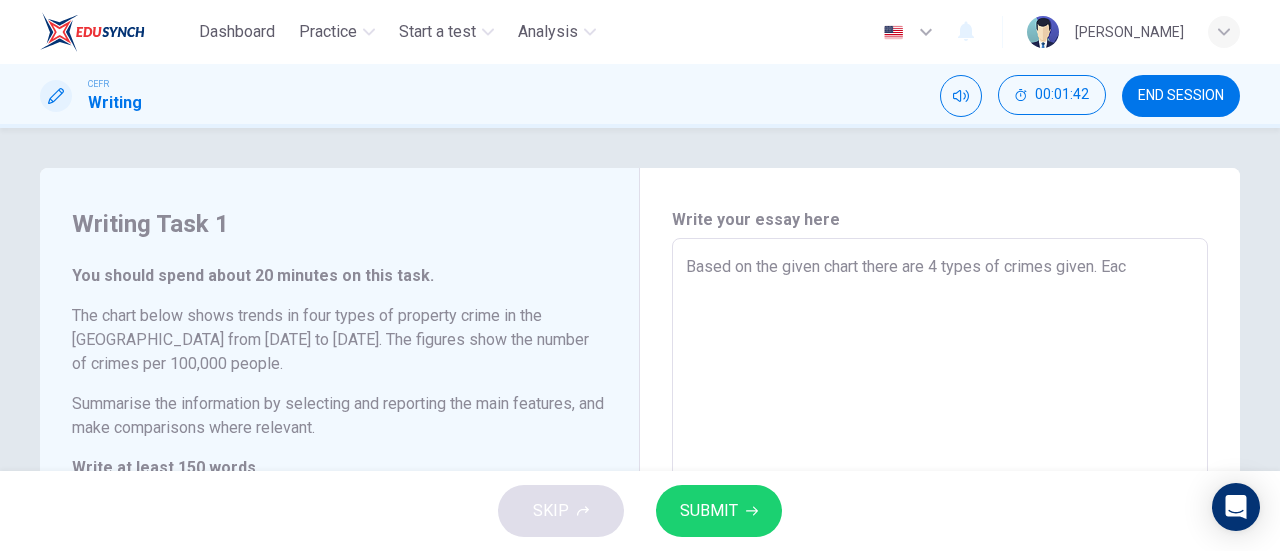 type on "x" 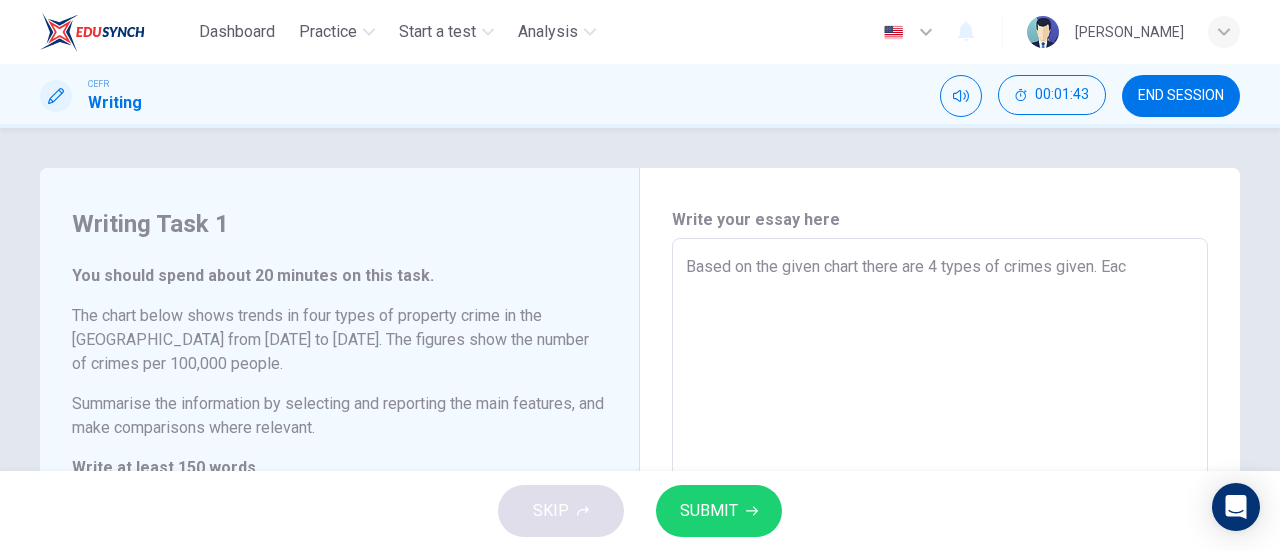 type on "Based on the given chart there are 4 types of crimes given. Eacg" 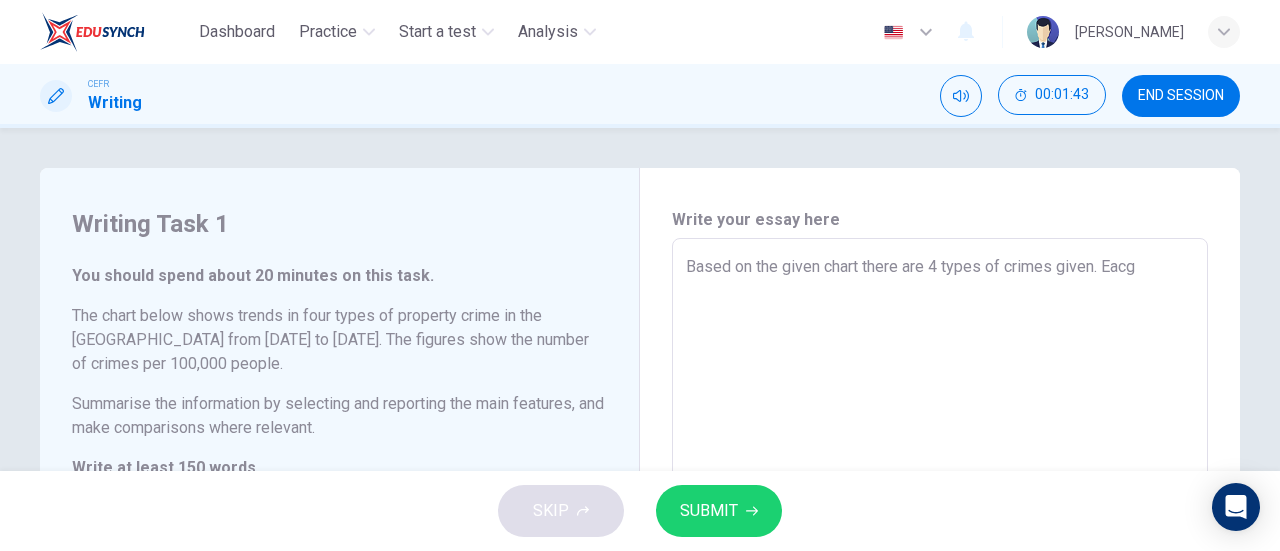 type on "x" 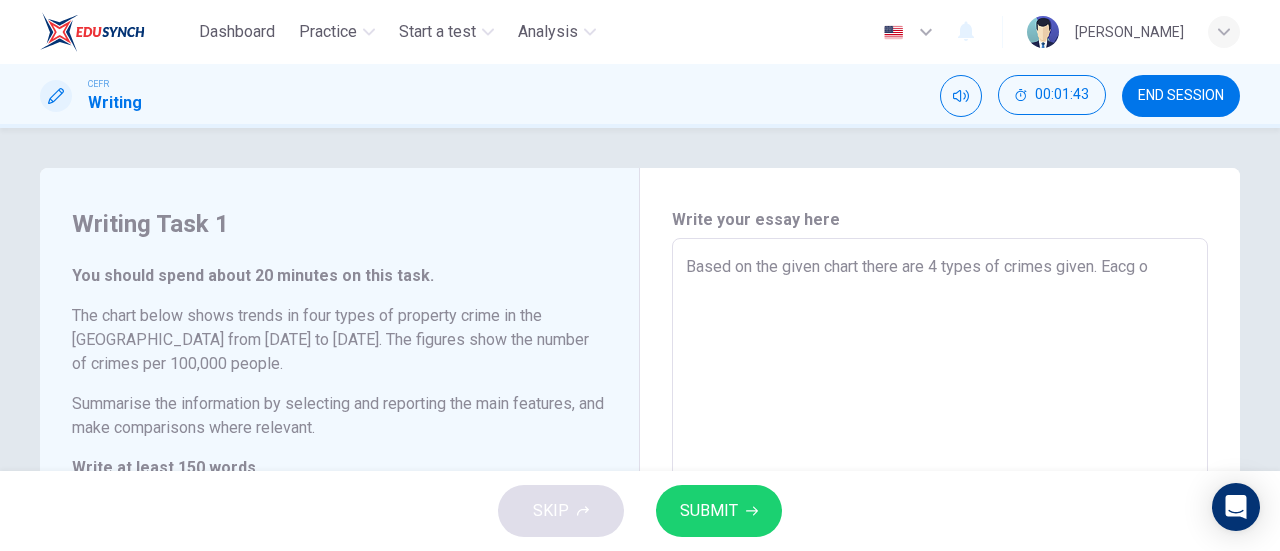 type on "x" 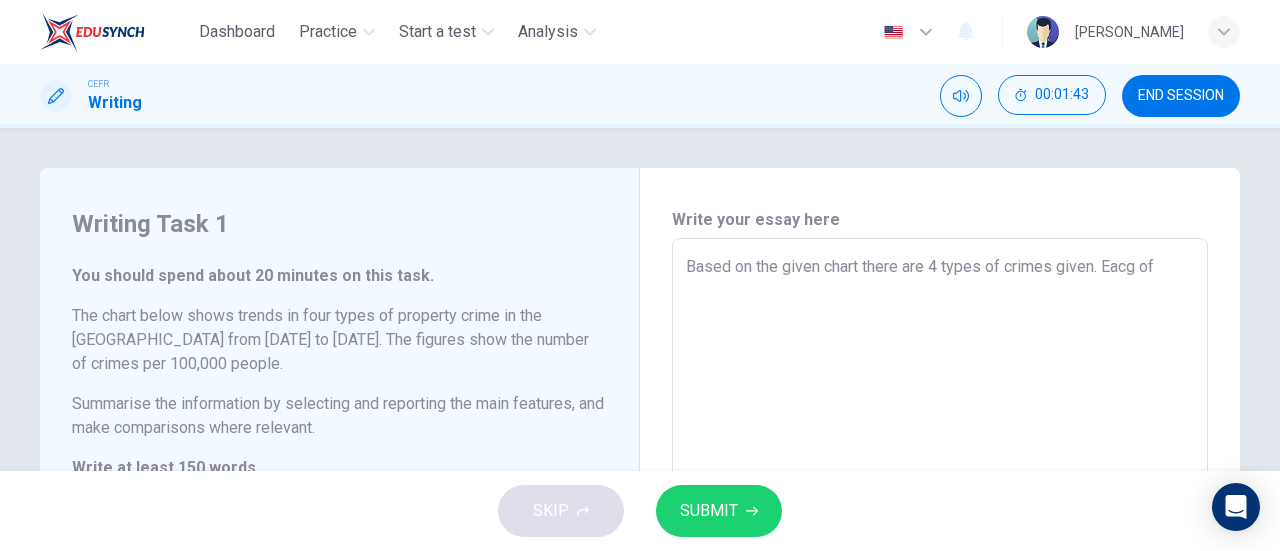 type on "x" 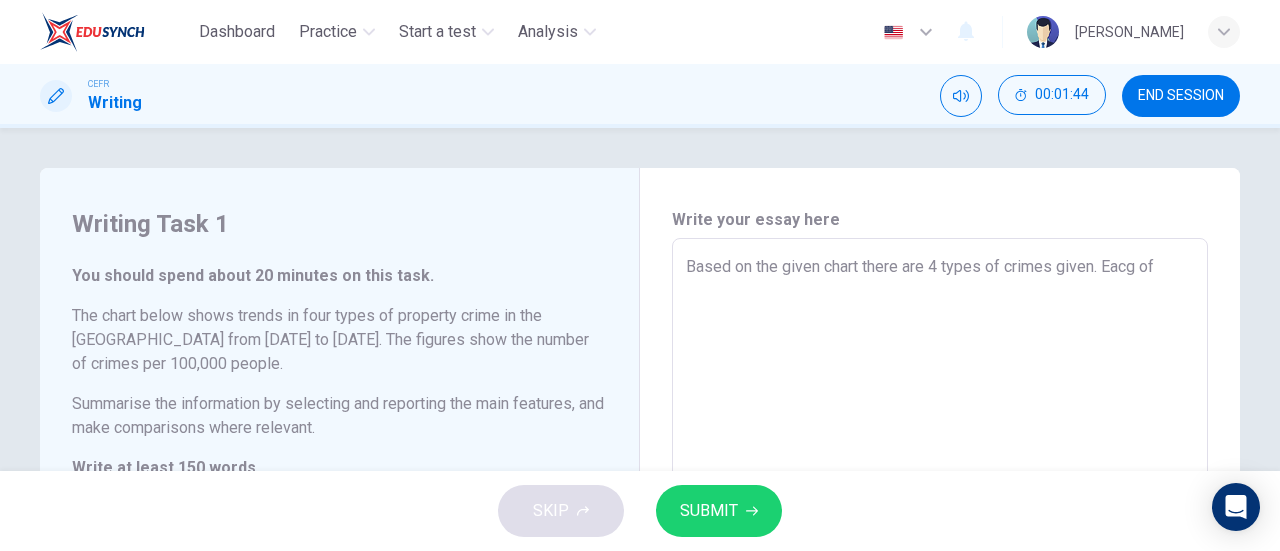 type on "Based on the given chart there are 4 types of crimes given. Eacg of" 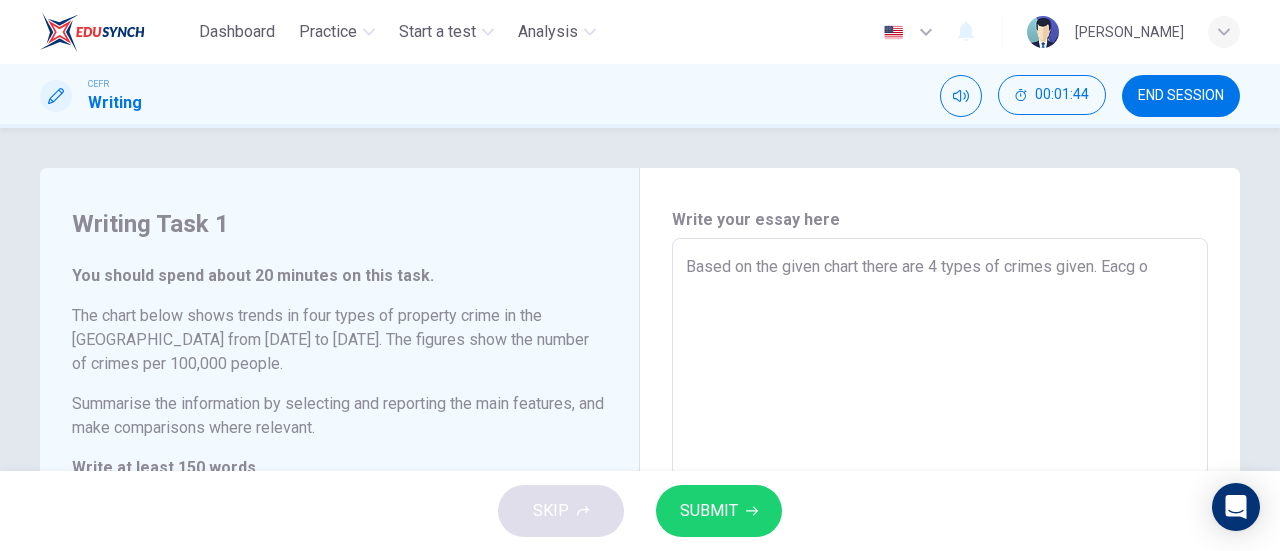 type on "x" 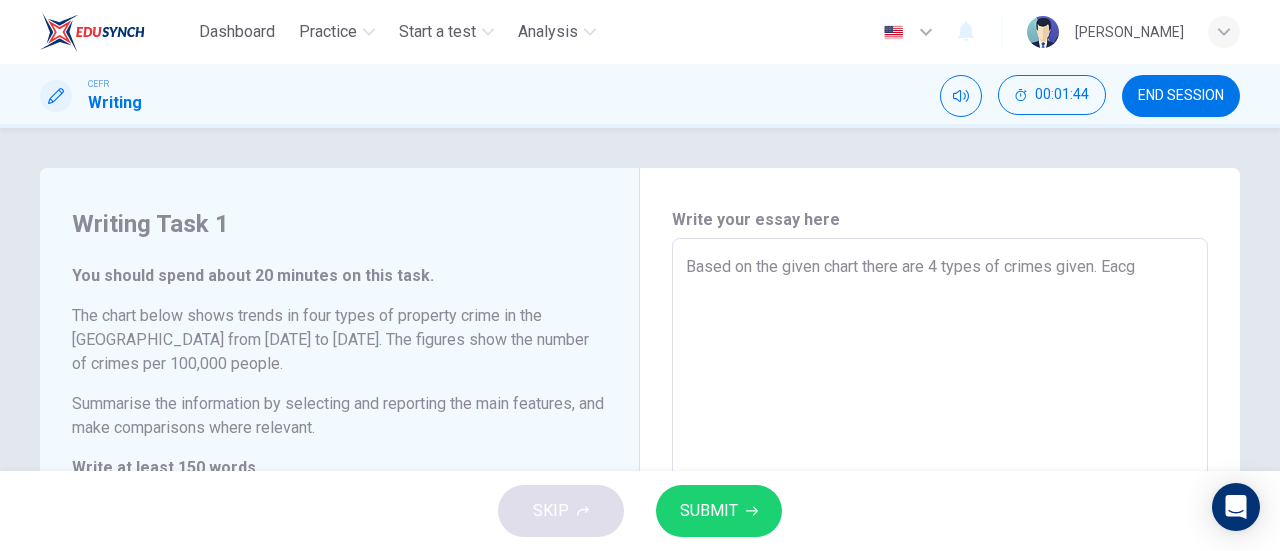 type on "x" 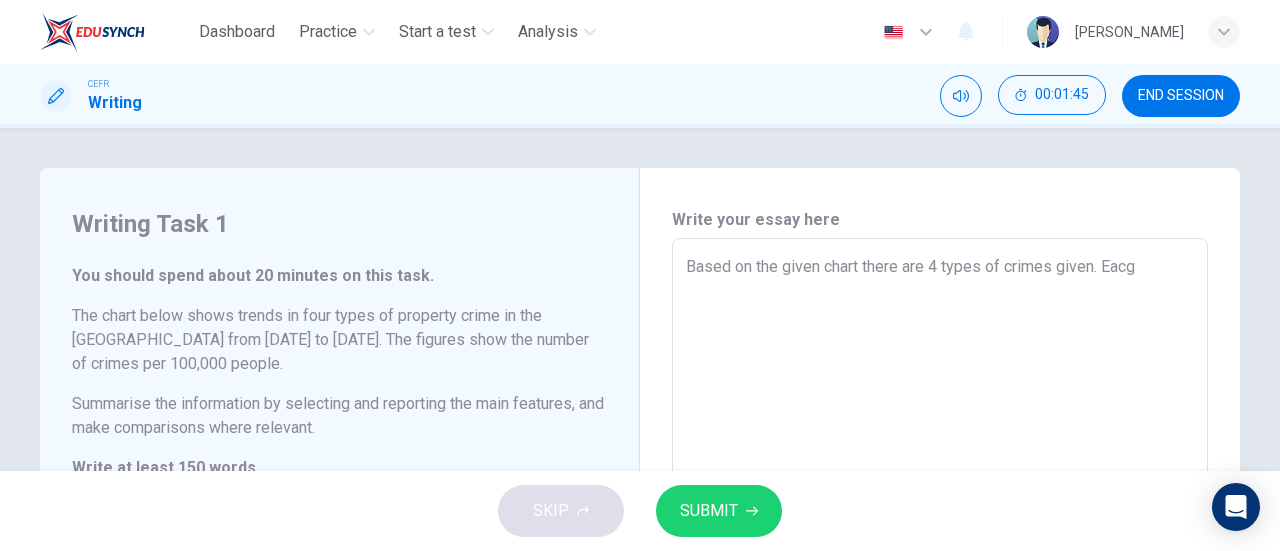 type on "Based on the given chart there are 4 types of crimes given. Eac" 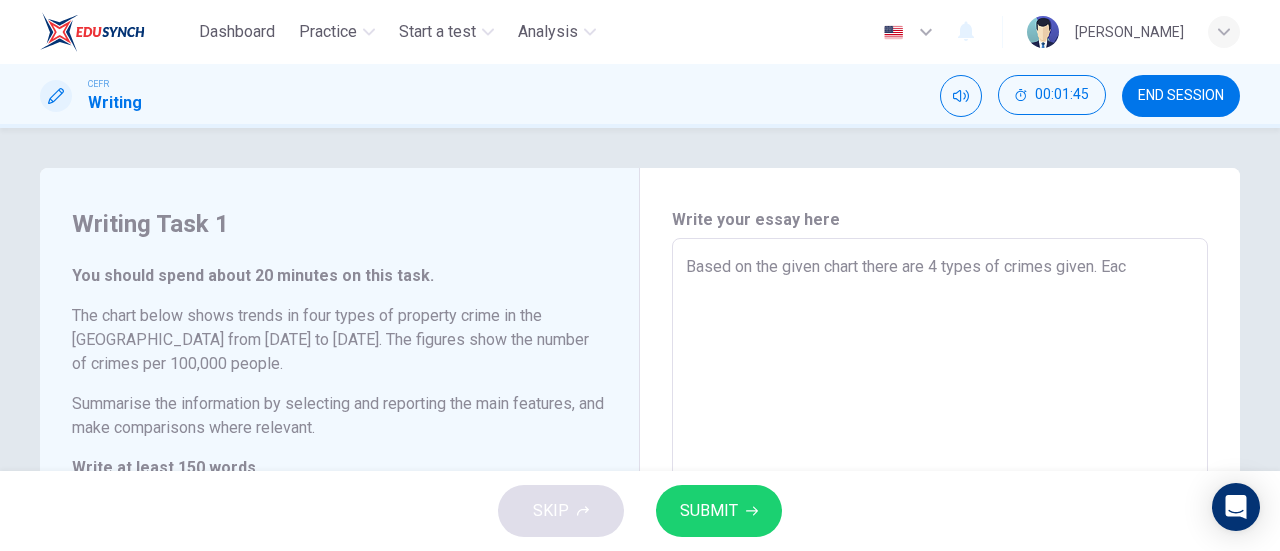 type on "x" 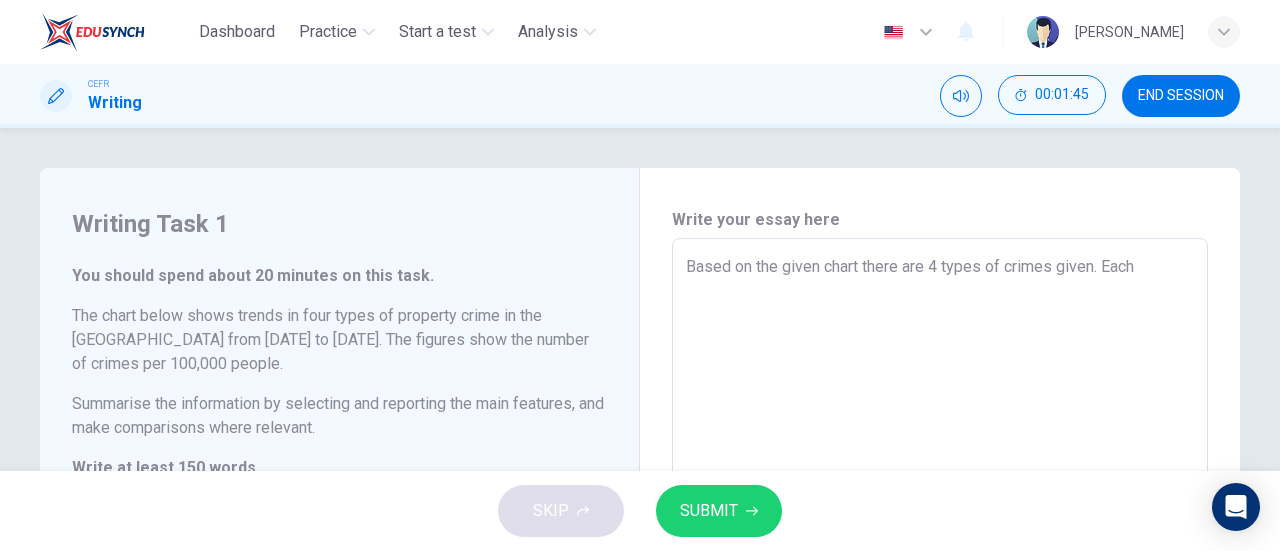 type on "Based on the given chart there are 4 types of crimes given. Each" 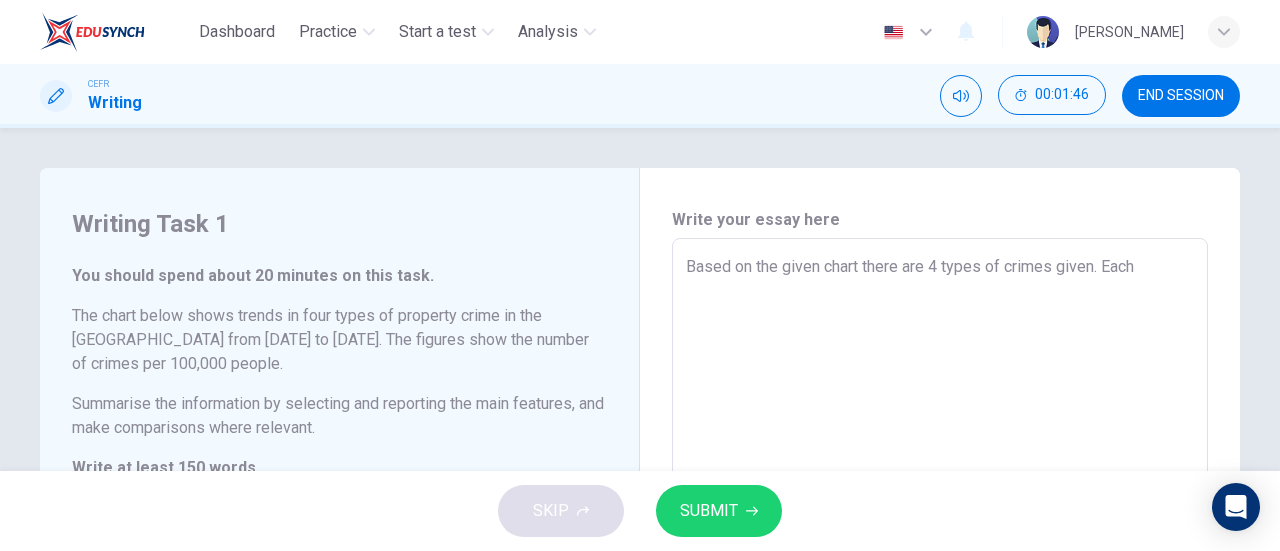 type on "Based on the given chart there are 4 types of crimes given. Each o" 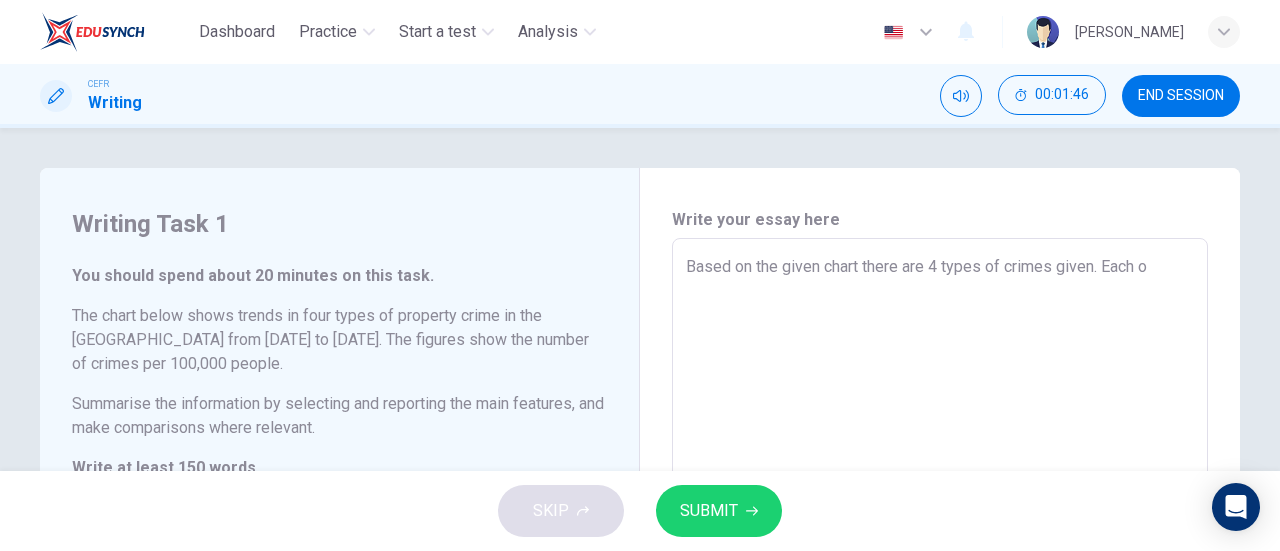 type on "x" 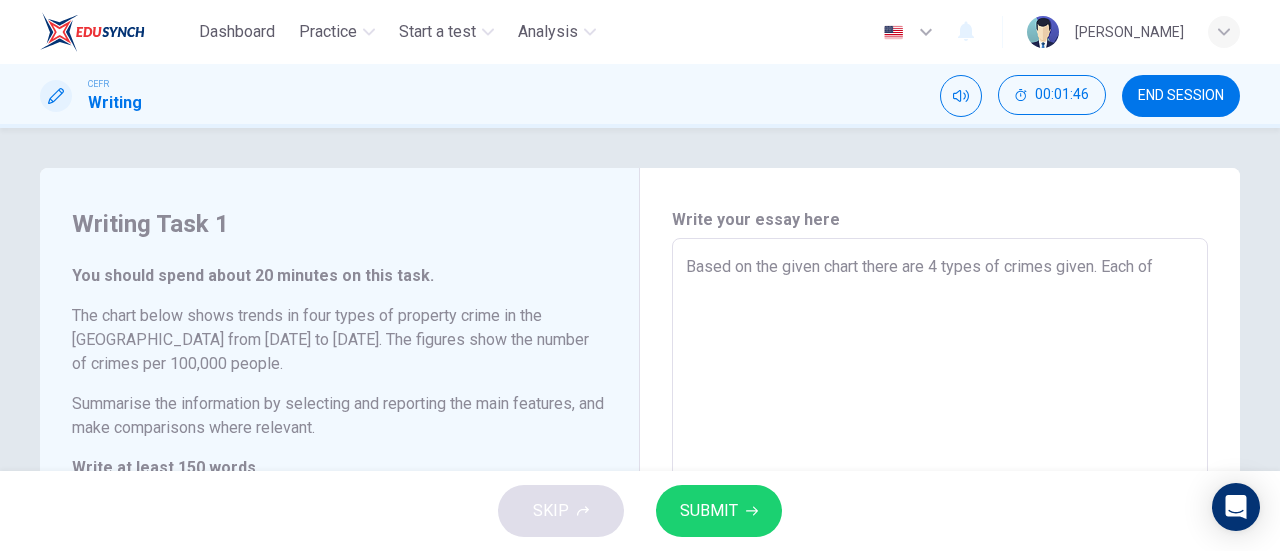 type 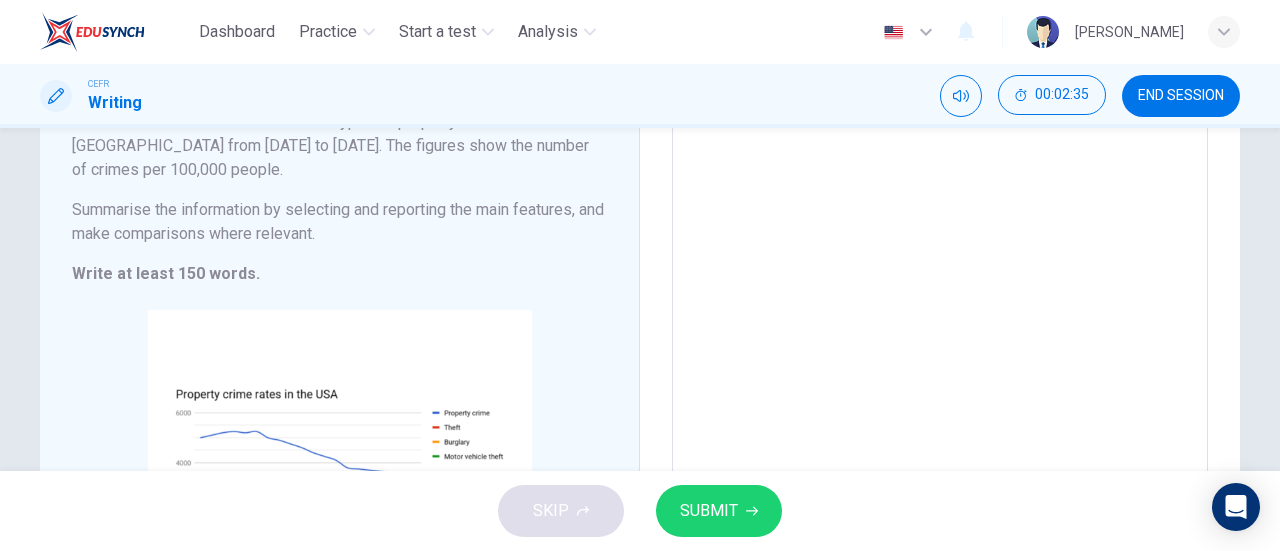 scroll, scrollTop: 94, scrollLeft: 0, axis: vertical 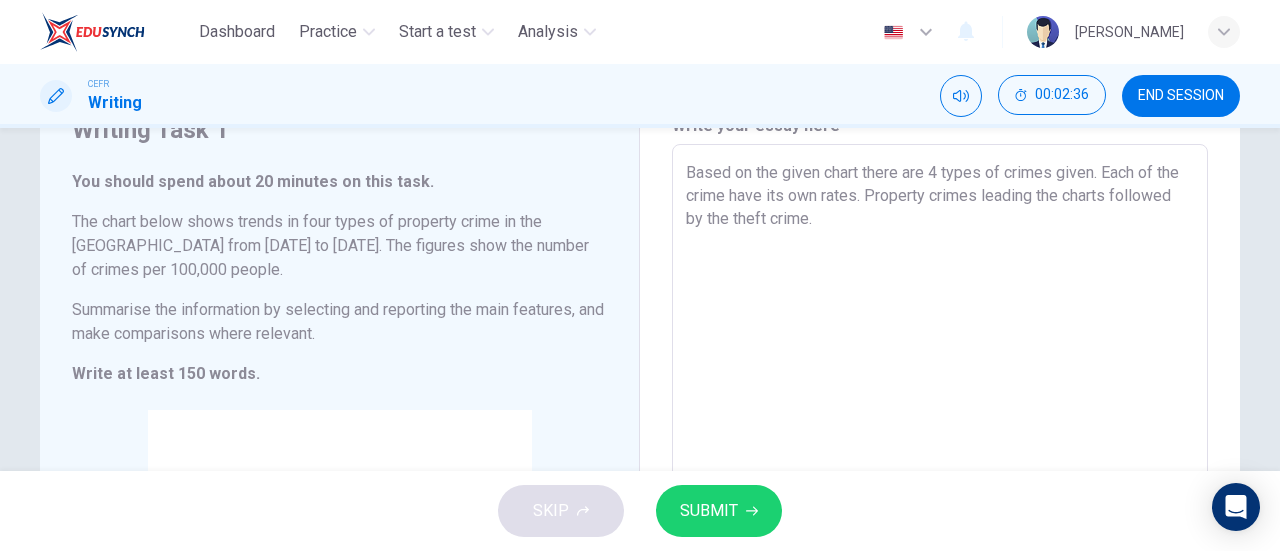 click on "Based on the given chart there are 4 types of crimes given. Each of the crime have its own rates. Property crimes leading the charts followed by the theft crime." at bounding box center (940, 452) 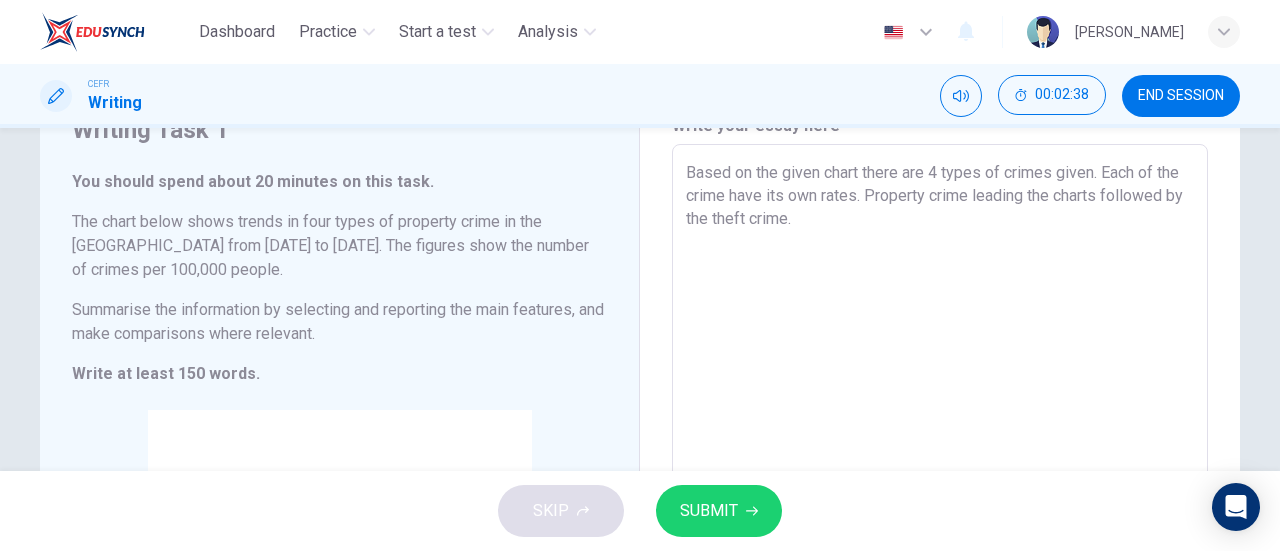 click on "Based on the given chart there are 4 types of crimes given. Each of the crime have its own rates. Property crime leading the charts followed by the theft crime." at bounding box center (940, 452) 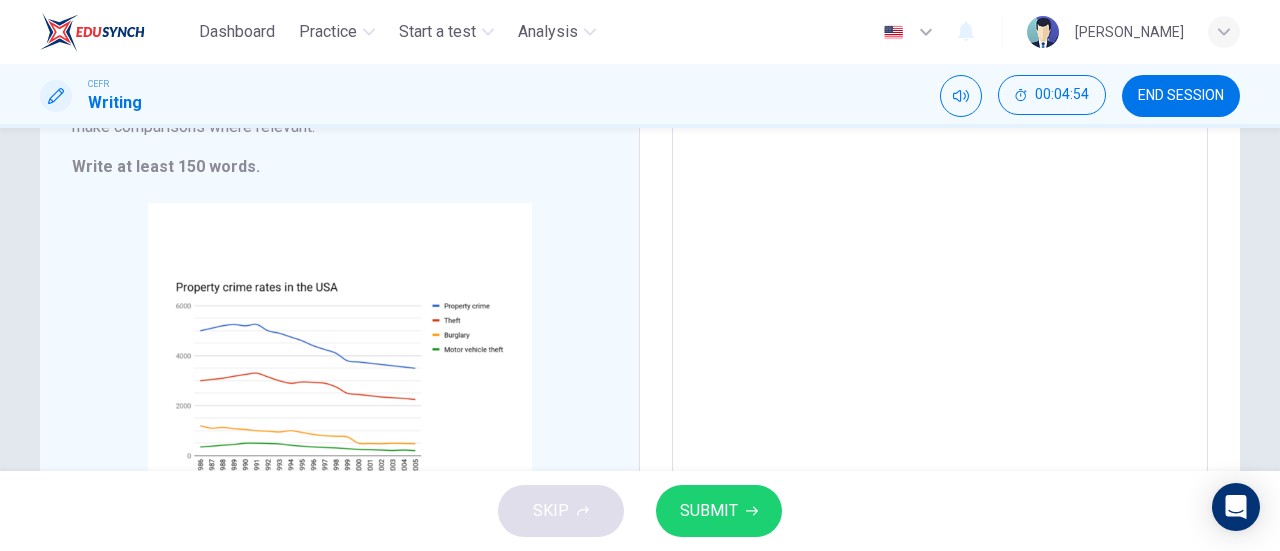 scroll, scrollTop: 194, scrollLeft: 0, axis: vertical 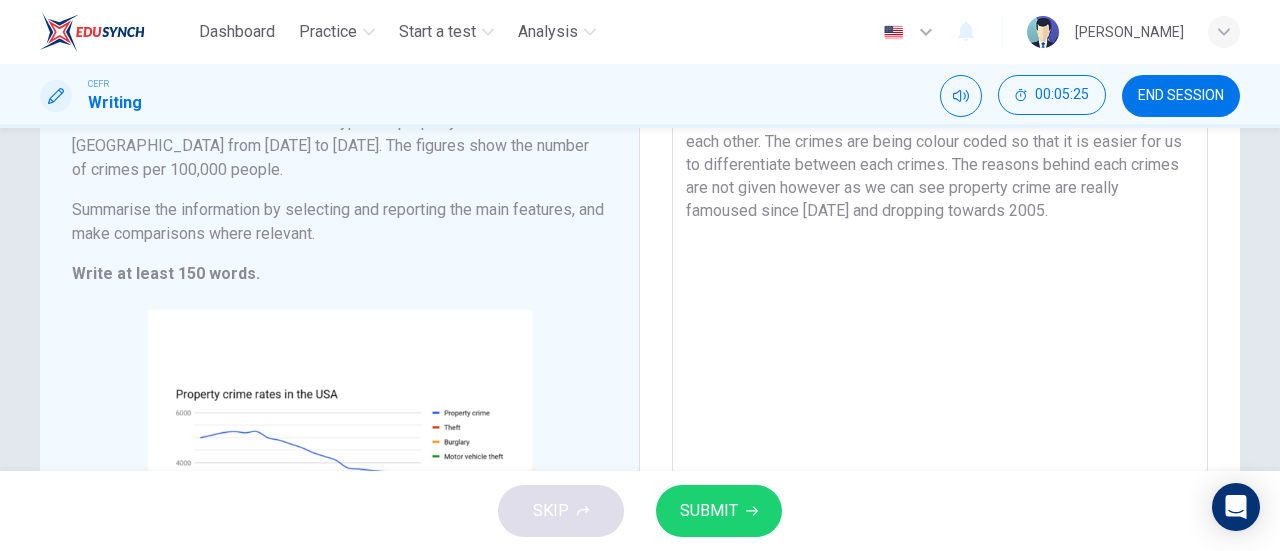 click on "SUBMIT" at bounding box center [719, 511] 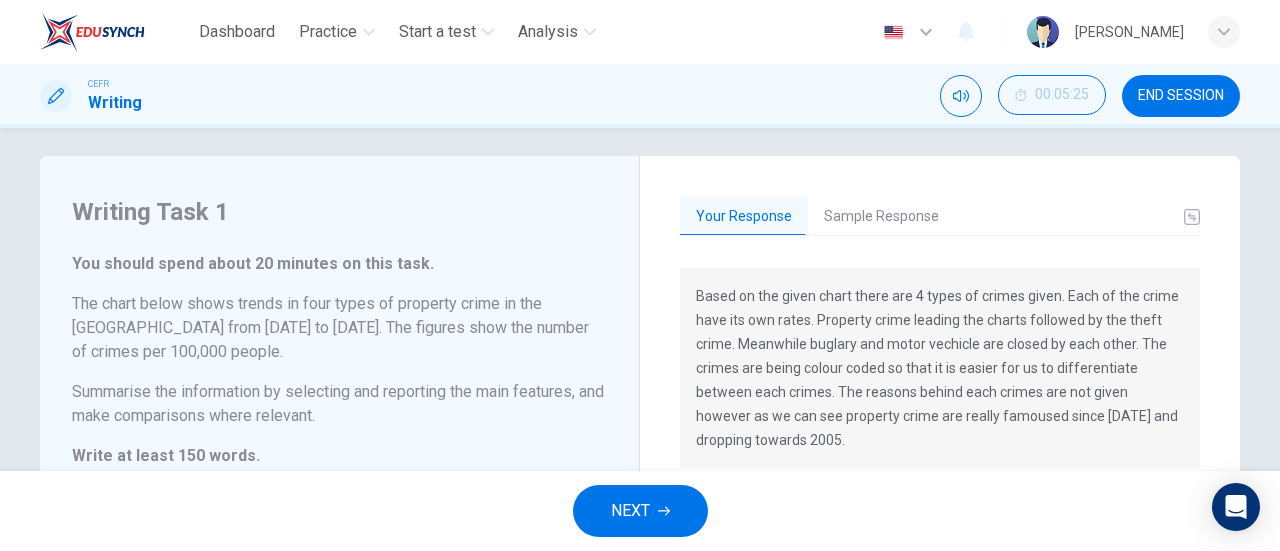 scroll, scrollTop: 0, scrollLeft: 0, axis: both 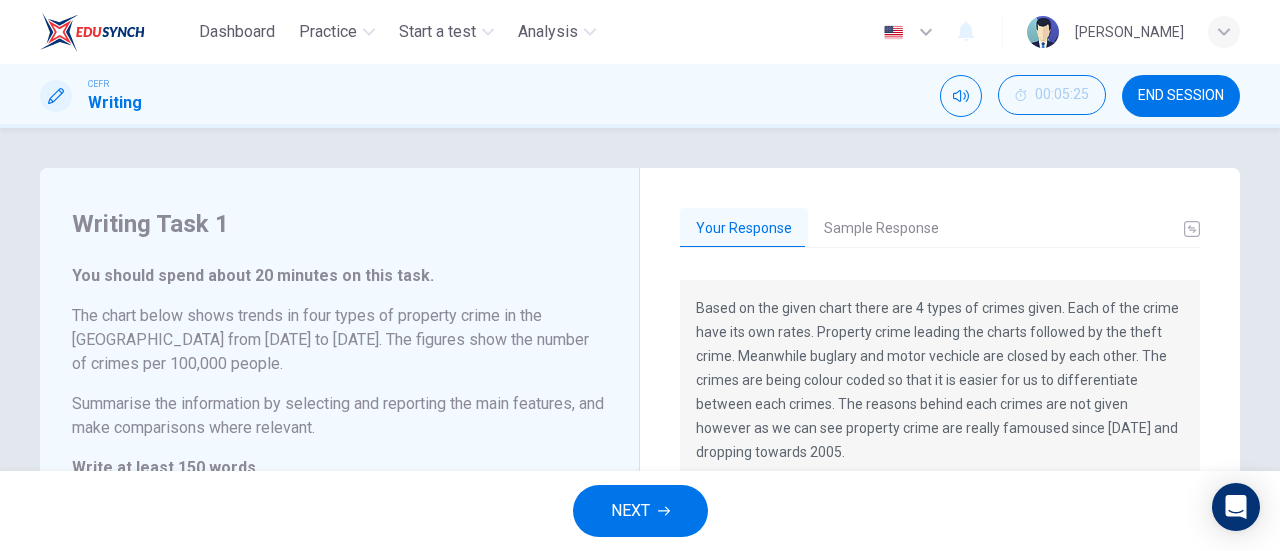 click on "Sample Response" at bounding box center (881, 229) 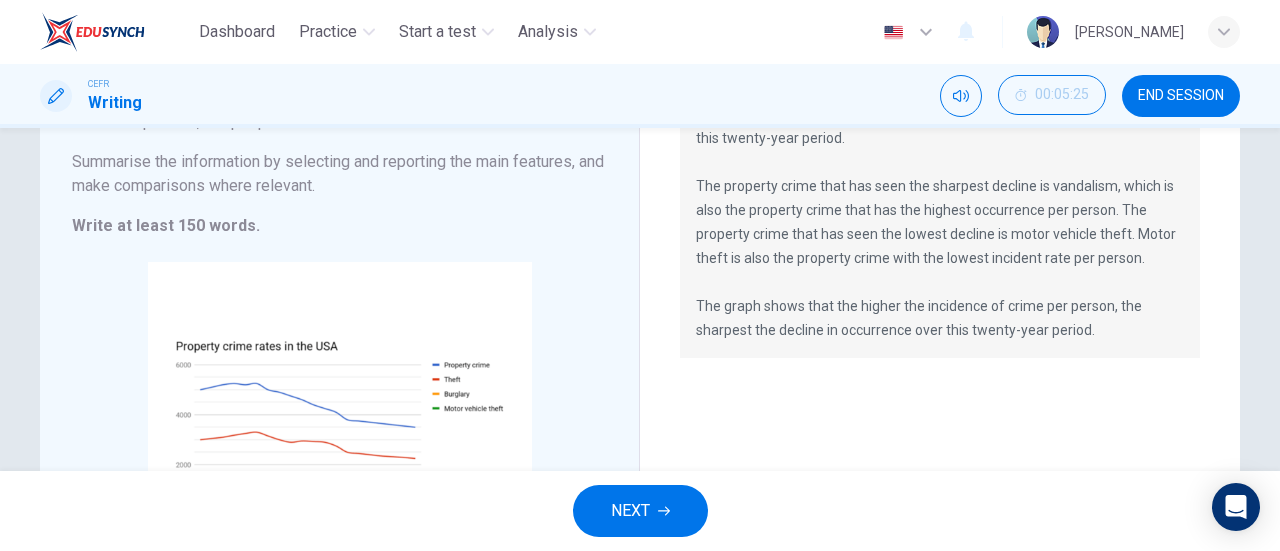 scroll, scrollTop: 100, scrollLeft: 0, axis: vertical 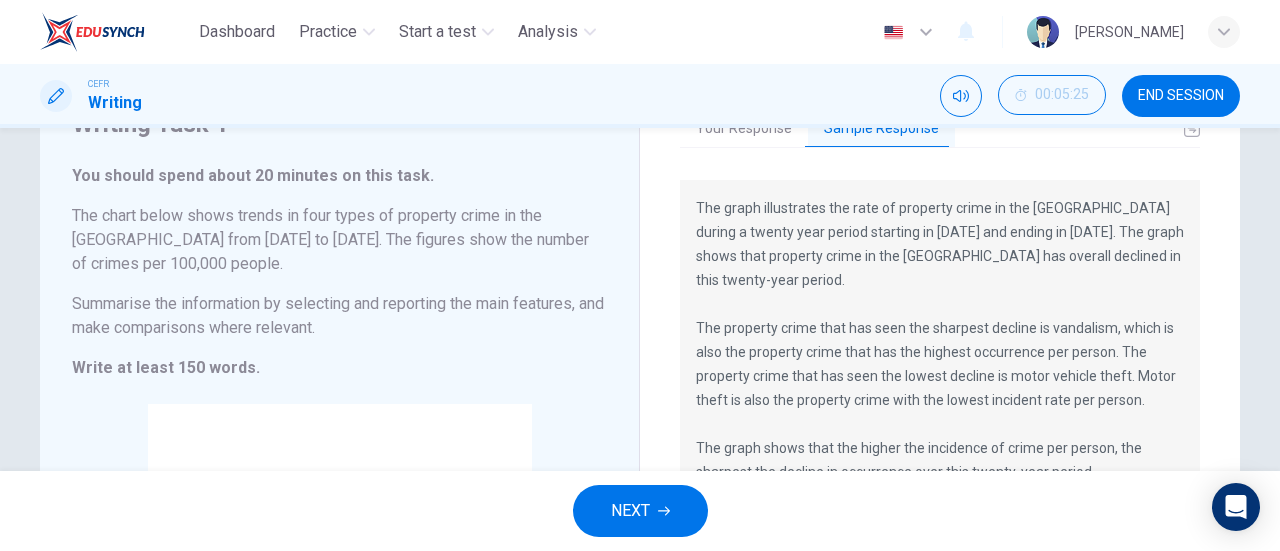 drag, startPoint x: 686, startPoint y: 208, endPoint x: 798, endPoint y: 231, distance: 114.33722 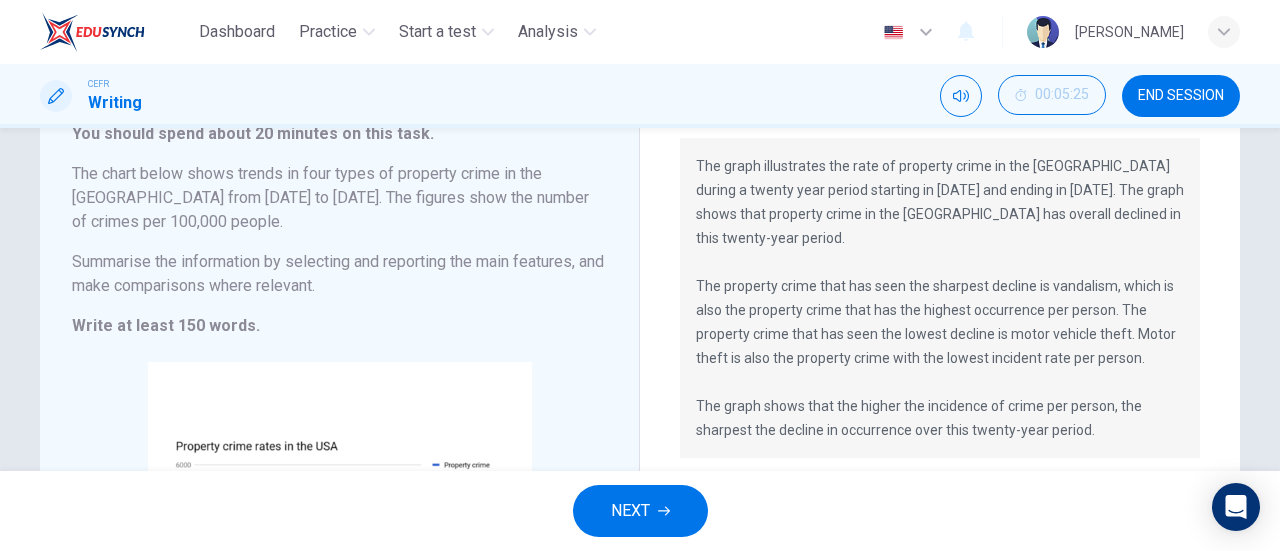 scroll, scrollTop: 200, scrollLeft: 0, axis: vertical 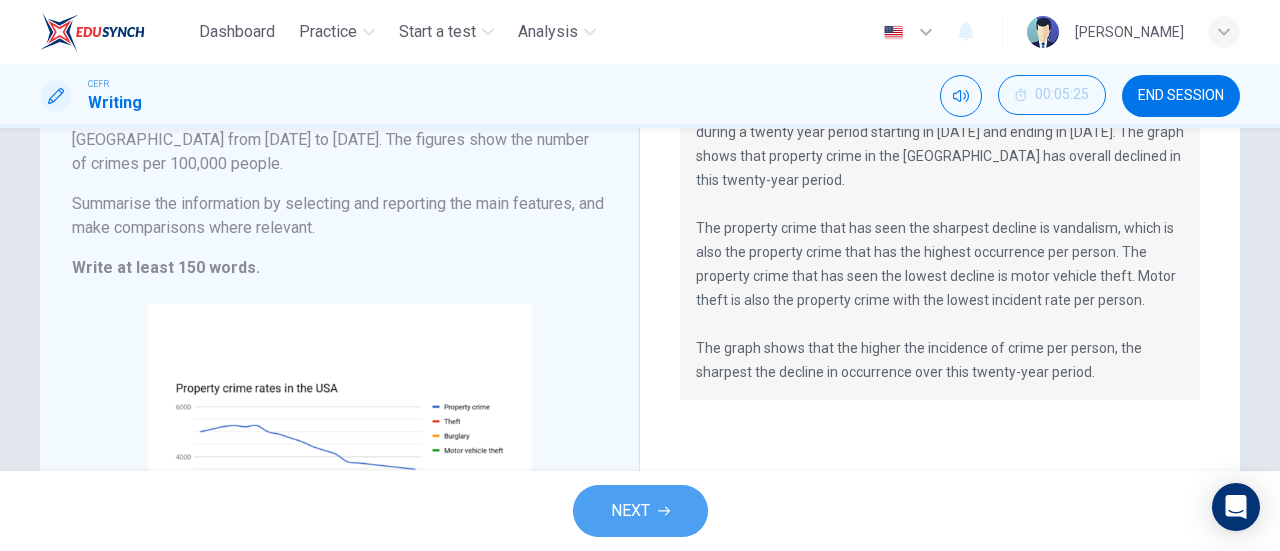 click on "NEXT" at bounding box center (640, 511) 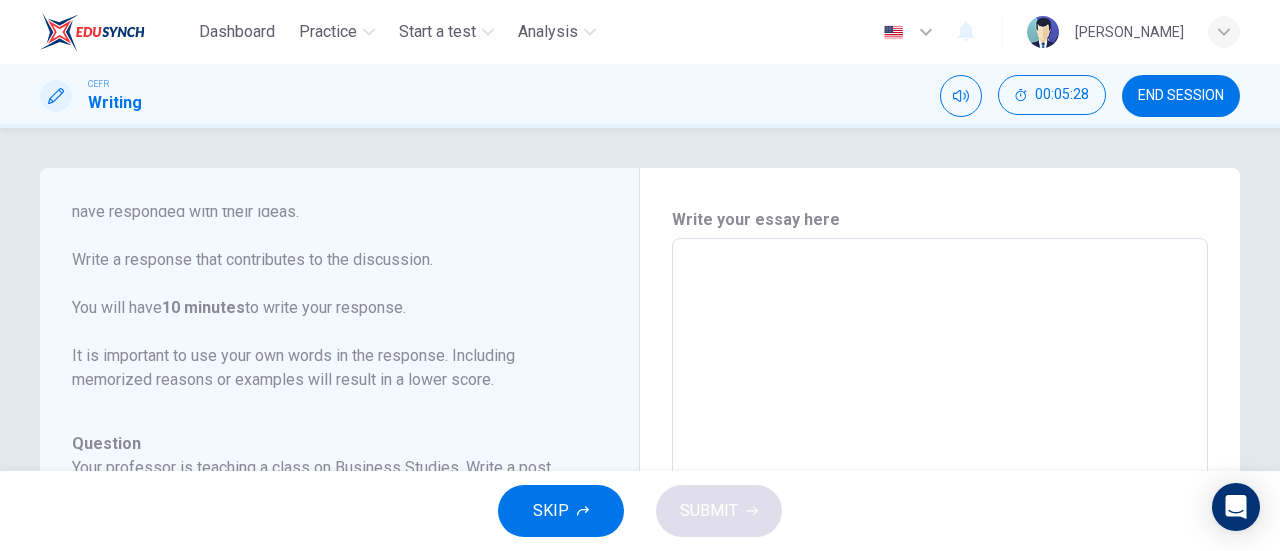 scroll, scrollTop: 246, scrollLeft: 0, axis: vertical 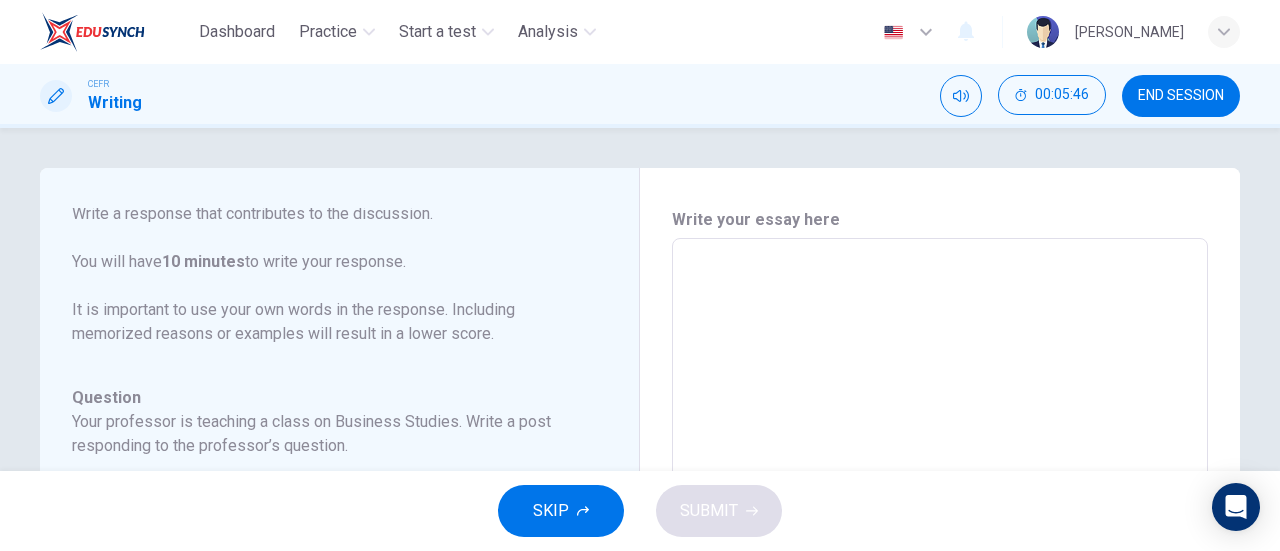 drag, startPoint x: 332, startPoint y: 253, endPoint x: 412, endPoint y: 245, distance: 80.399 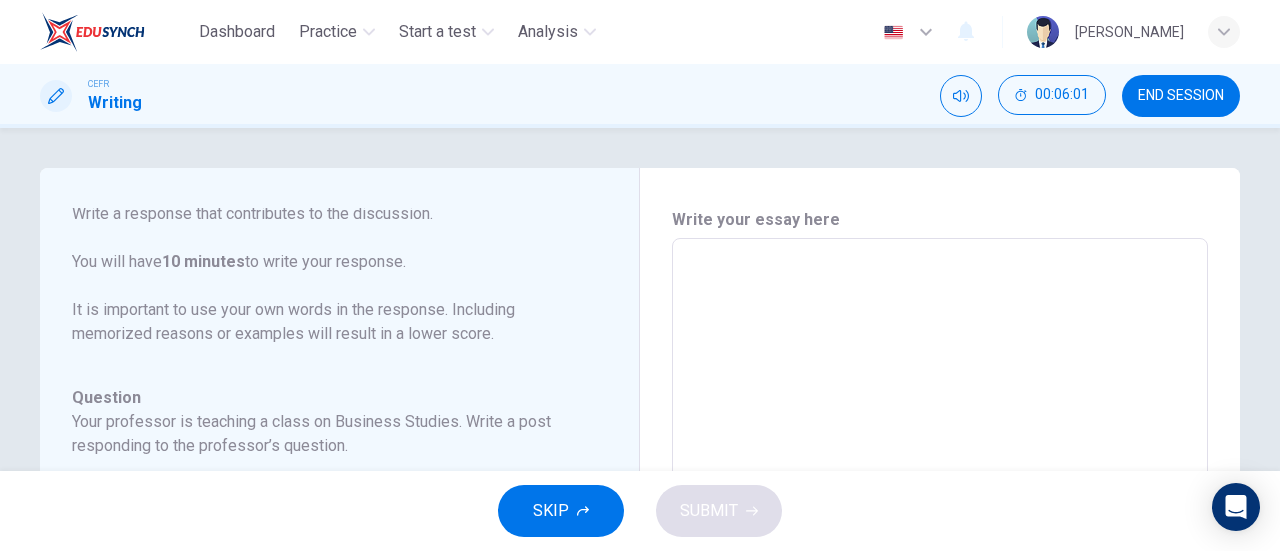 scroll, scrollTop: 0, scrollLeft: 0, axis: both 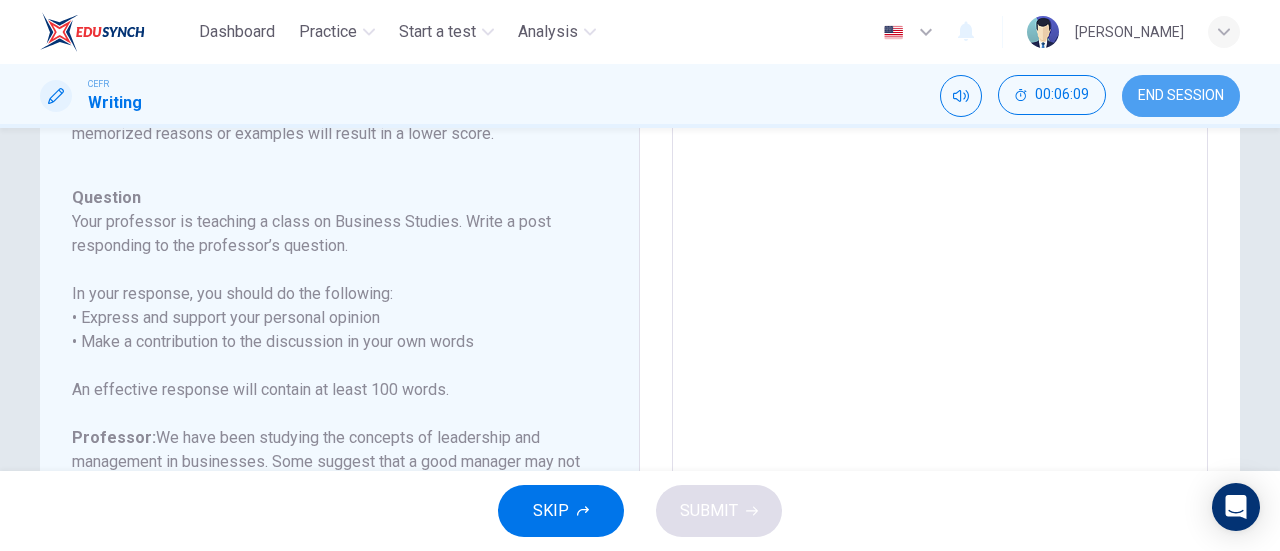 click on "END SESSION" at bounding box center (1181, 96) 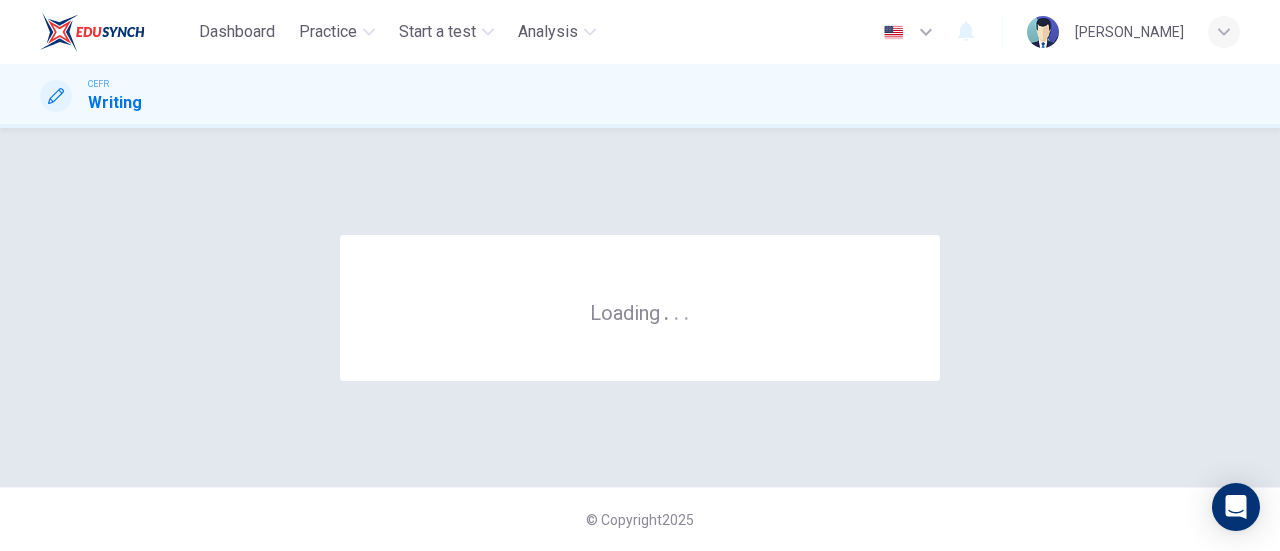 scroll, scrollTop: 0, scrollLeft: 0, axis: both 